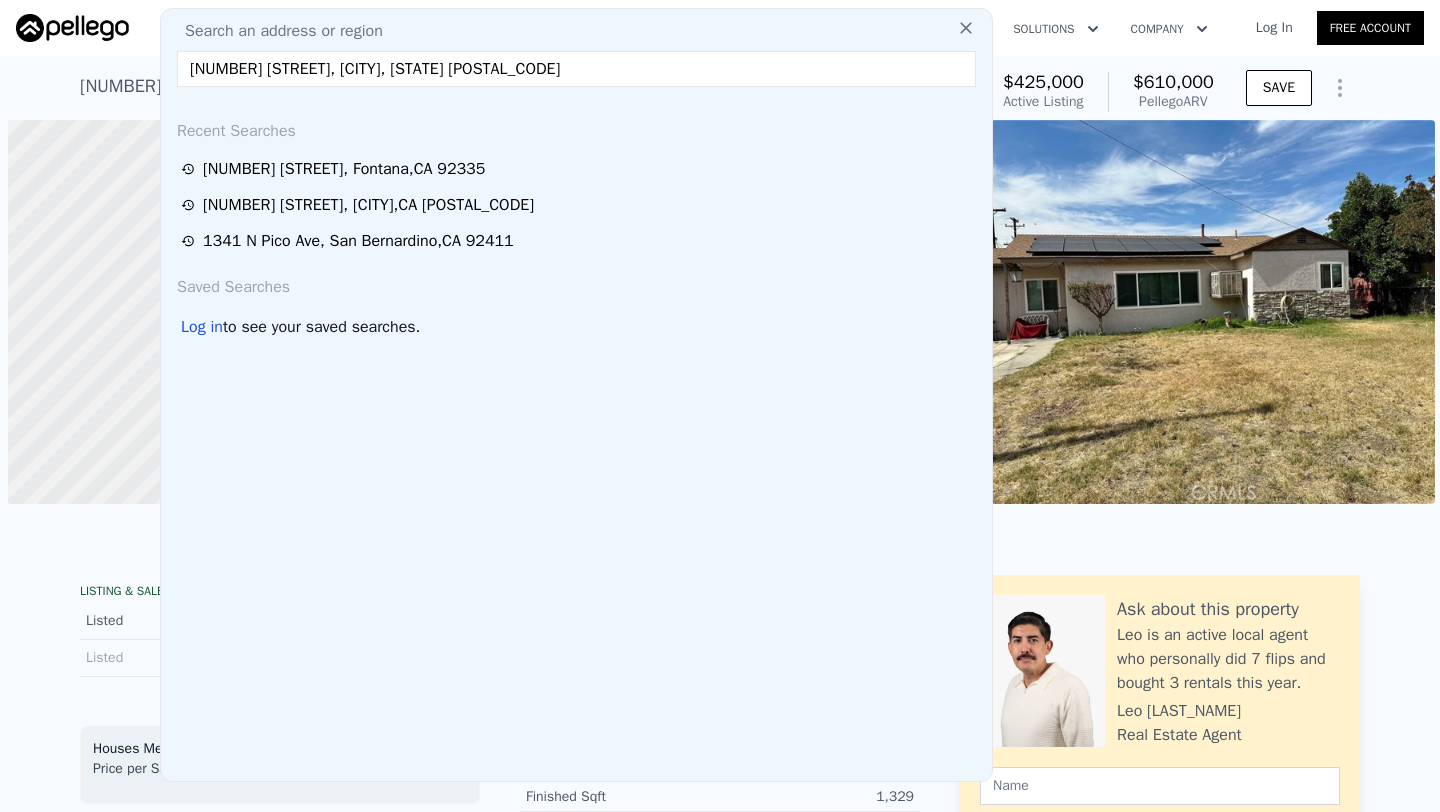 scroll, scrollTop: 0, scrollLeft: 0, axis: both 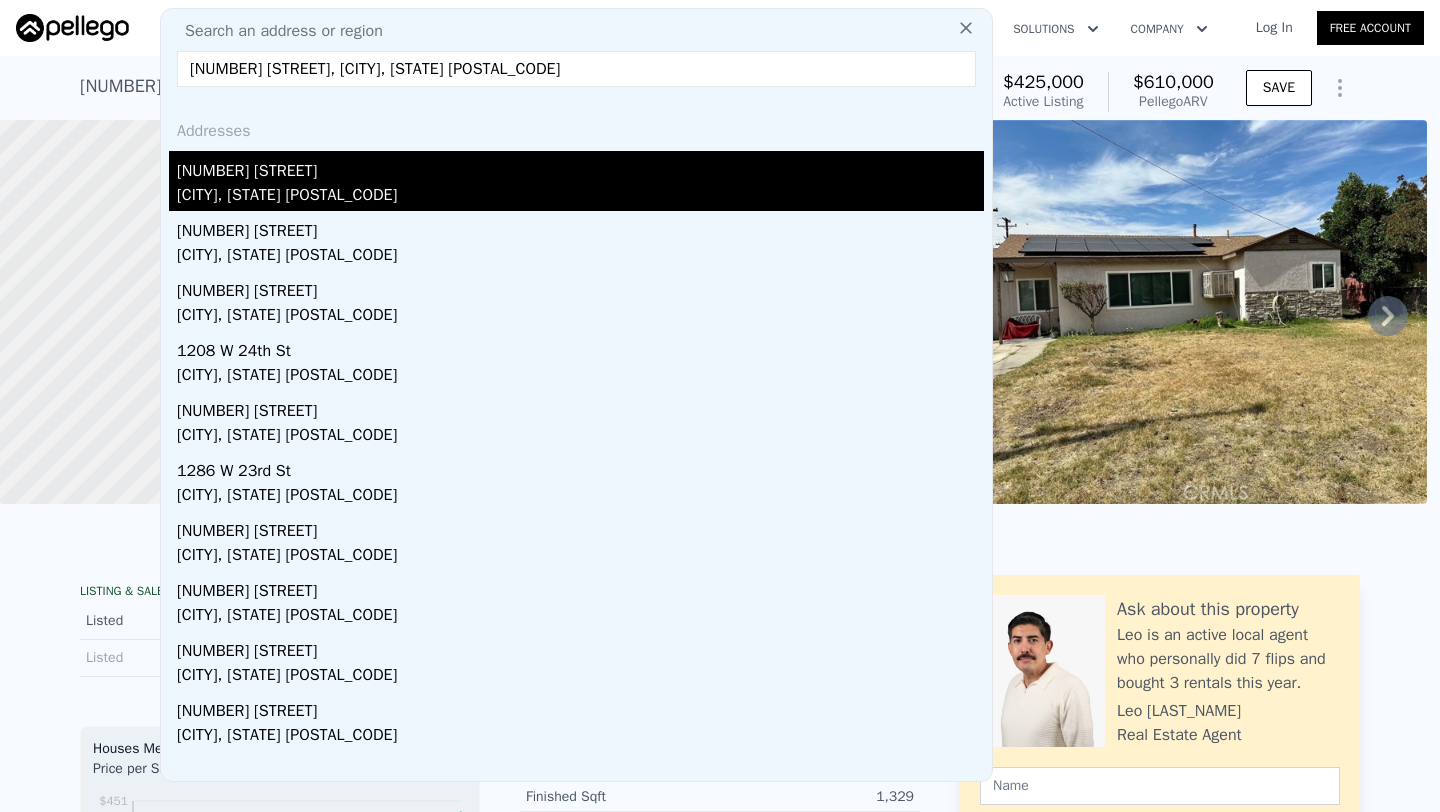 type on "[NUMBER] [STREET], [CITY], [STATE] [POSTAL_CODE]" 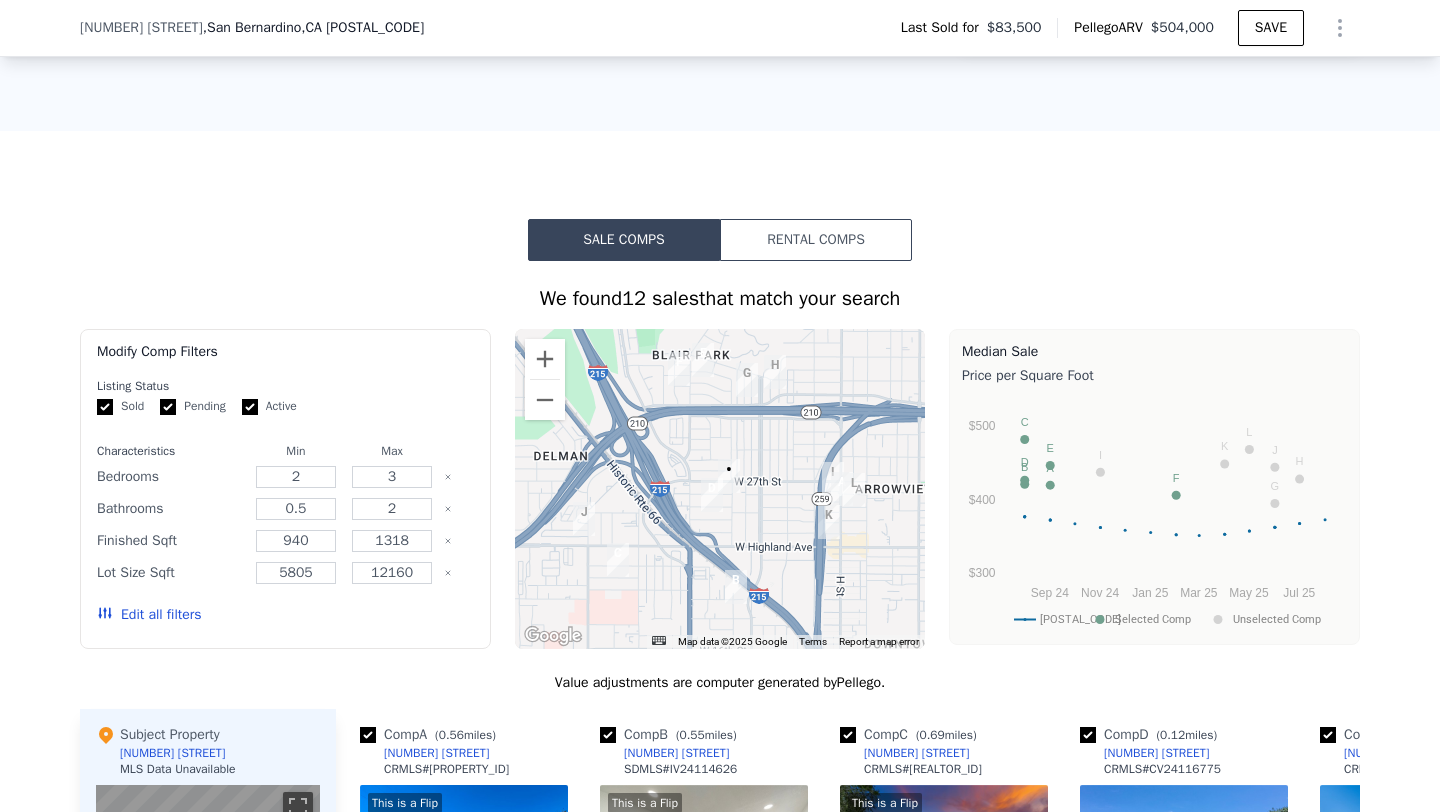 scroll, scrollTop: 1114, scrollLeft: 0, axis: vertical 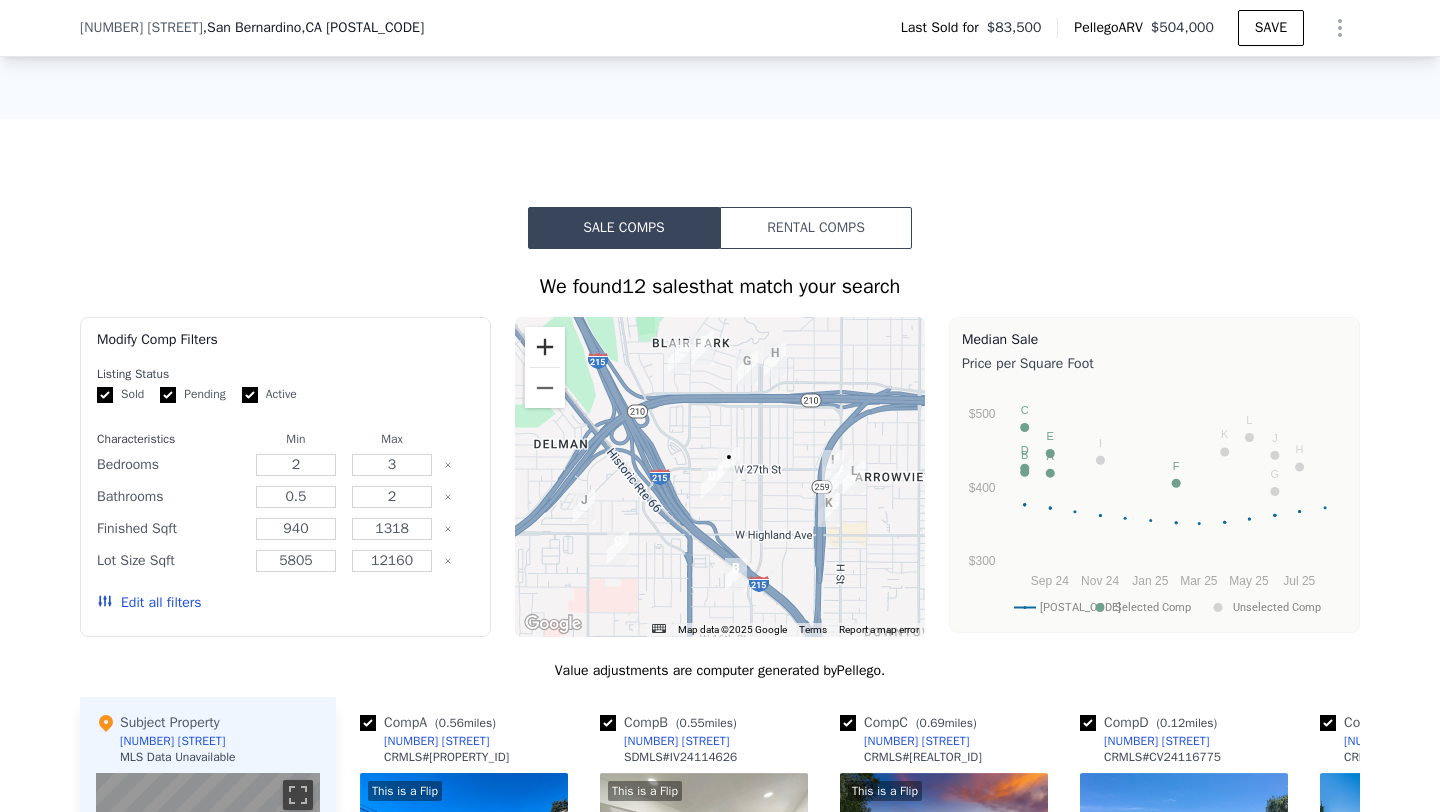 click at bounding box center (545, 347) 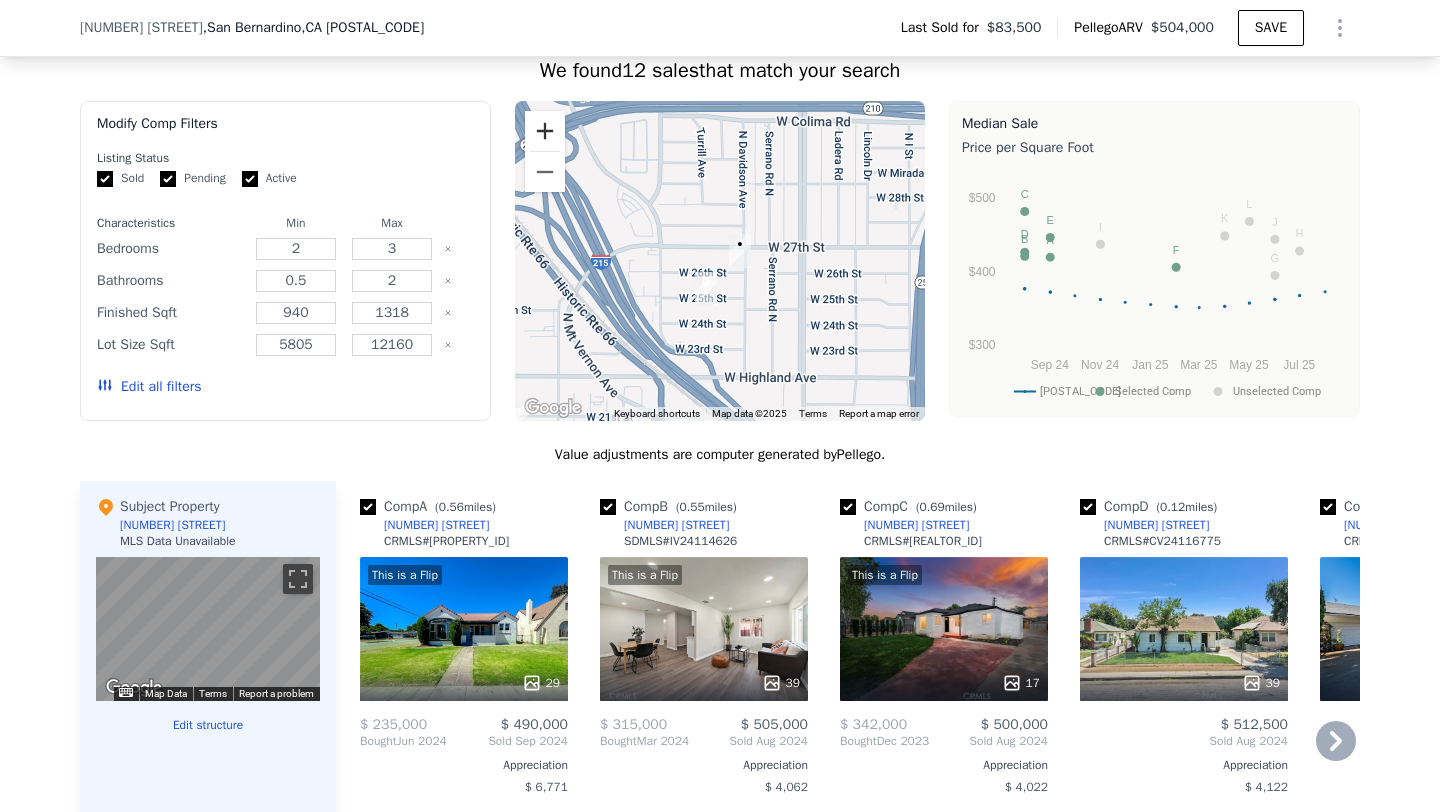 scroll, scrollTop: 1479, scrollLeft: 0, axis: vertical 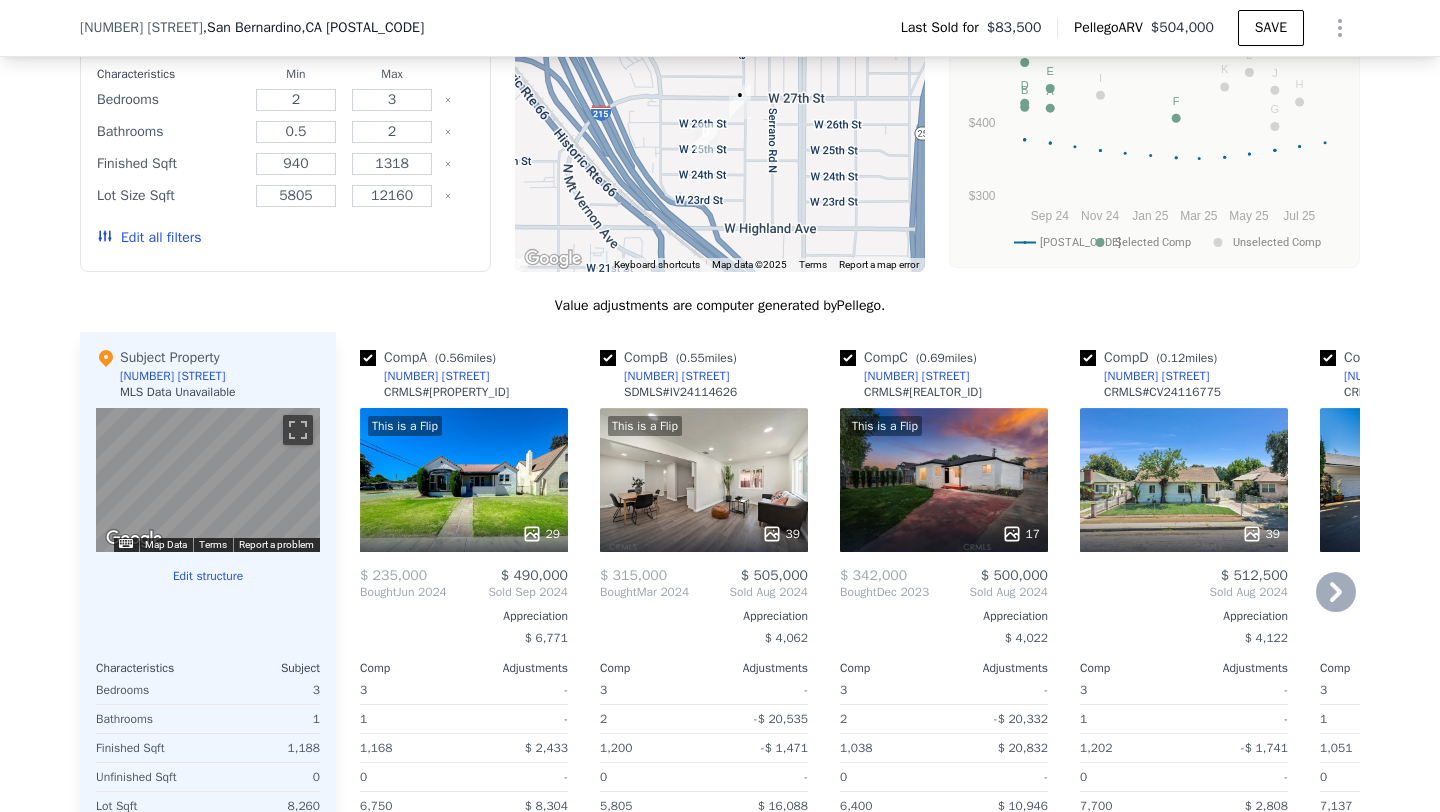 click on "39" at bounding box center [1184, 480] 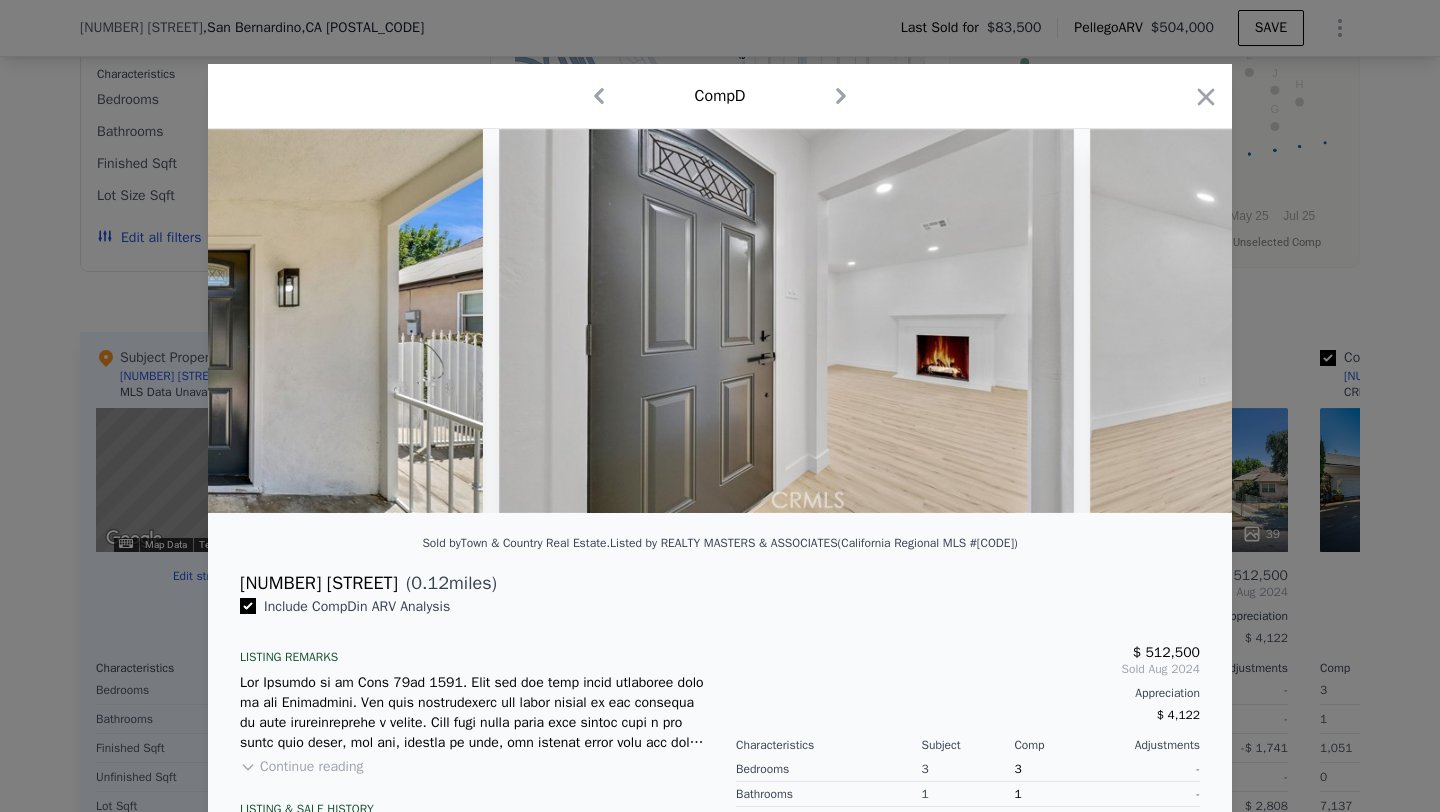 scroll, scrollTop: 0, scrollLeft: 2670, axis: horizontal 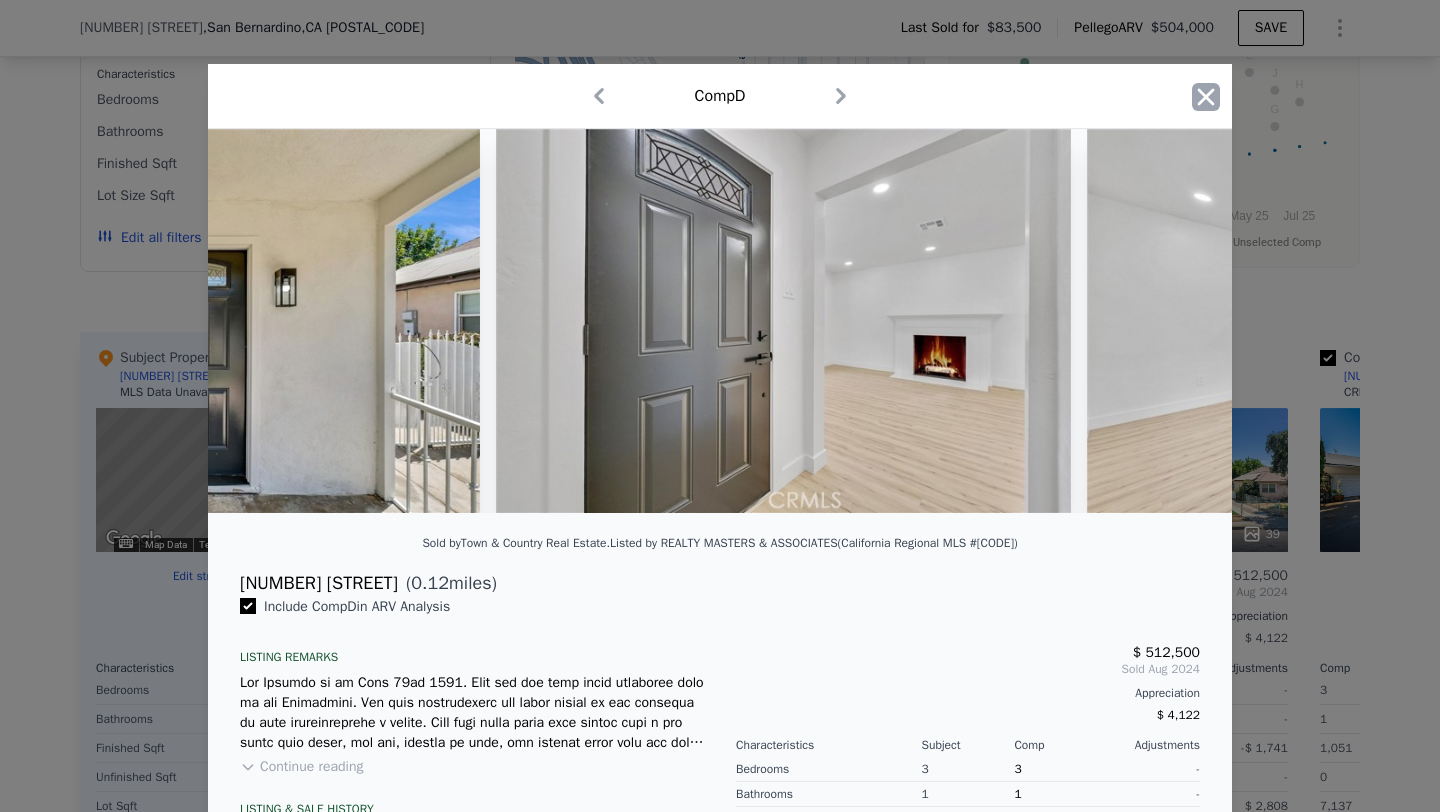 click 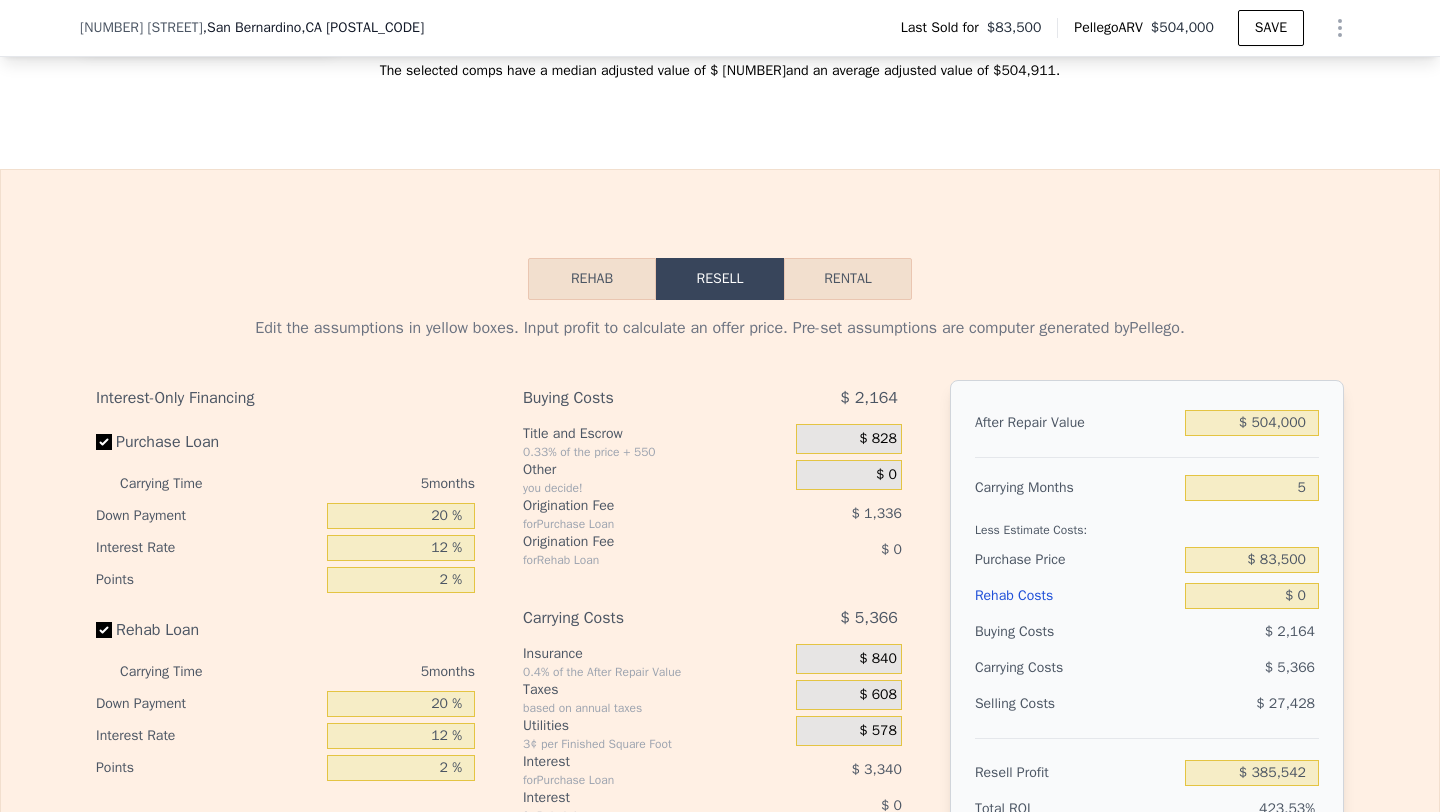 scroll, scrollTop: 2408, scrollLeft: 0, axis: vertical 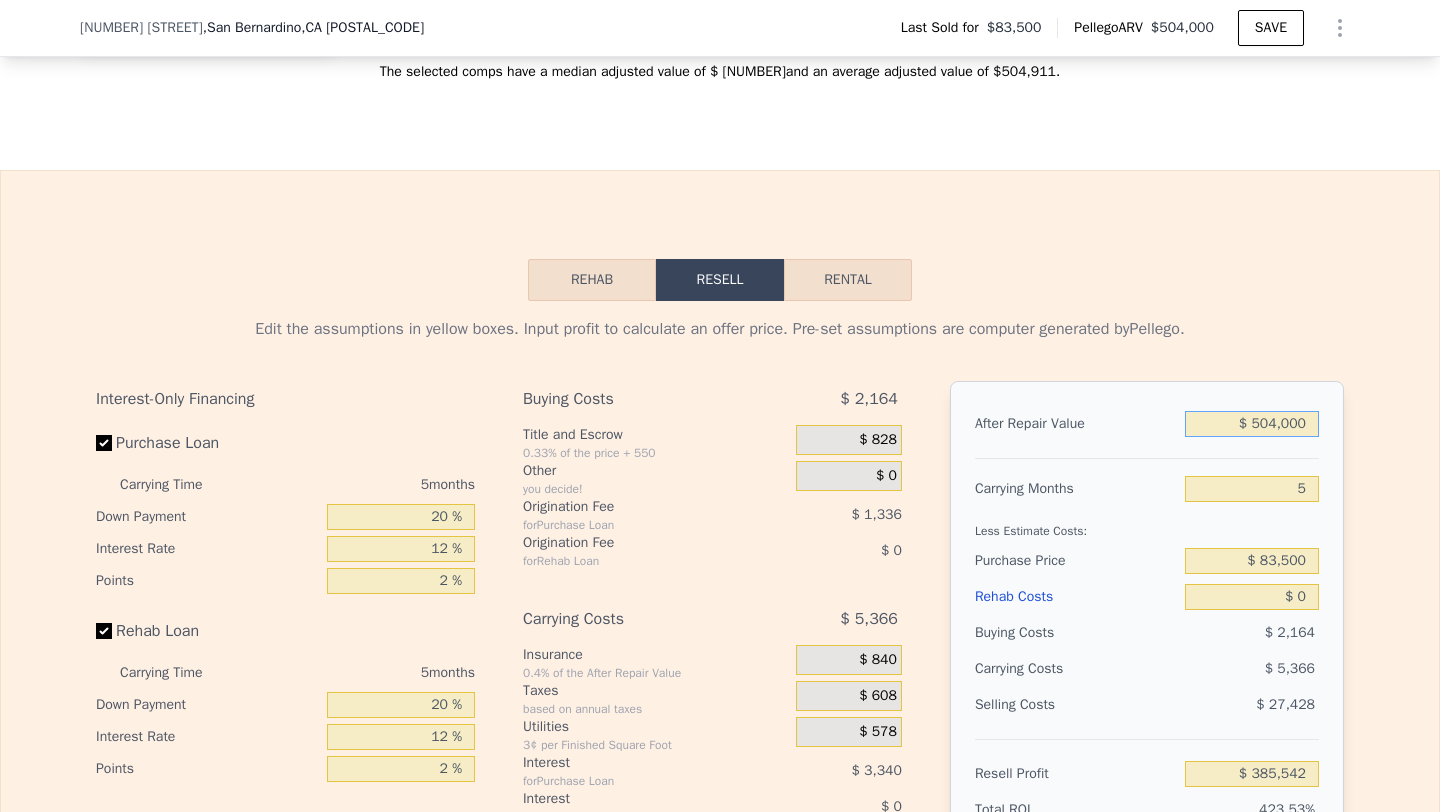 click on "$ 504,000" at bounding box center [1252, 424] 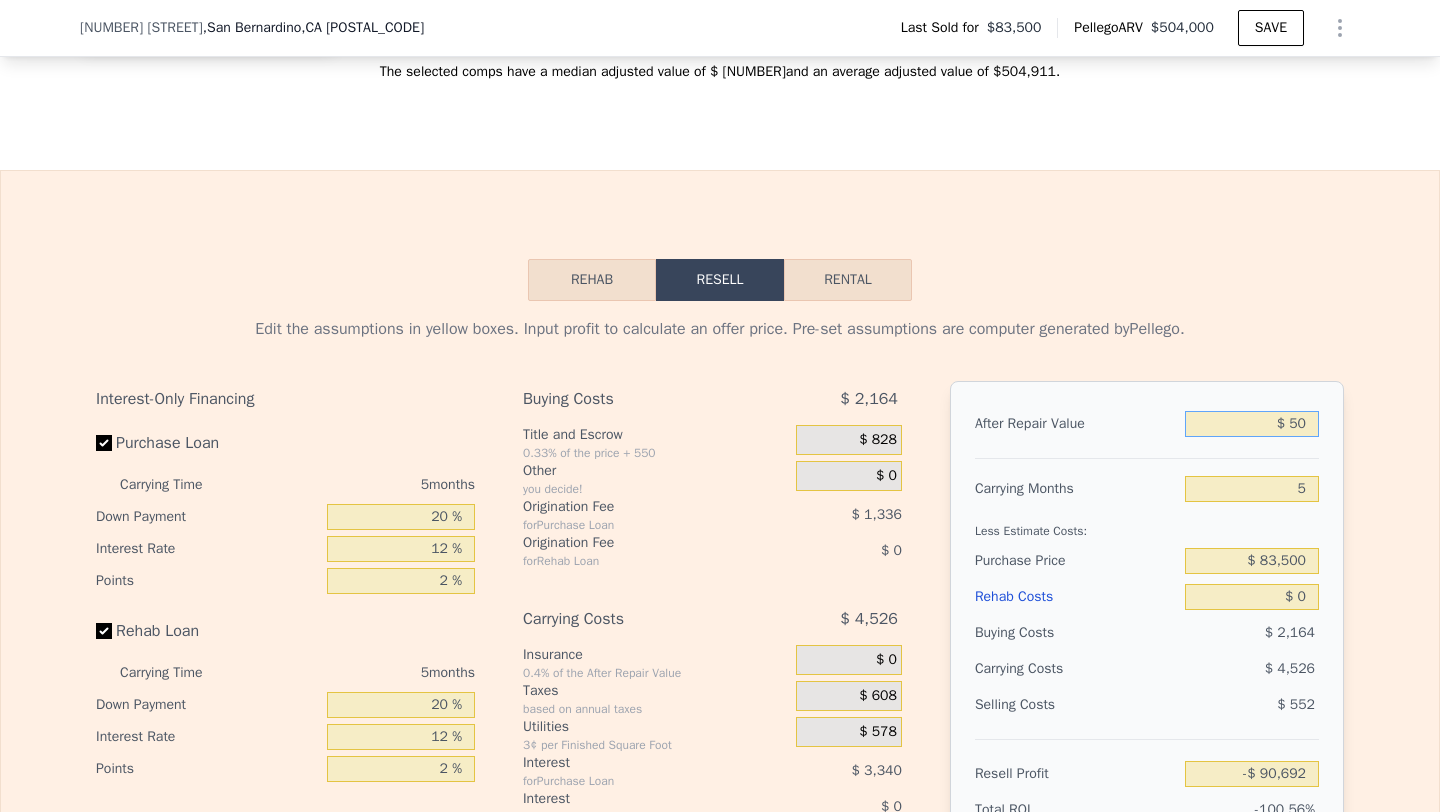 type on "$ 505" 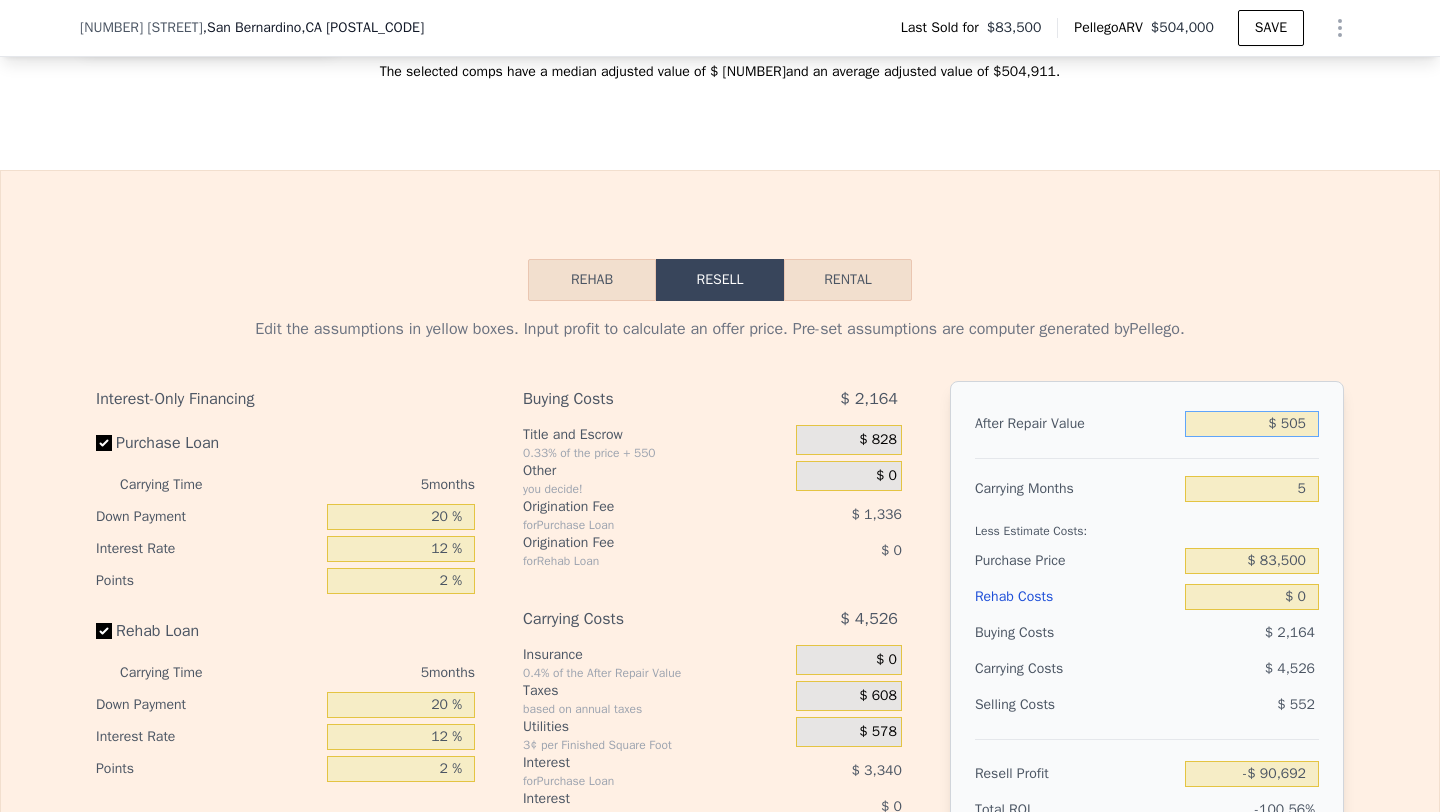 type on "-$ 90,264" 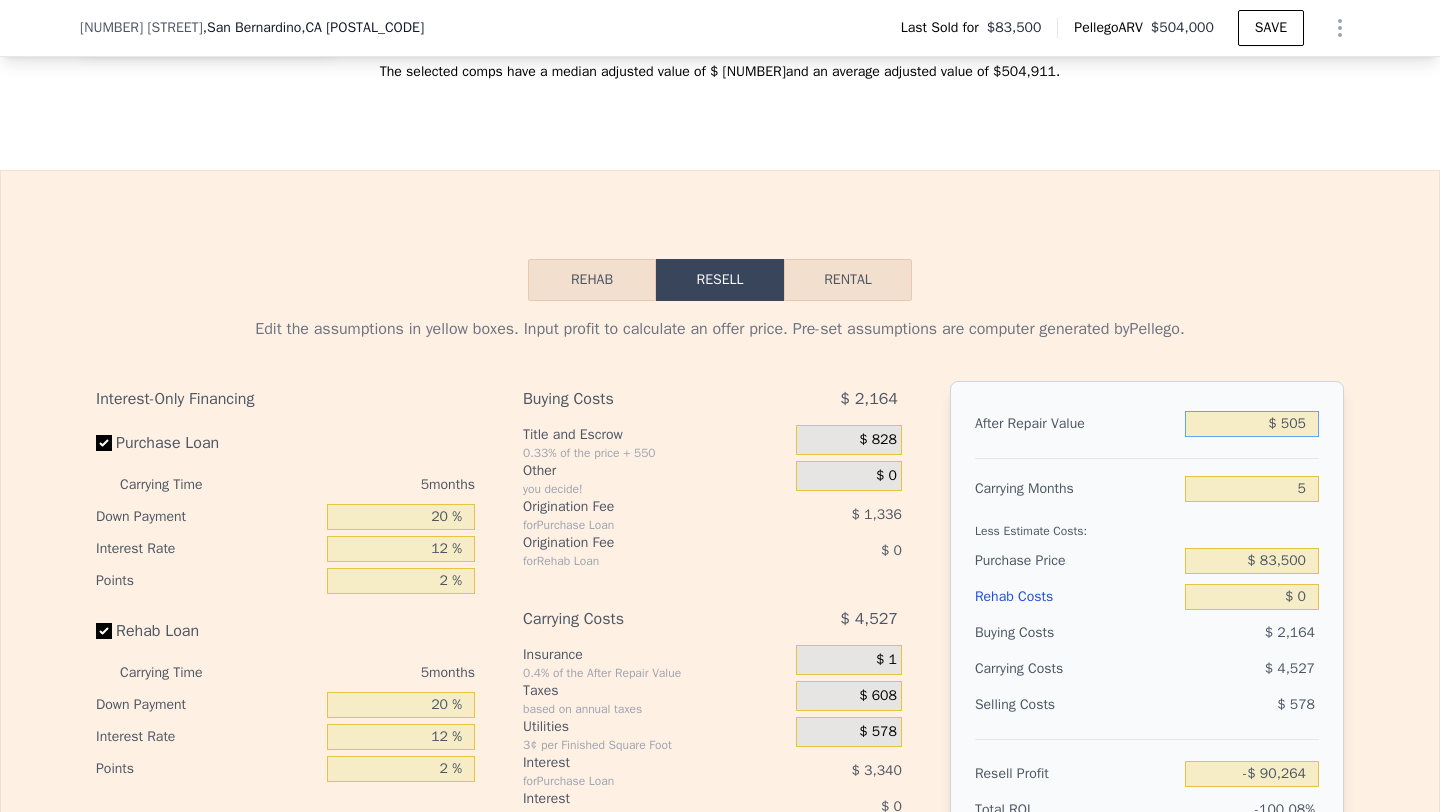 type on "$ 5,050" 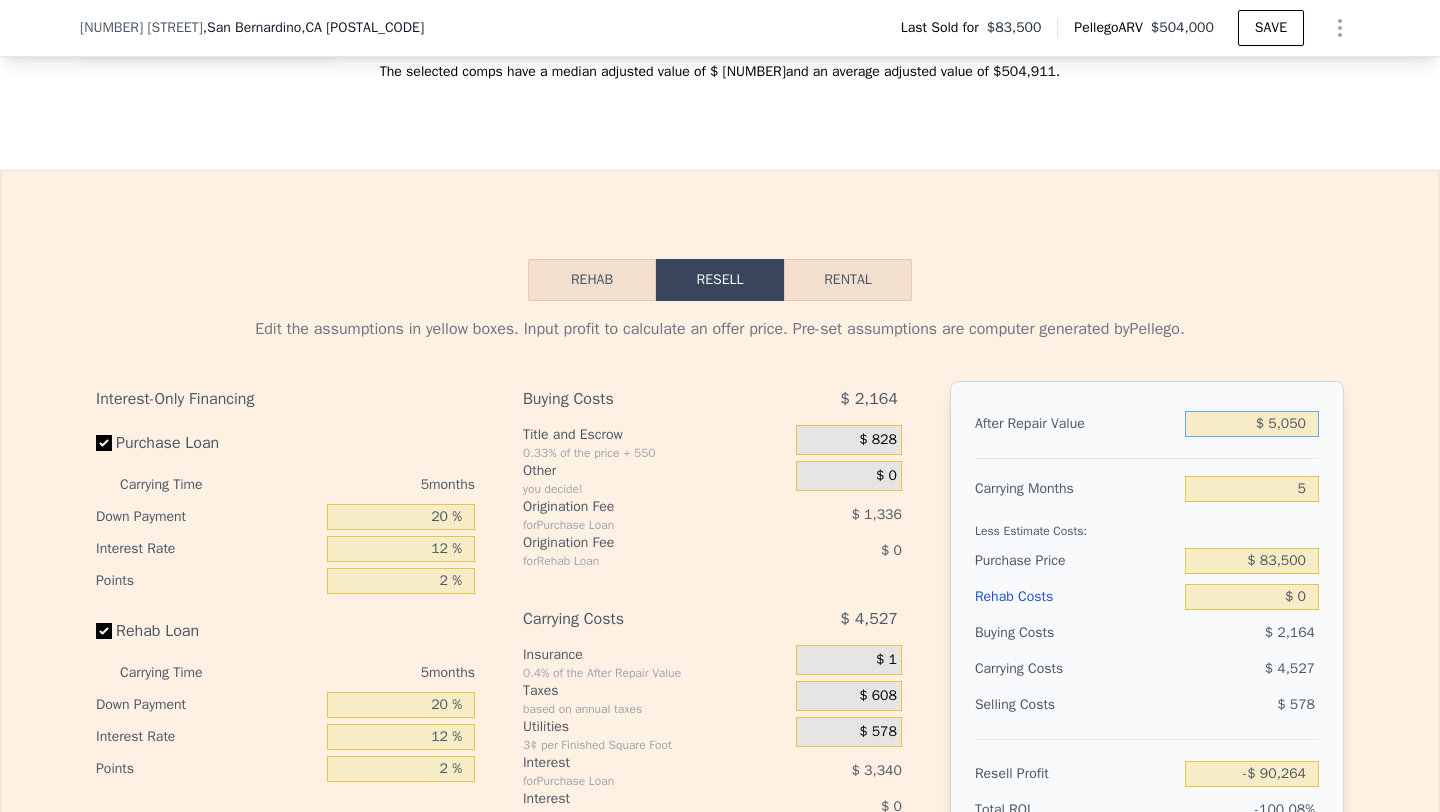 type on "-$ 85,967" 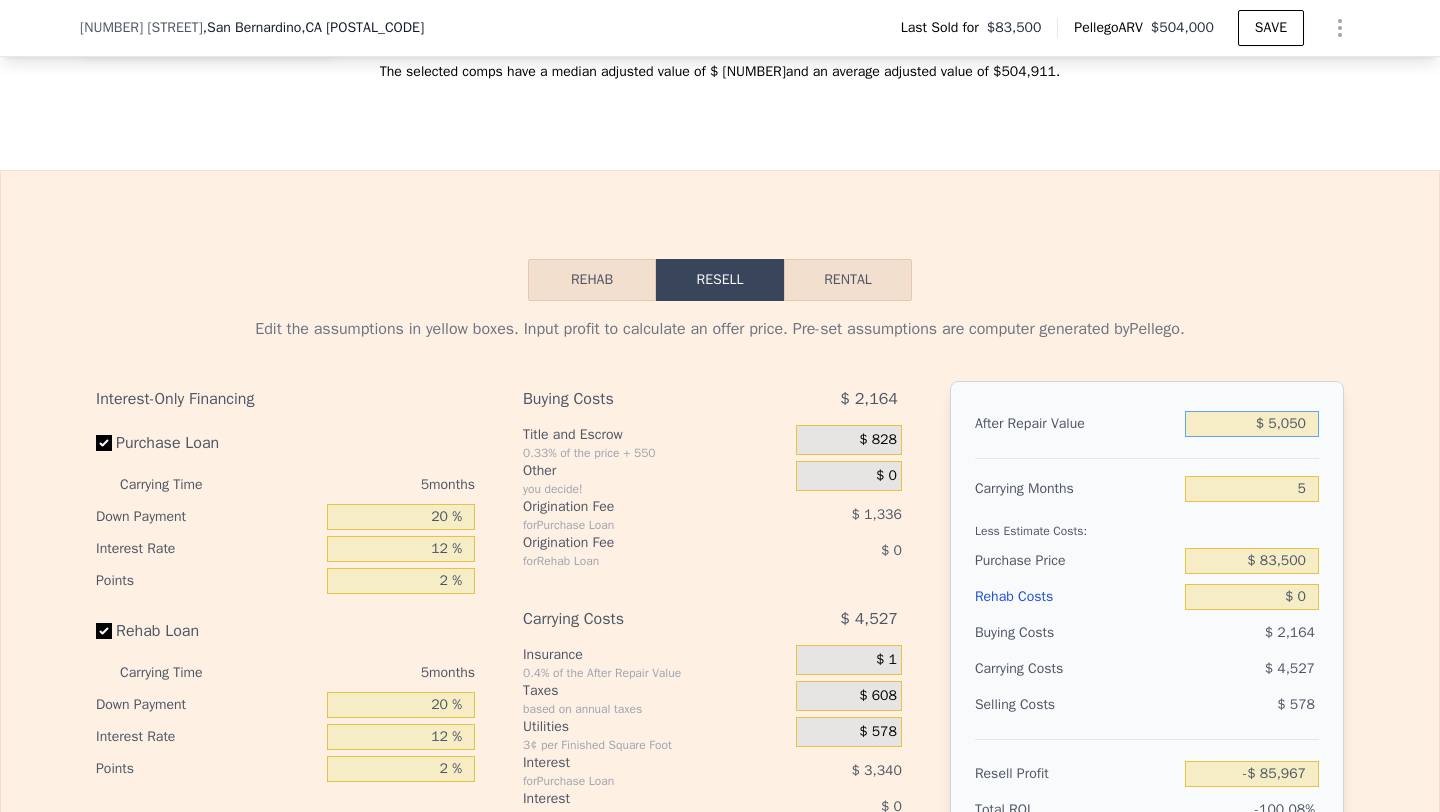 type on "$ 50,500" 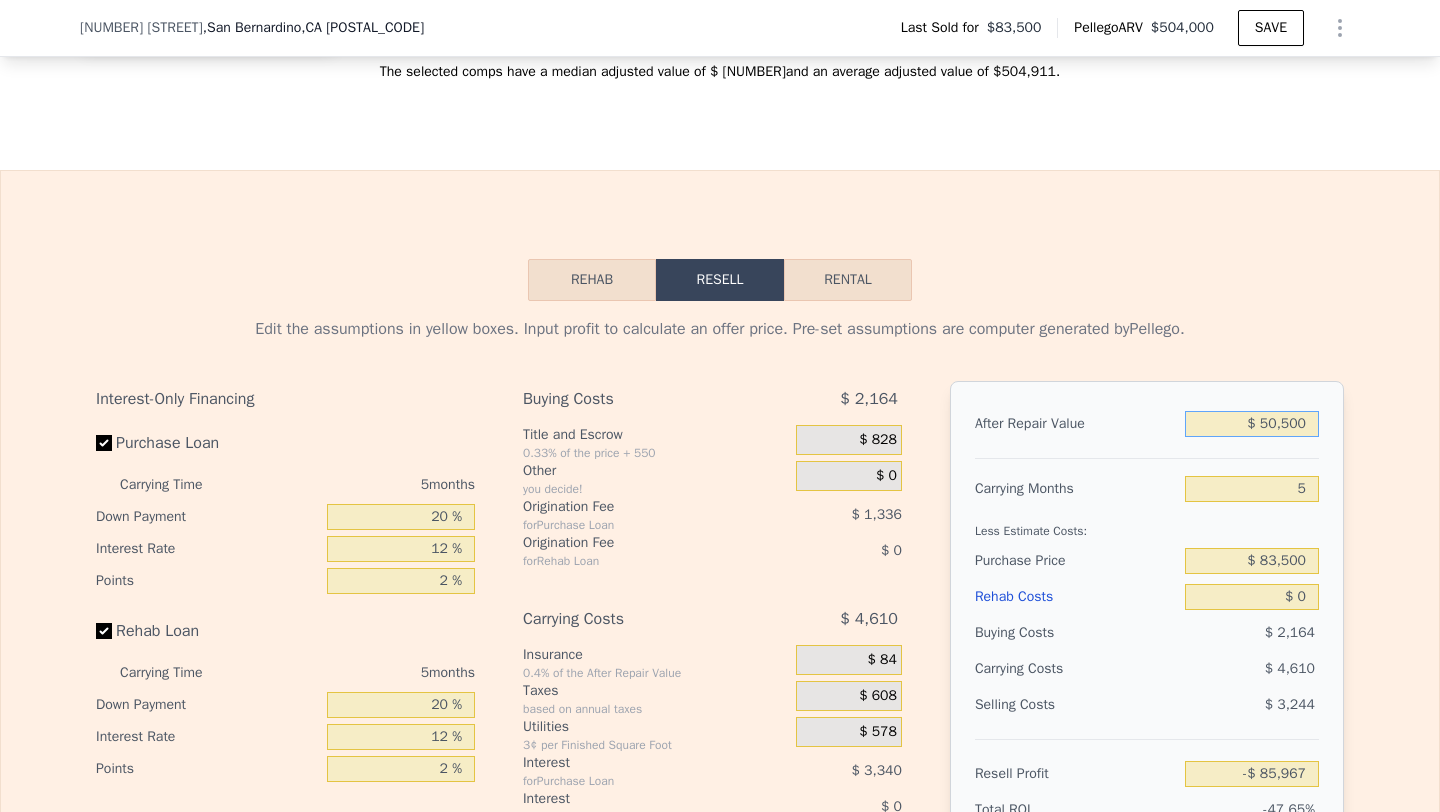 type on "-$ 43,018" 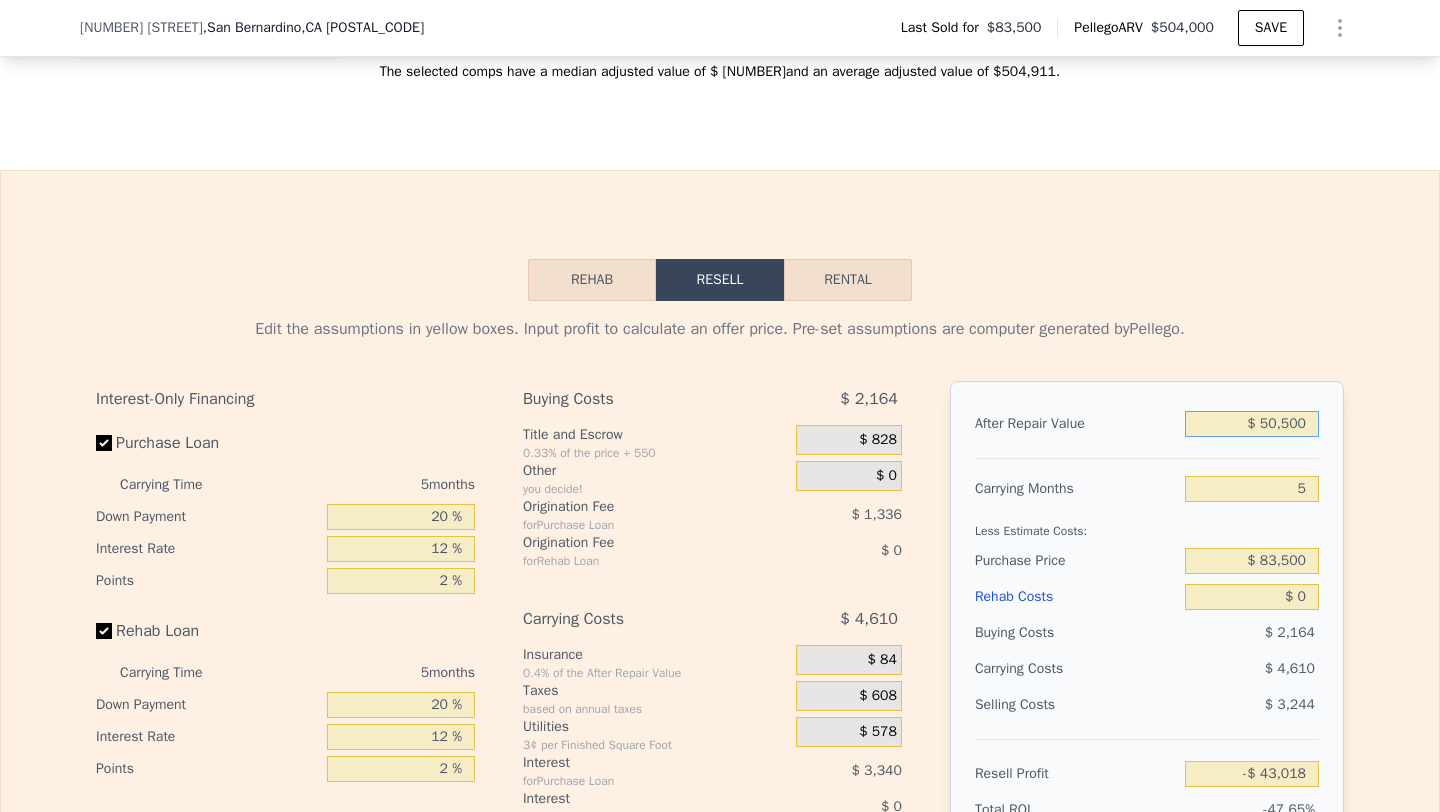type on "$ 505,000" 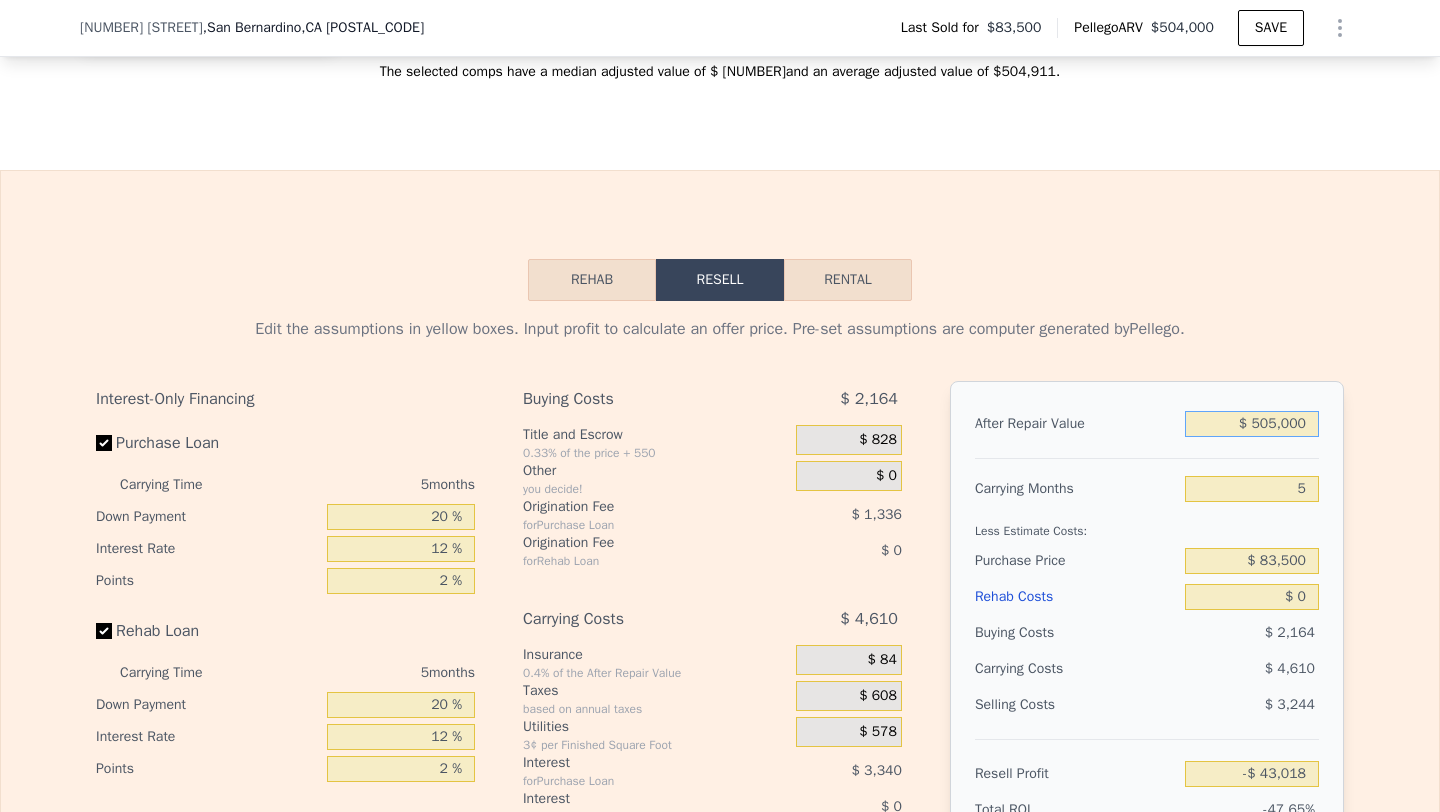 type on "$ 386,486" 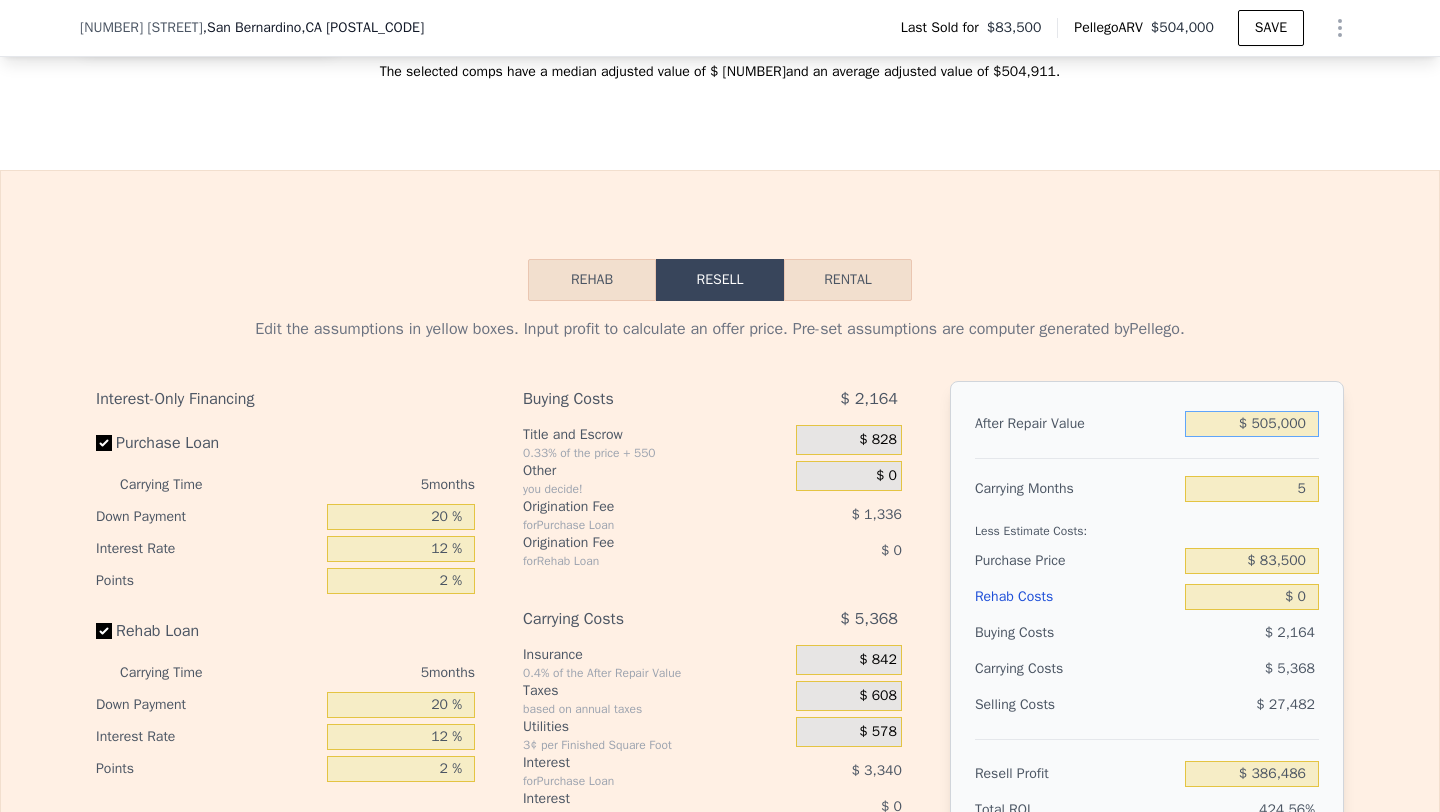type on "$ 5,050,000" 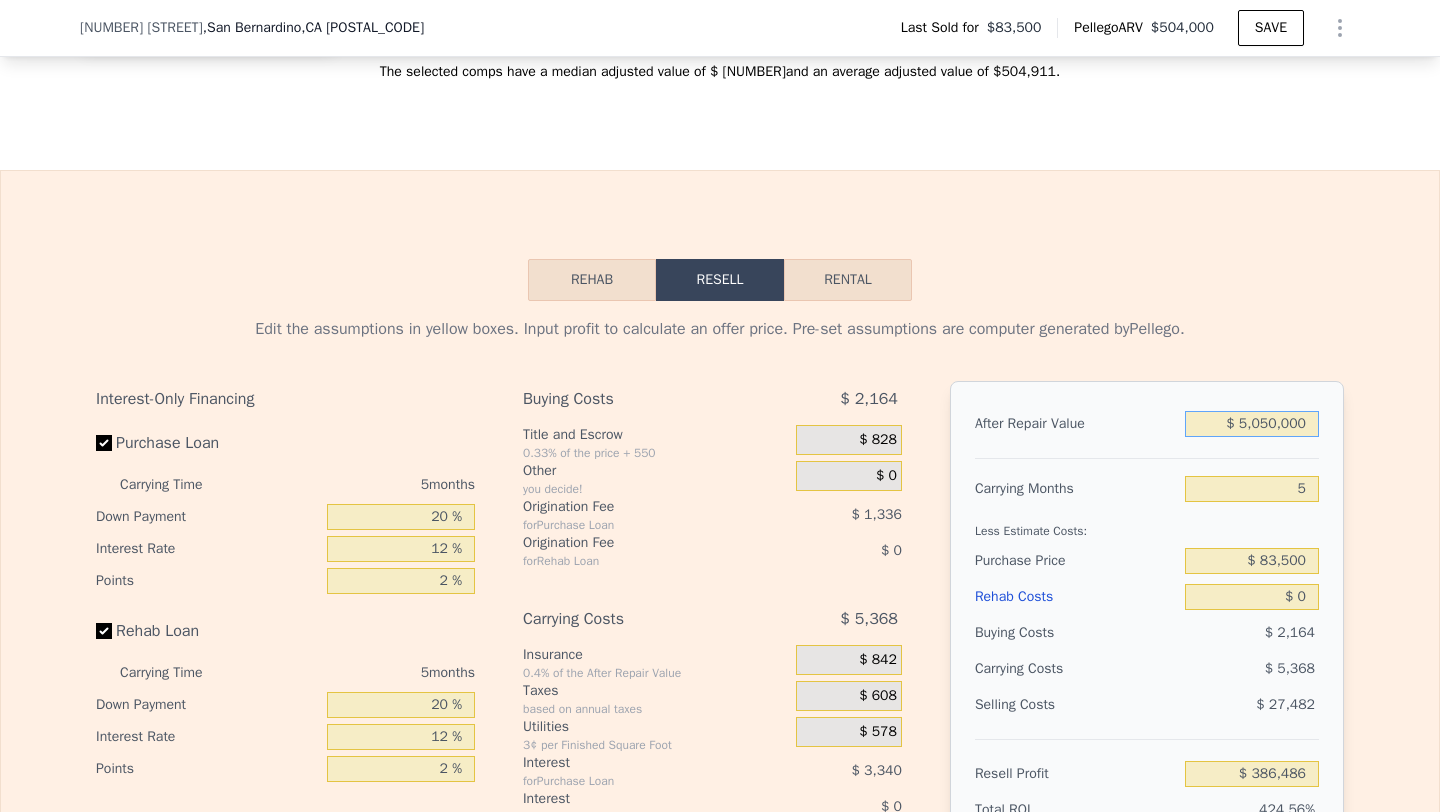 type on "$ 4,681,526" 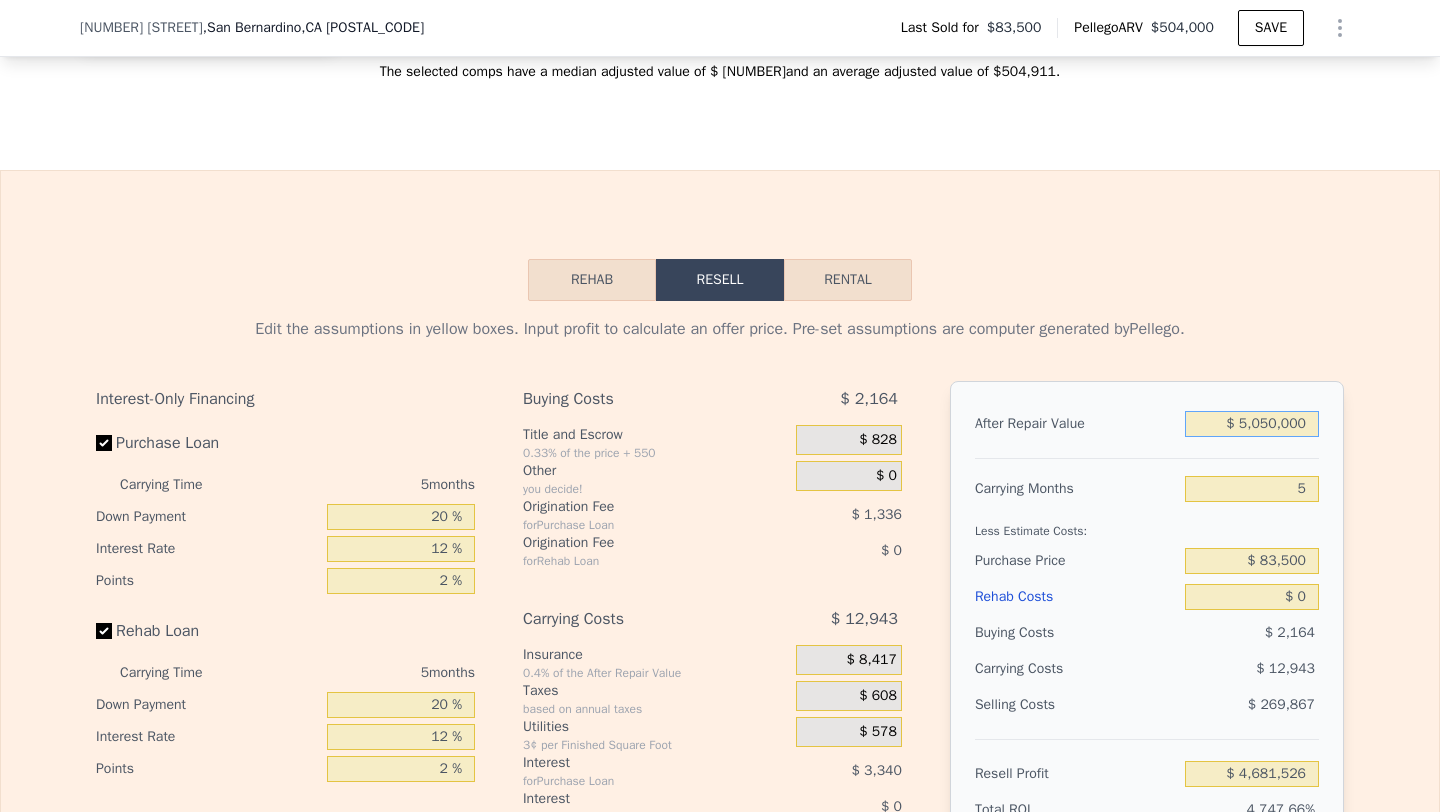 type on "$ 505,000" 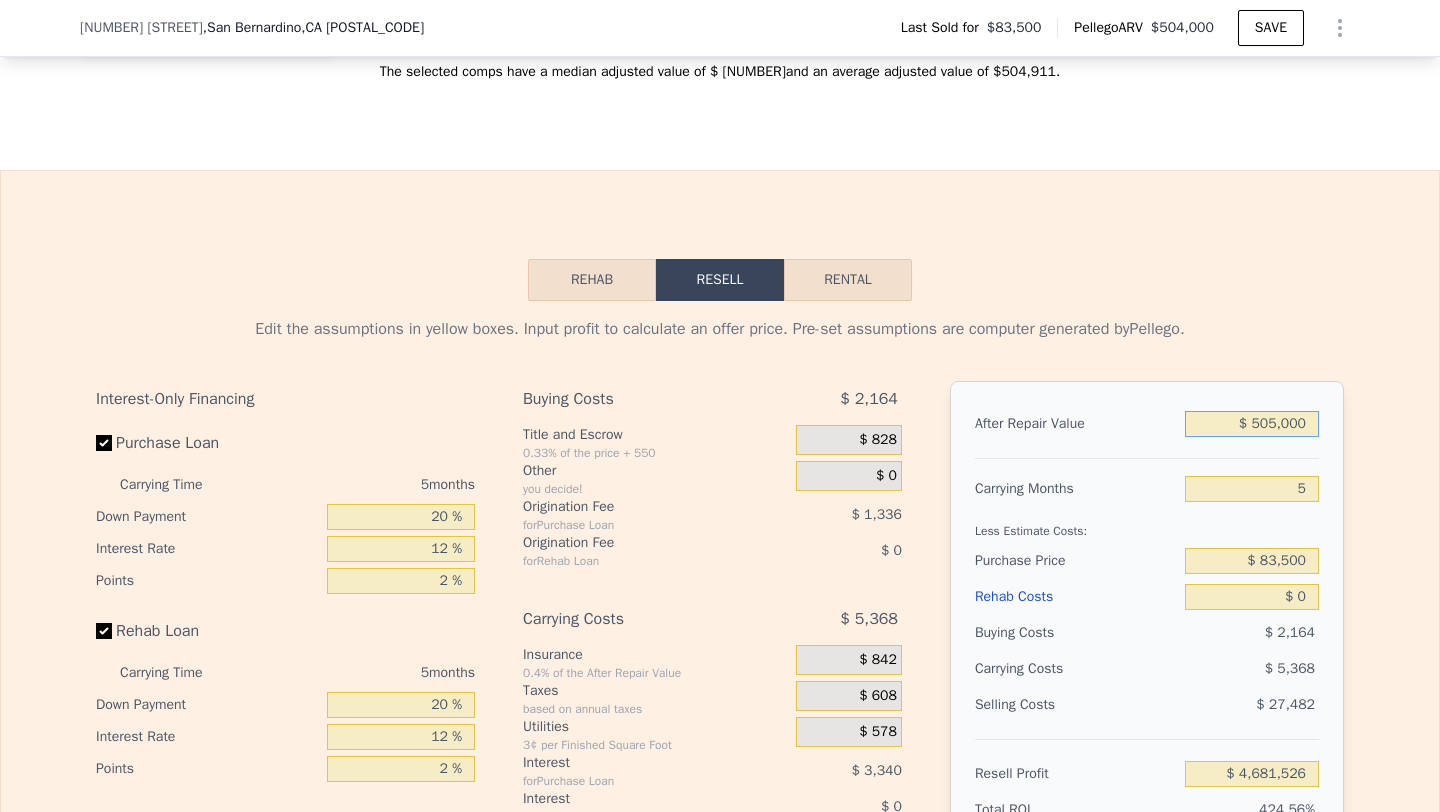 type on "$ 386,486" 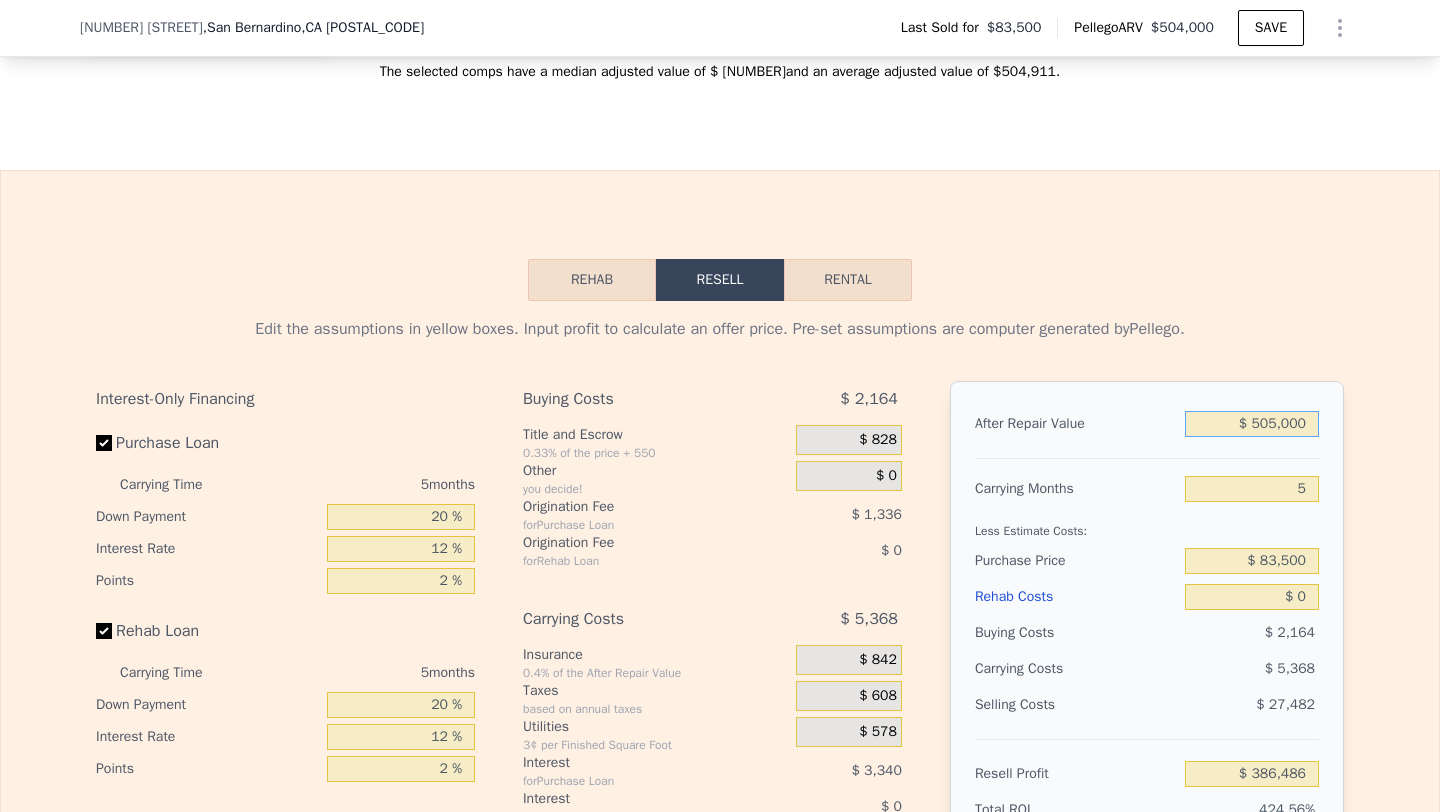 type on "$ 505,000" 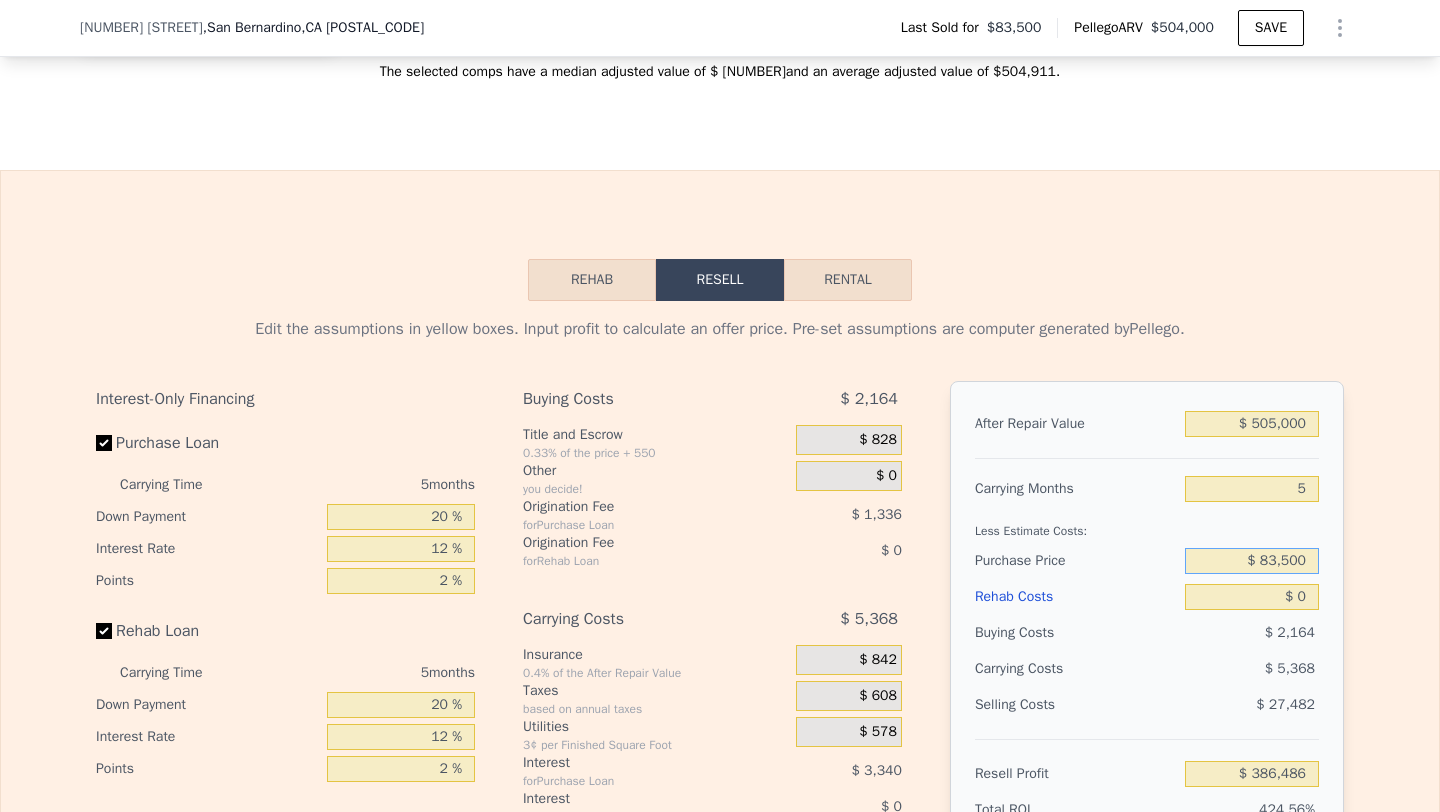 click on "$ 83,500" at bounding box center [1252, 561] 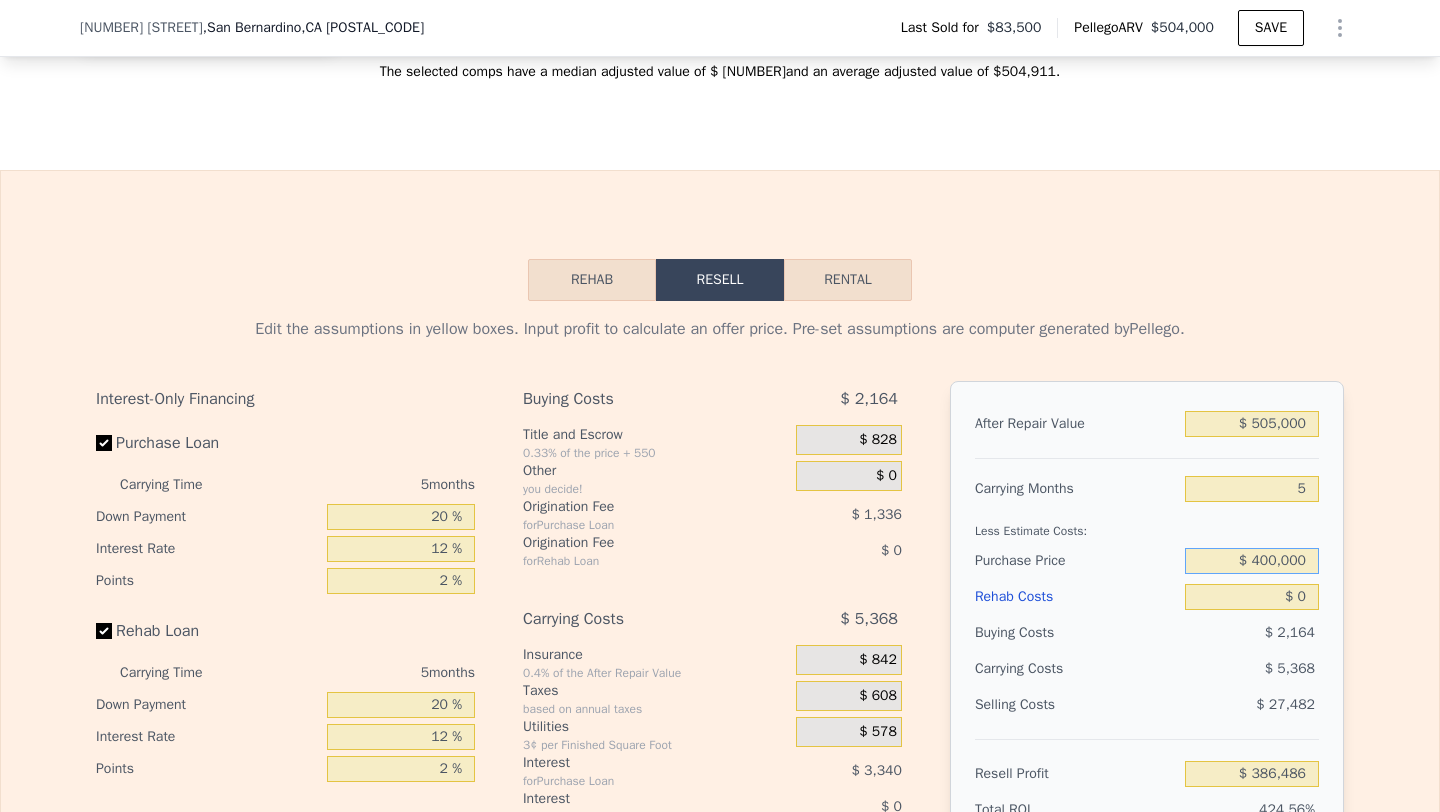 type on "$ 400,000" 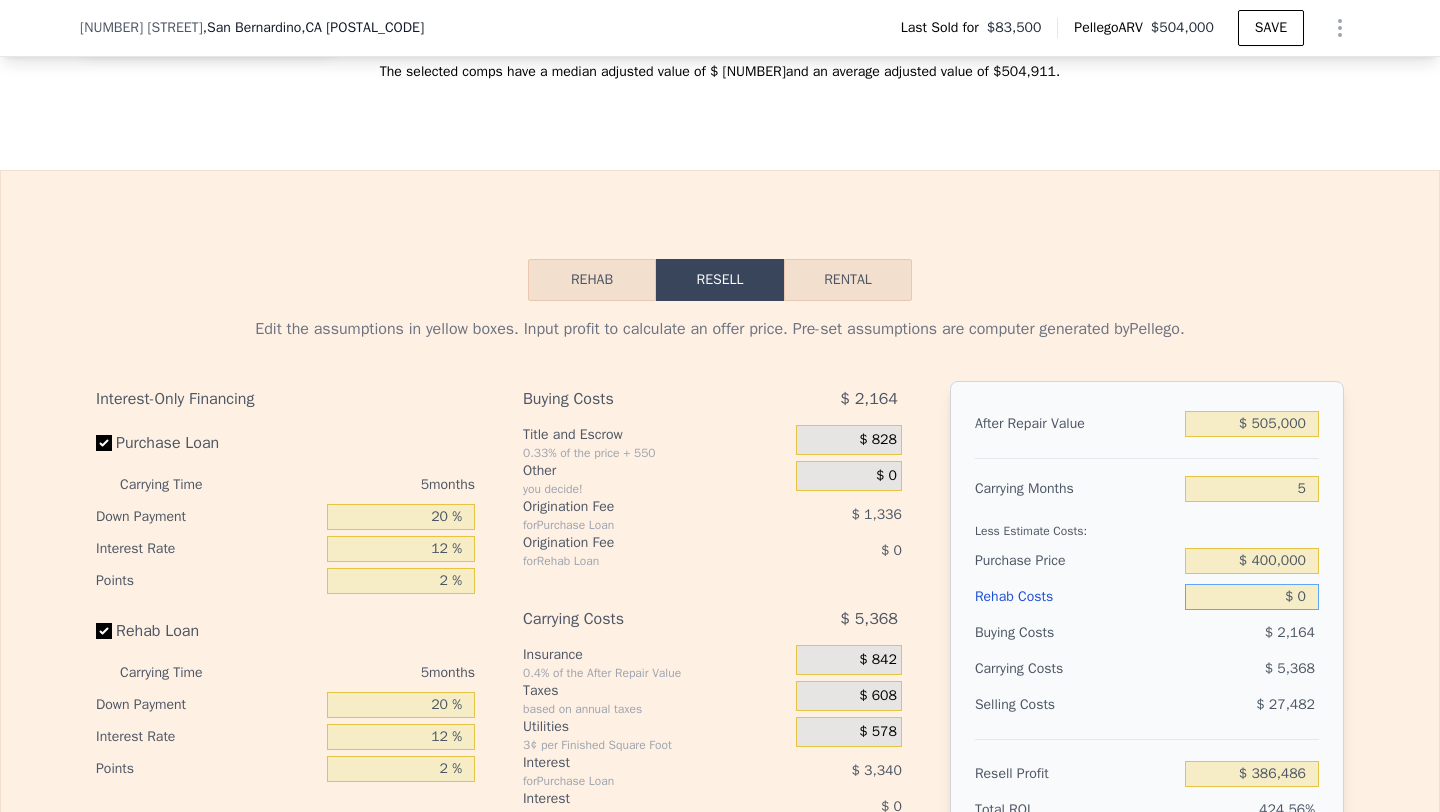 click on "$ 0" at bounding box center (1252, 597) 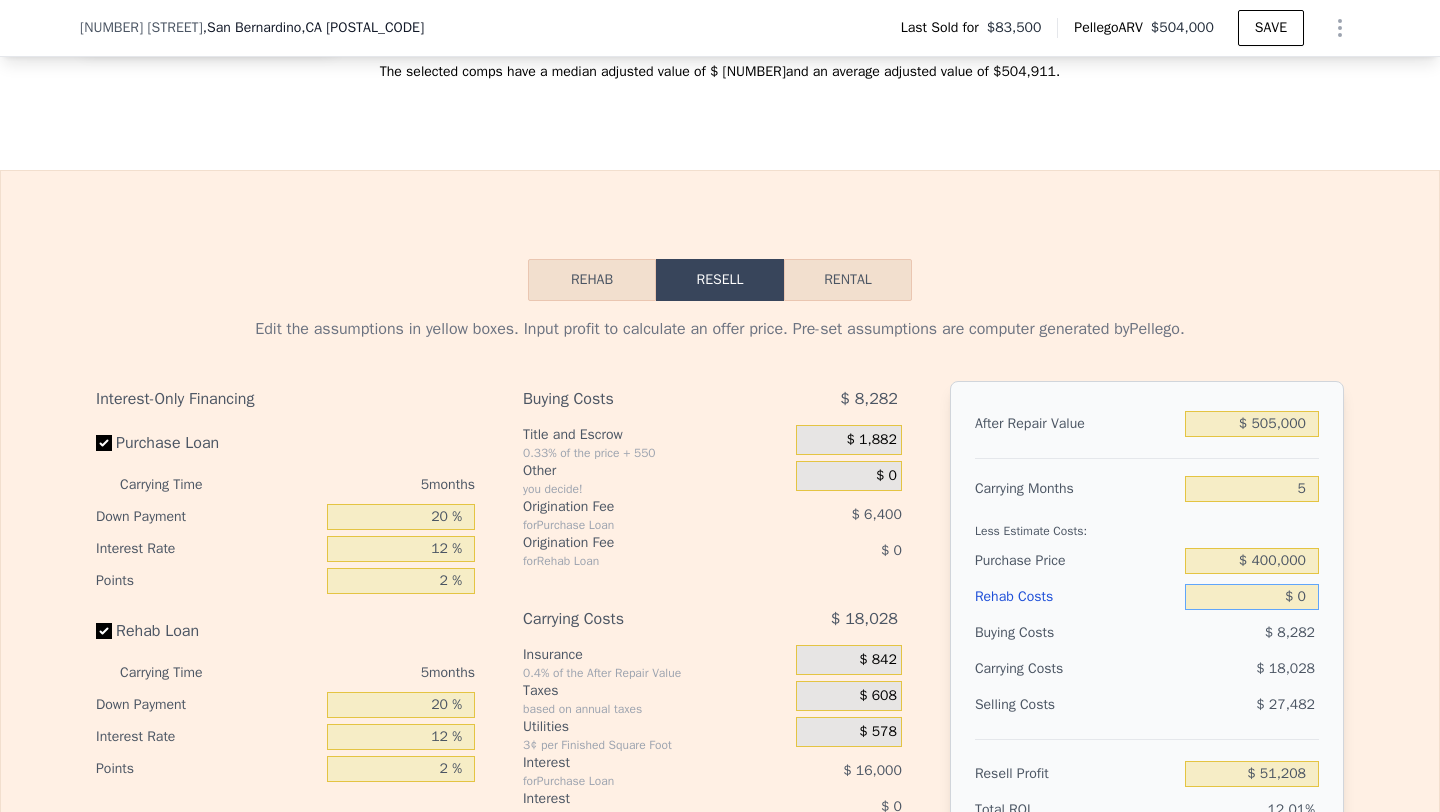 click on "$ 0" at bounding box center [1252, 597] 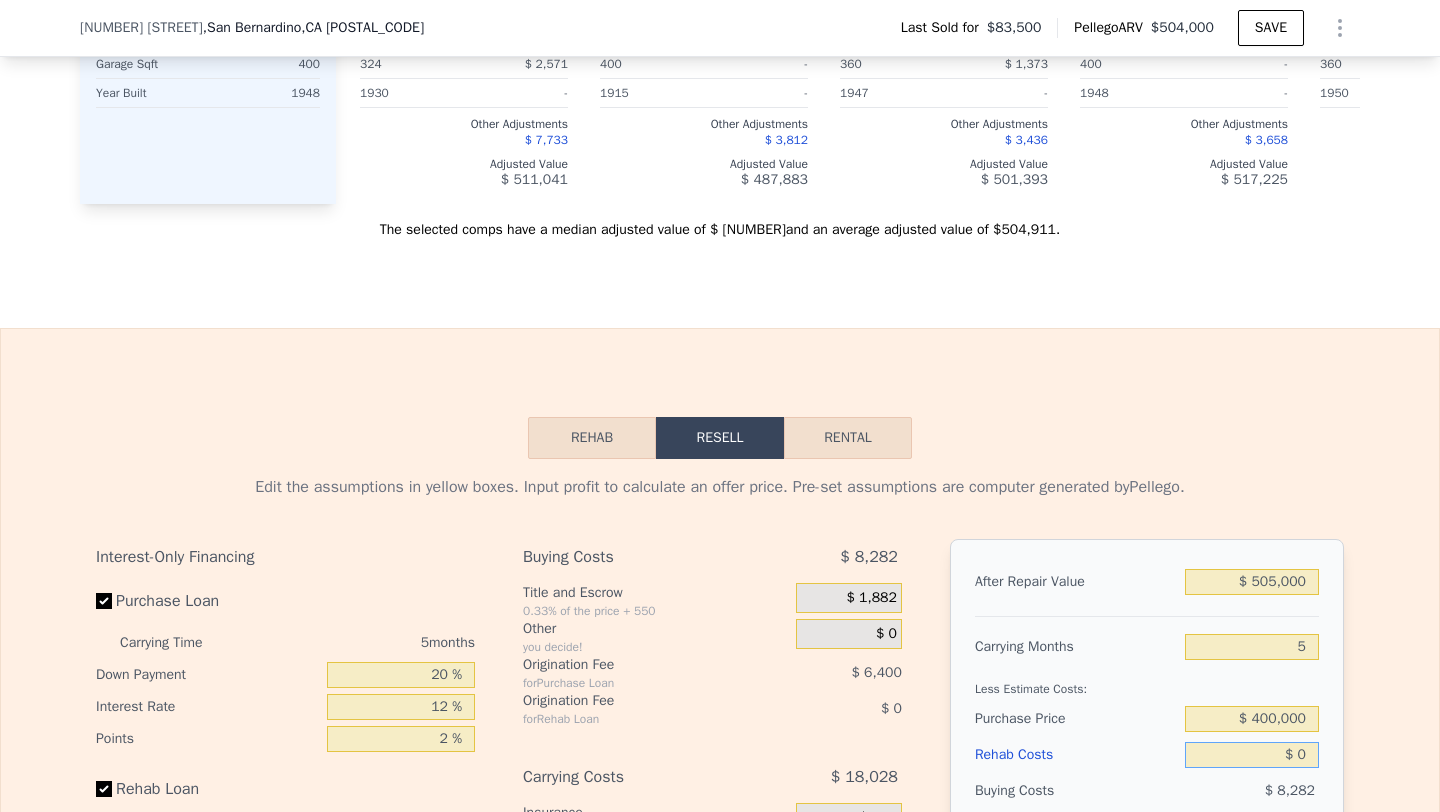 scroll, scrollTop: 2253, scrollLeft: 0, axis: vertical 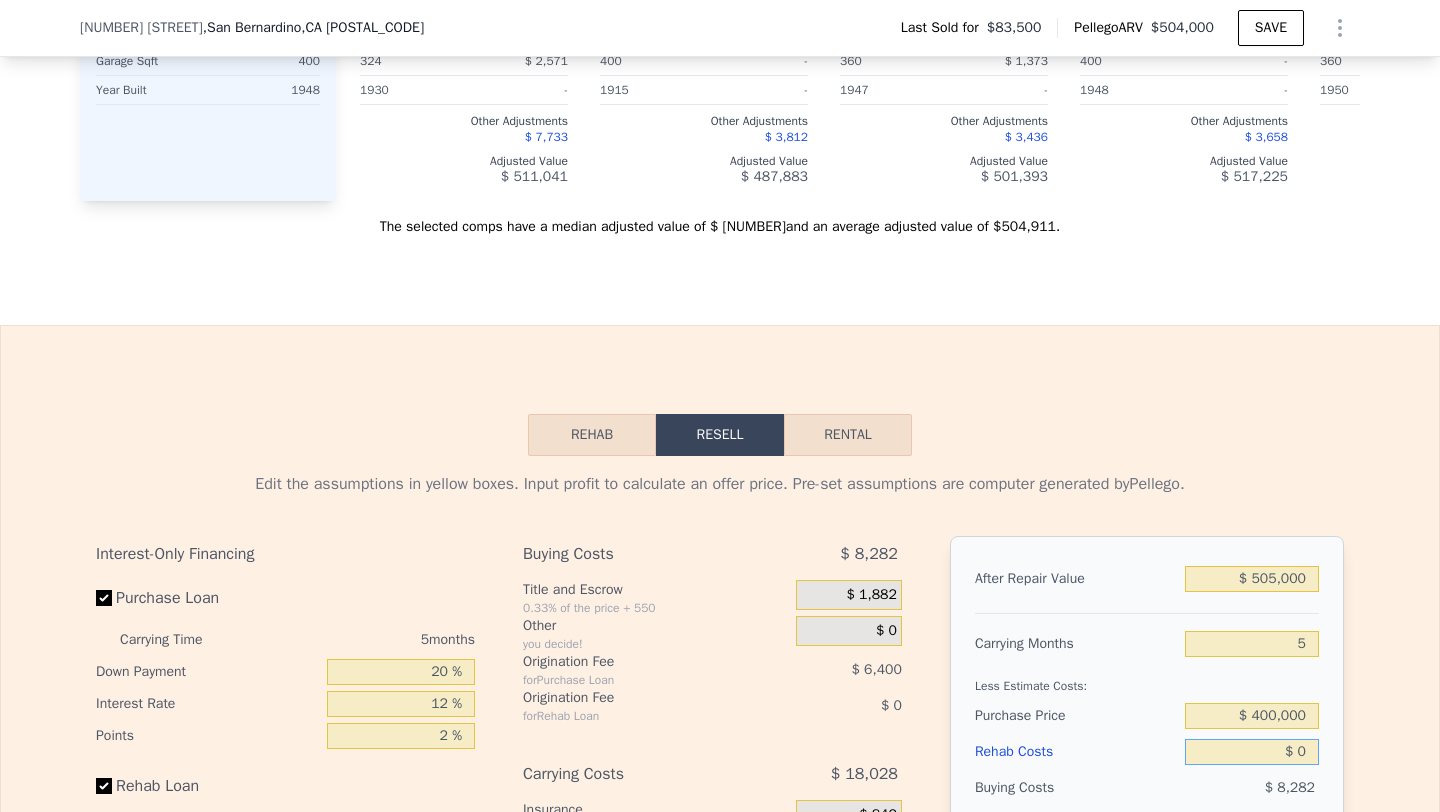 type on "$ 7" 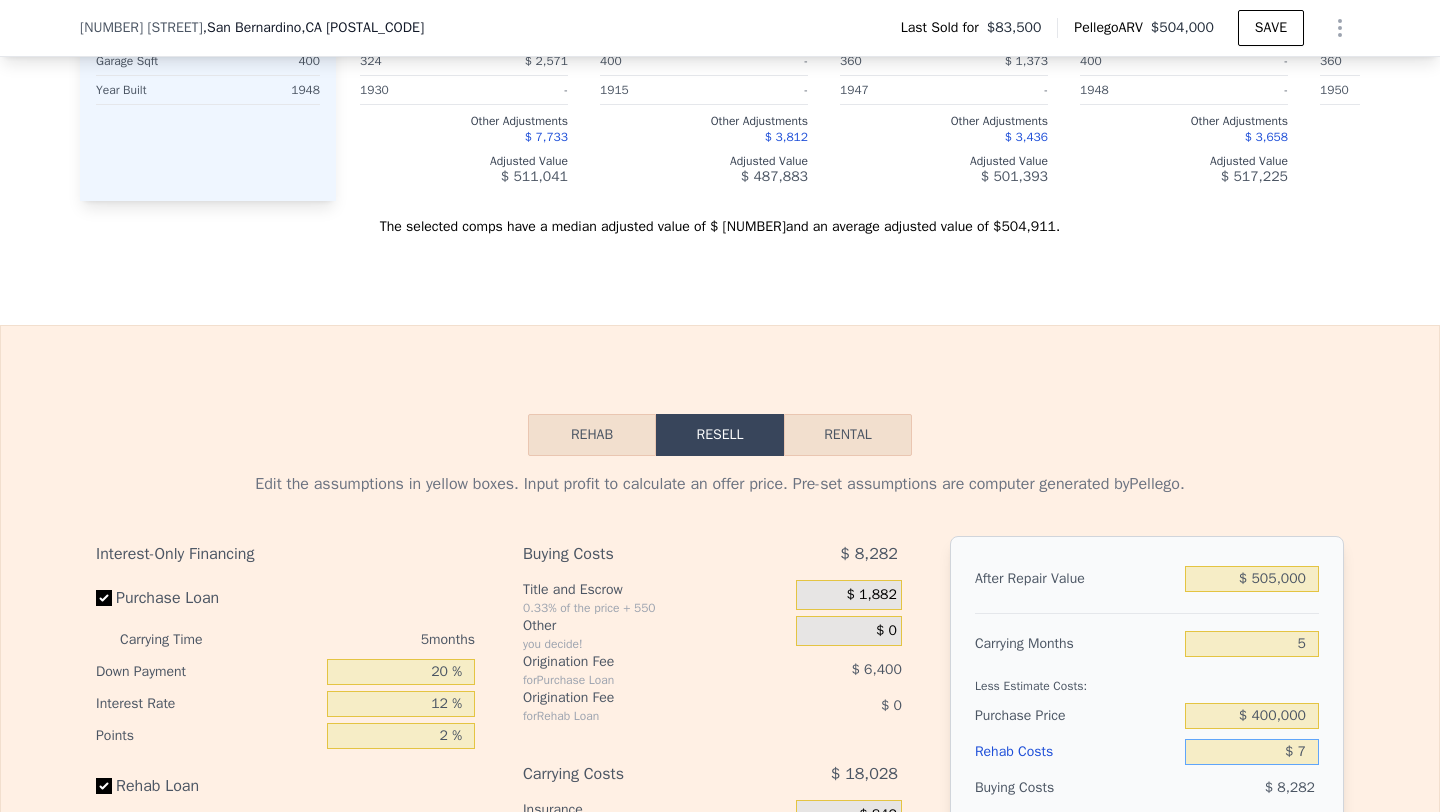 type on "$ 51,201" 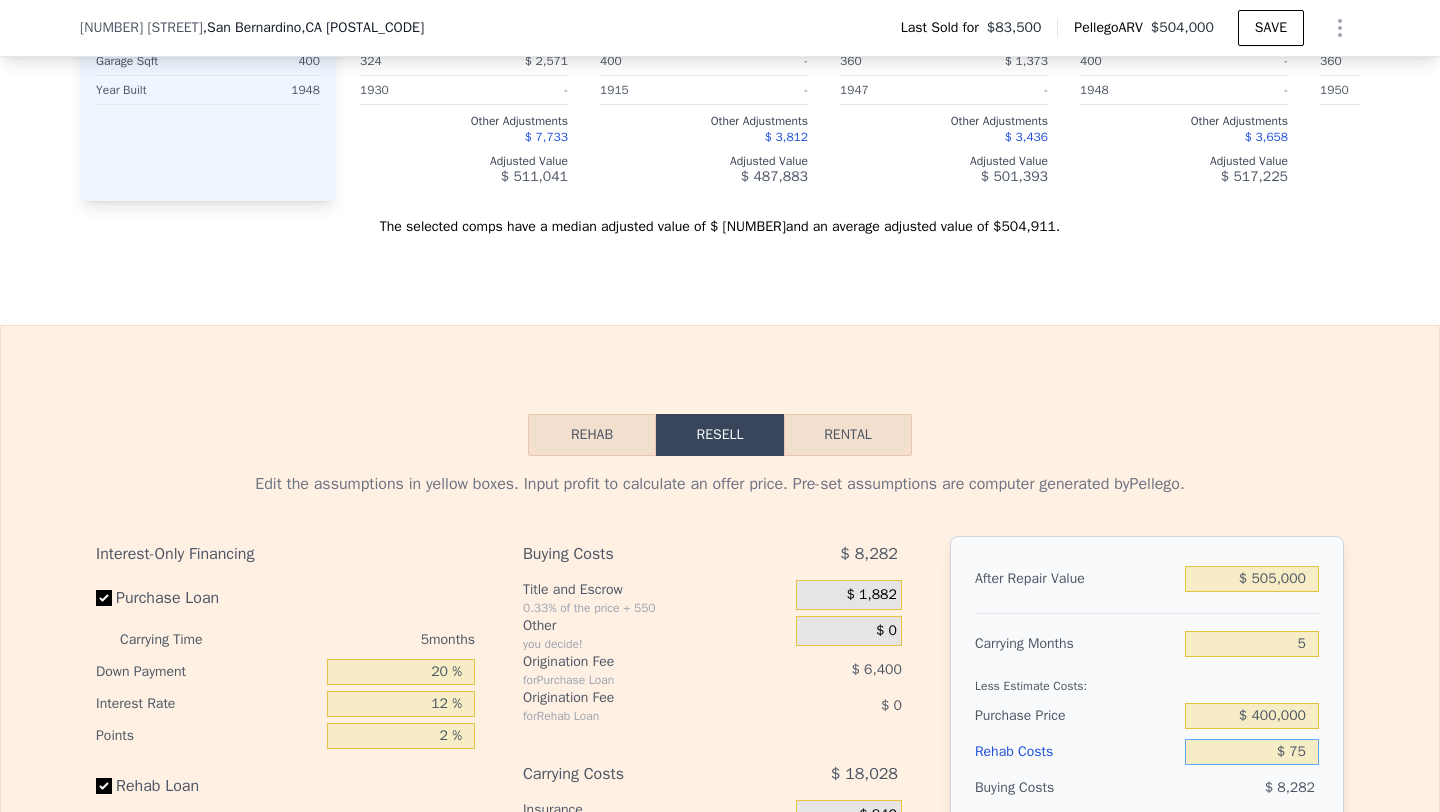 type on "$ 51,127" 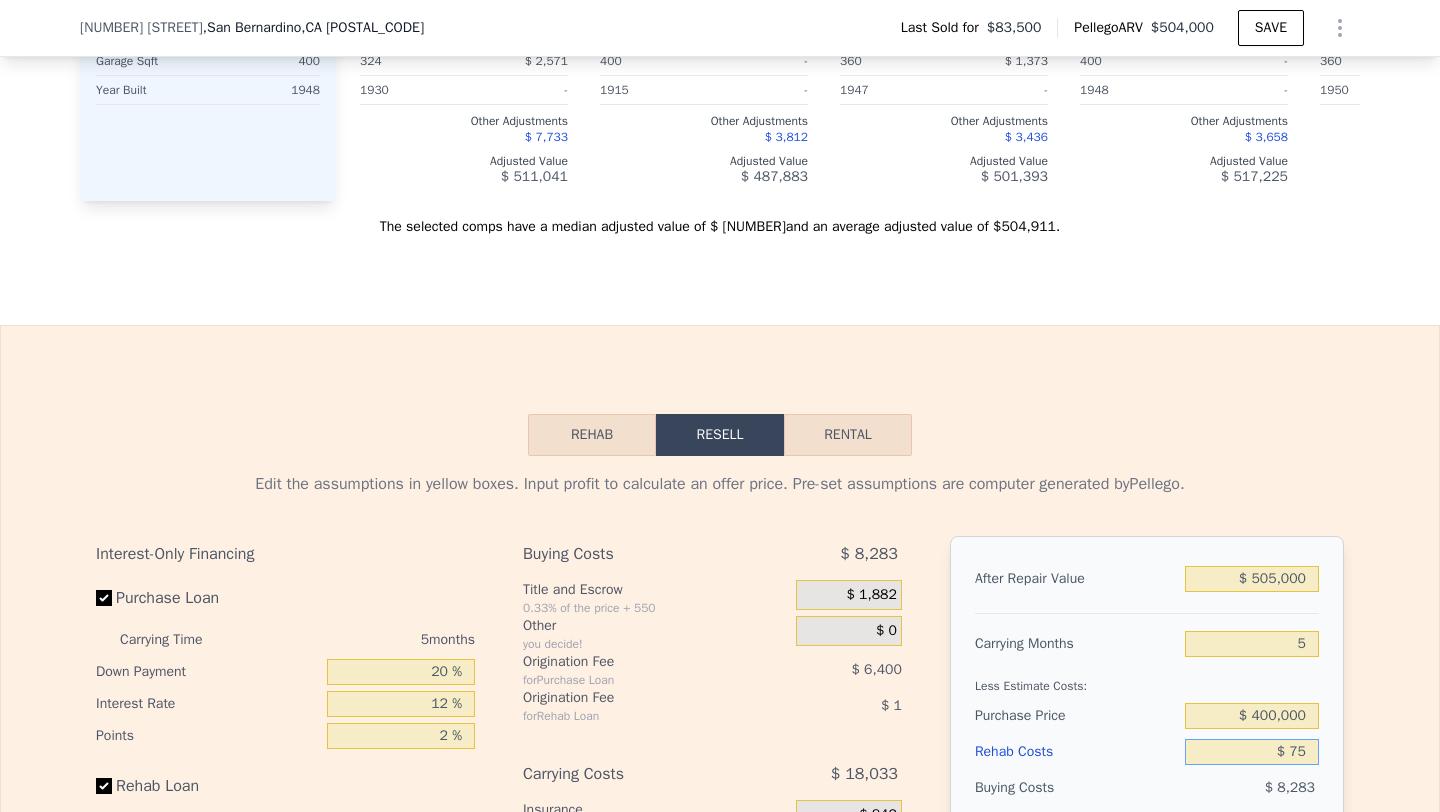 type on "$ 750" 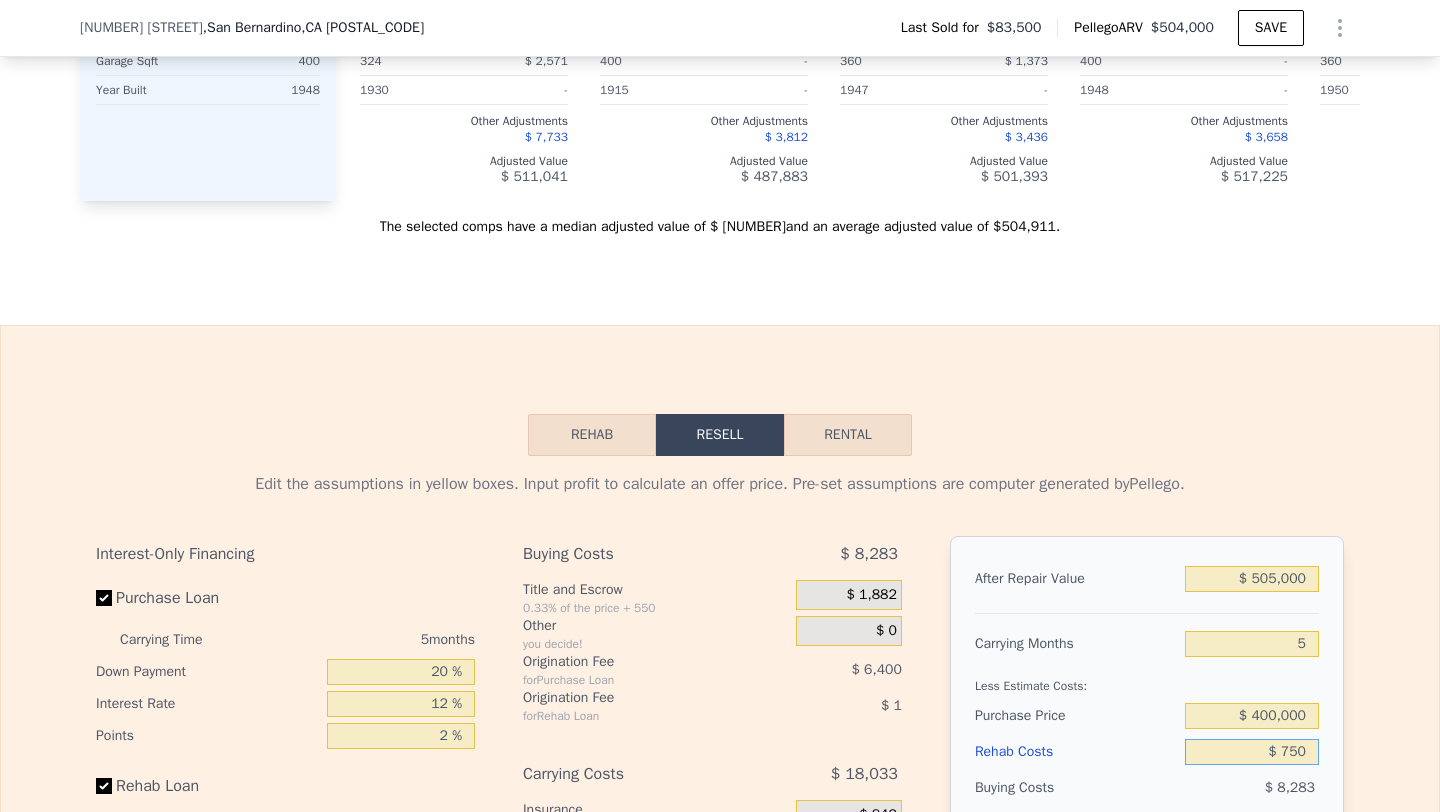type on "$ 50,416" 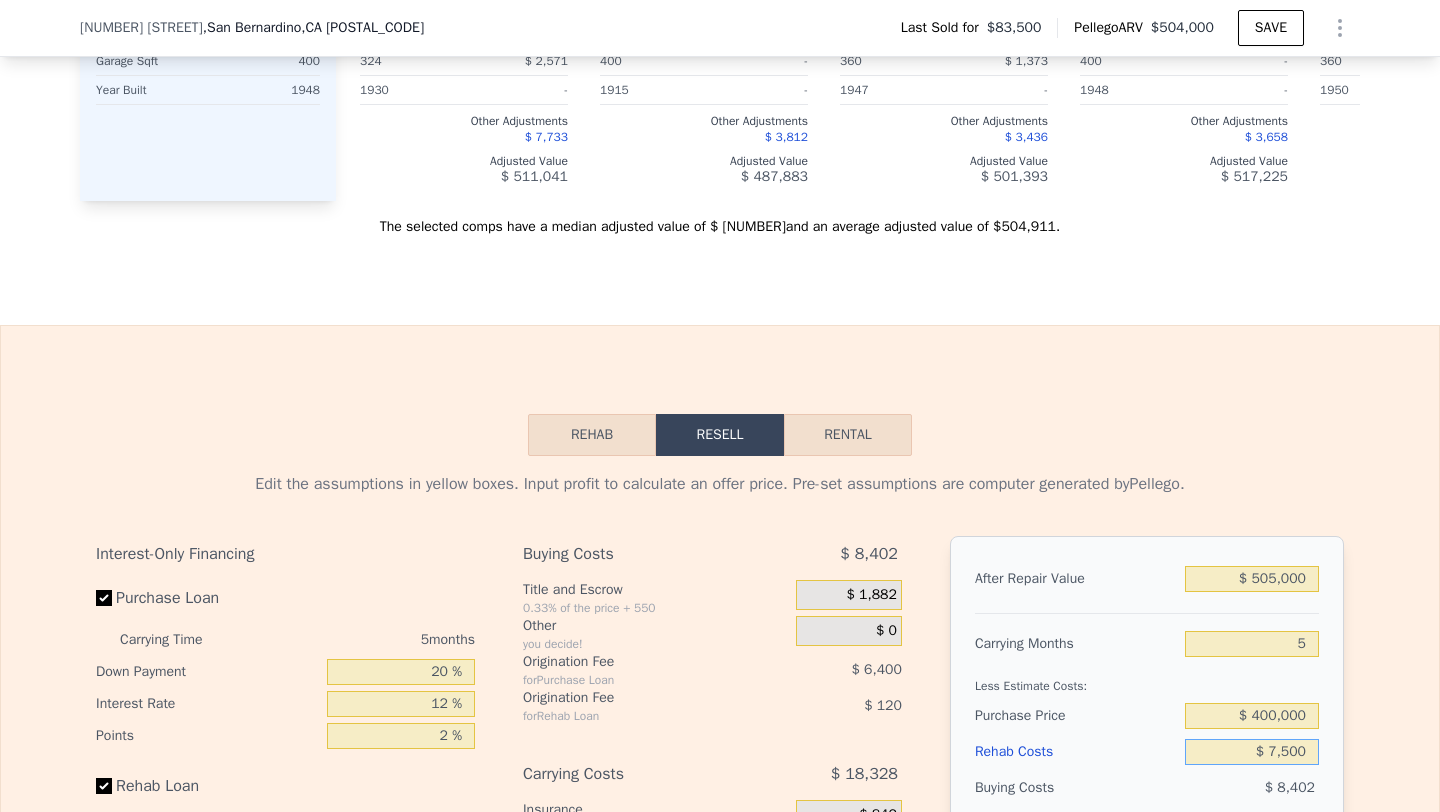 type on "$ 43,288" 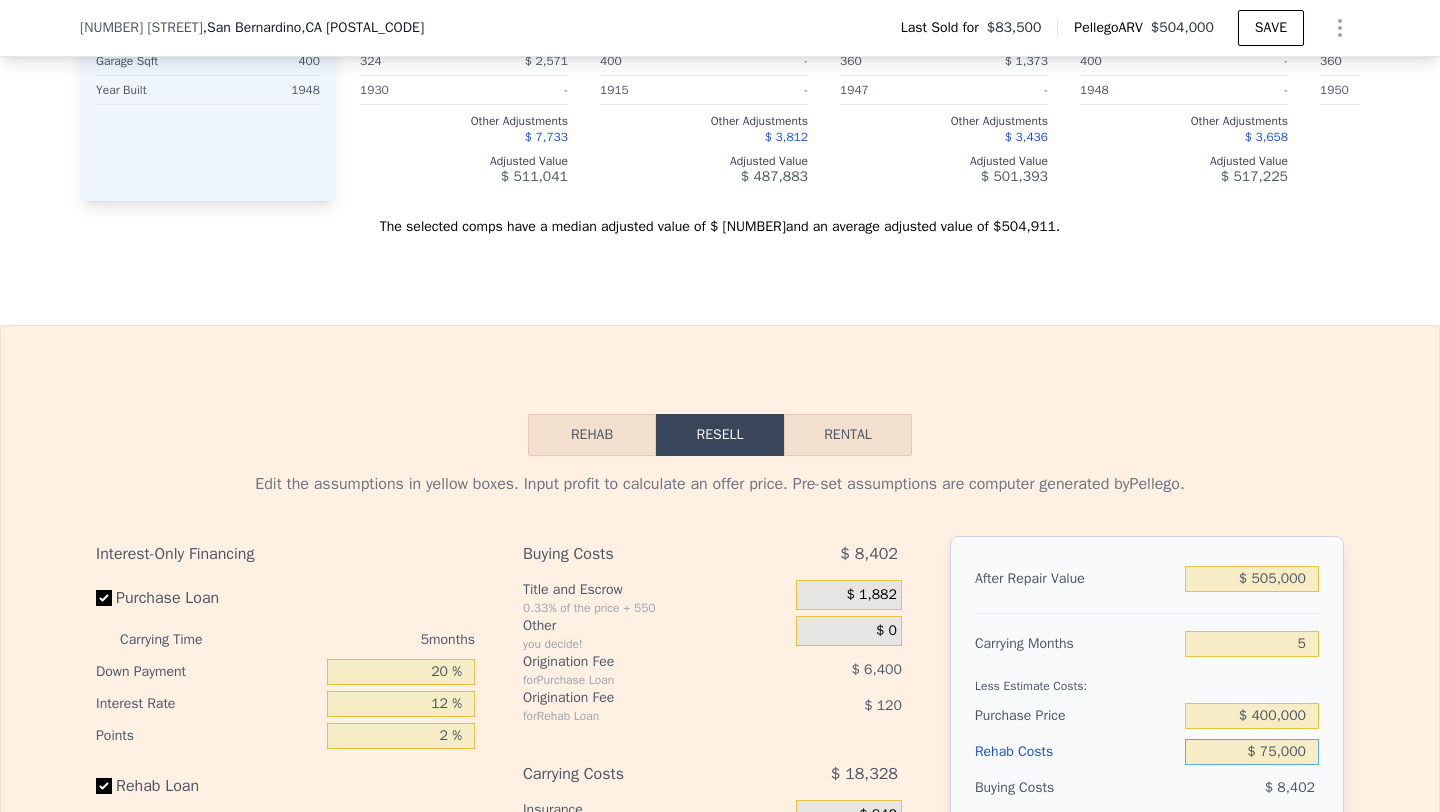 type on "-$ 27,992" 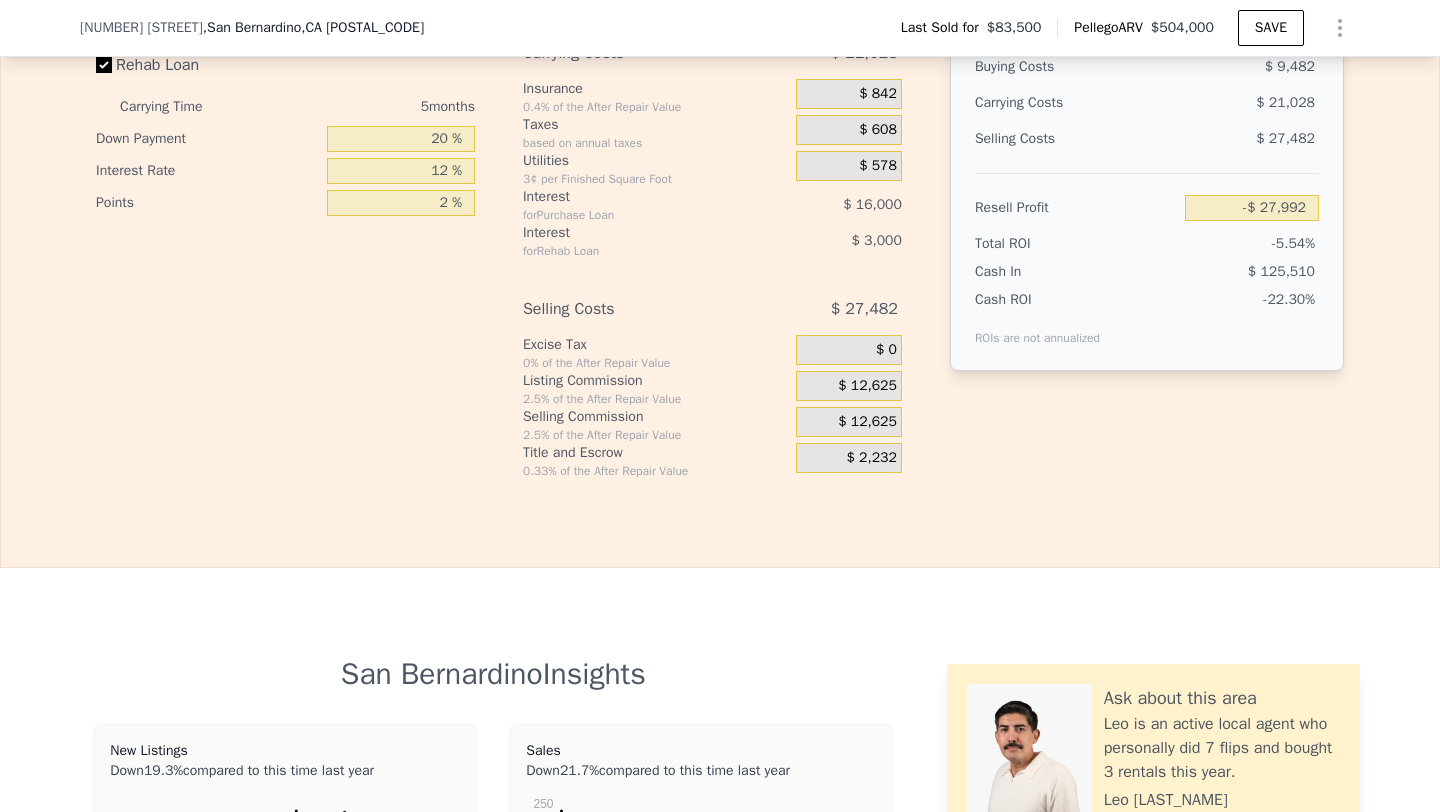 scroll, scrollTop: 2978, scrollLeft: 0, axis: vertical 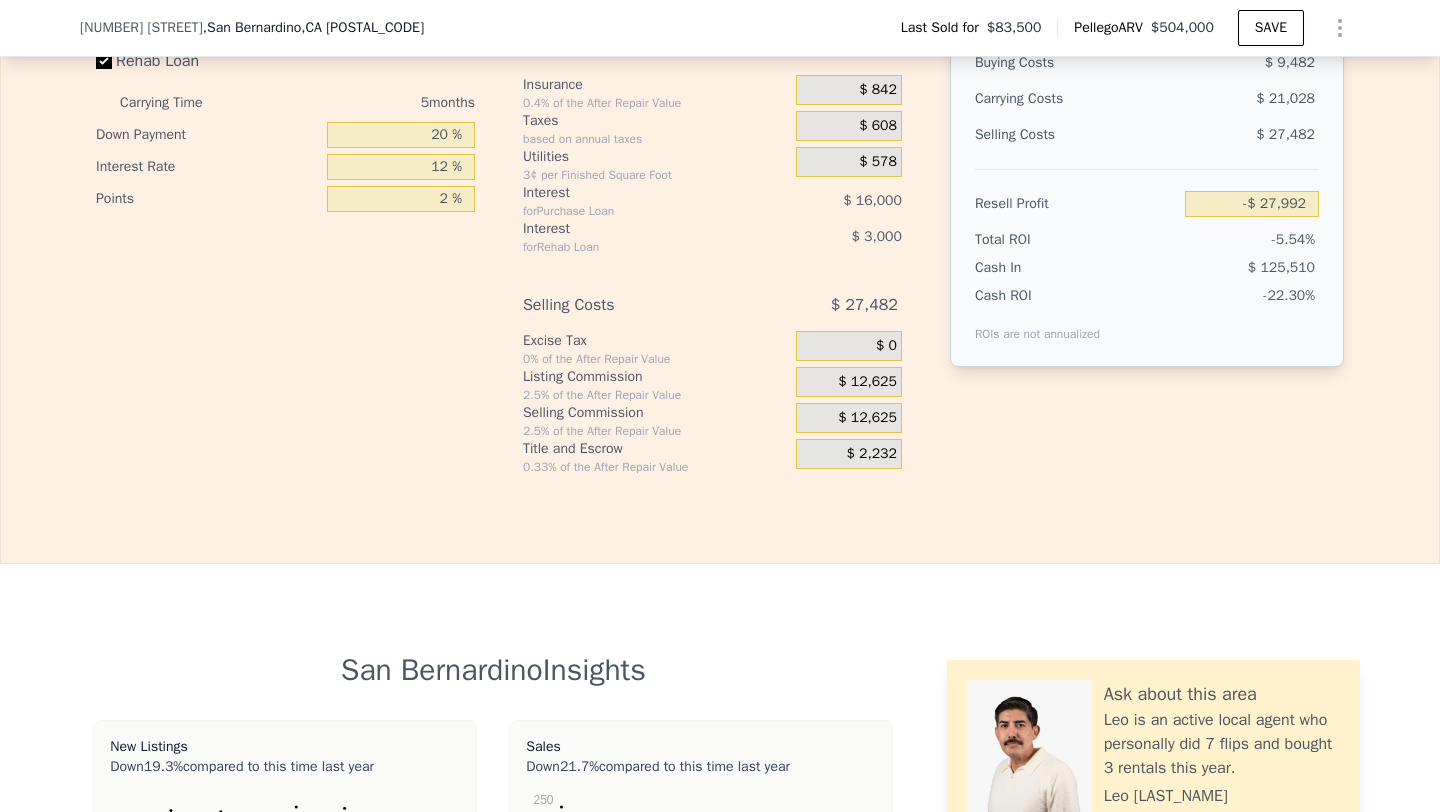 type on "$ 75,000" 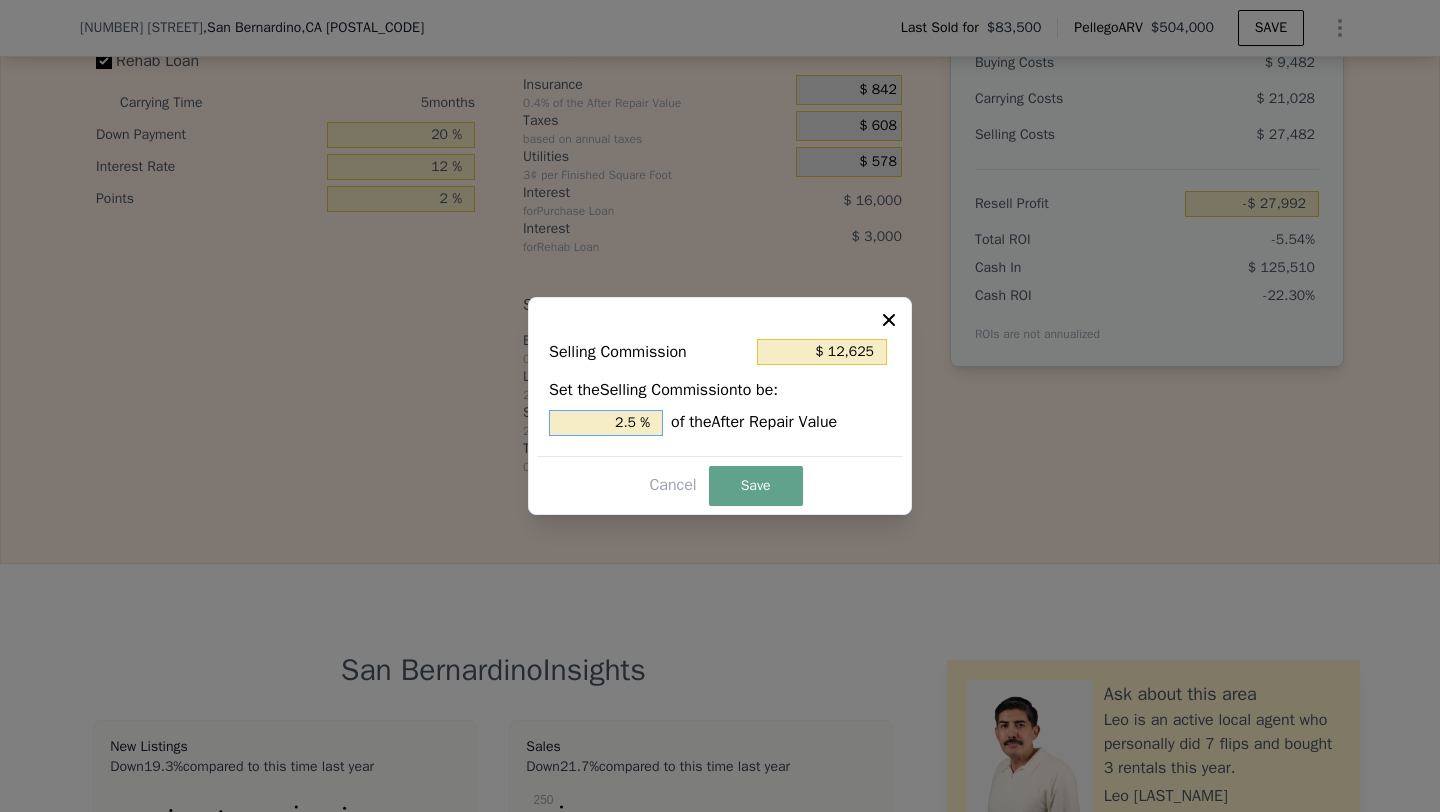 click on "2.5 %" at bounding box center (606, 423) 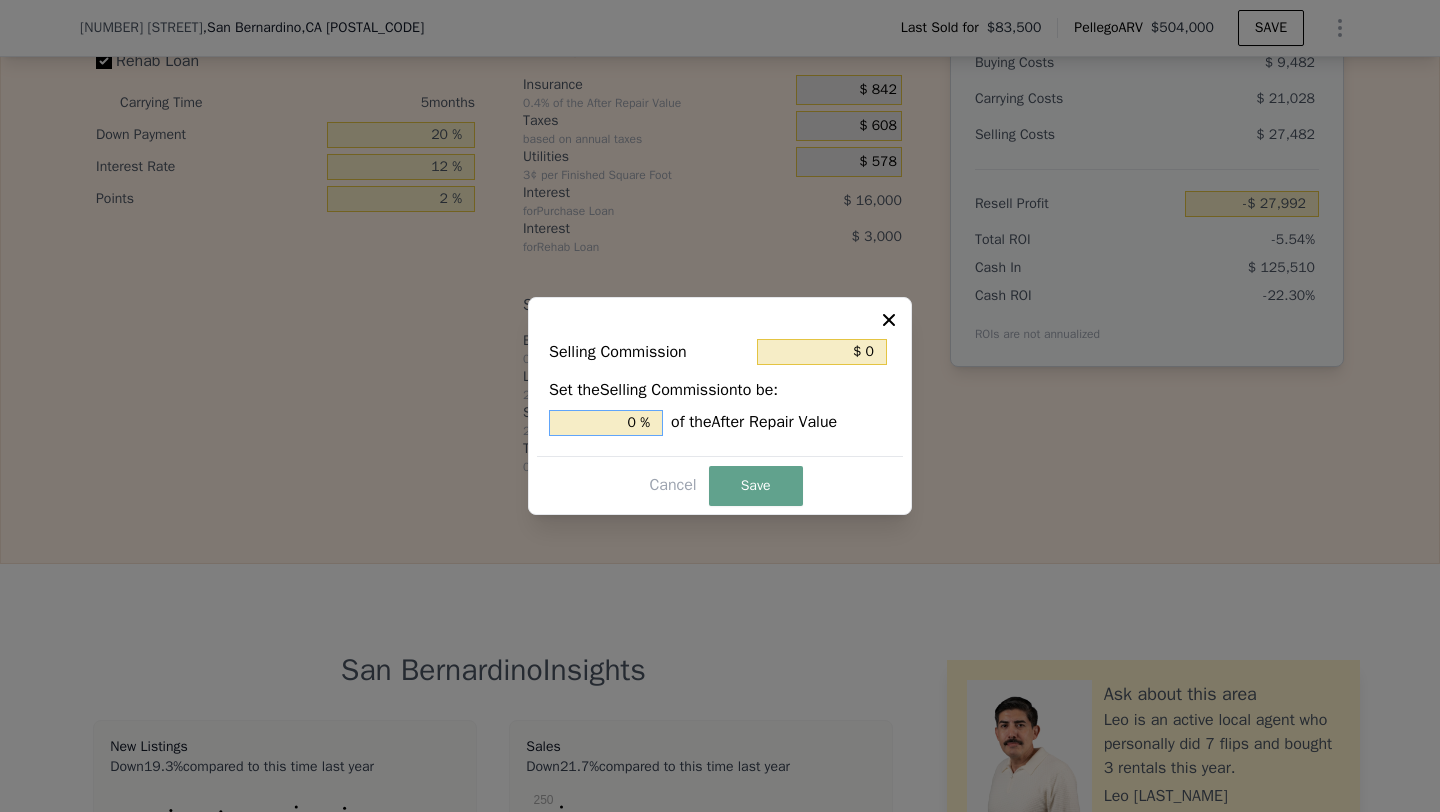type on "0 %" 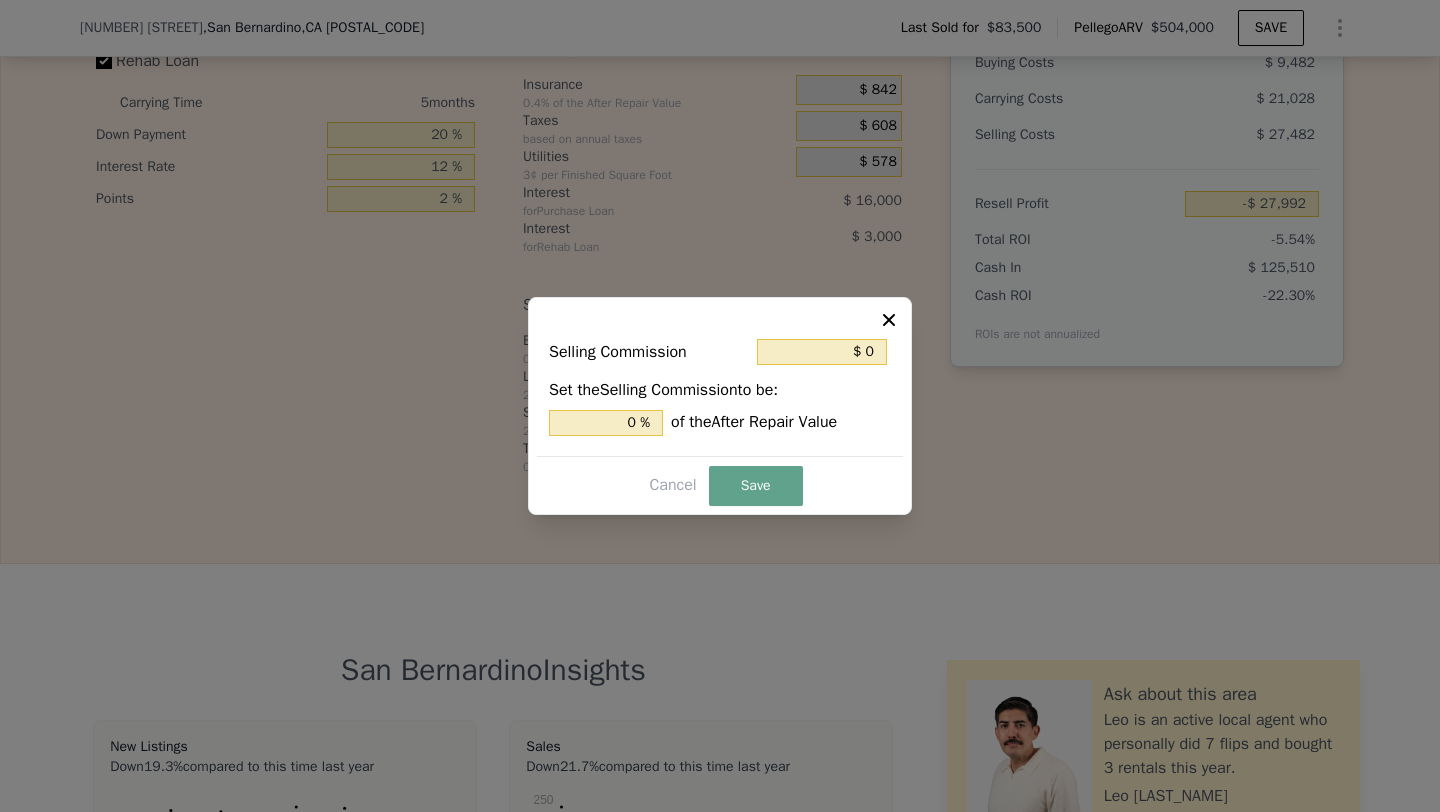 click on "Selling Commission $ 0 Set the  Selling Commission  to be: 0 % of the  After Repair Value" at bounding box center [720, 389] 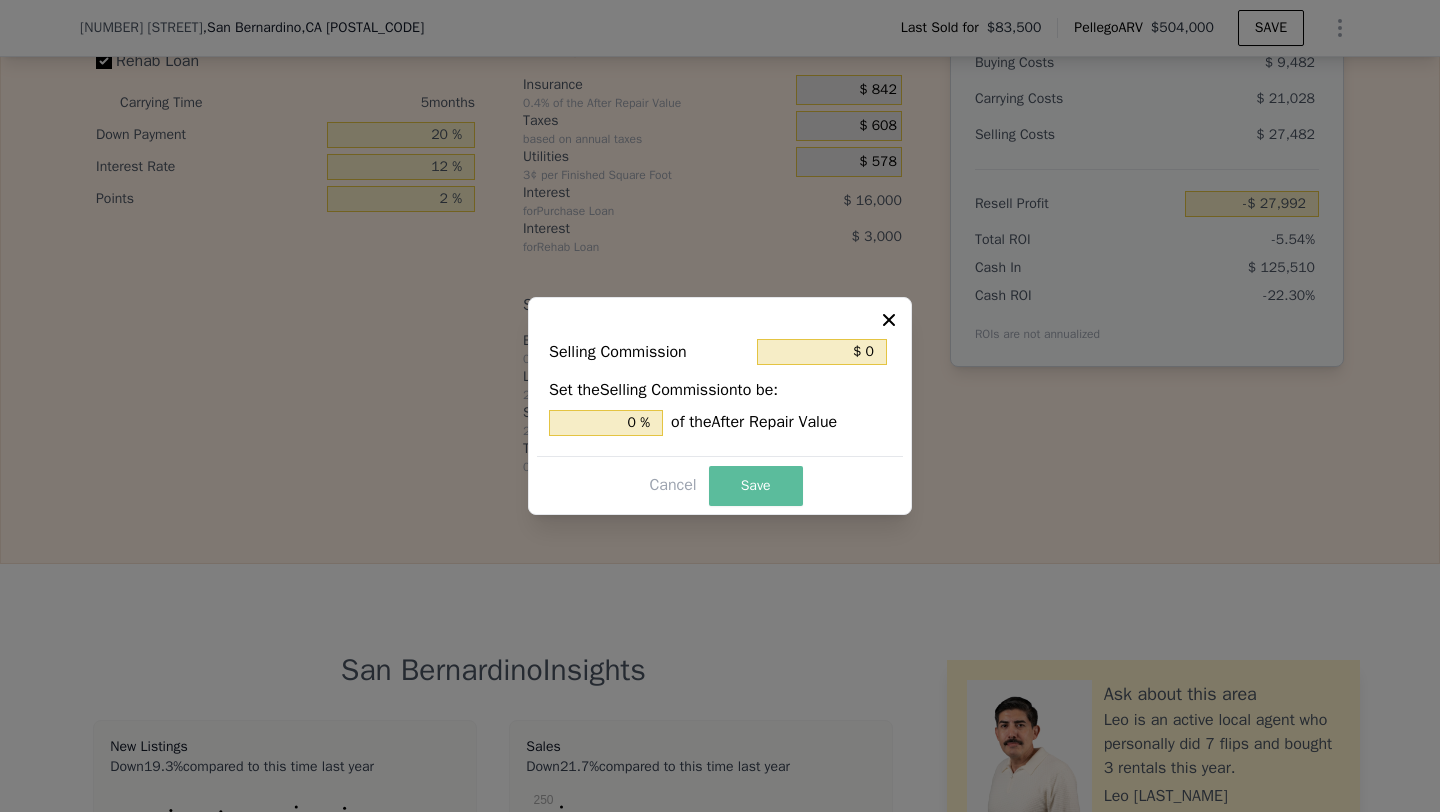 click on "Save" at bounding box center [756, 486] 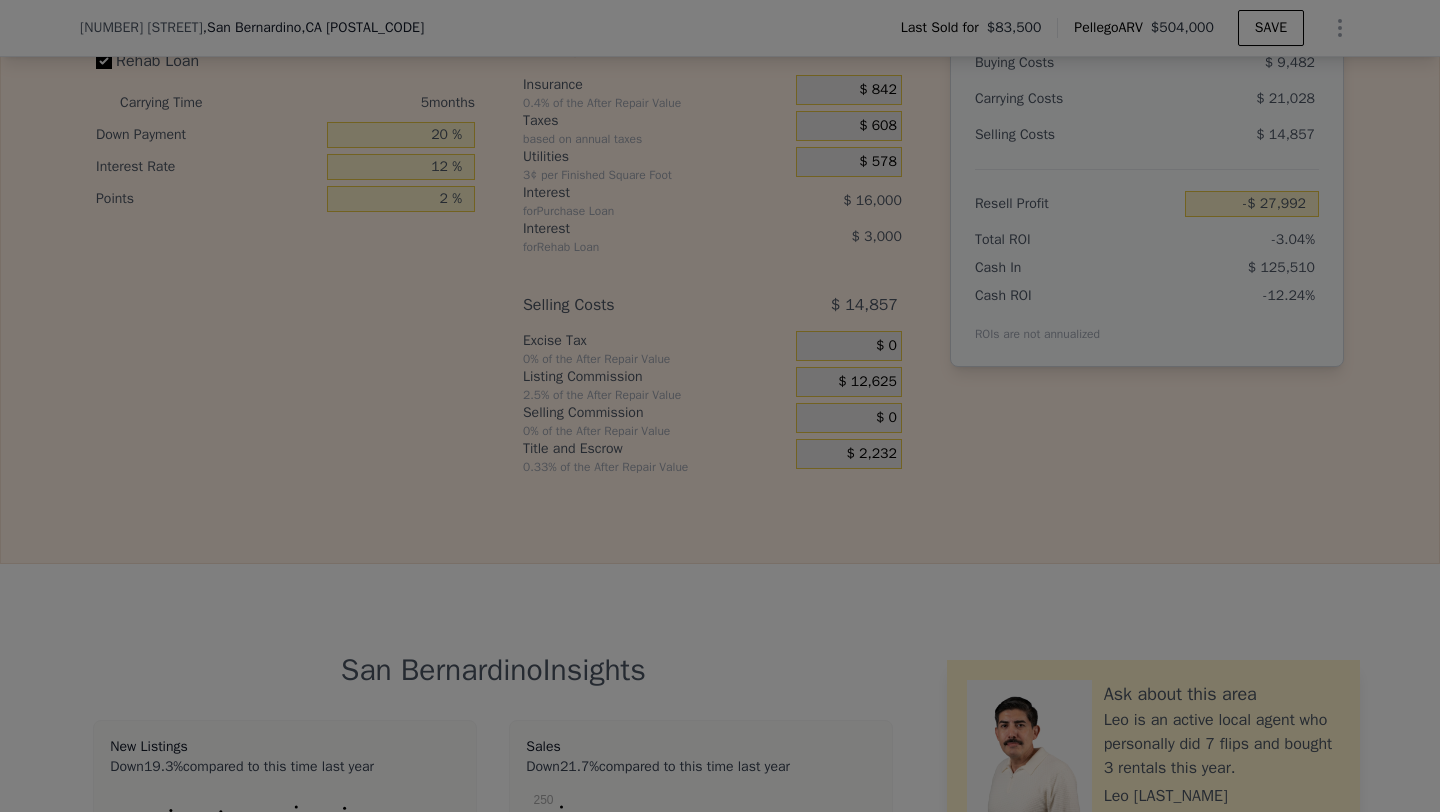type on "-$ 15,367" 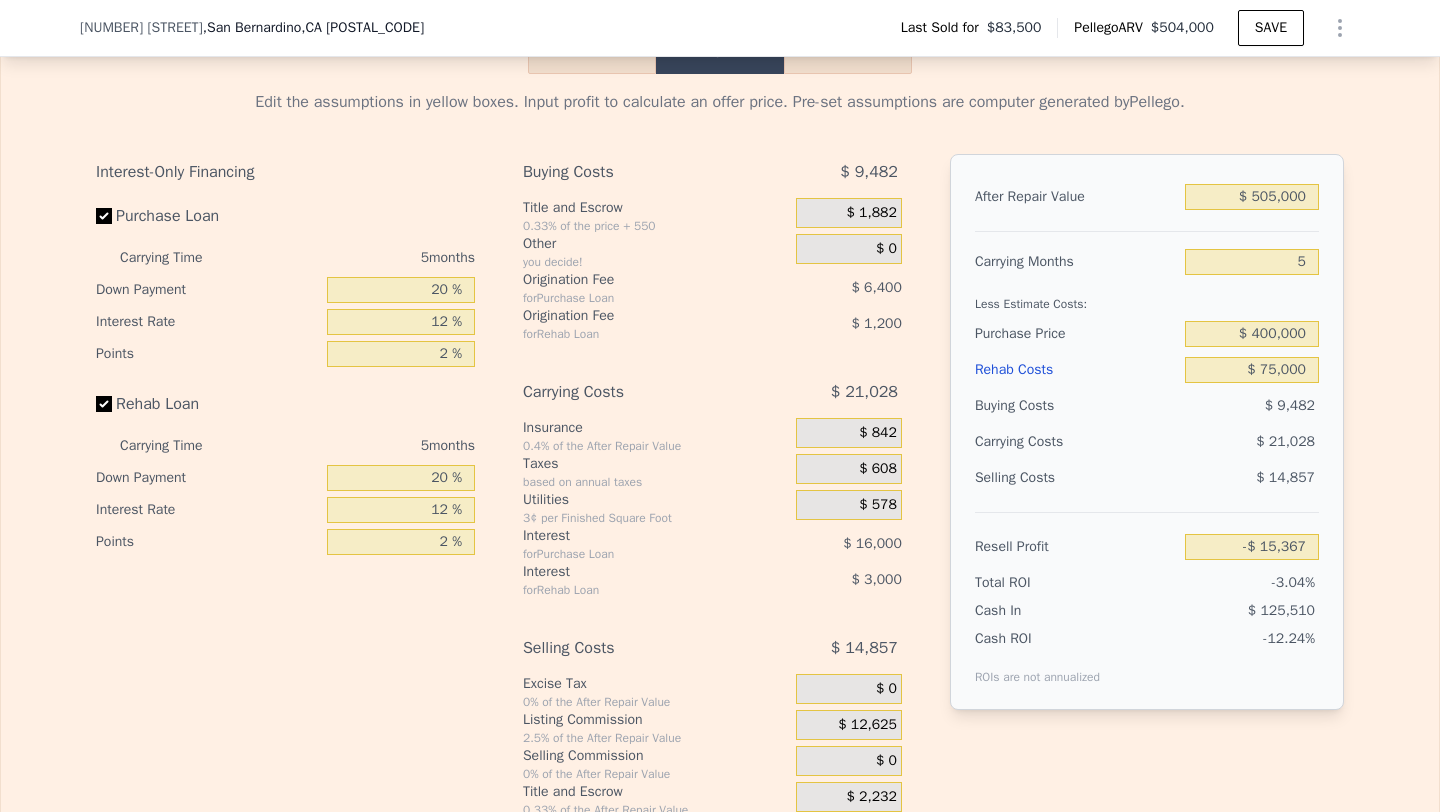 scroll, scrollTop: 2634, scrollLeft: 0, axis: vertical 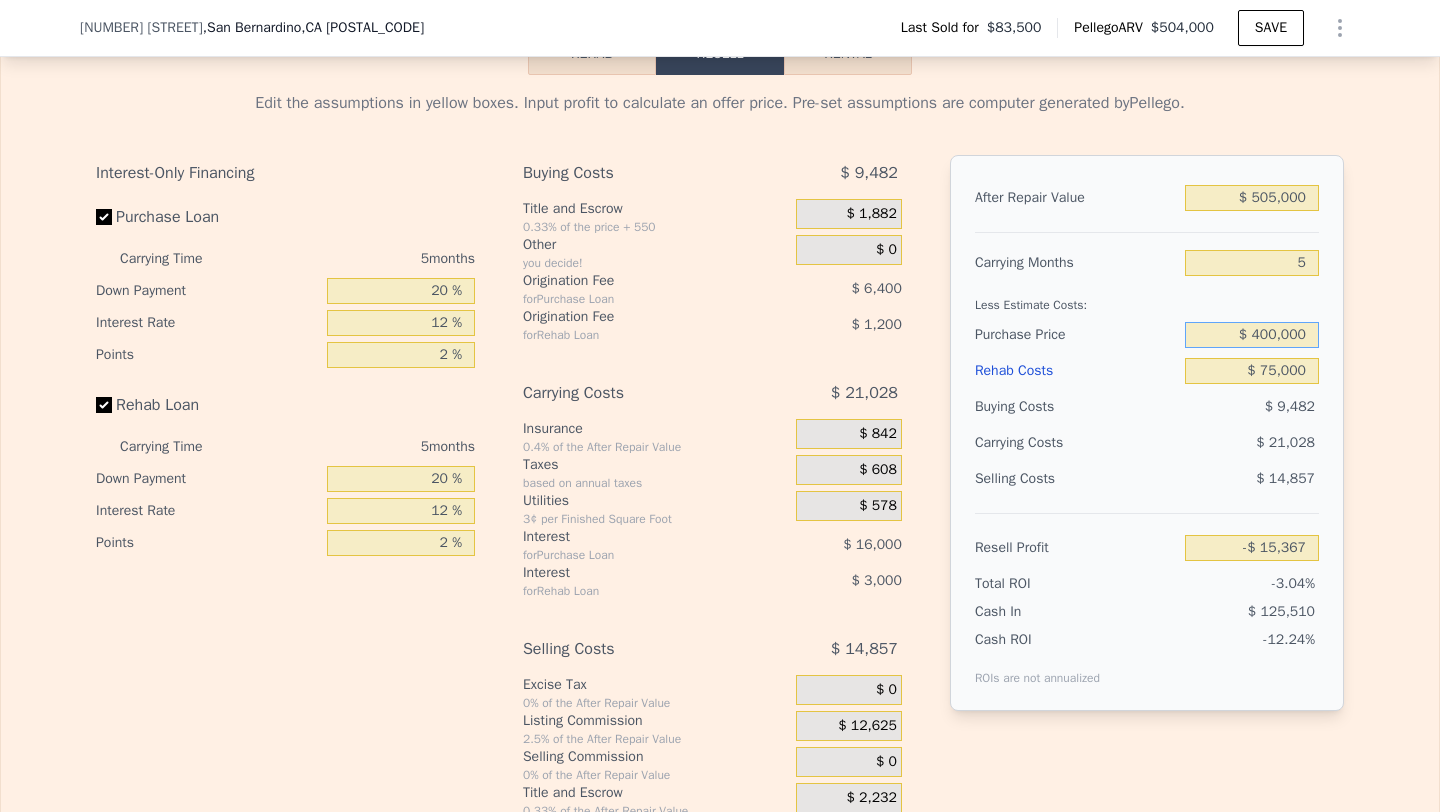 click on "$ 400,000" at bounding box center [1252, 335] 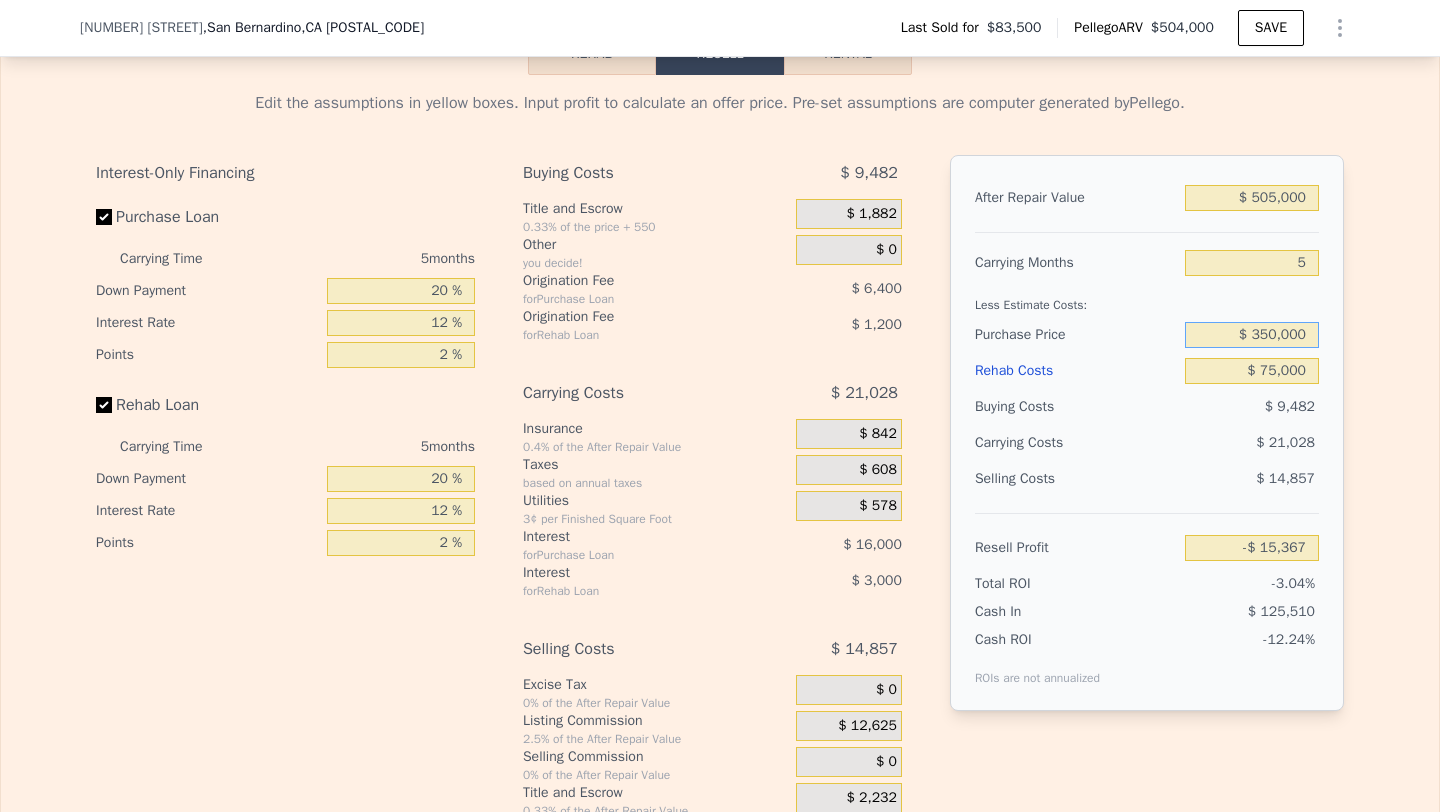 type on "$ 350,000" 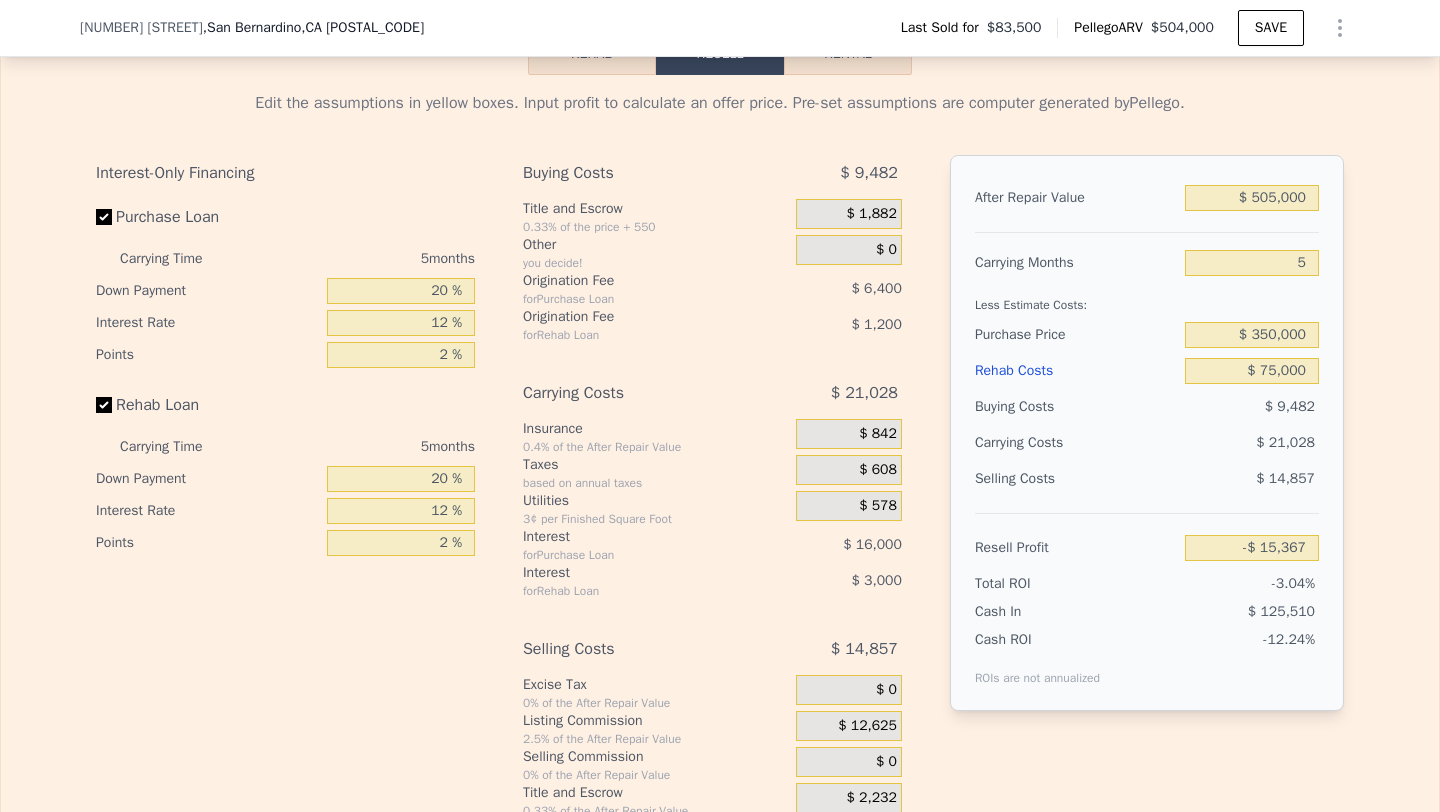 click on "Edit the assumptions in yellow boxes. Input profit to calculate an offer price. Pre-set assumptions are computer generated by  Pellego . Interest-Only Financing Purchase Loan Carrying Time [NUMBER]  months Down Payment [PERCENT] % Interest Rate [PERCENT] % Points [PERCENT] % Rehab Loan Carrying Time [NUMBER]  months Down Payment [PERCENT] % Interest Rate [PERCENT] % Points [PERCENT] % Buying Costs $ [NUMBER] Title and Escrow [PERCENT]% of the price + [NUMBER] $ [NUMBER] Other you decide! $ 0 Origination Fee for  Purchase Loan $ [NUMBER] Origination Fee for  Rehab Loan $ [NUMBER] Carrying Costs $ [NUMBER] Insurance [PERCENT]% of the After Repair Value $ [NUMBER] Taxes based on annual taxes $ [NUMBER] Utilities [NUMBER]¢ per Finished Square Foot $ [NUMBER] Interest for  Purchase Loan $ [NUMBER] Interest for  Rehab Loan $ [NUMBER] Selling Costs $ [NUMBER] Excise Tax [PERCENT]% of the After Repair Value $ 0 Listing Commission [PERCENT]% of the After Repair Value $ [NUMBER] Selling Commission [PERCENT]% of the After Repair Value $ 0 Title and Escrow [PERCENT]% of the After Repair Value $ [NUMBER] After Repair Value $ [NUMBER] Carrying Months [NUMBER] Purchase Price" at bounding box center (720, 447) 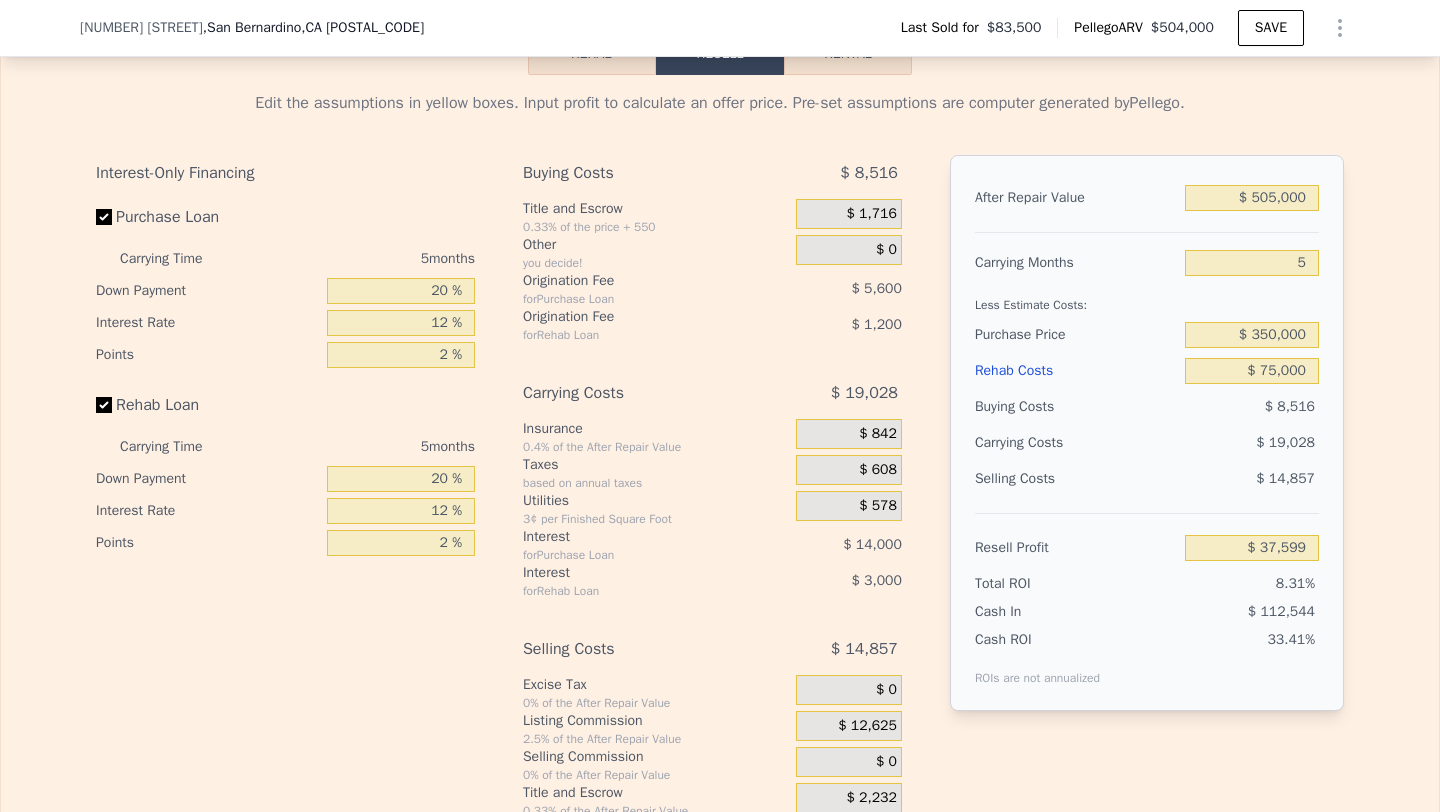 type on "$ 504,000" 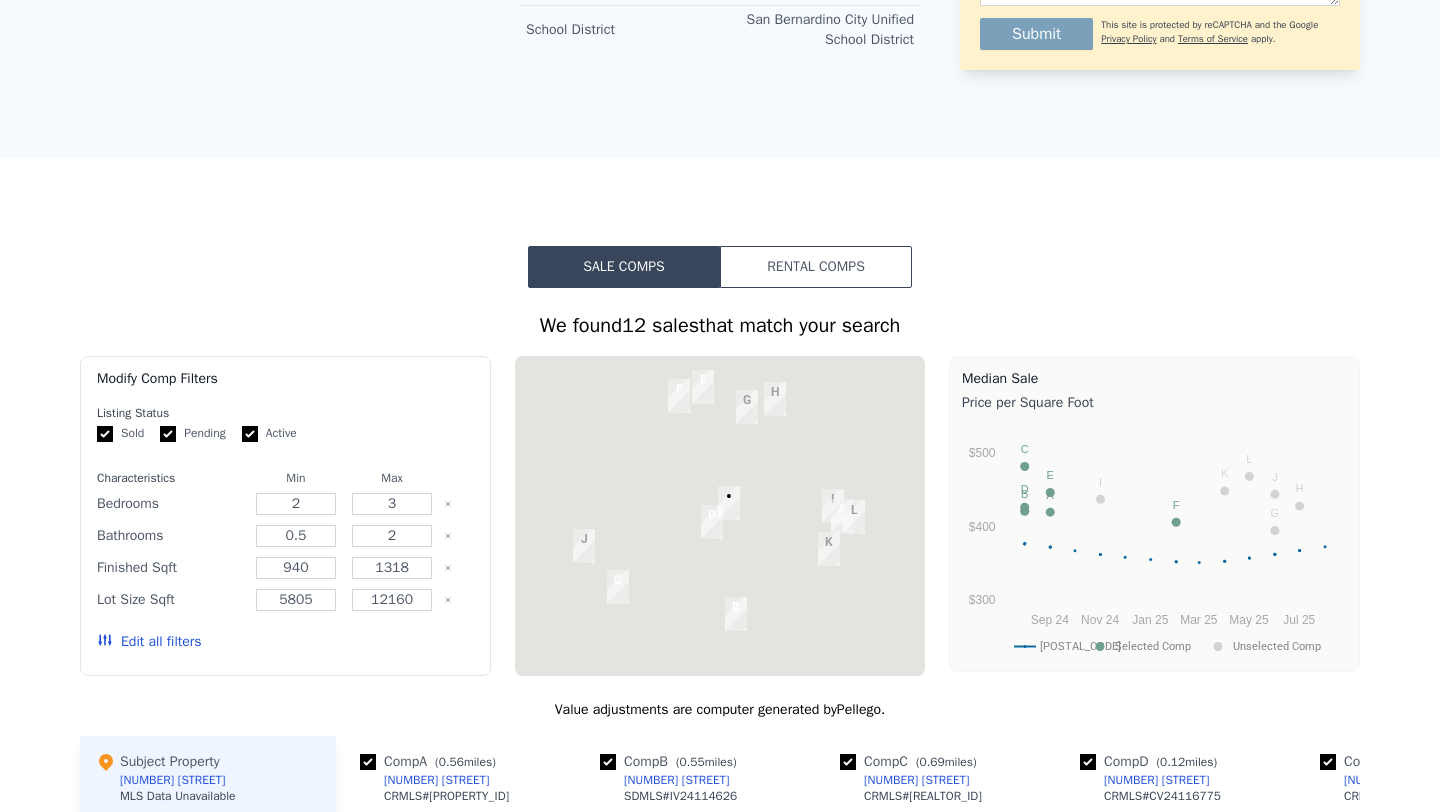 scroll, scrollTop: 0, scrollLeft: 0, axis: both 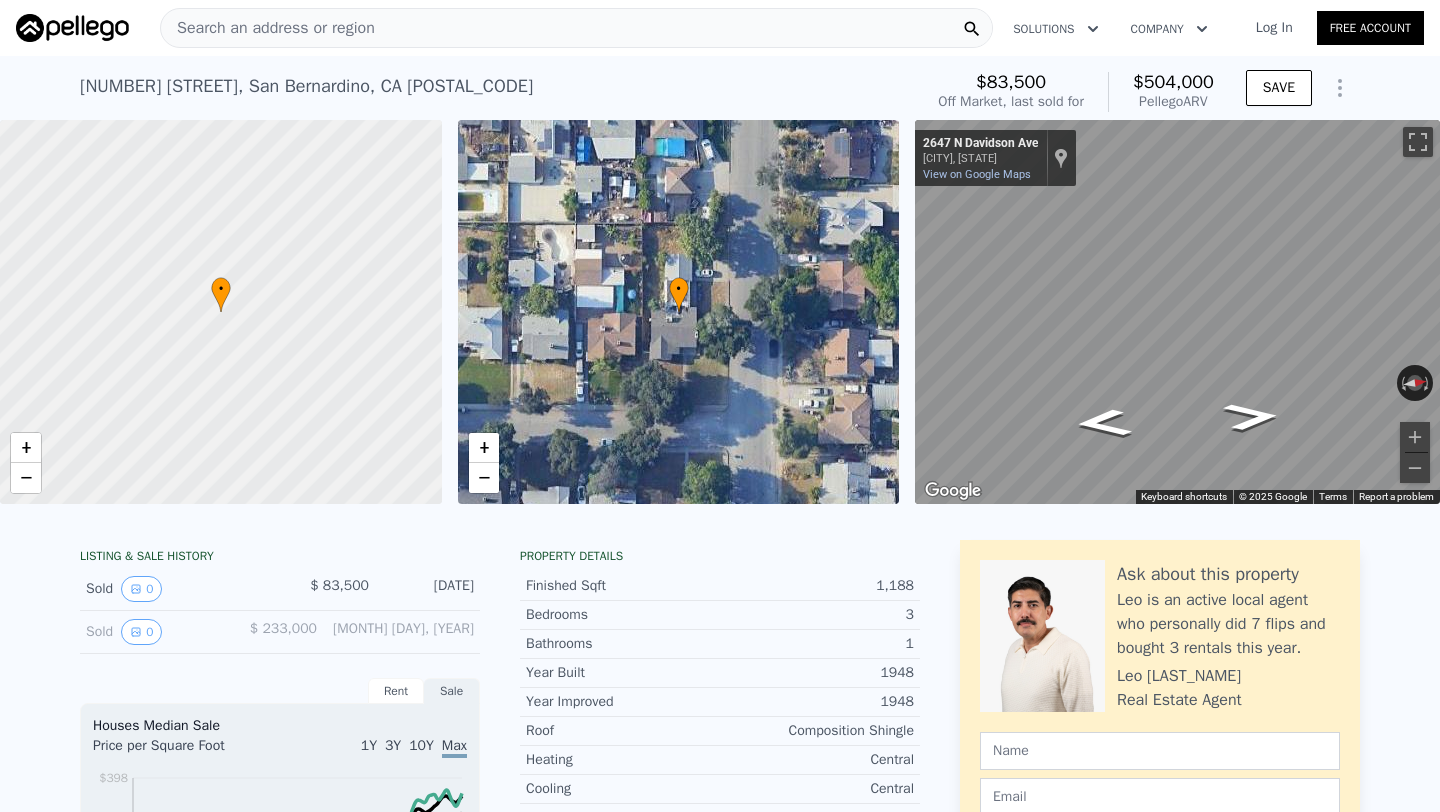 click on "Search an address or region" at bounding box center [576, 28] 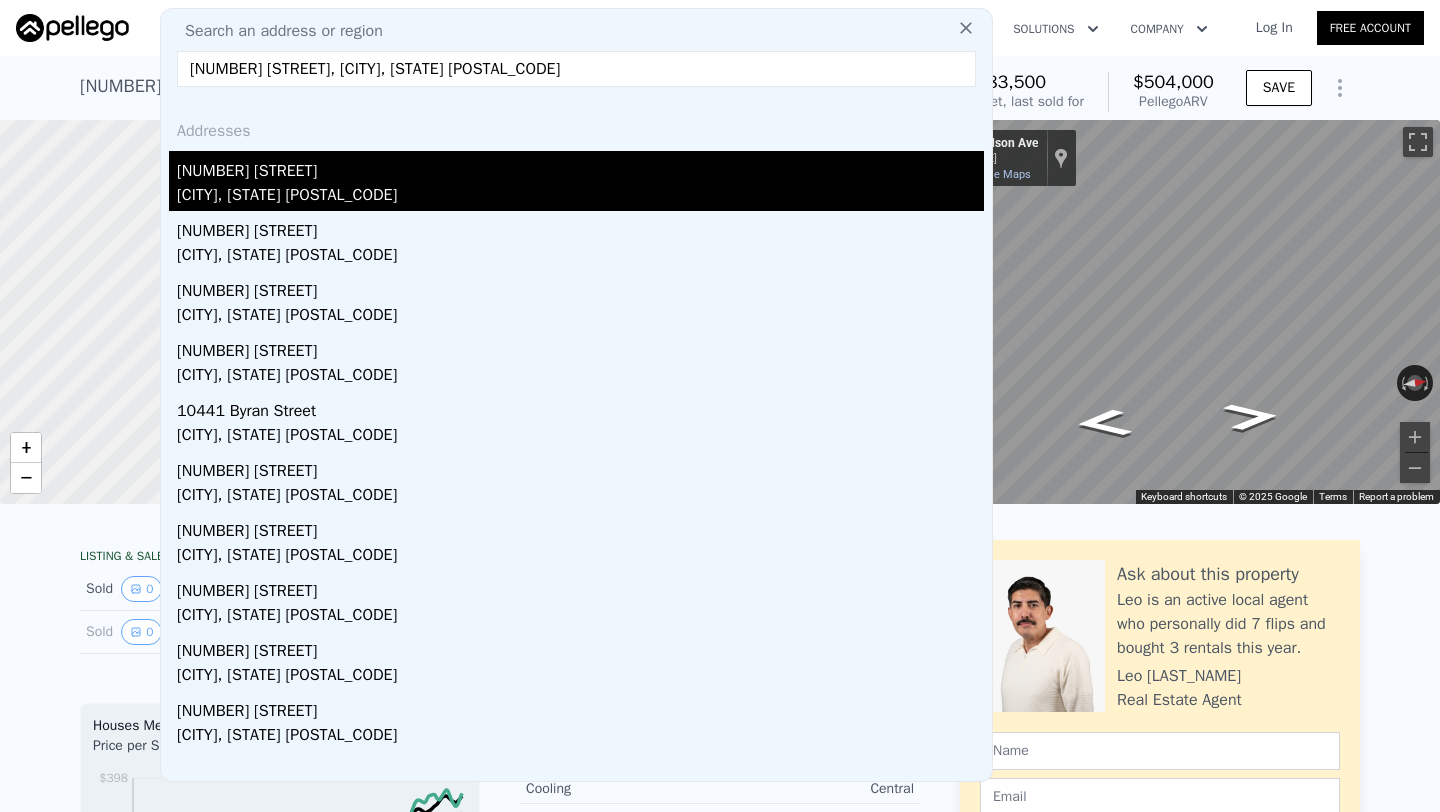type on "[NUMBER] [STREET], [CITY], [STATE] [POSTAL_CODE]" 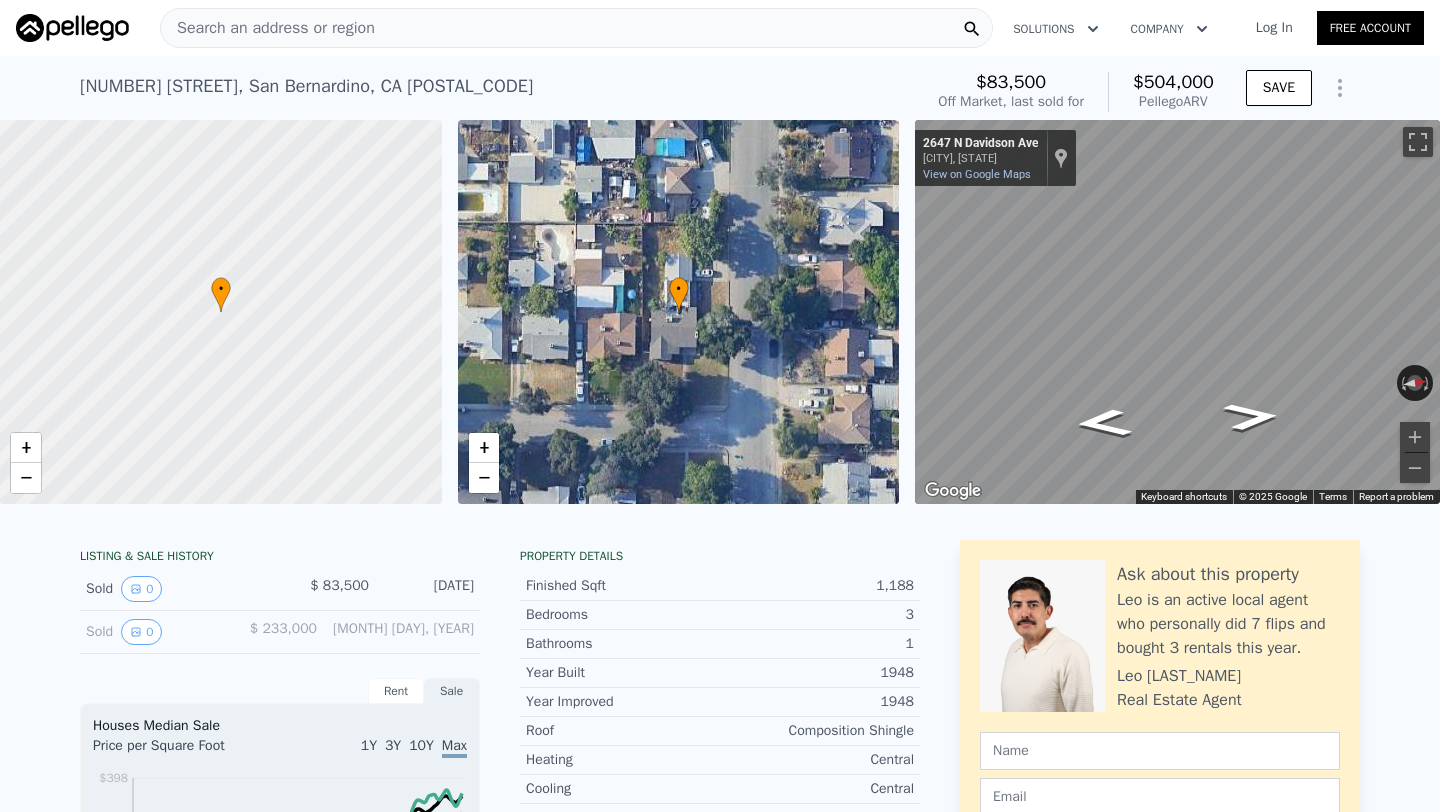 type on "4" 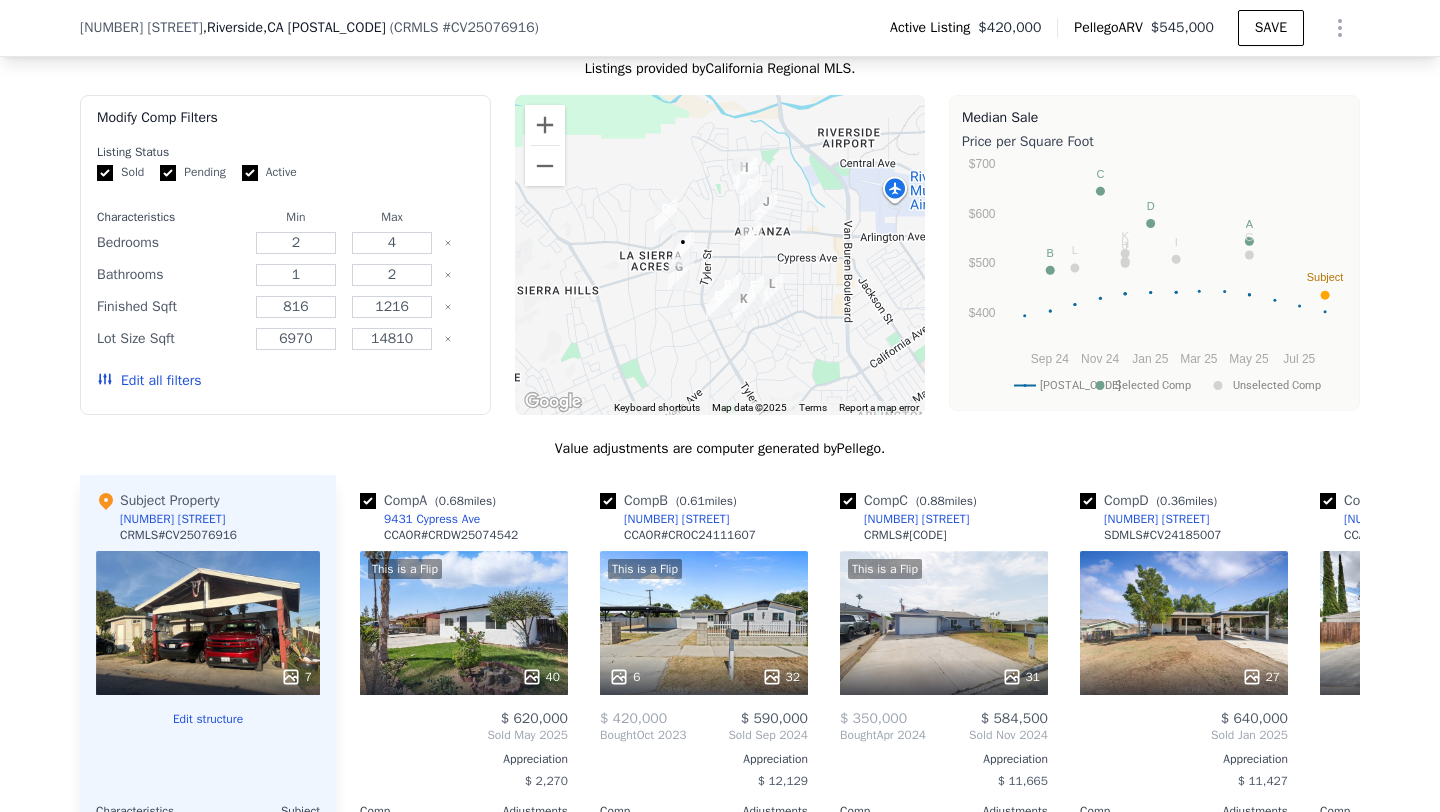 scroll, scrollTop: 1878, scrollLeft: 0, axis: vertical 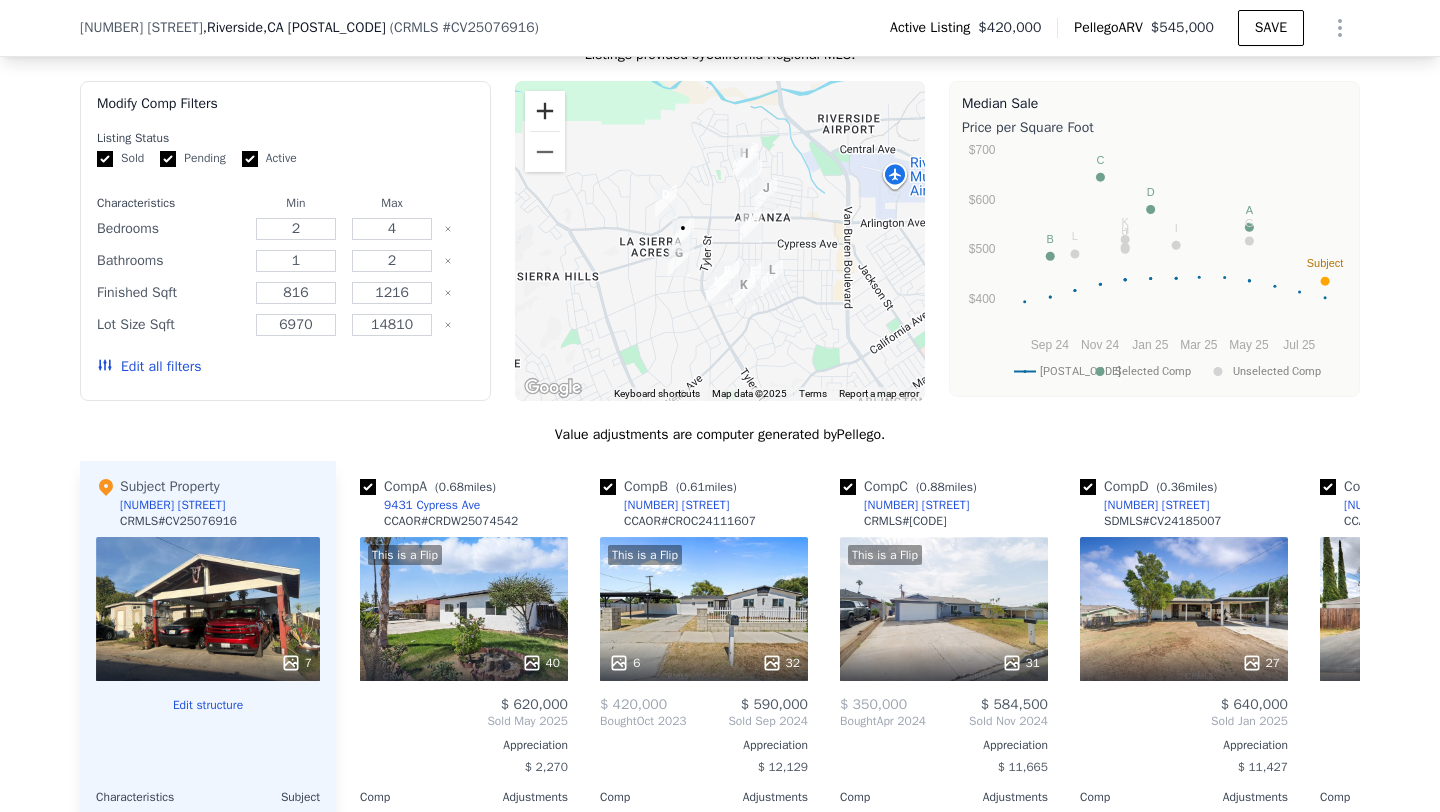 click at bounding box center (545, 111) 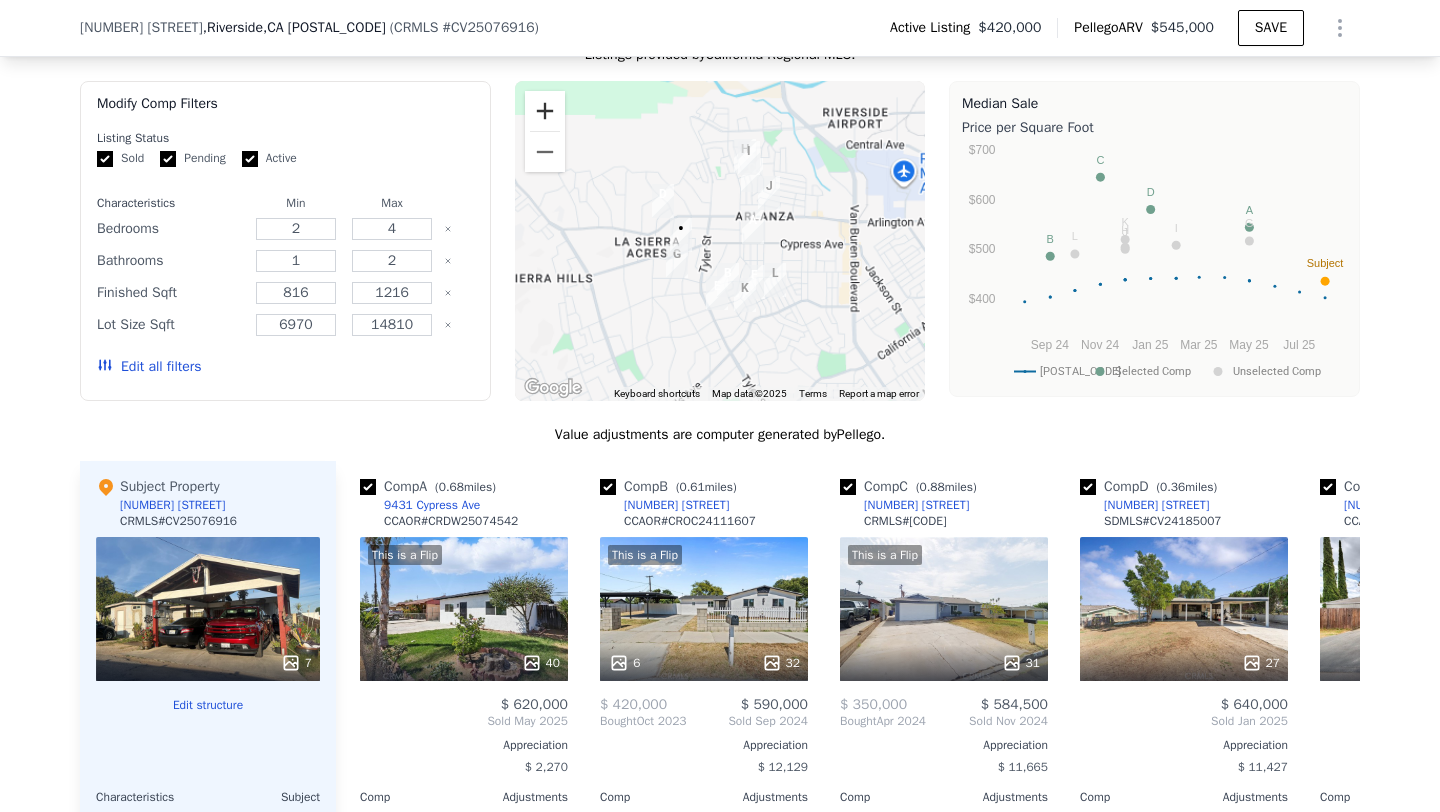 click at bounding box center (545, 111) 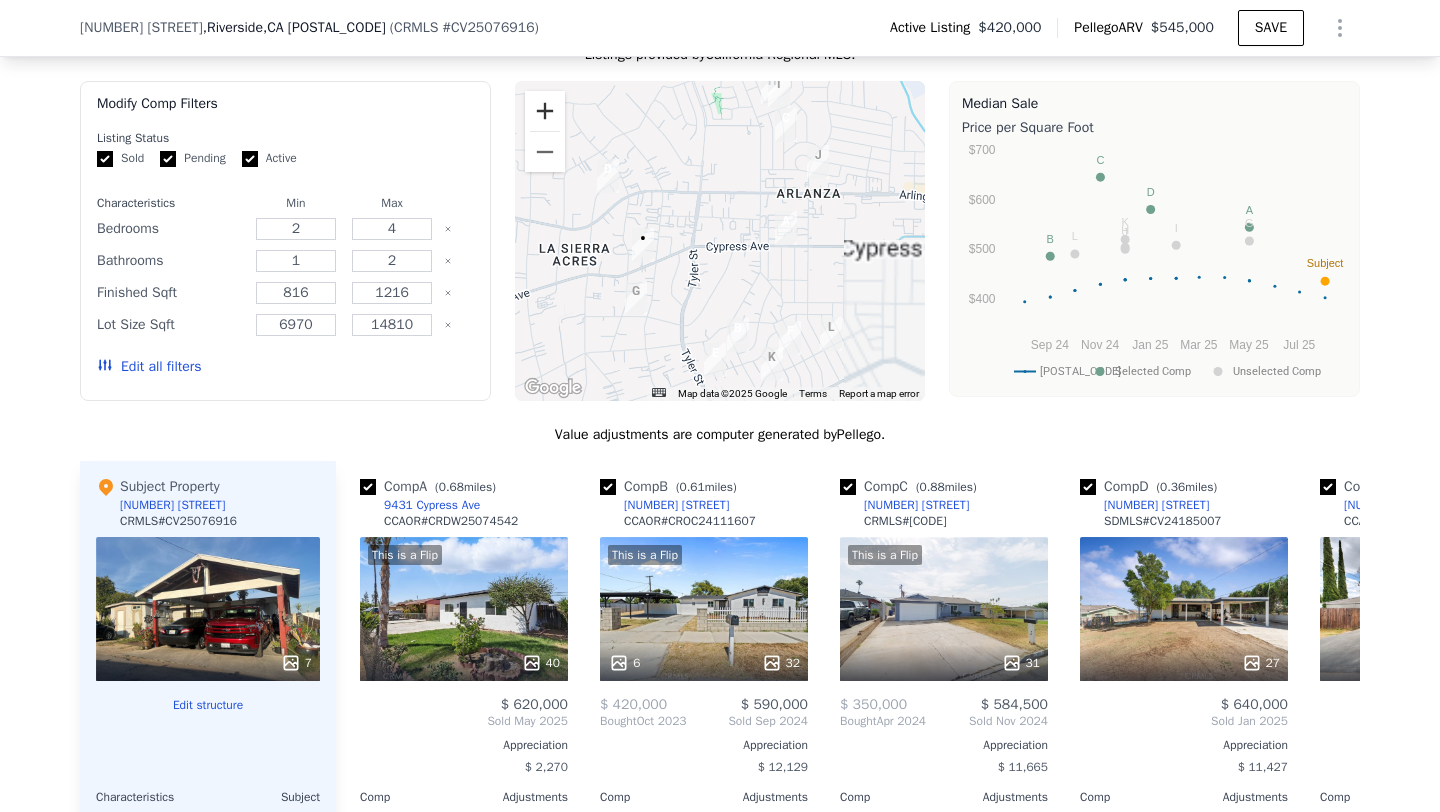 click at bounding box center (545, 111) 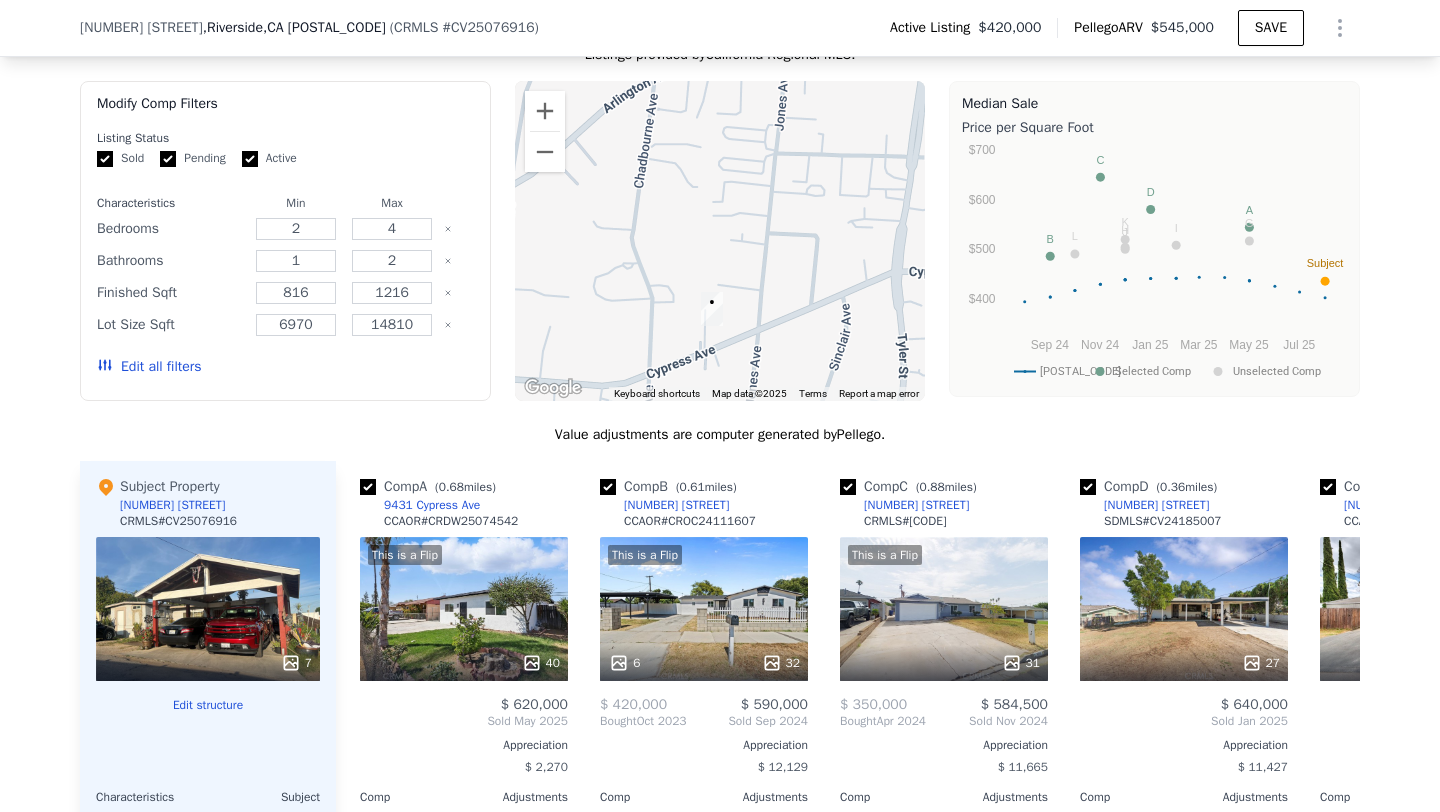 drag, startPoint x: 694, startPoint y: 219, endPoint x: 1014, endPoint y: 243, distance: 320.89874 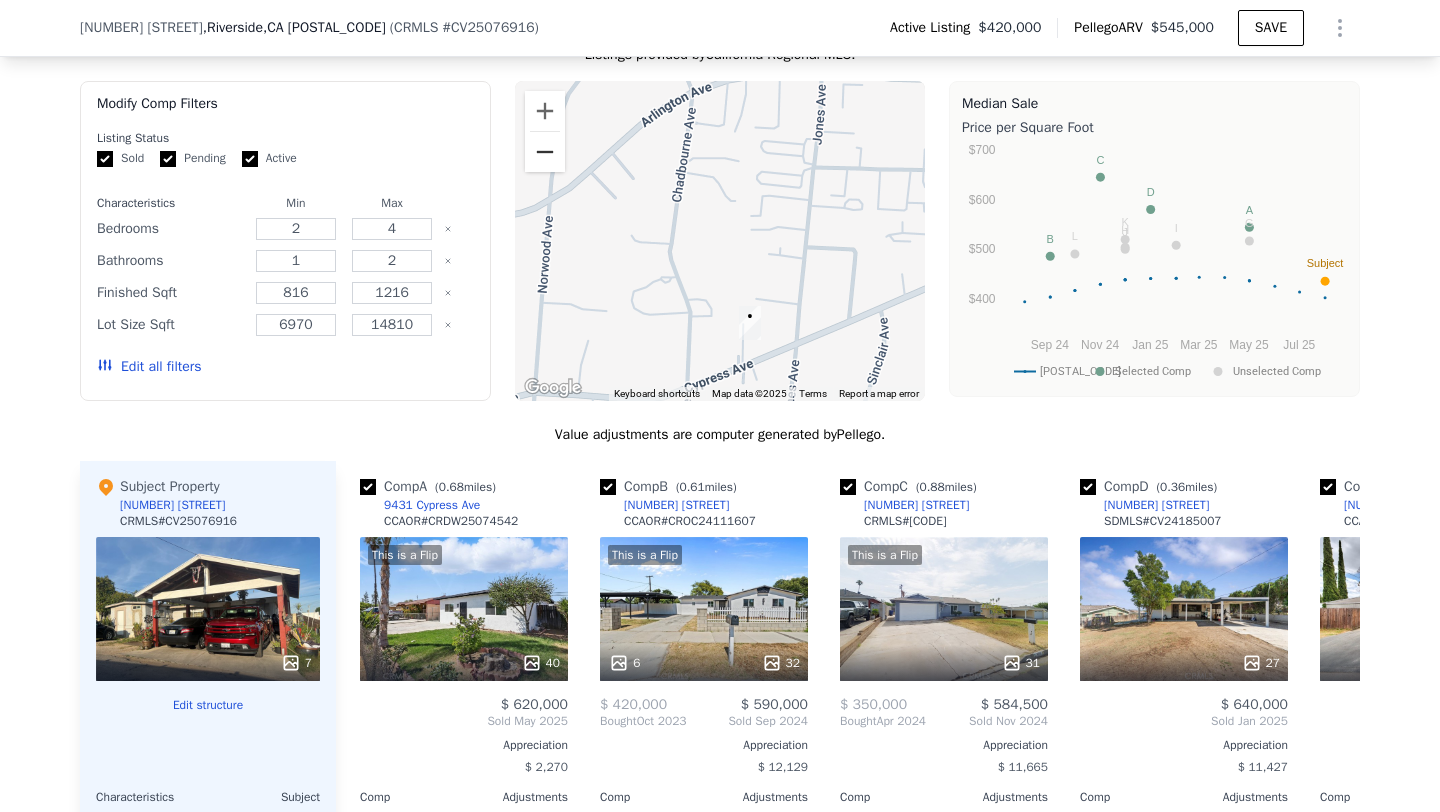 click at bounding box center [545, 152] 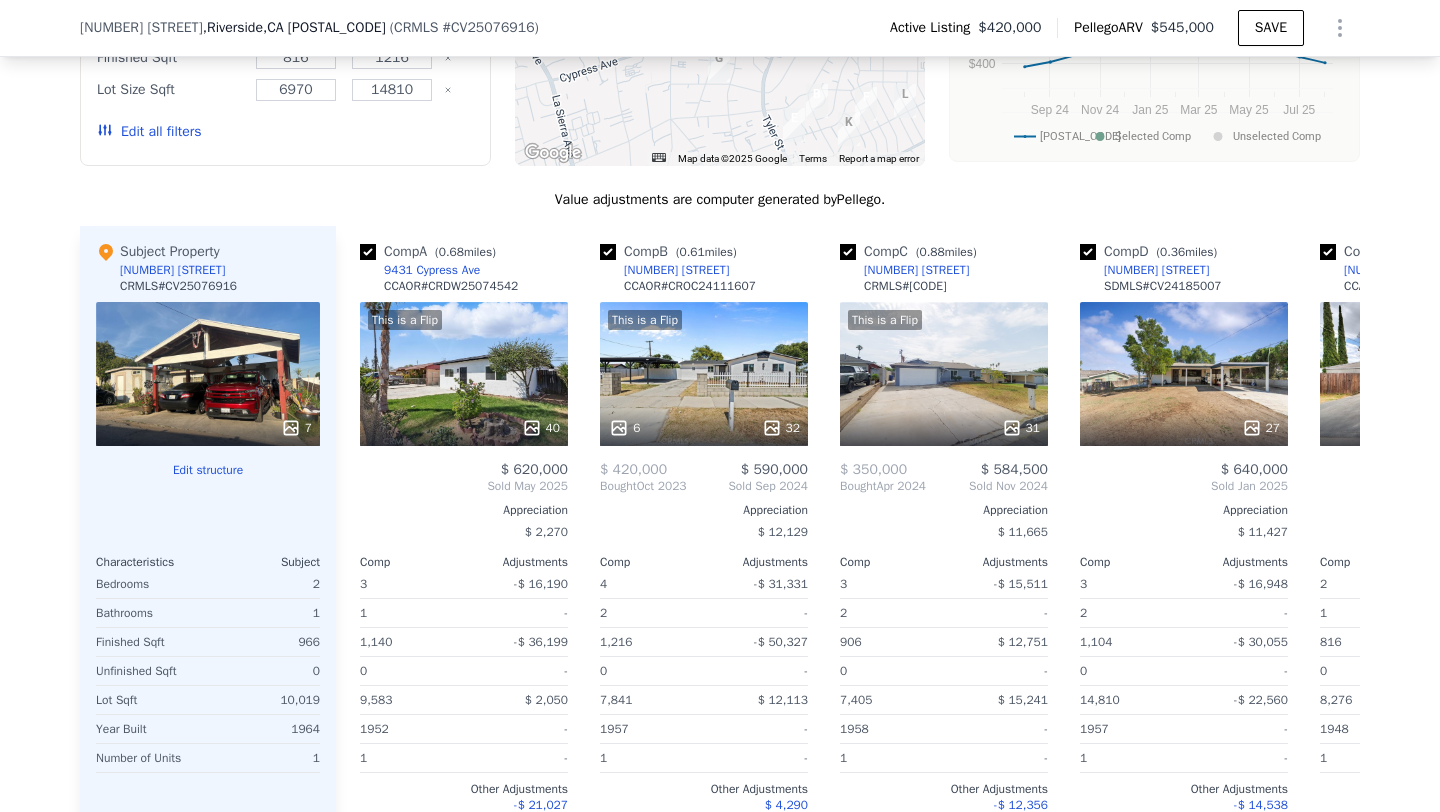 scroll, scrollTop: 2112, scrollLeft: 0, axis: vertical 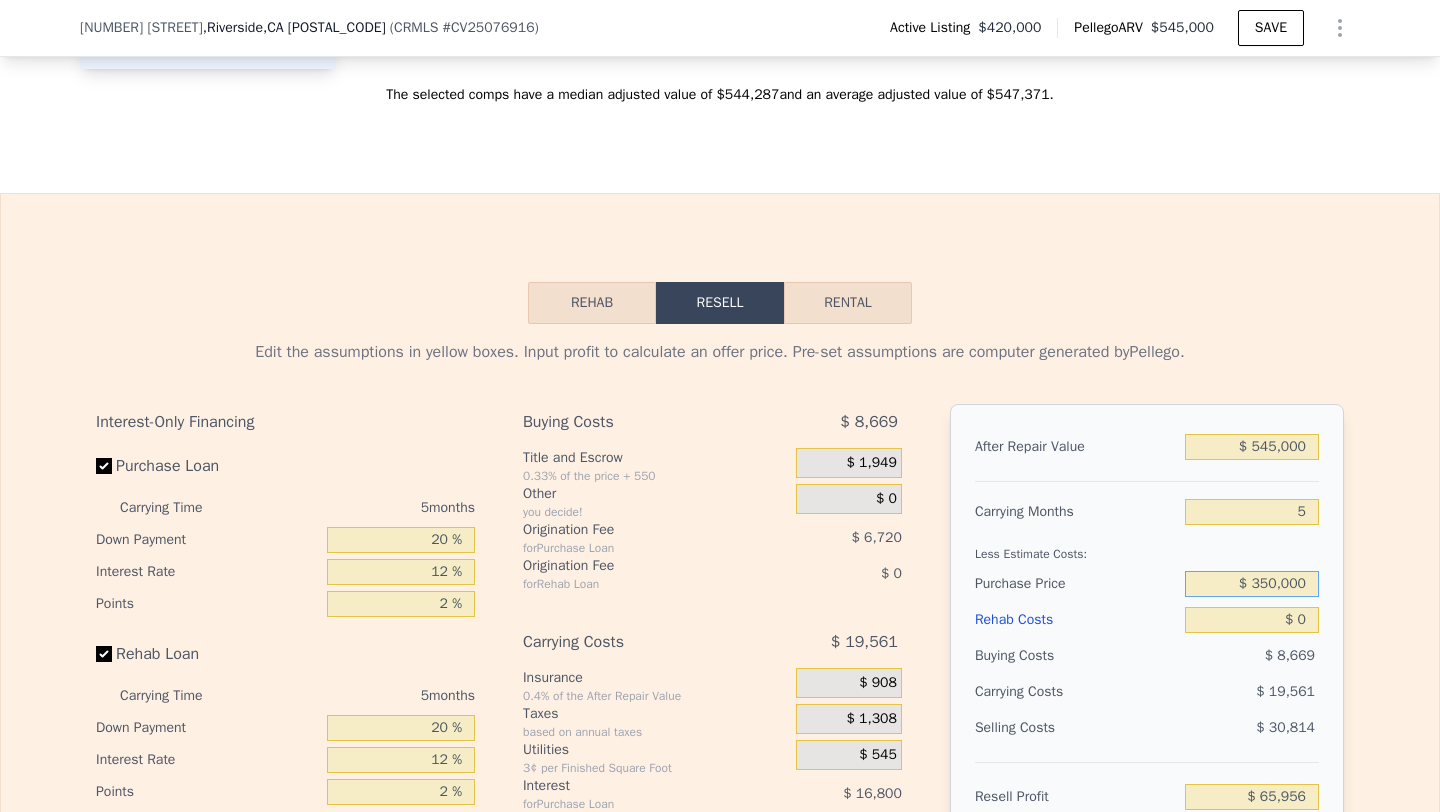 click on "$ 350,000" at bounding box center [1252, 584] 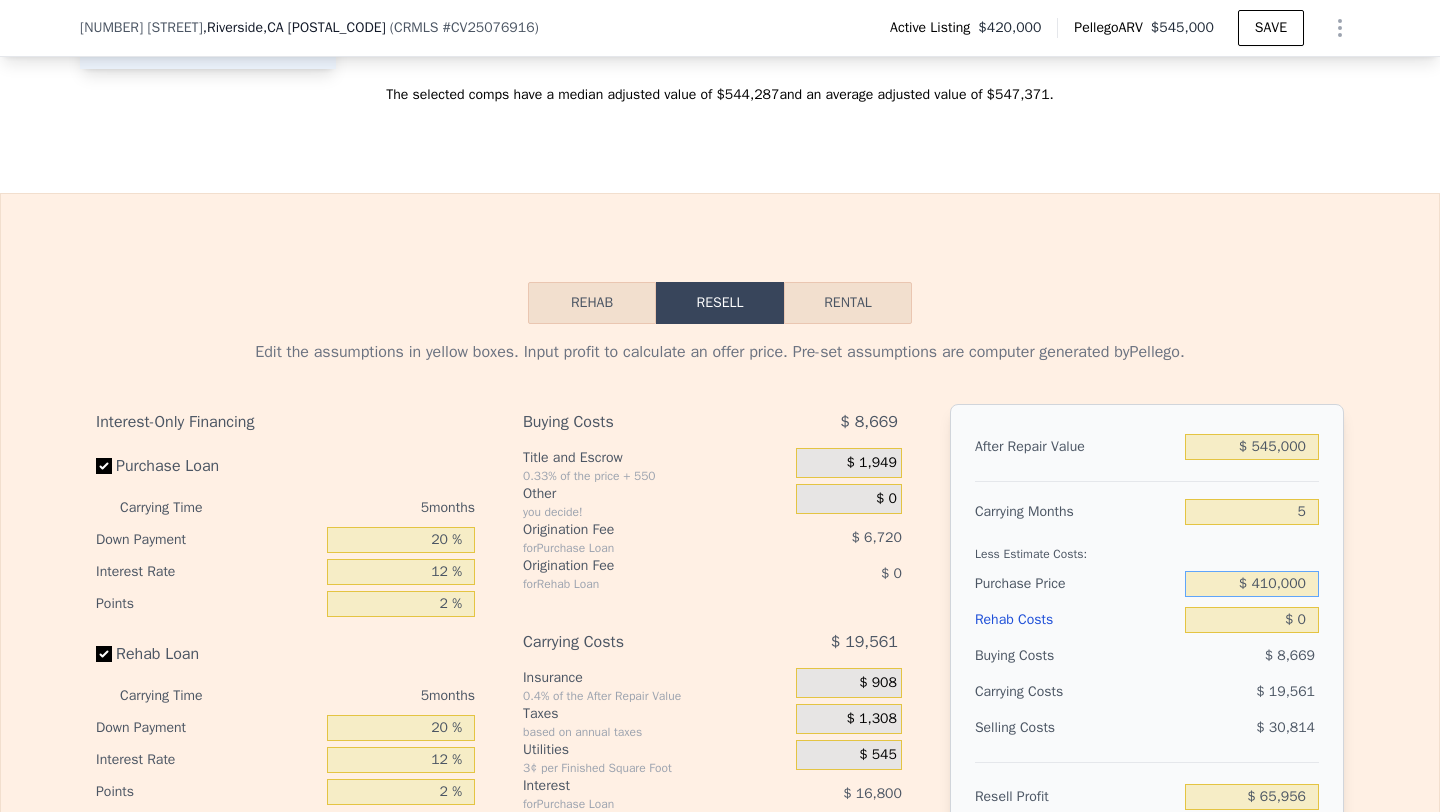 type on "$ 410,000" 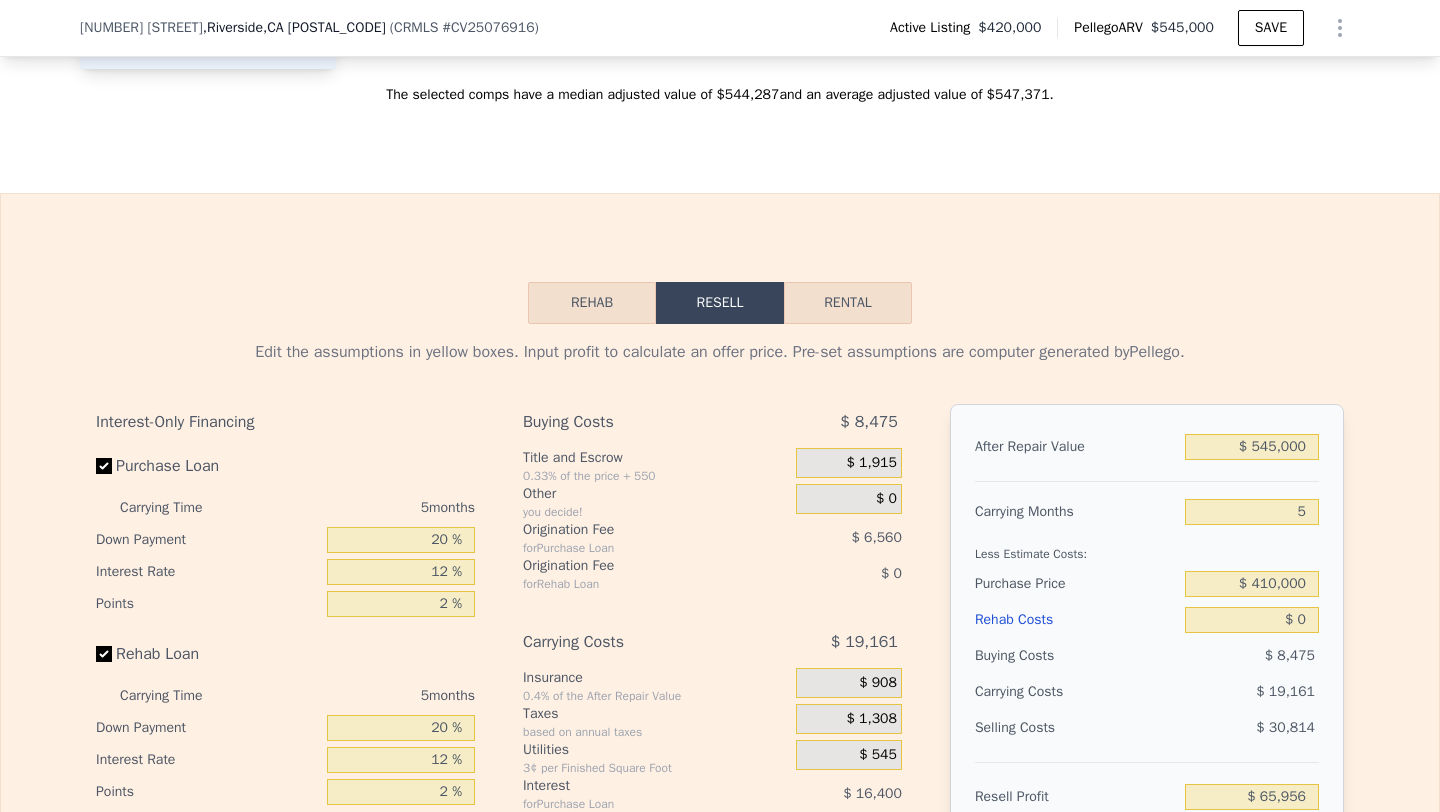 type on "$ [NUMBER]" 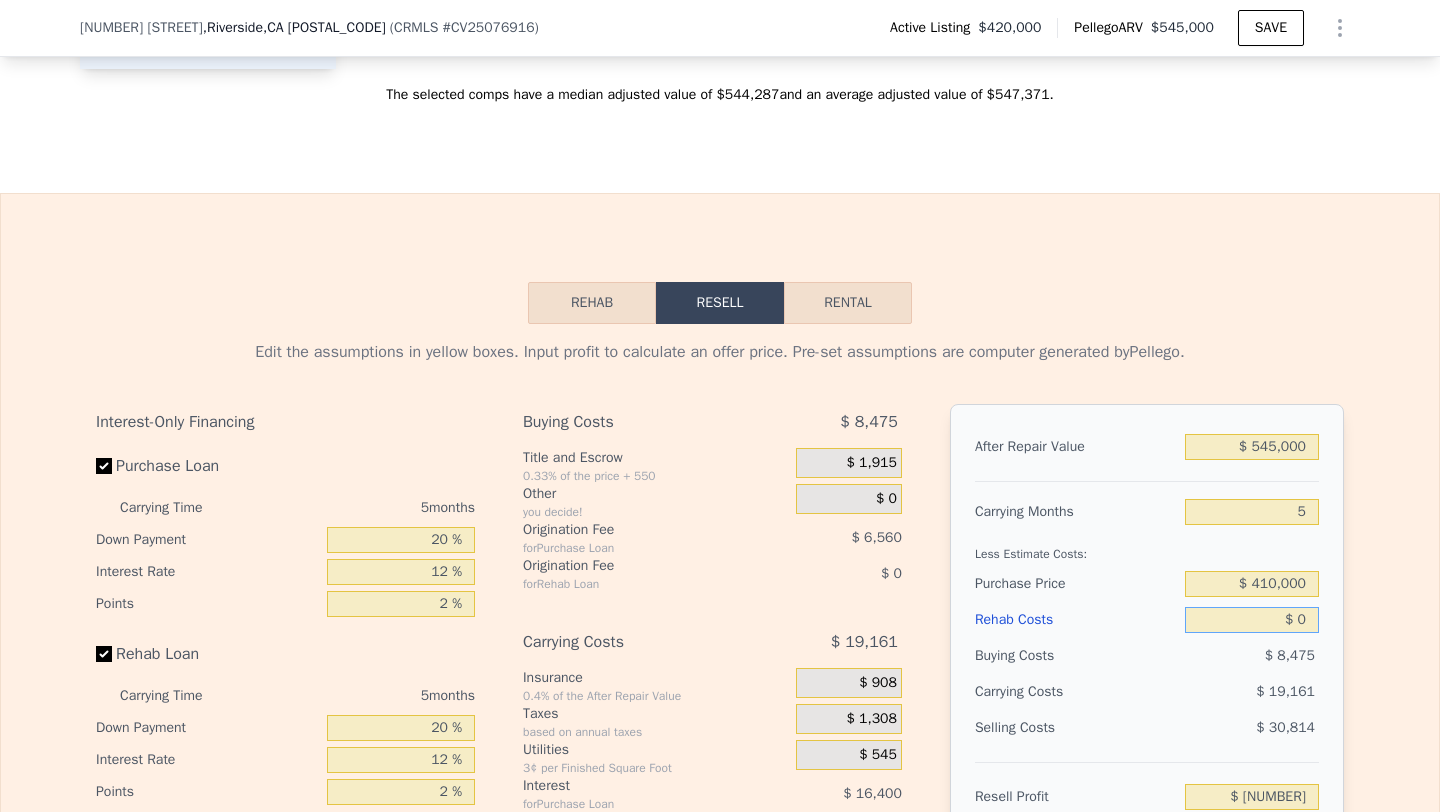 click on "$ 0" at bounding box center (1252, 620) 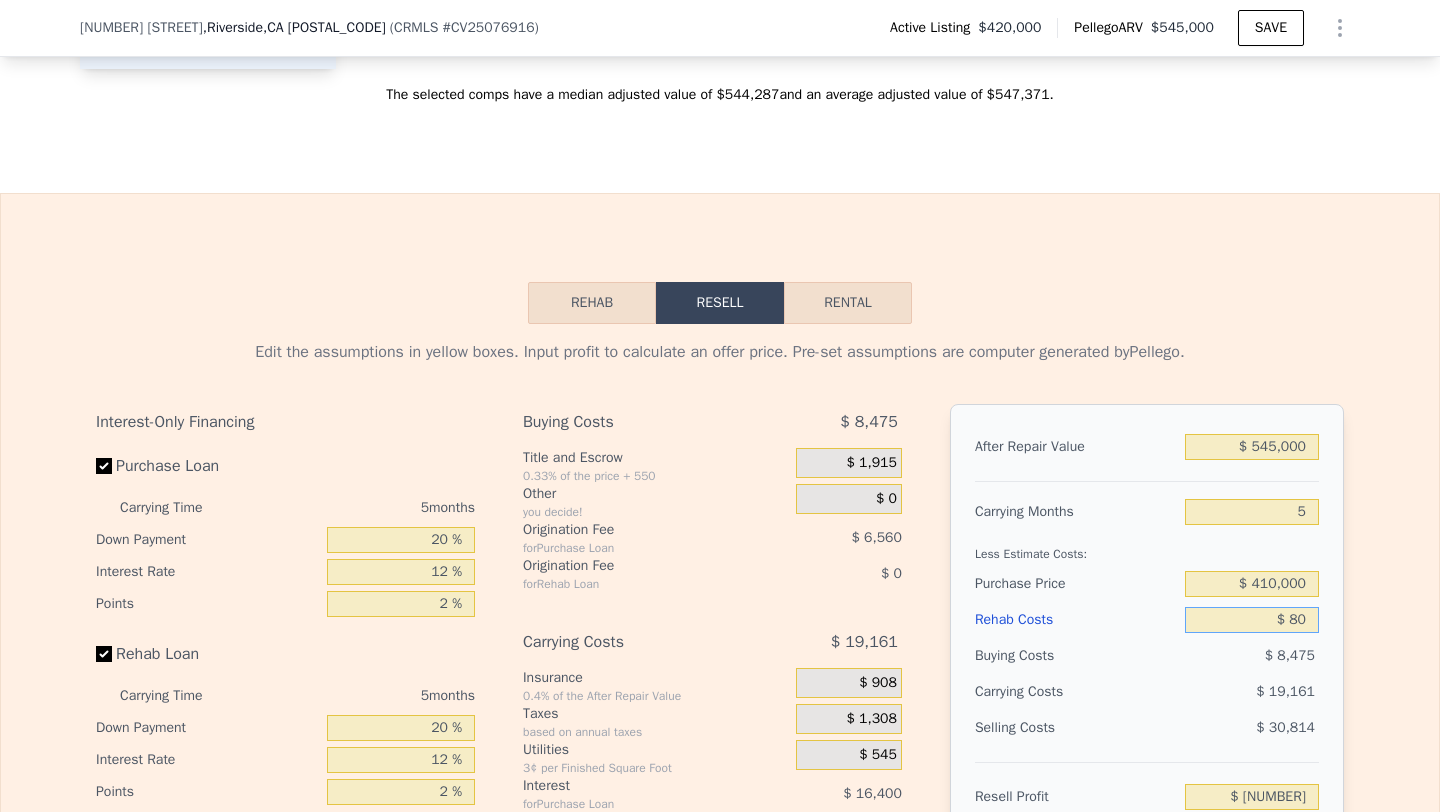 type on "$ 76,464" 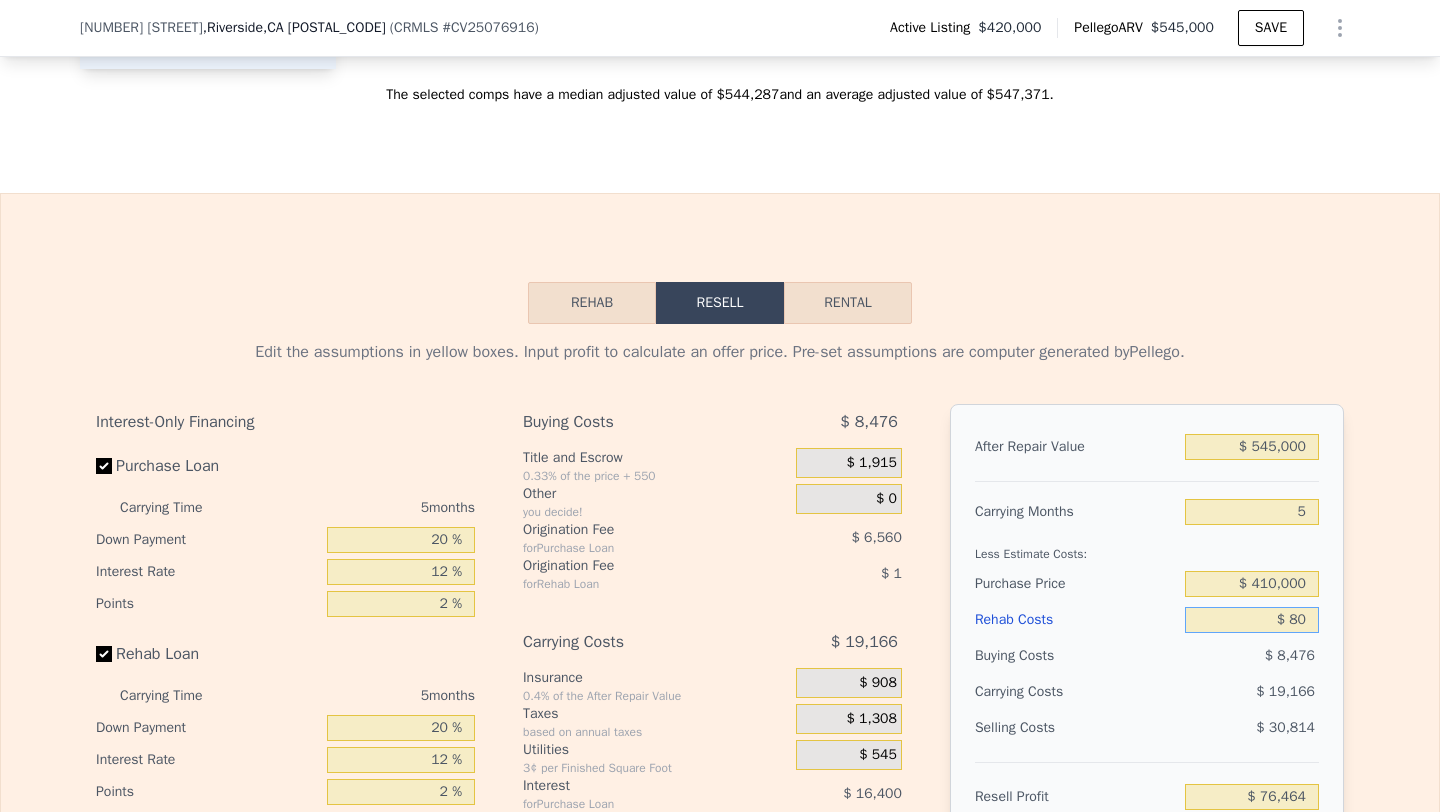 type on "$ 800" 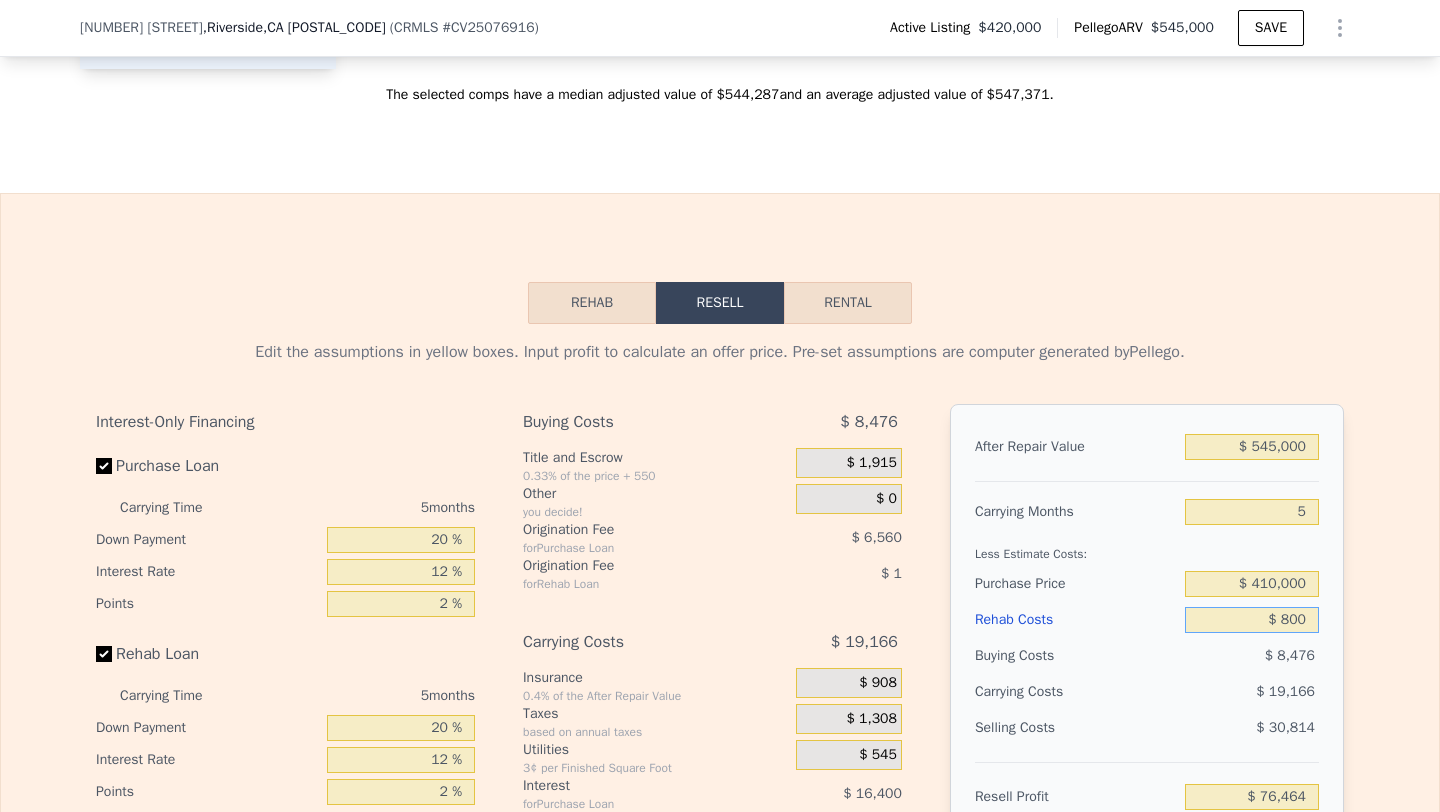 type on "$ 75,707" 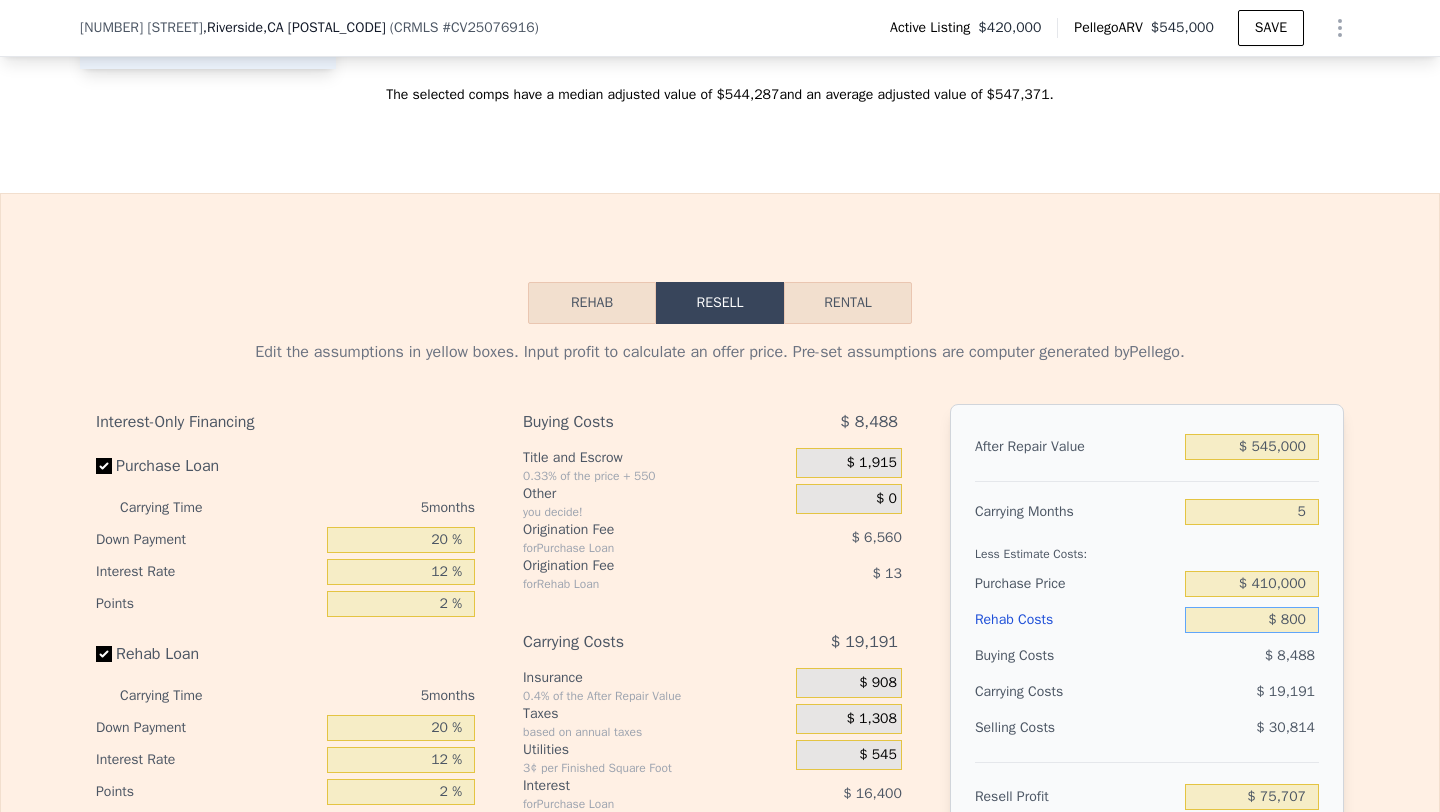 type on "$ 8,000" 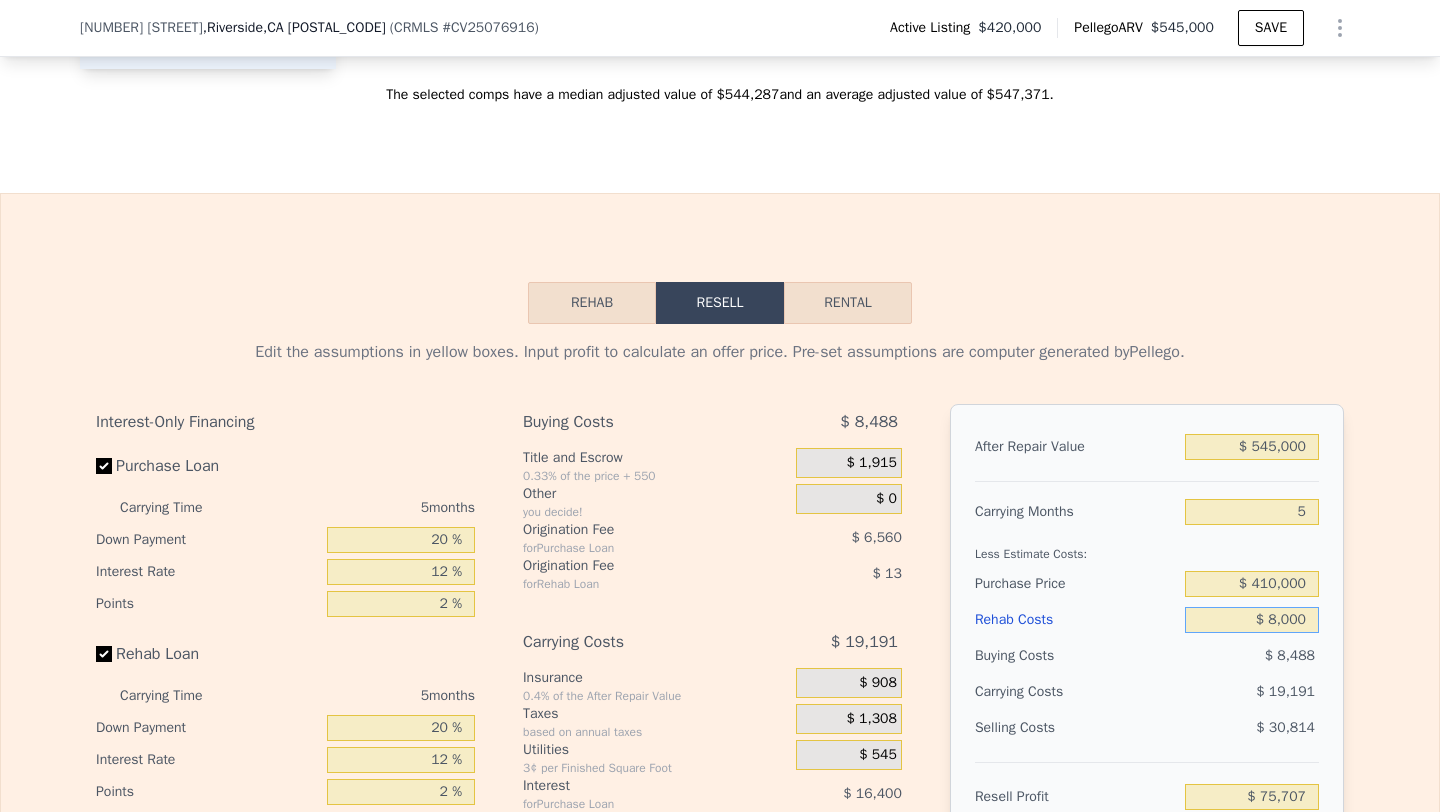 type on "$ 68,102" 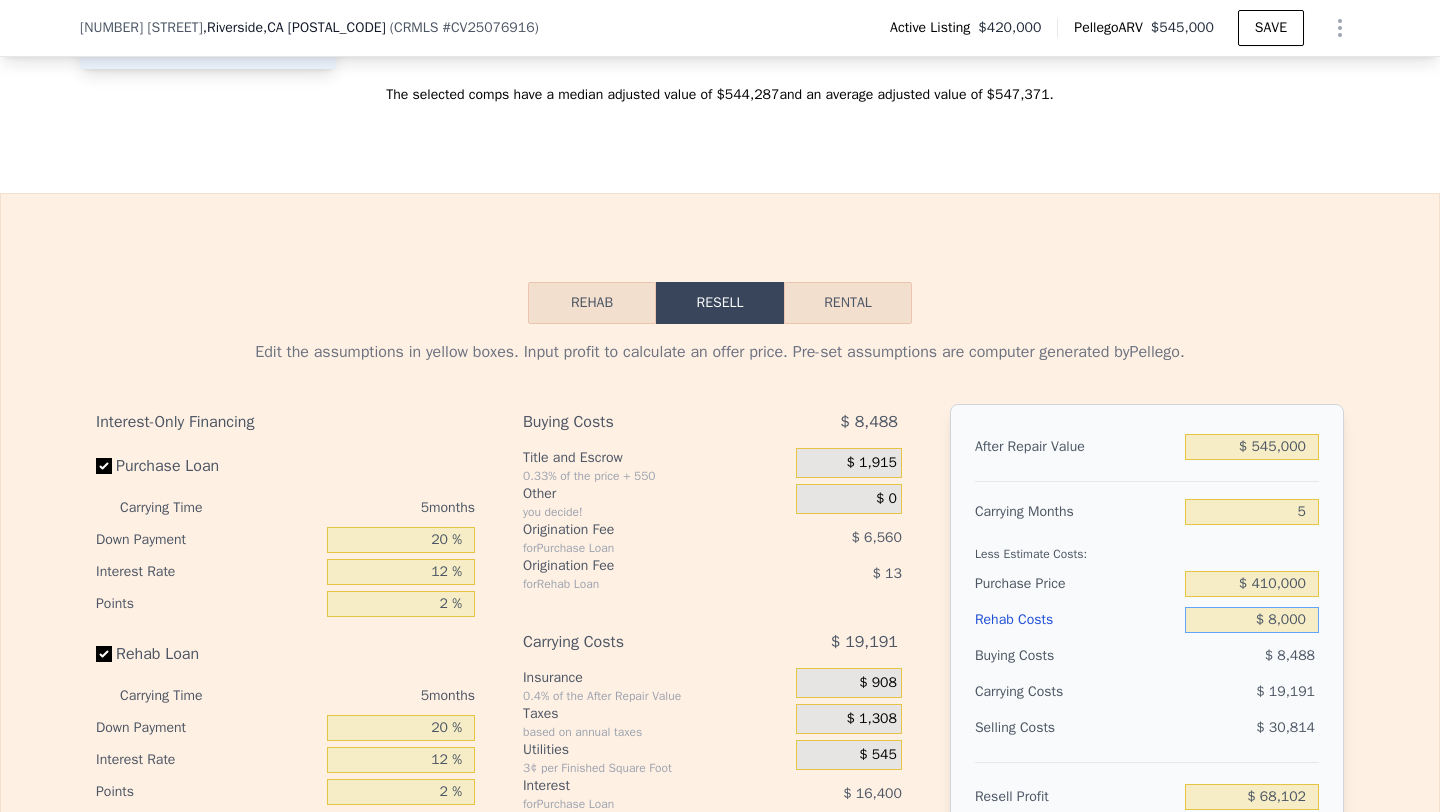 type on "$ 80,000" 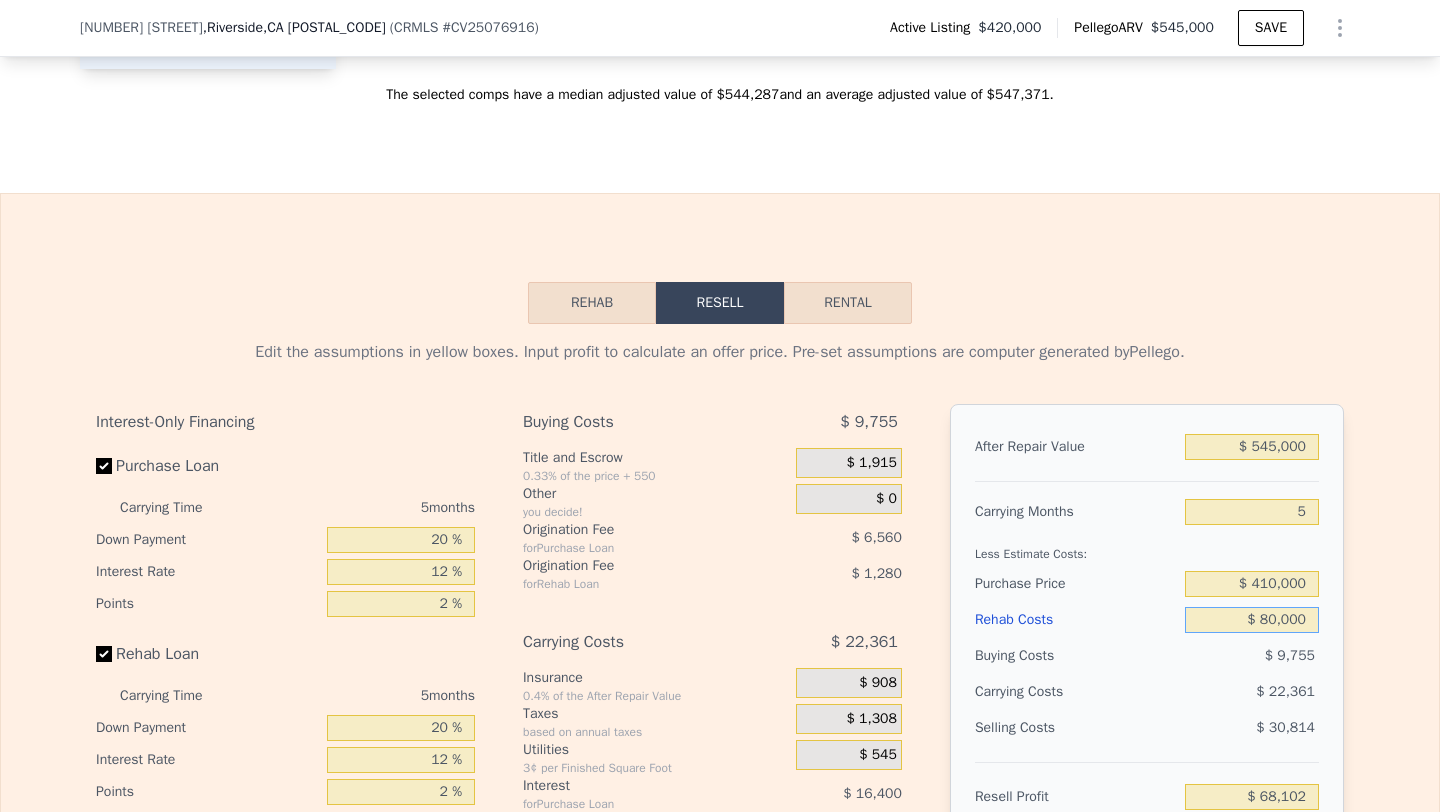 type on "-$ 7,930" 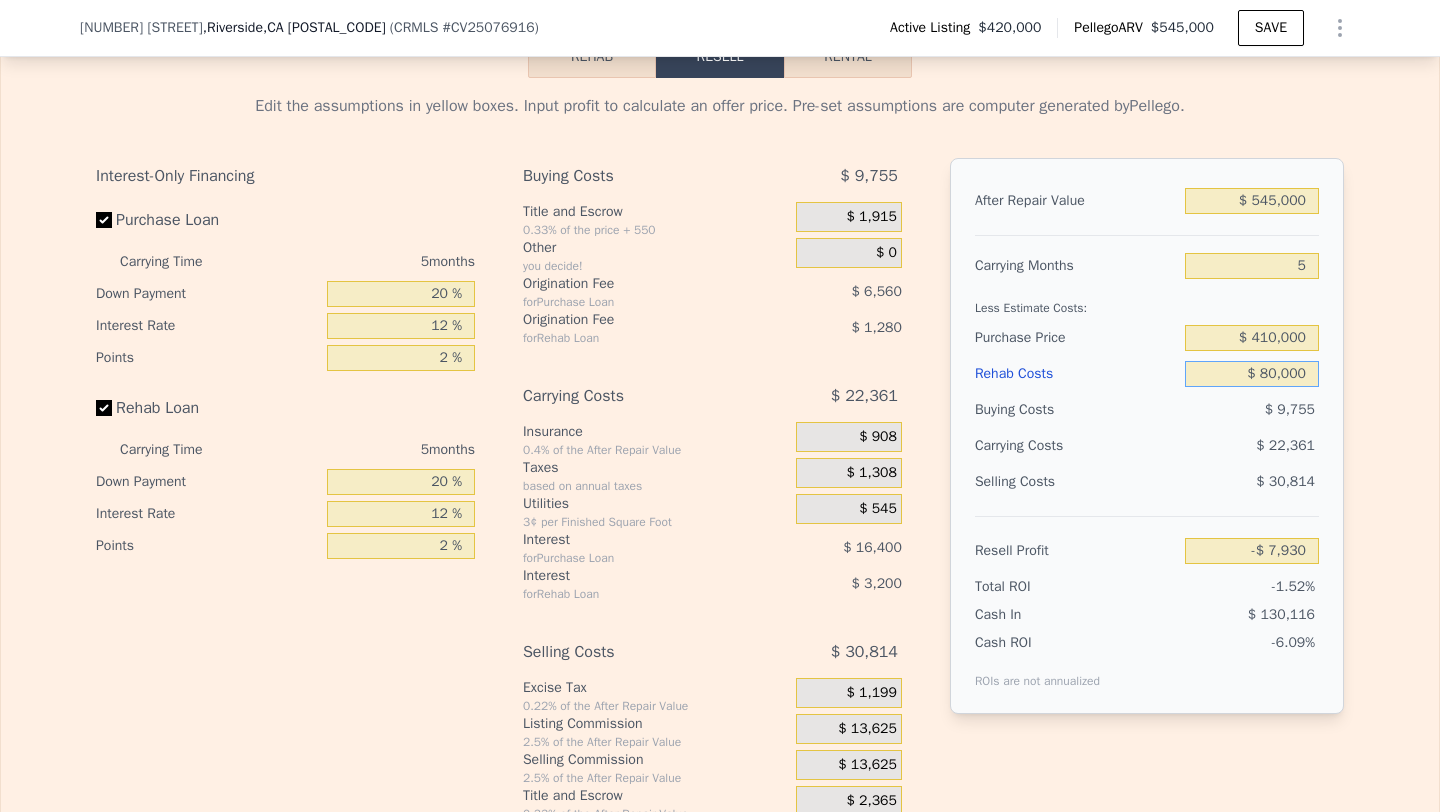 scroll, scrollTop: 3165, scrollLeft: 0, axis: vertical 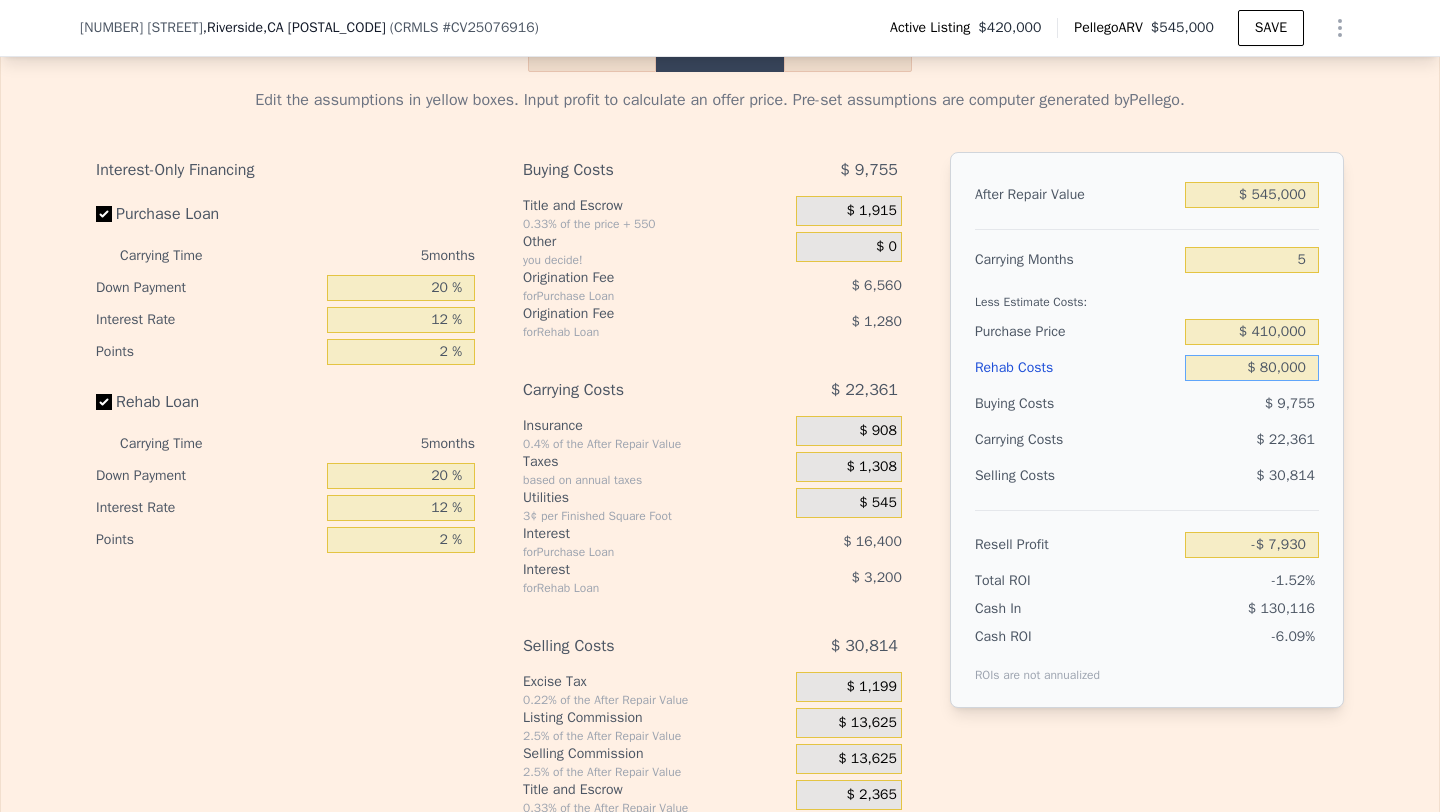 type on "$ 80,000" 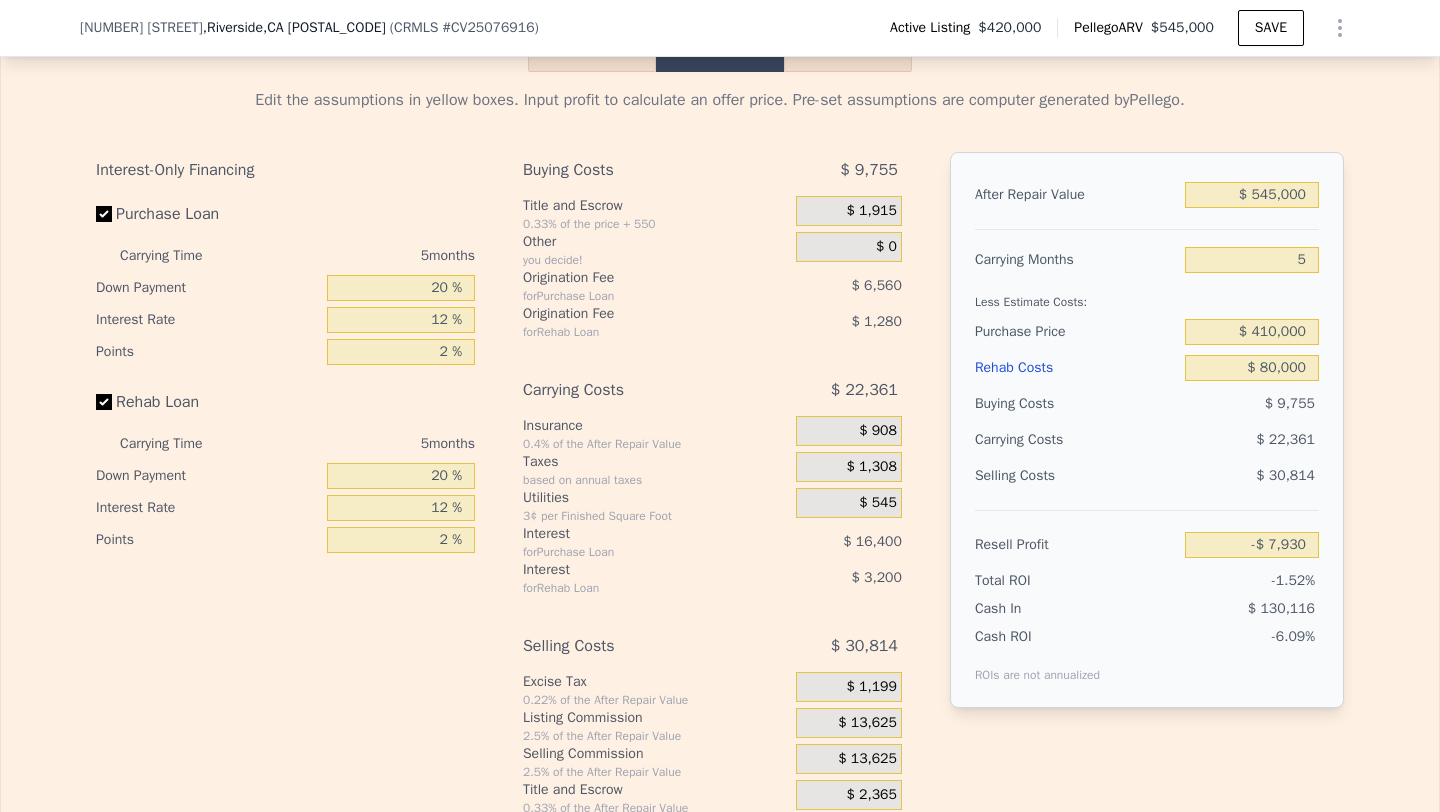 click on "$ 13,625" at bounding box center (867, 759) 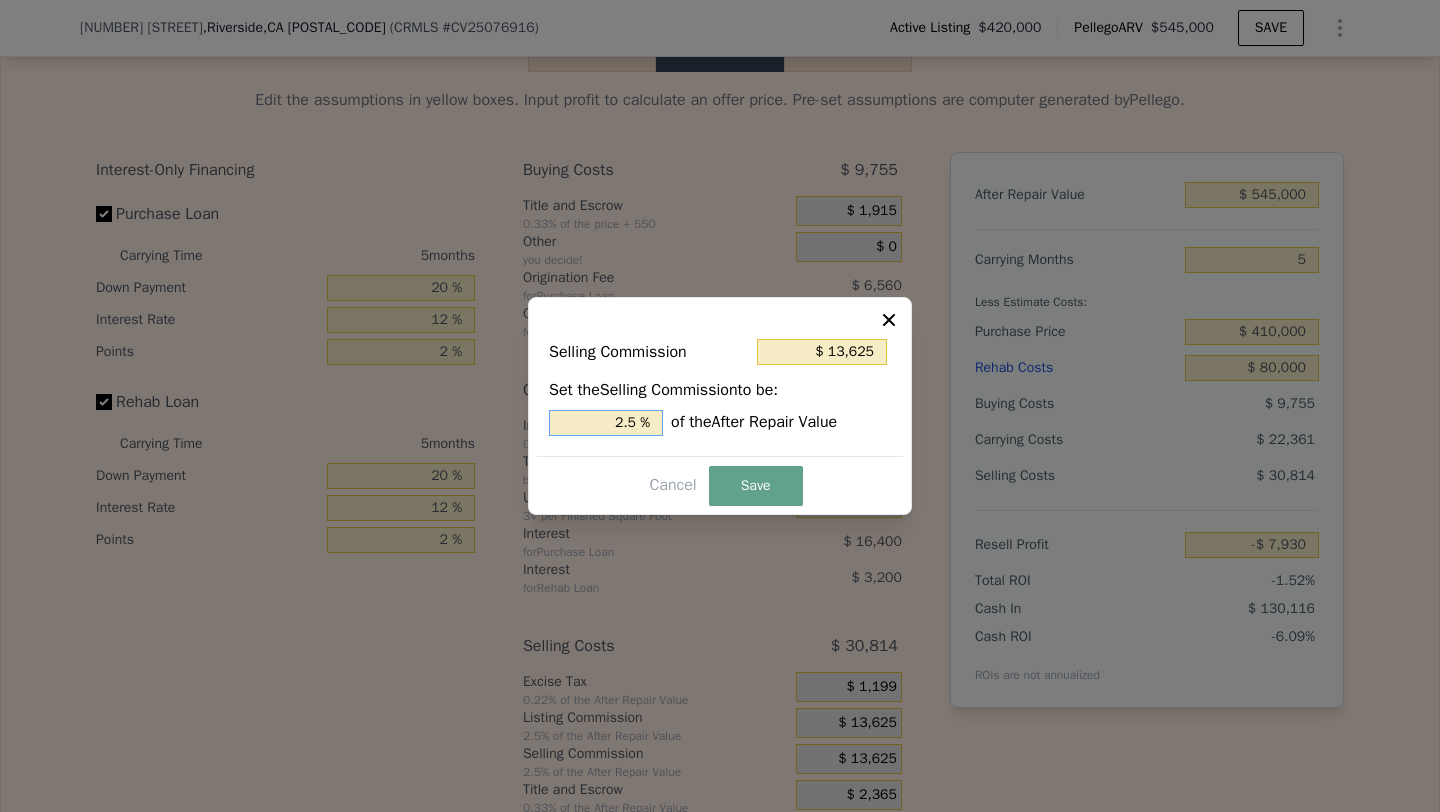 click on "2.5 %" at bounding box center (606, 423) 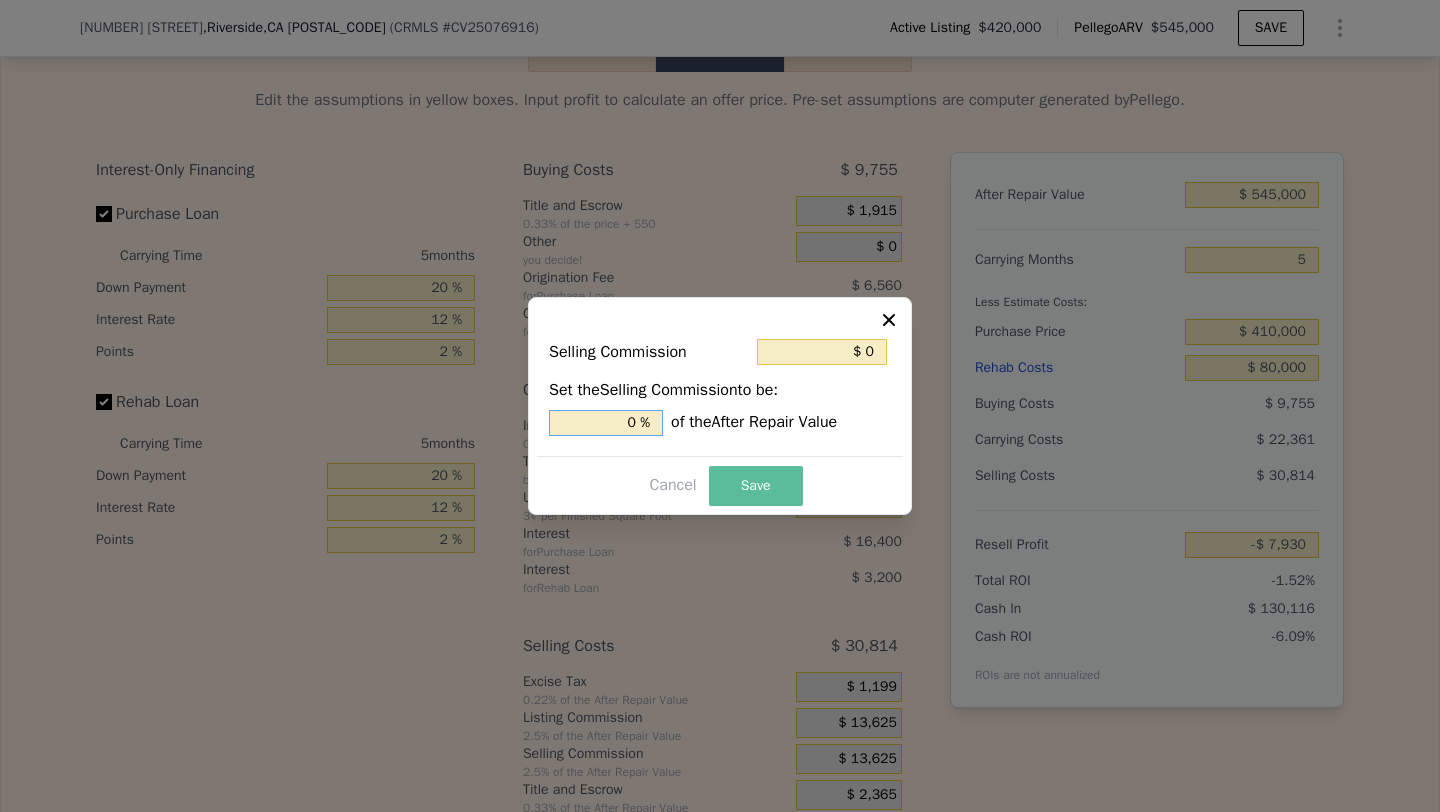 type on "0 %" 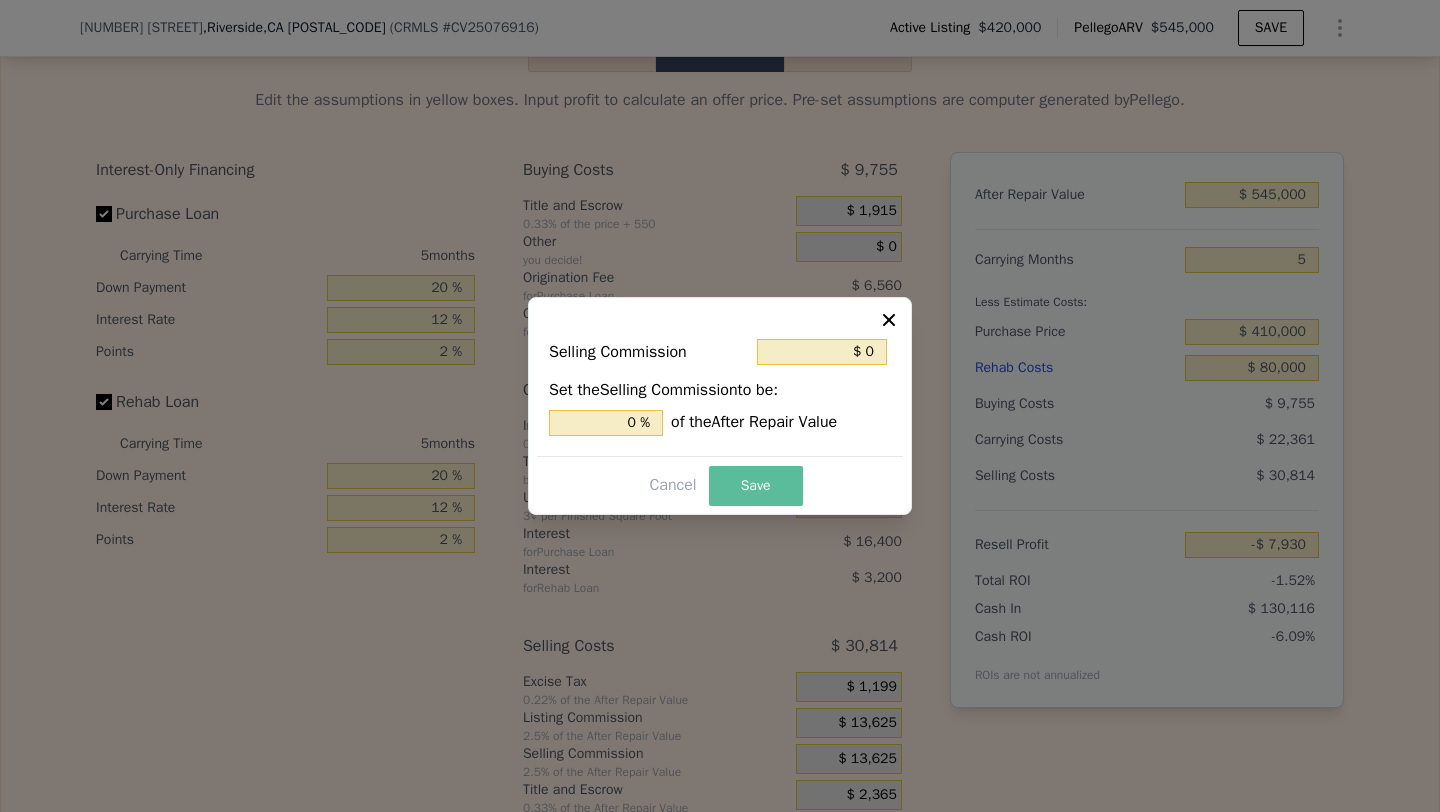 click on "Save" at bounding box center (756, 486) 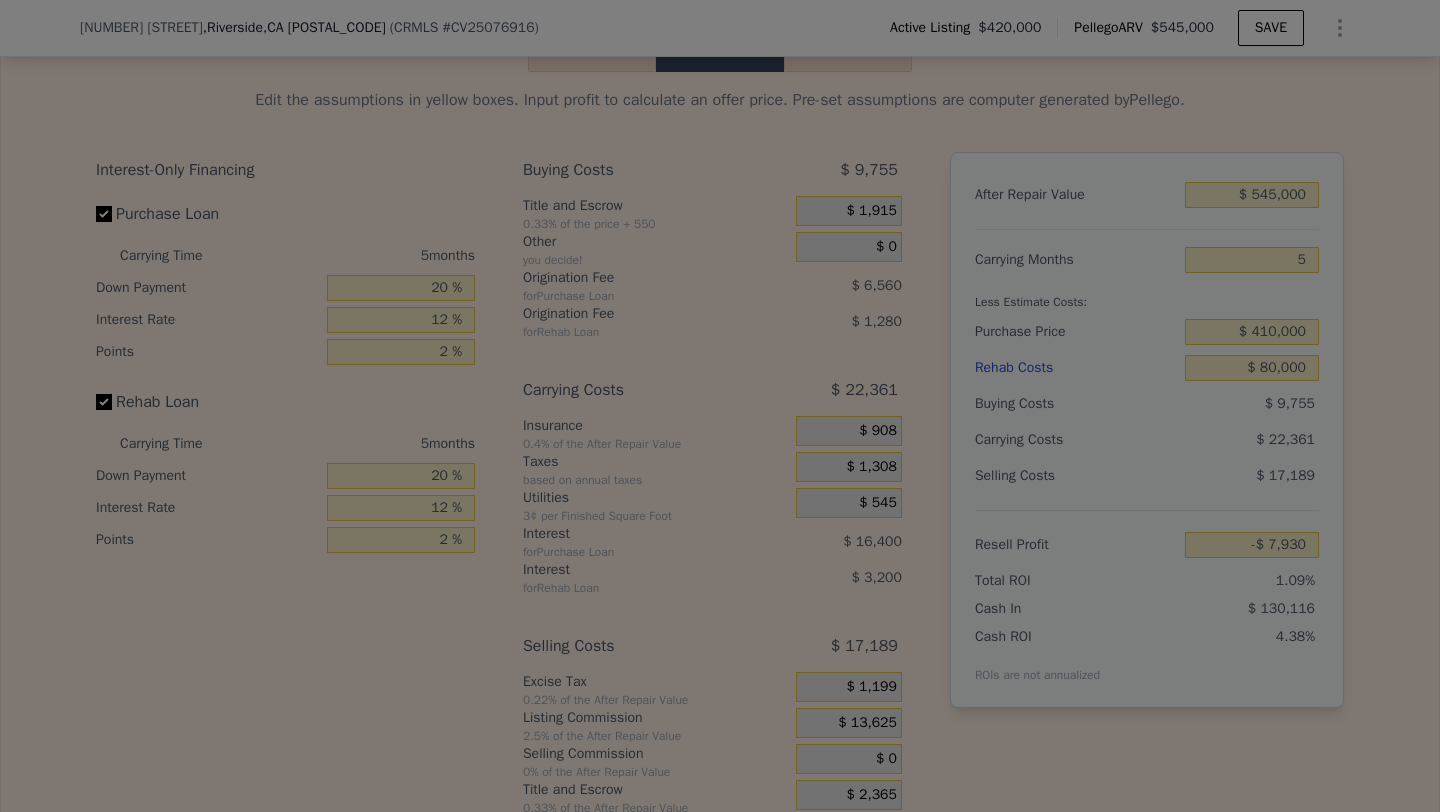 type on "$ [NUMBER]" 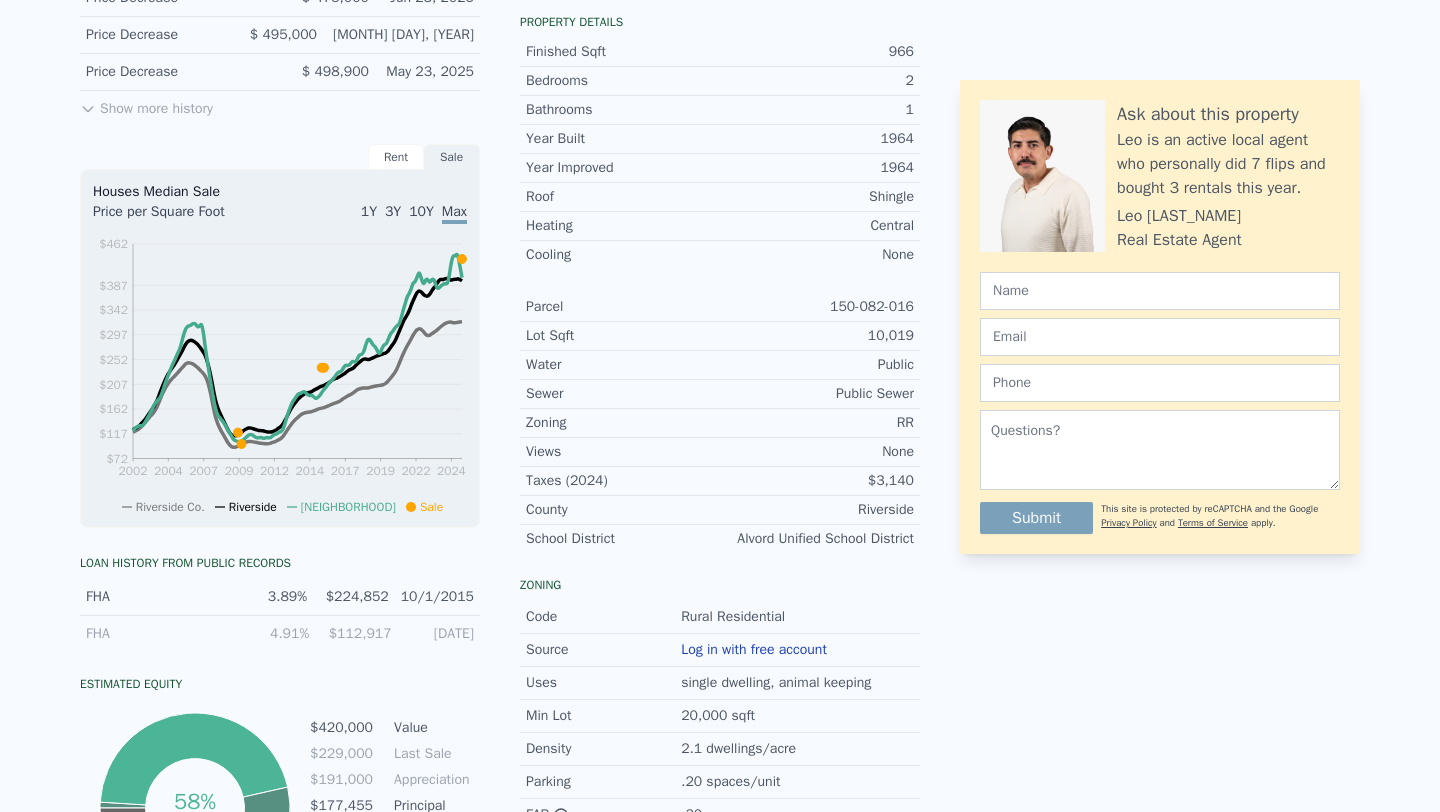 scroll, scrollTop: 0, scrollLeft: 0, axis: both 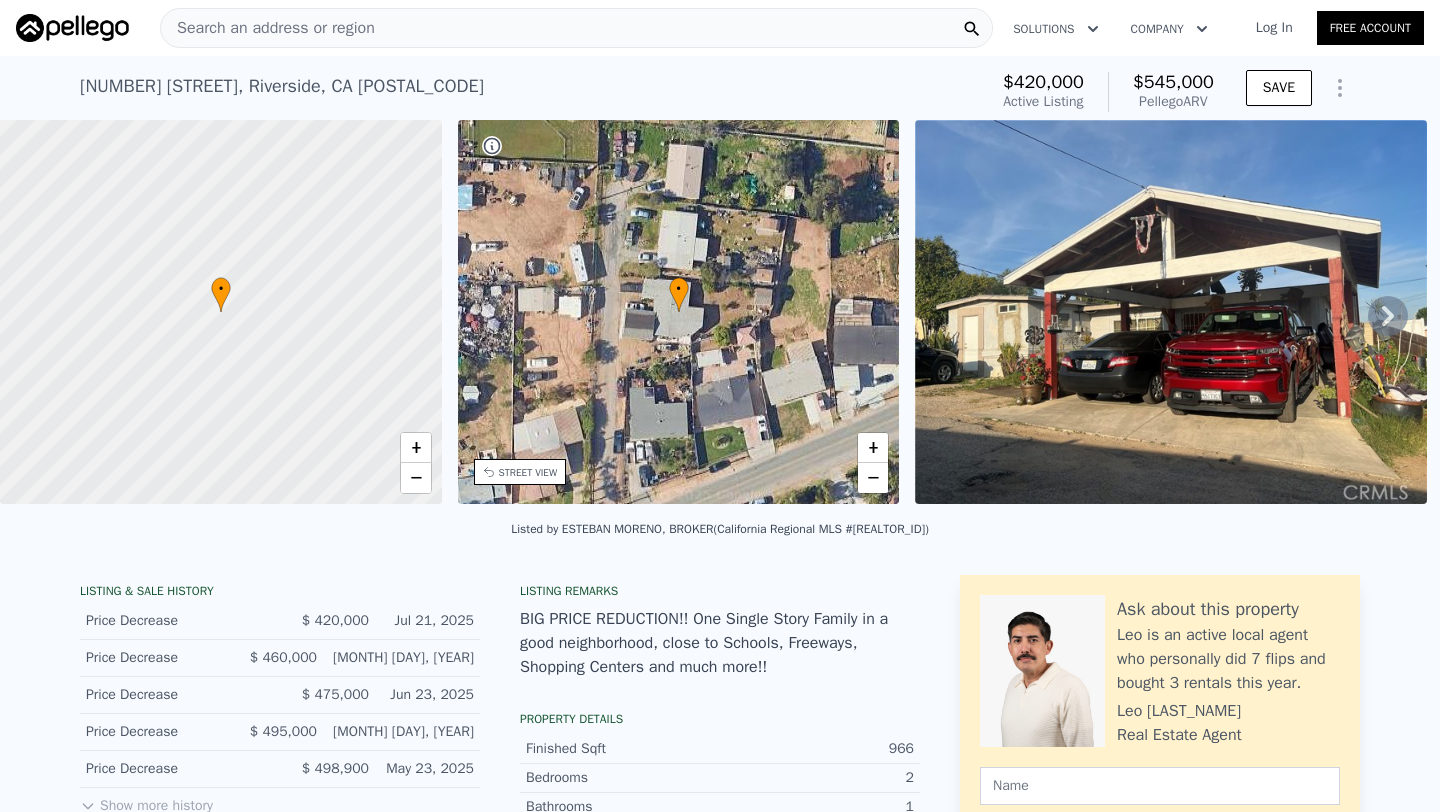 click on "Search an address or region" at bounding box center (268, 28) 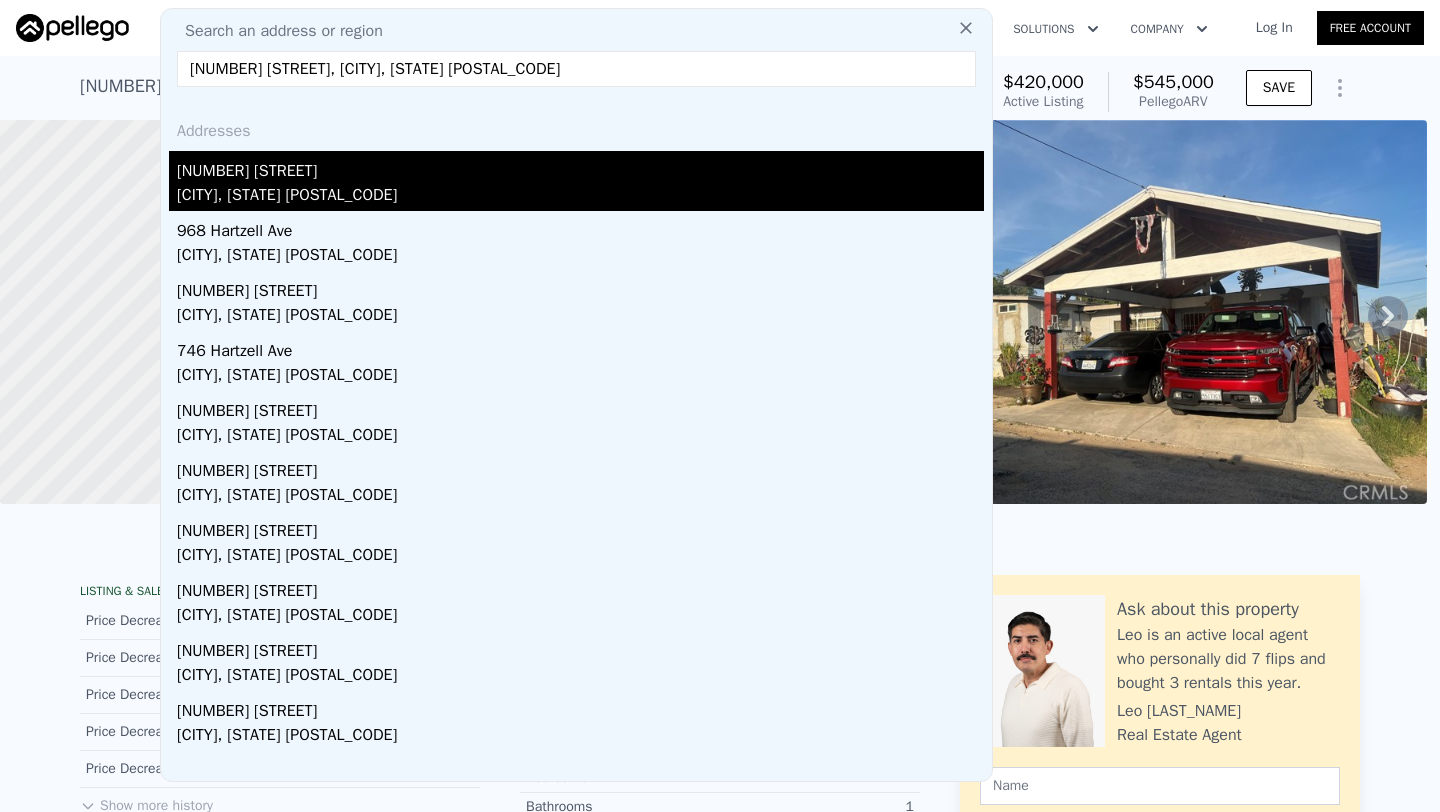 type on "[NUMBER] [STREET], [CITY], [STATE] [POSTAL_CODE]" 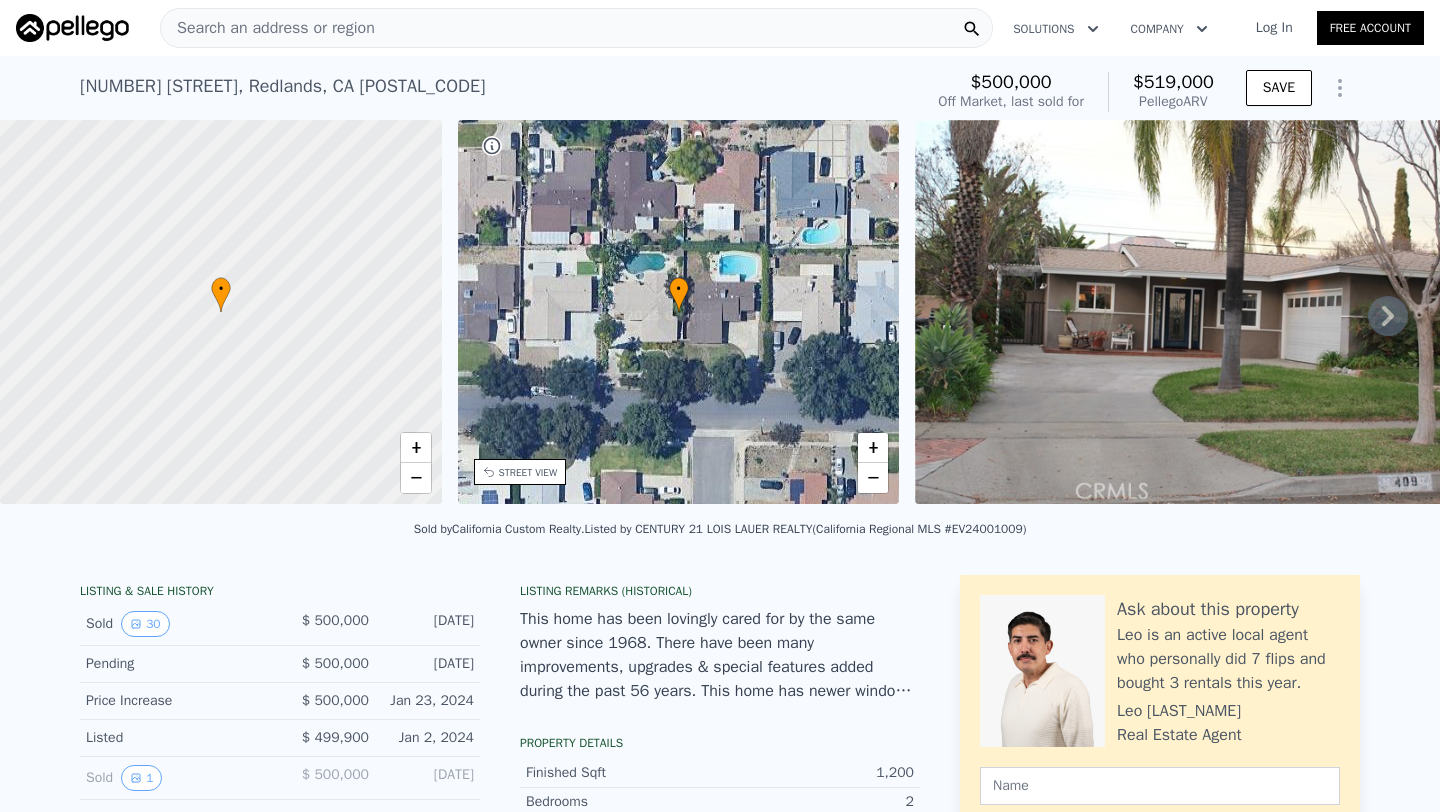 click on "Search an address or region" at bounding box center (576, 28) 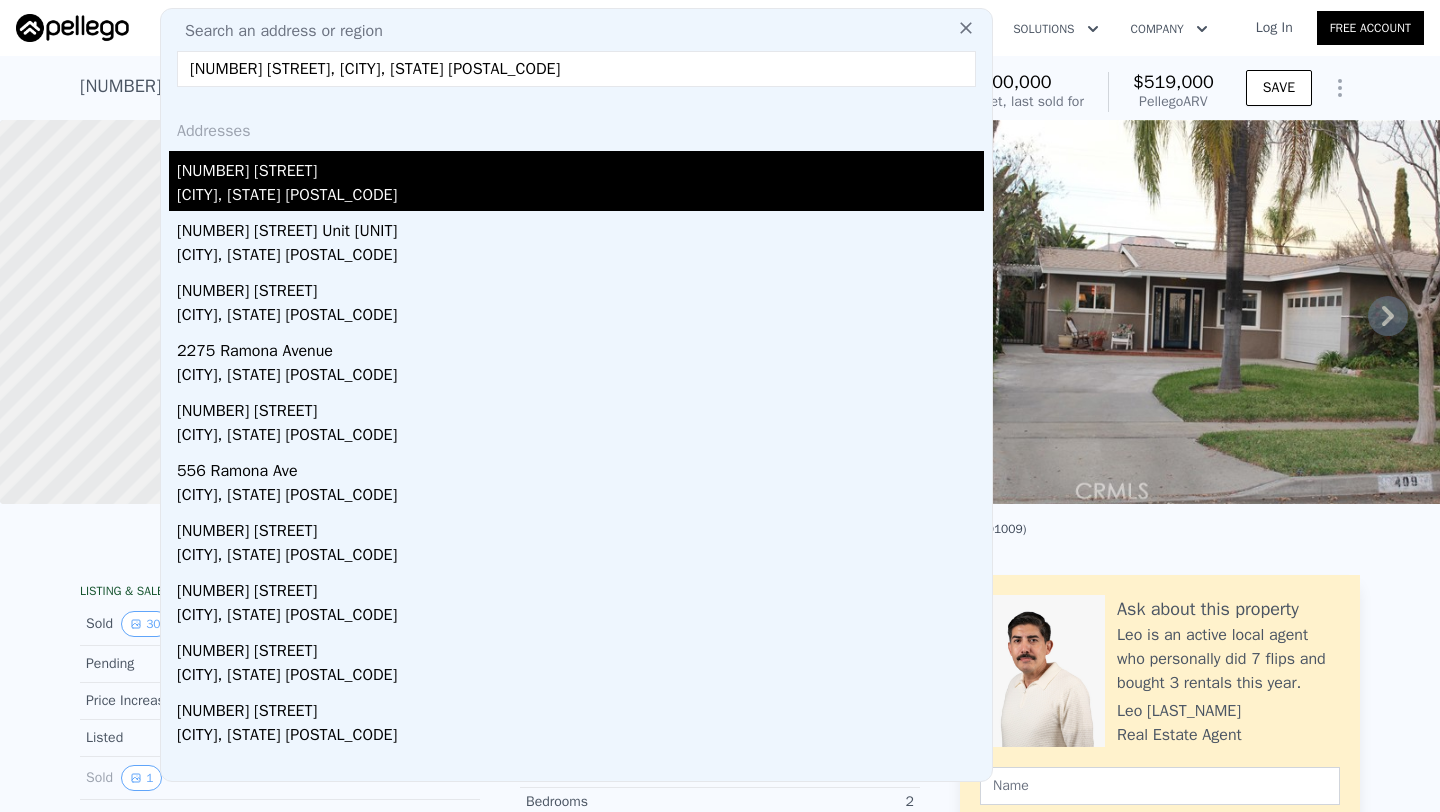 type on "[NUMBER] [STREET], [CITY], [STATE] [POSTAL_CODE]" 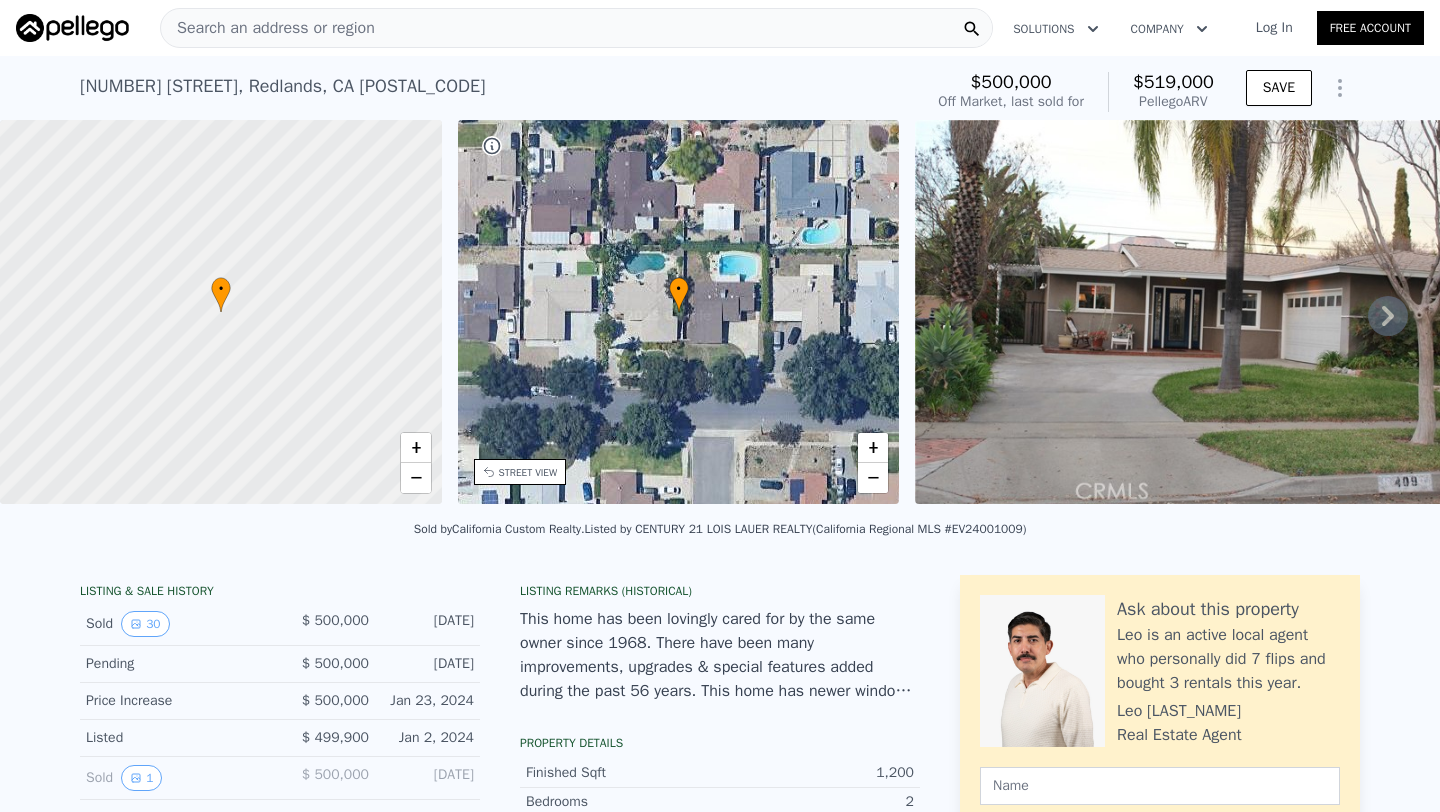 type on "3" 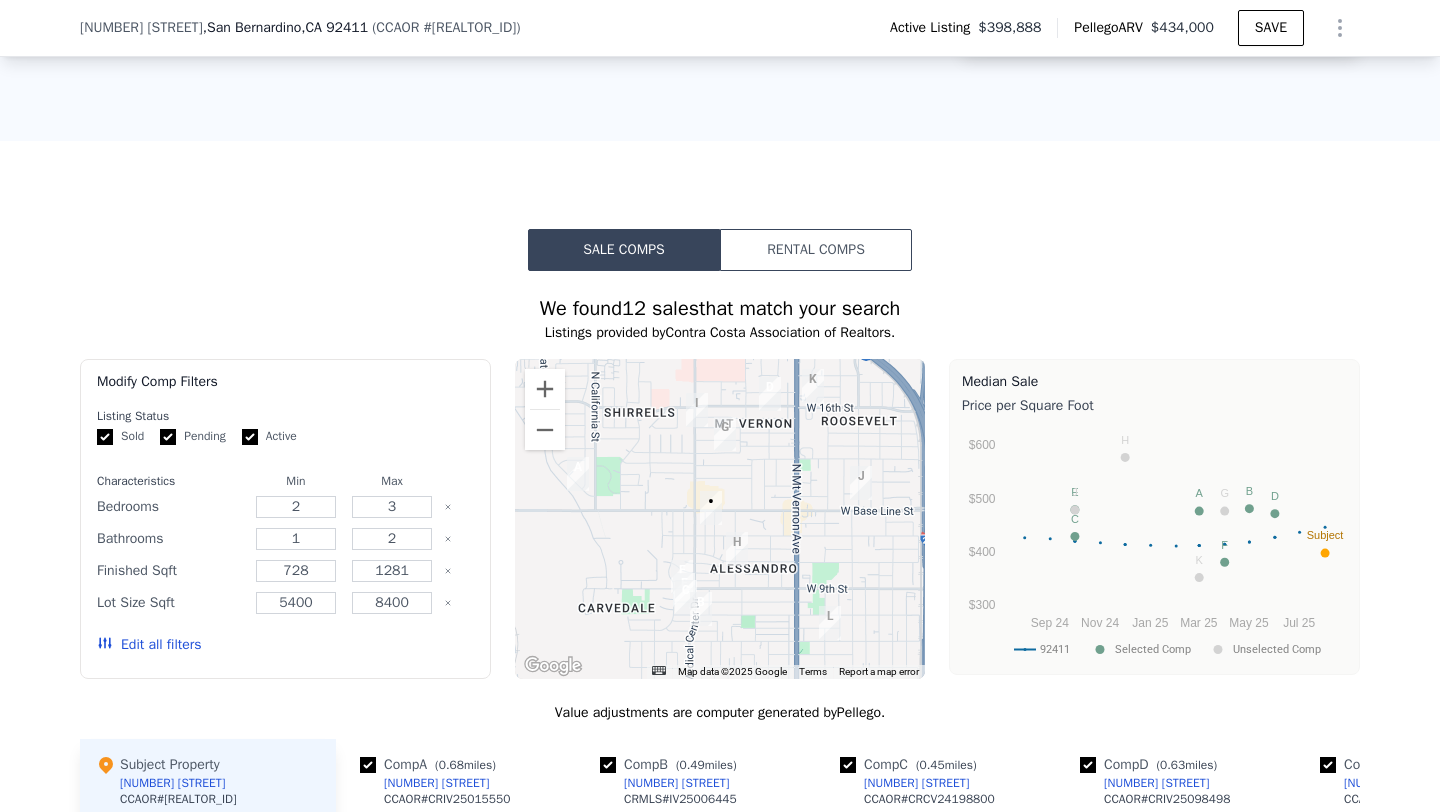 scroll, scrollTop: 1254, scrollLeft: 0, axis: vertical 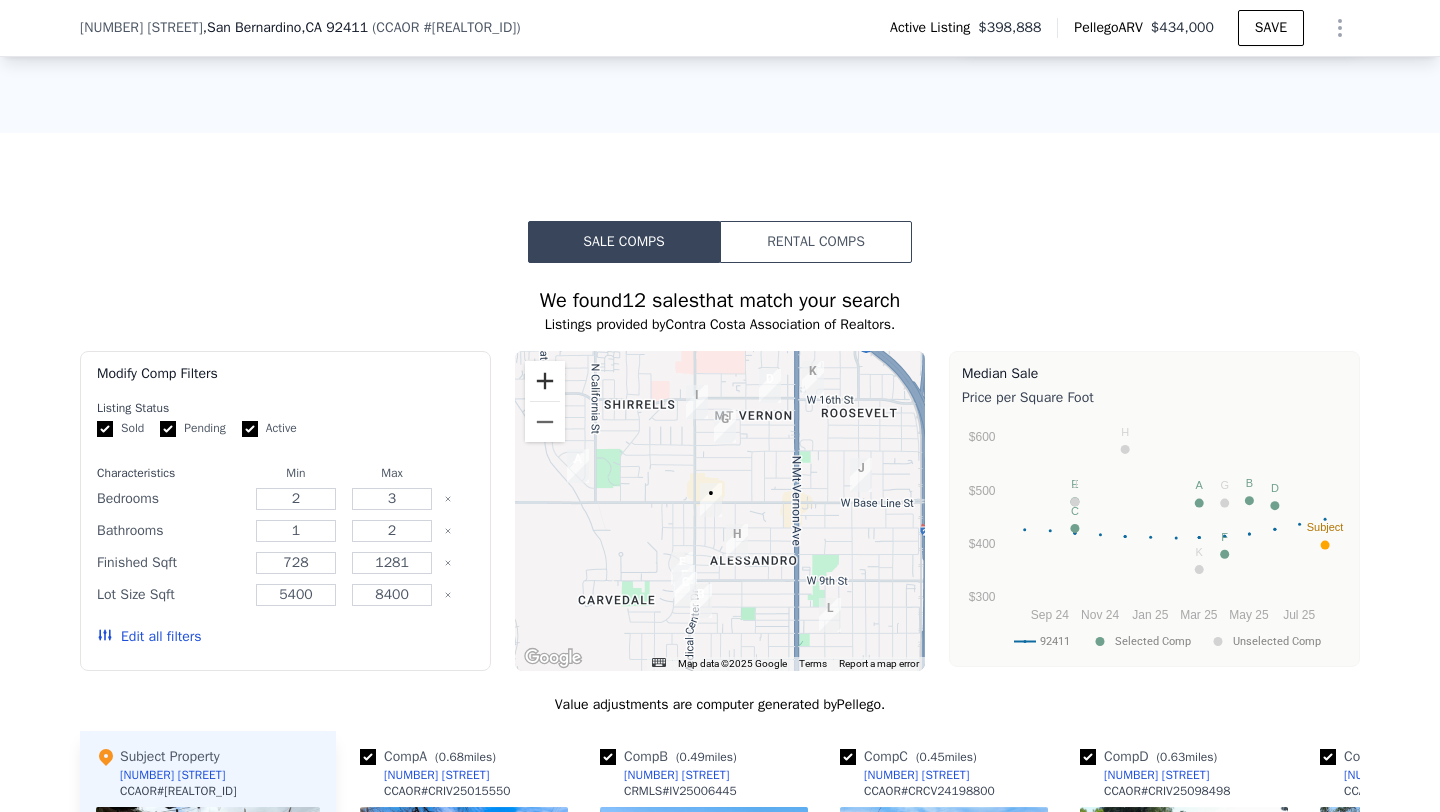 click at bounding box center (545, 381) 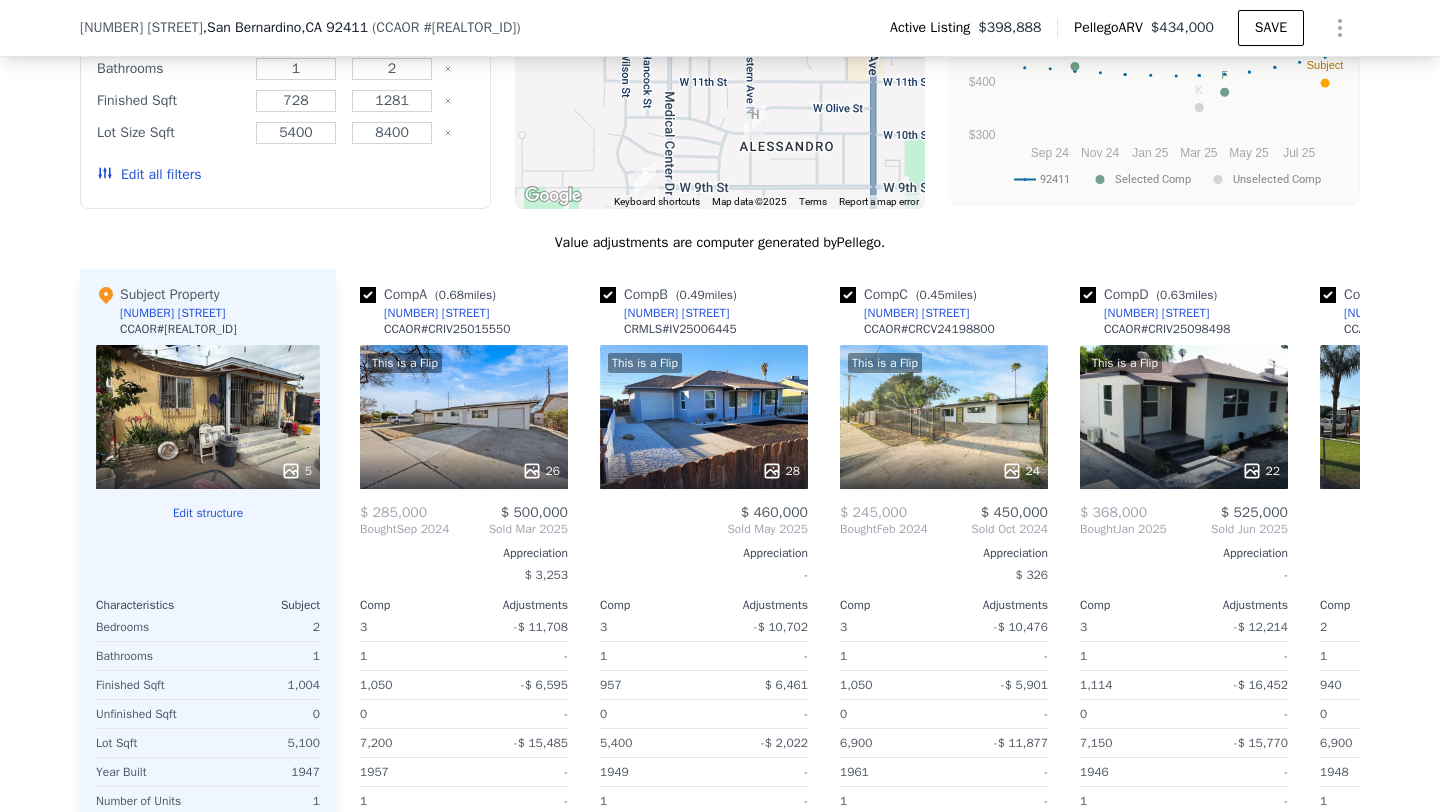 scroll, scrollTop: 1749, scrollLeft: 0, axis: vertical 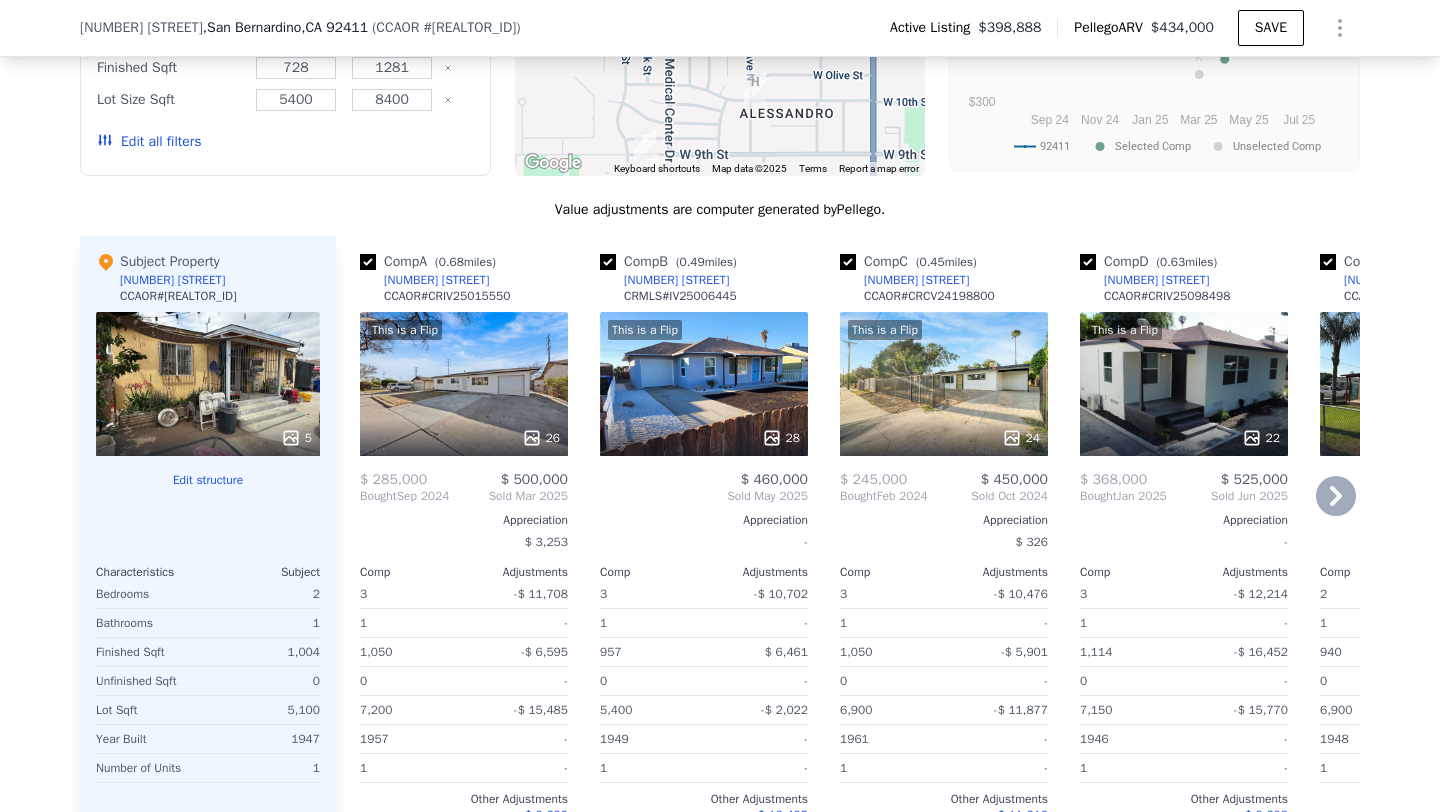 click 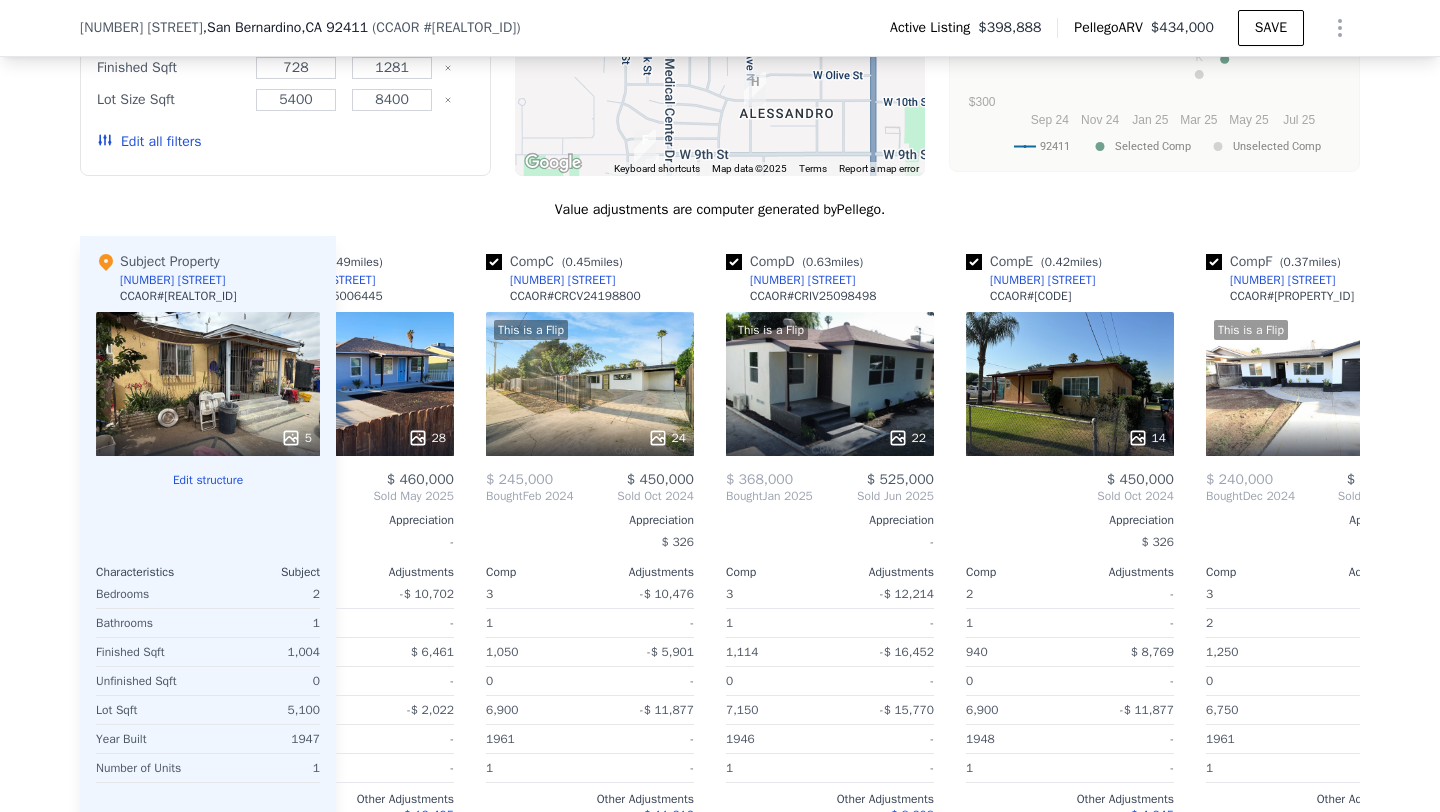scroll, scrollTop: 0, scrollLeft: 480, axis: horizontal 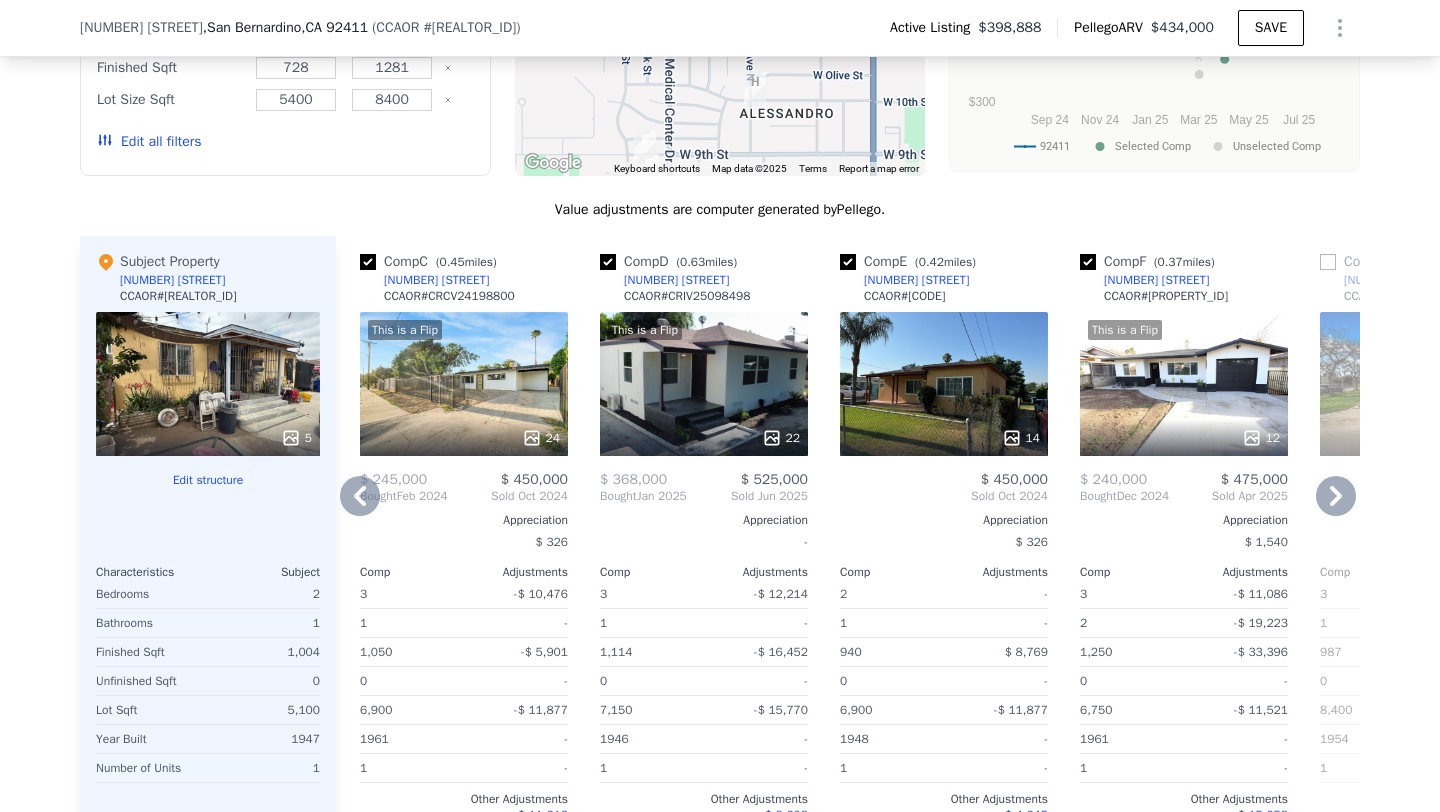 click on "14" at bounding box center [944, 384] 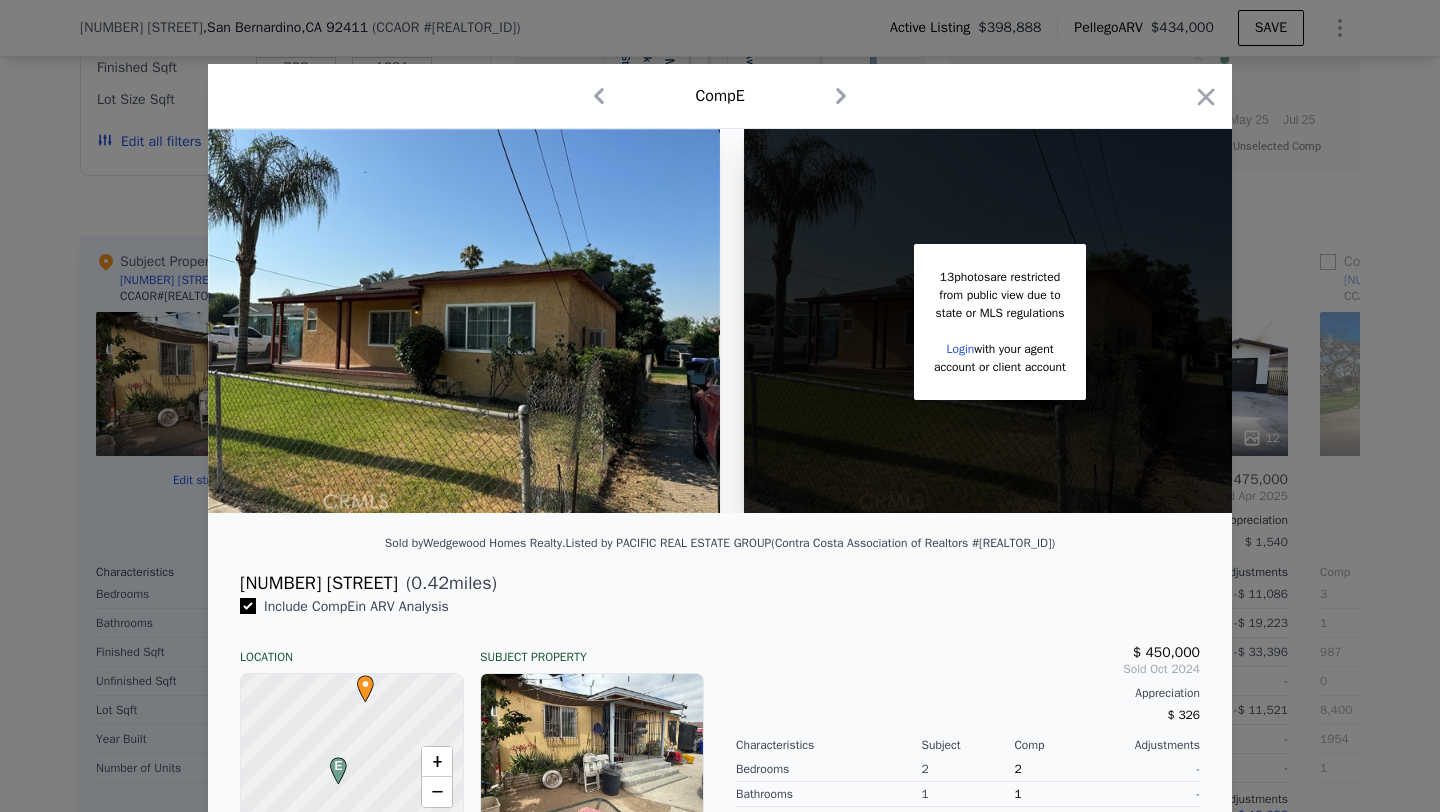 scroll, scrollTop: 0, scrollLeft: 32, axis: horizontal 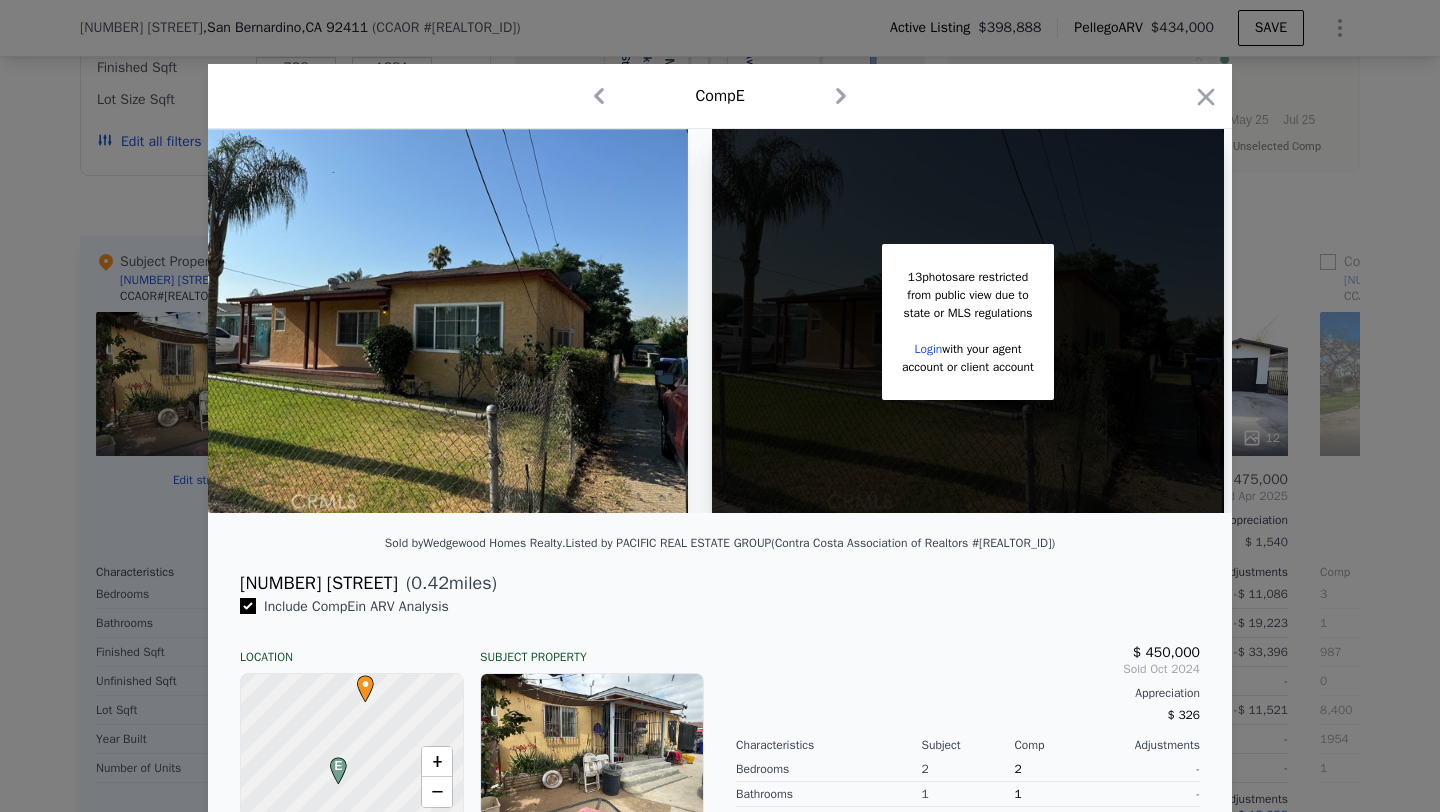 click on "[NUMBER] [STREET]" at bounding box center (319, 583) 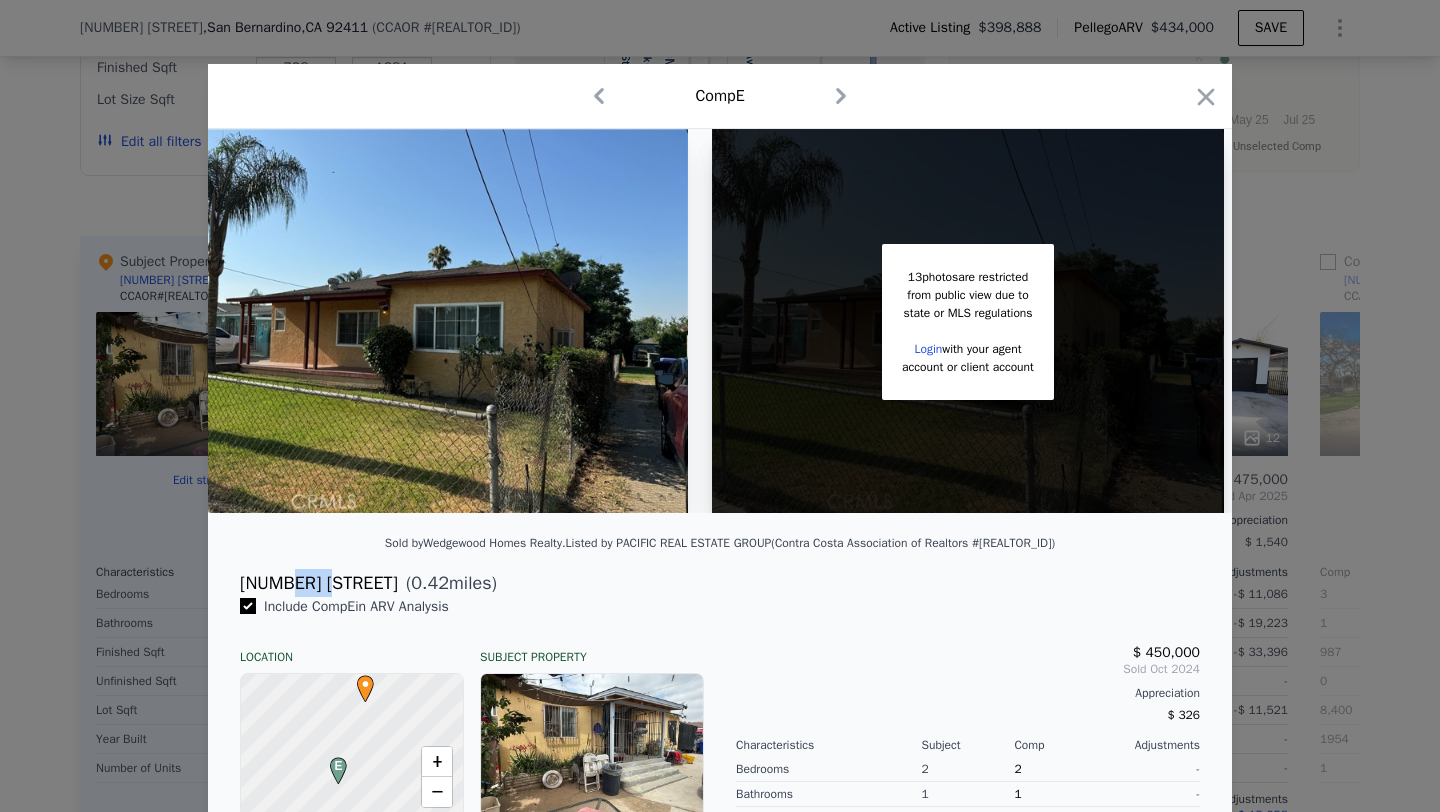 click on "[NUMBER] [STREET]" at bounding box center (319, 583) 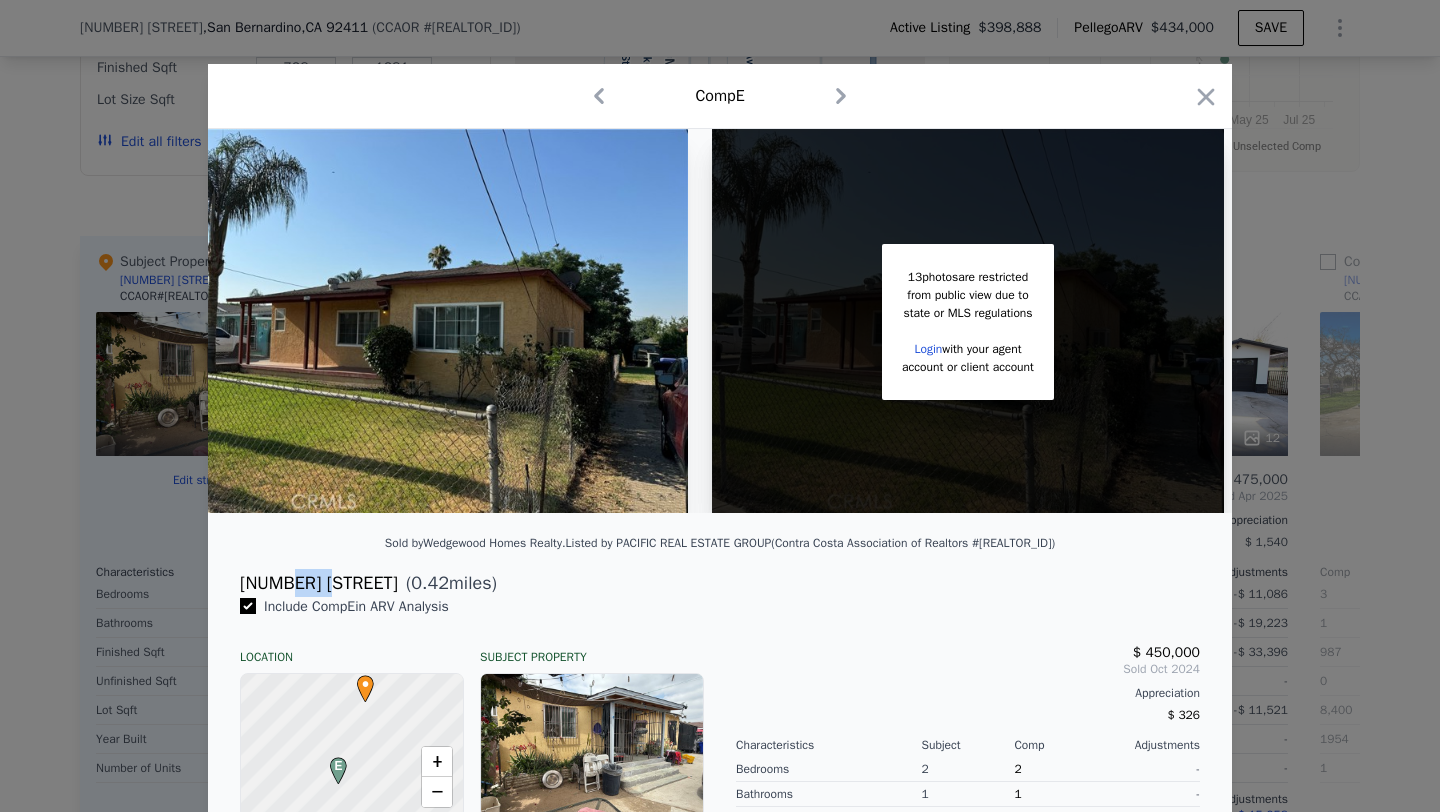 click on "[NUMBER] [STREET]" at bounding box center (319, 583) 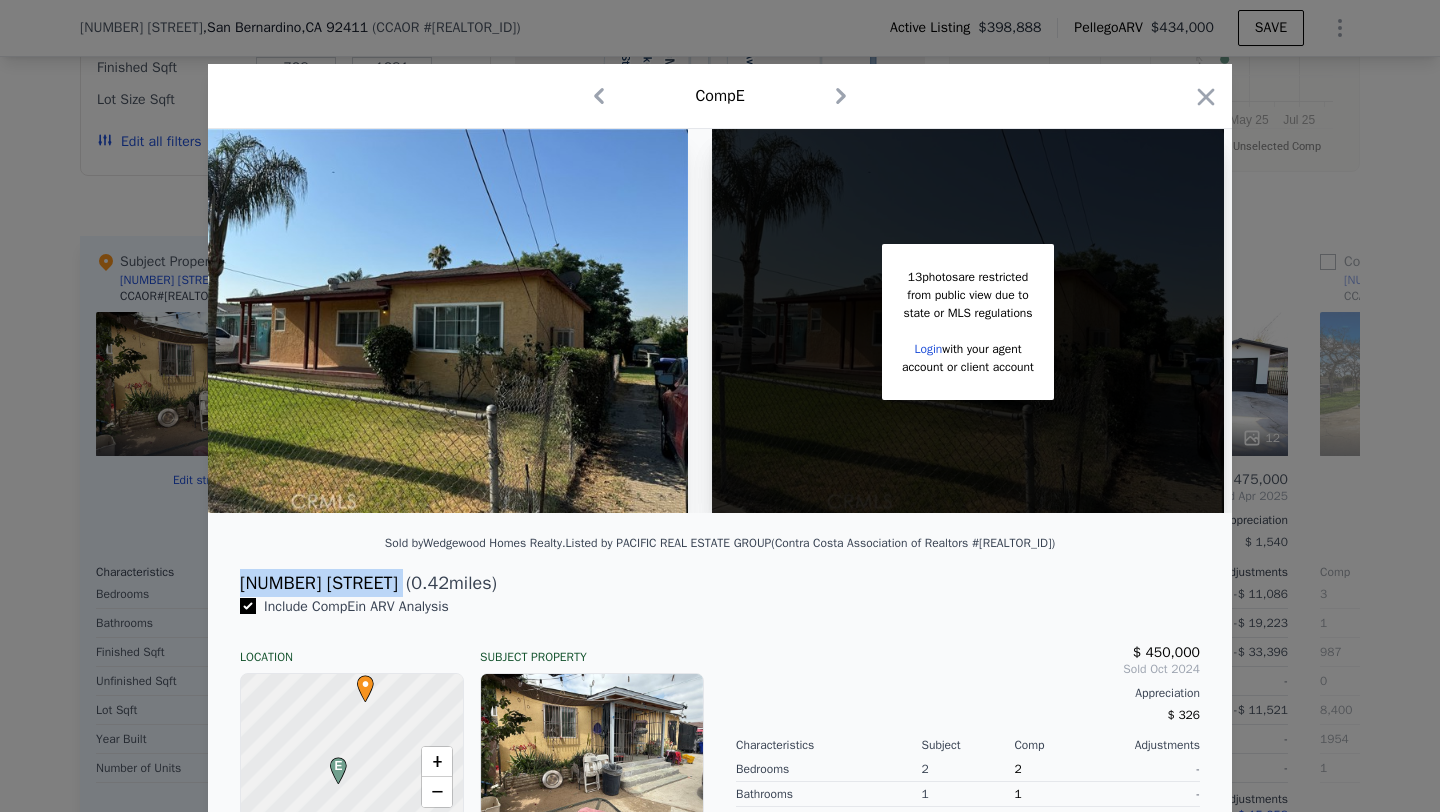copy on "[NUMBER] [STREET]" 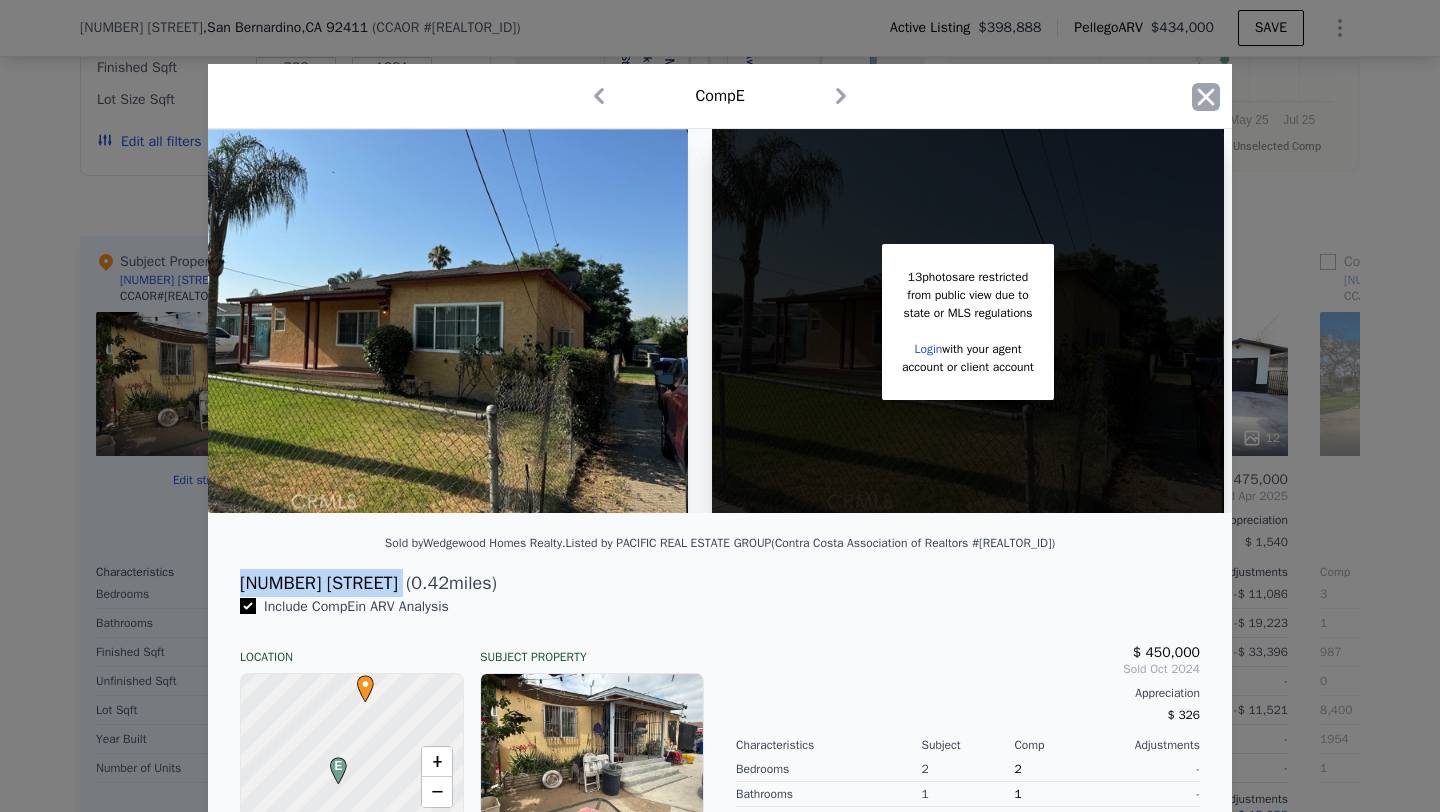 click 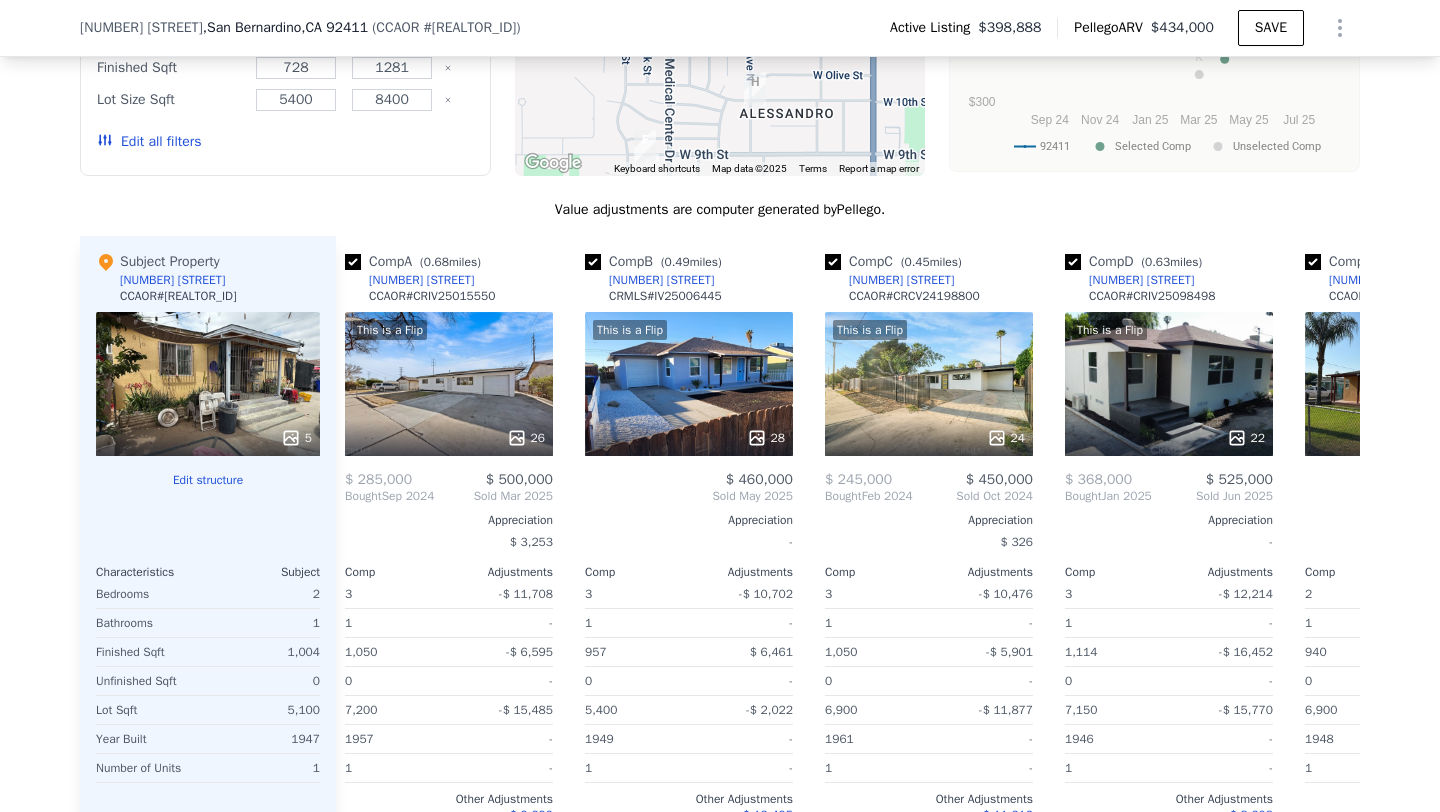scroll, scrollTop: 0, scrollLeft: 0, axis: both 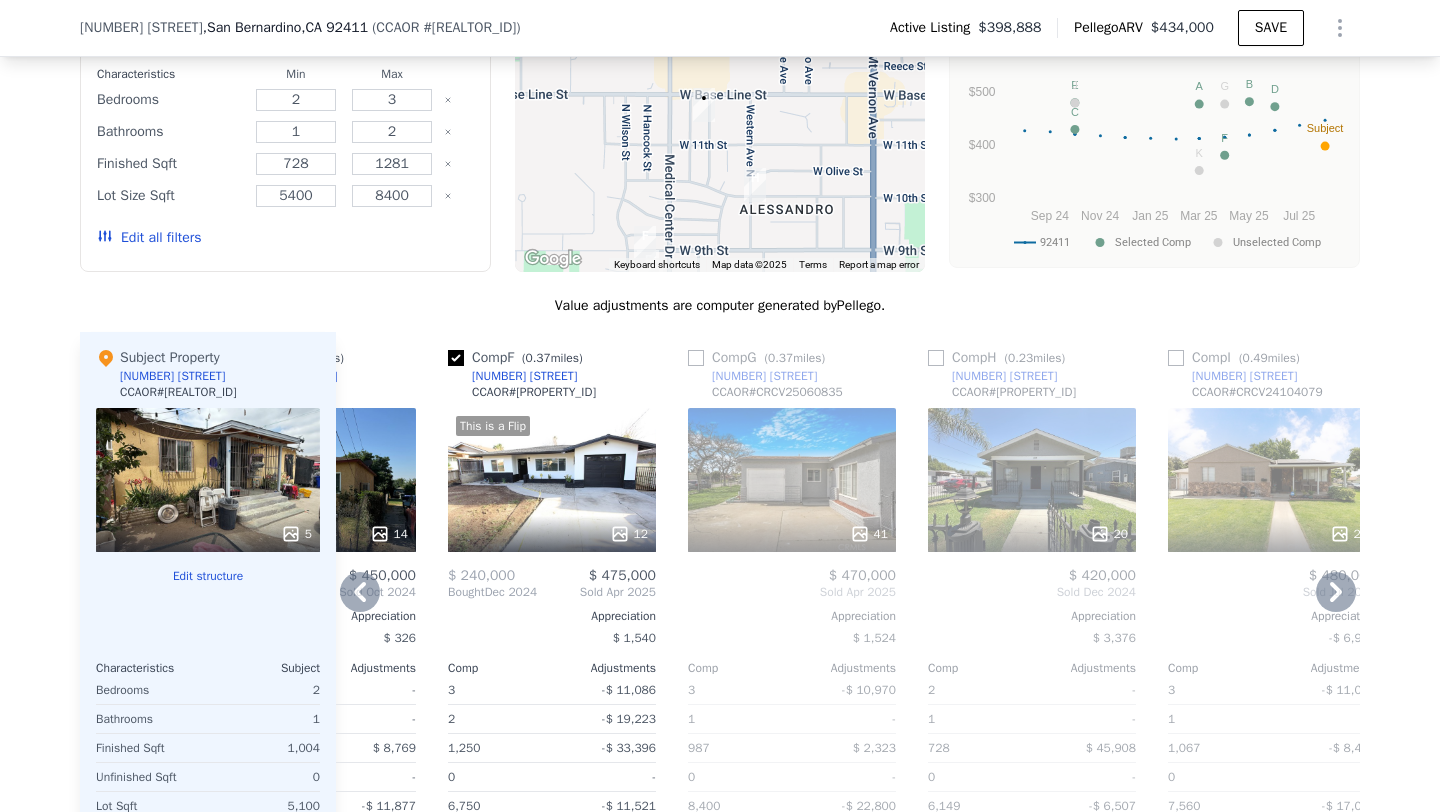 click on "20" at bounding box center (1032, 480) 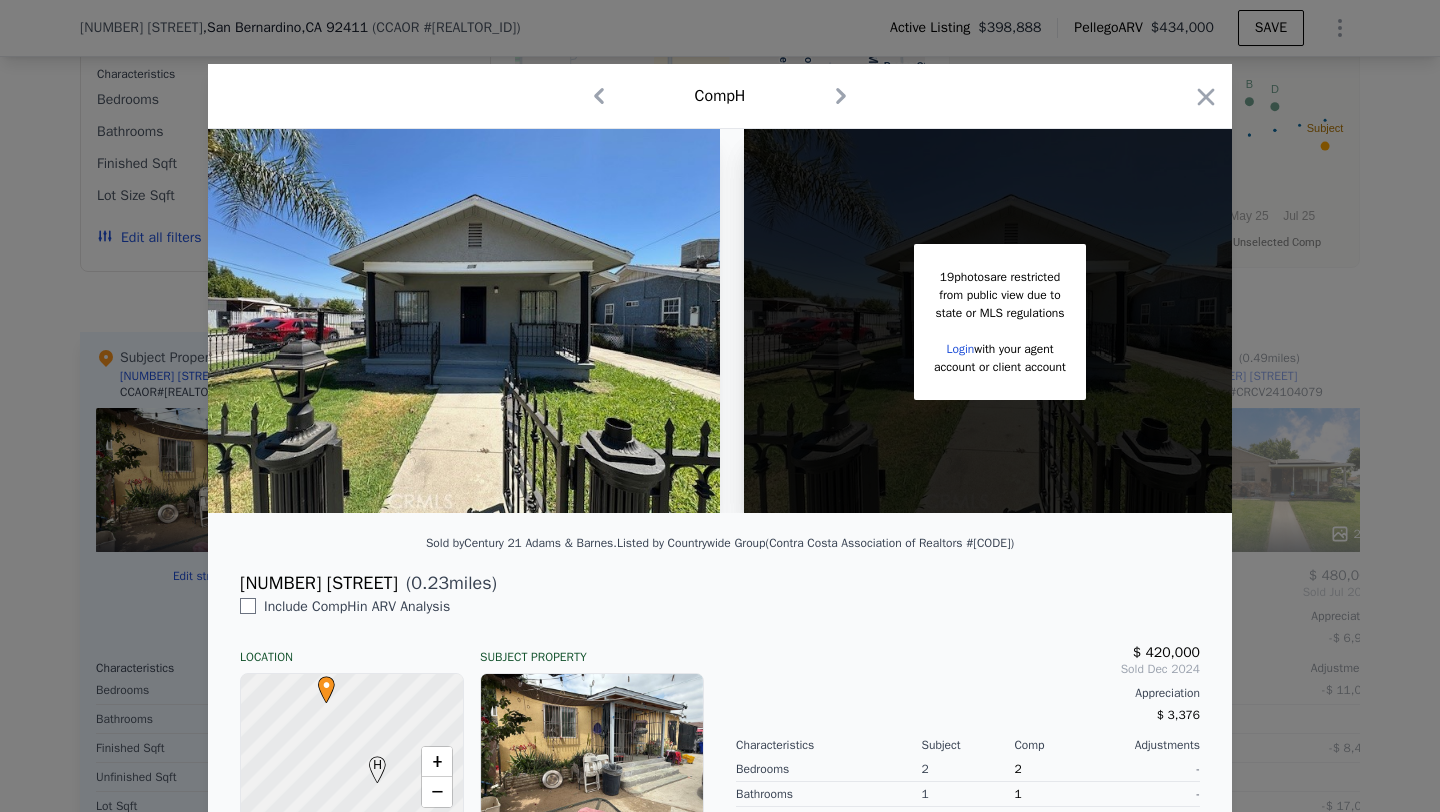 click on "[NUMBER] [STREET]" at bounding box center (319, 583) 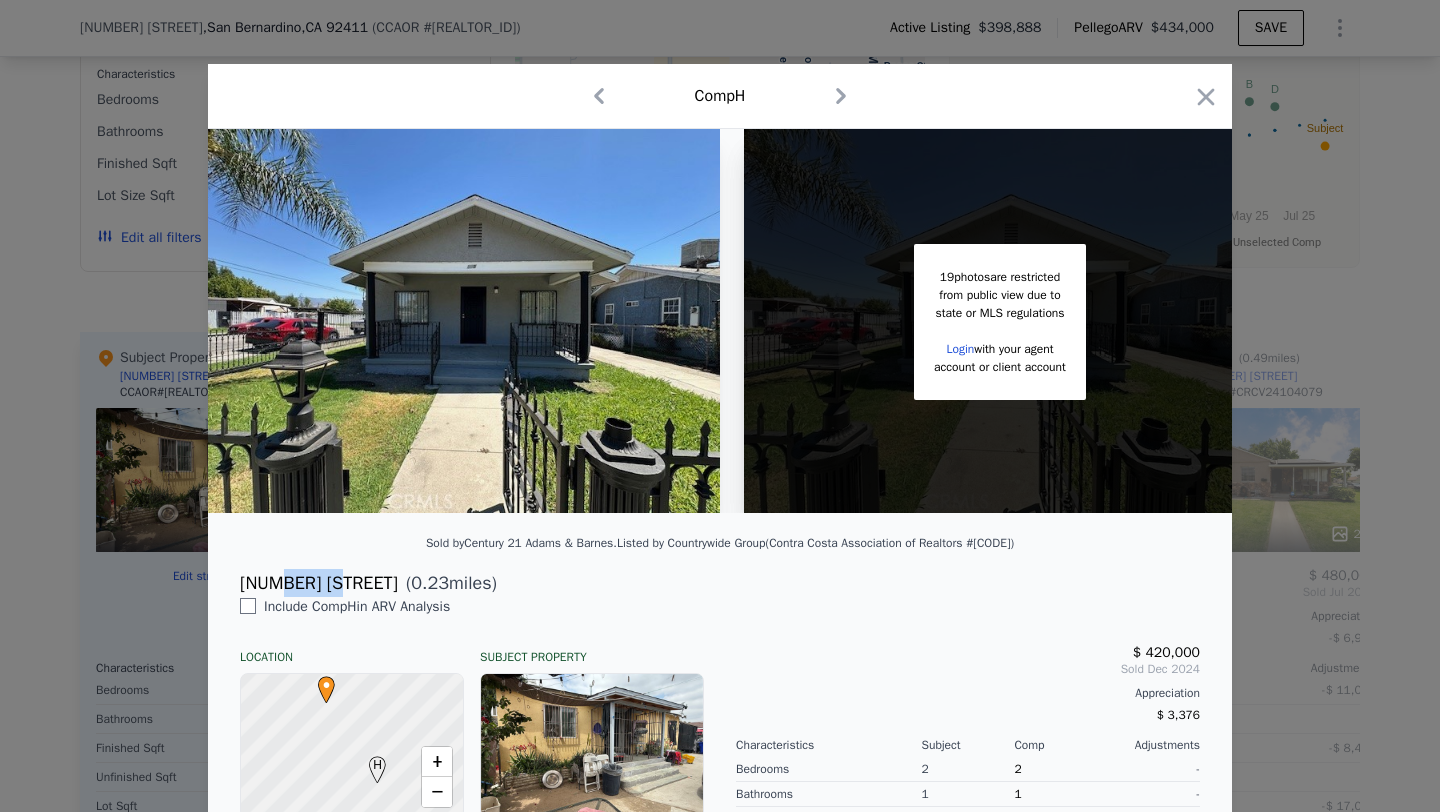 click on "[NUMBER] [STREET]" at bounding box center [319, 583] 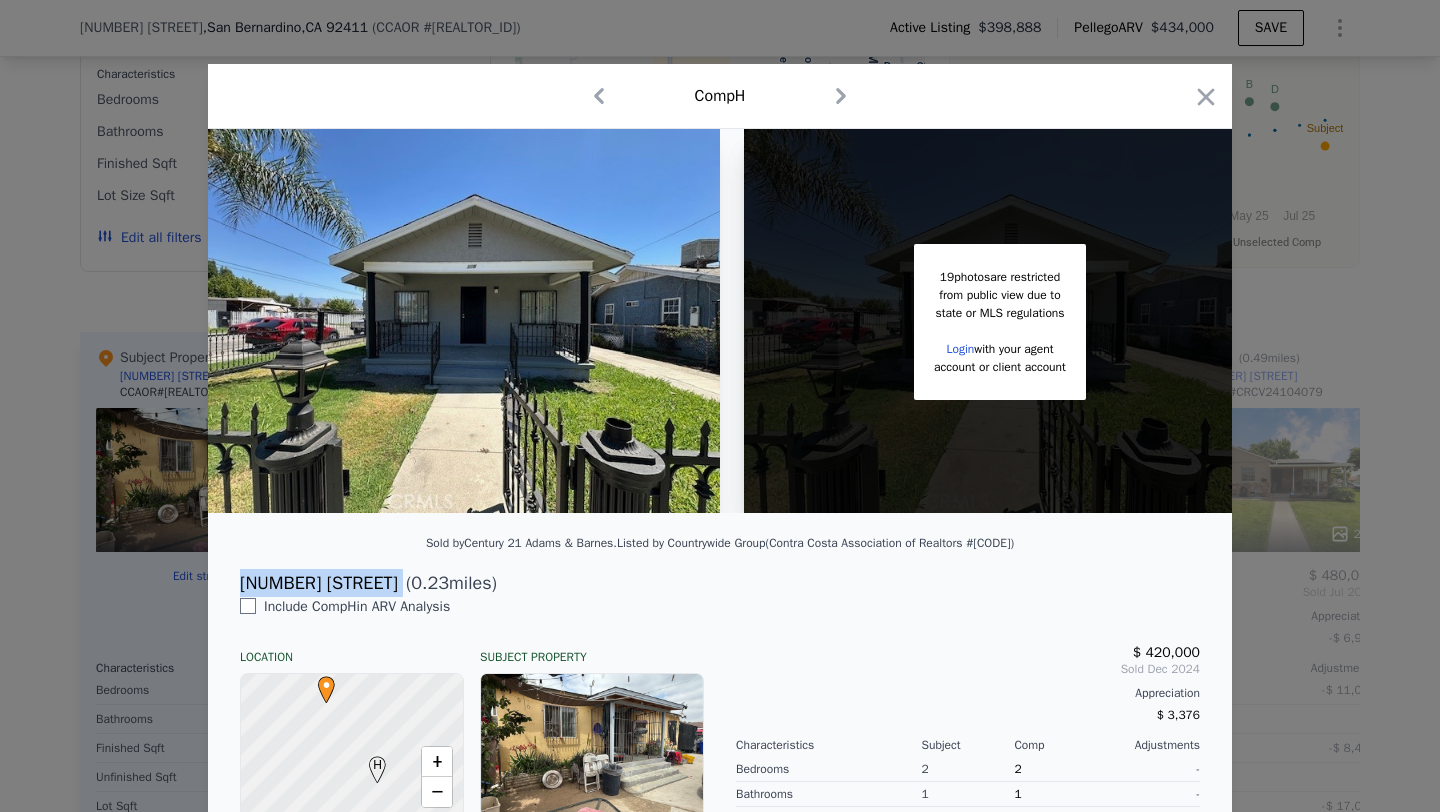 click on "[NUMBER] [STREET]" at bounding box center [319, 583] 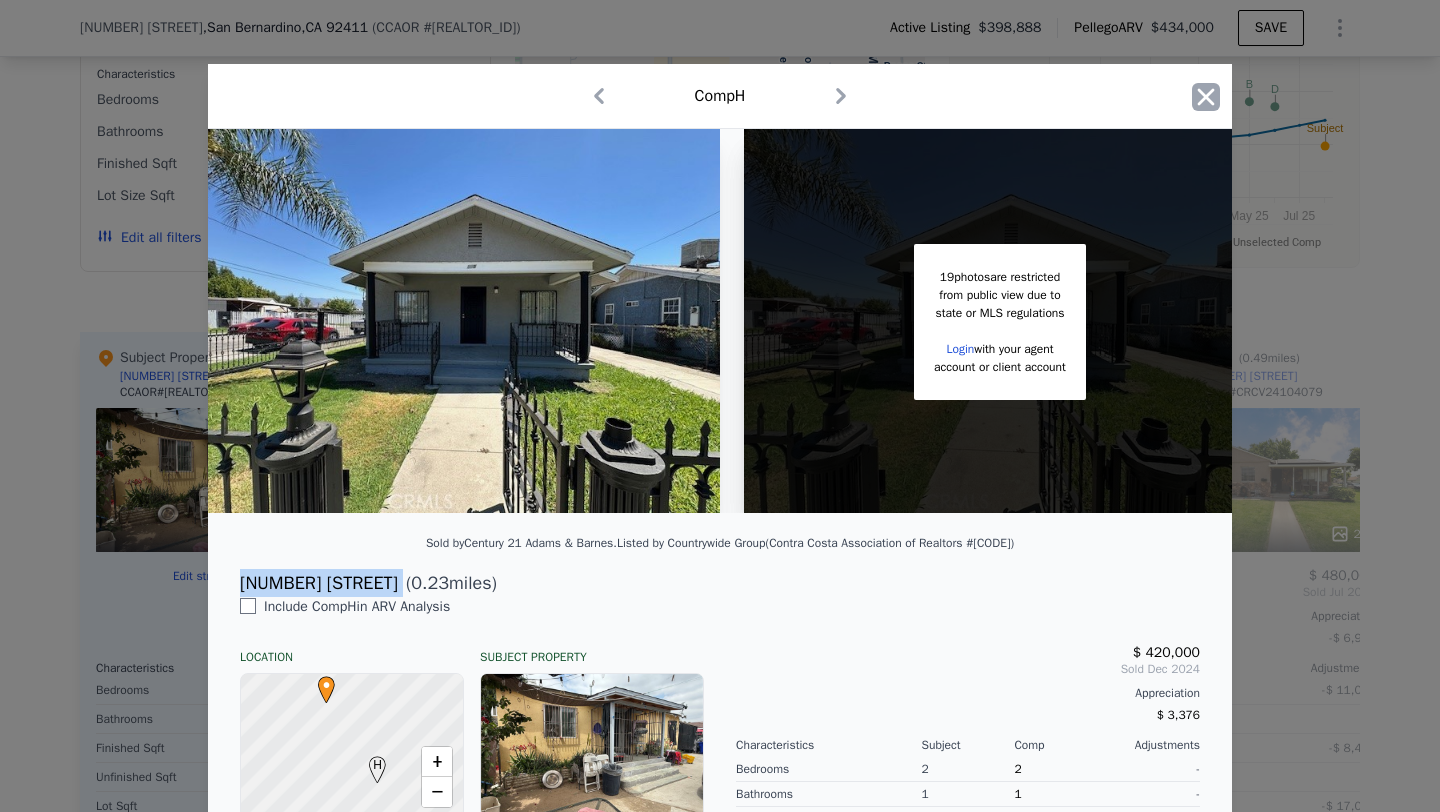 click 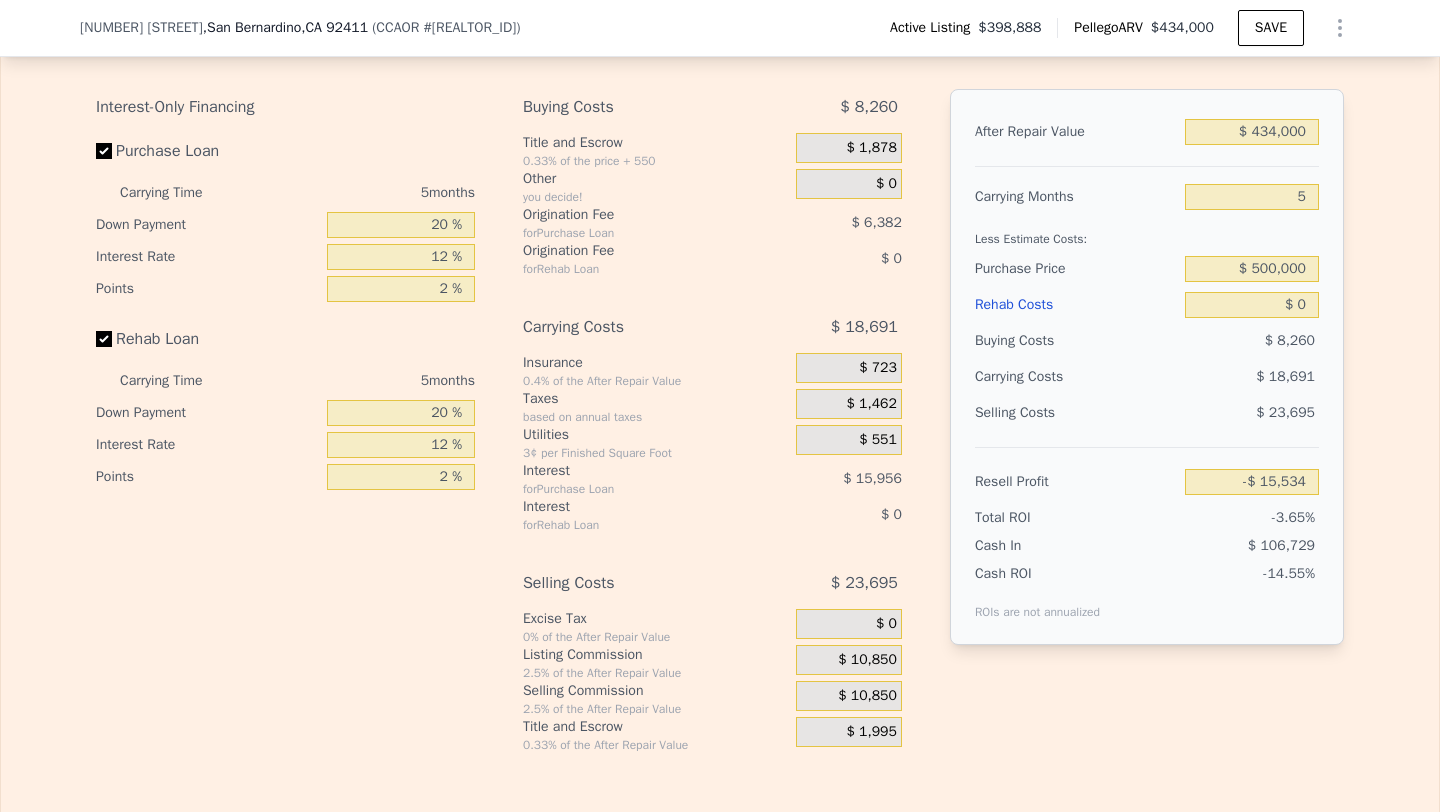 scroll, scrollTop: 2829, scrollLeft: 0, axis: vertical 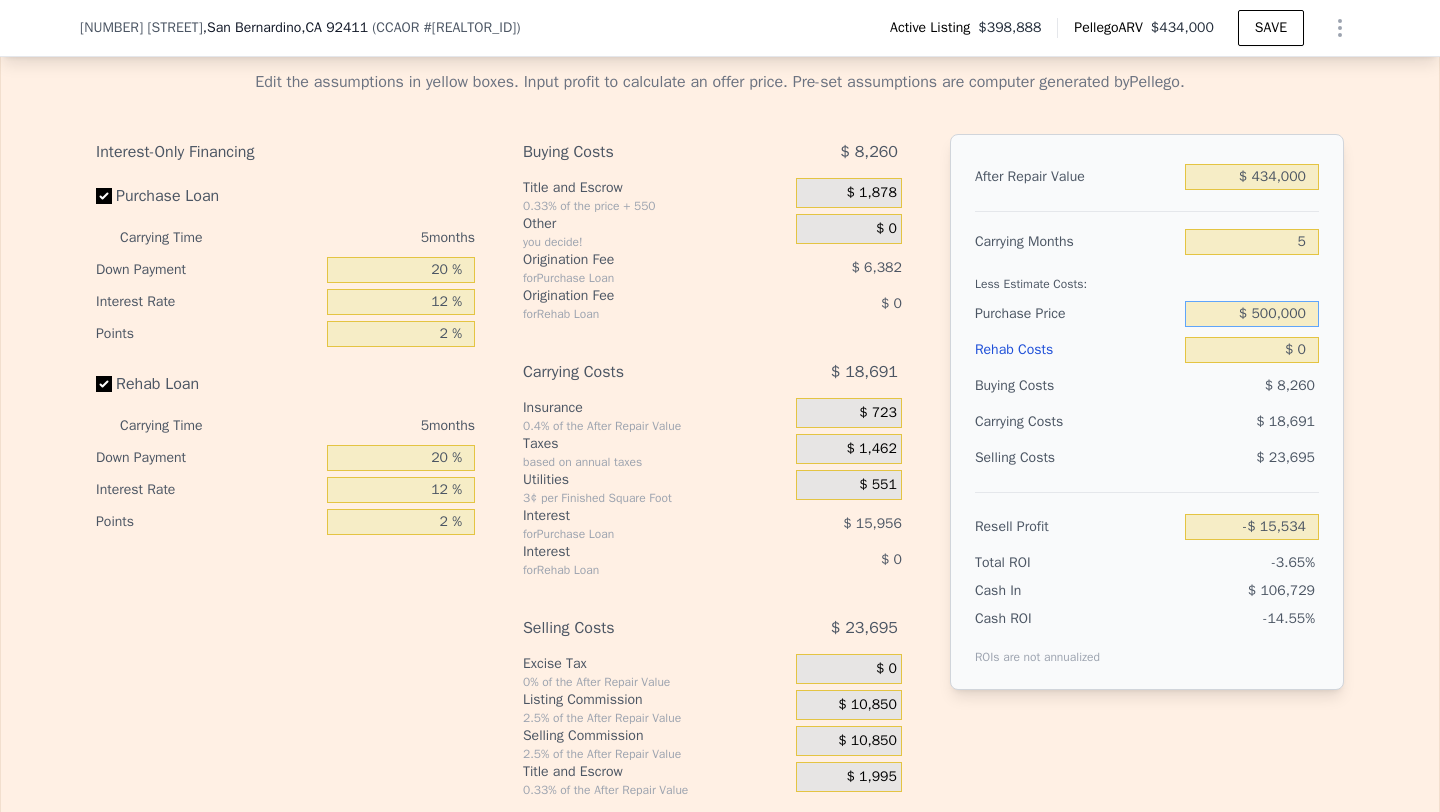 click on "$ 500,000" at bounding box center (1252, 314) 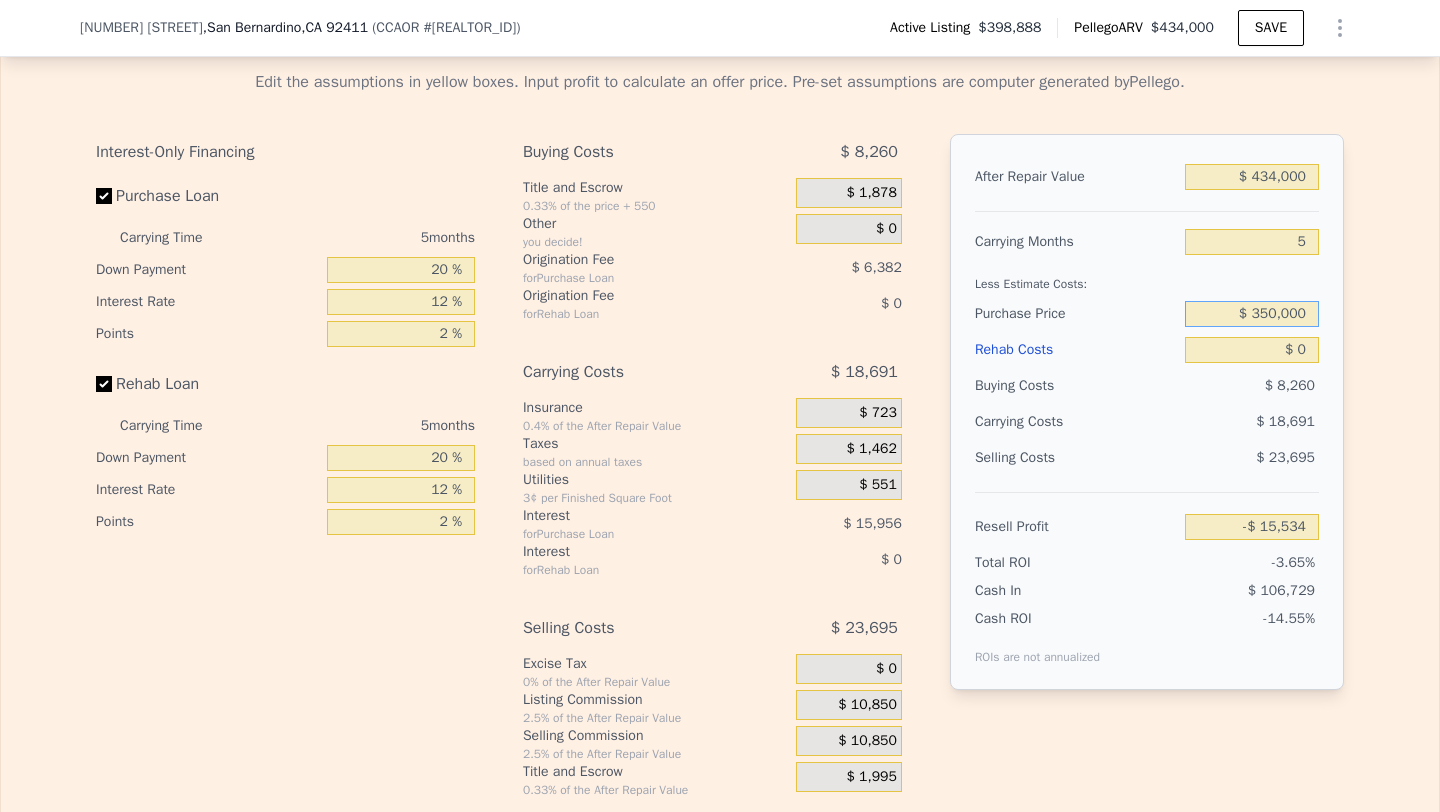 type on "$ 350,000" 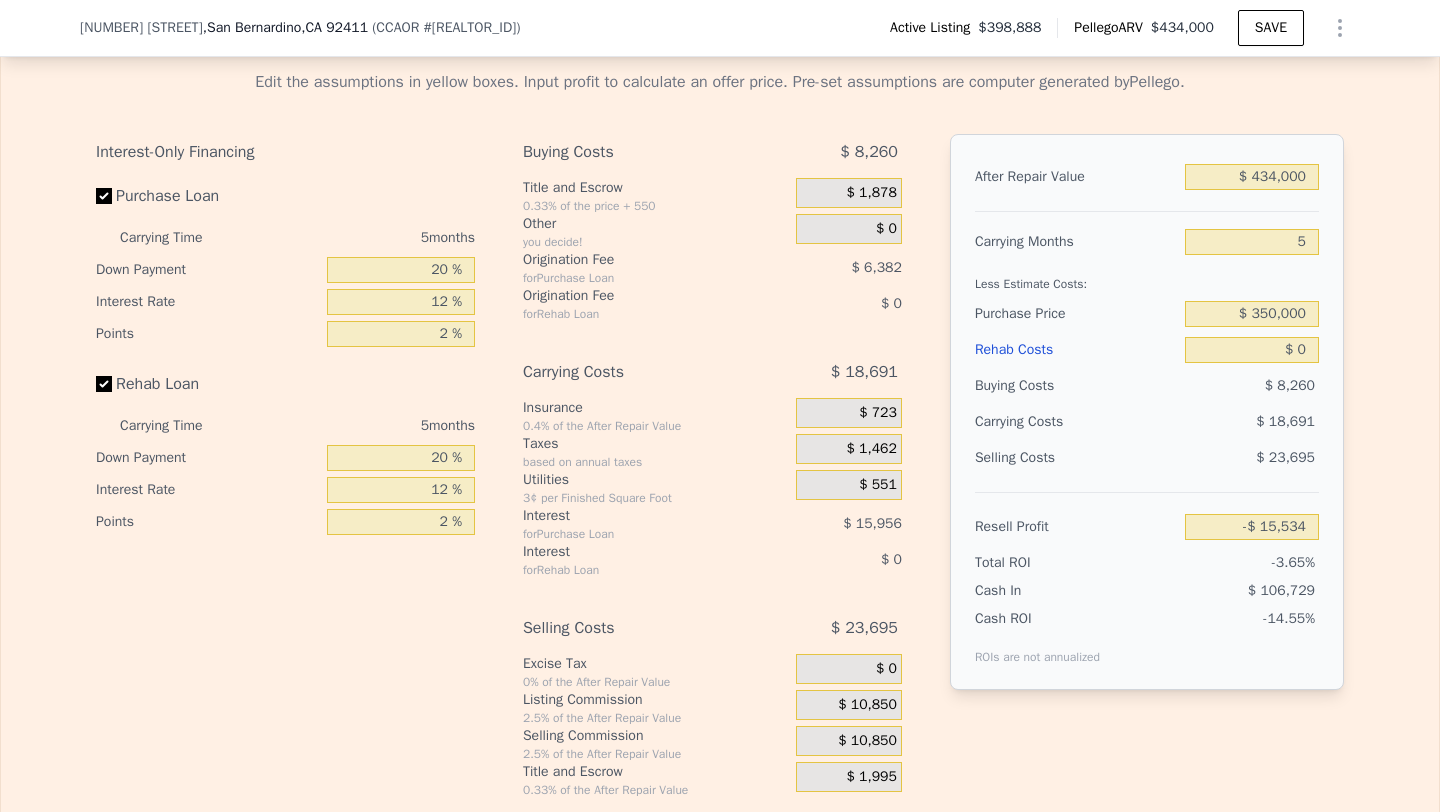 click on "Less Estimate Costs:" at bounding box center (1147, 278) 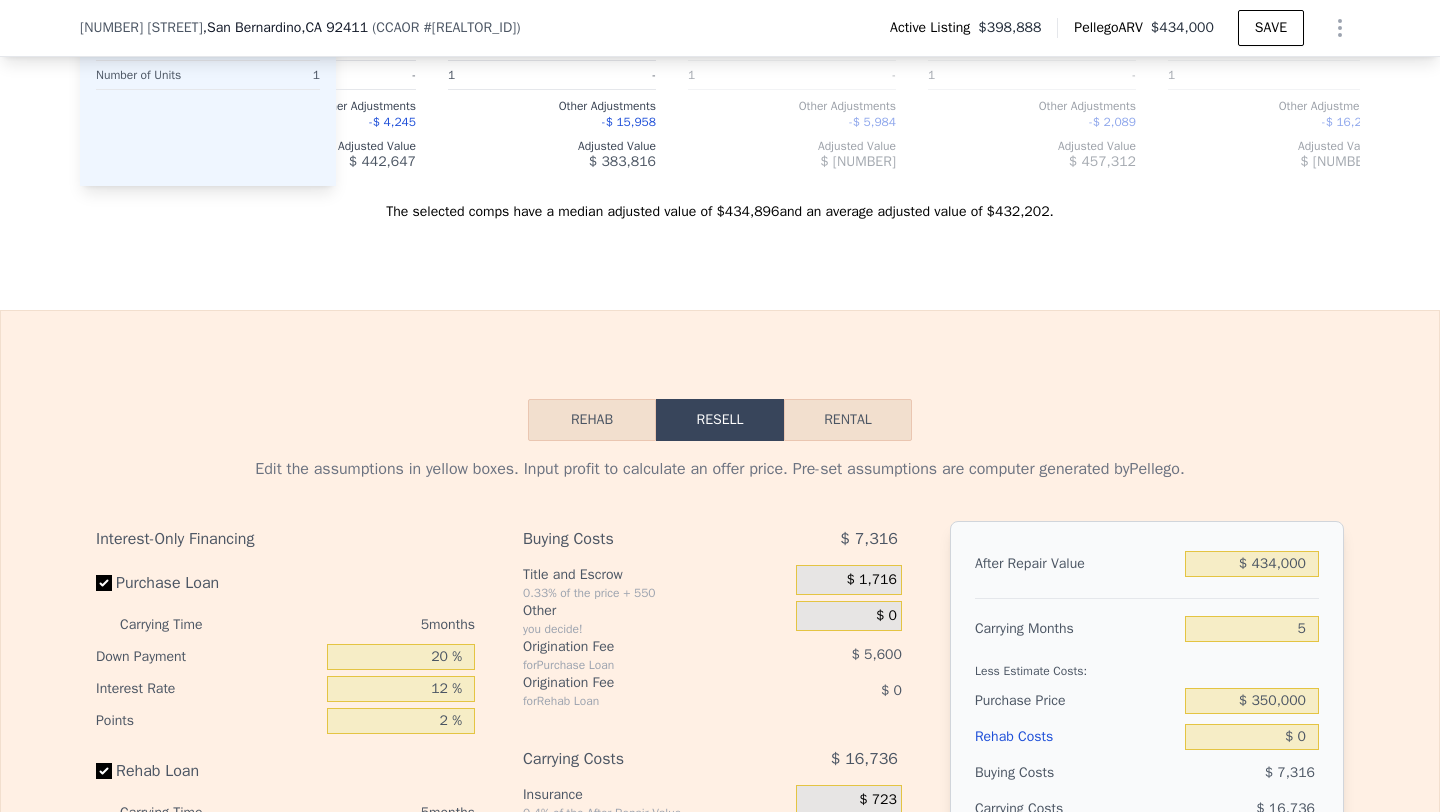 scroll, scrollTop: 2454, scrollLeft: 0, axis: vertical 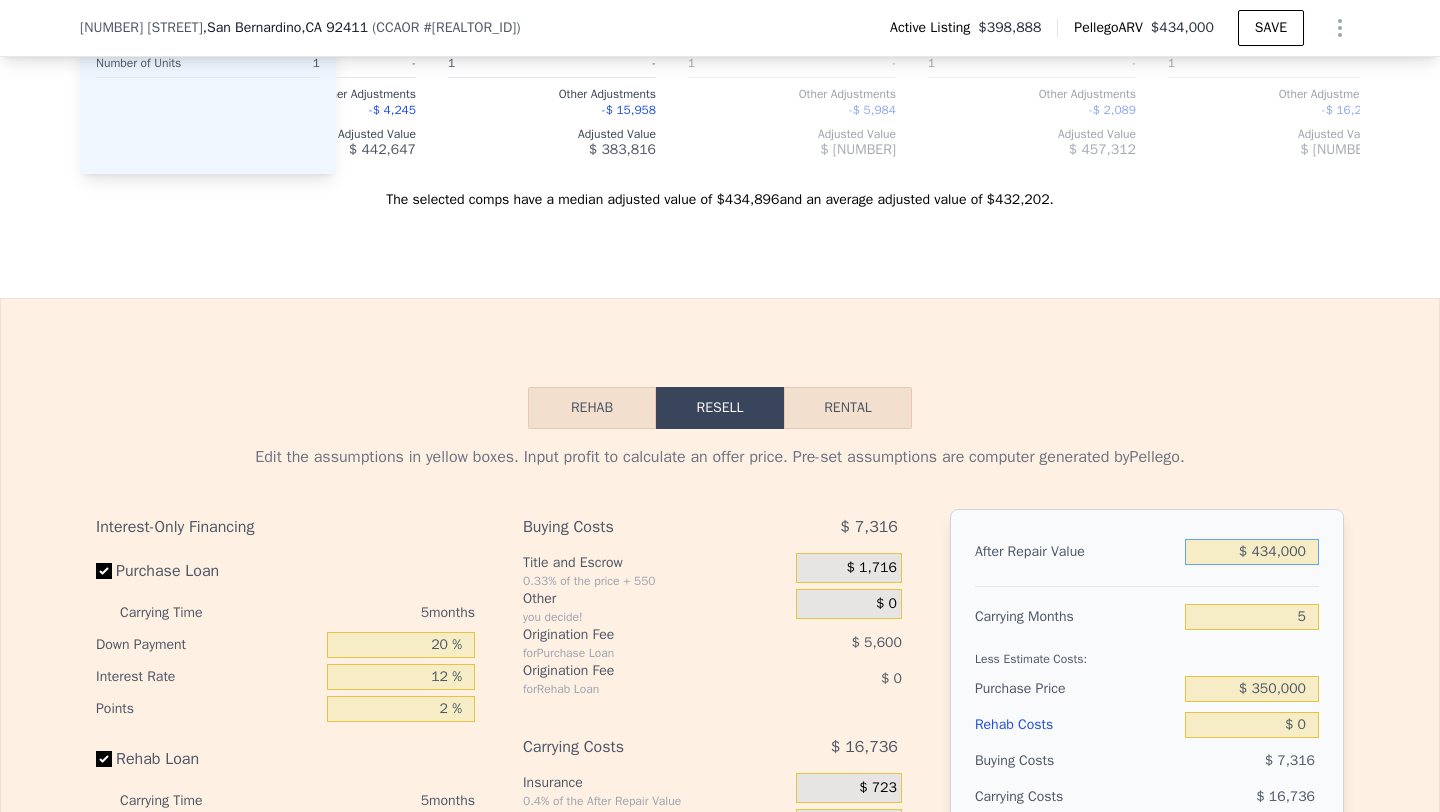click on "$ 434,000" at bounding box center (1252, 552) 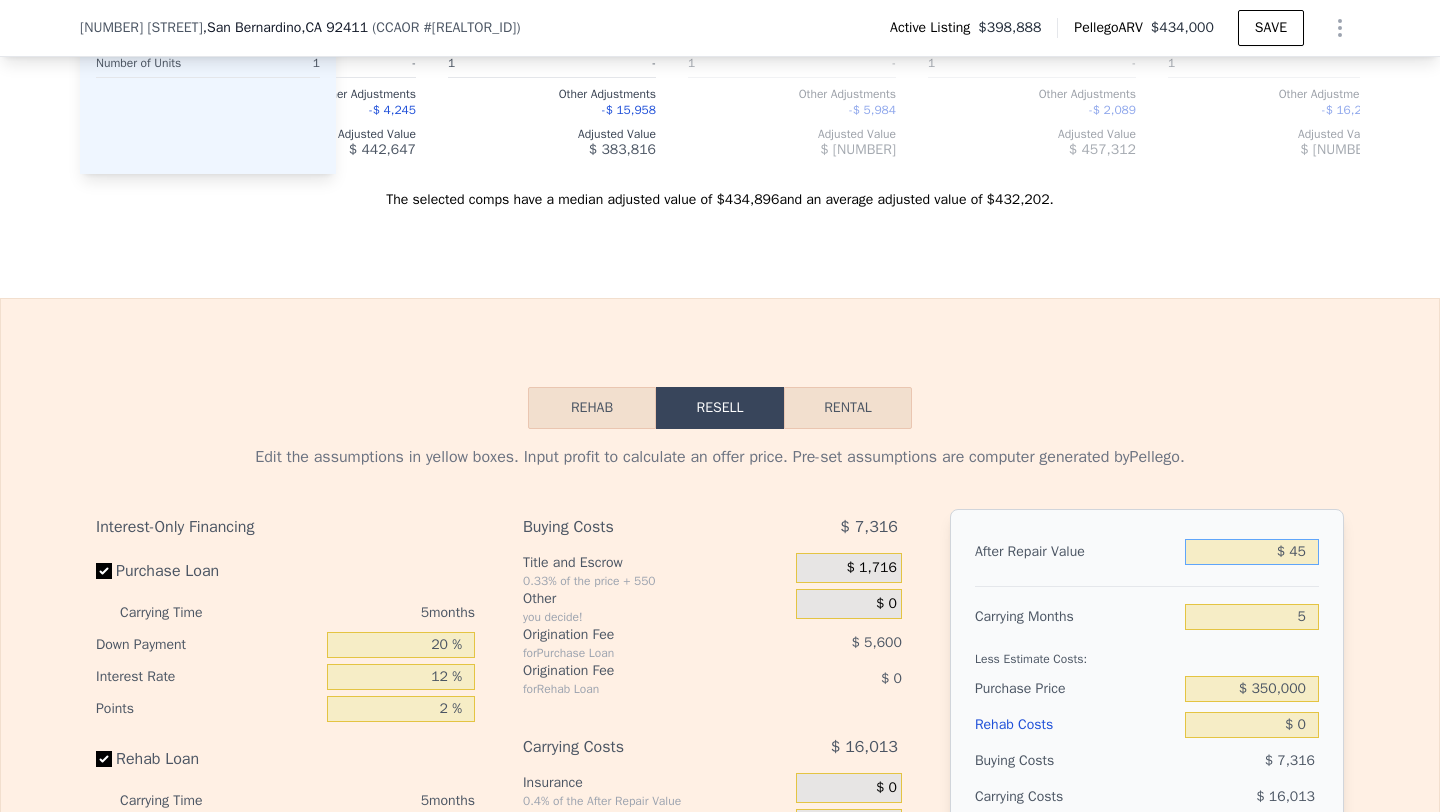 type on "$ 450" 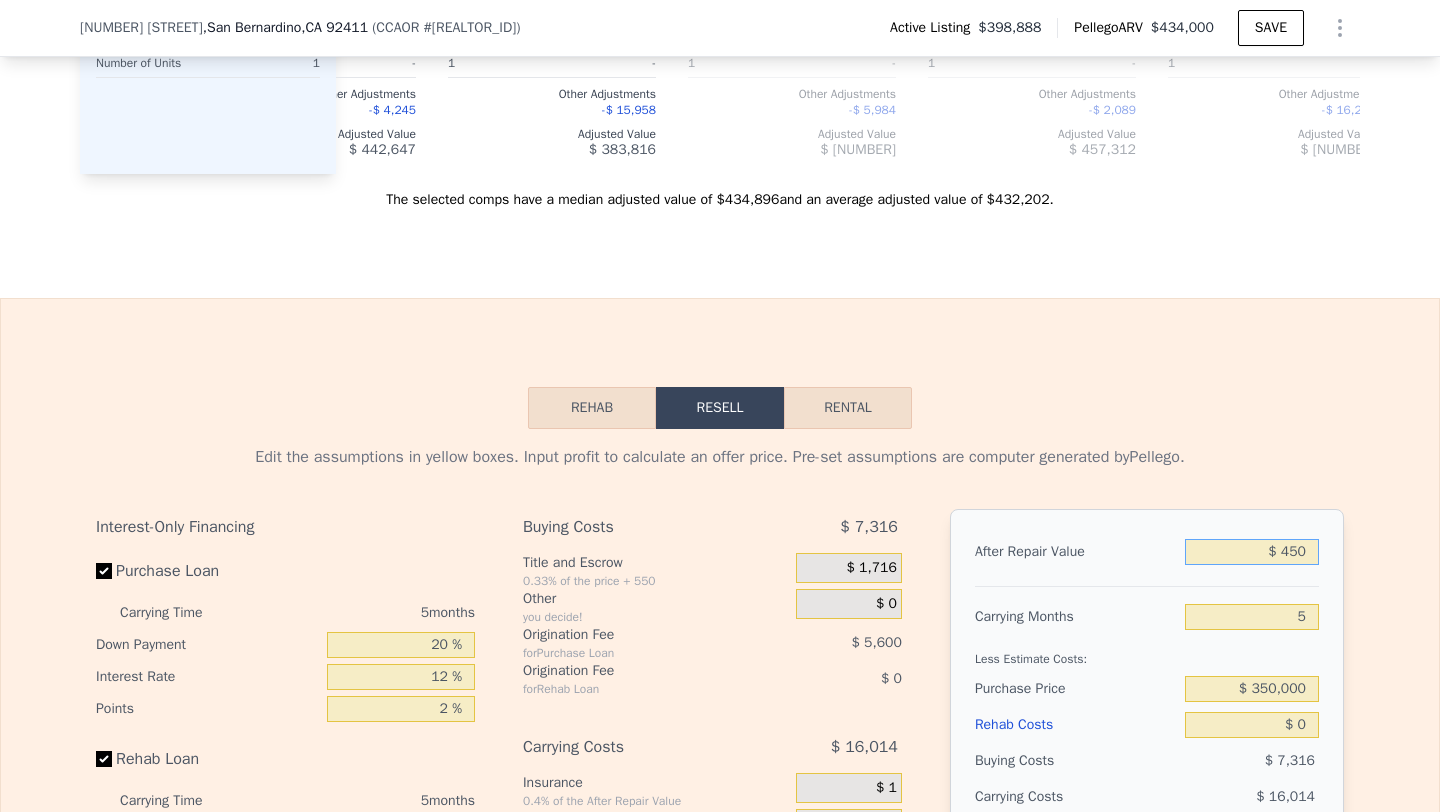 type on "-$ 373,453" 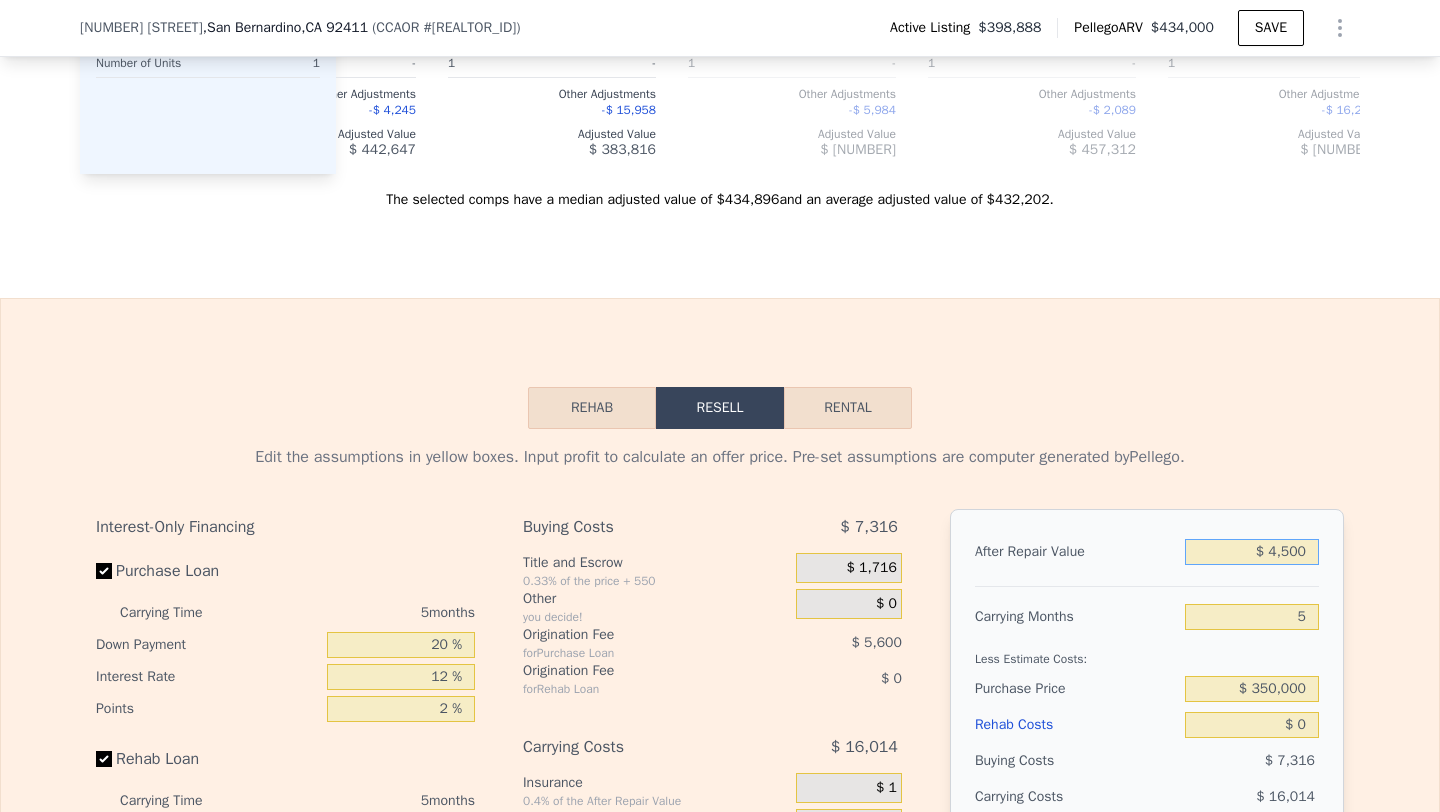 type on "-$ 369,628" 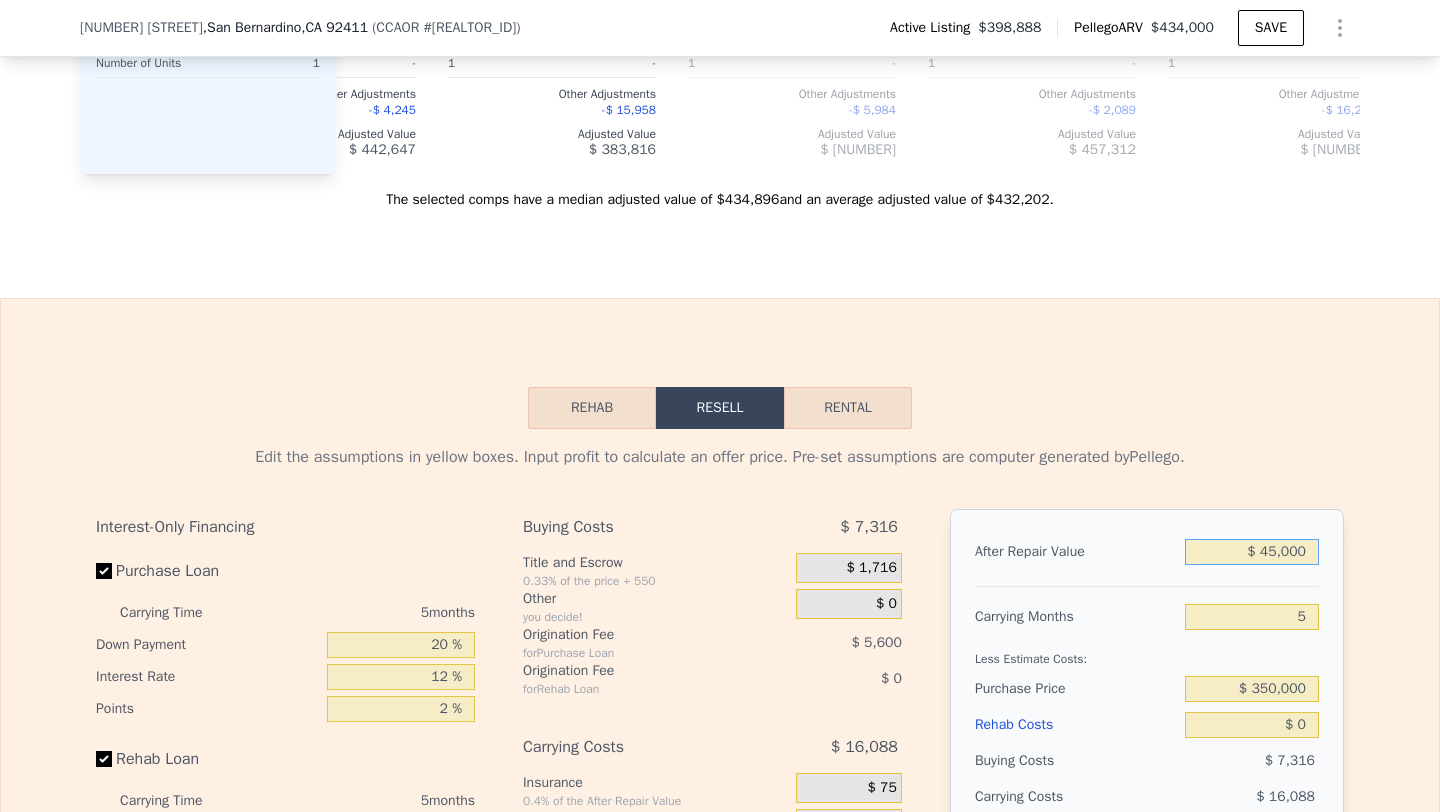 type on "-$ 331,354" 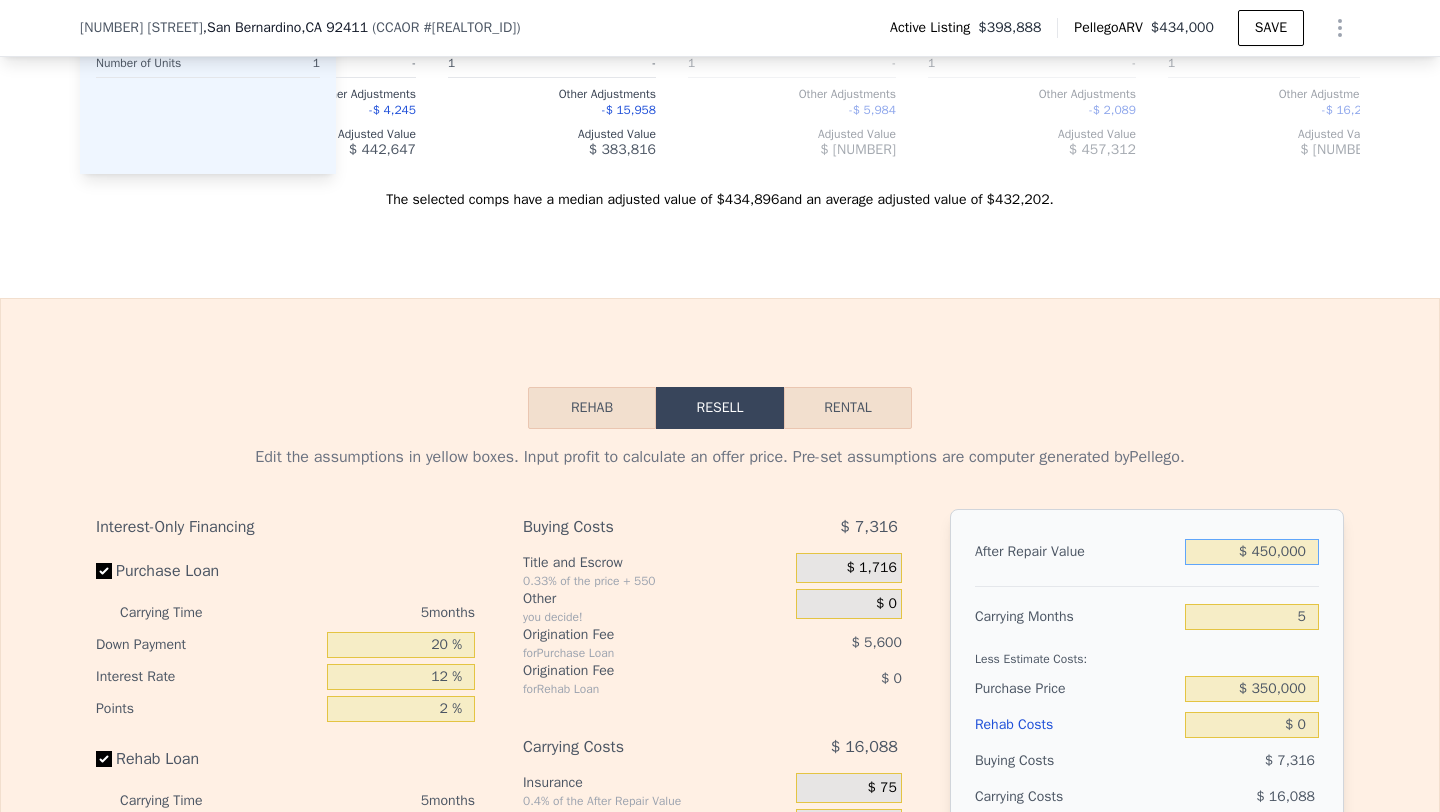 type on "$ 51,372" 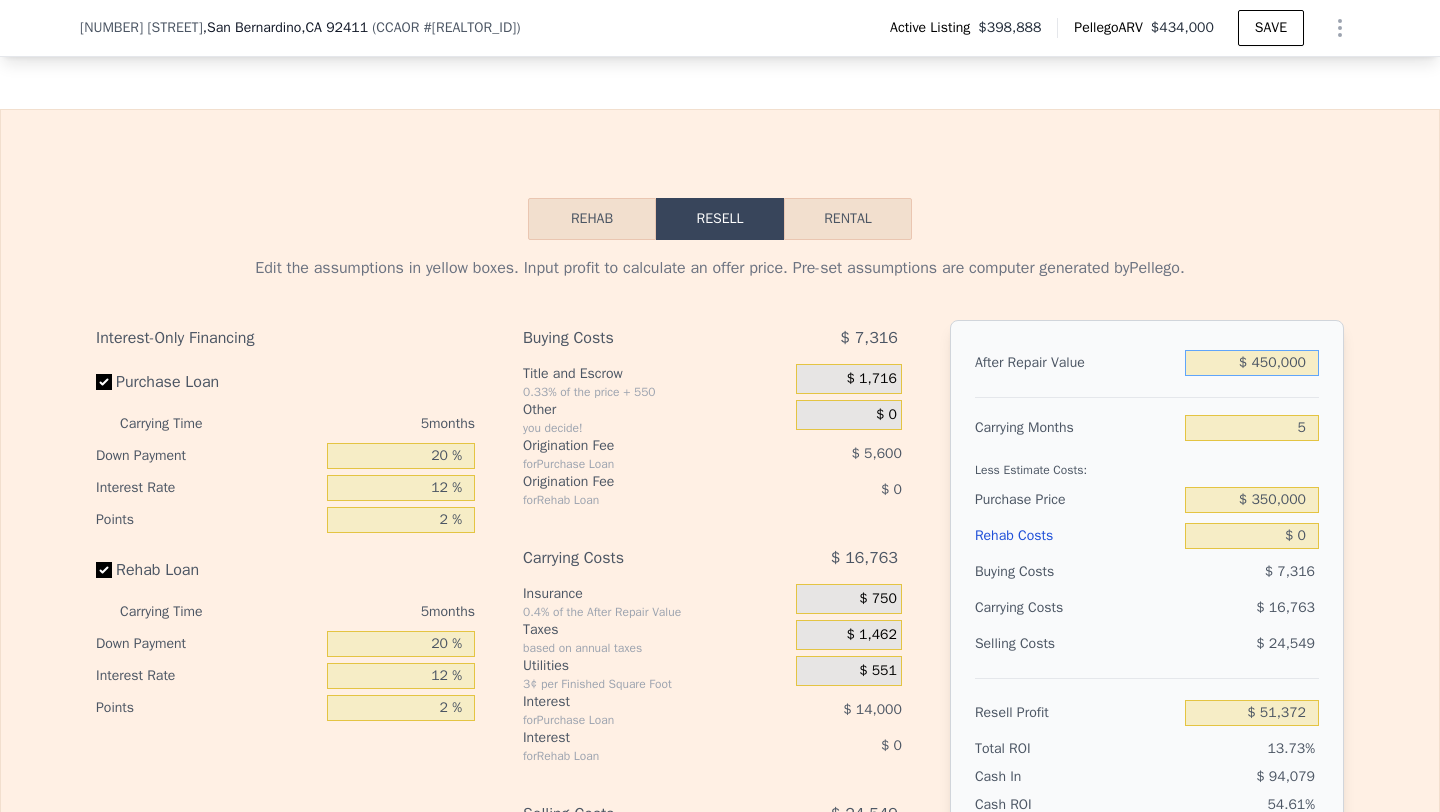 scroll, scrollTop: 2684, scrollLeft: 0, axis: vertical 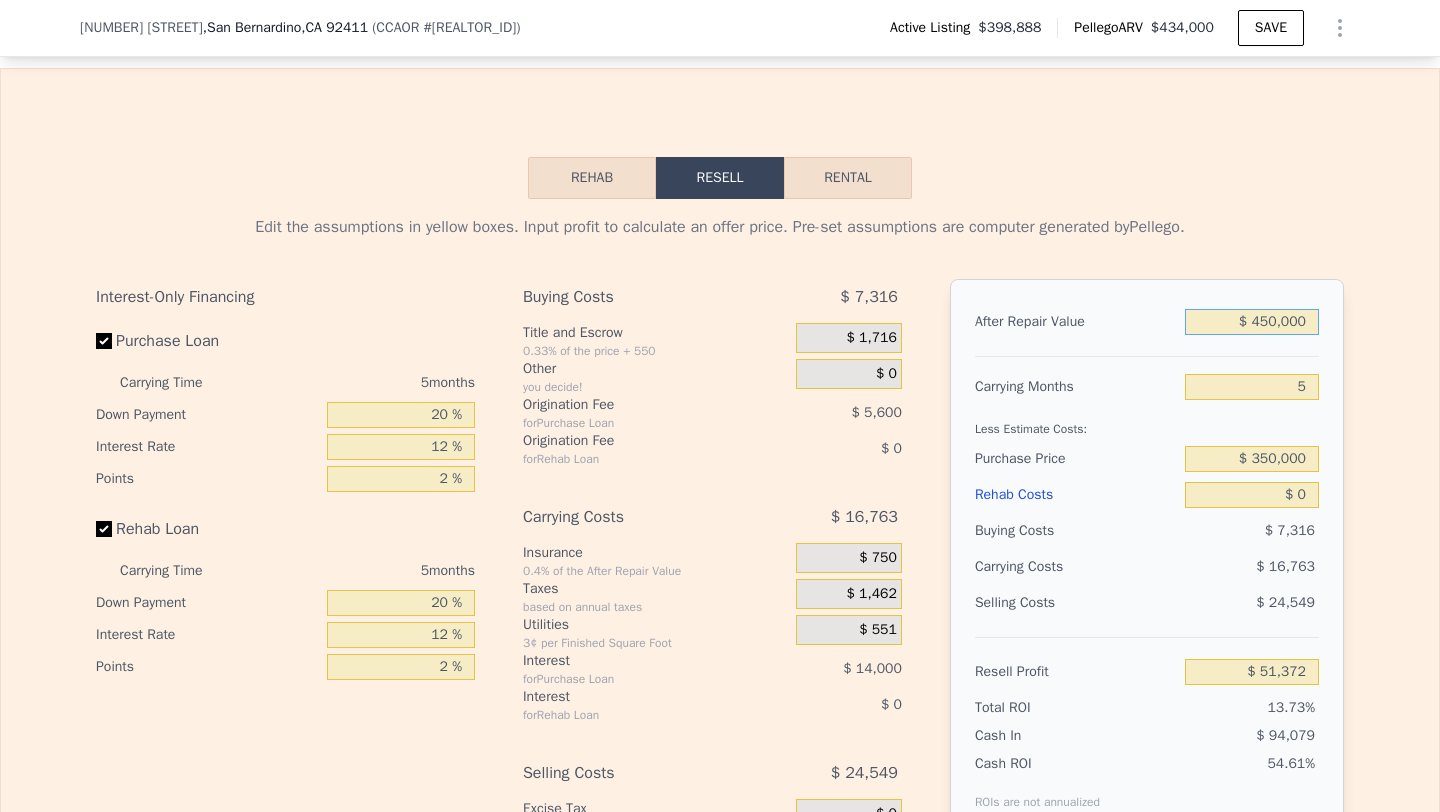 type on "$ 450,000" 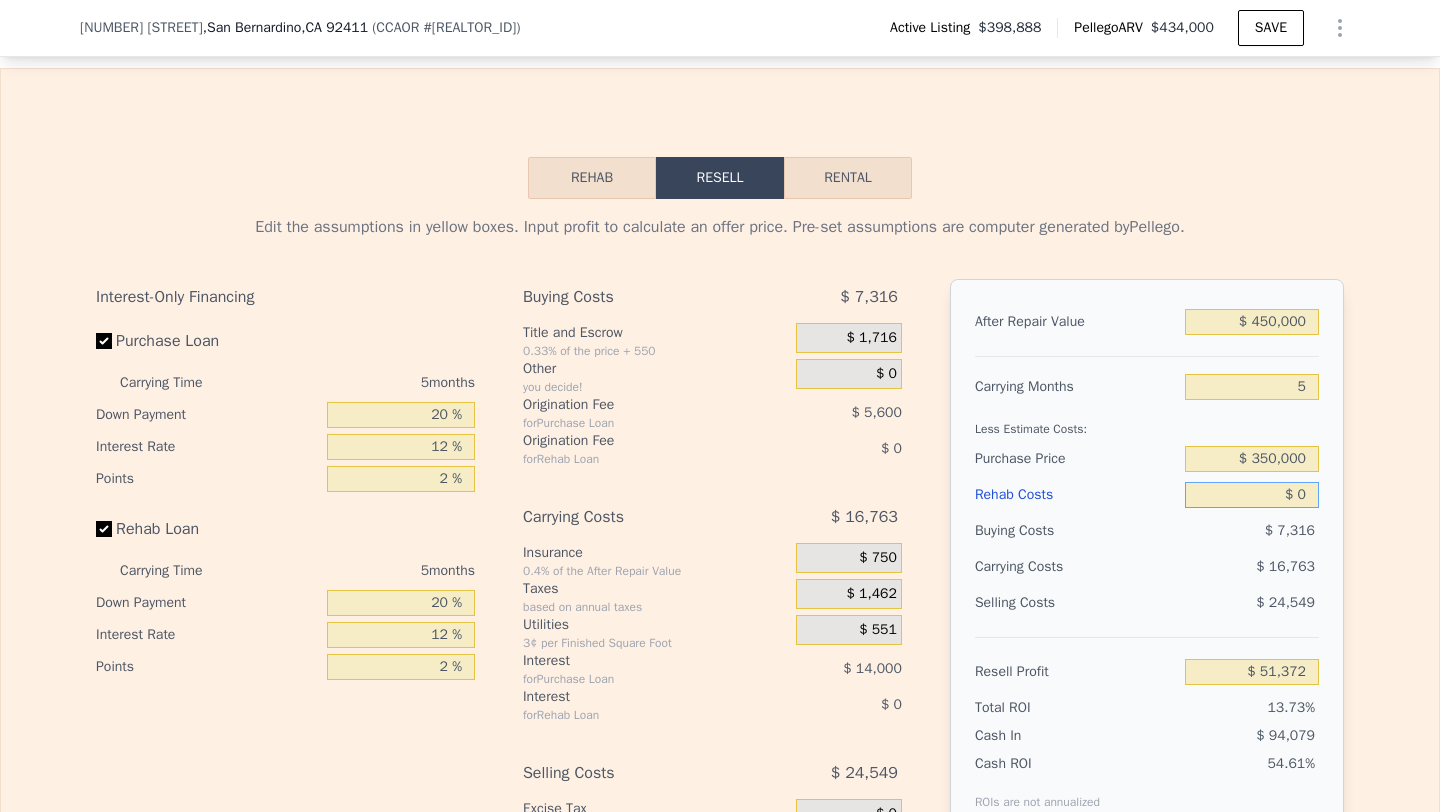 click on "$ 0" at bounding box center (1252, 495) 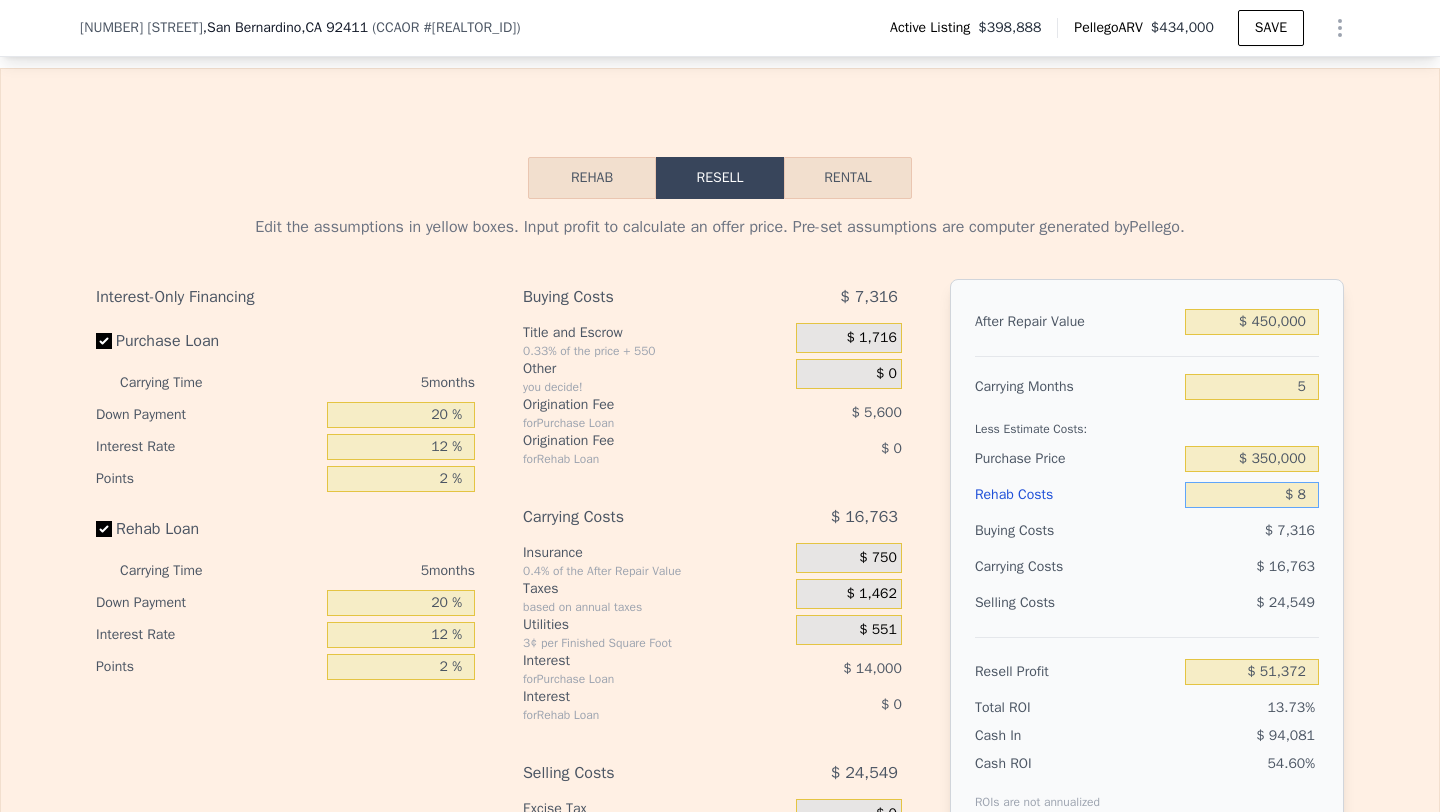 type on "$ 51,364" 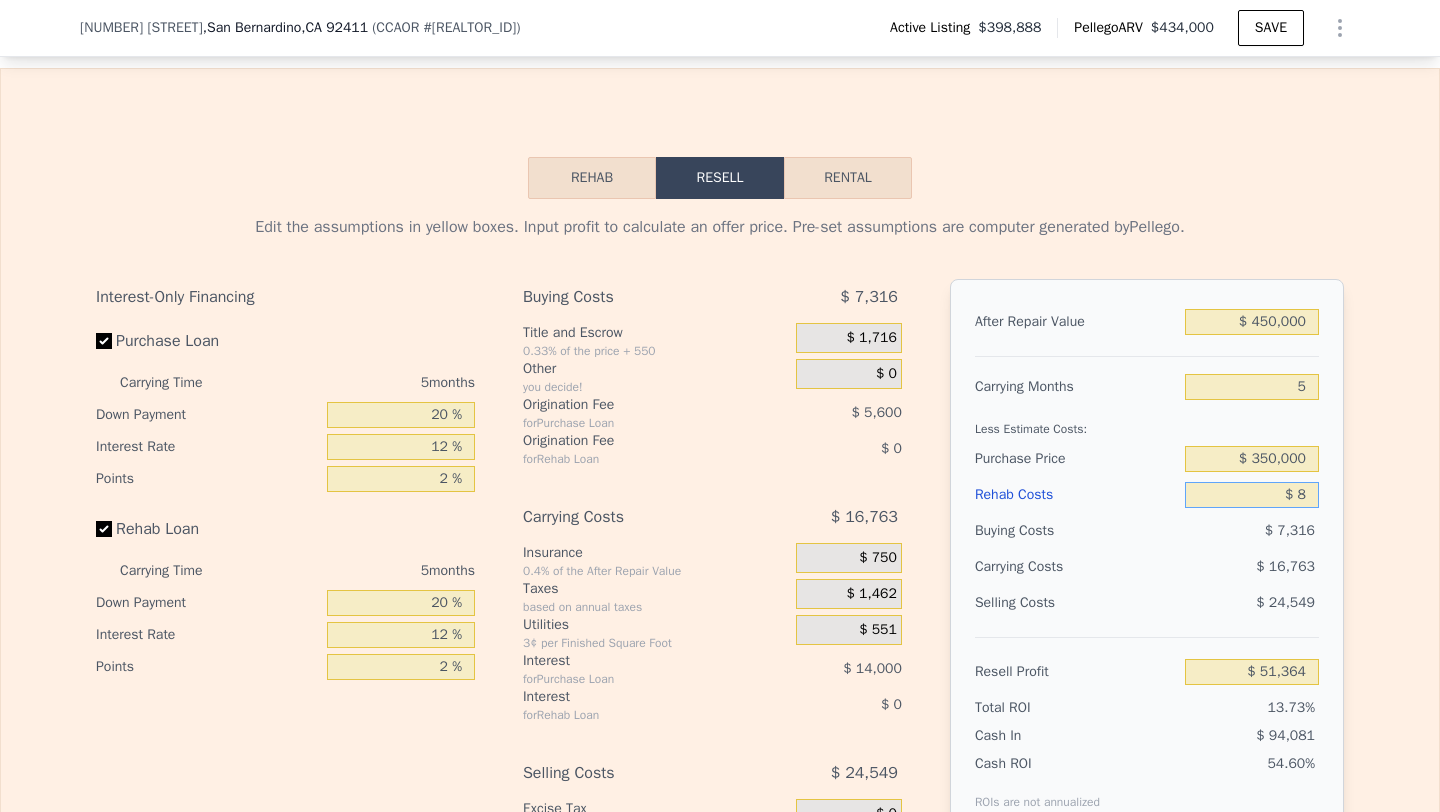 type on "$ 80" 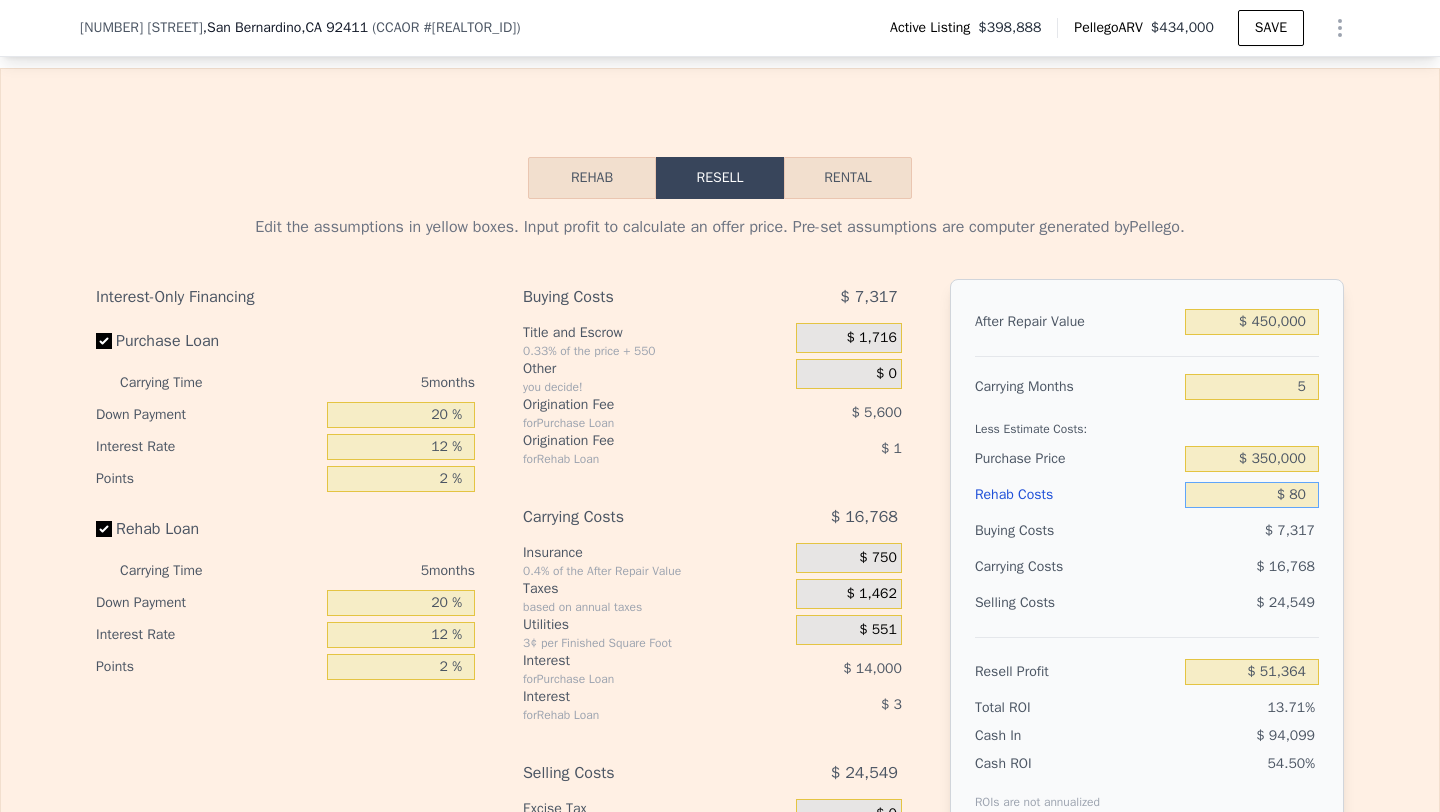 type on "$ 51,286" 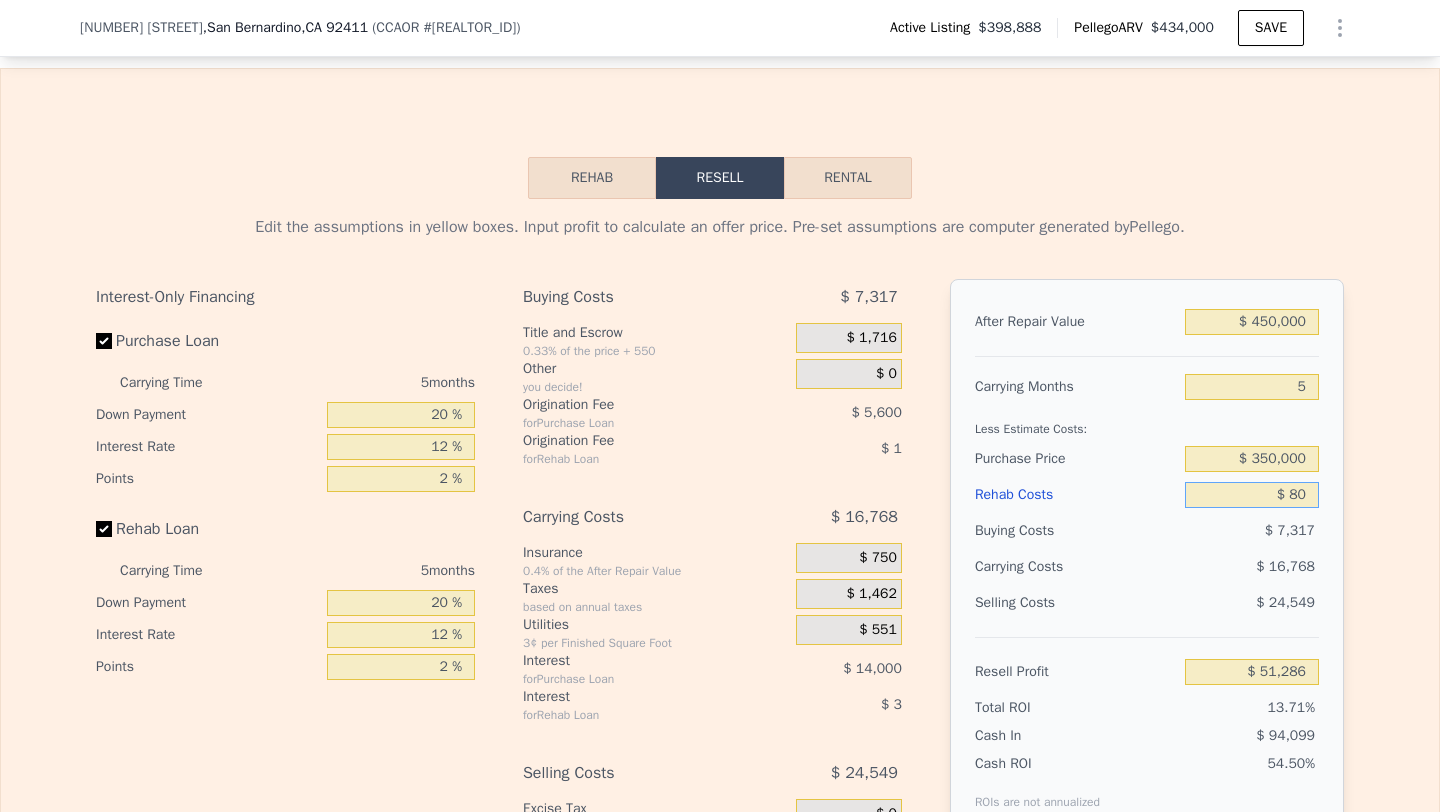 type on "$ 800" 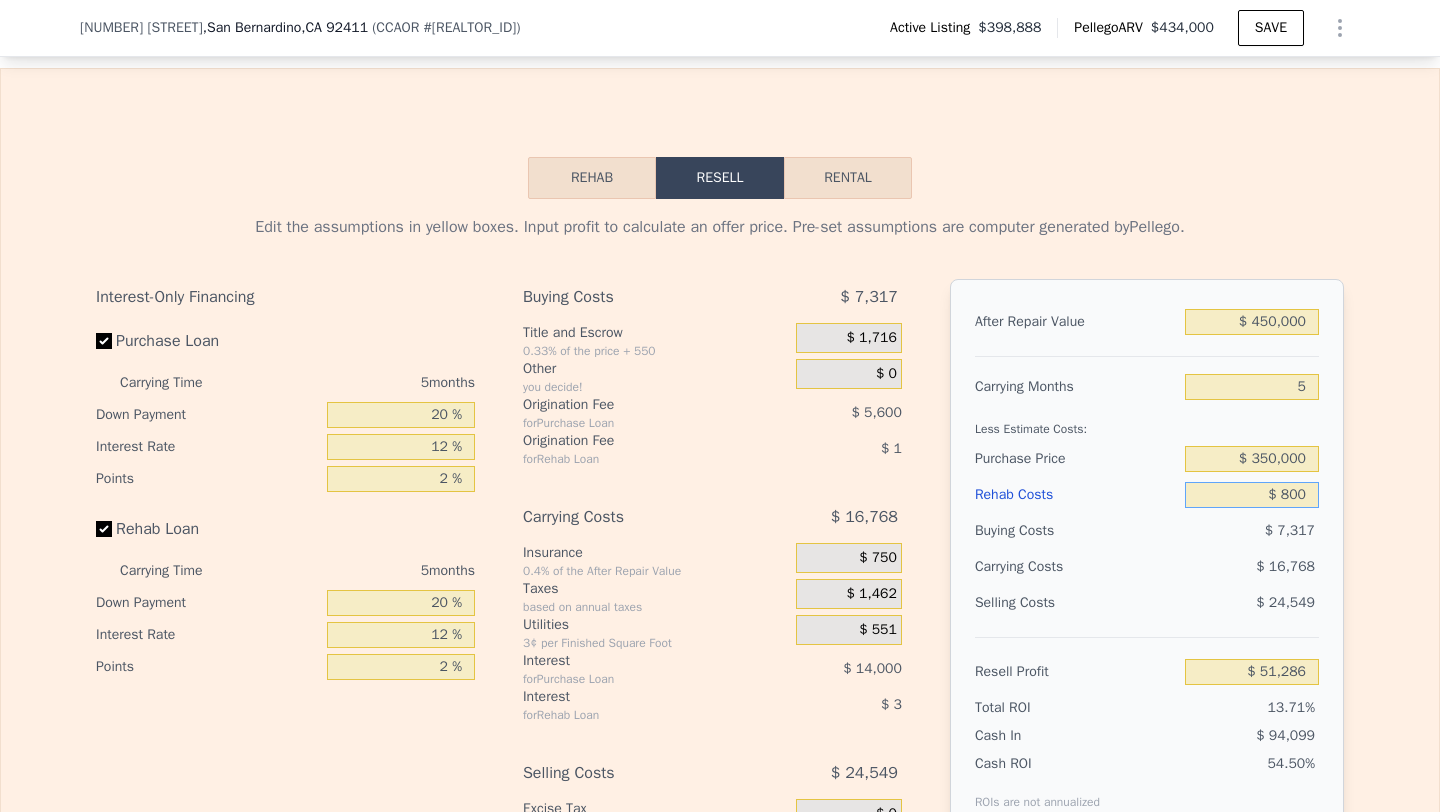 type on "$ 50,529" 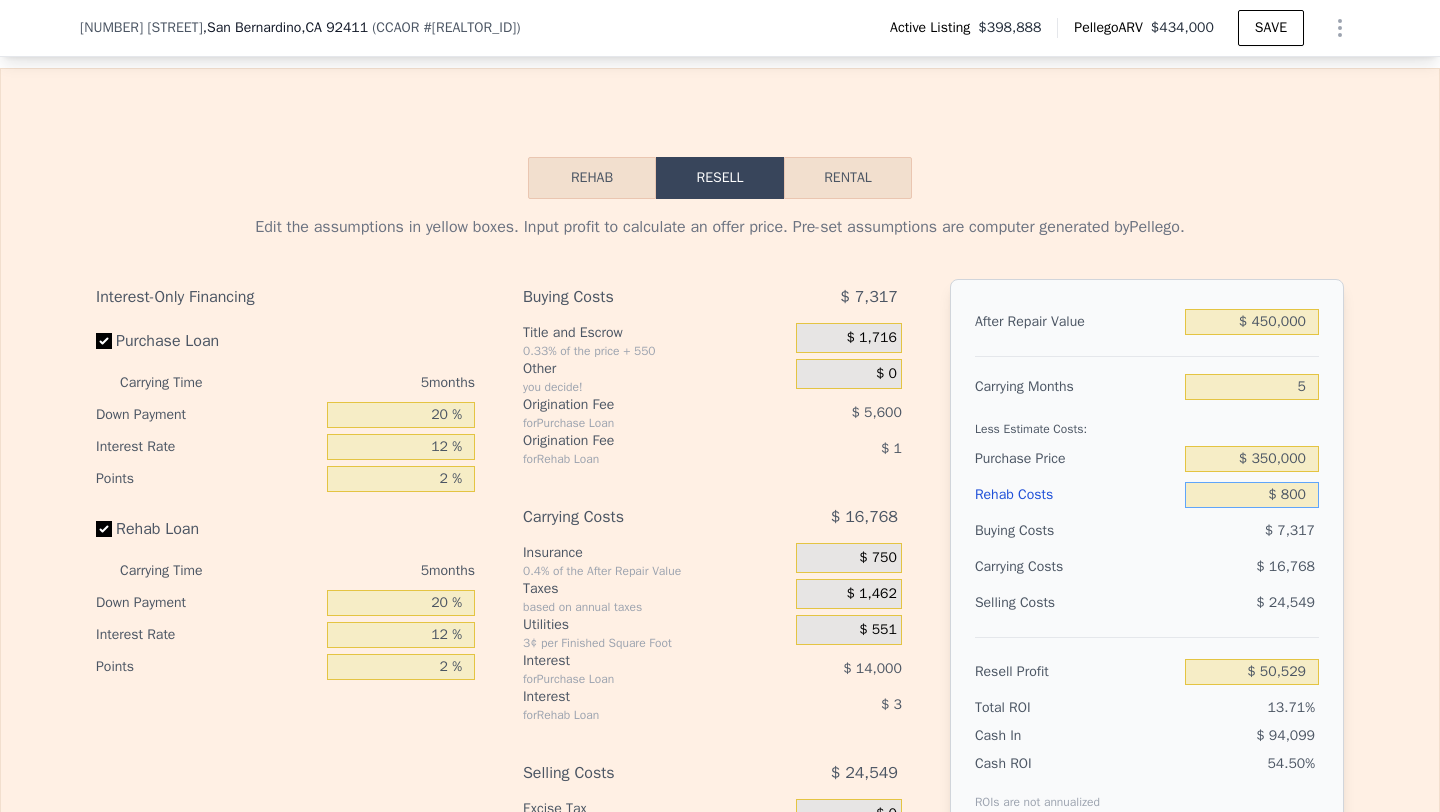 type on "$ 8,000" 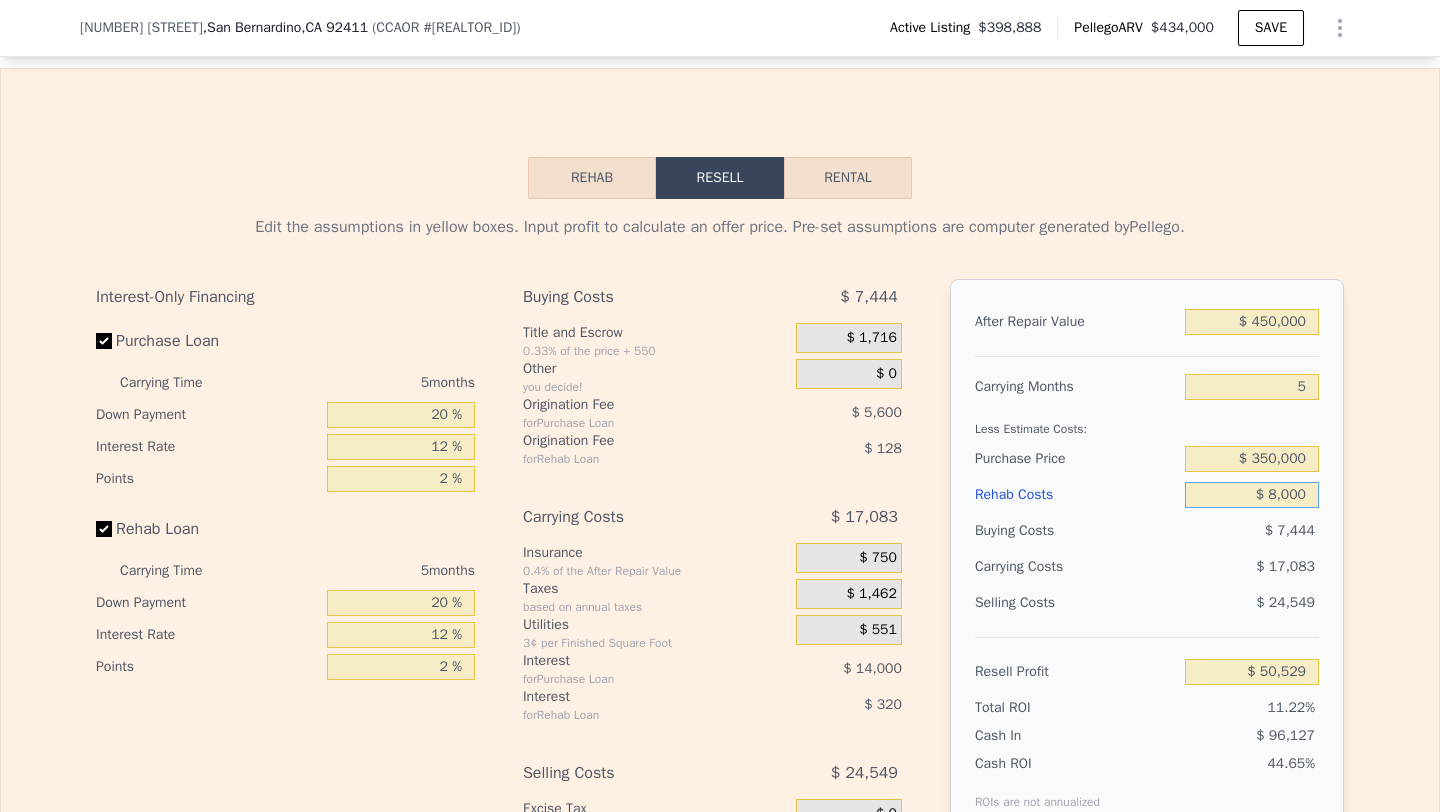 type on "$ 42,924" 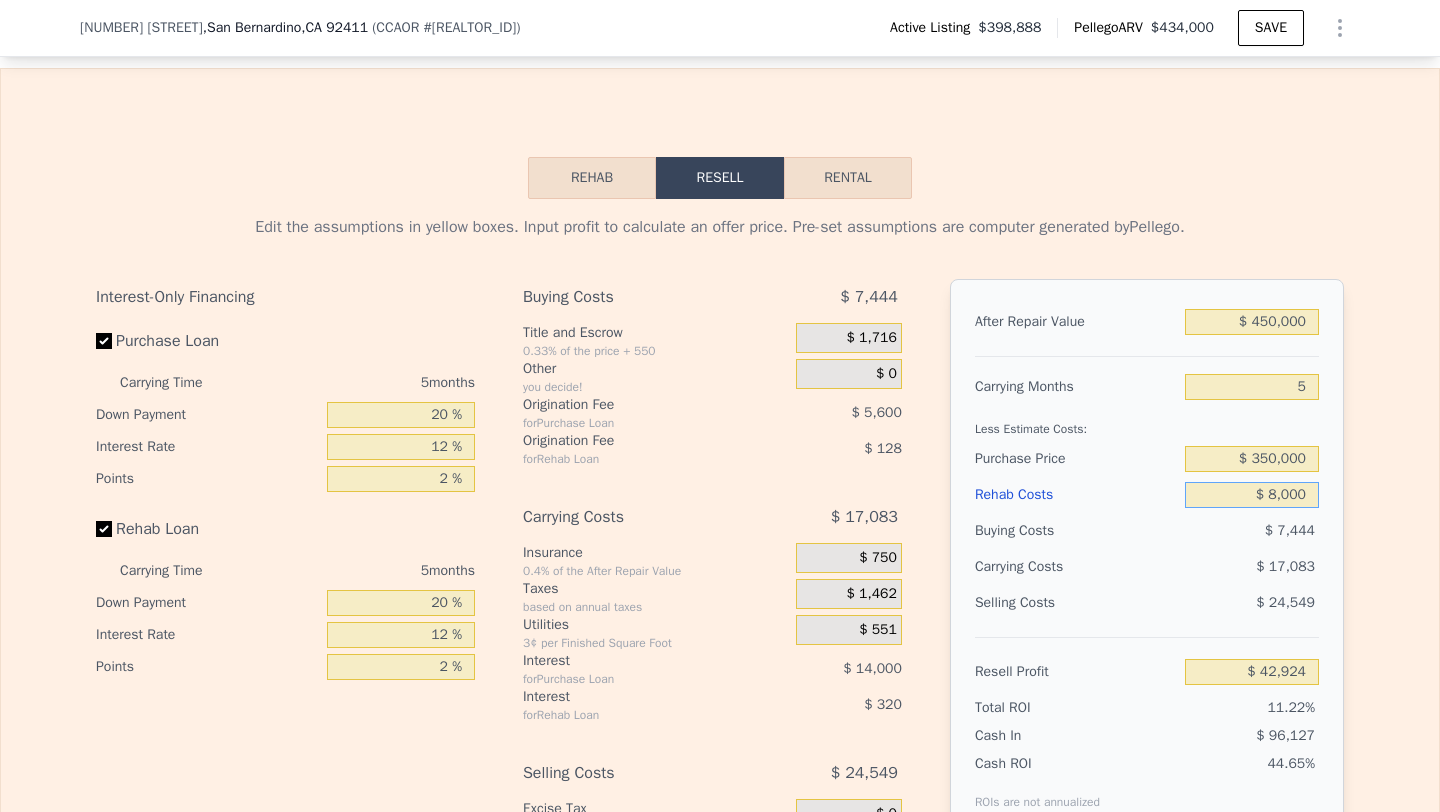 type on "$ 80,000" 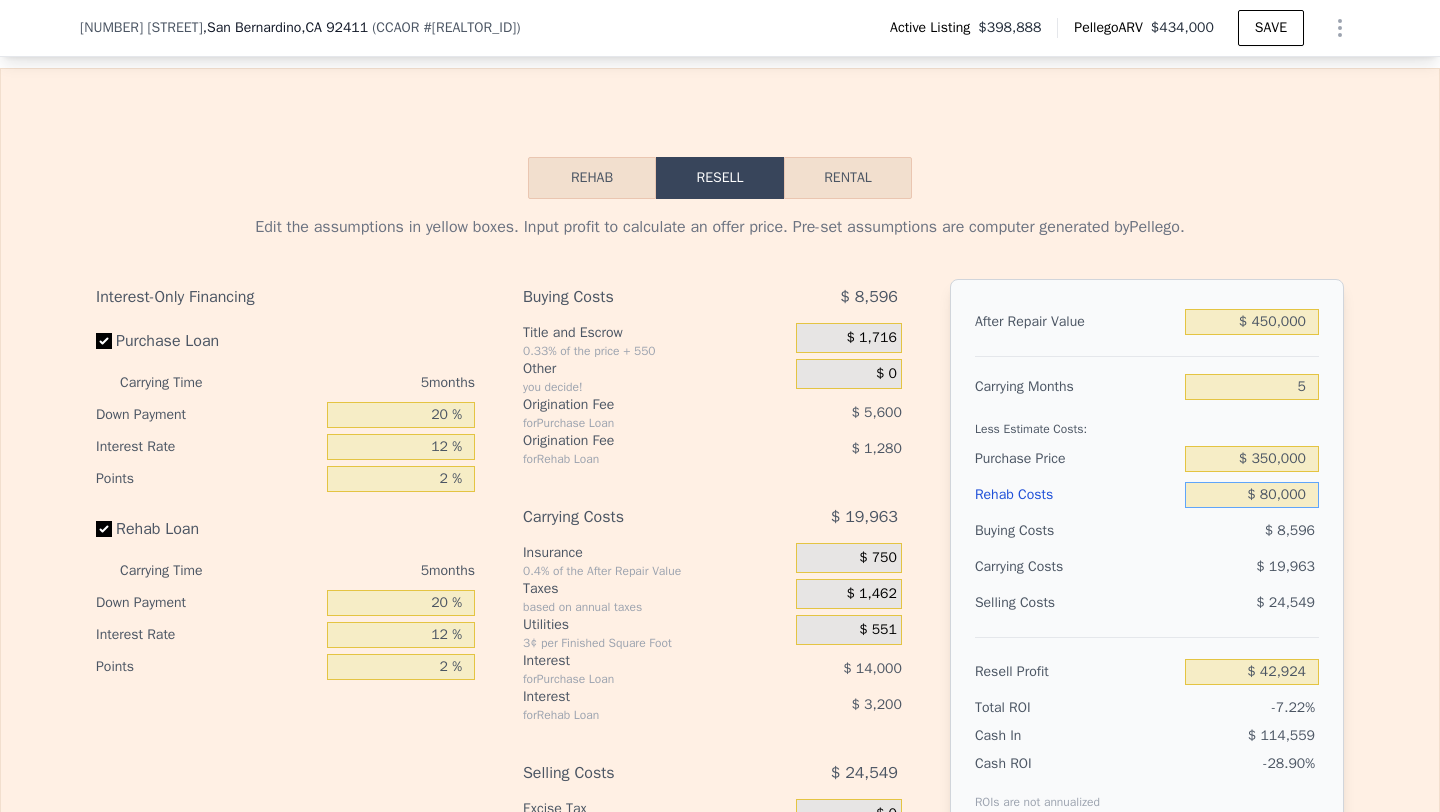 type on "-$ 33,108" 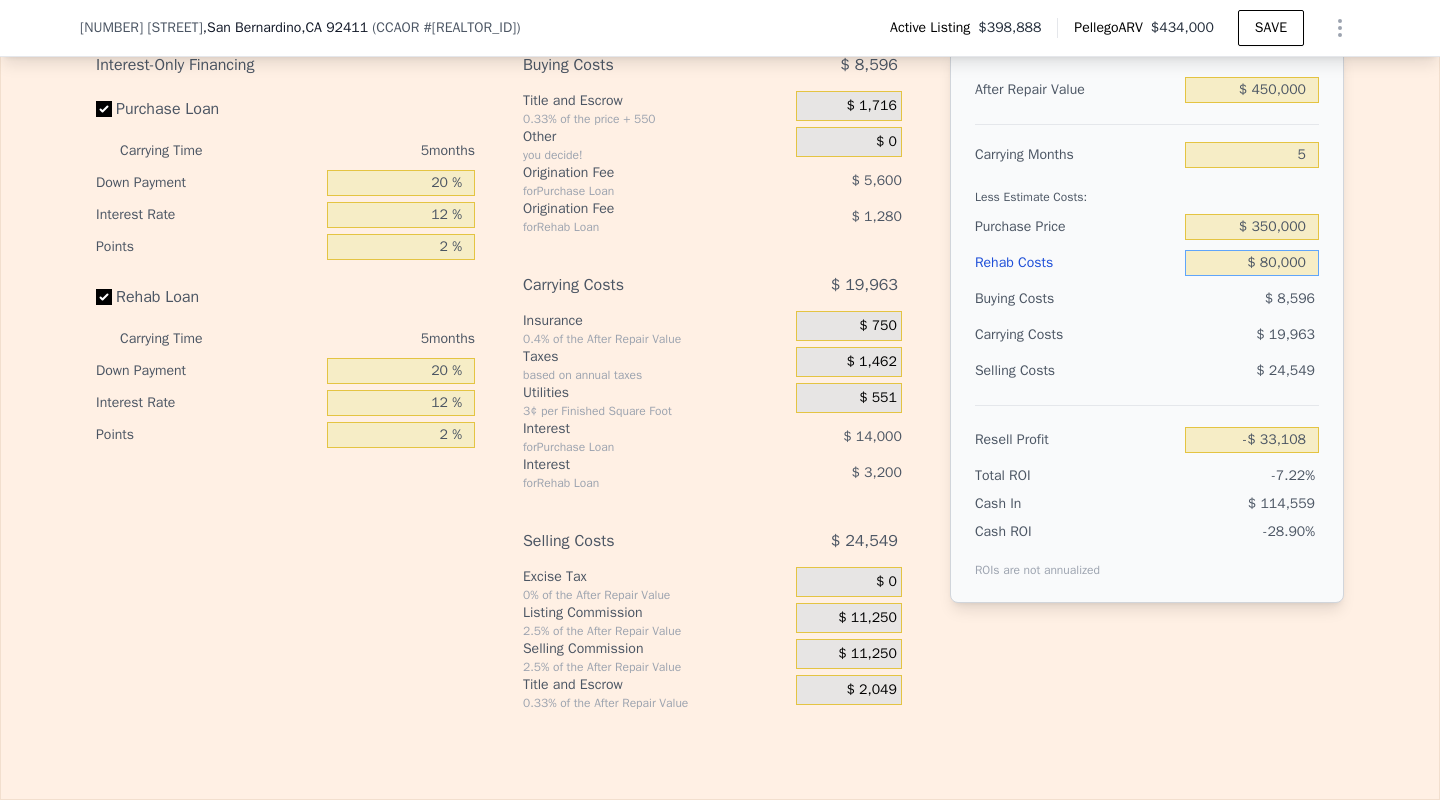 scroll, scrollTop: 2954, scrollLeft: 0, axis: vertical 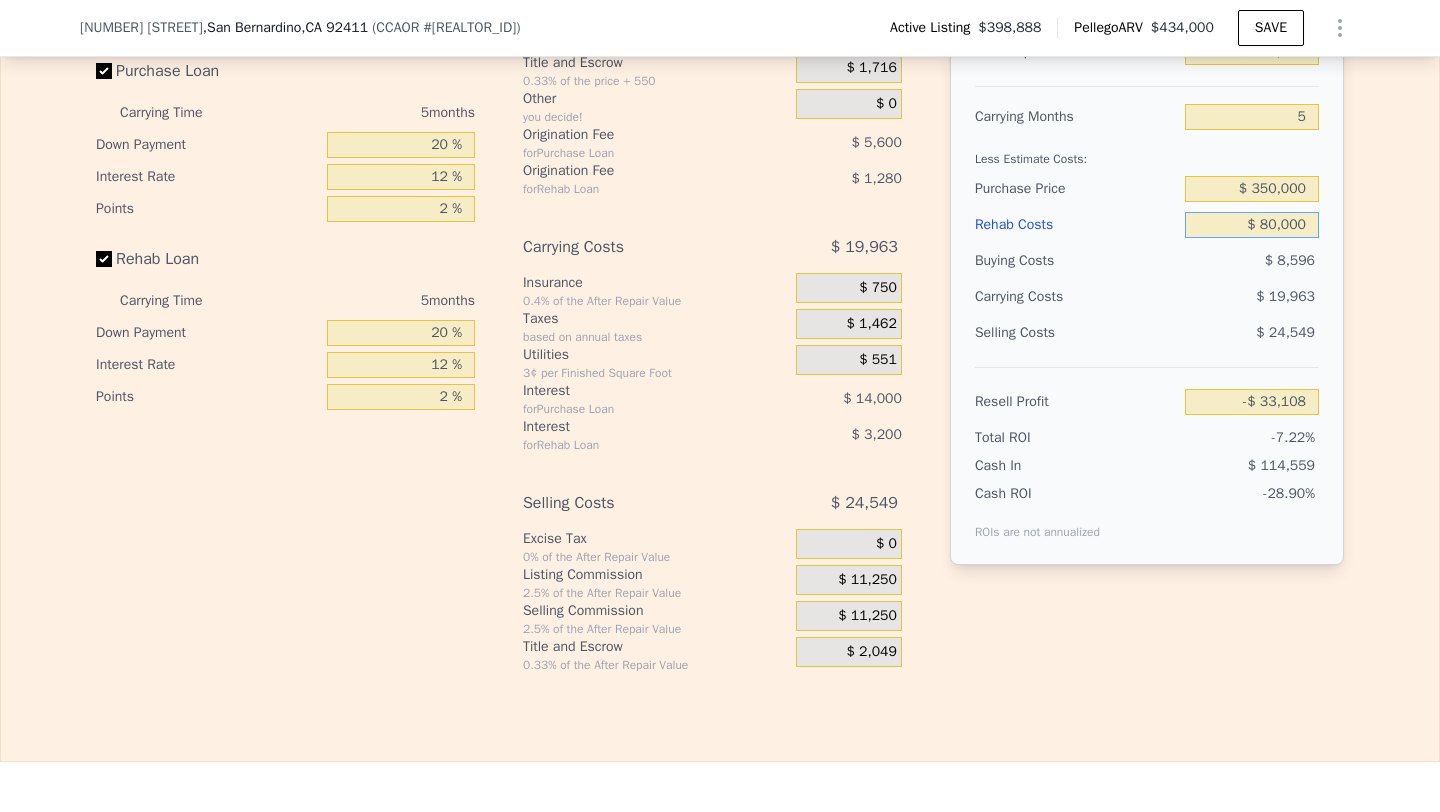 type on "$ 80,000" 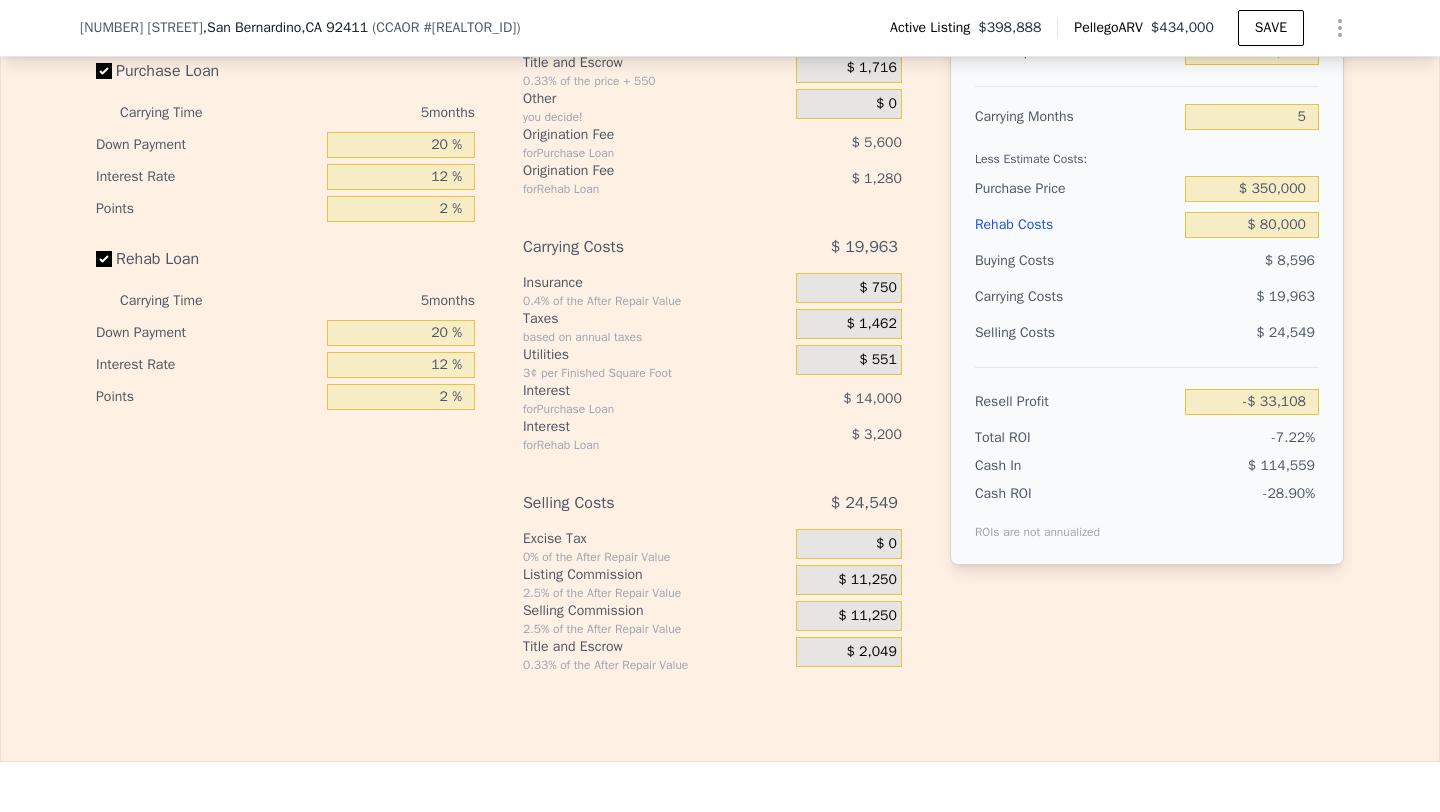 click on "$ 11,250" at bounding box center [867, 616] 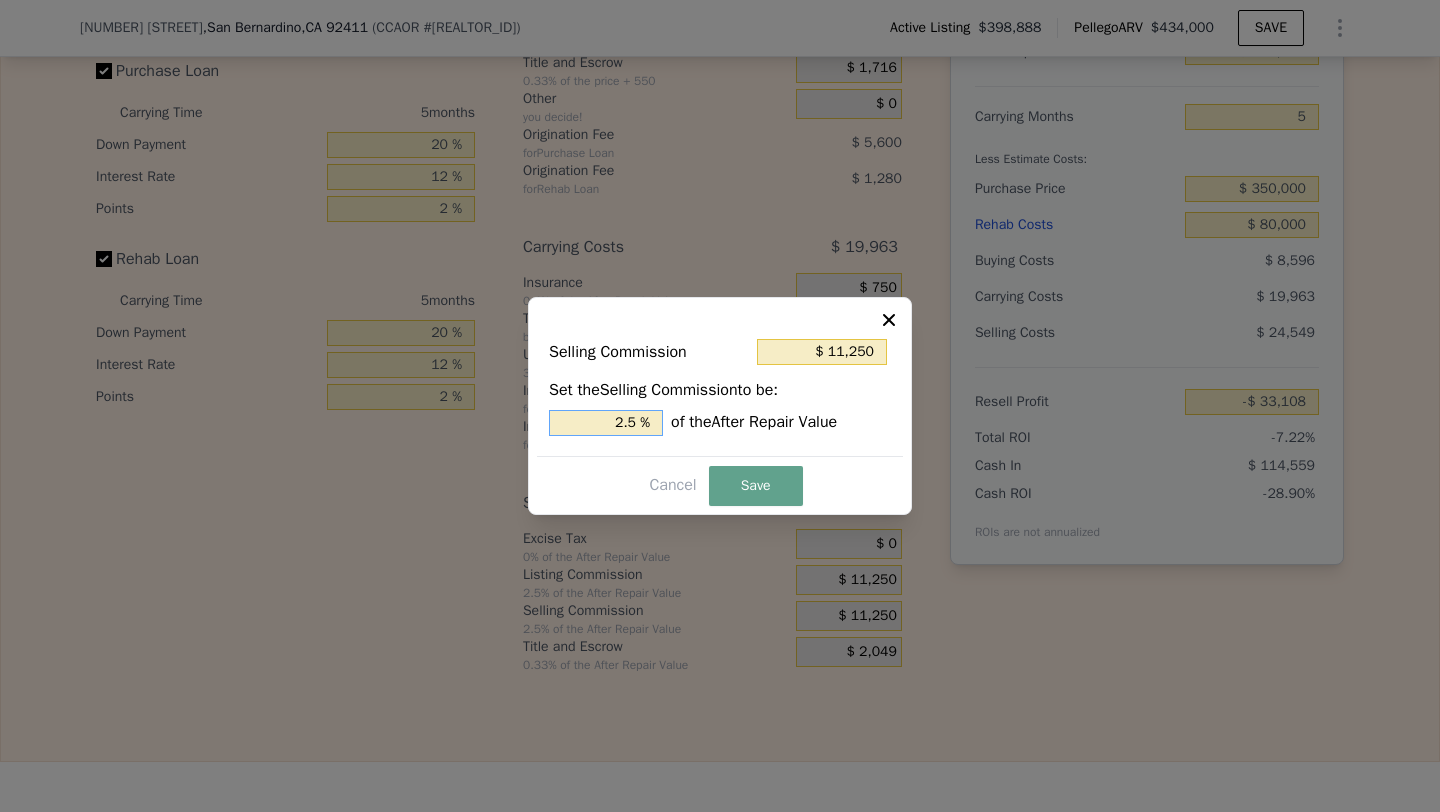 click on "2.5 %" at bounding box center (606, 423) 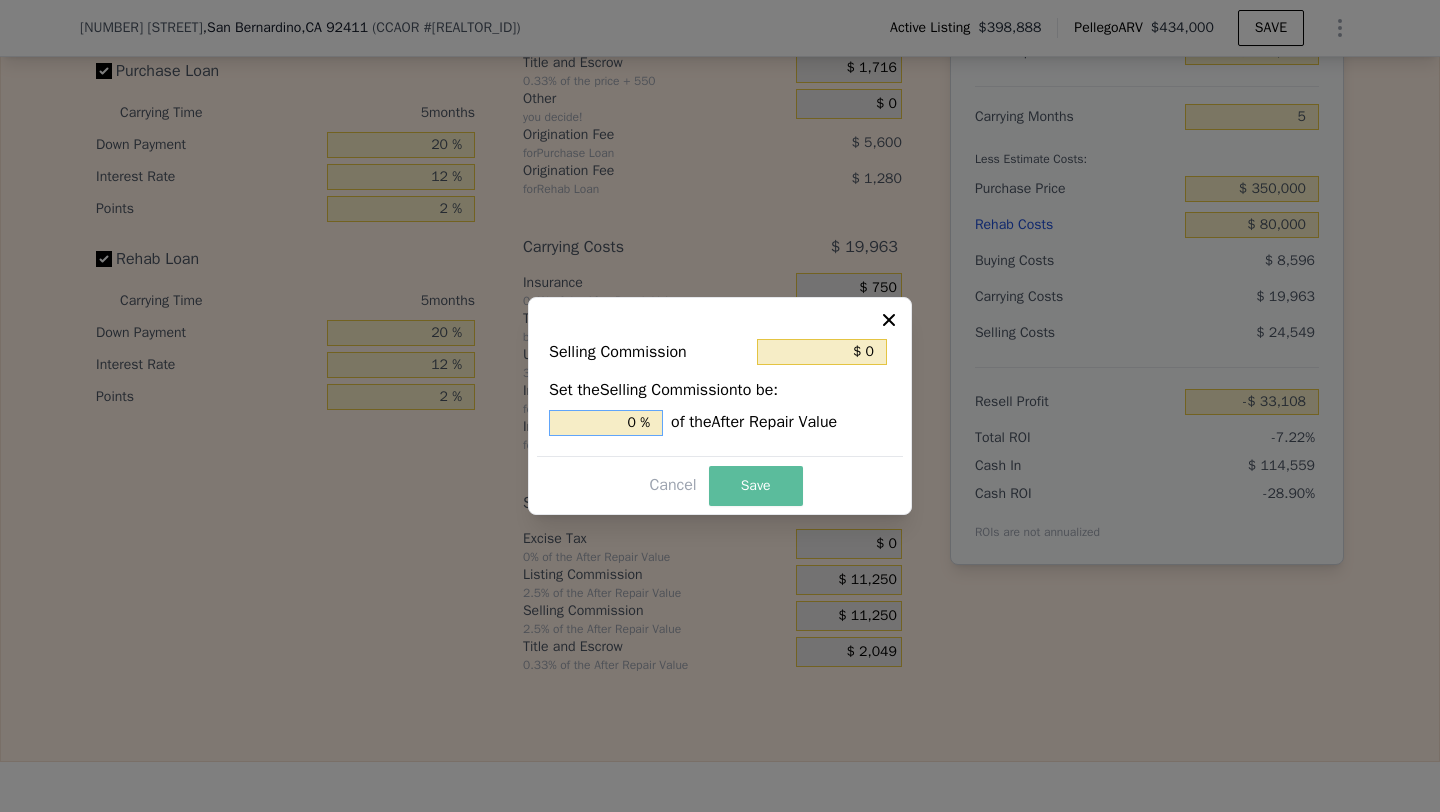 type on "0 %" 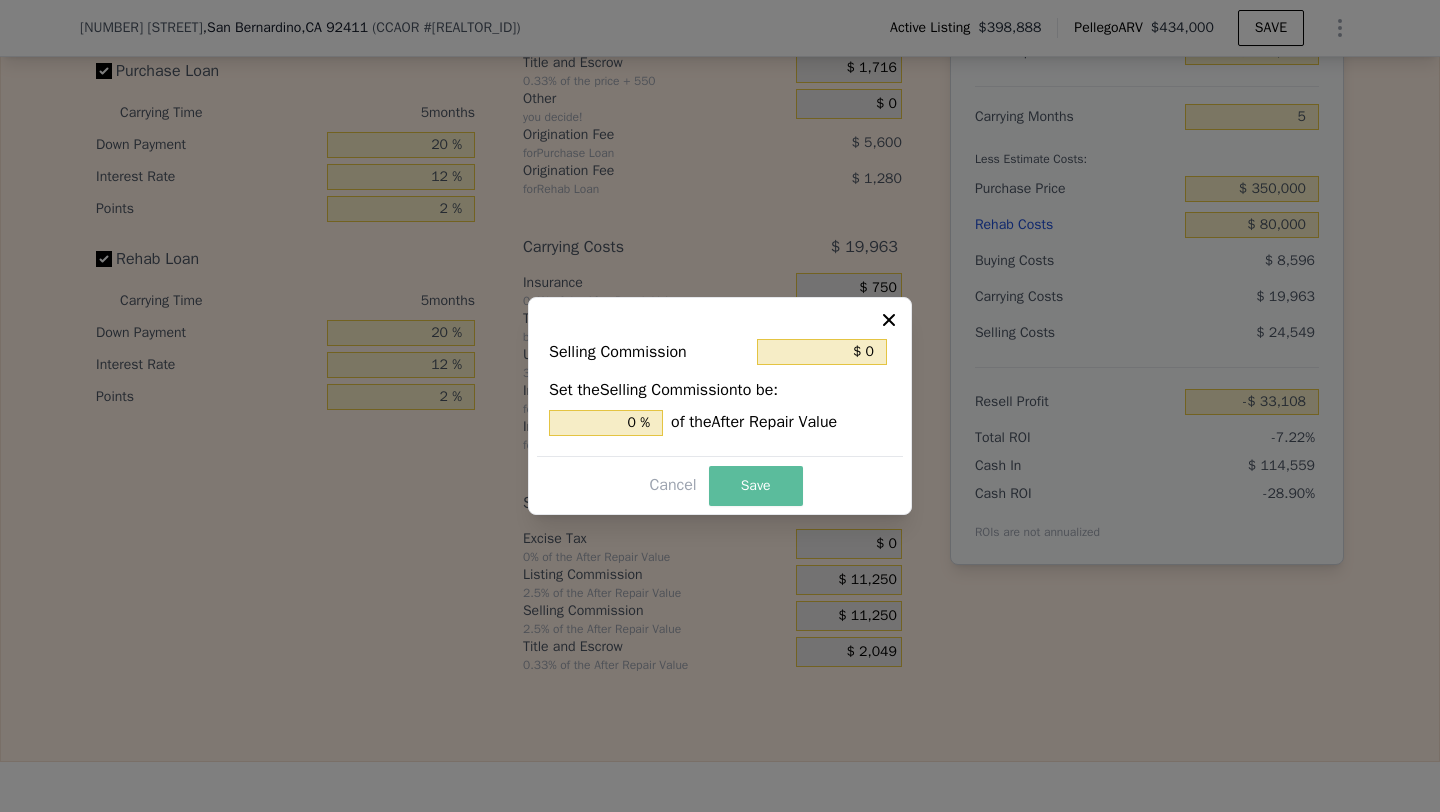 click on "Save" at bounding box center (756, 486) 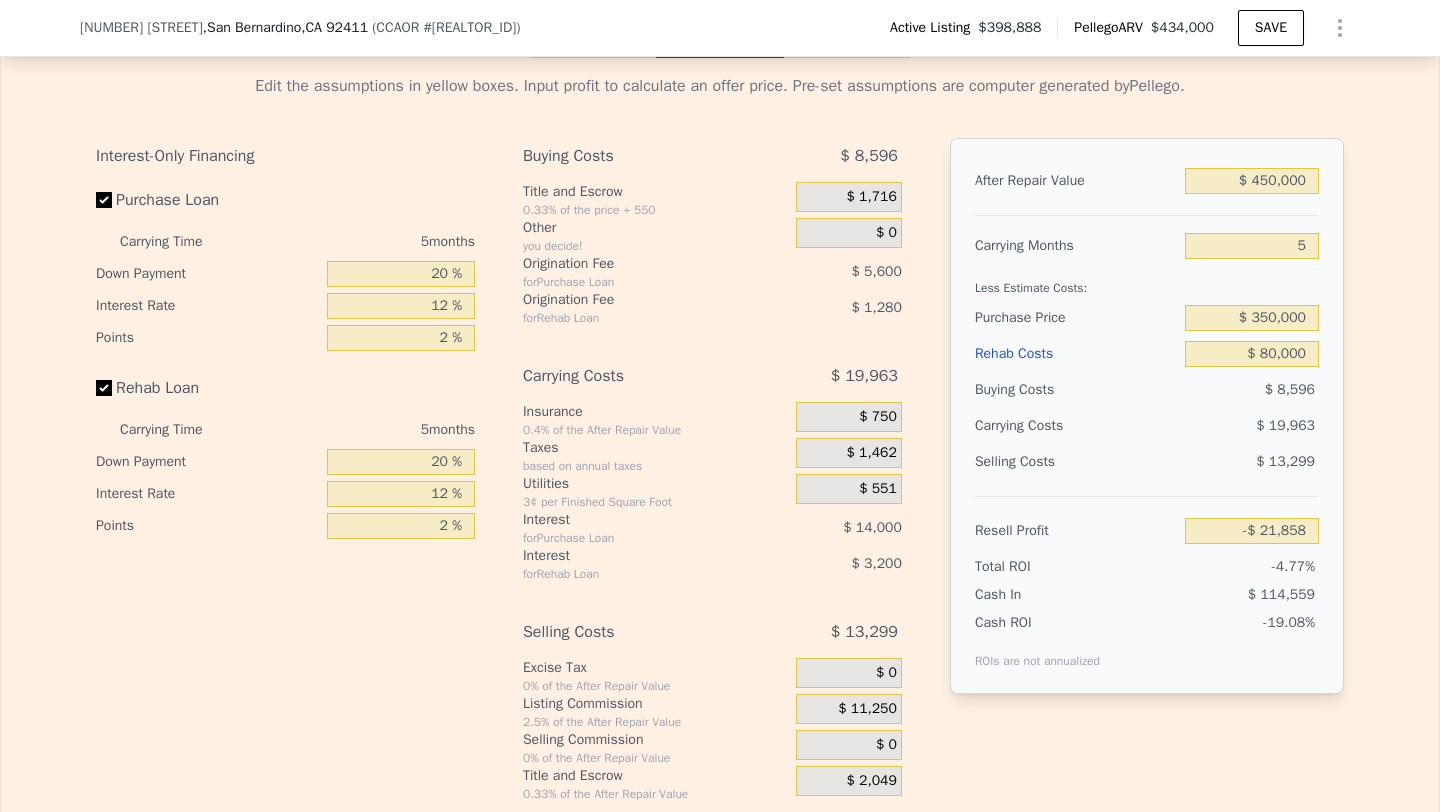 scroll, scrollTop: 2817, scrollLeft: 0, axis: vertical 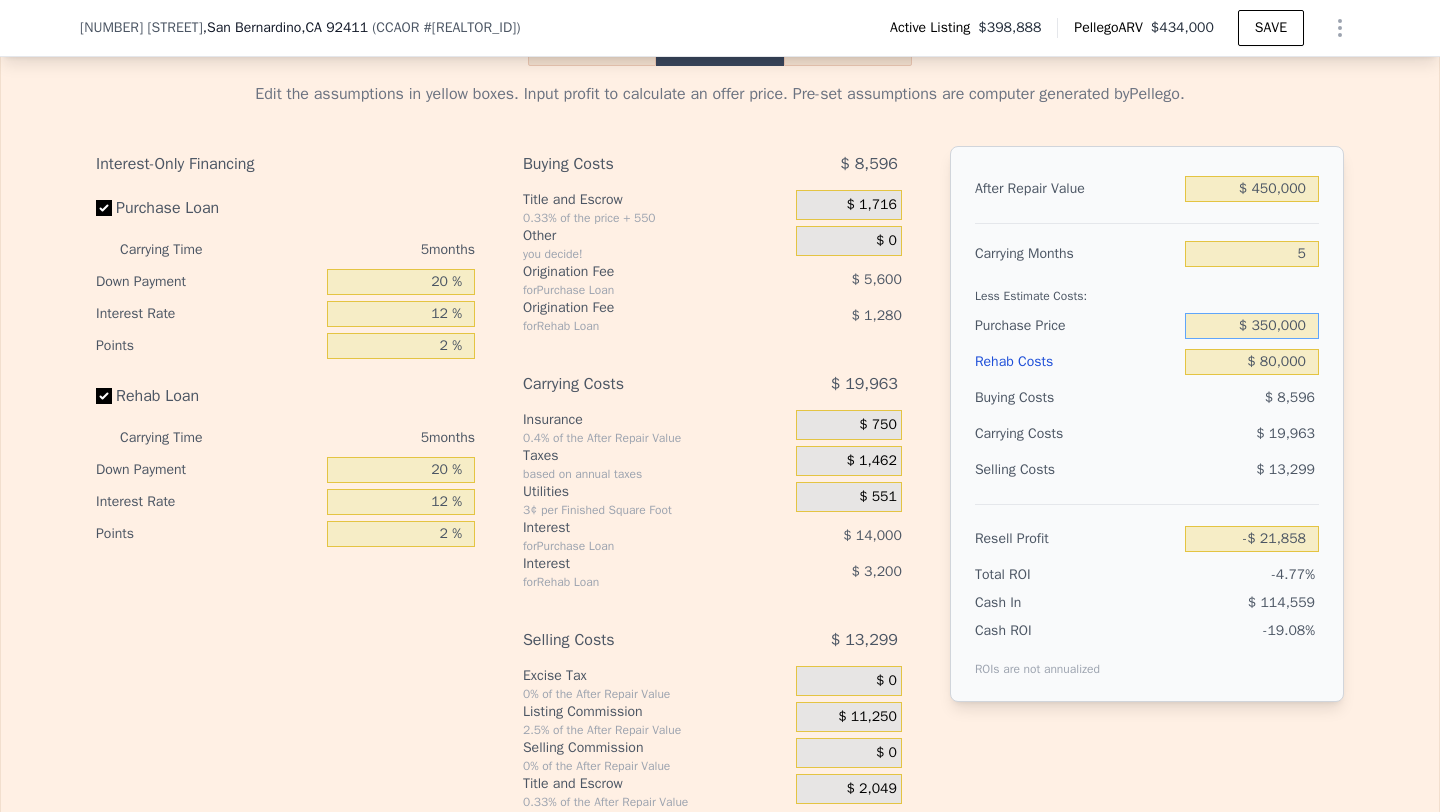 click on "$ 350,000" at bounding box center (1252, 326) 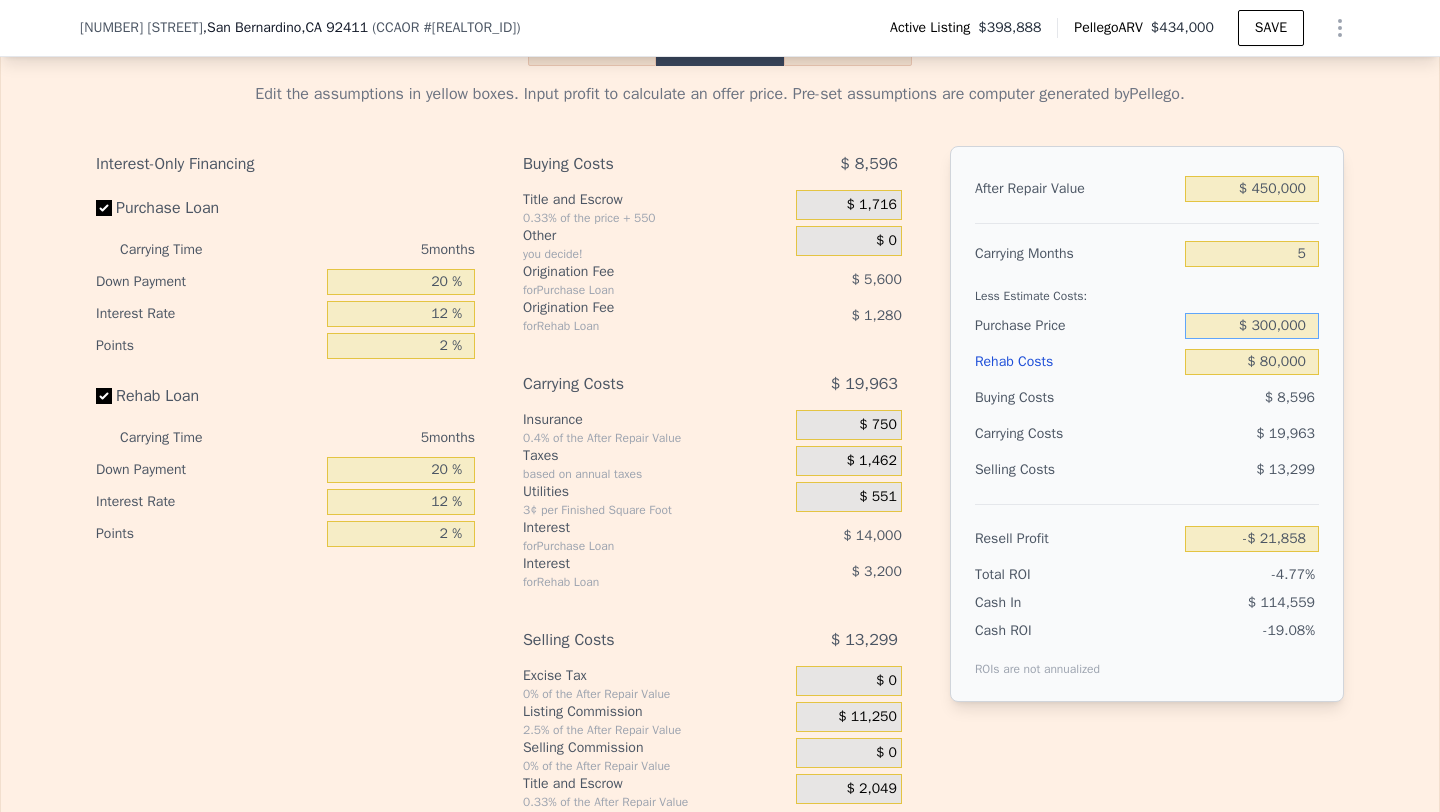 type on "$ 300,000" 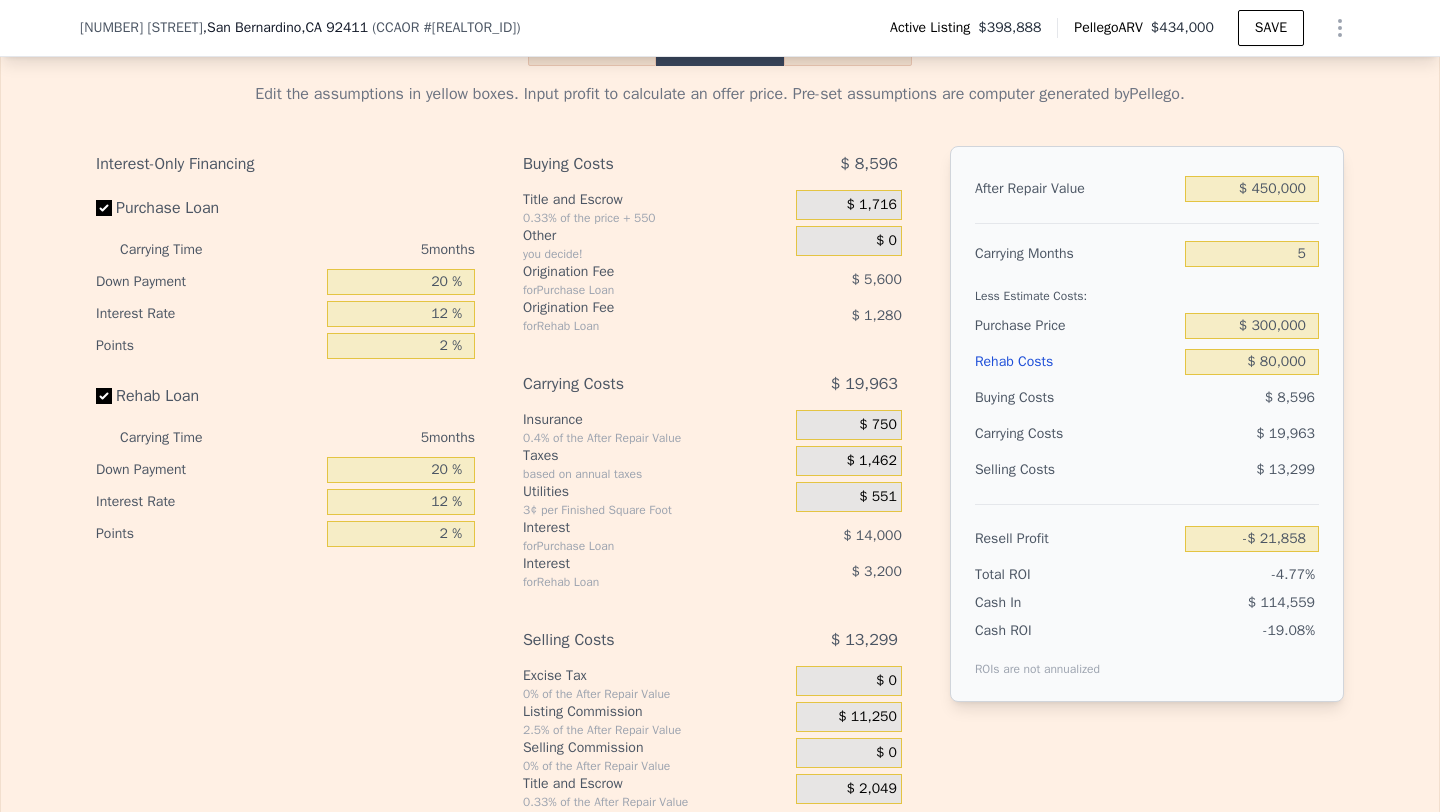 click on "Selling Costs" at bounding box center (1076, 470) 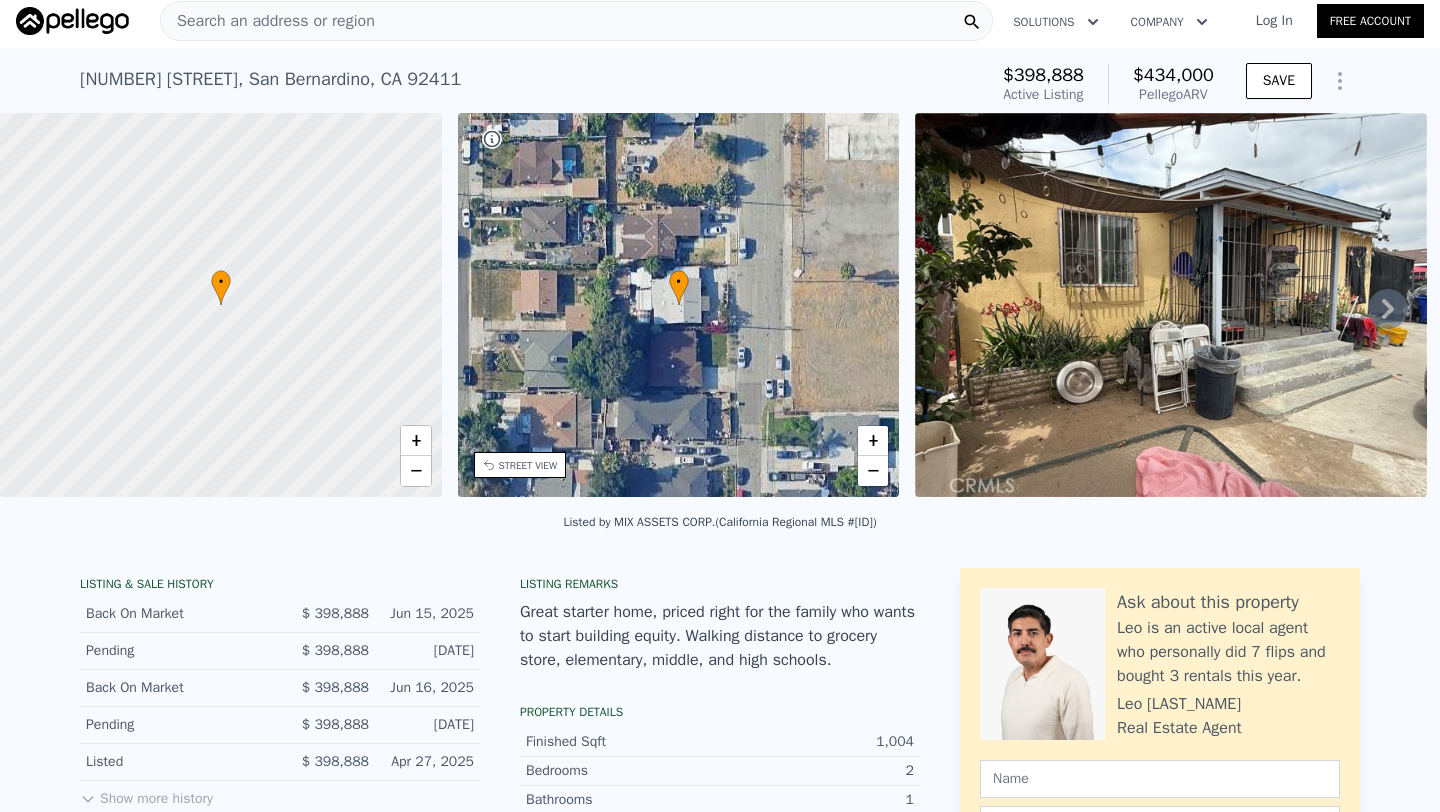 scroll, scrollTop: 0, scrollLeft: 0, axis: both 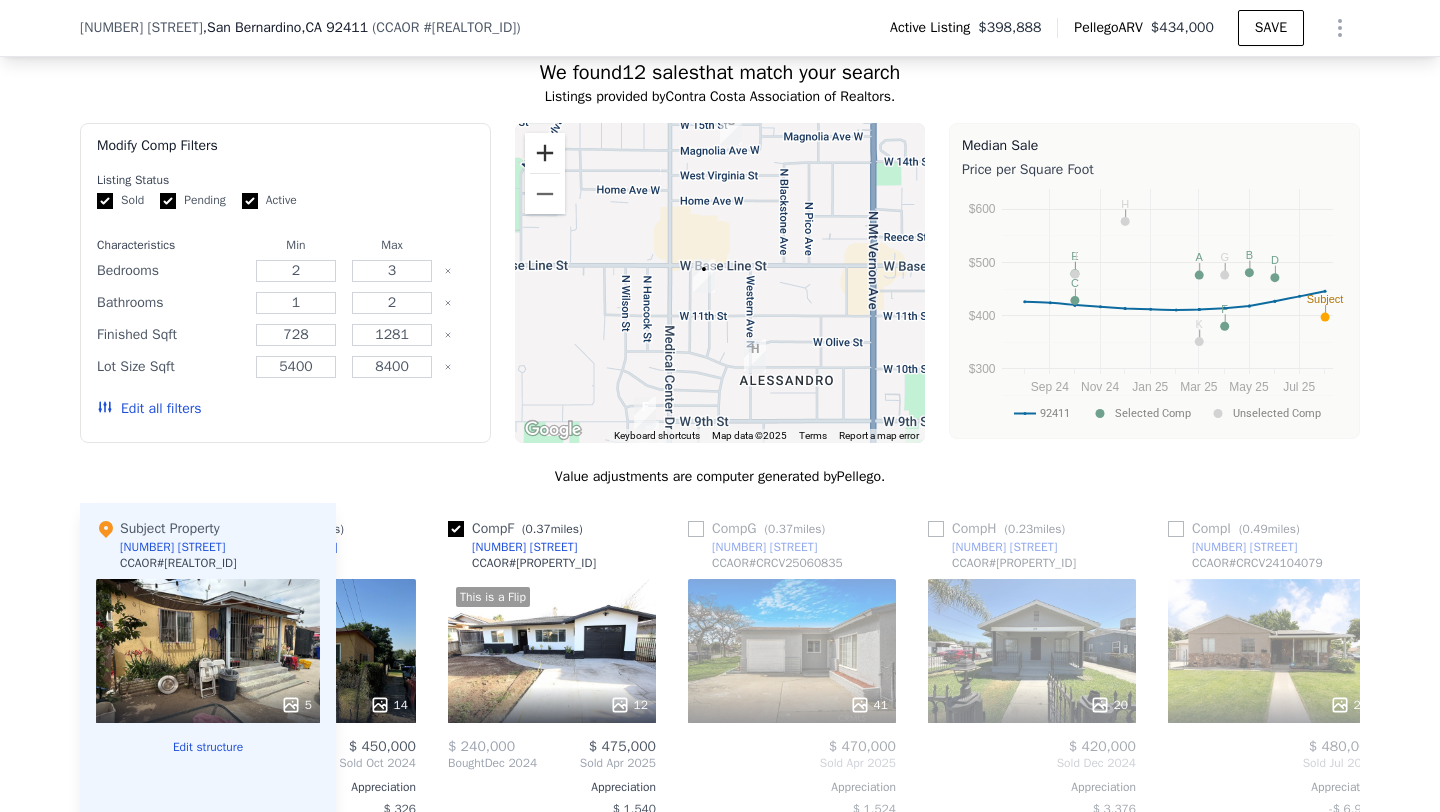 click at bounding box center (545, 153) 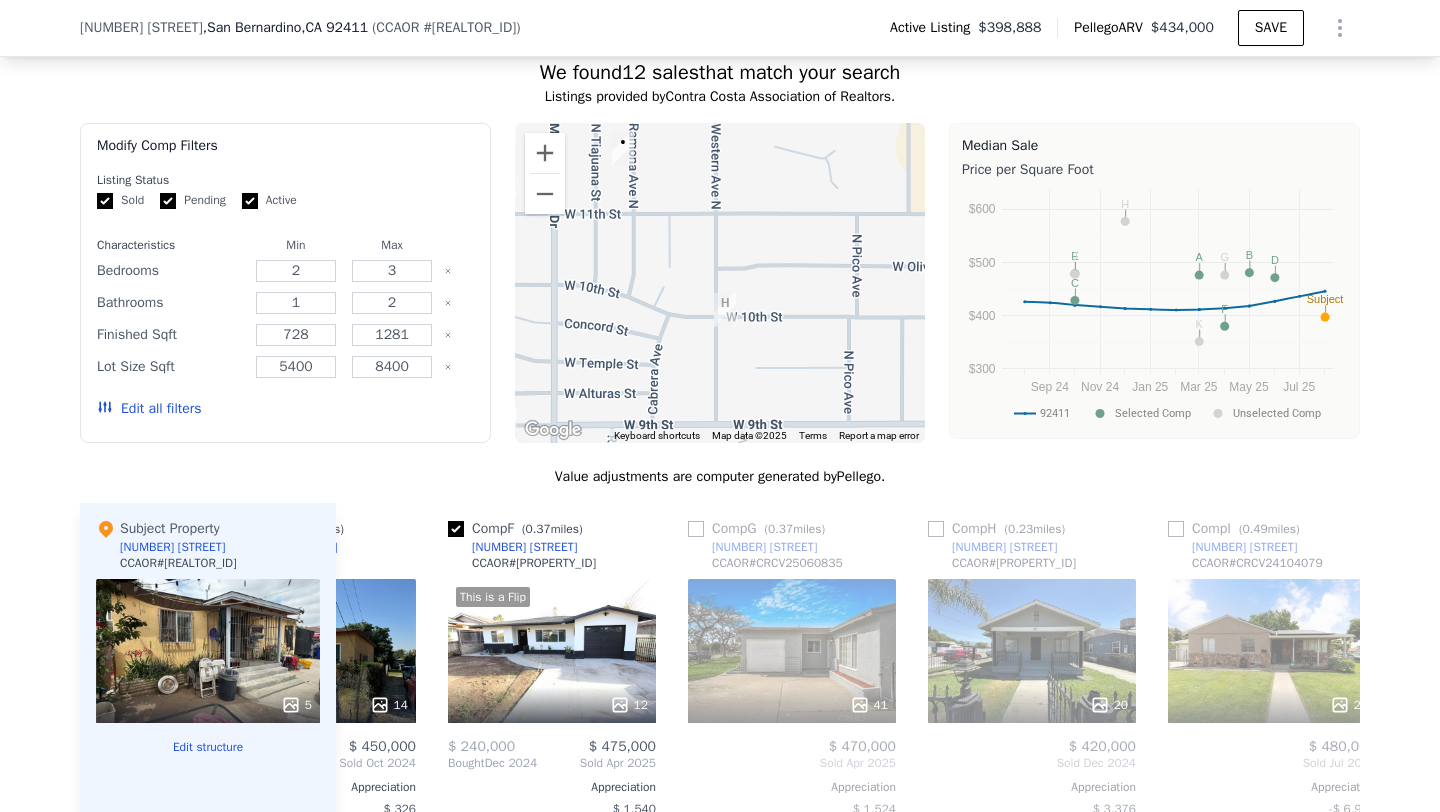 drag, startPoint x: 752, startPoint y: 357, endPoint x: 687, endPoint y: 215, distance: 156.16978 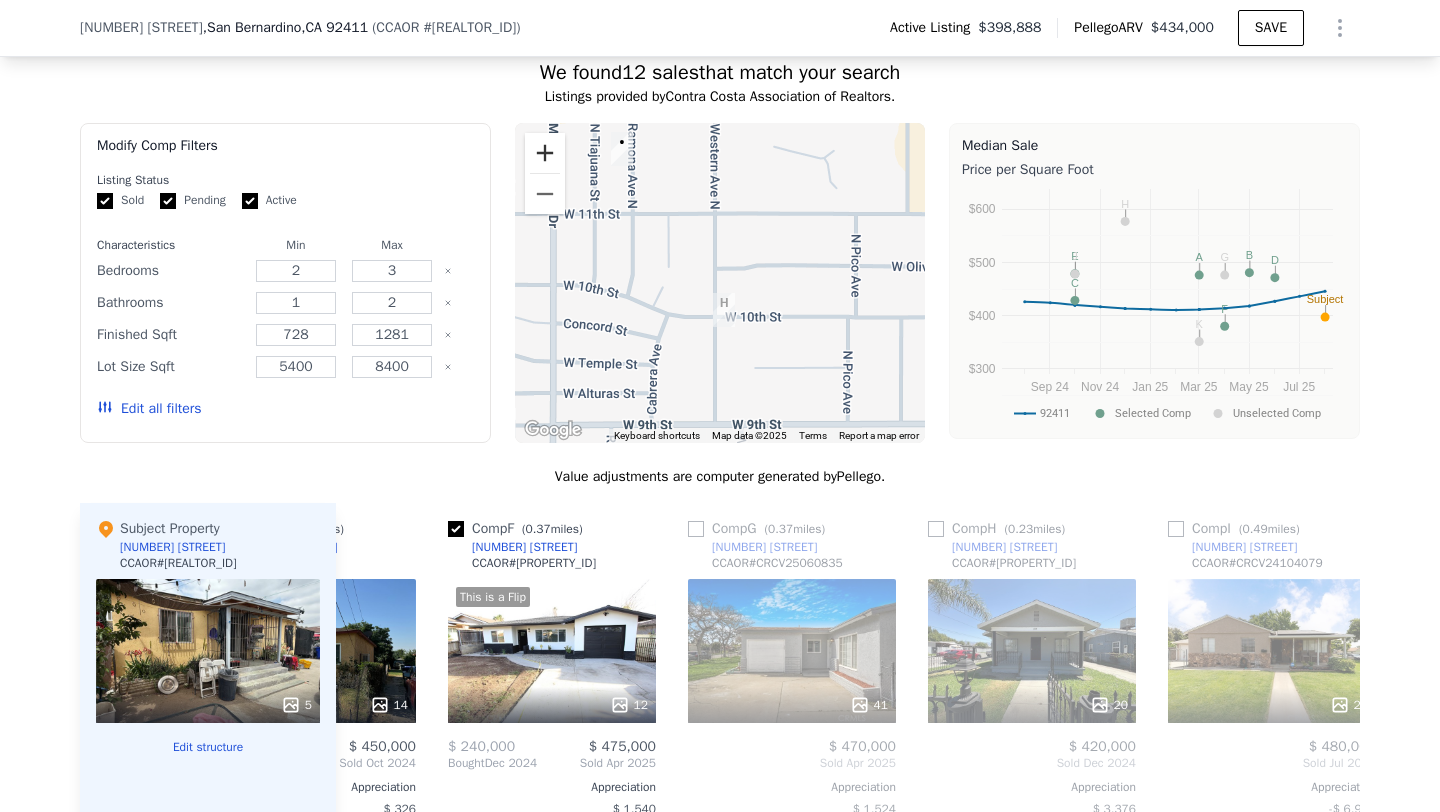 click at bounding box center (545, 153) 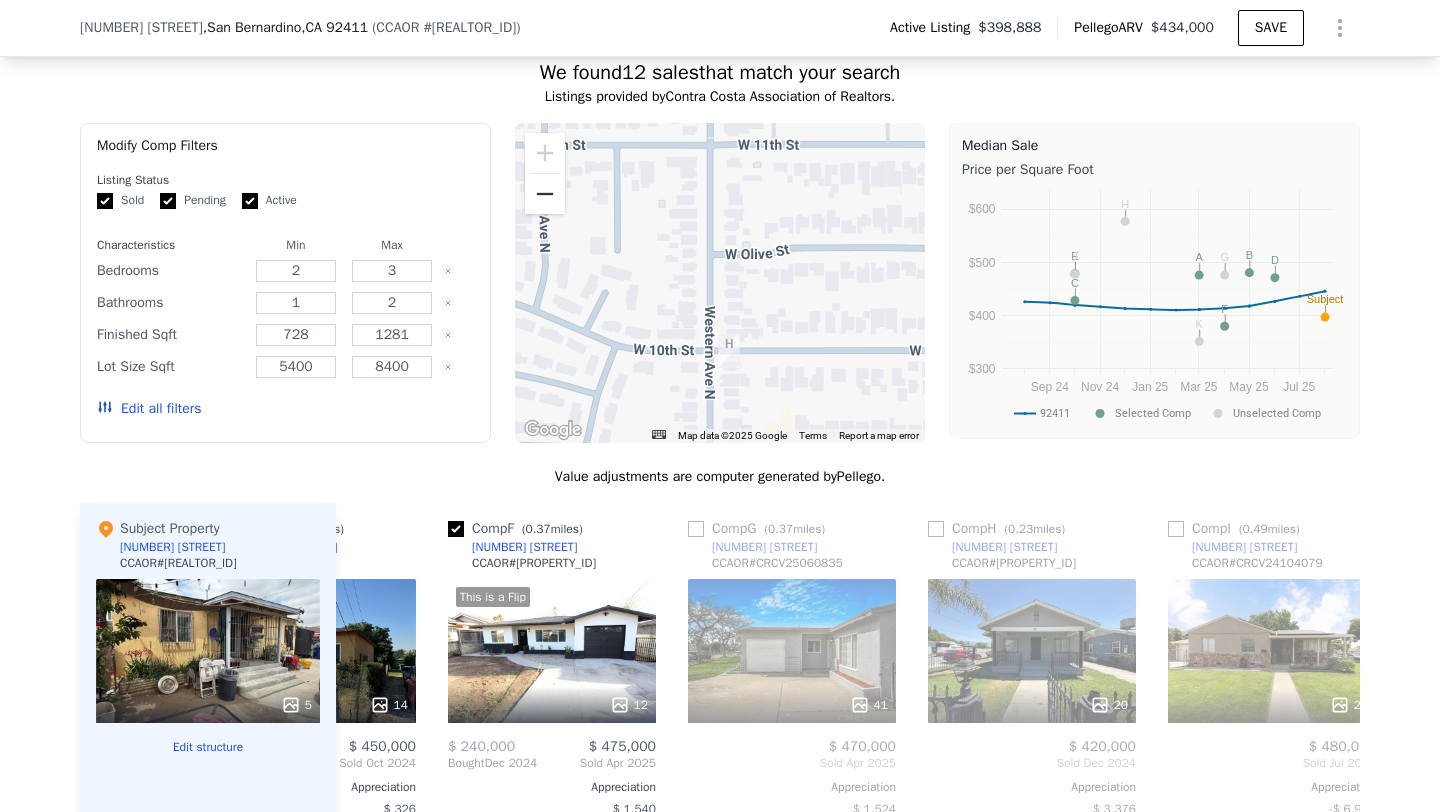 click at bounding box center (545, 194) 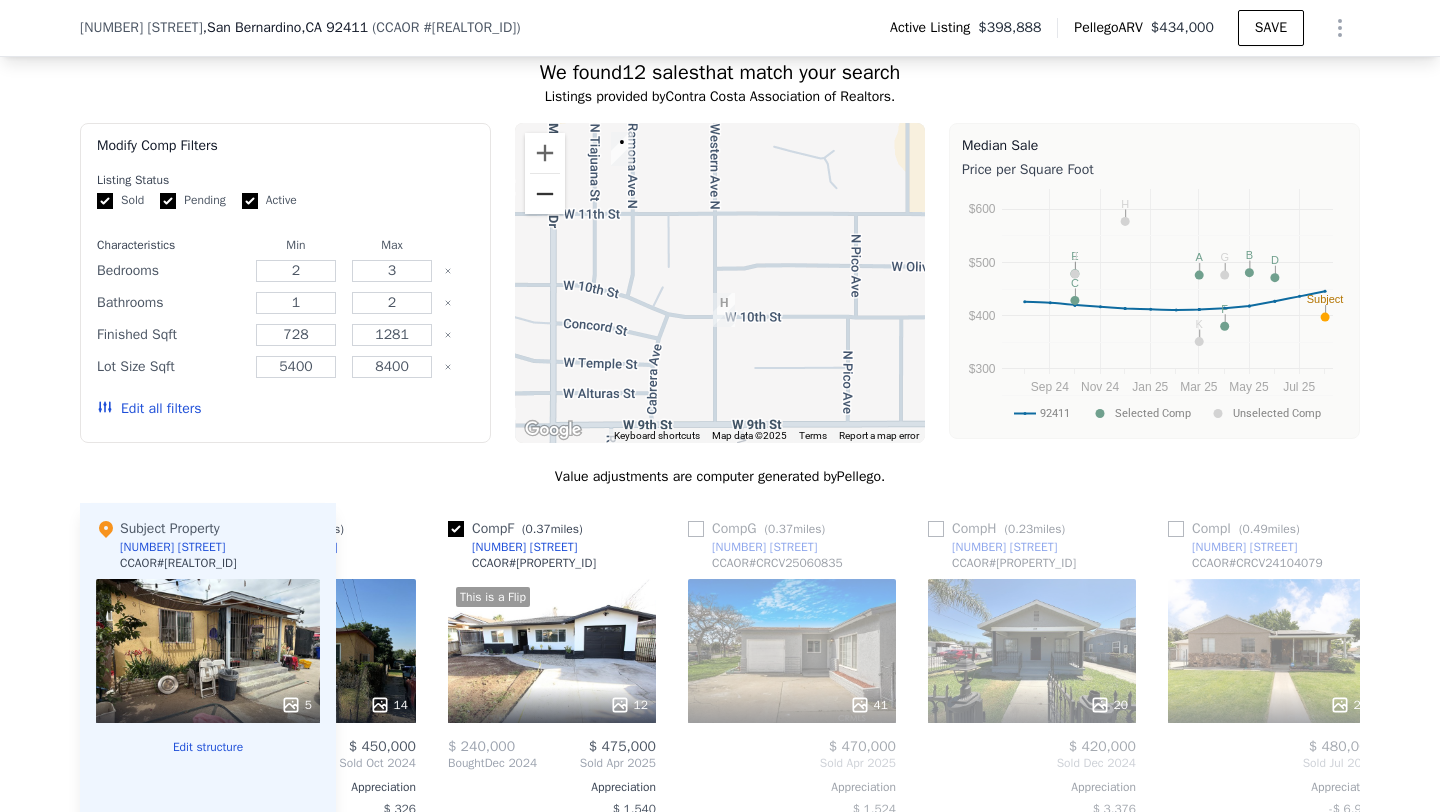 click at bounding box center [545, 194] 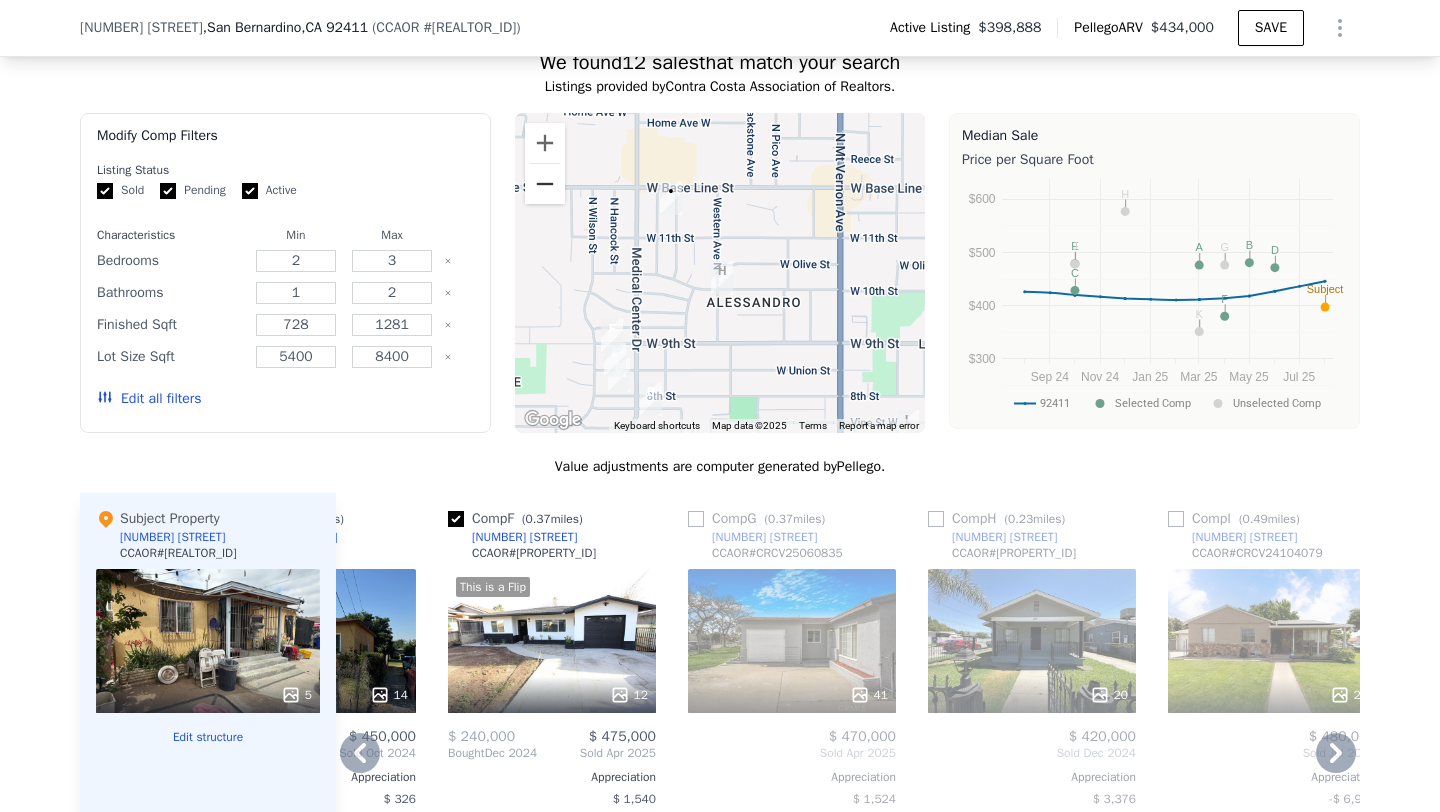 scroll, scrollTop: 1502, scrollLeft: 0, axis: vertical 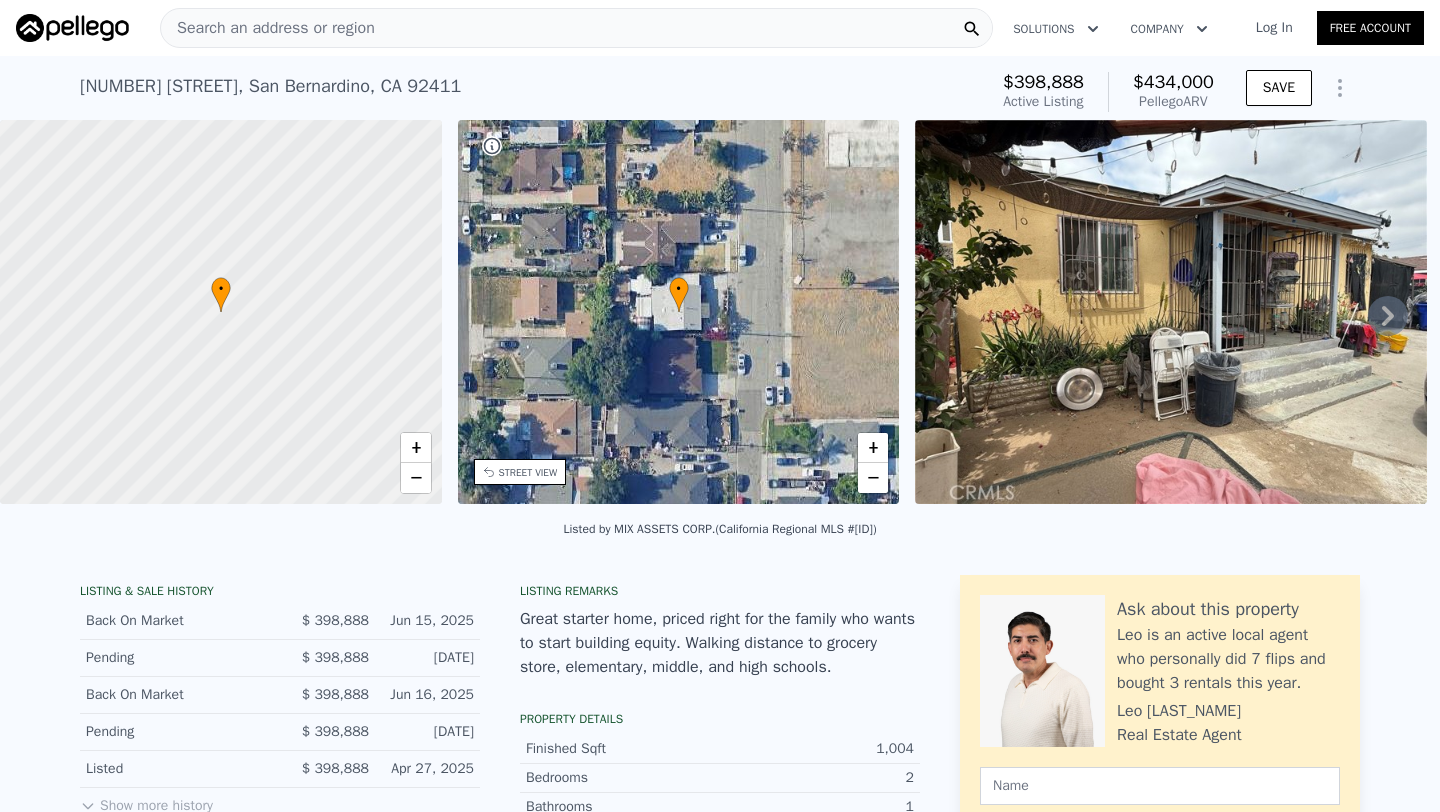 click on "Search an address or region" at bounding box center [268, 28] 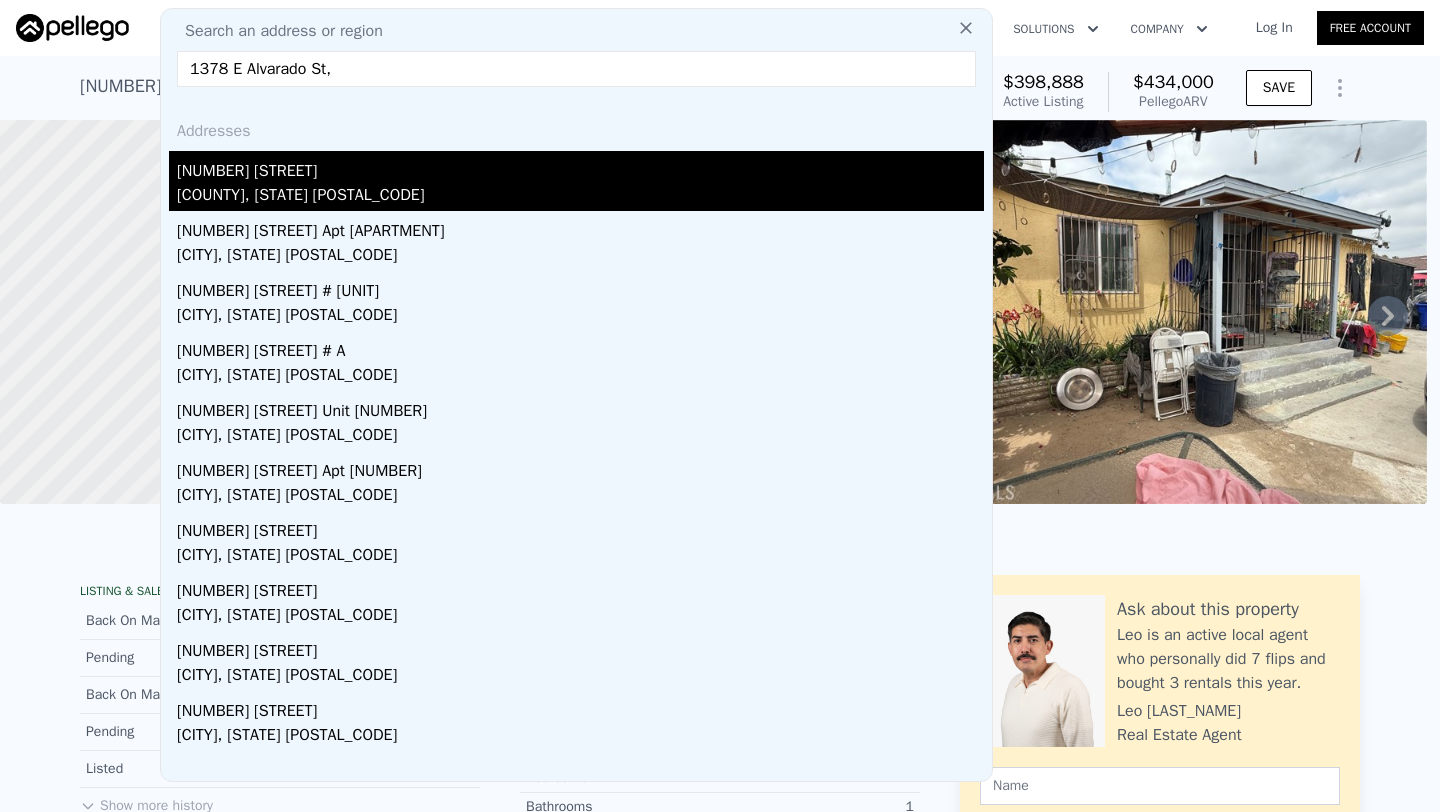 type on "1378 E Alvarado St," 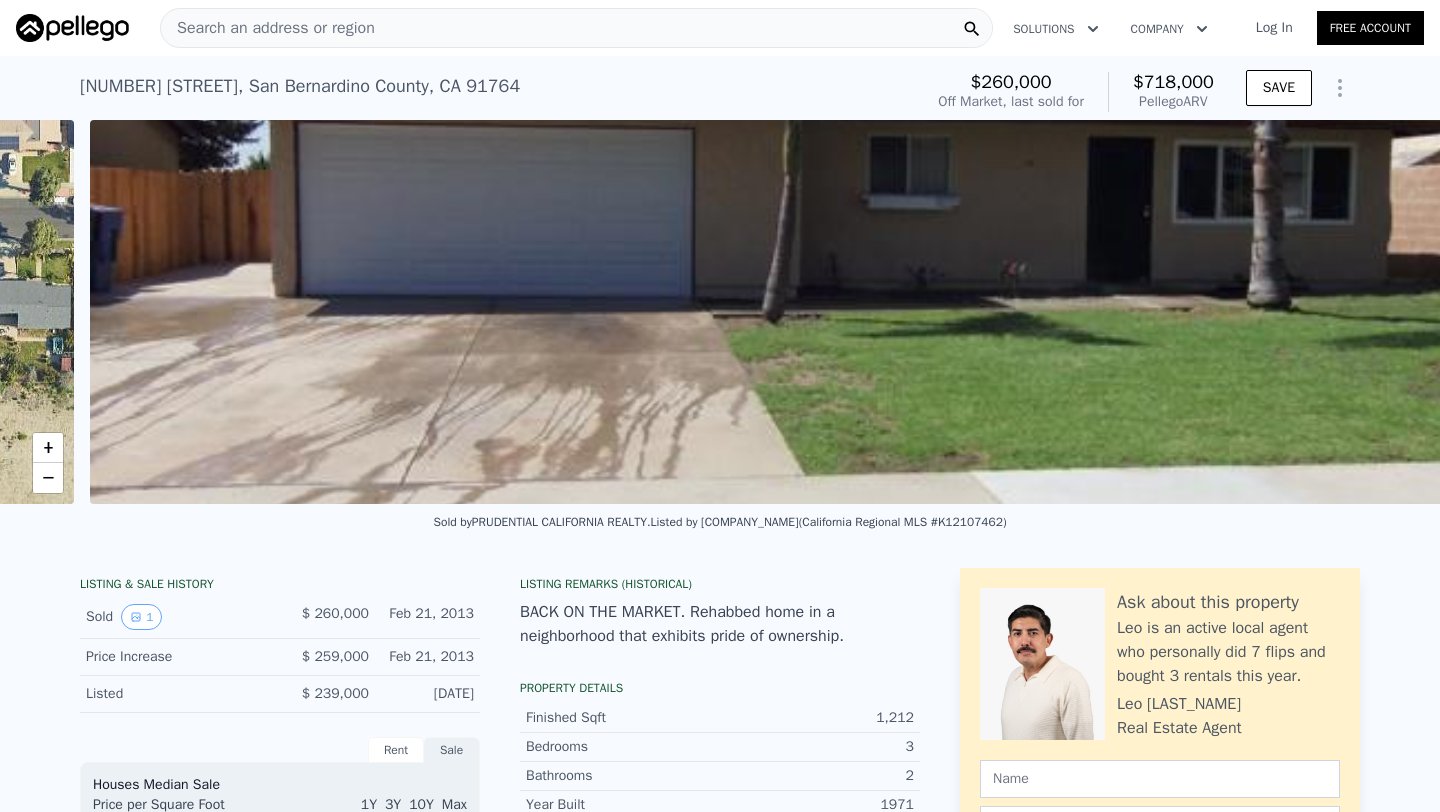 scroll, scrollTop: 0, scrollLeft: 915, axis: horizontal 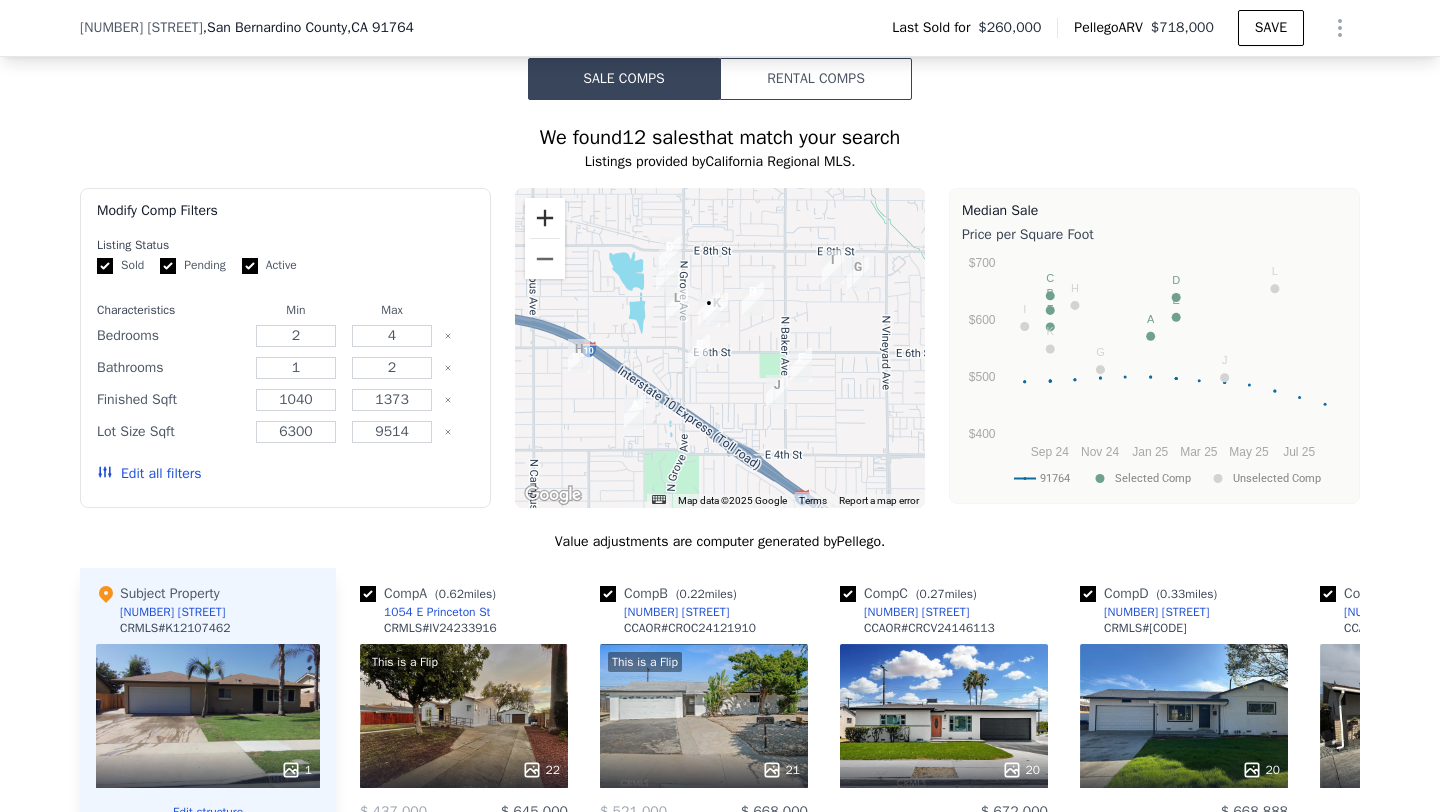 click at bounding box center (545, 218) 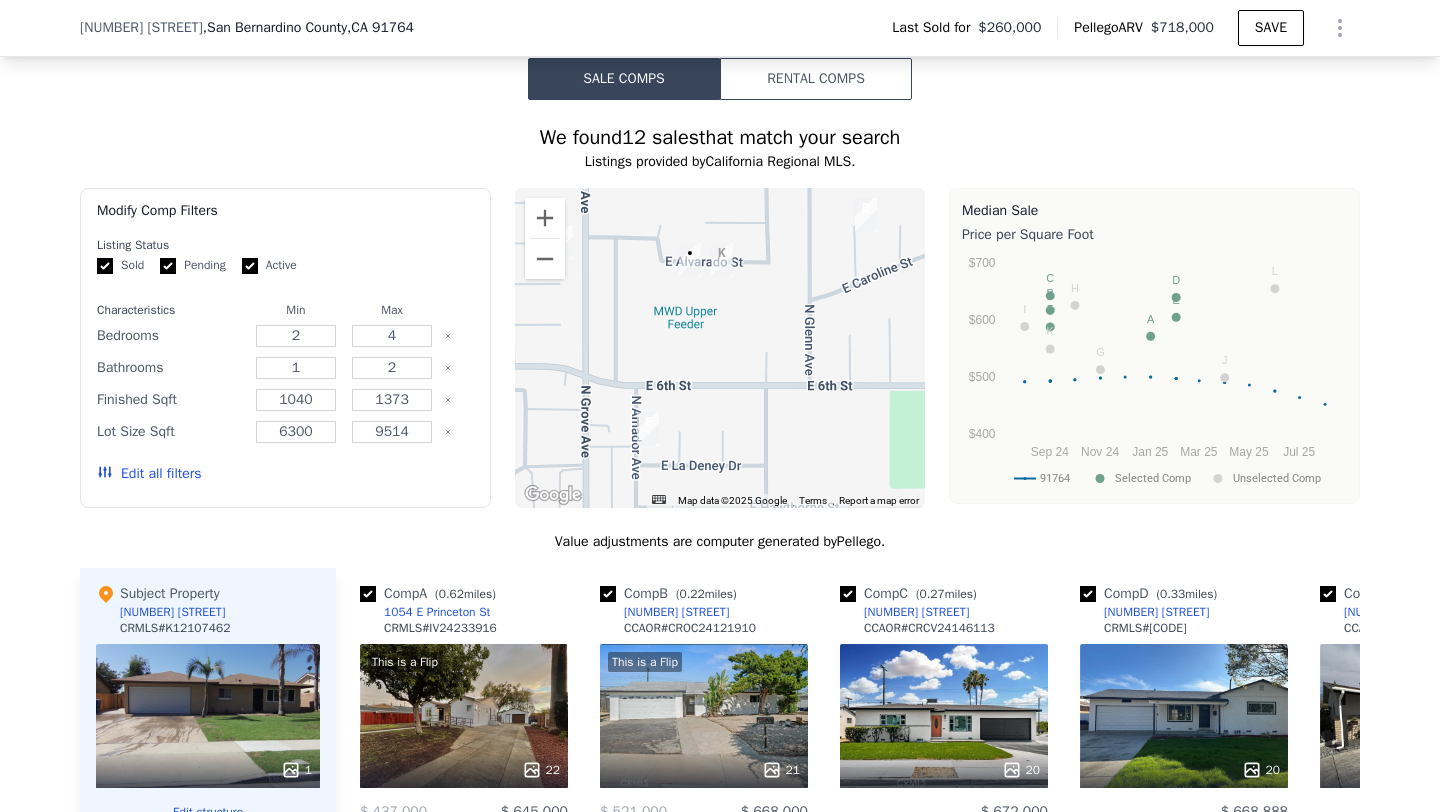 drag, startPoint x: 684, startPoint y: 314, endPoint x: 704, endPoint y: 346, distance: 37.735924 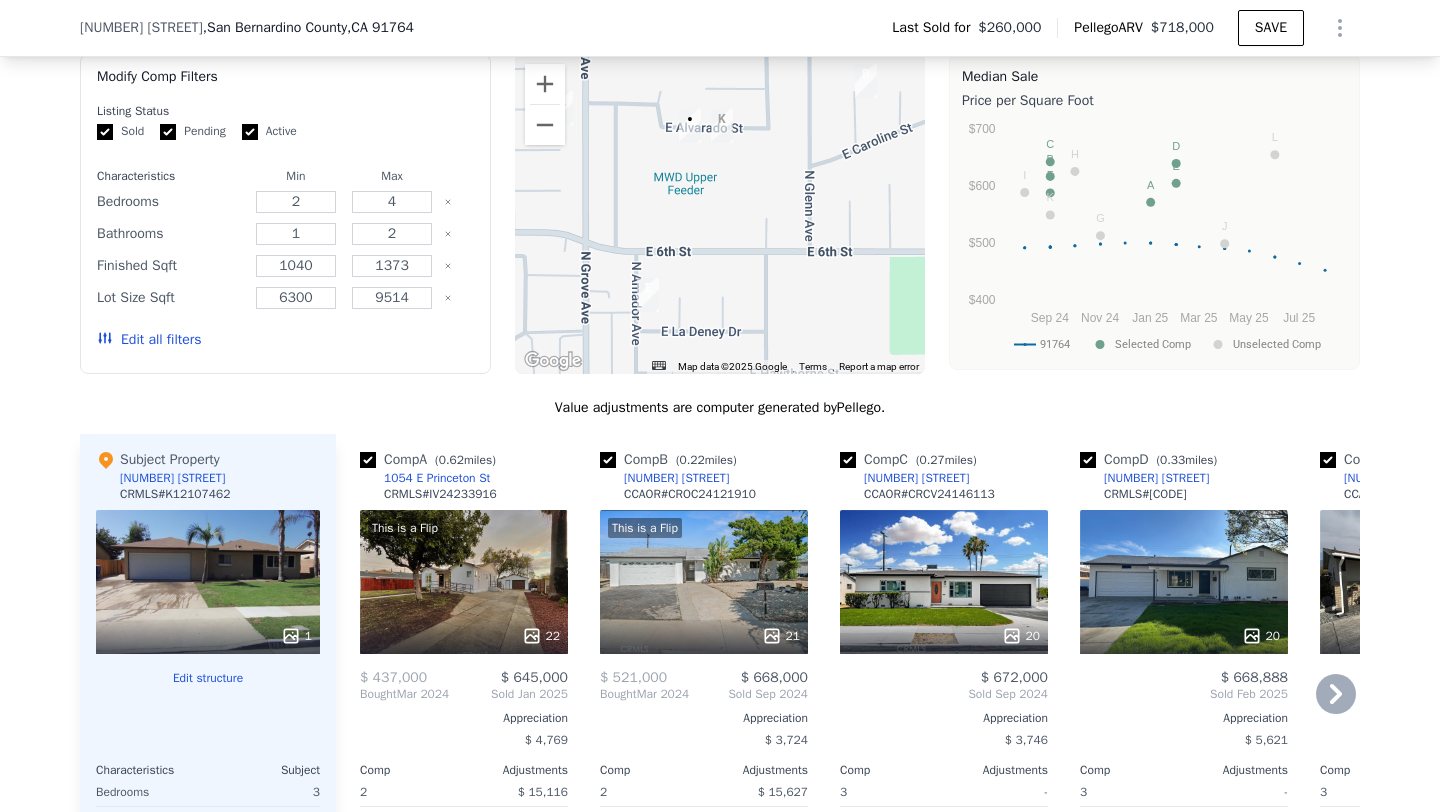 scroll, scrollTop: 1517, scrollLeft: 0, axis: vertical 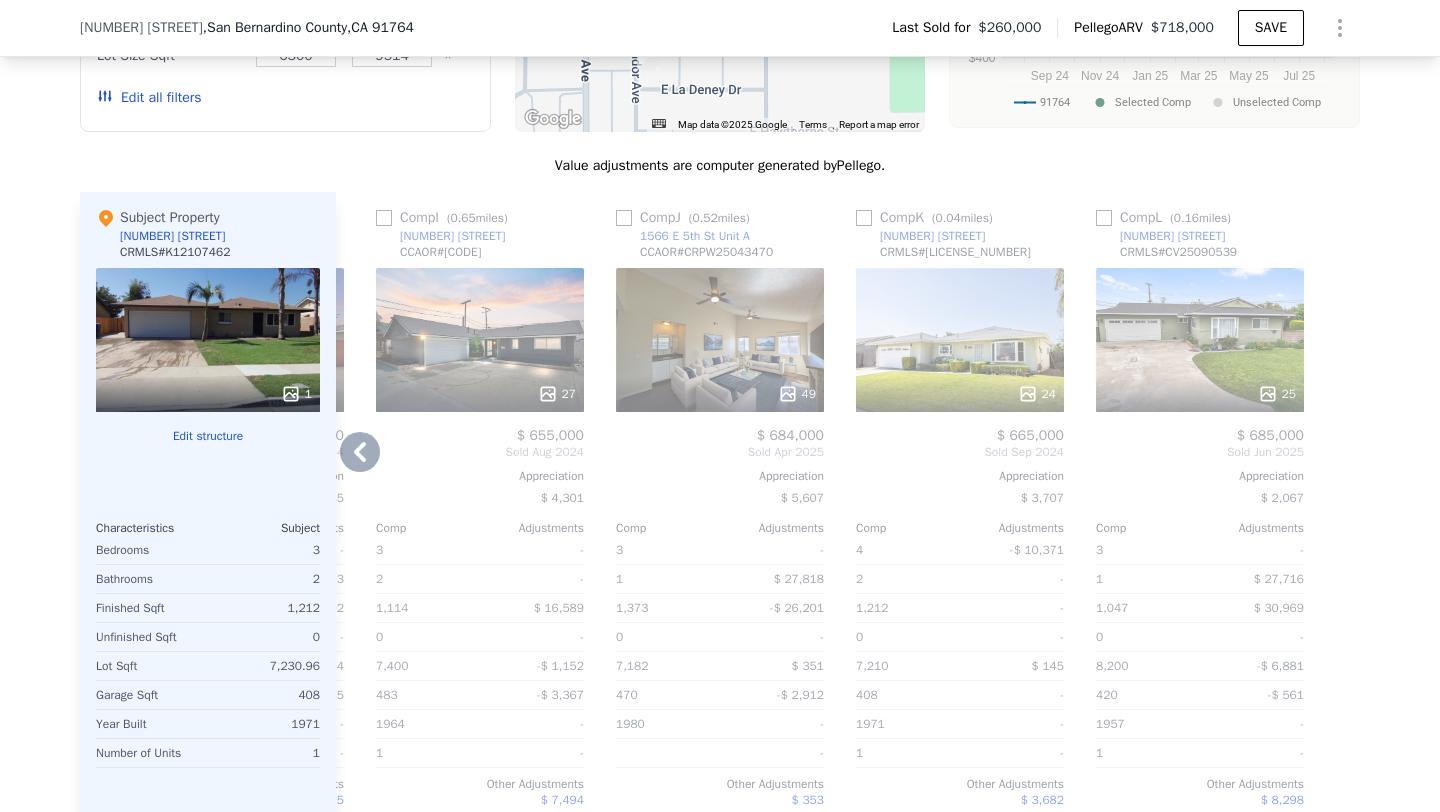 click on "24" at bounding box center [960, 340] 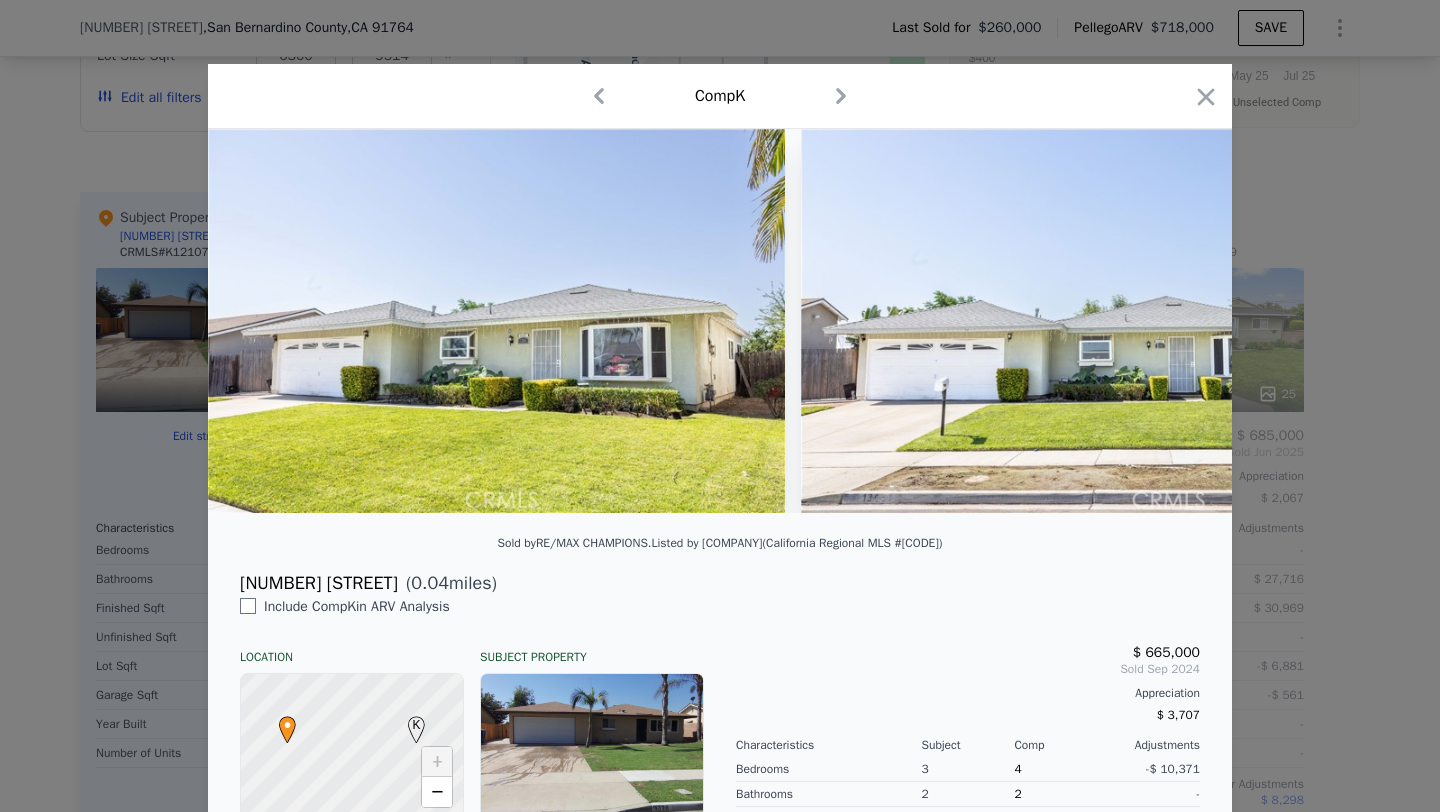 click at bounding box center [1089, 321] 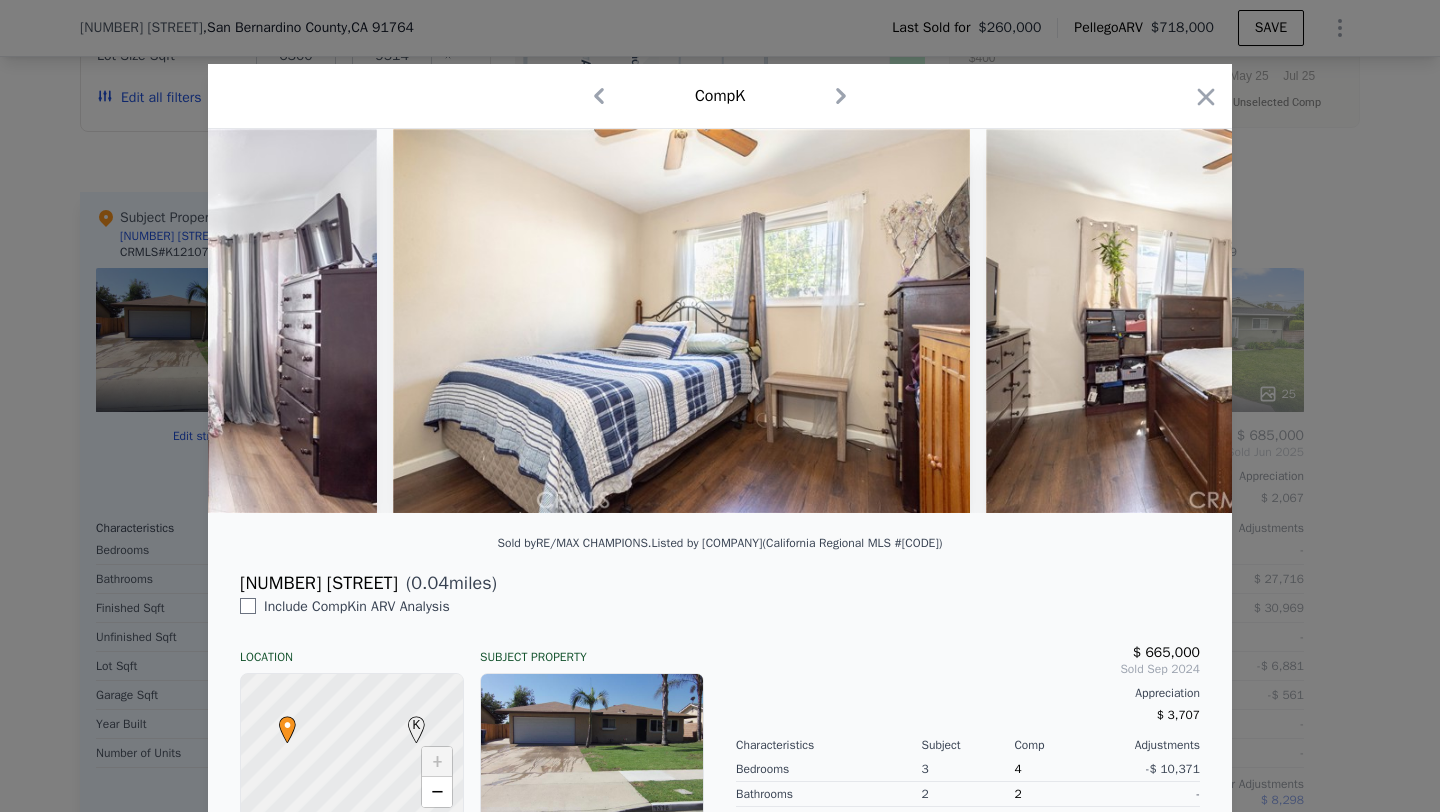 scroll, scrollTop: 0, scrollLeft: 5059, axis: horizontal 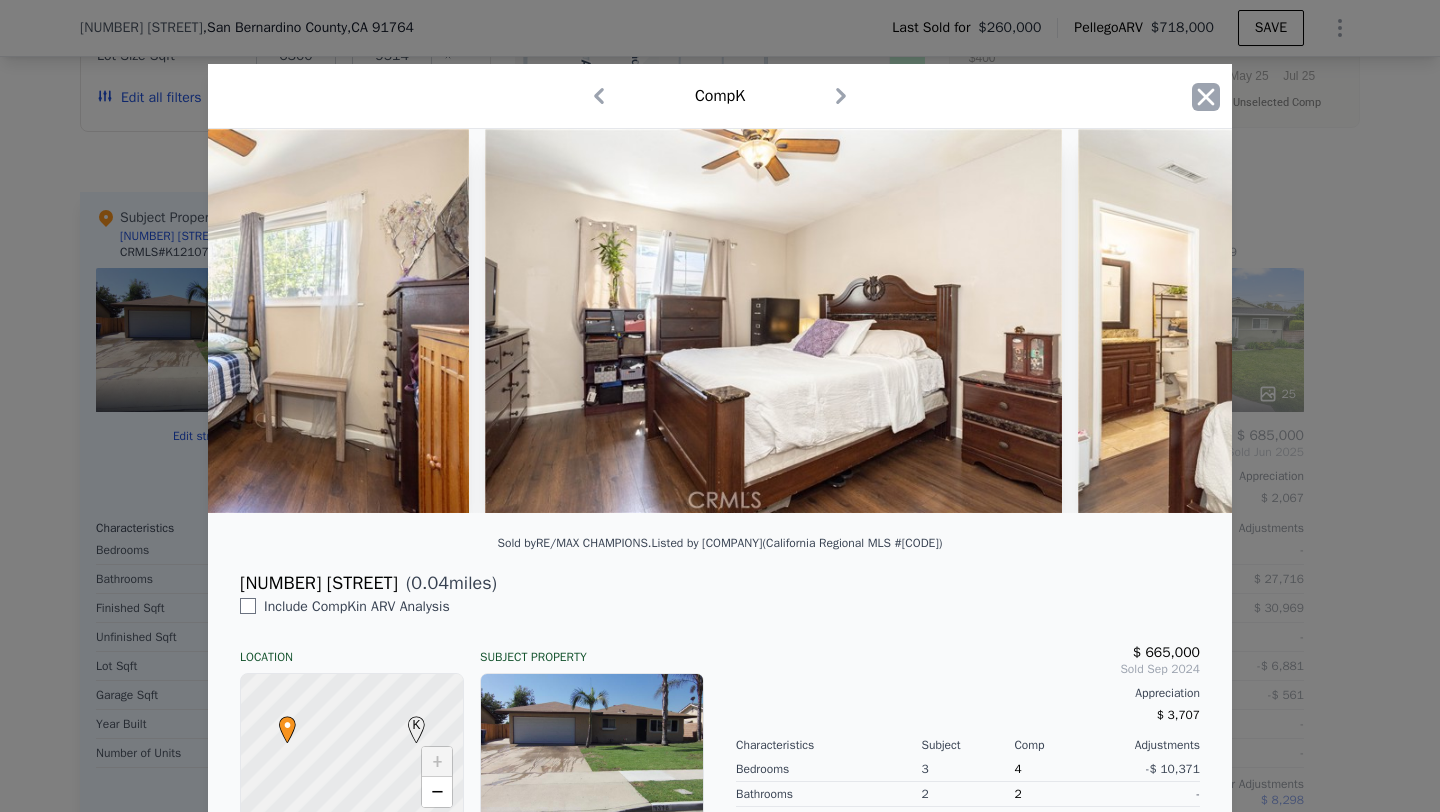 click 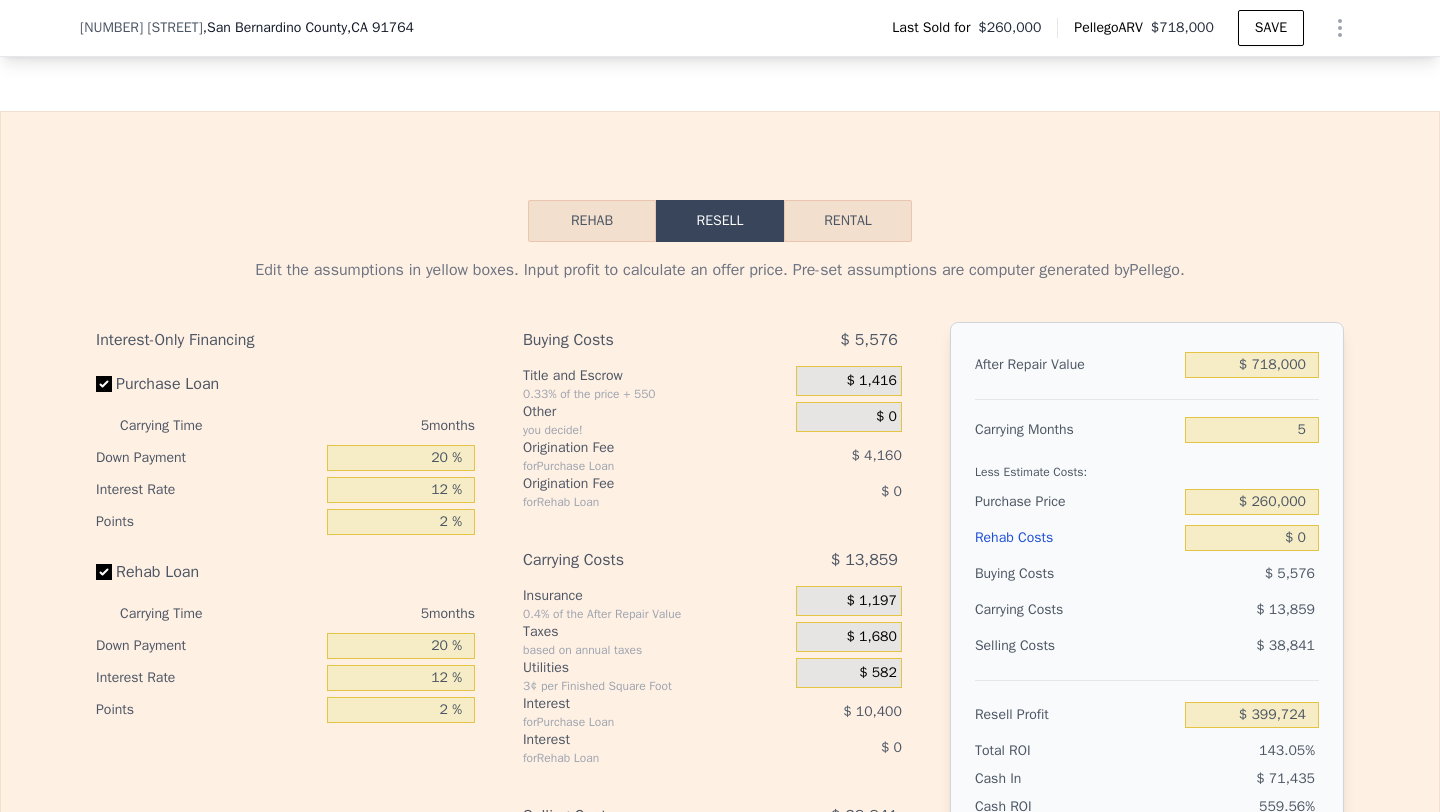 scroll, scrollTop: 2641, scrollLeft: 0, axis: vertical 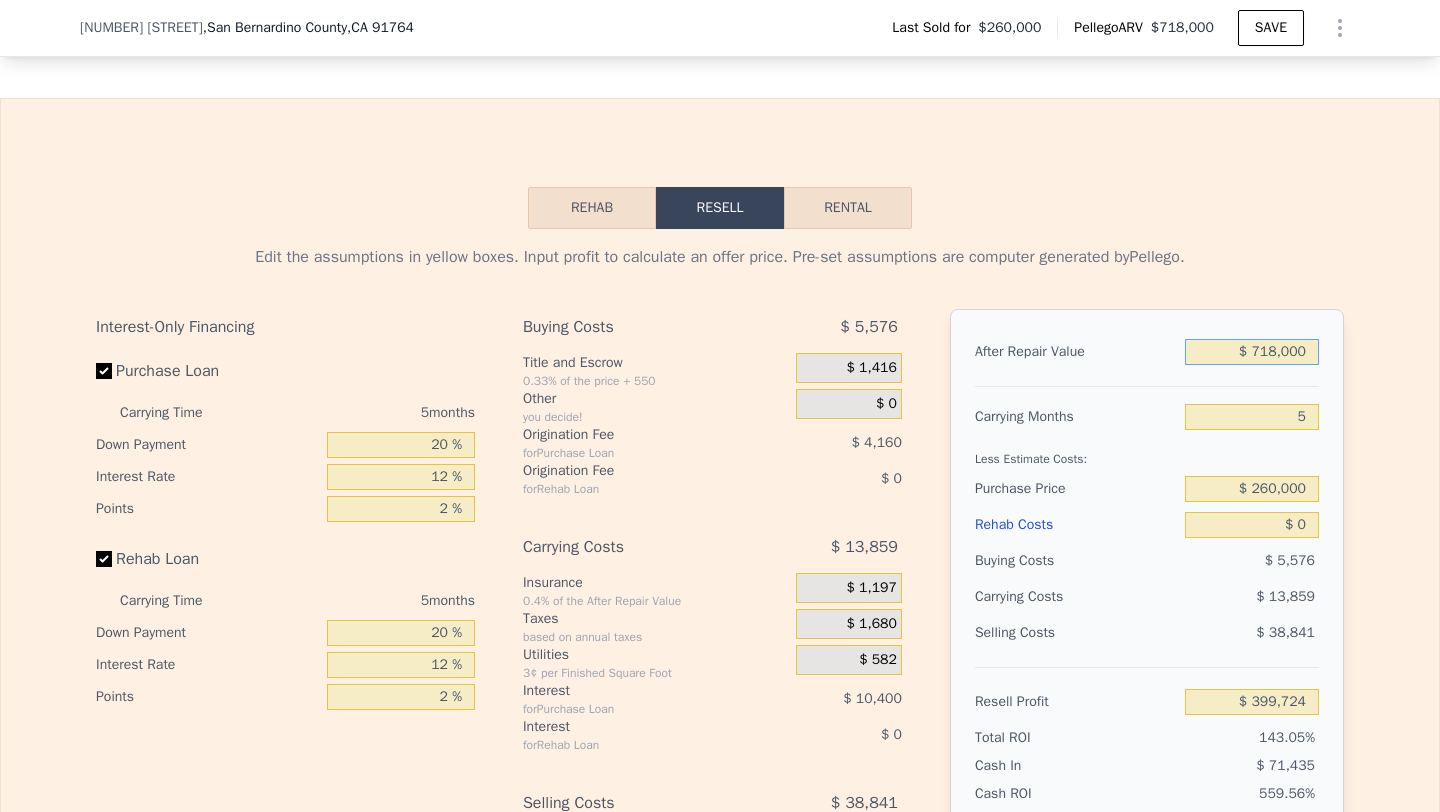 click on "$ 718,000" at bounding box center (1252, 352) 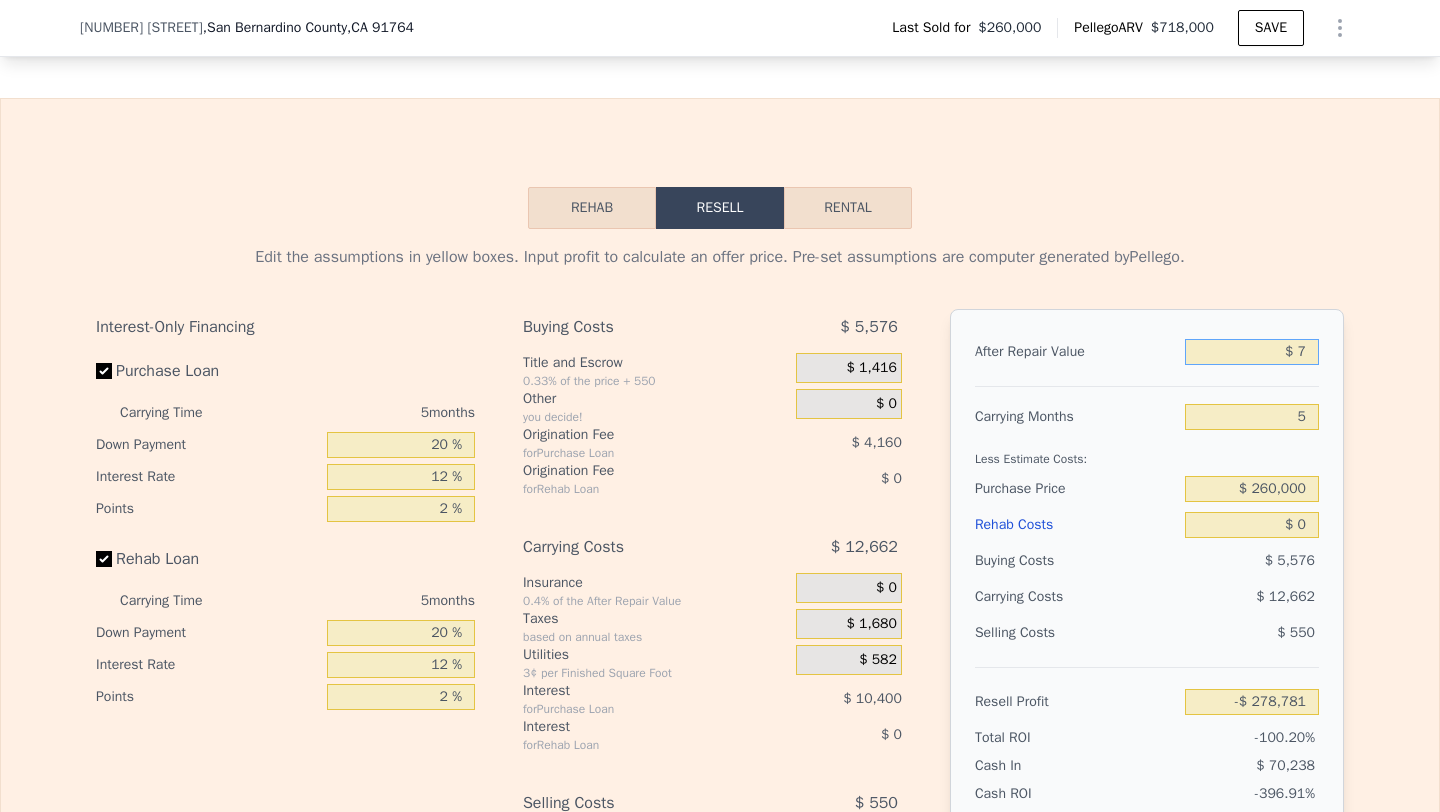 type on "-$ 278,781" 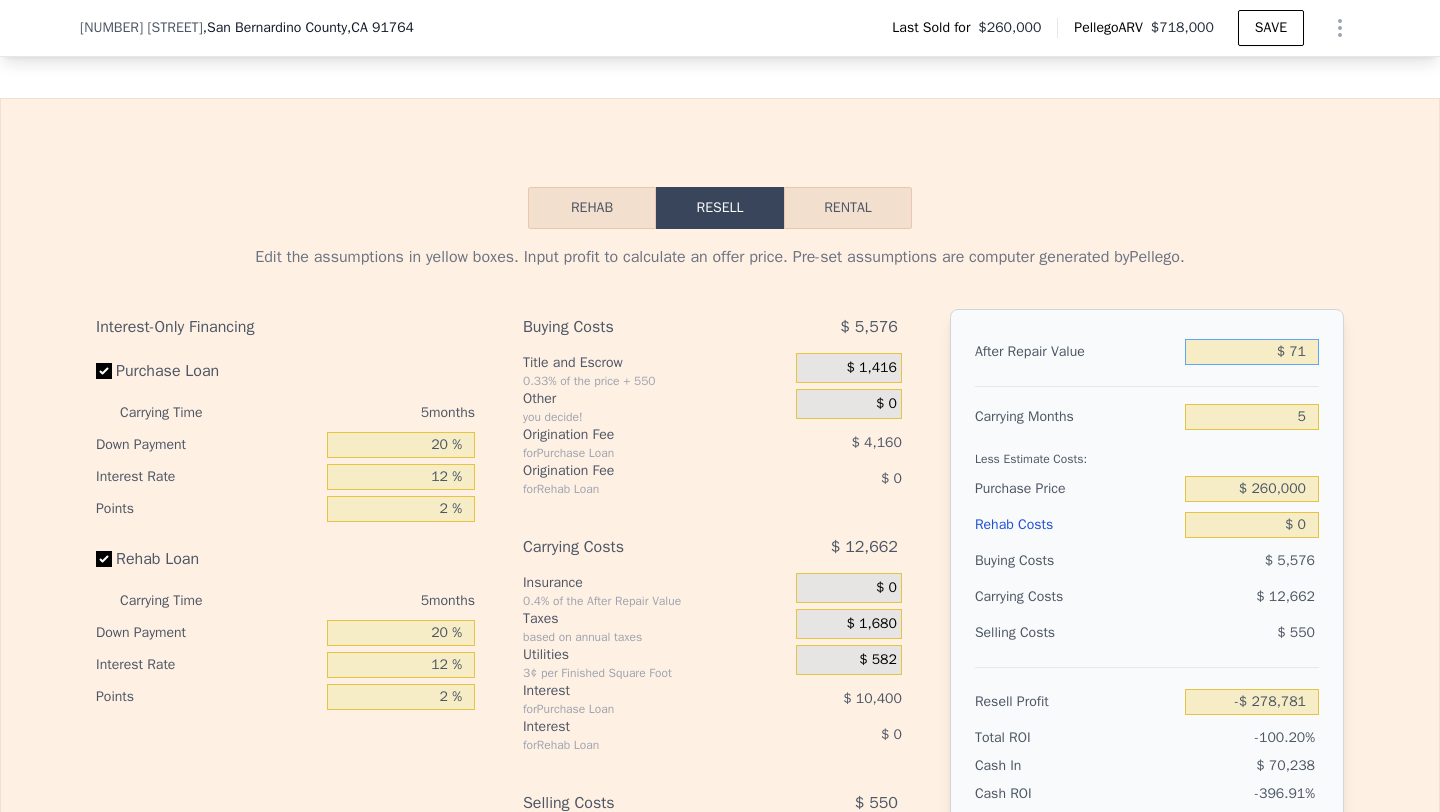type on "-$ 278,721" 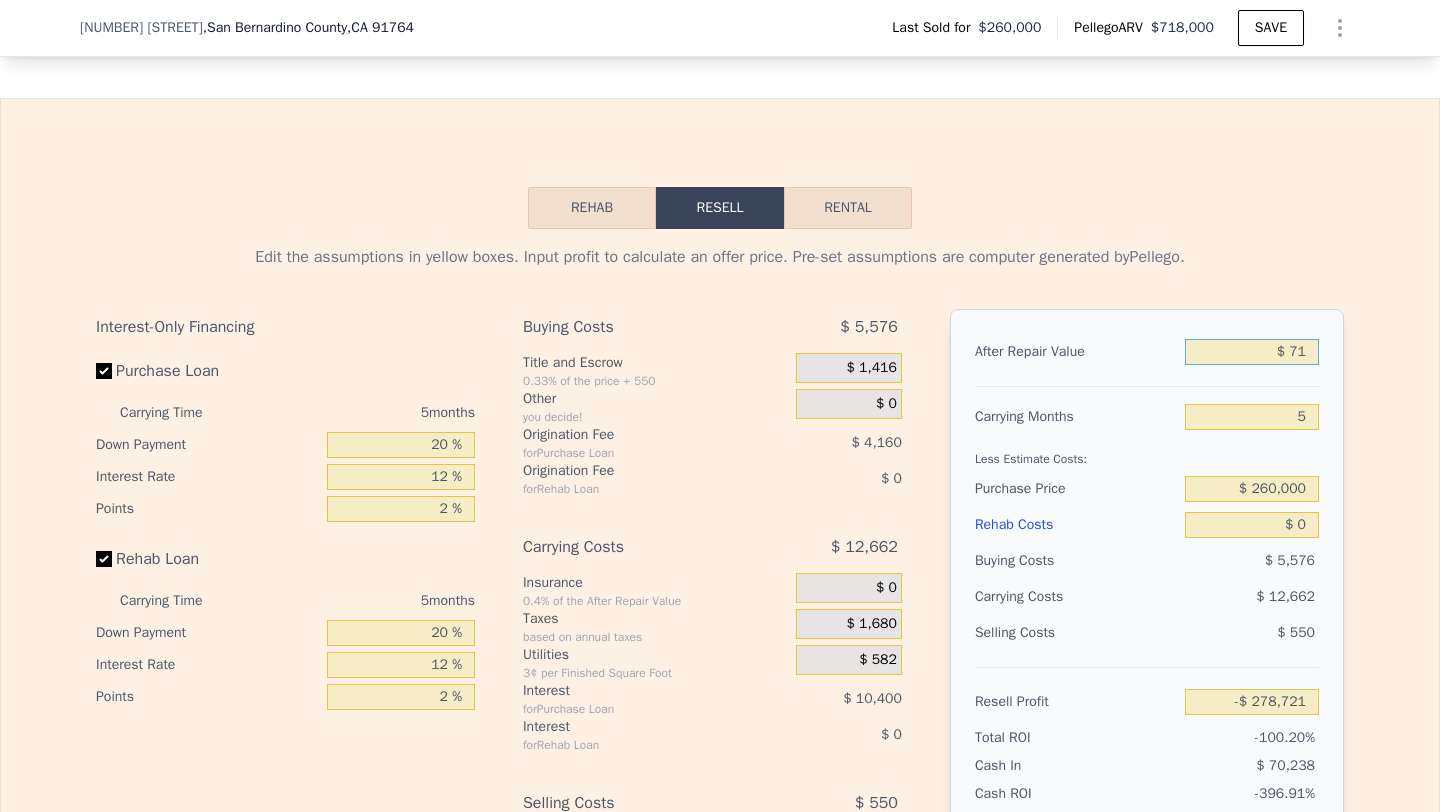 type on "$ 715" 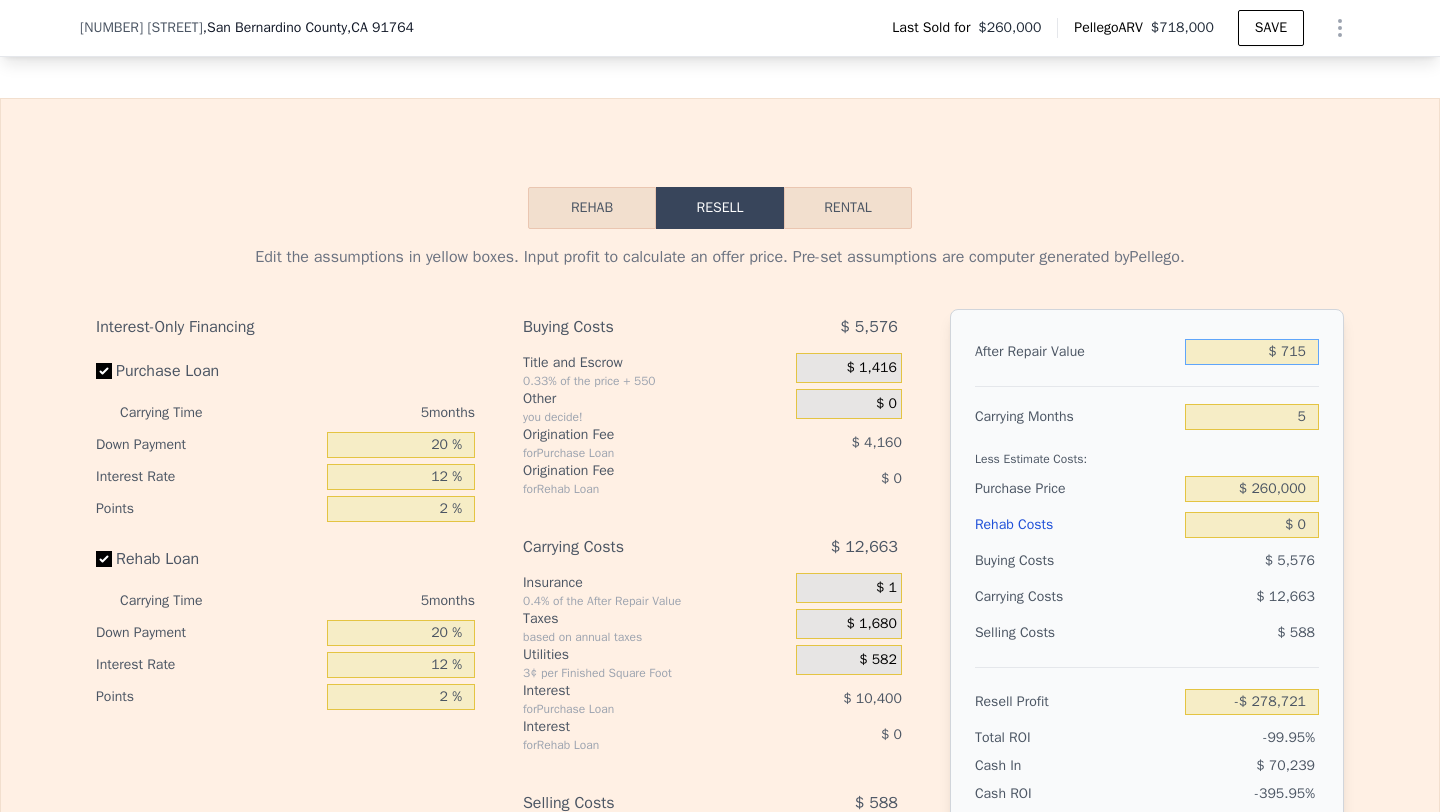 type on "-$ 278,112" 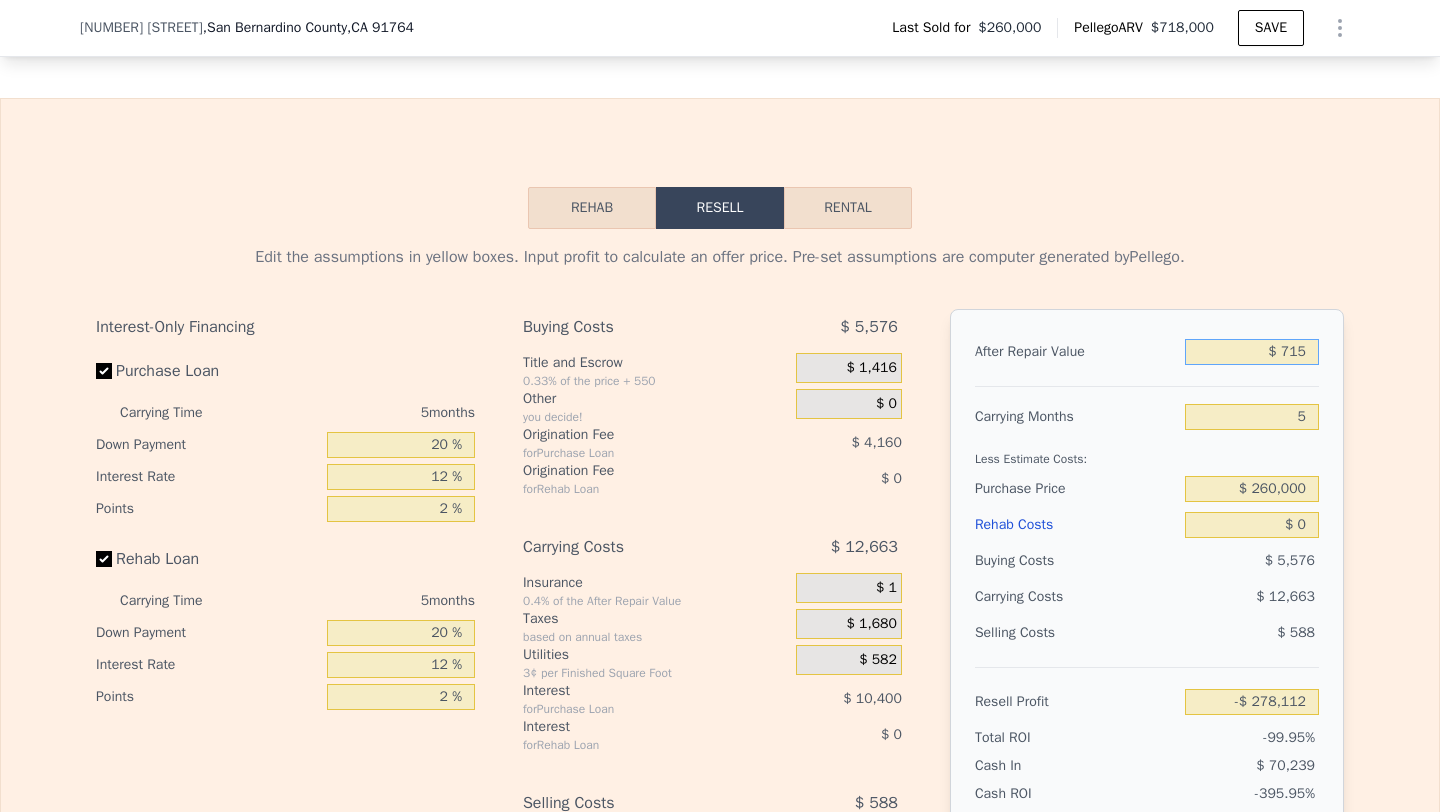 type on "$ 7,150" 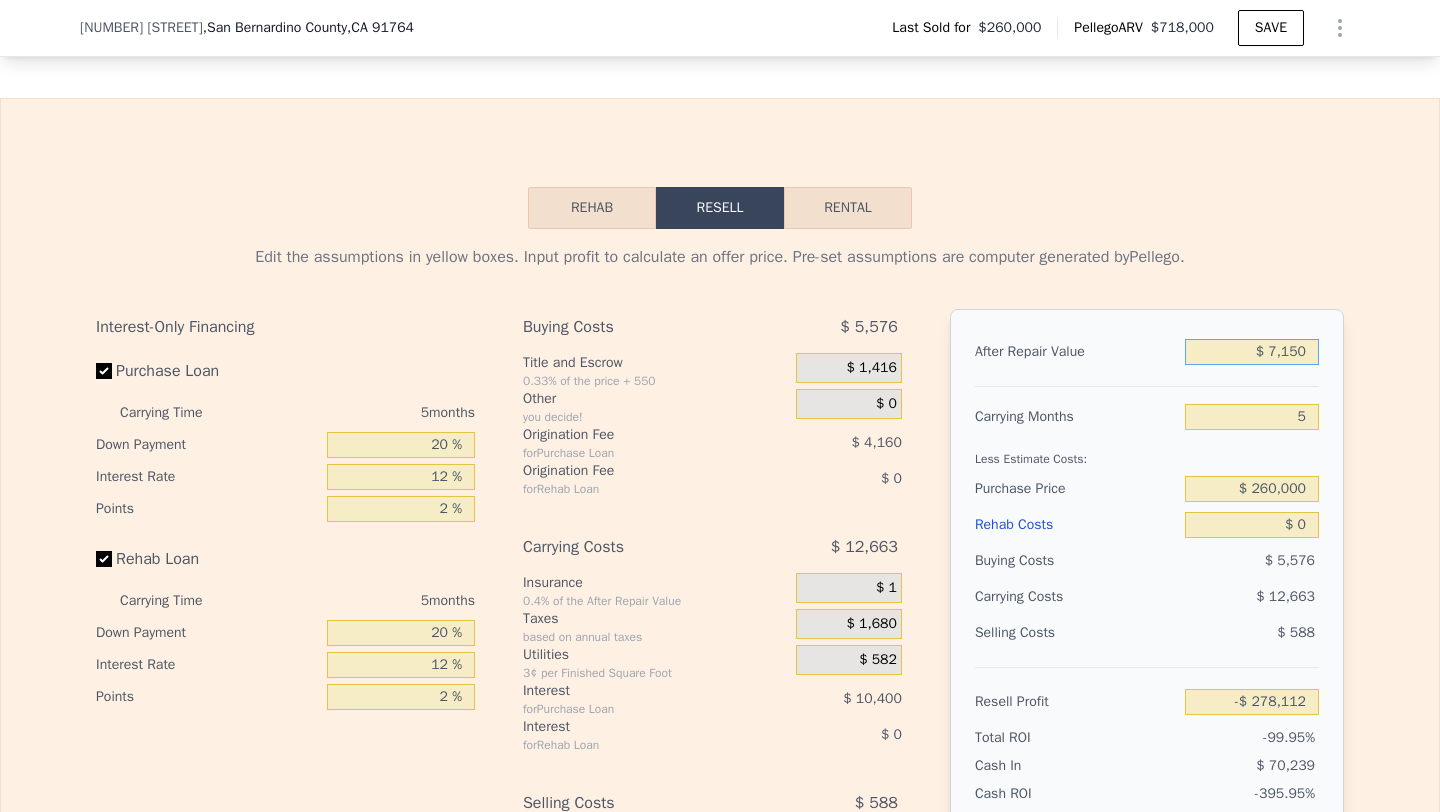 type on "-$ 272,032" 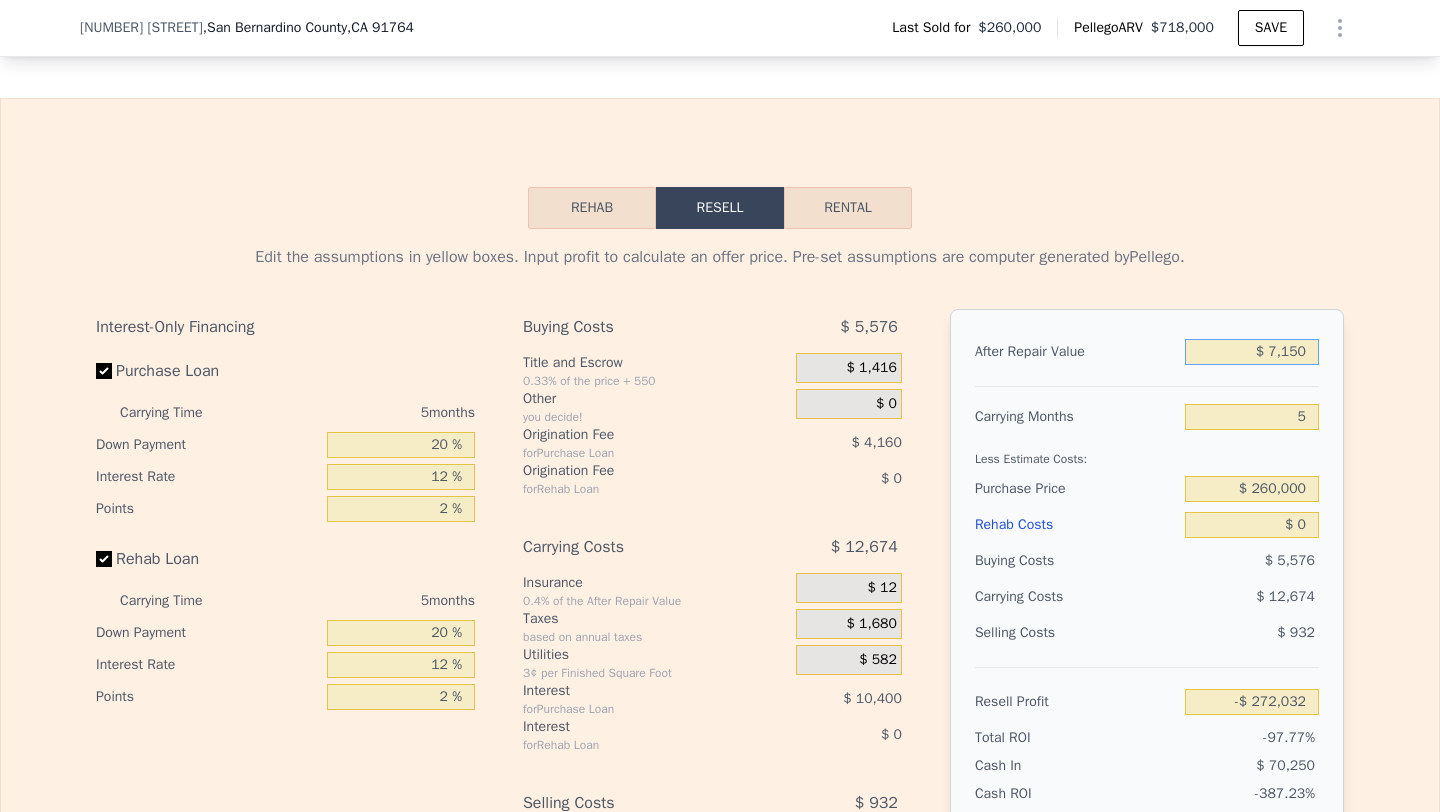 type on "$ 71,500" 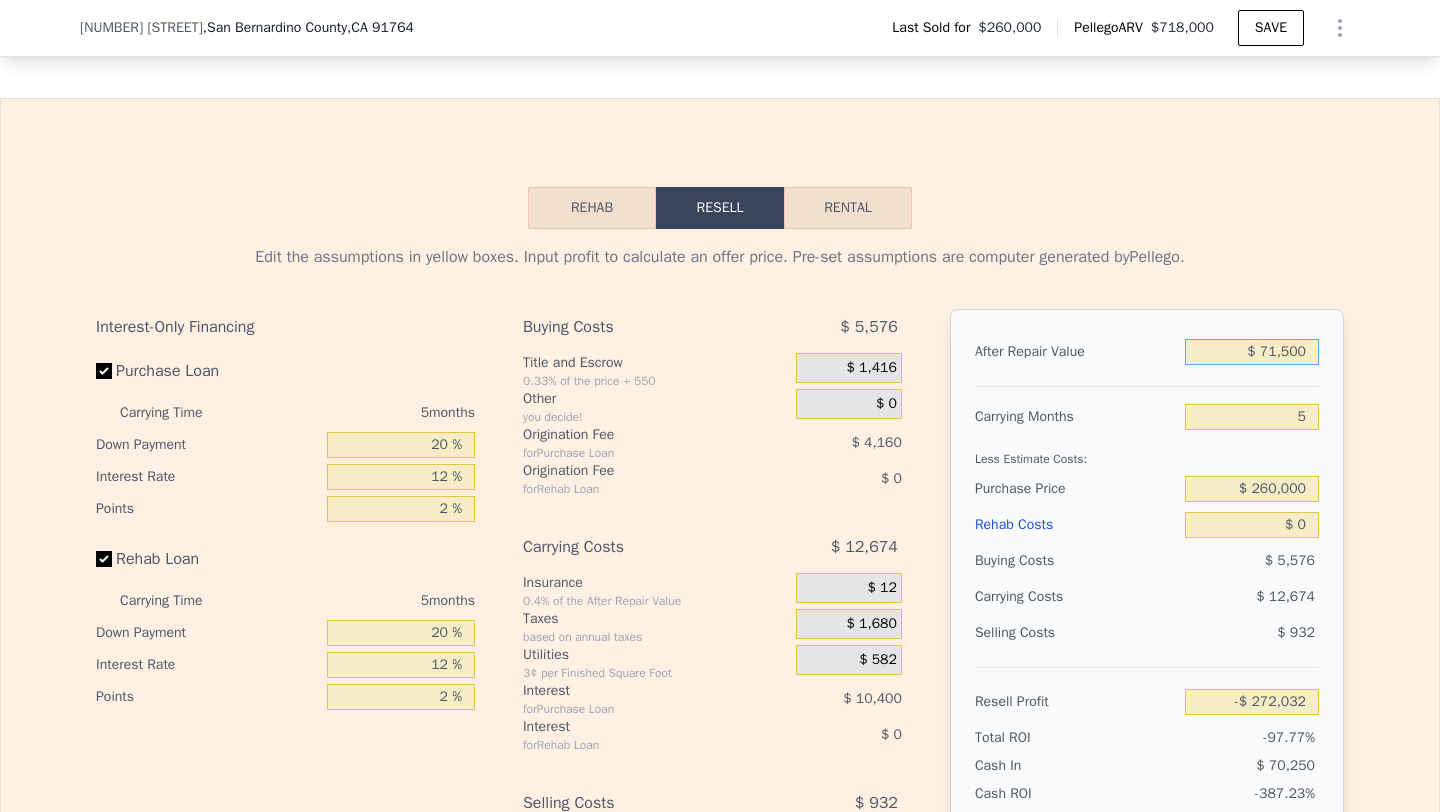 type on "-$ 211,221" 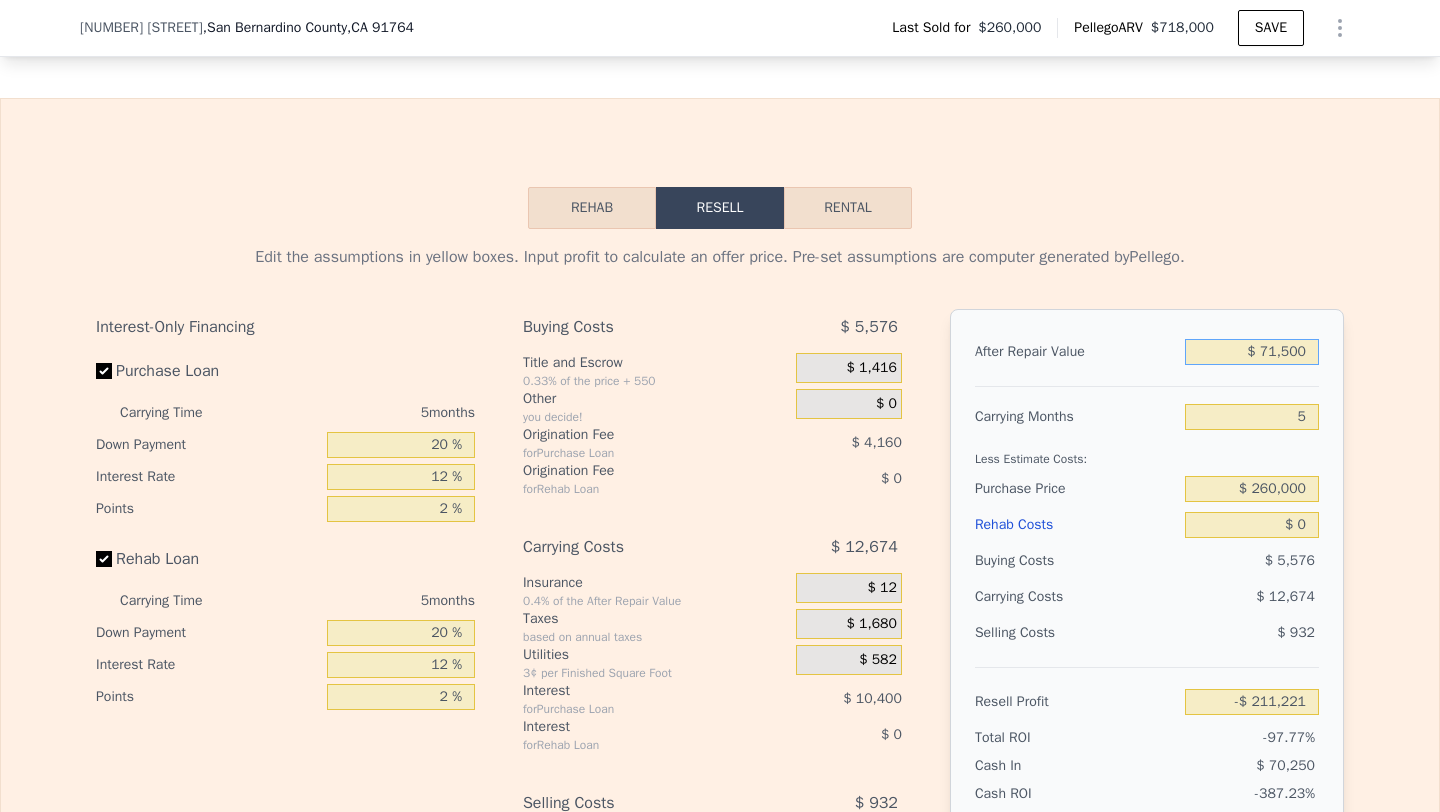 type on "$ 715,000" 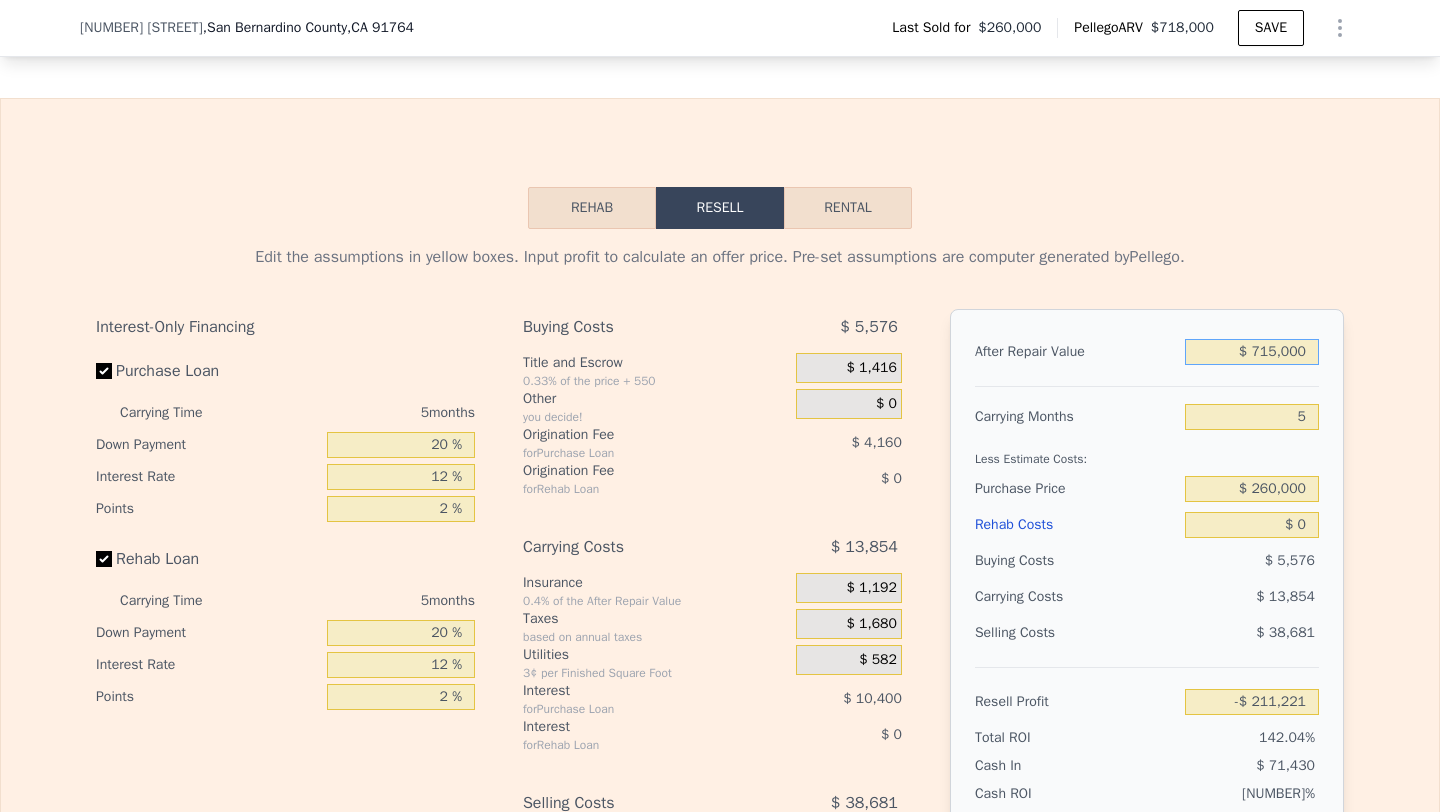 type on "$ 396,889" 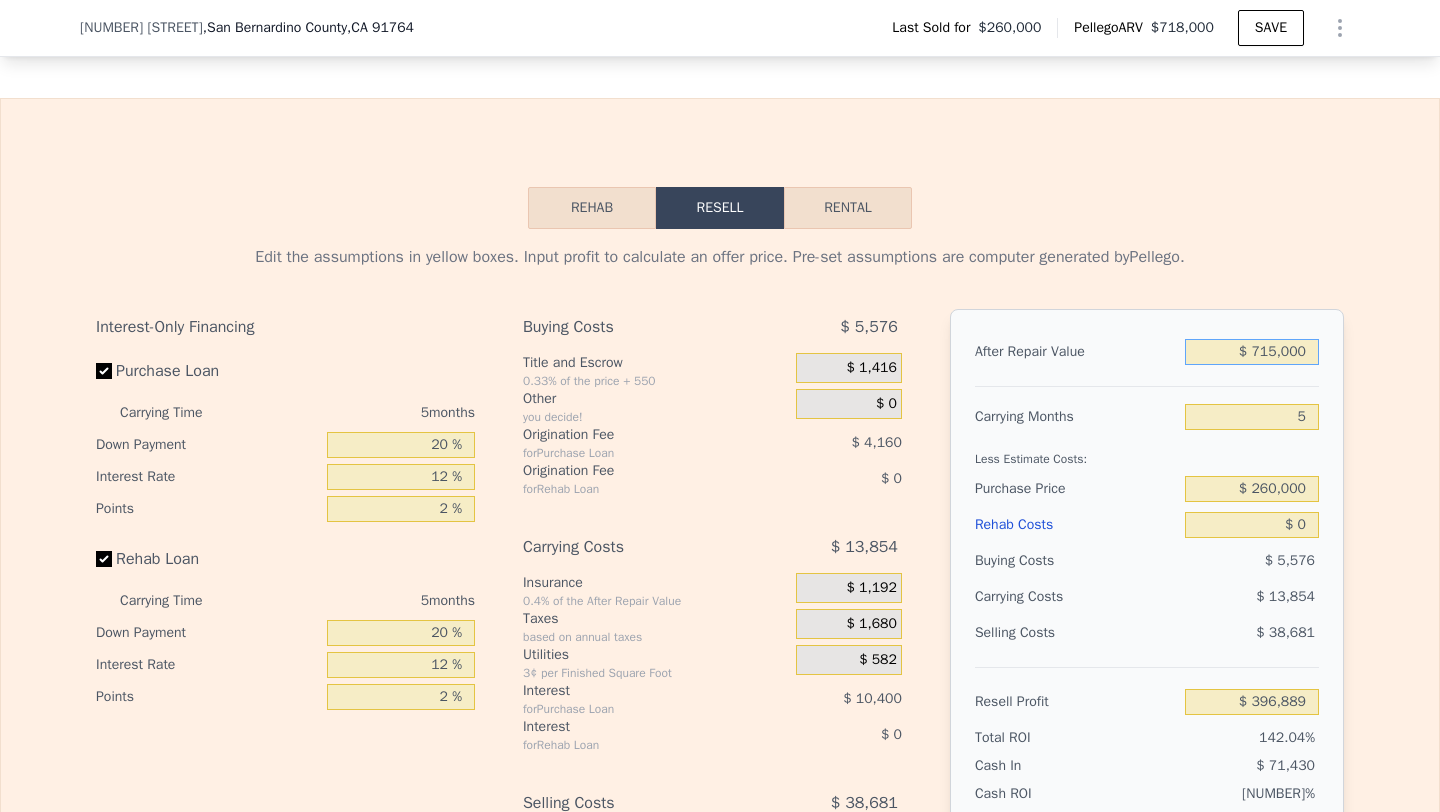 type on "$ 715,000" 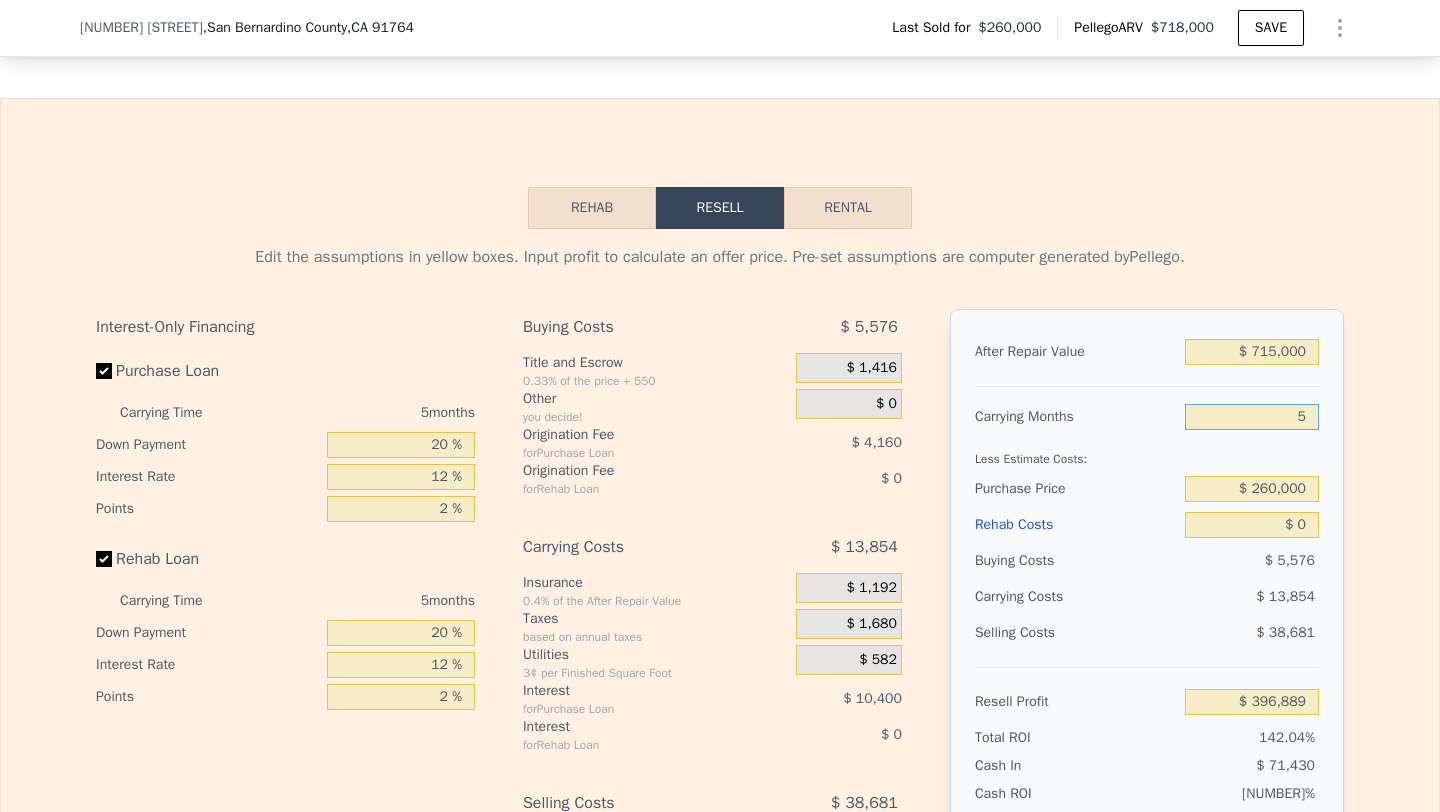 click on "5" at bounding box center [1252, 417] 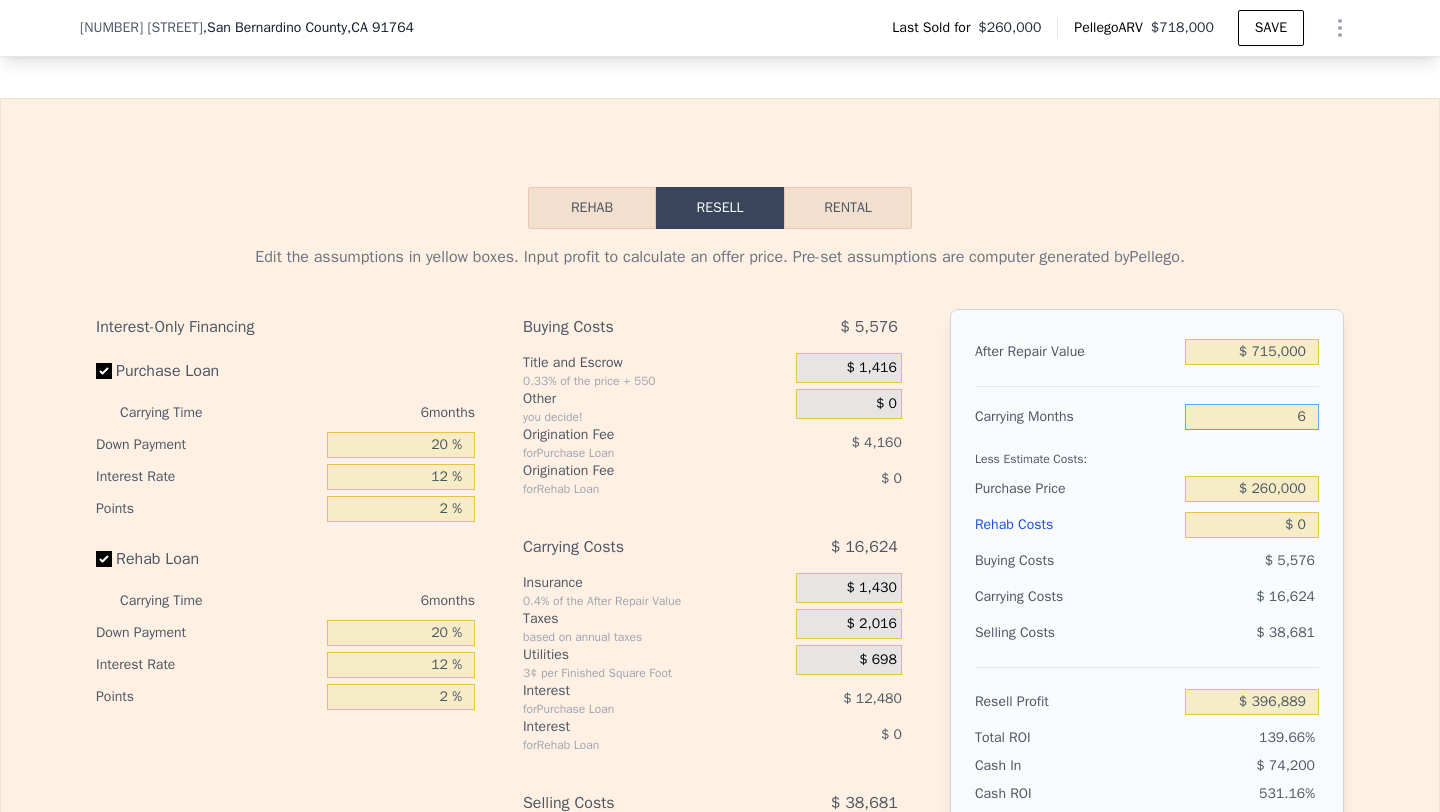 type on "$ 394,119" 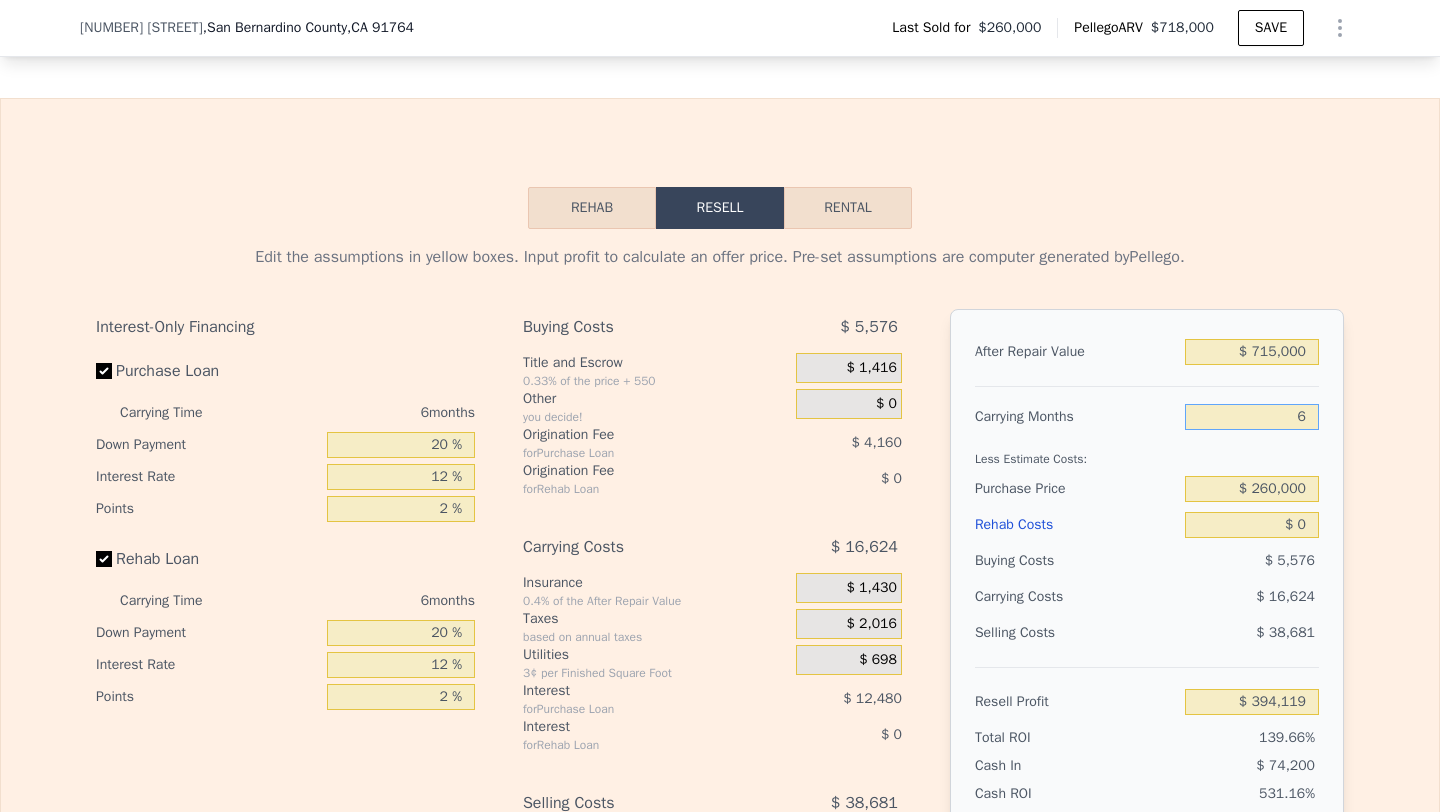 type on "6" 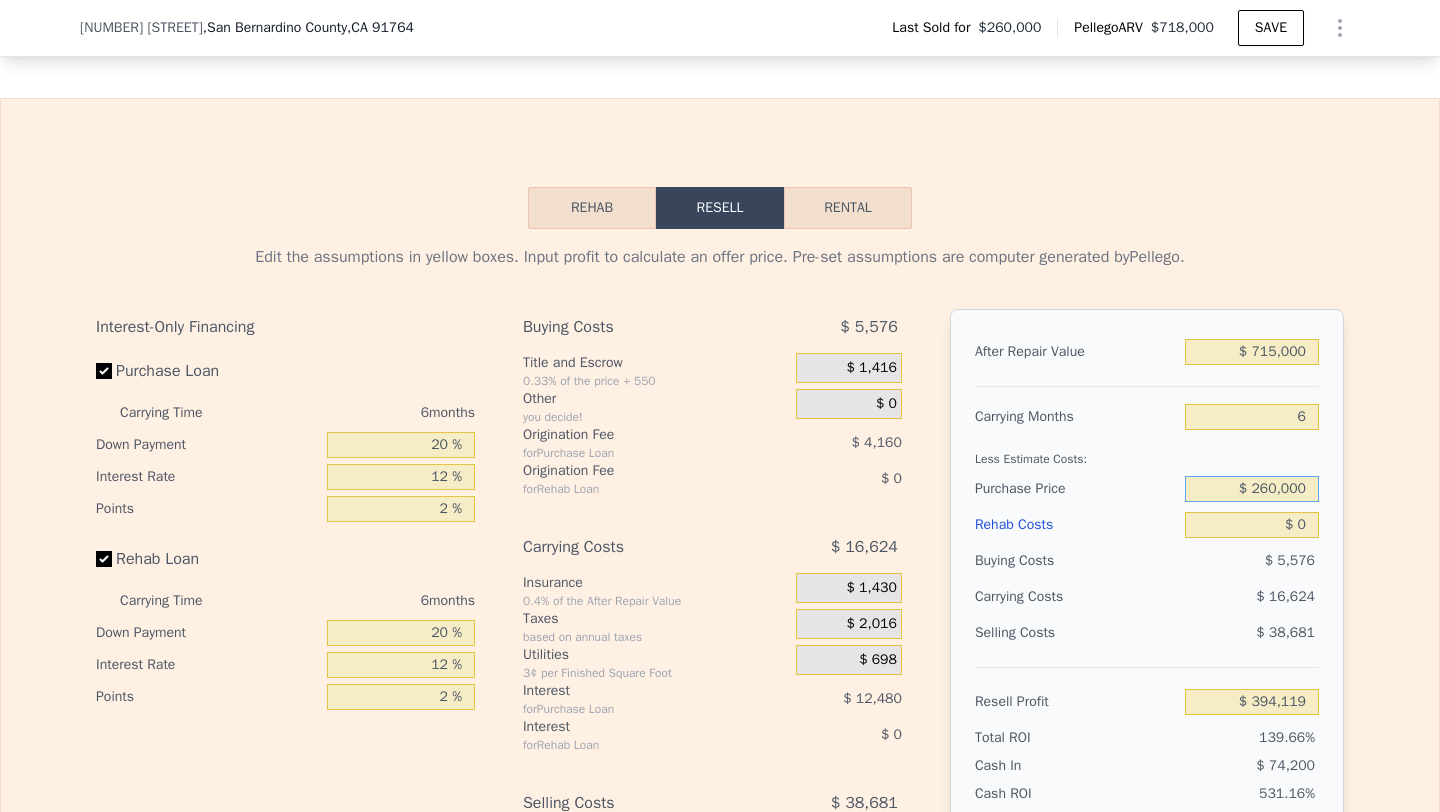 click on "$ 260,000" at bounding box center (1252, 489) 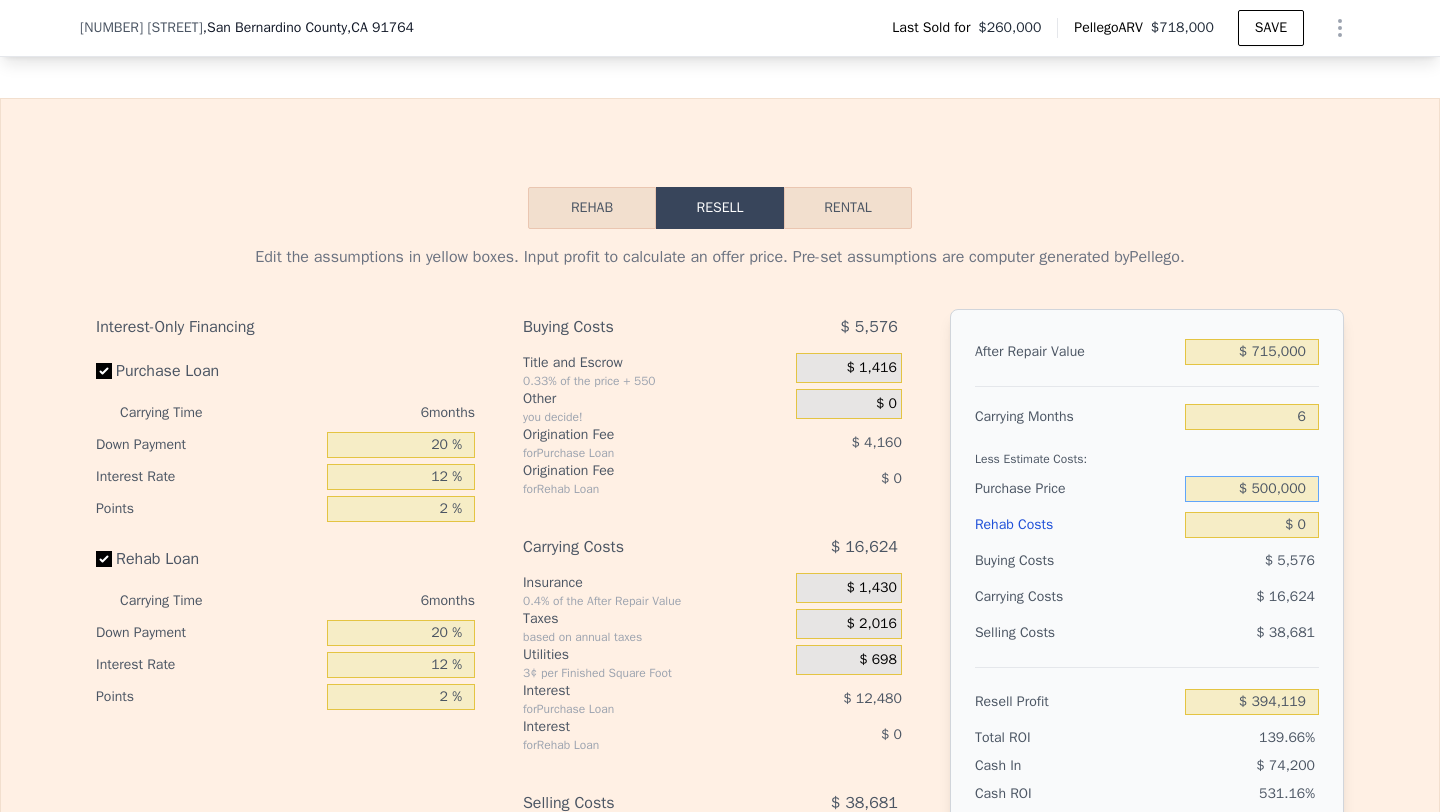 type on "$ 500,000" 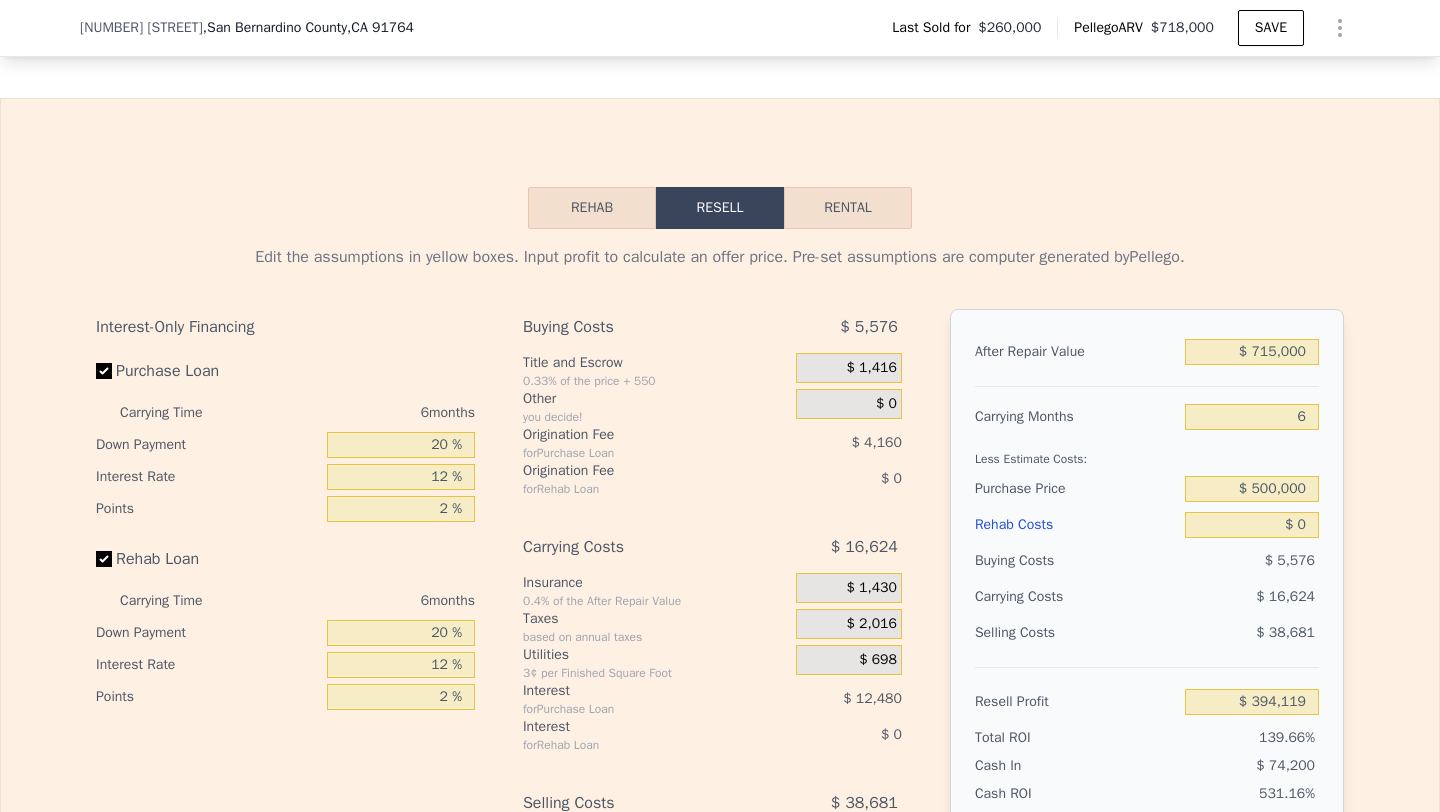 type on "$ 137,960" 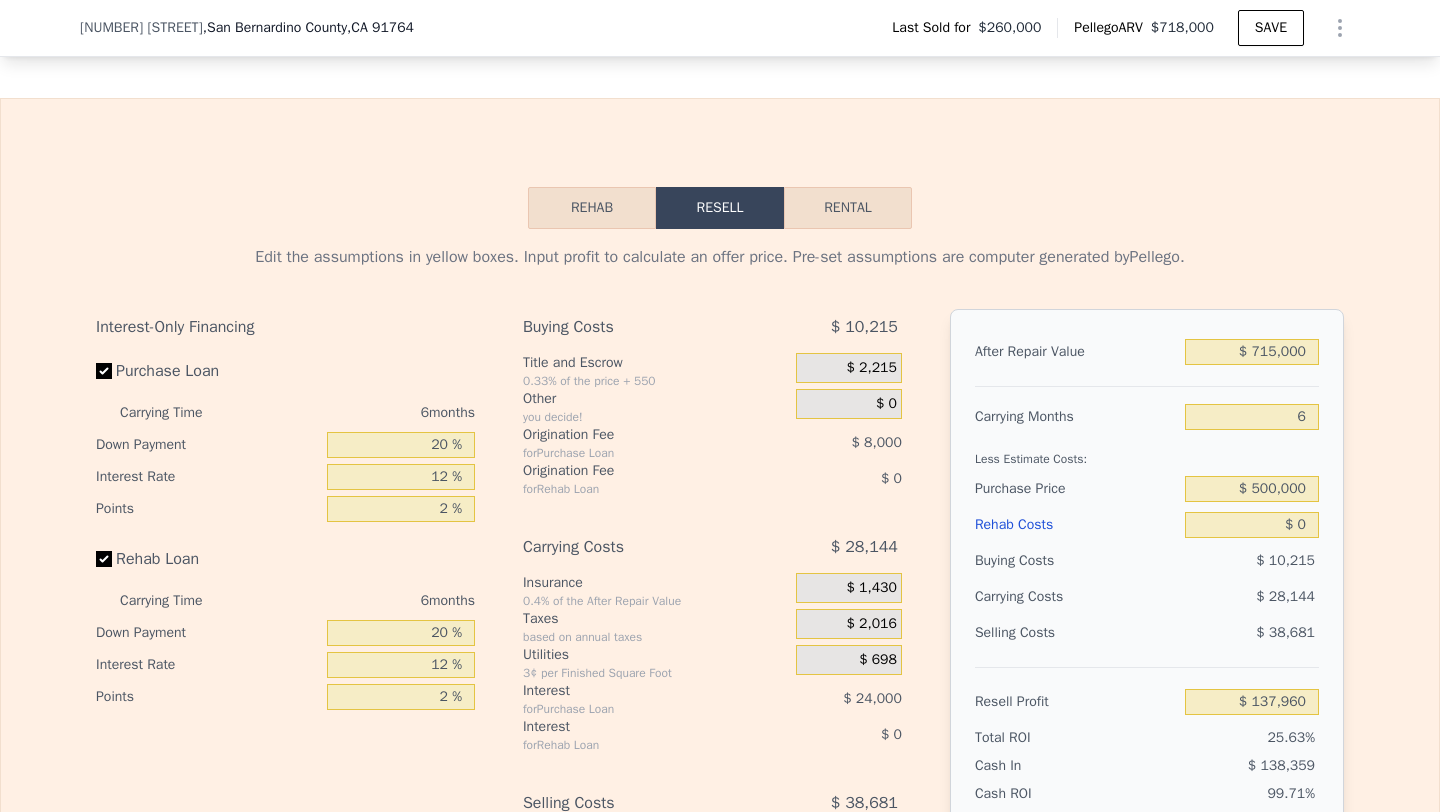 type on "$ 718,000" 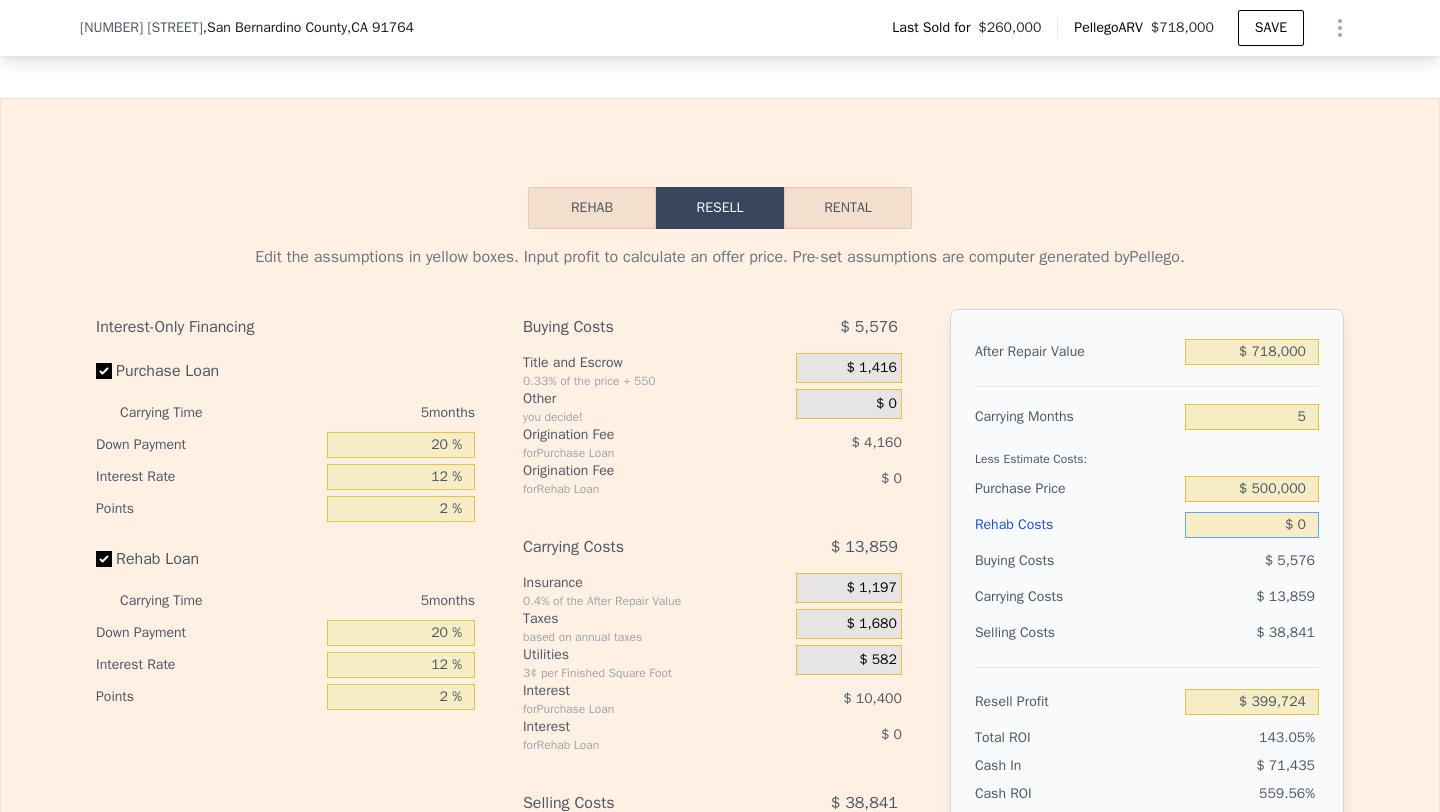 click on "$ 0" at bounding box center (1252, 525) 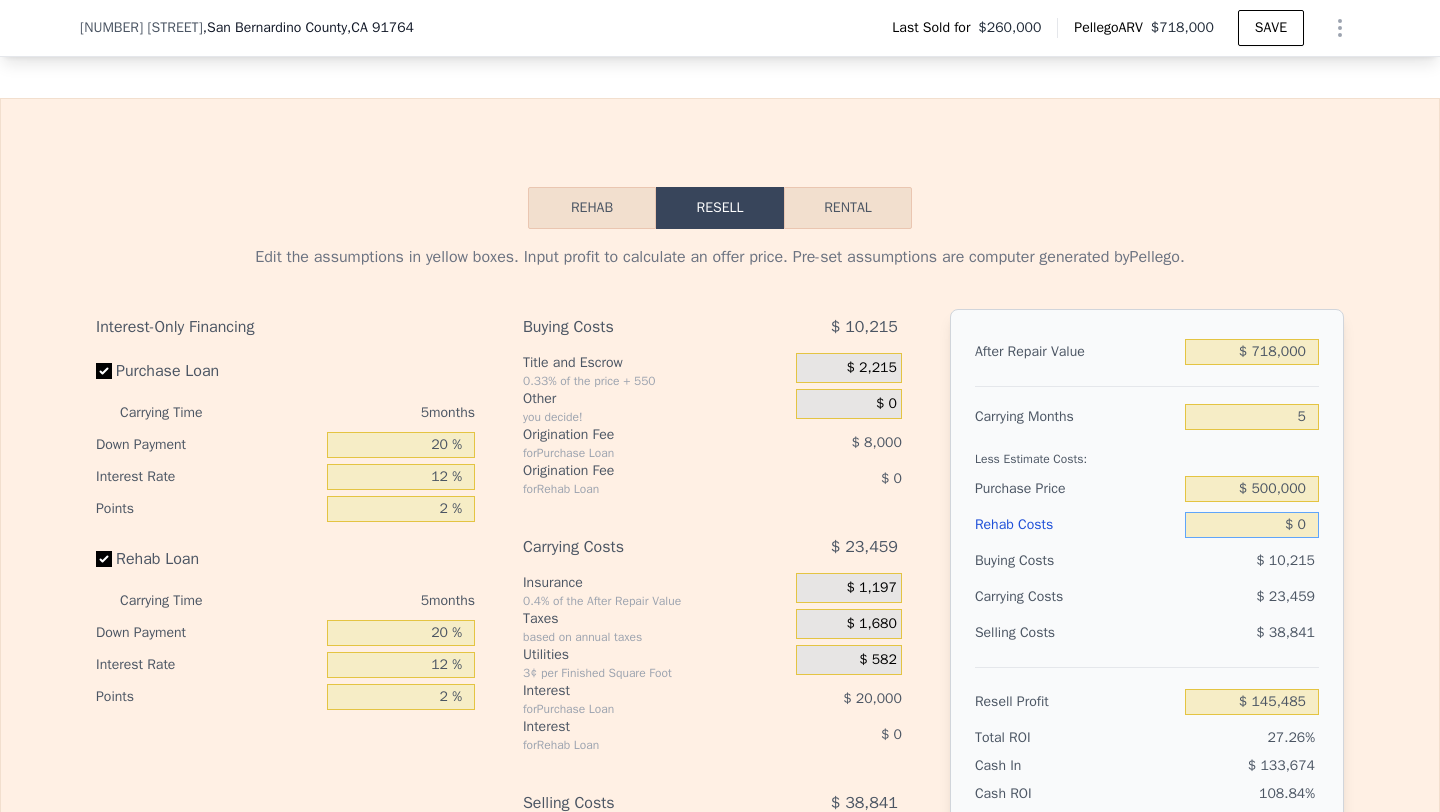click on "$ 0" at bounding box center [1252, 525] 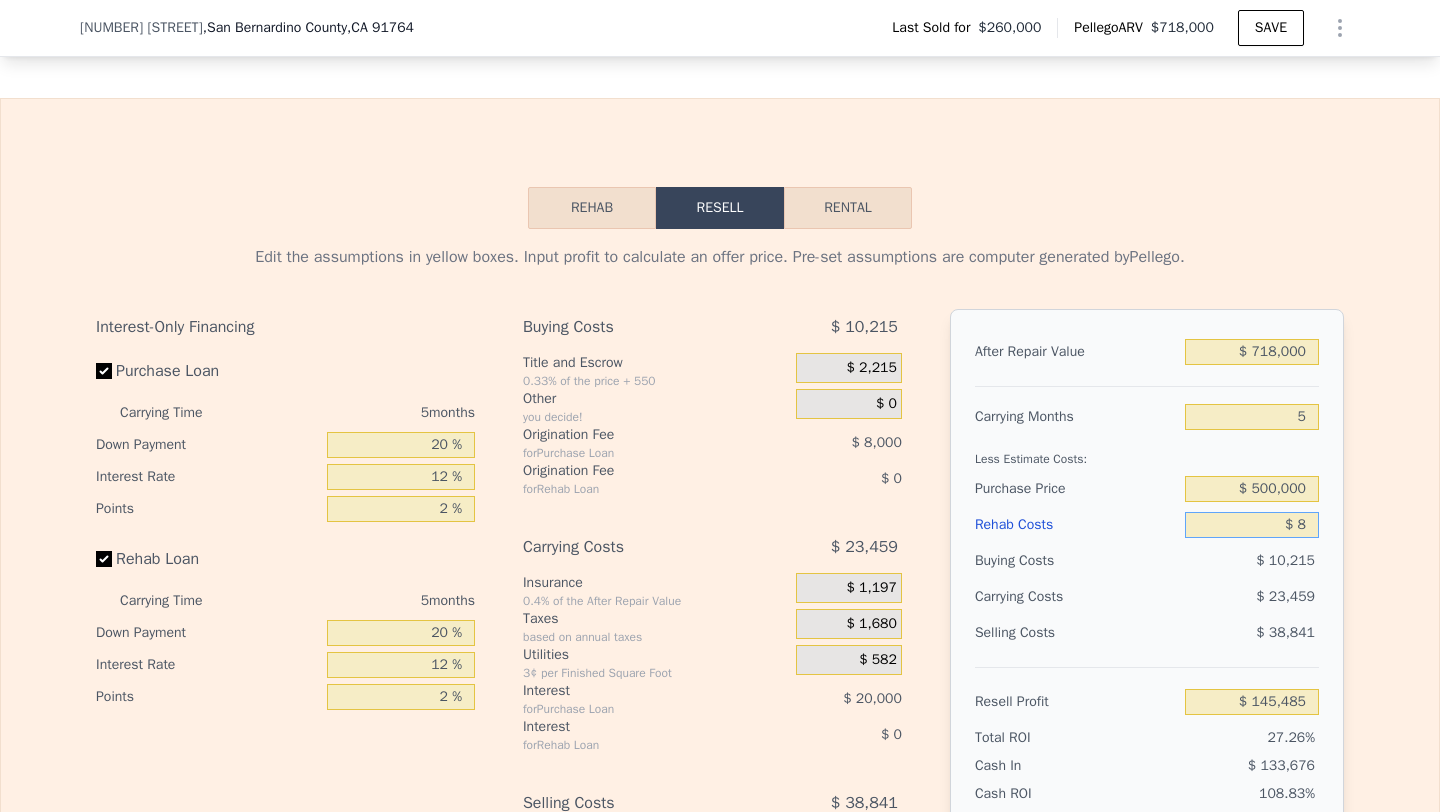 type on "$ 145,477" 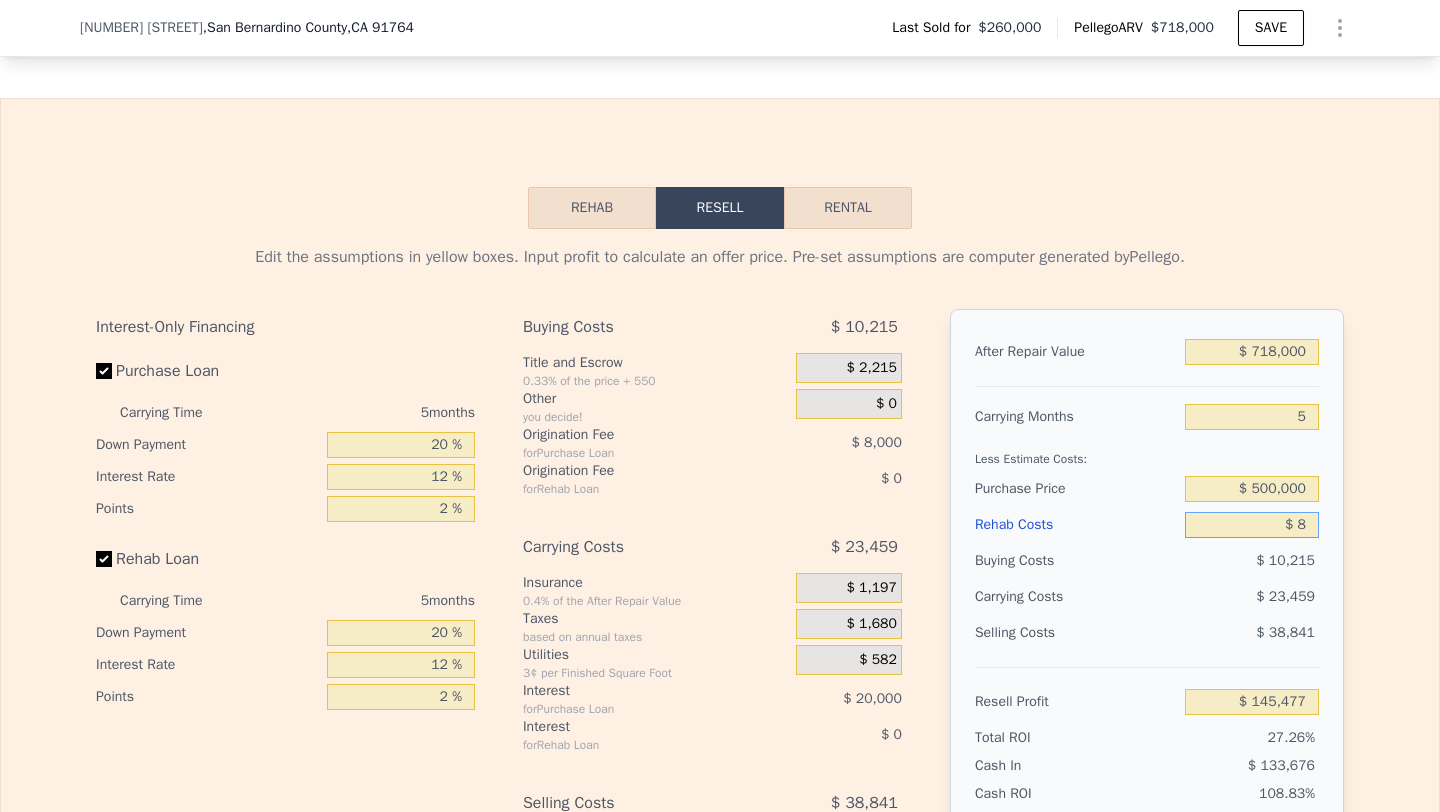 type on "$ 80" 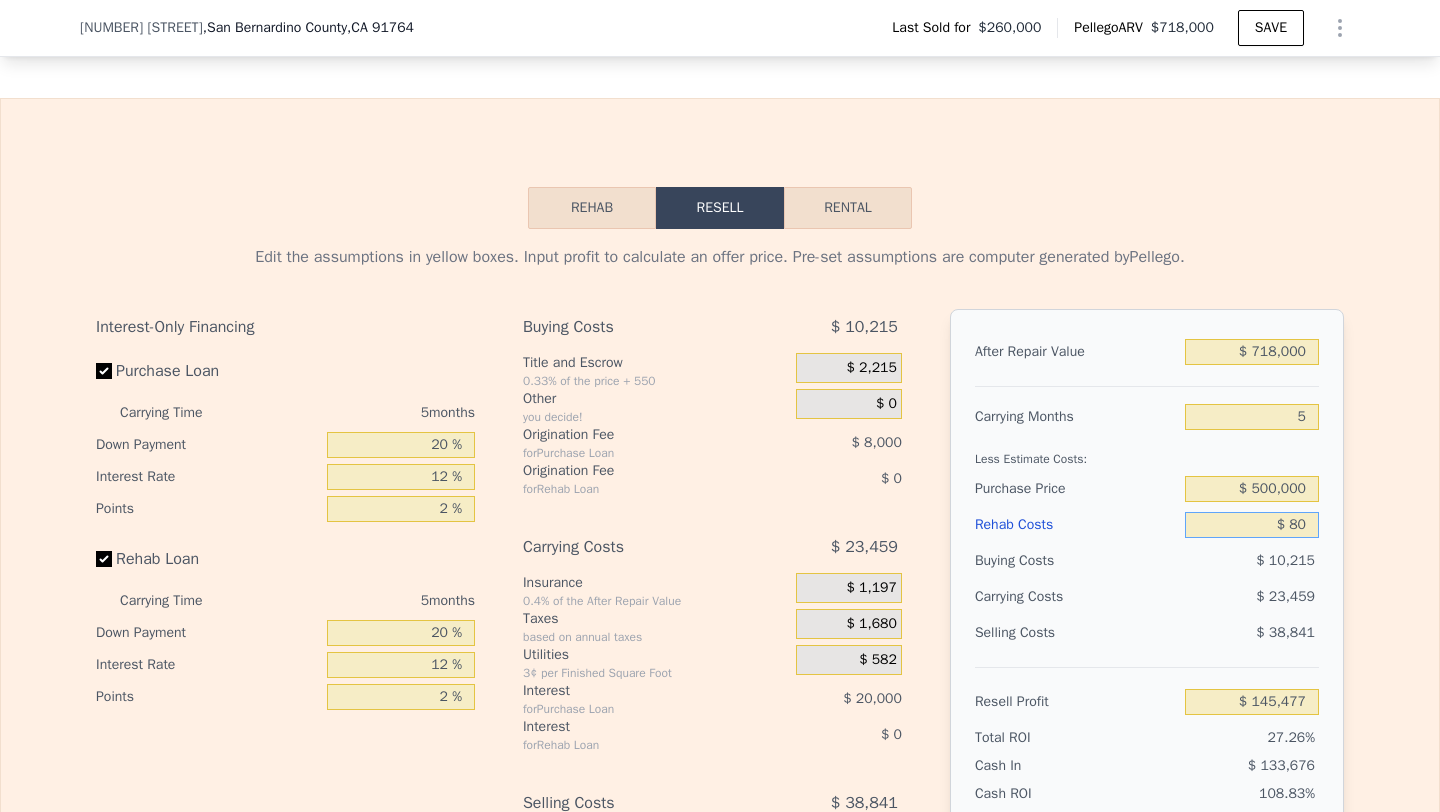 type on "$ 145,399" 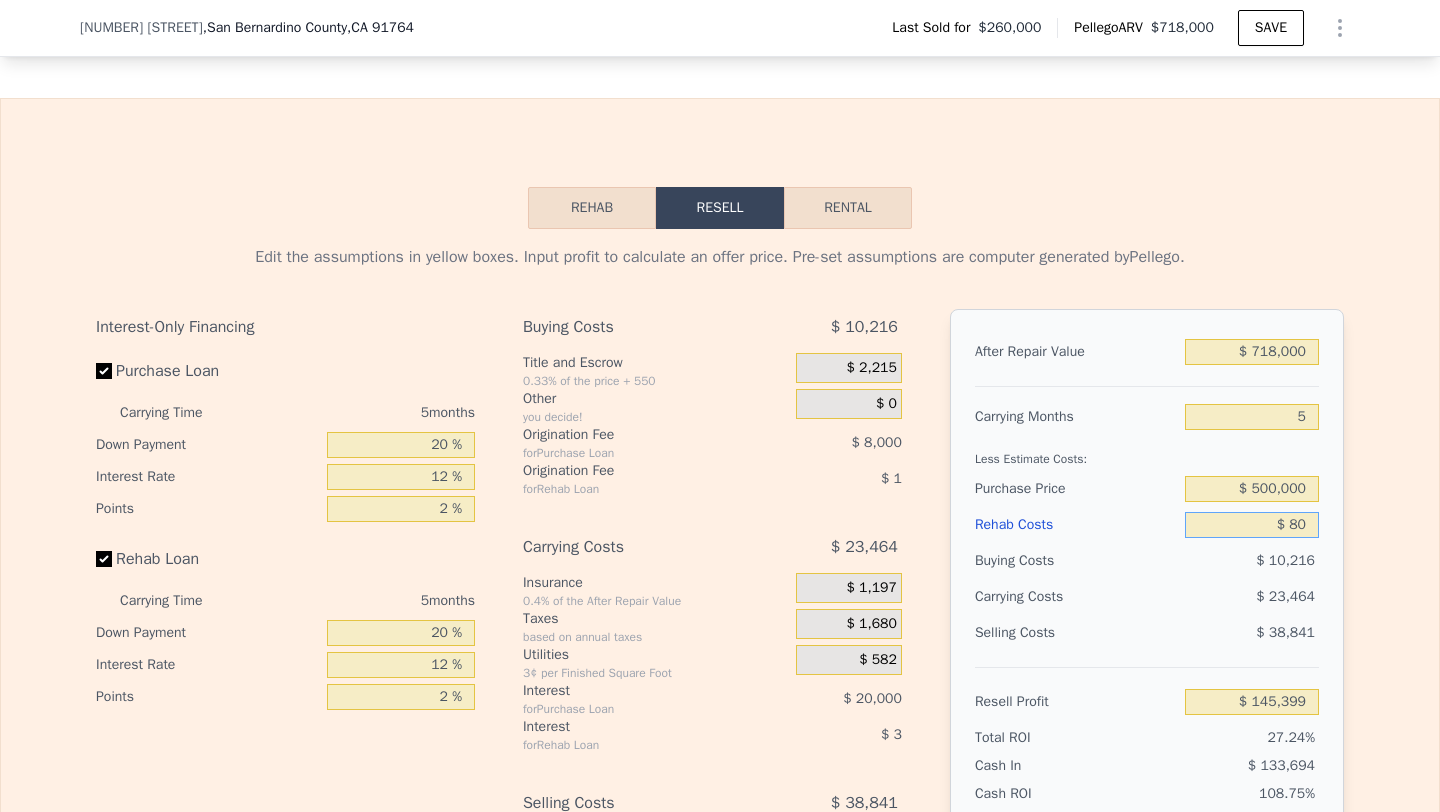 type on "$ 800" 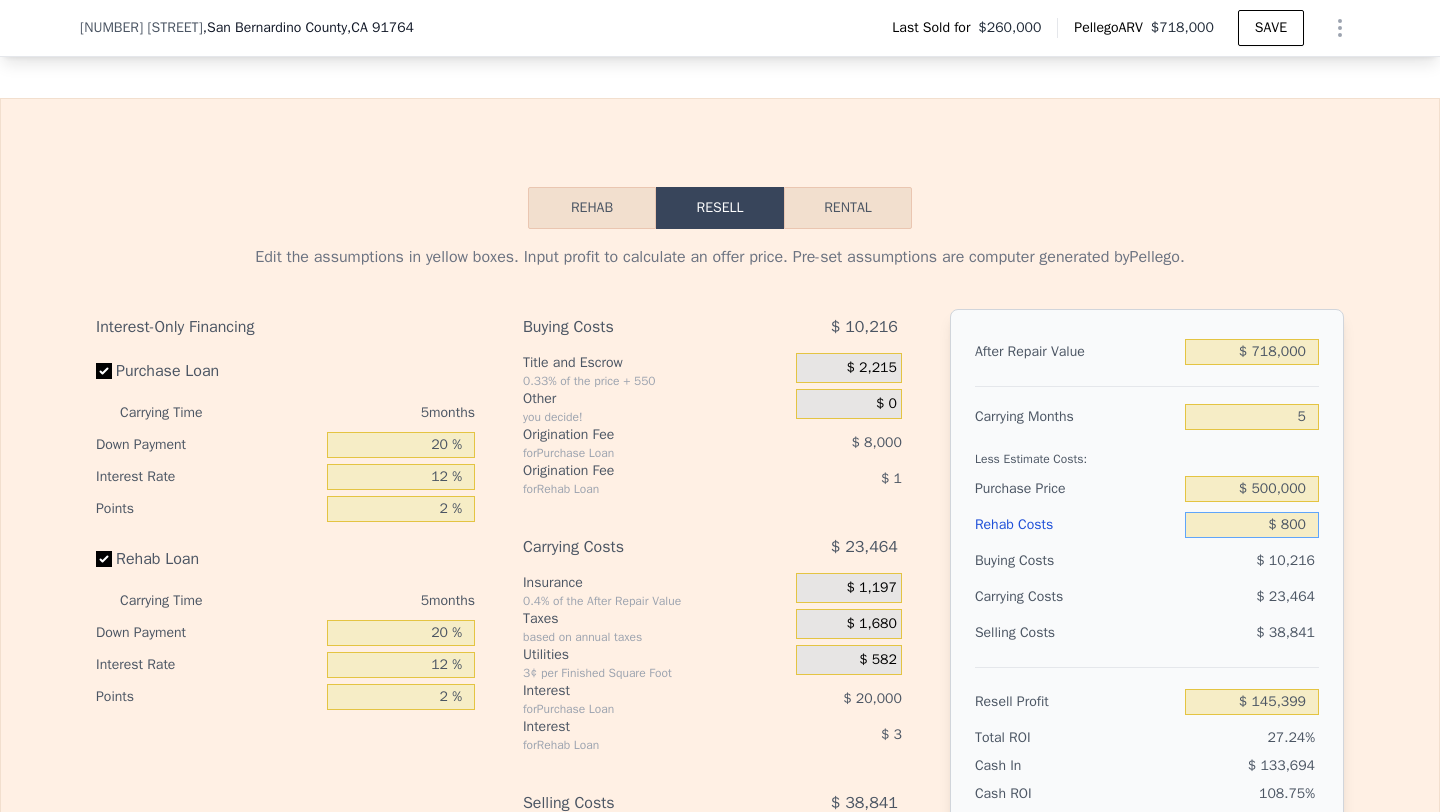 type on "$ 144,642" 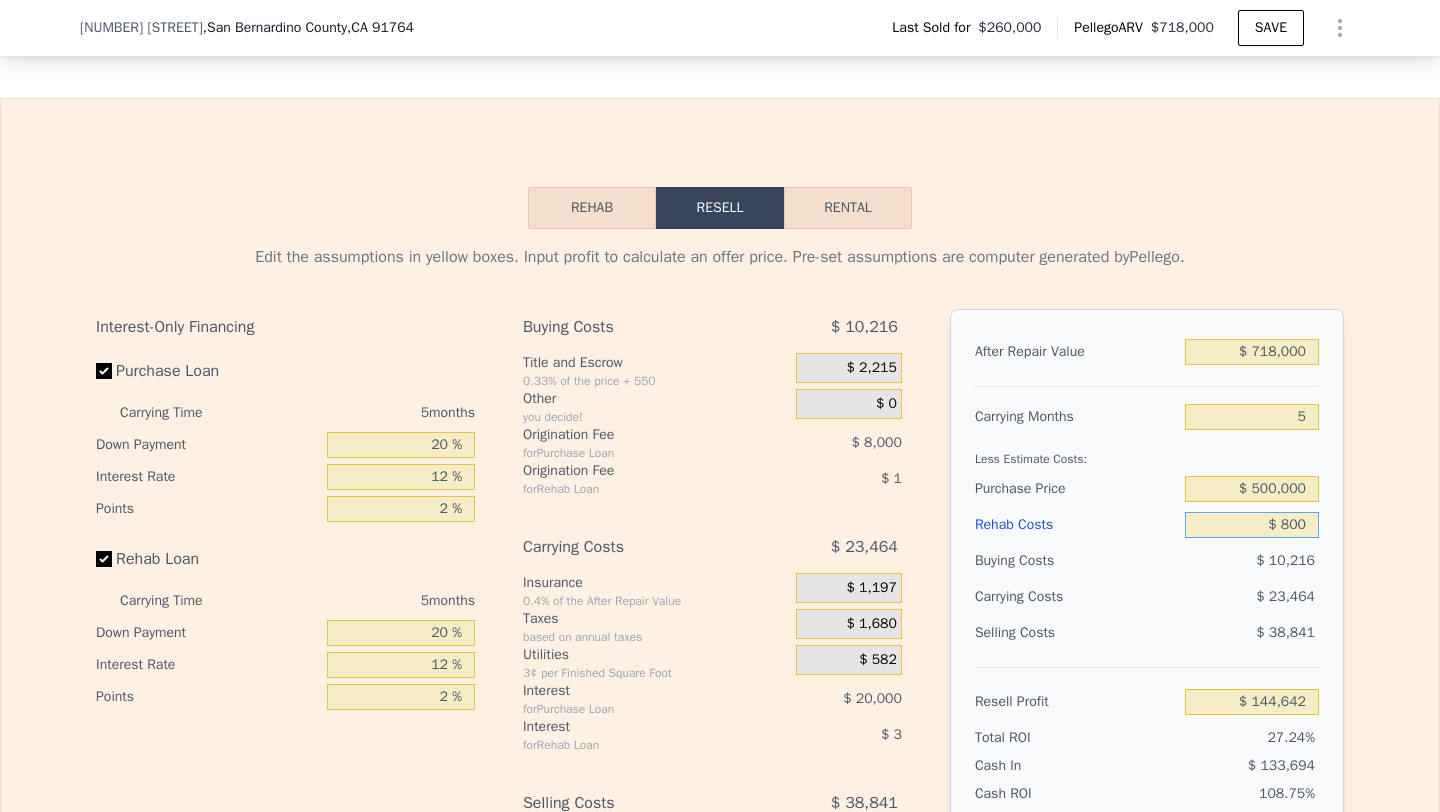 type on "$ 8,000" 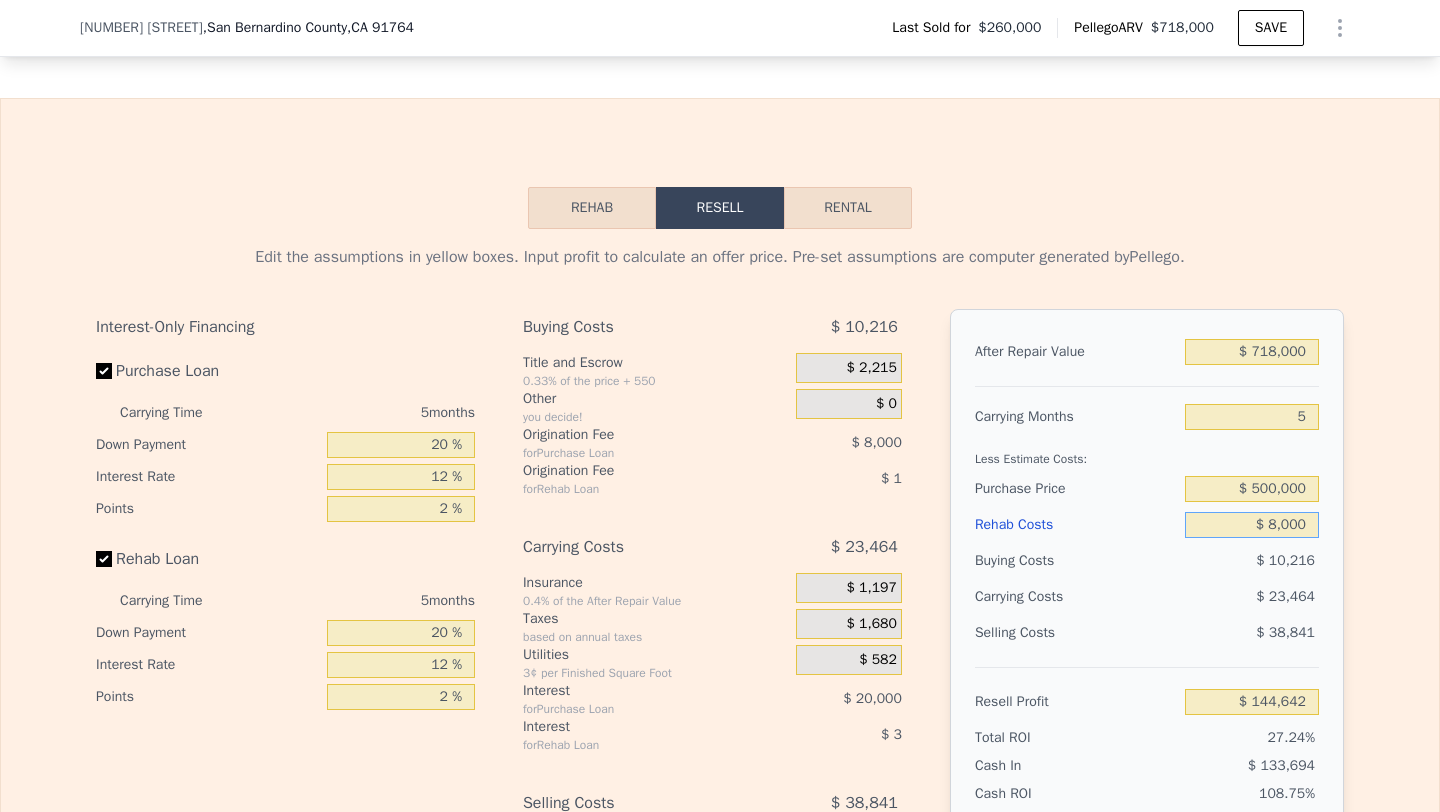 type on "$ 137,037" 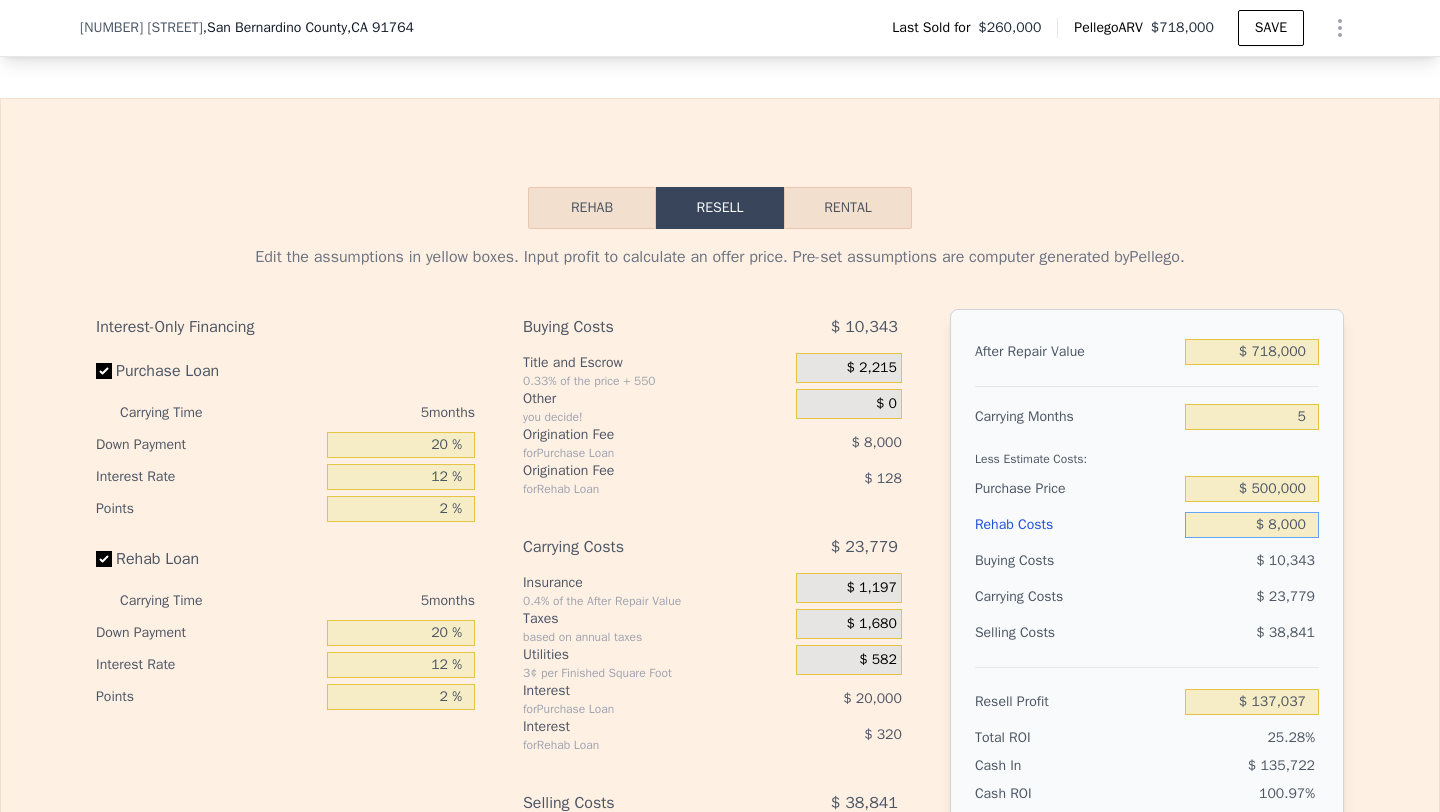 type on "$ 80,000" 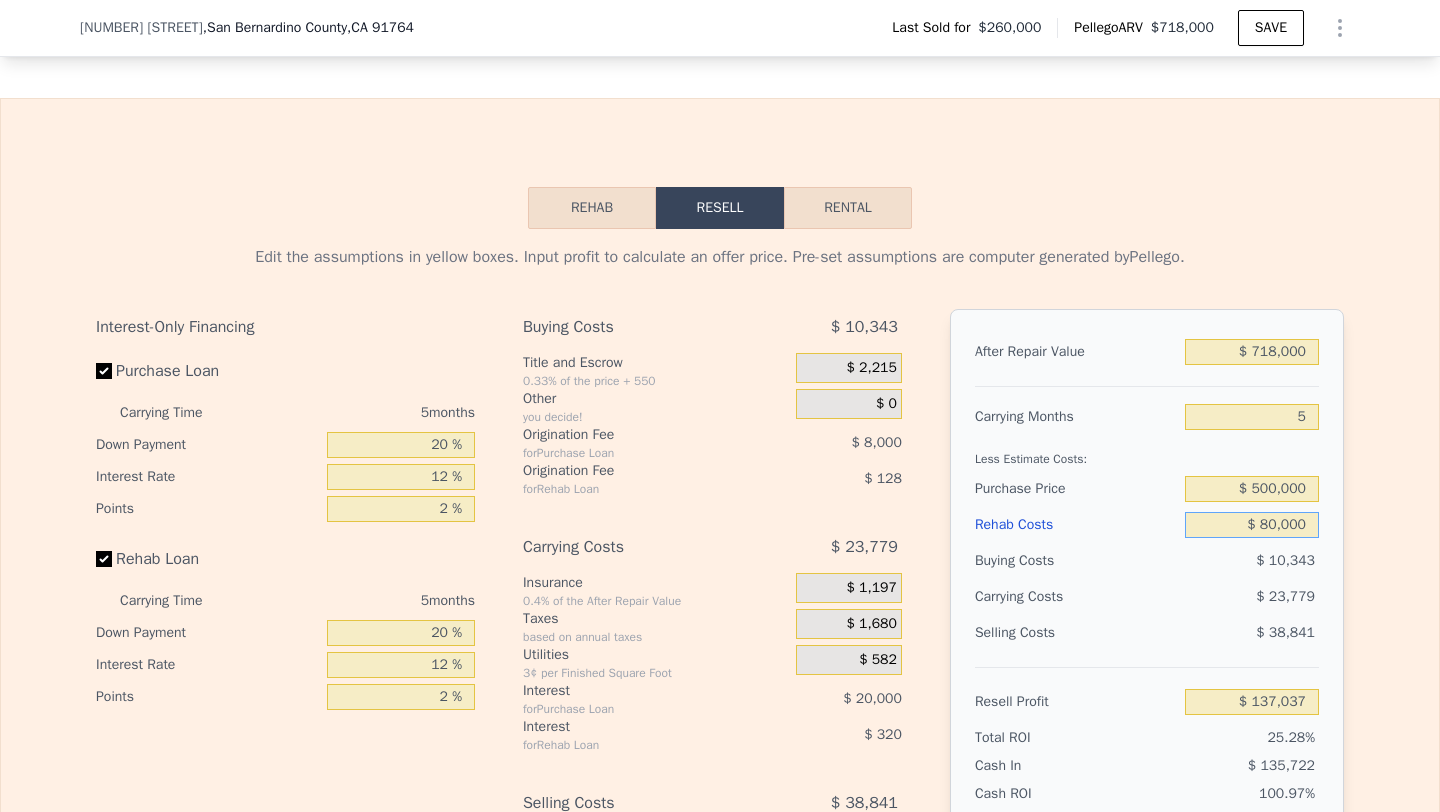 type on "$ 61,005" 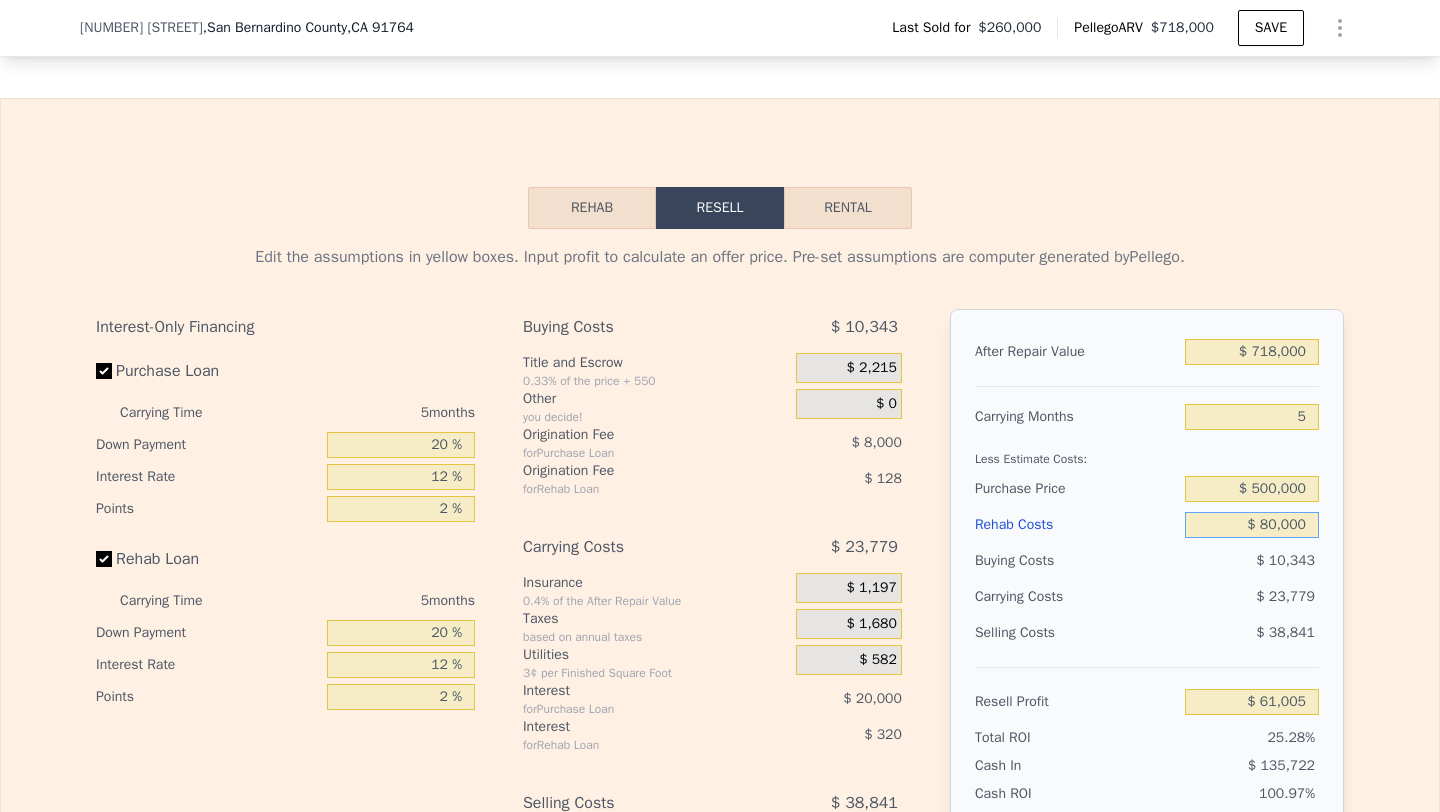 type on "$ 0" 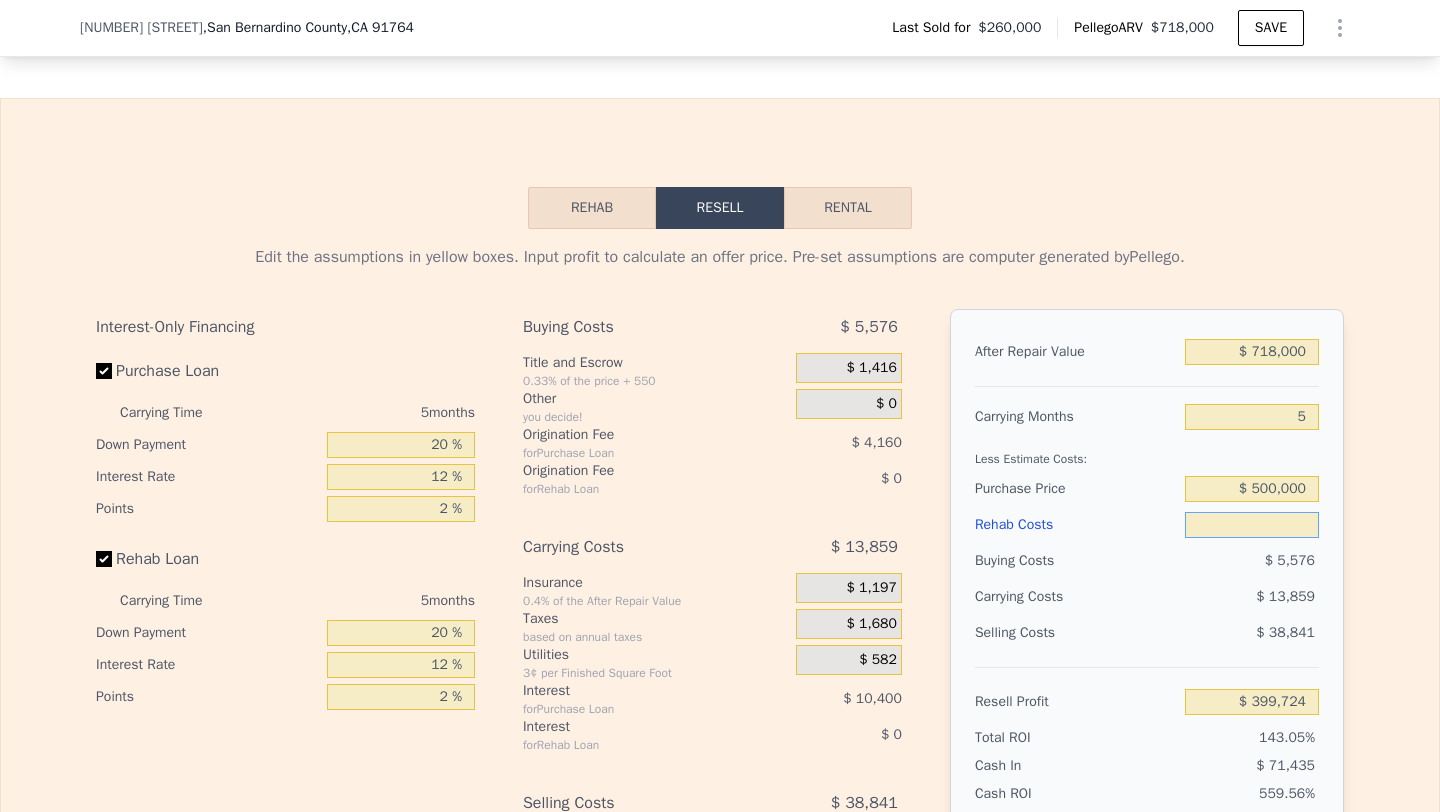 type on "$ 8" 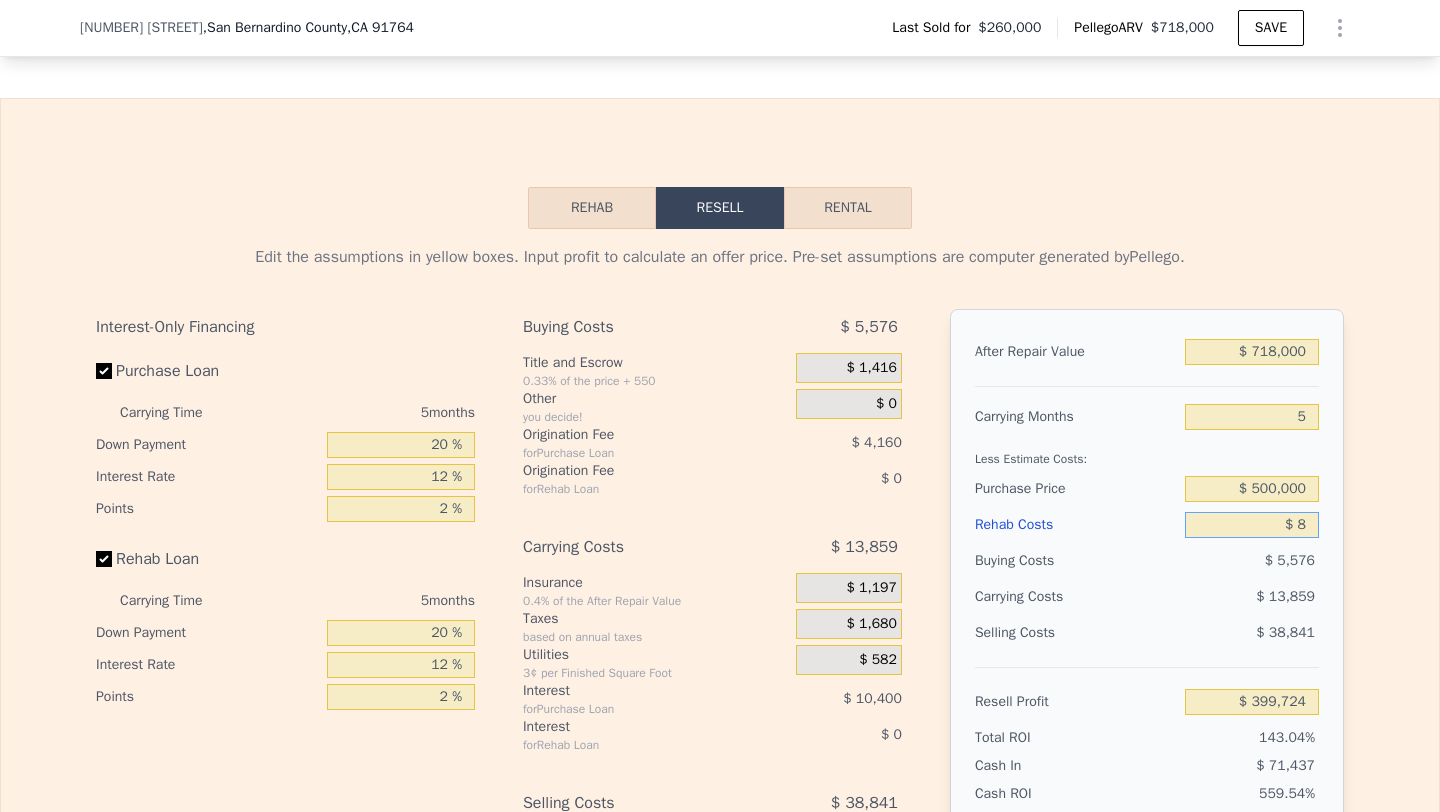 type on "$ 399,716" 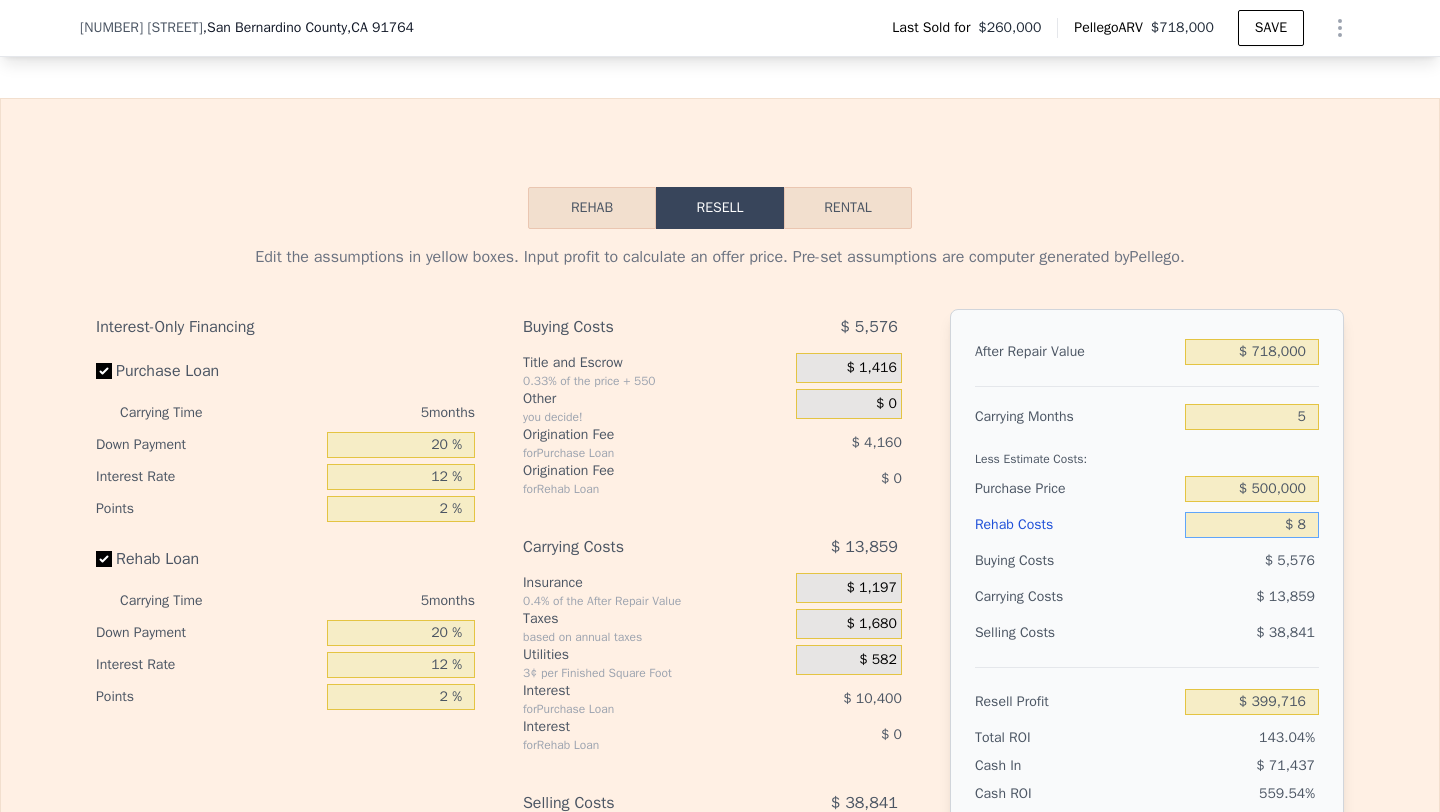 type on "$ 80" 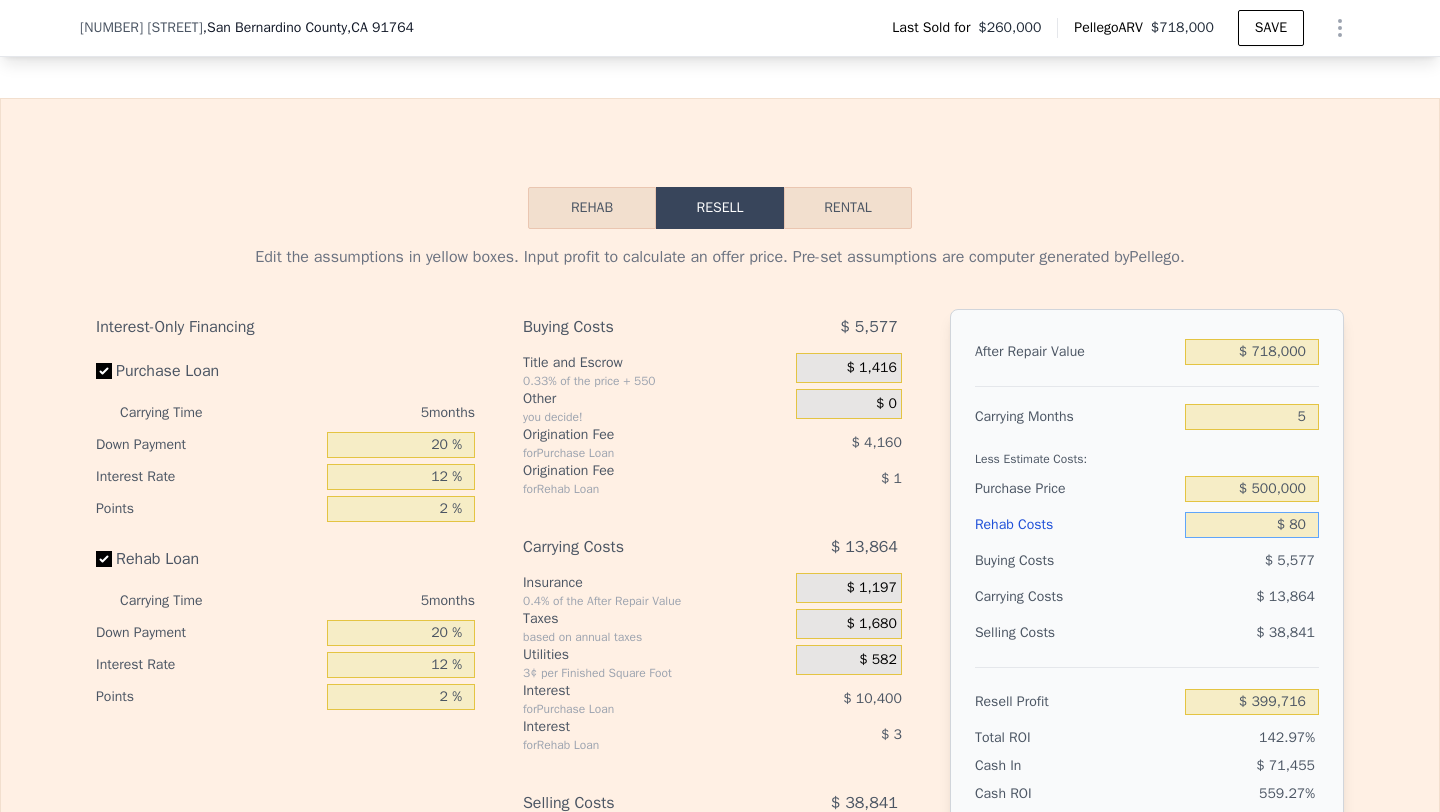 type on "$ 399,638" 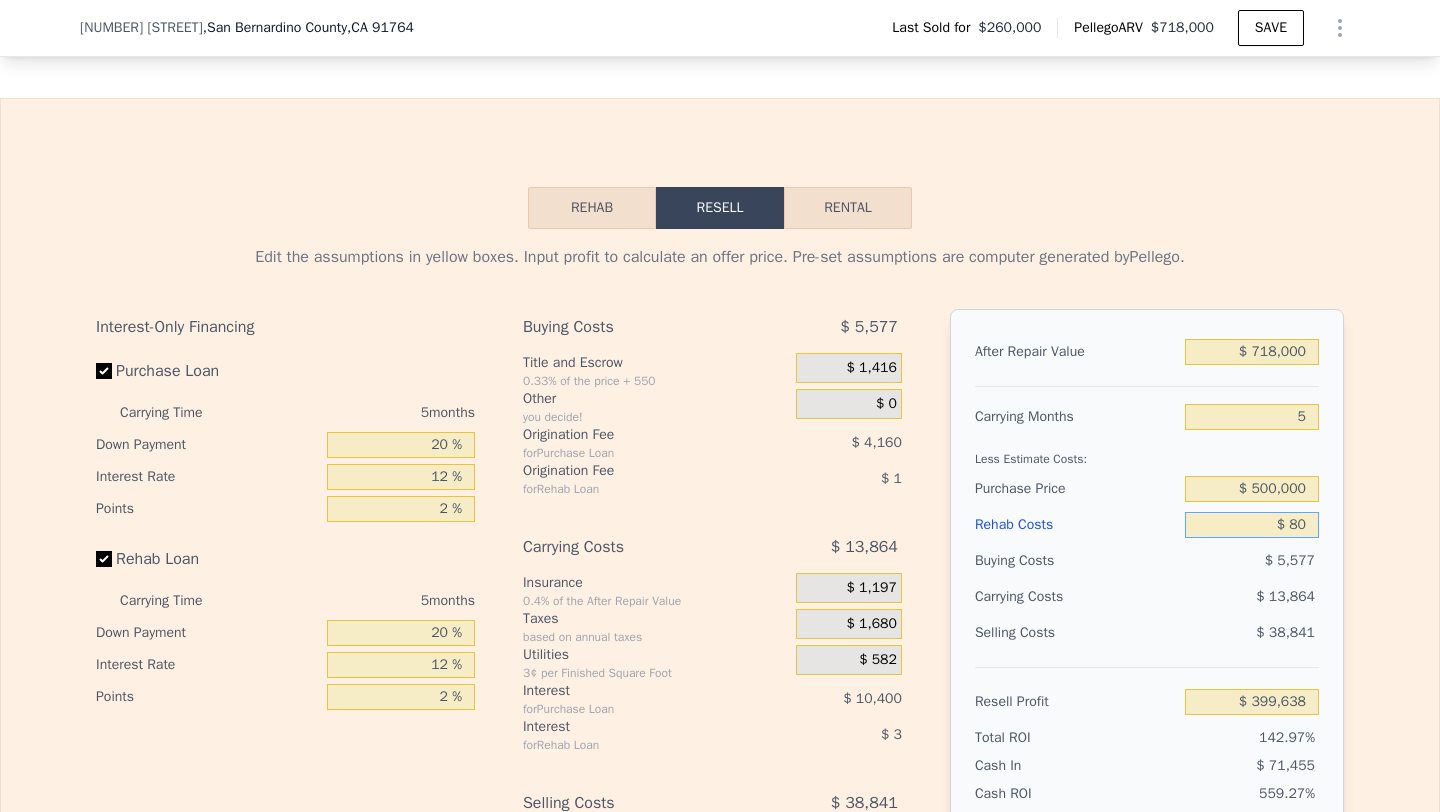 type on "$ 800" 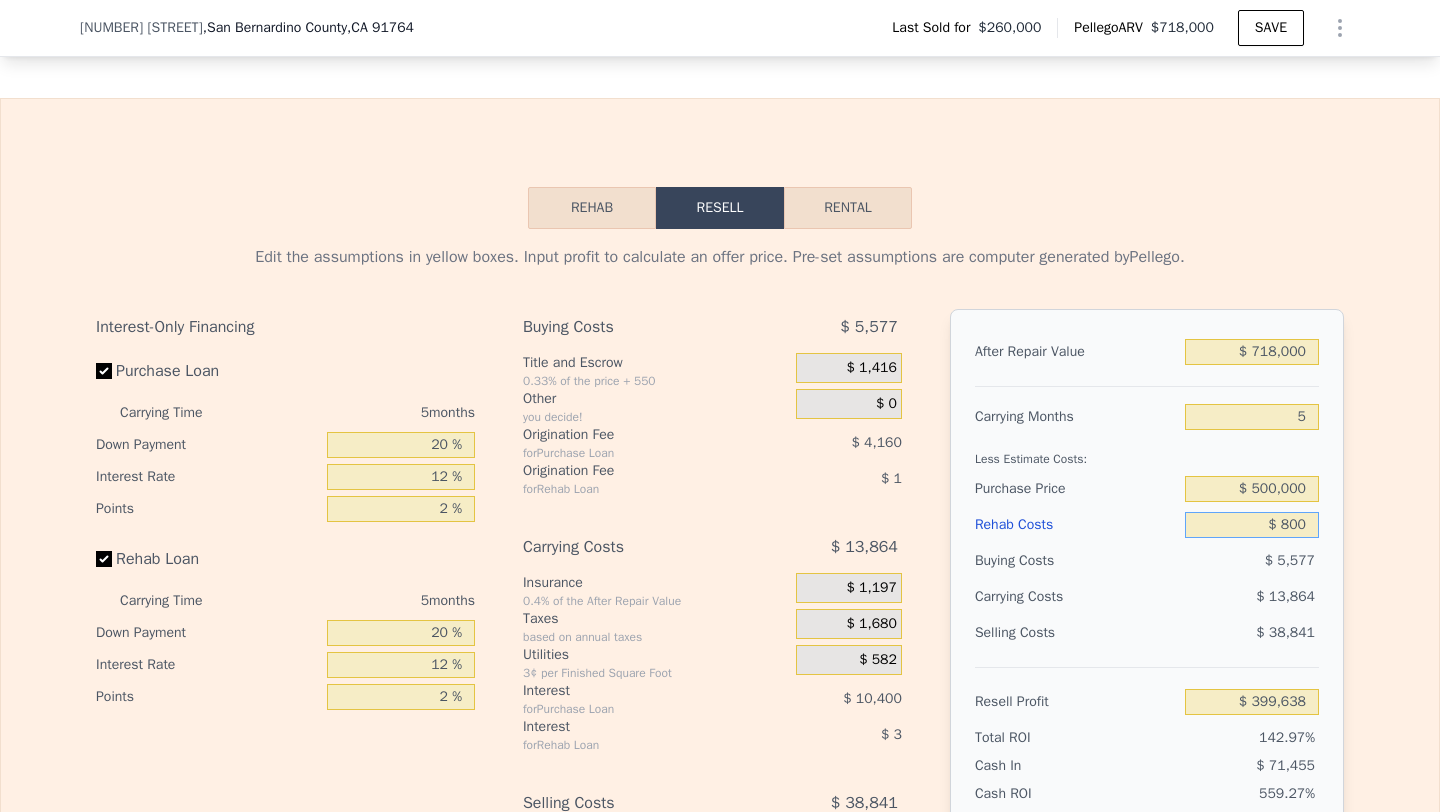 type on "$ 398,881" 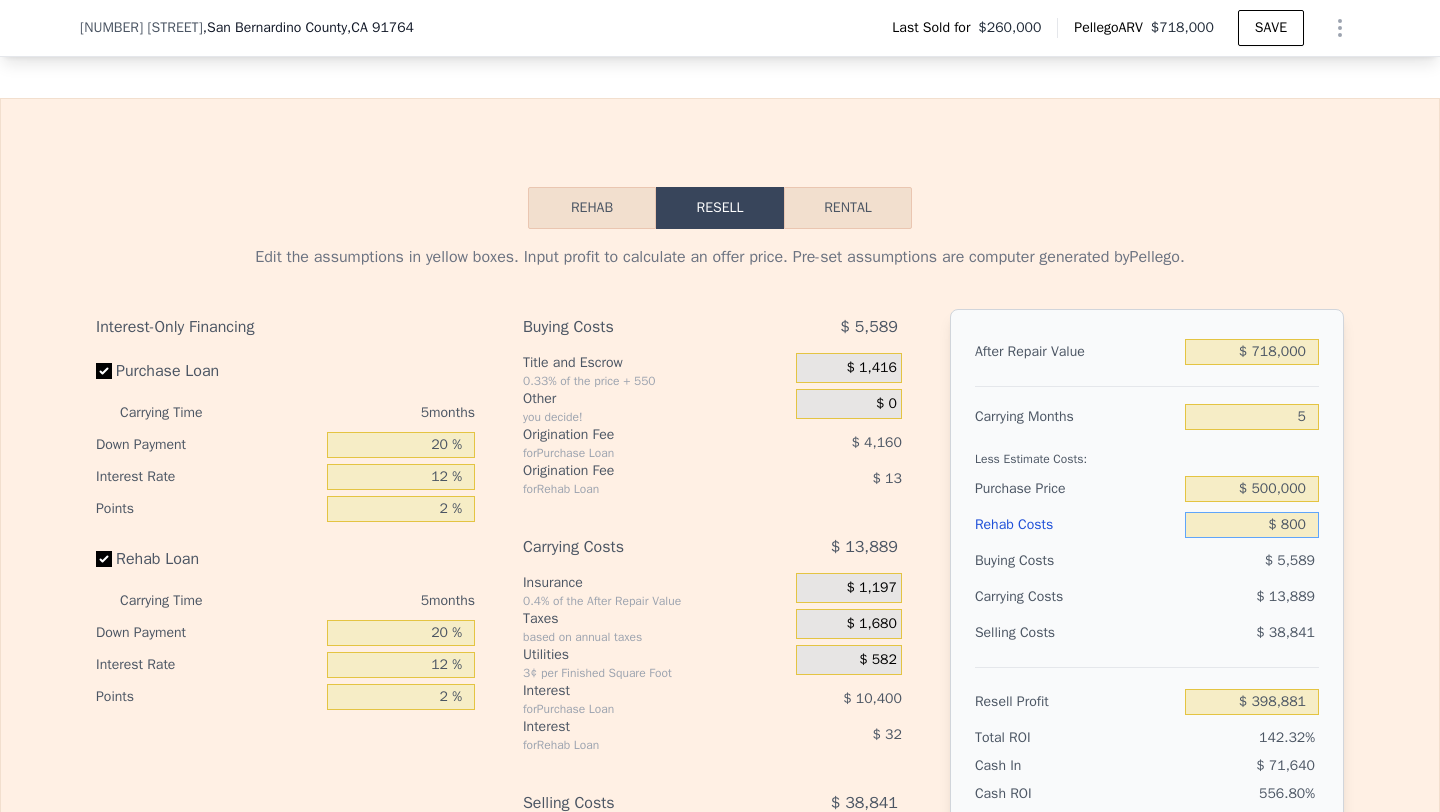 type on "$ 8,000" 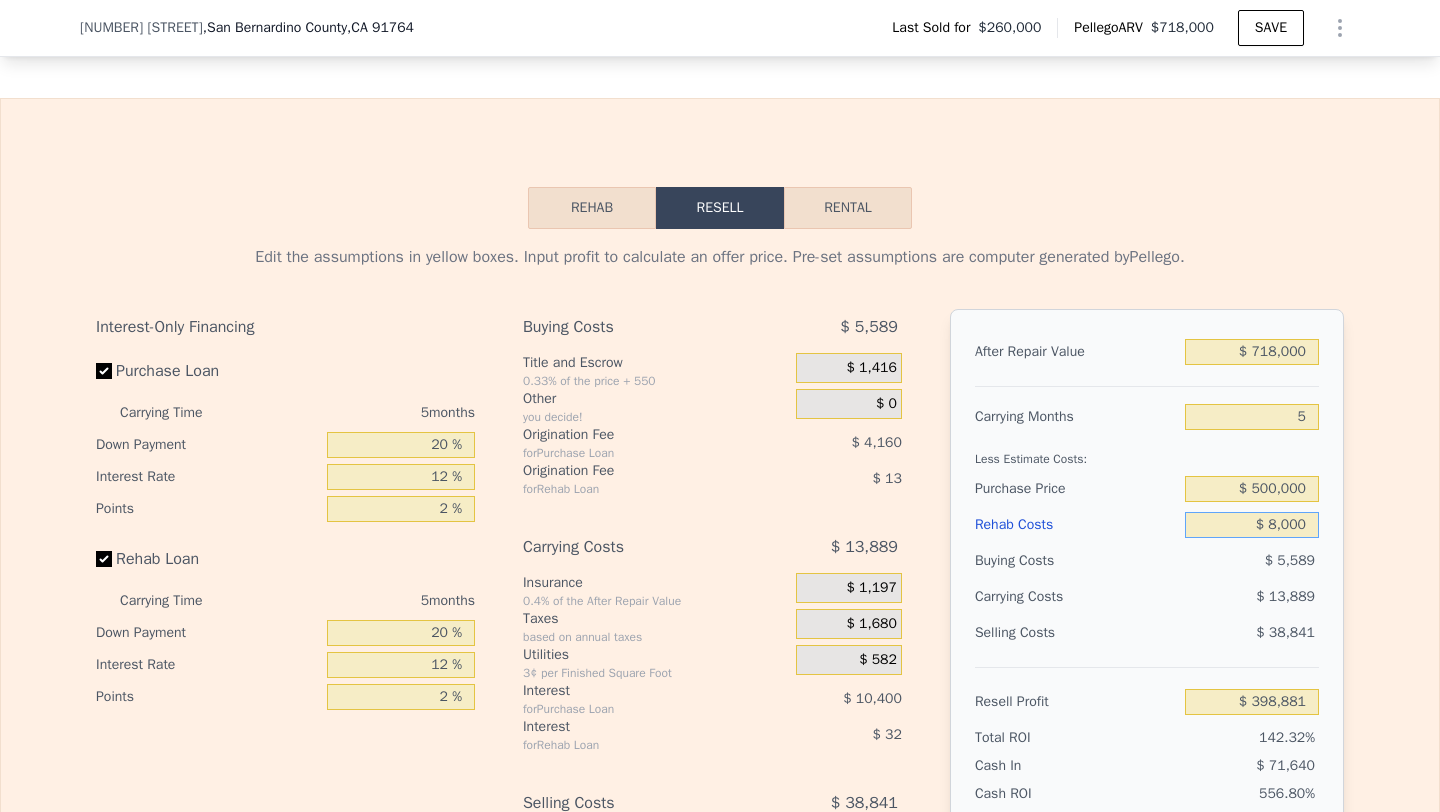 type on "$ [NUMBER]" 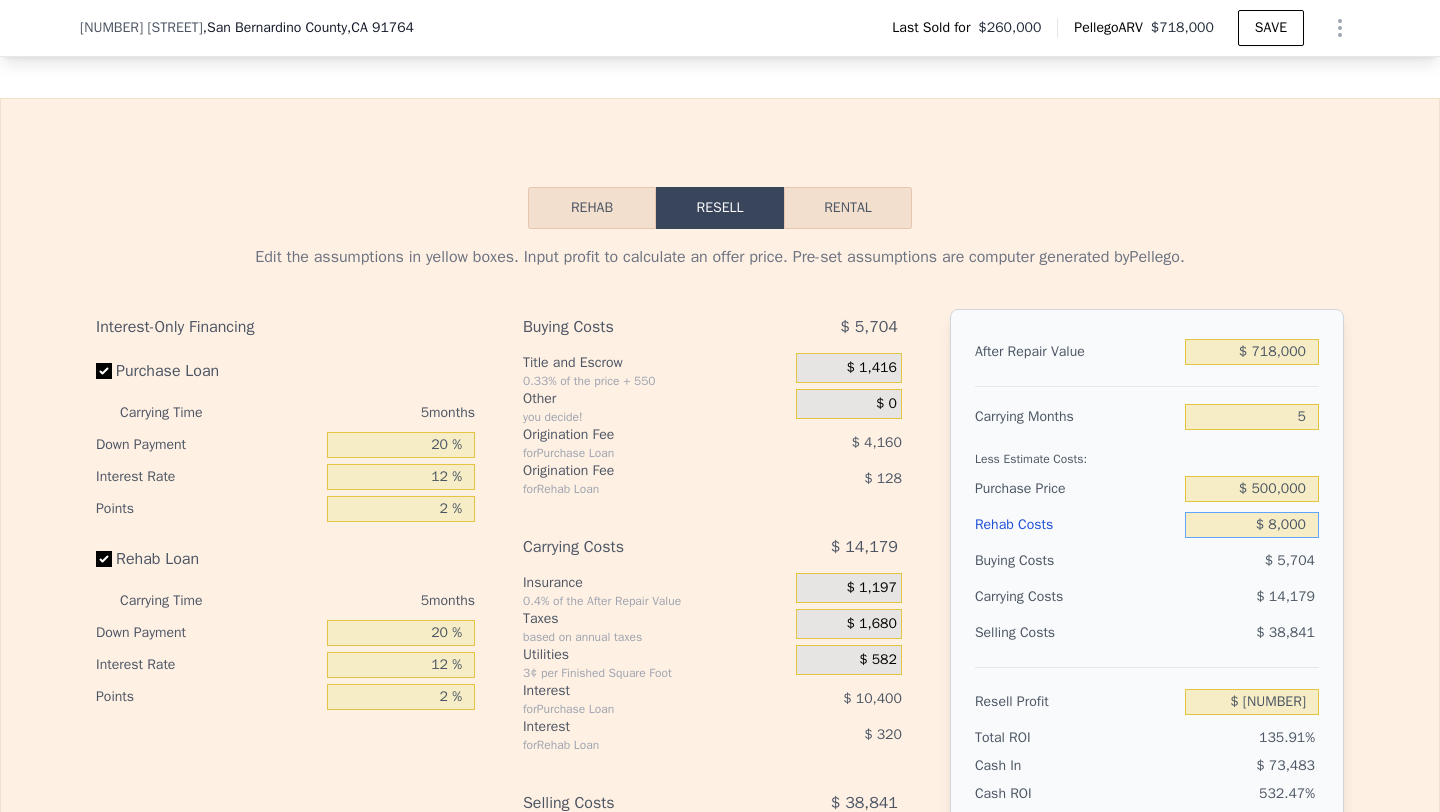 type on "$ 80,000" 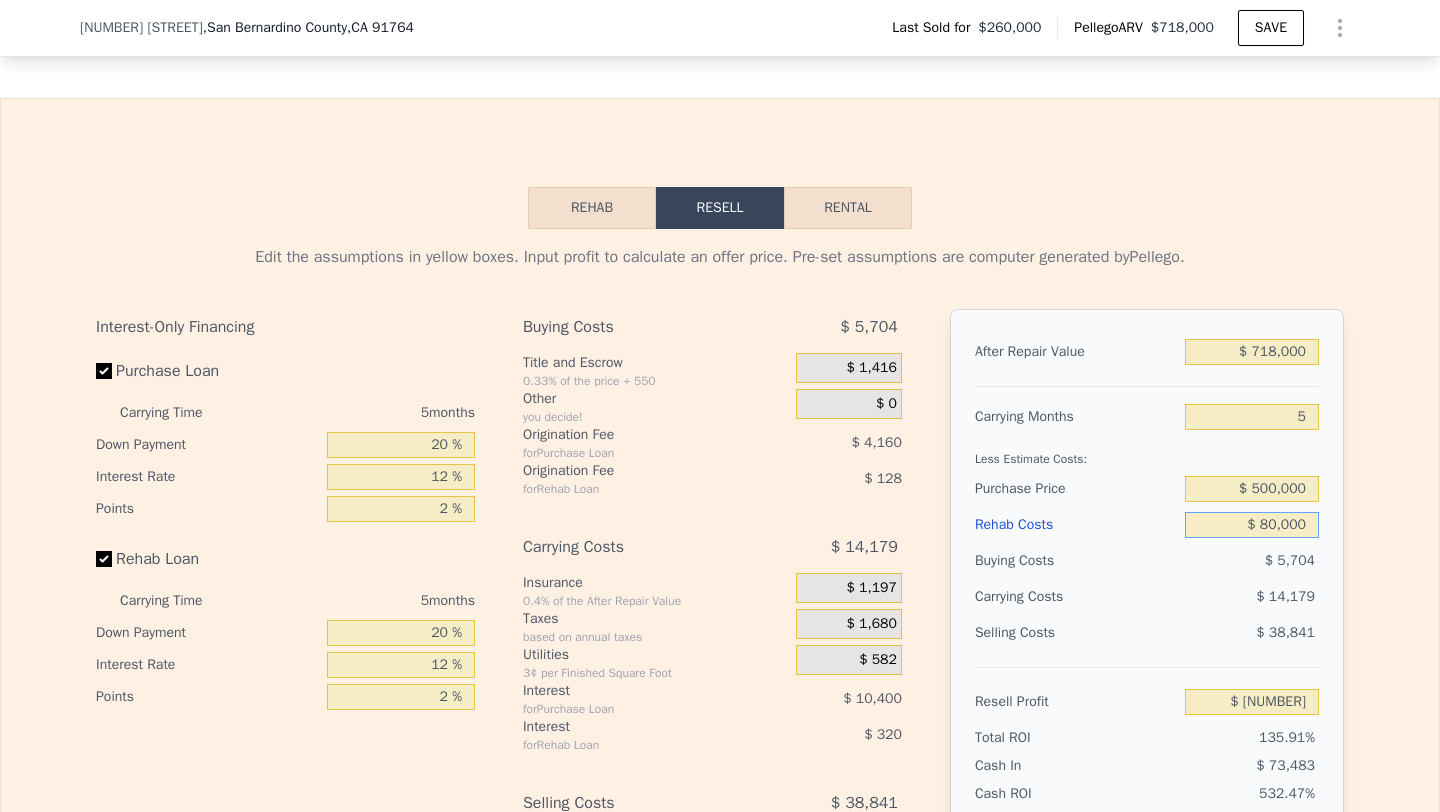 type on "$ 315,244" 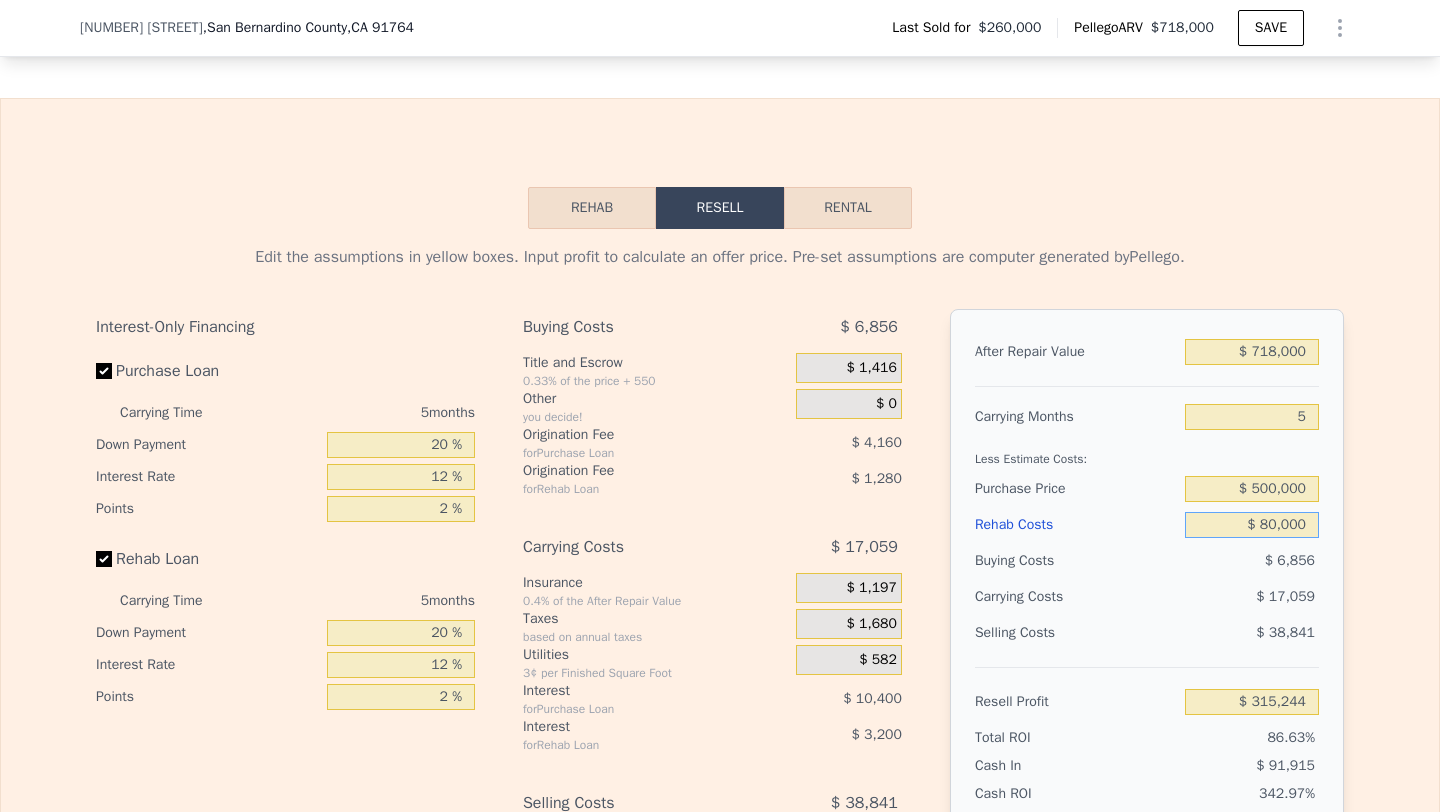 type on "$ 80,000" 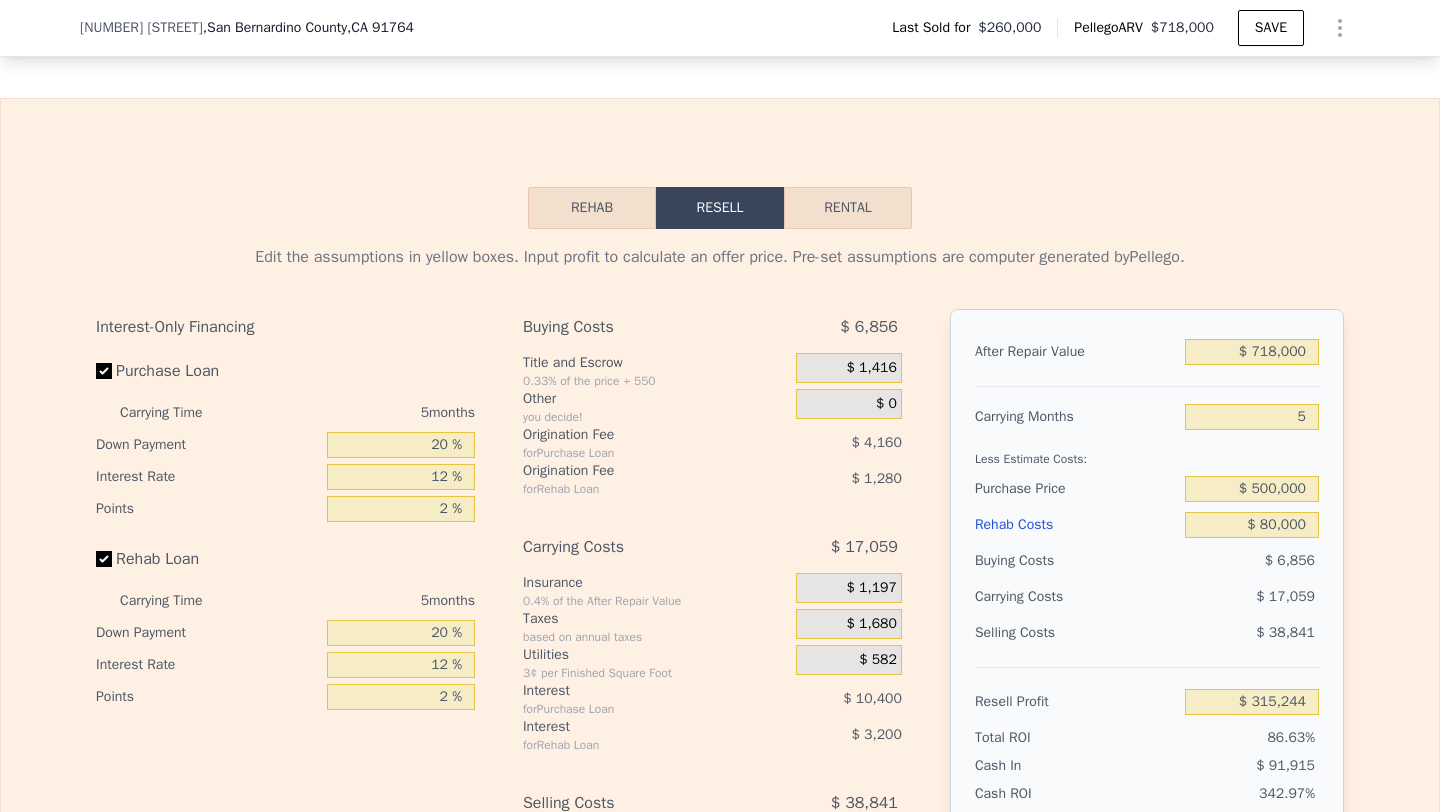 click on "Less Estimate Costs:" at bounding box center (1147, 453) 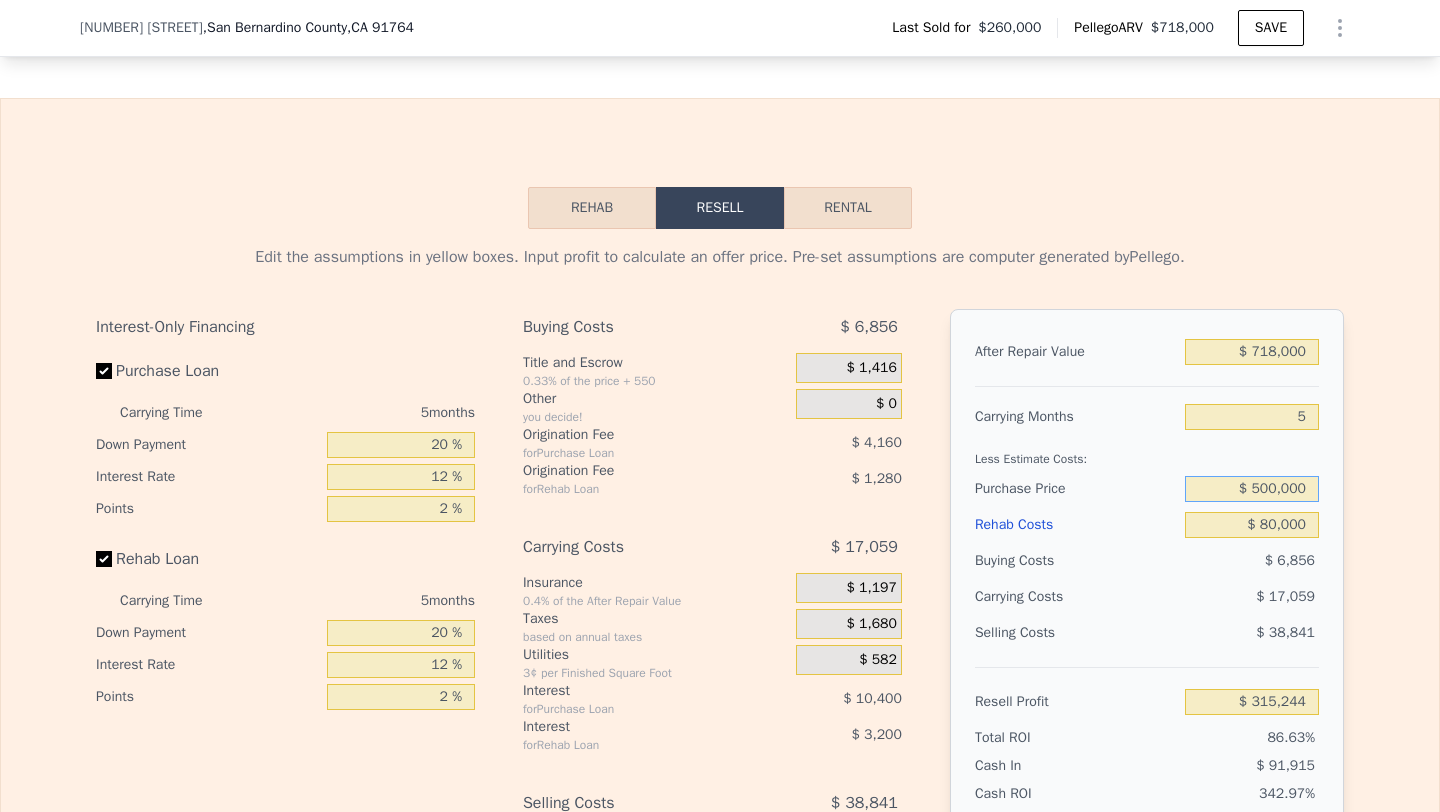 click on "$ 500,000" at bounding box center [1252, 489] 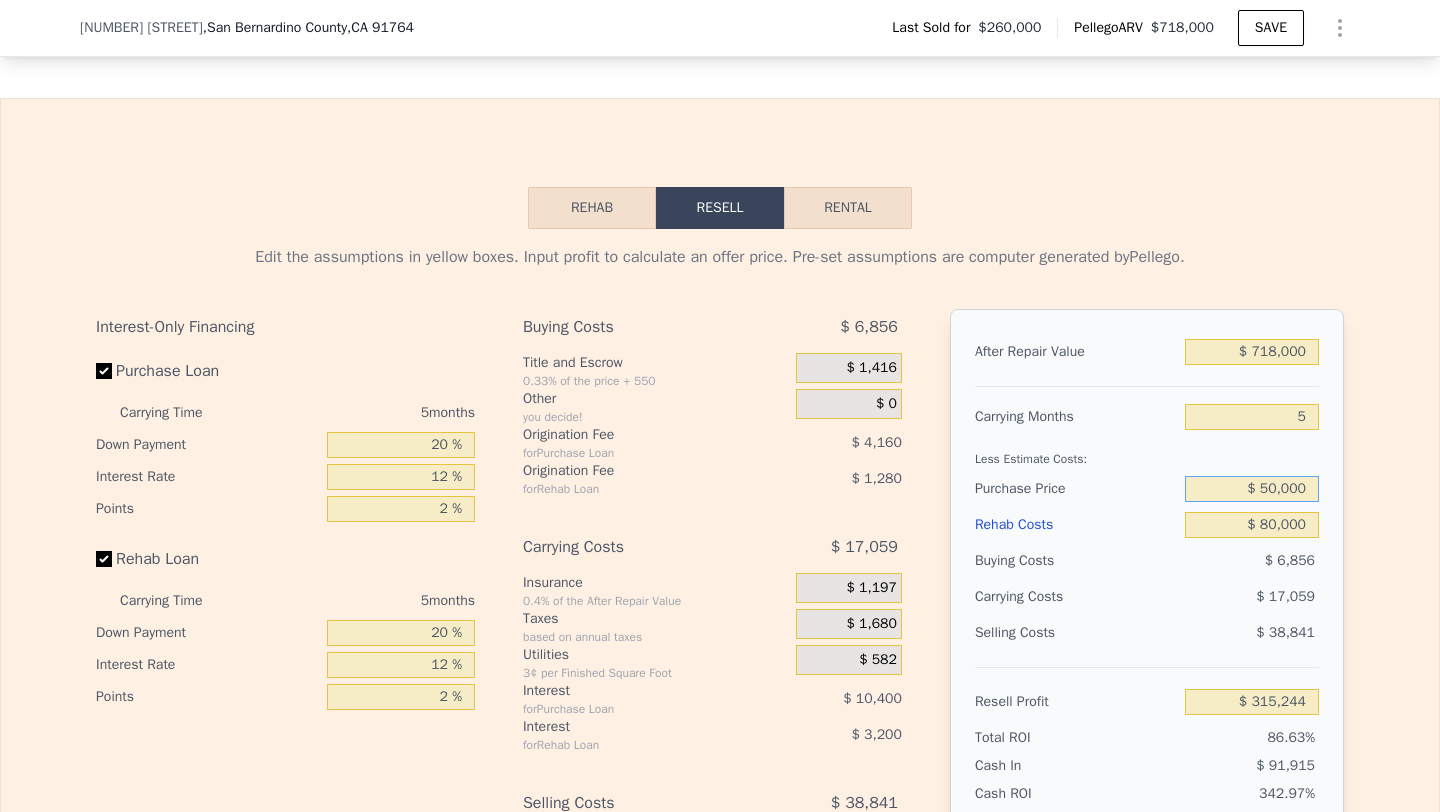 type on "$ 500,000" 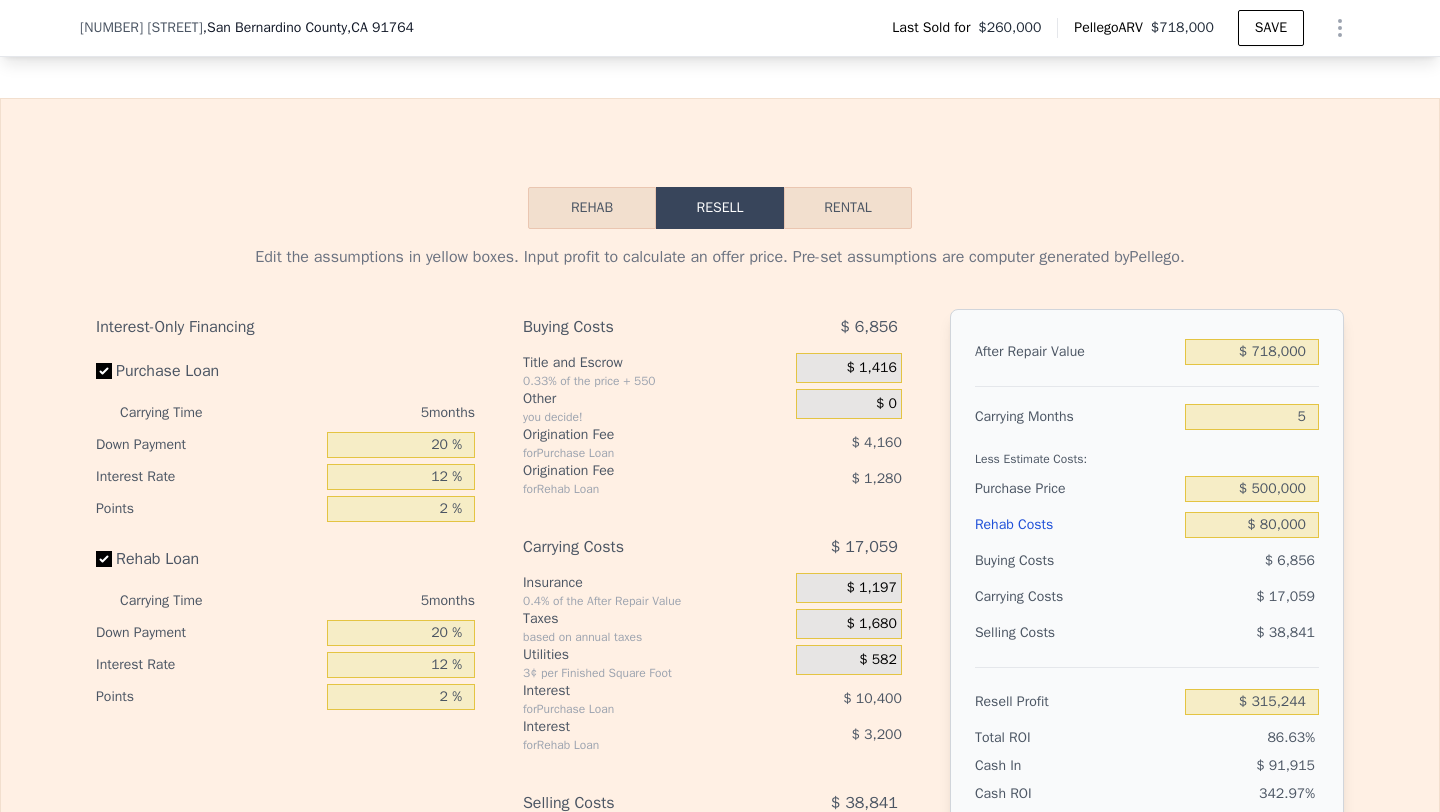 click on "Resell Profit $ [NUMBER]" at bounding box center [1147, 693] 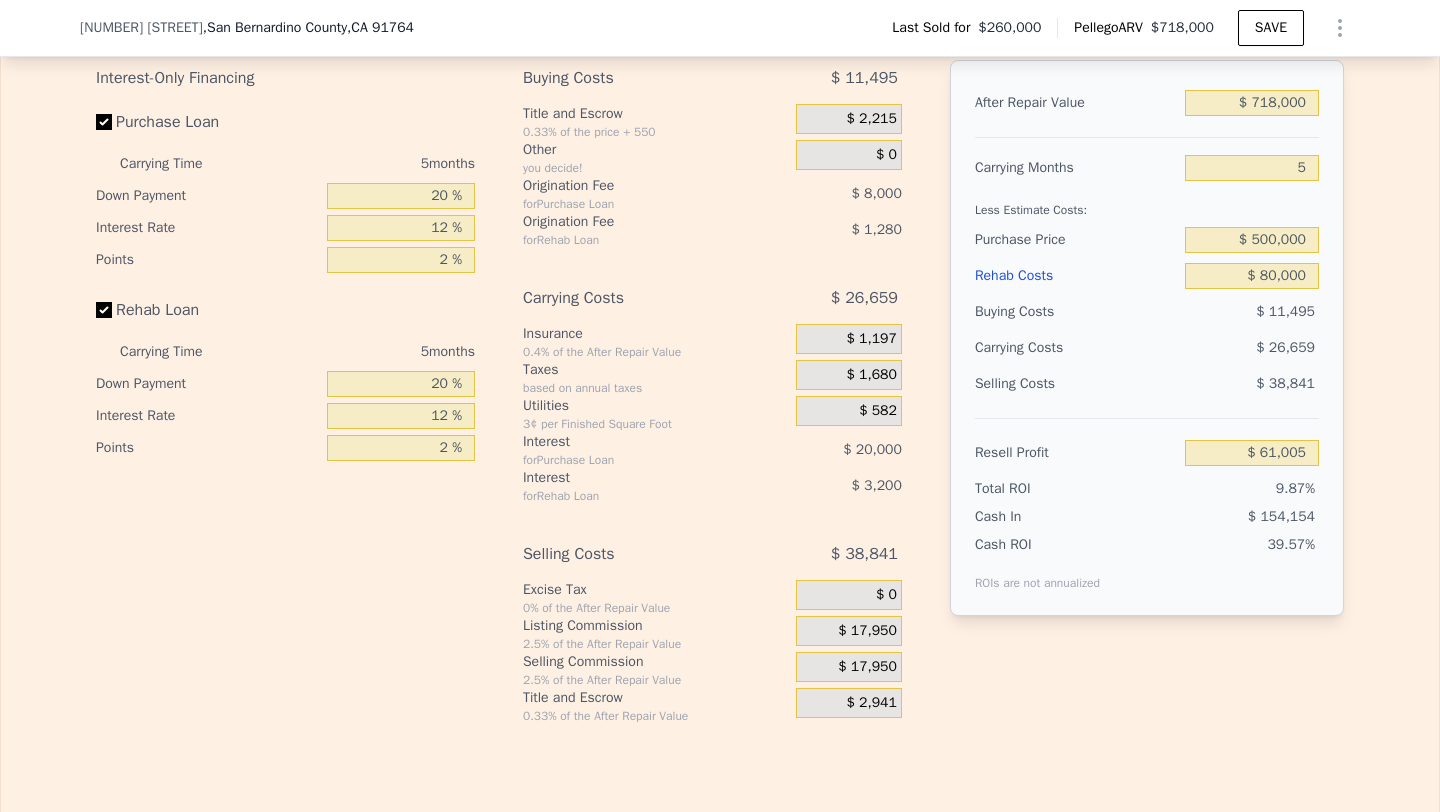 scroll, scrollTop: 2926, scrollLeft: 0, axis: vertical 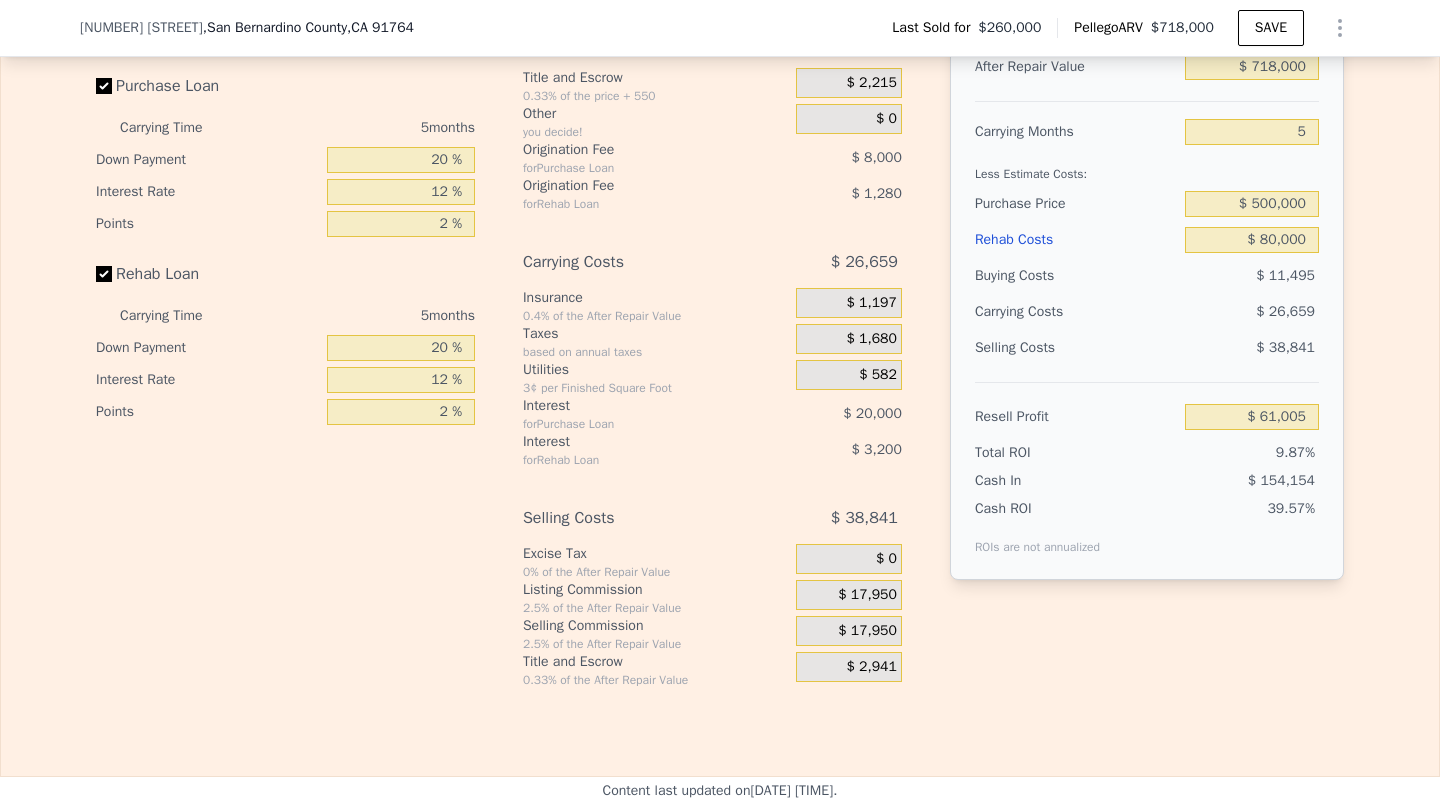 click on "$ 17,950" at bounding box center (867, 631) 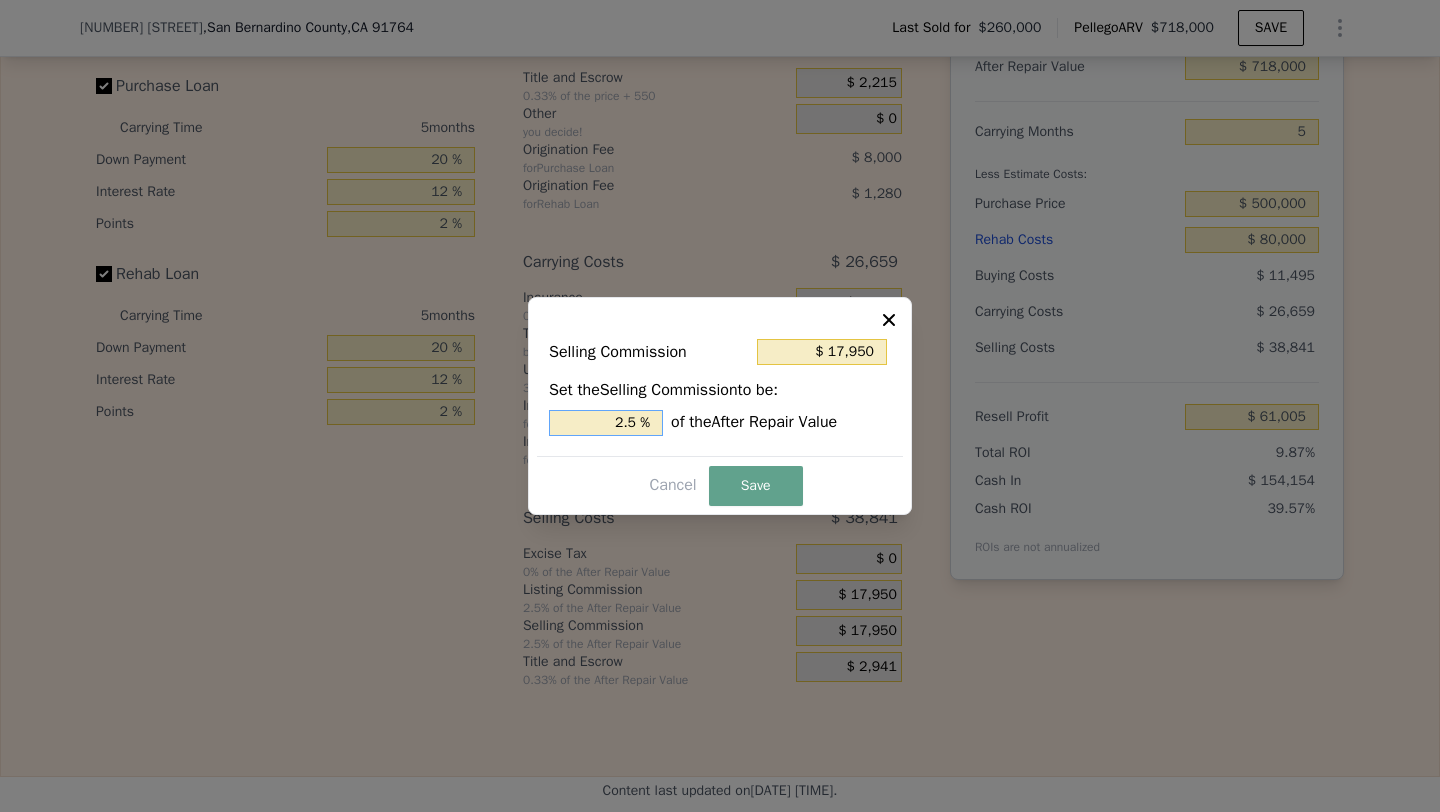 click on "2.5 %" at bounding box center [606, 423] 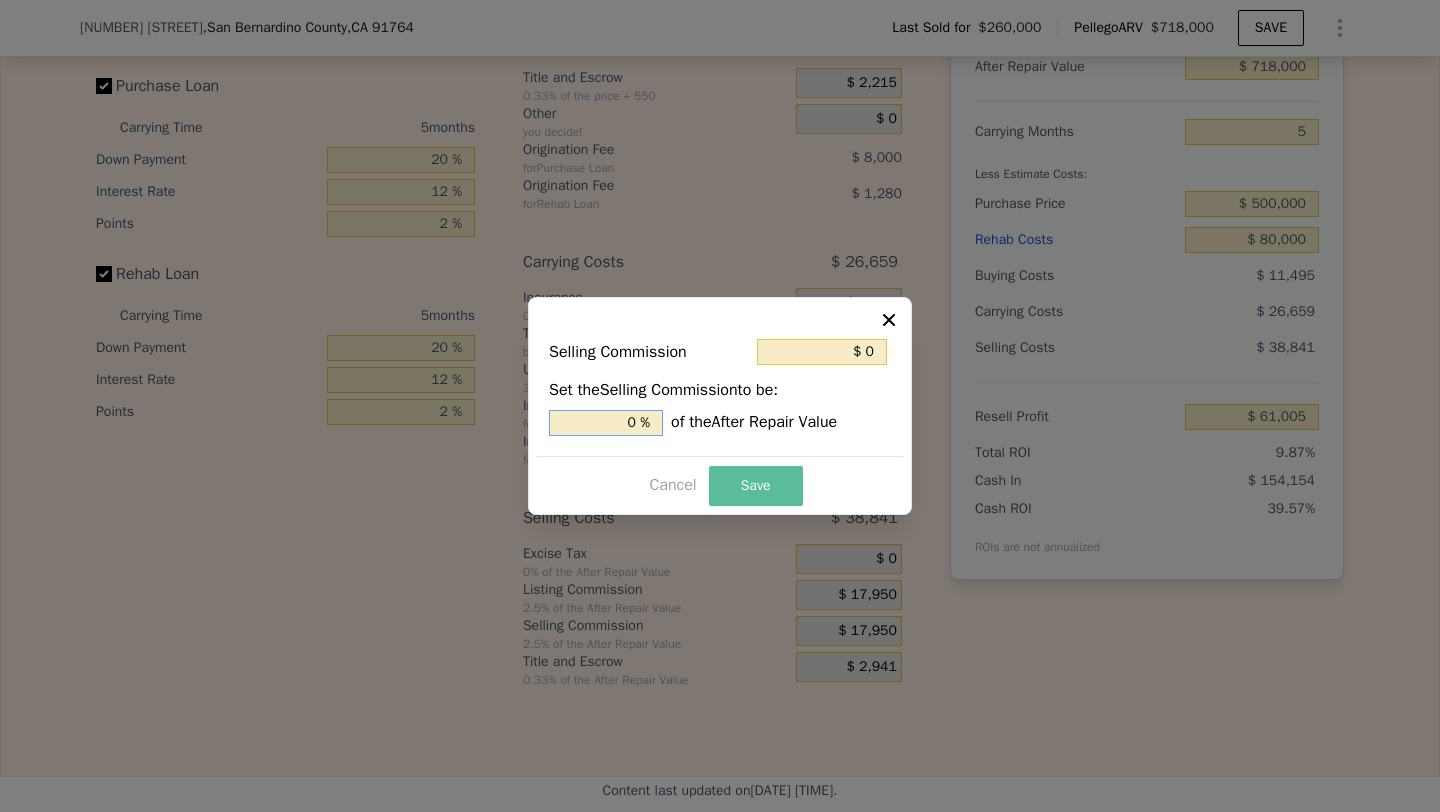 type on "0 %" 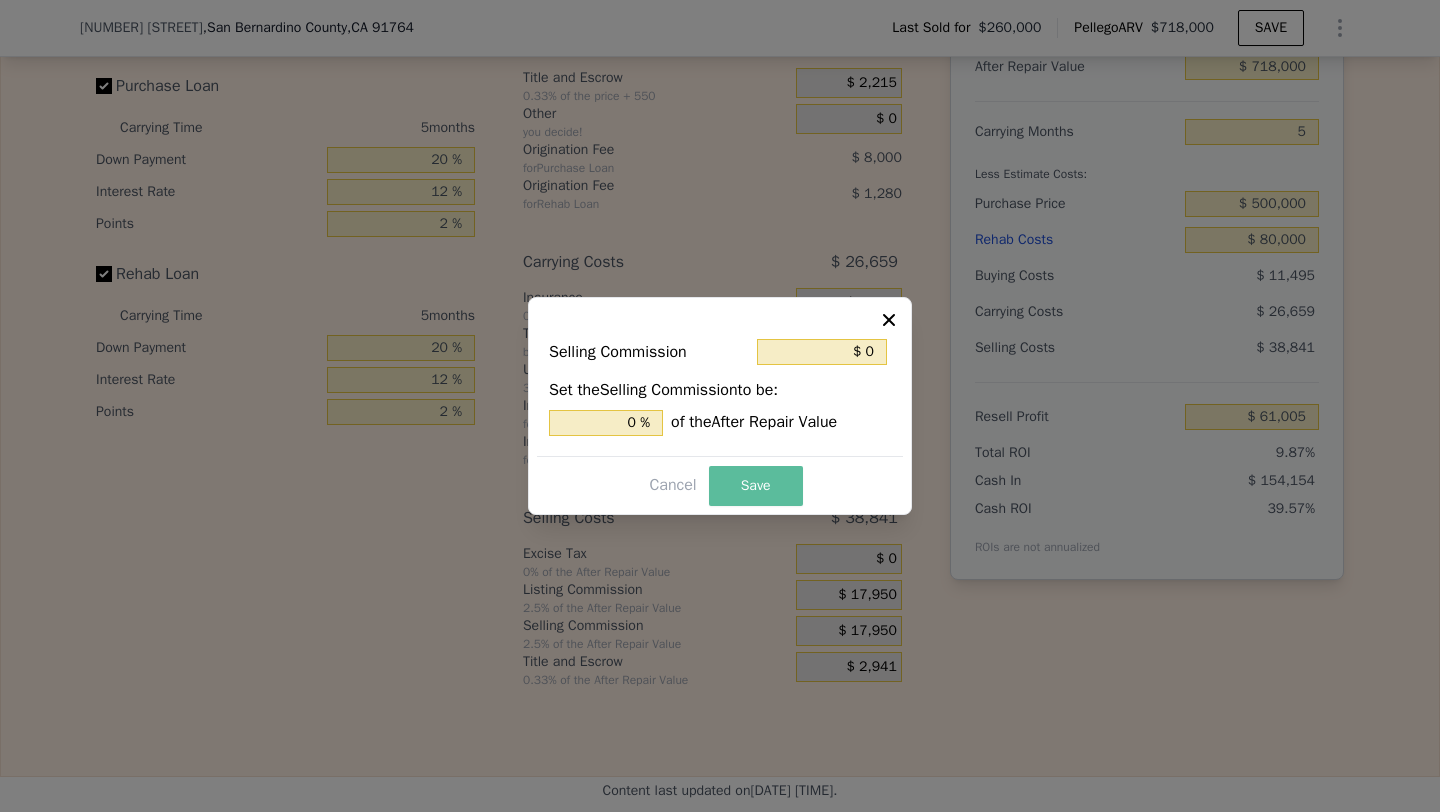 click on "Save" at bounding box center (756, 486) 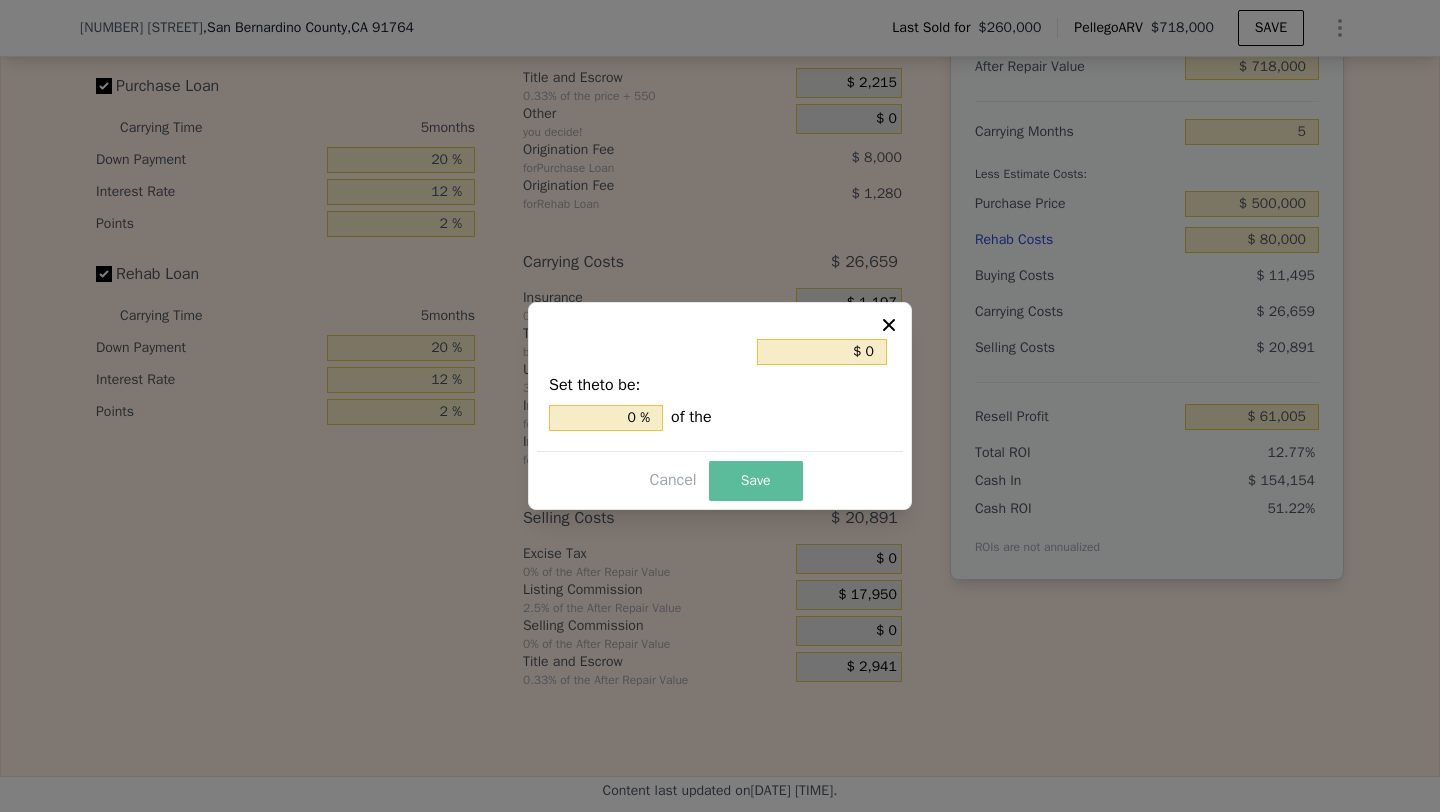 type on "$ 78,955" 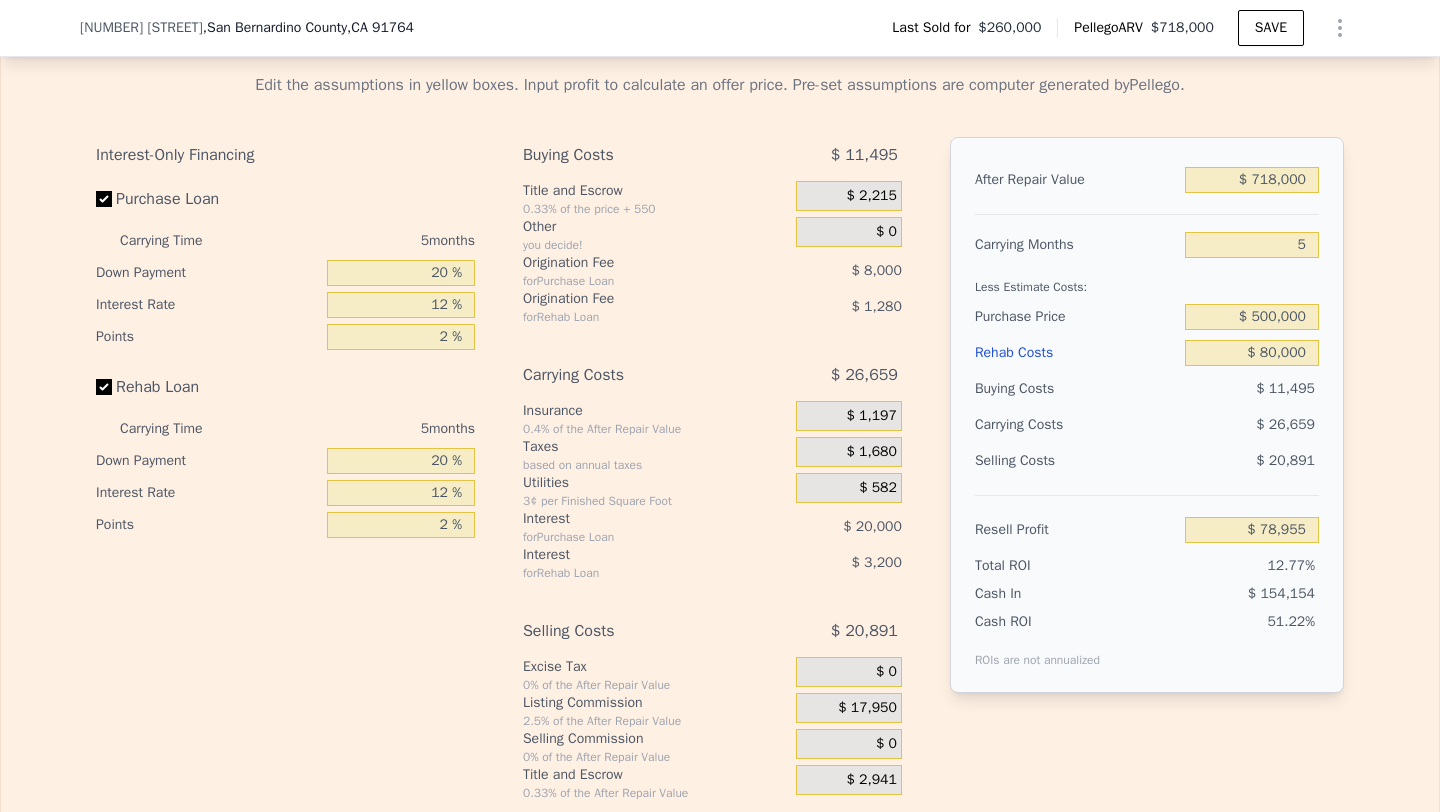 scroll, scrollTop: 2809, scrollLeft: 0, axis: vertical 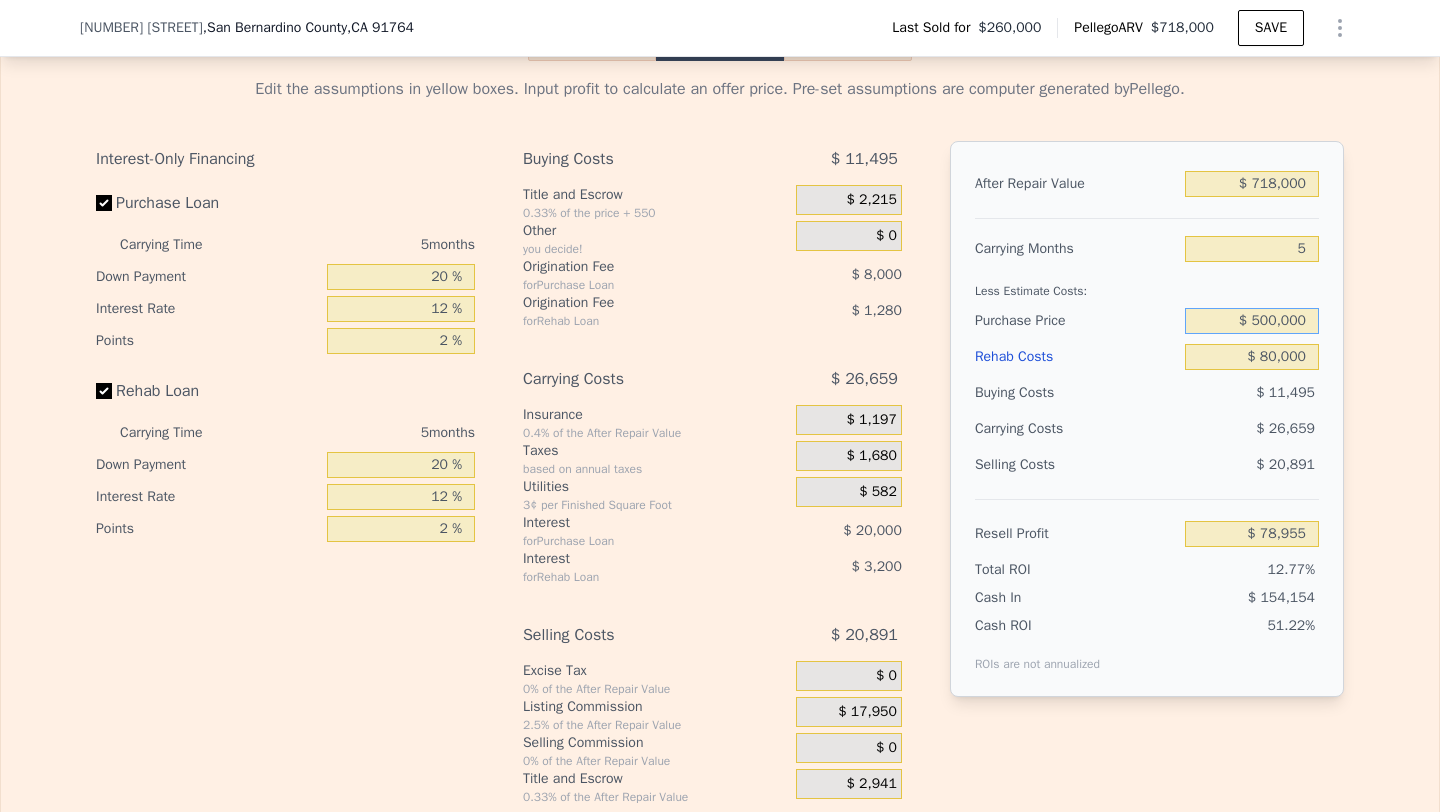 click on "$ 500,000" at bounding box center [1252, 321] 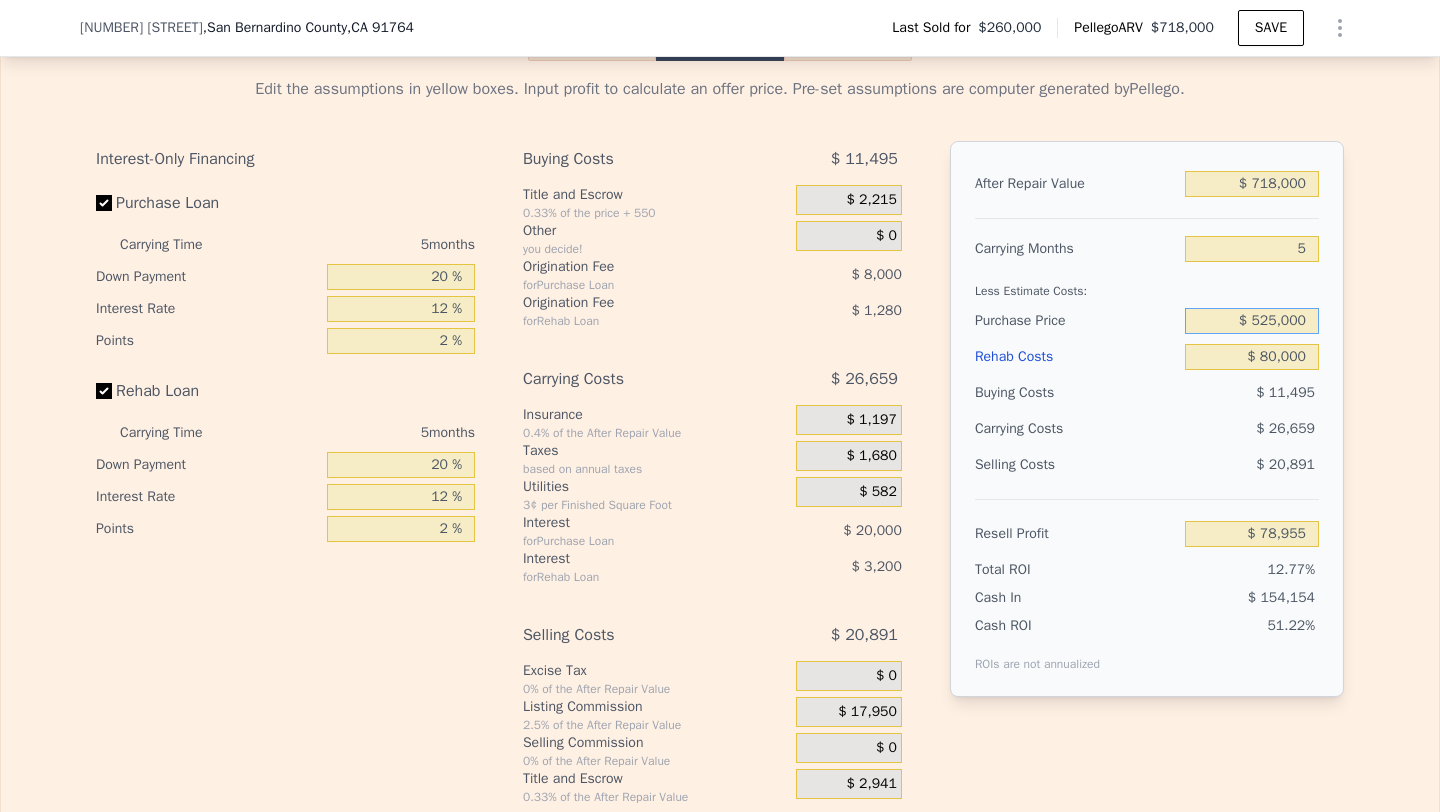 type on "$ 525,000" 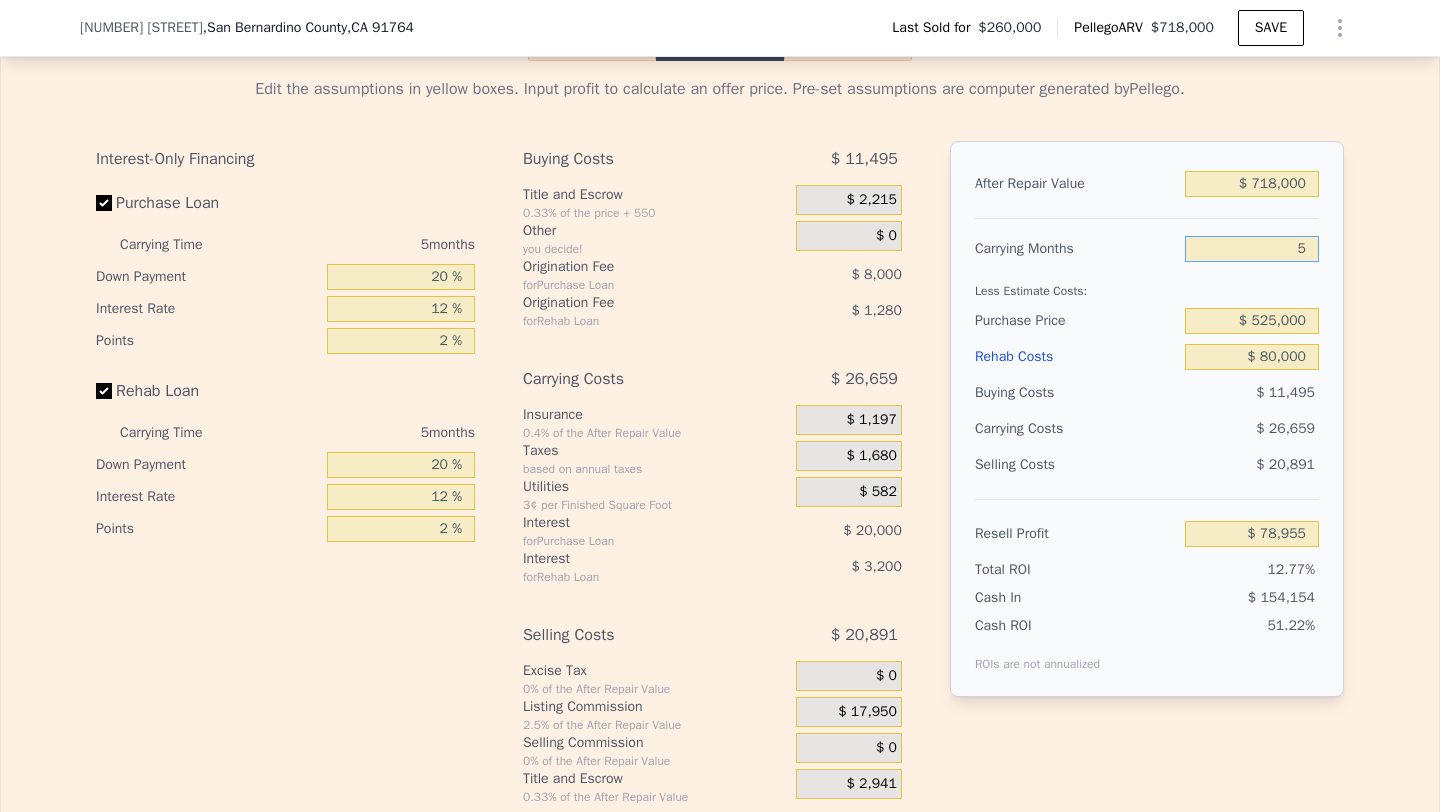 click on "5" at bounding box center [1252, 249] 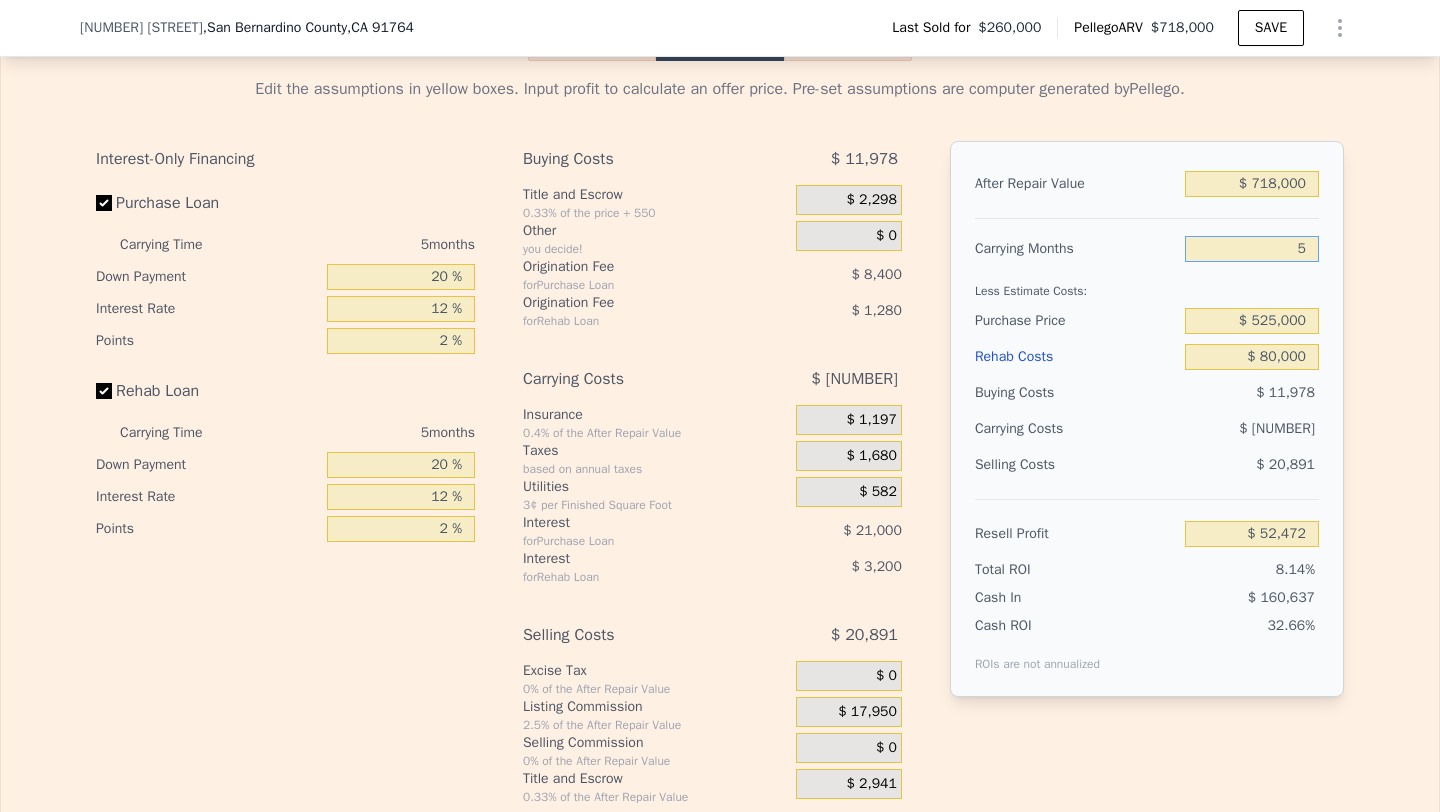 click on "5" at bounding box center (1252, 249) 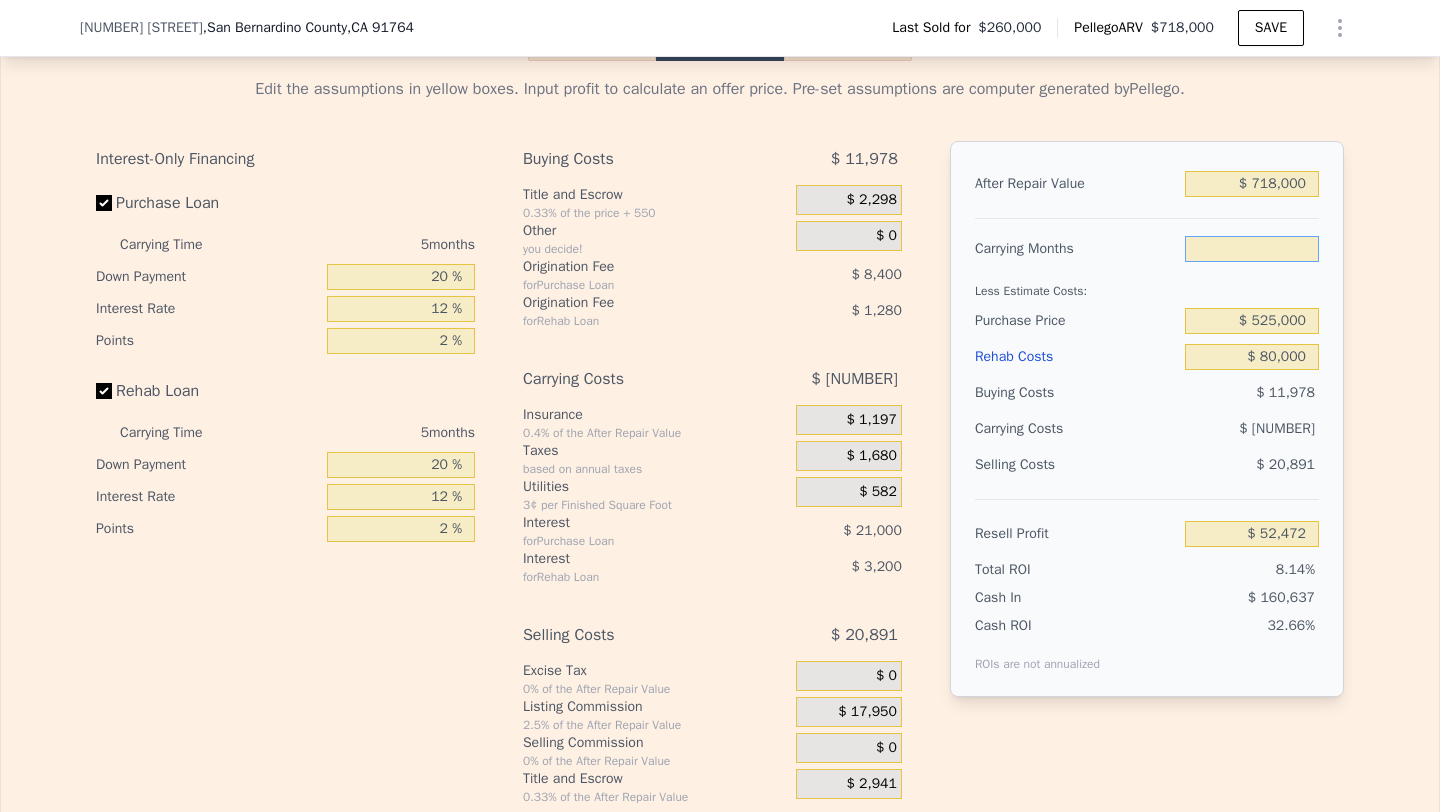 type on "7" 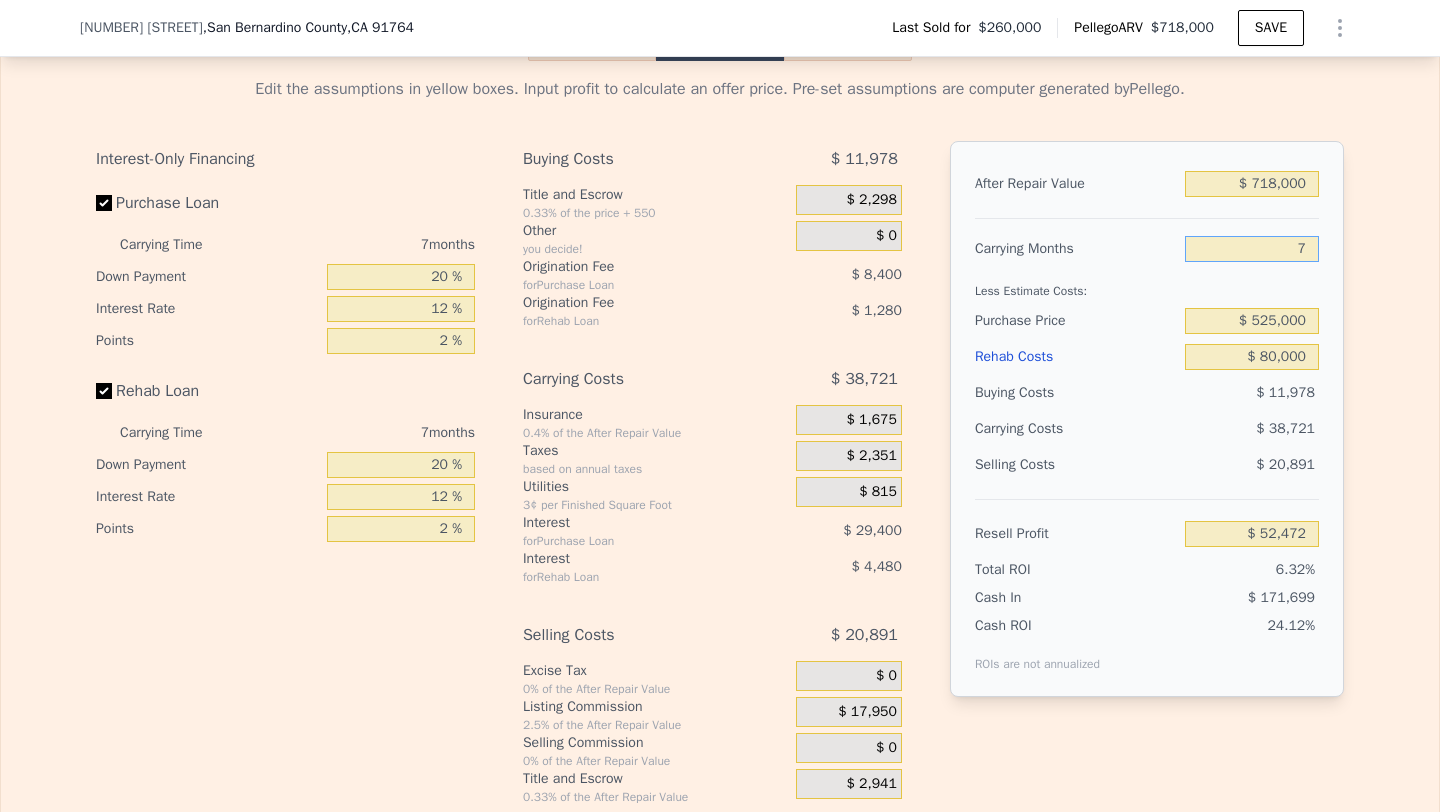 type on "$ 41,410" 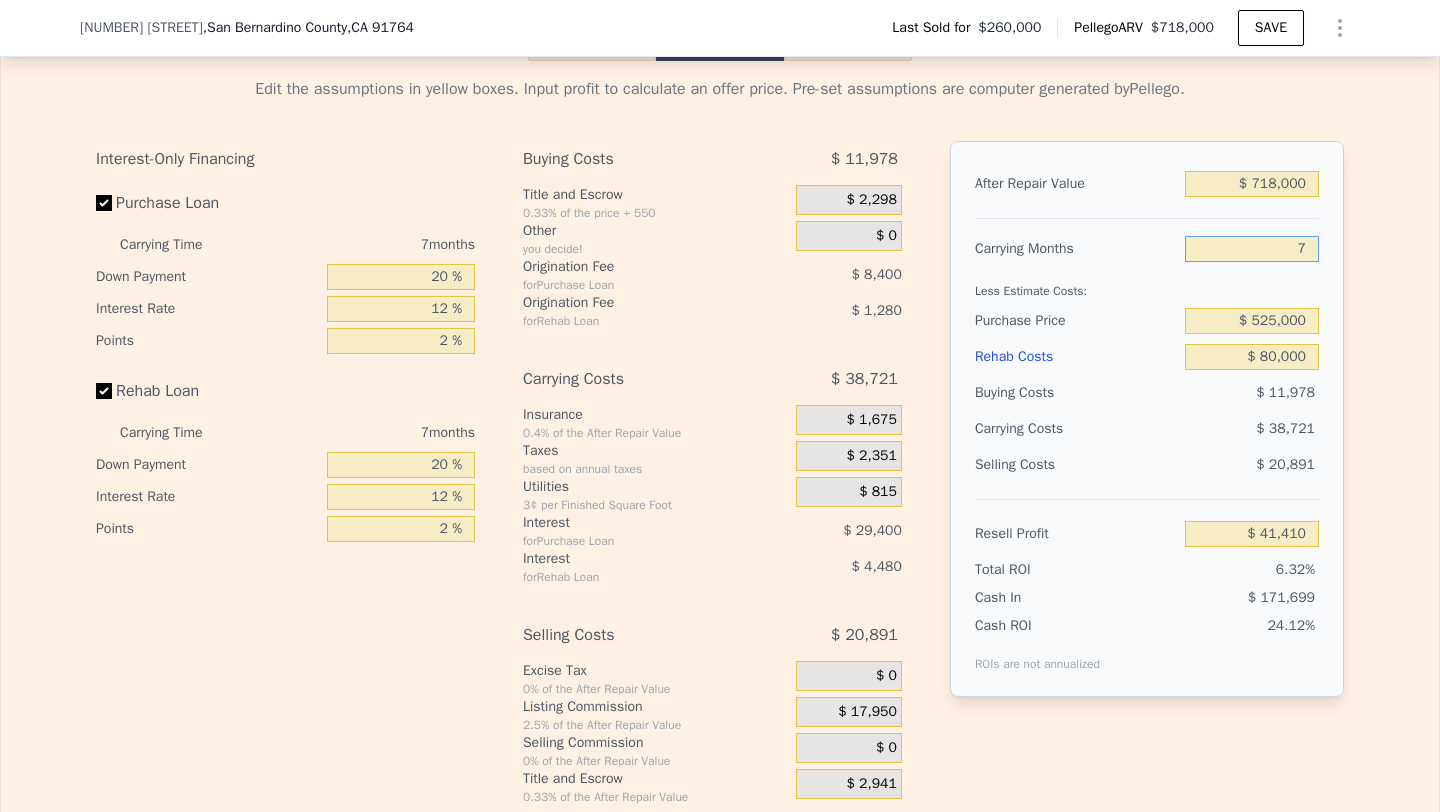 type on "7" 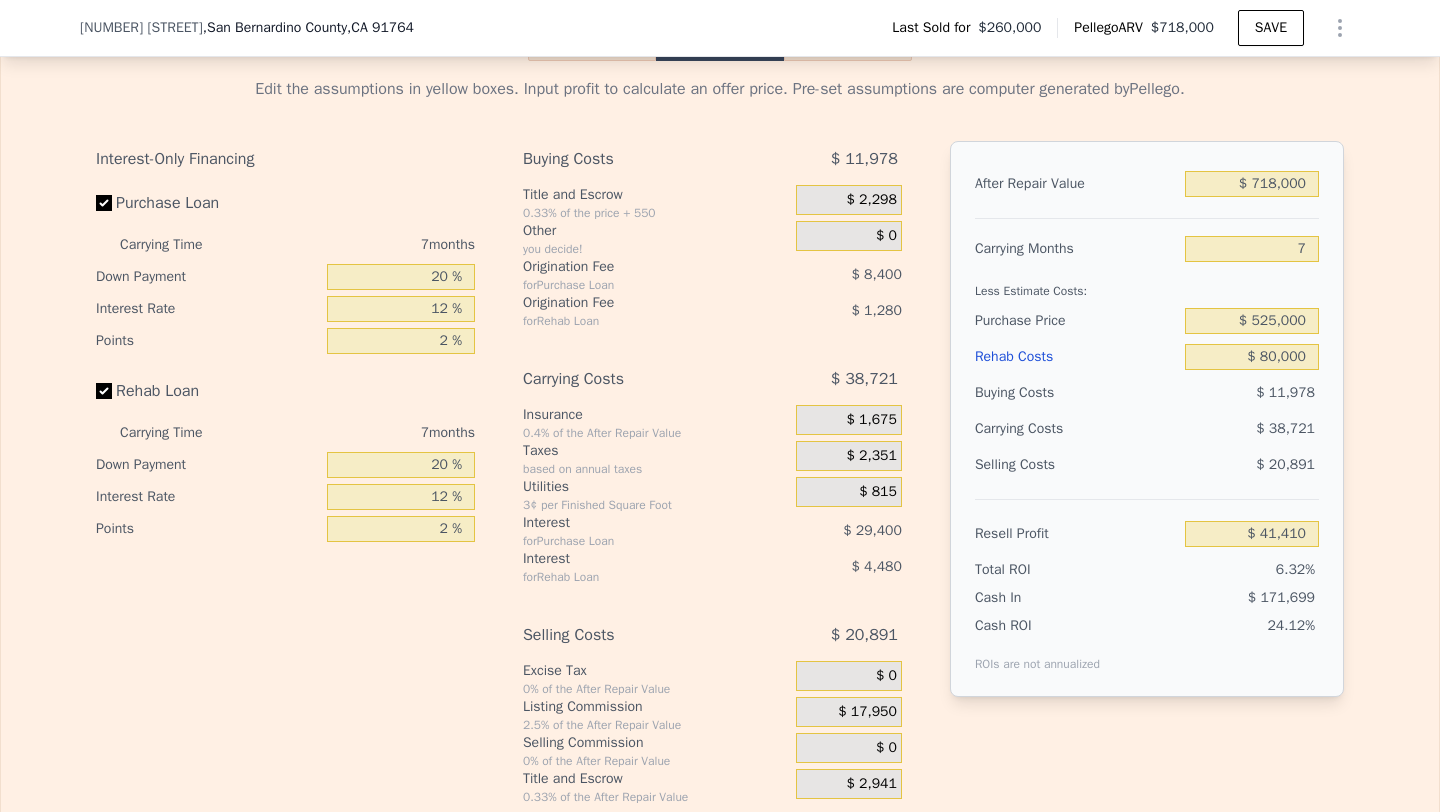 click on "$ 38,721" at bounding box center (1213, 429) 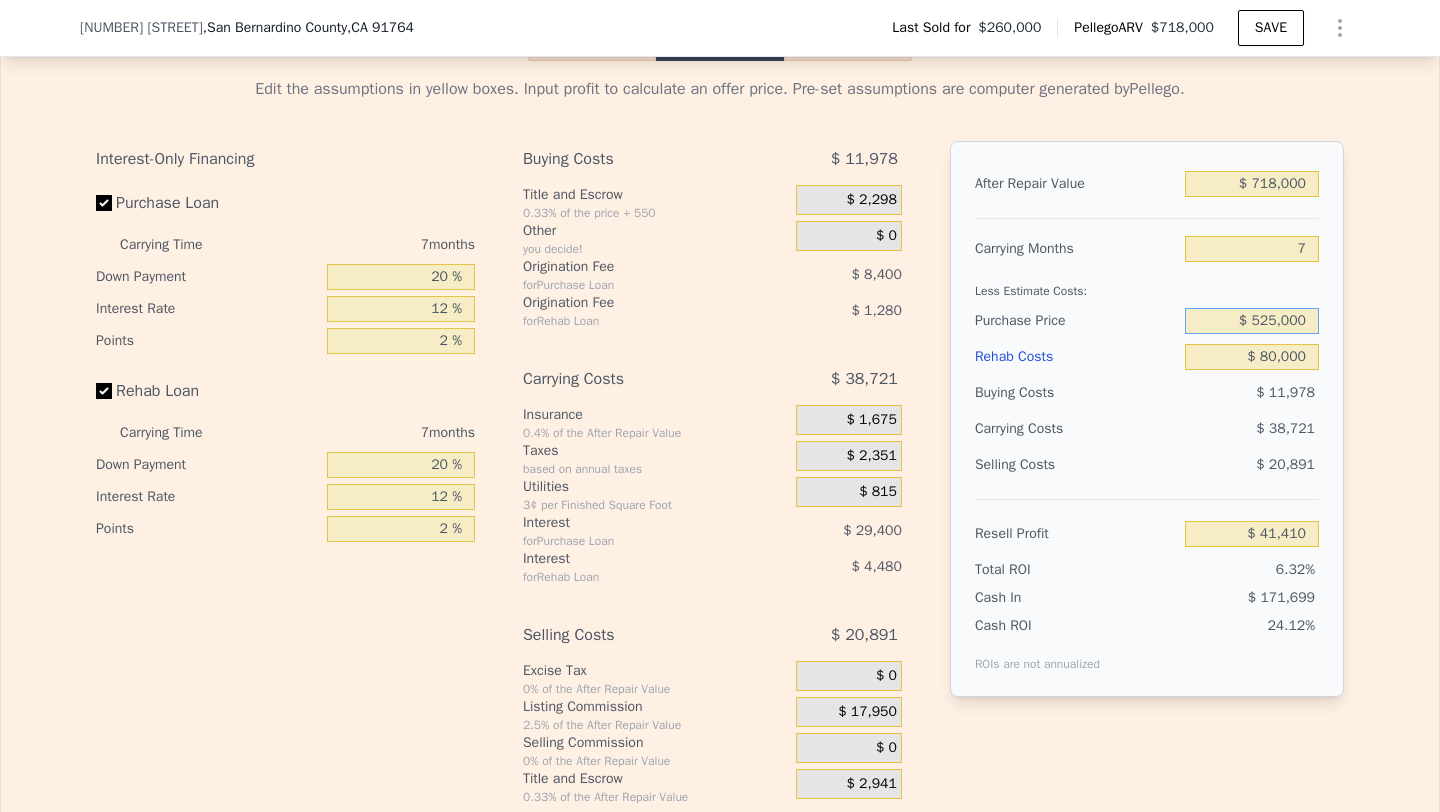 click on "$ 525,000" at bounding box center (1252, 321) 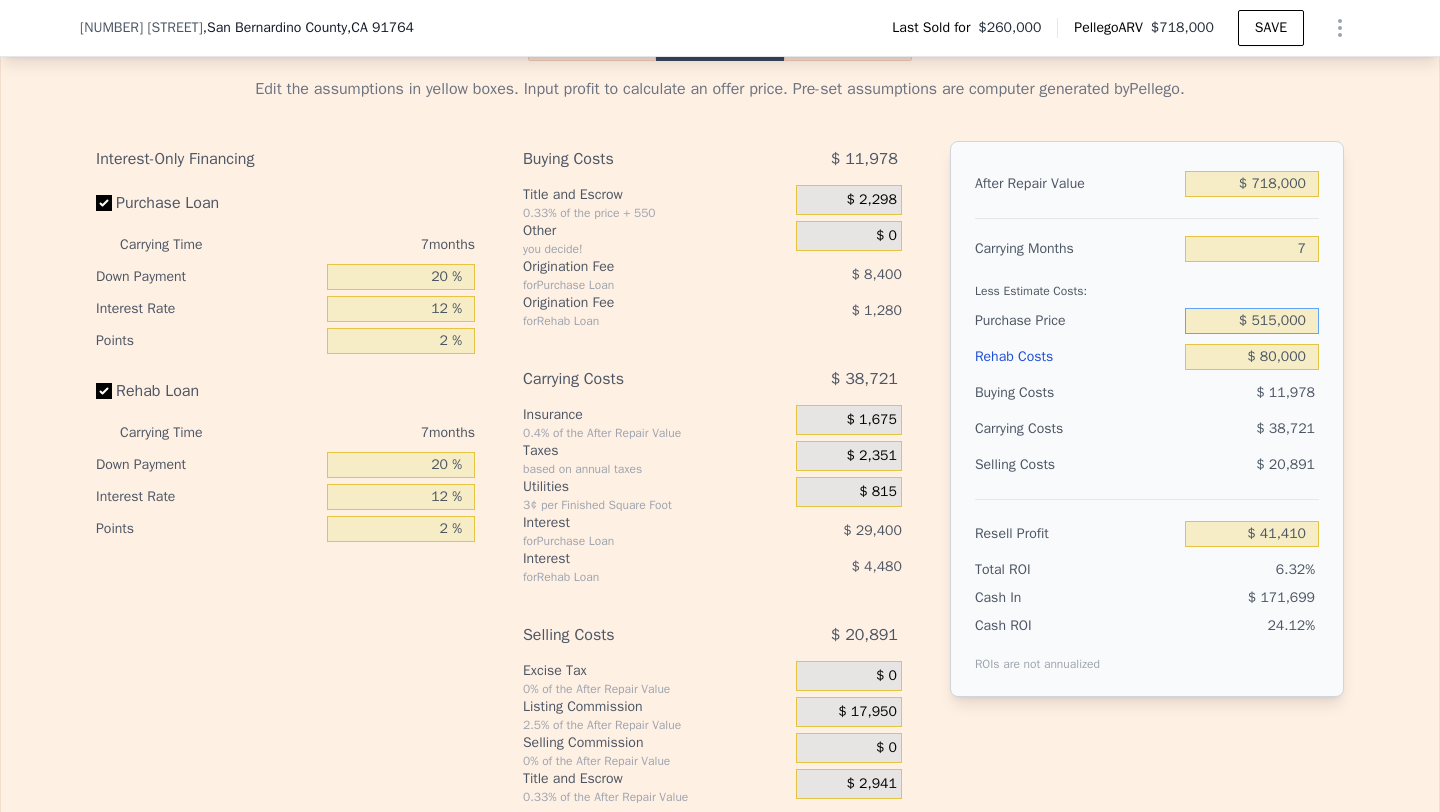 type on "$ 515,000" 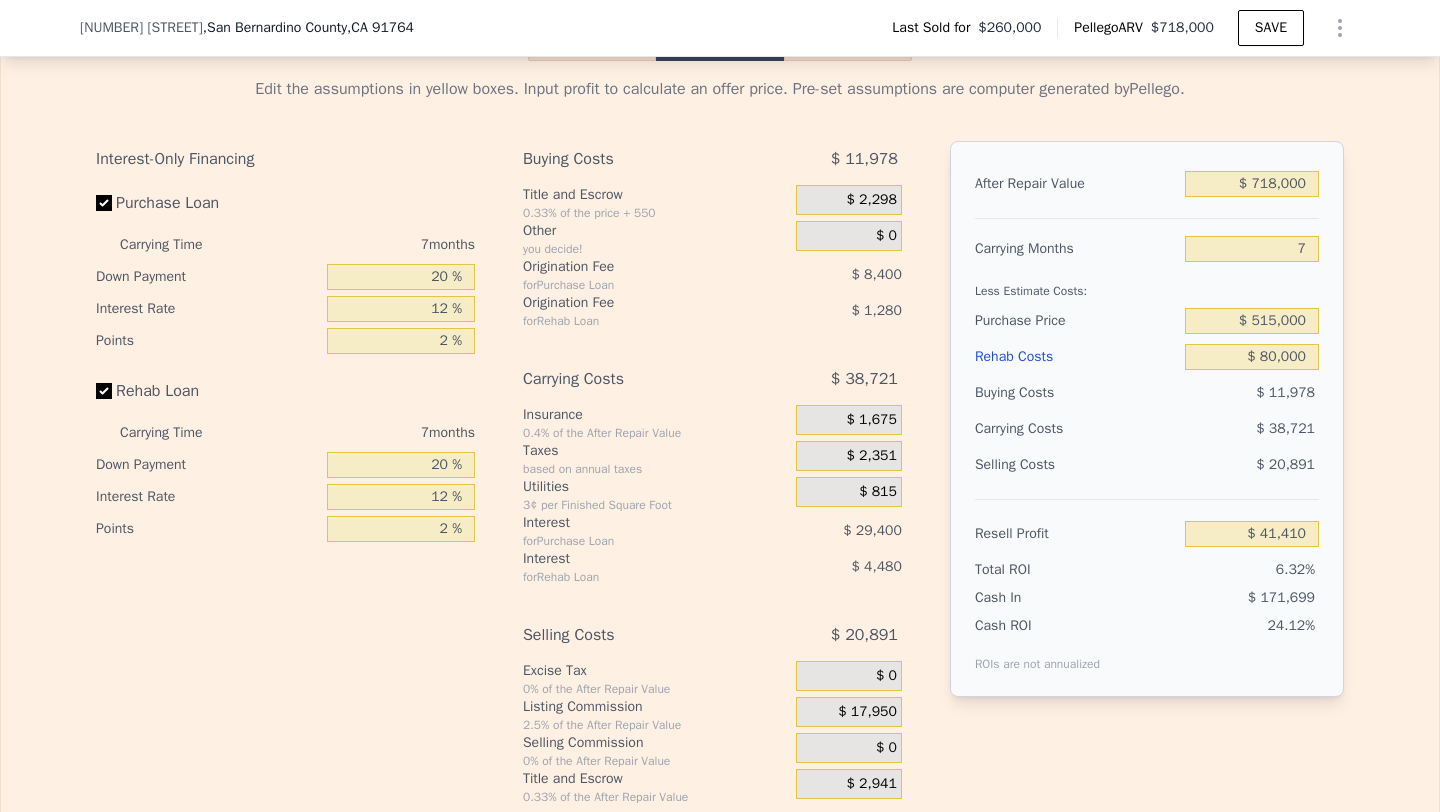 click on "$ 20,891" at bounding box center [1252, 465] 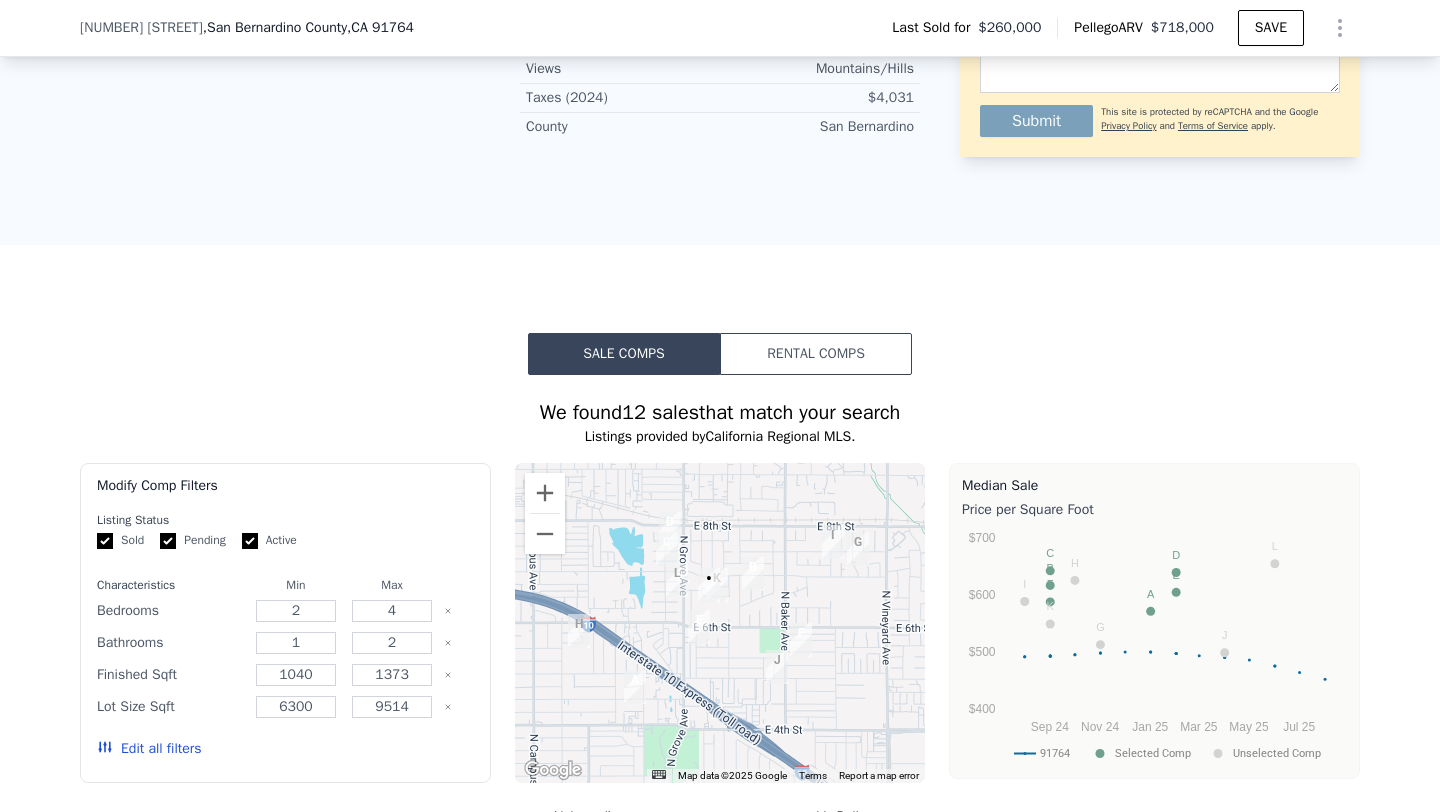 scroll, scrollTop: 1132, scrollLeft: 0, axis: vertical 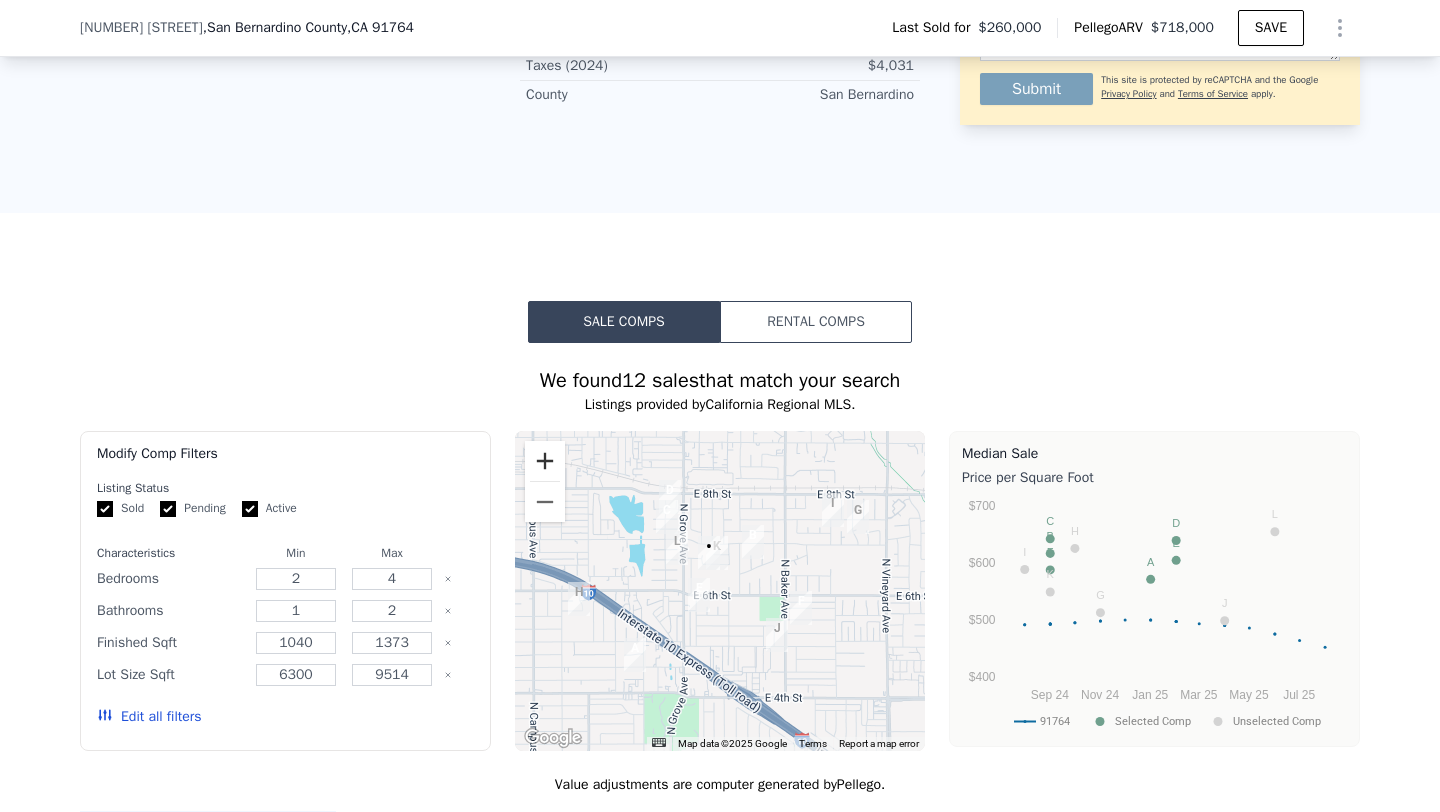 click at bounding box center (545, 461) 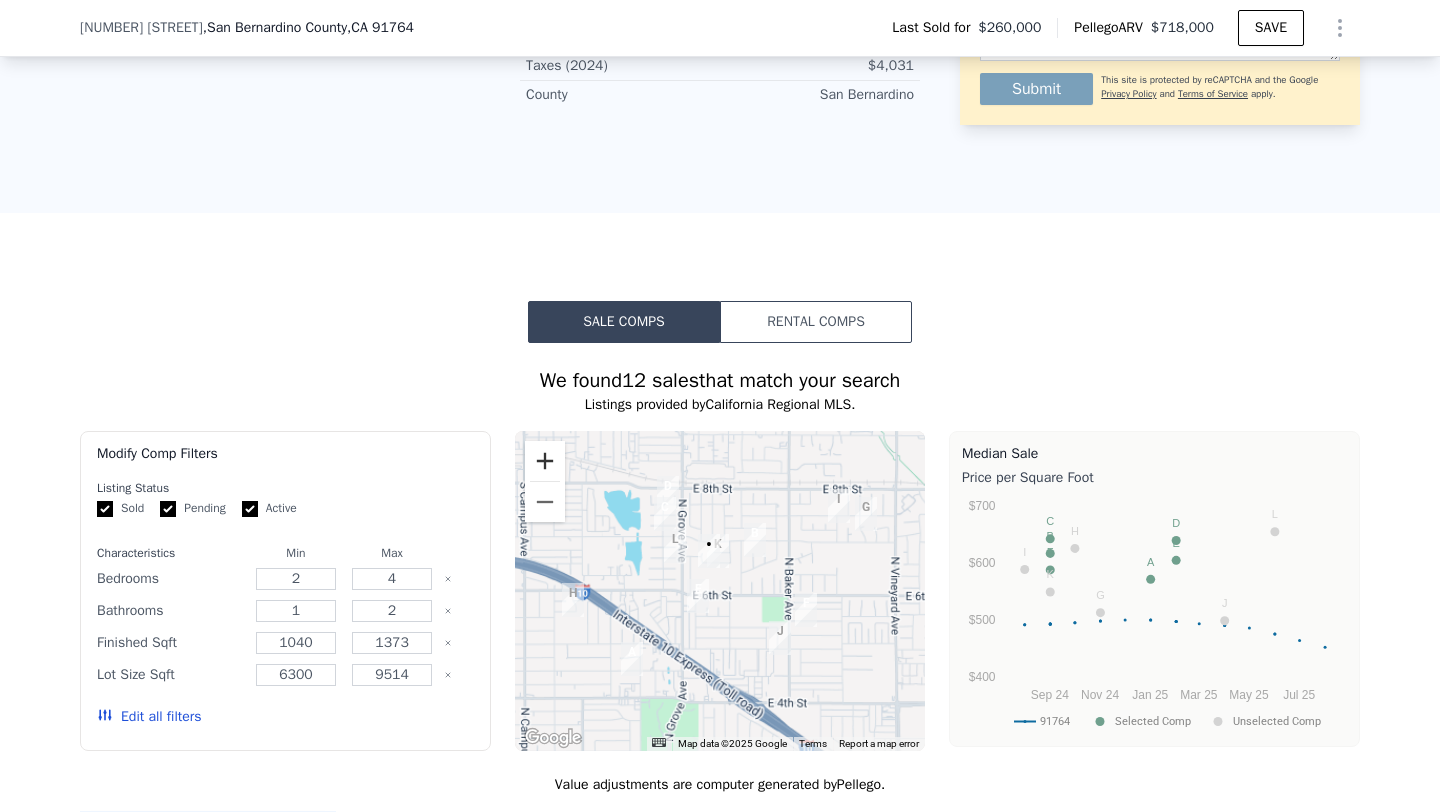 click at bounding box center (545, 461) 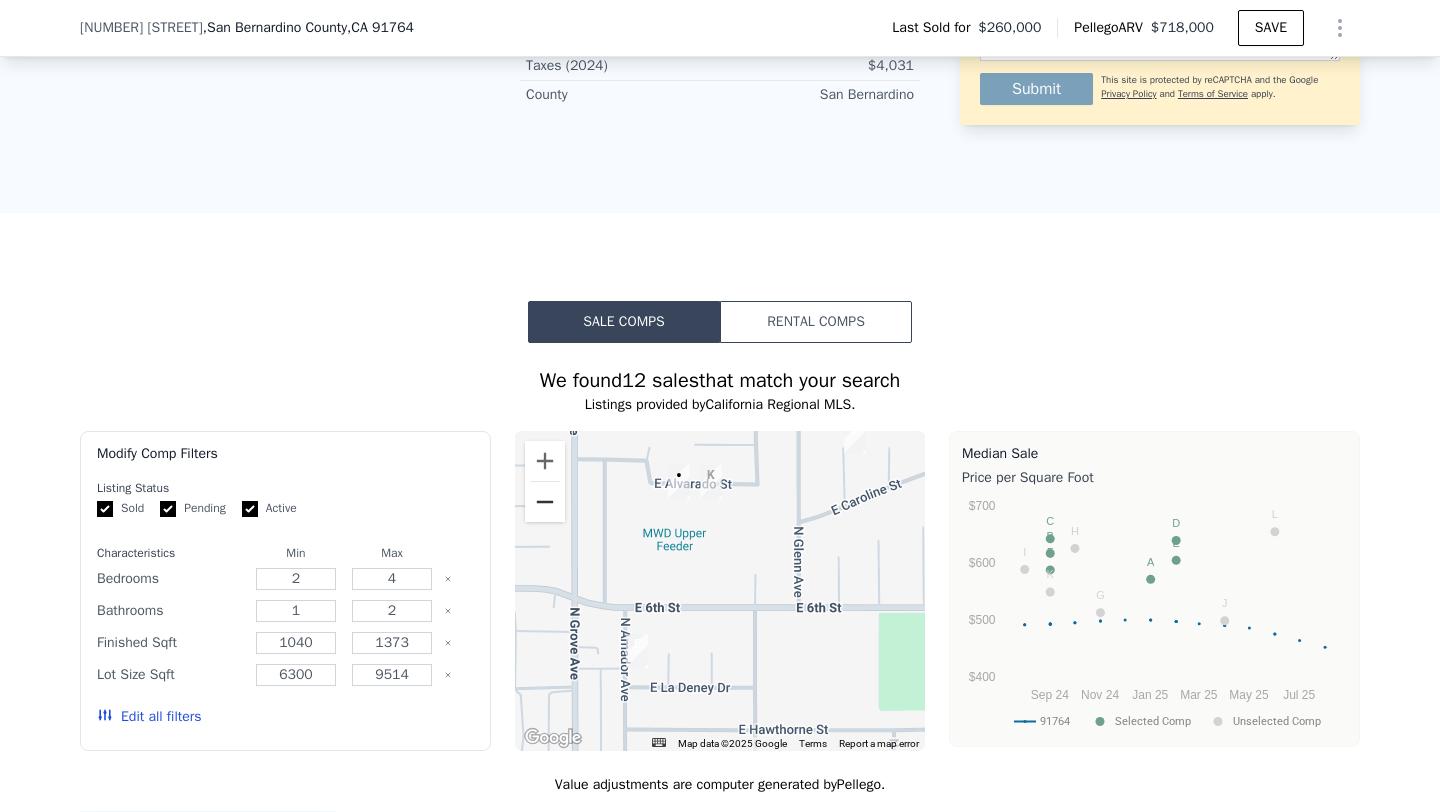 click at bounding box center [545, 502] 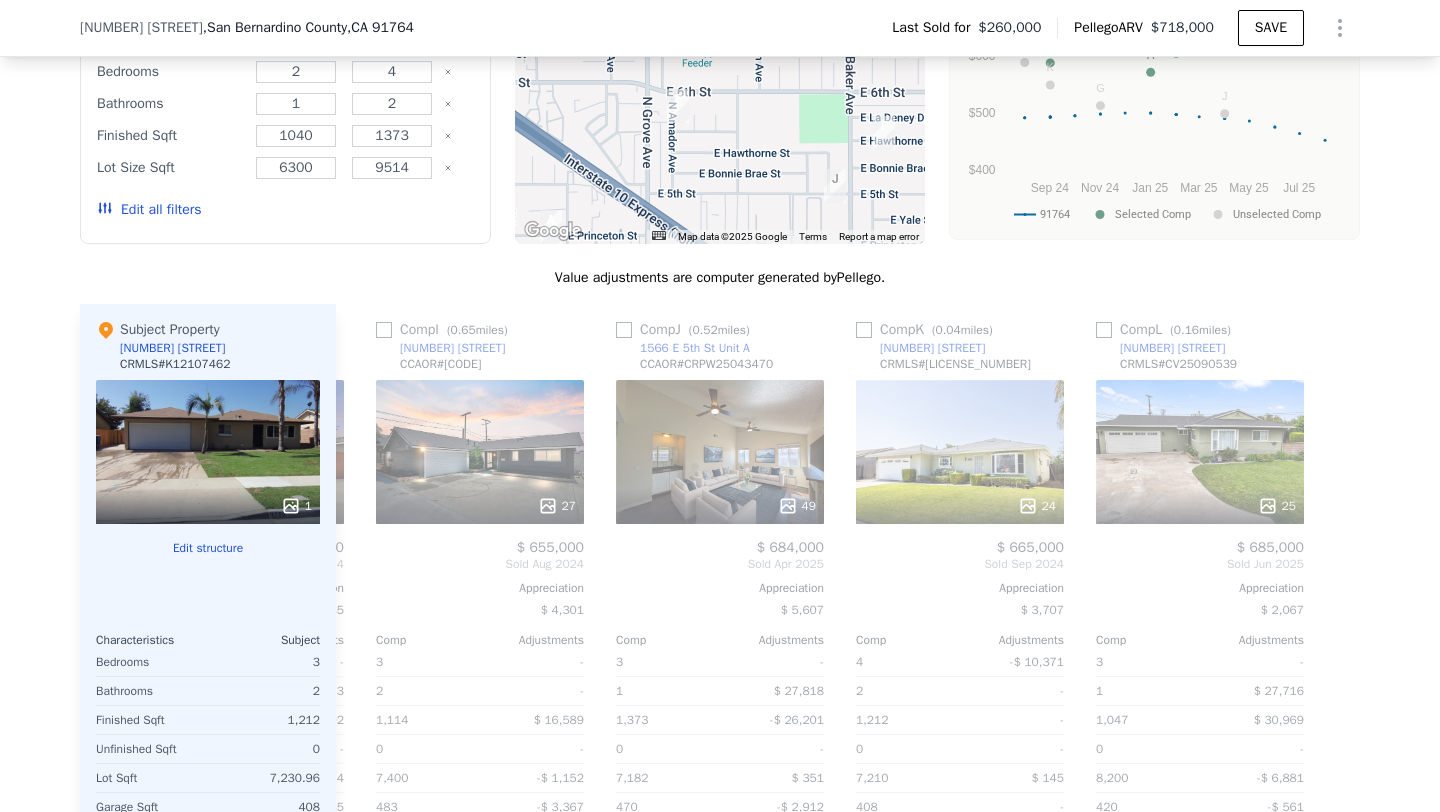 scroll, scrollTop: 1638, scrollLeft: 0, axis: vertical 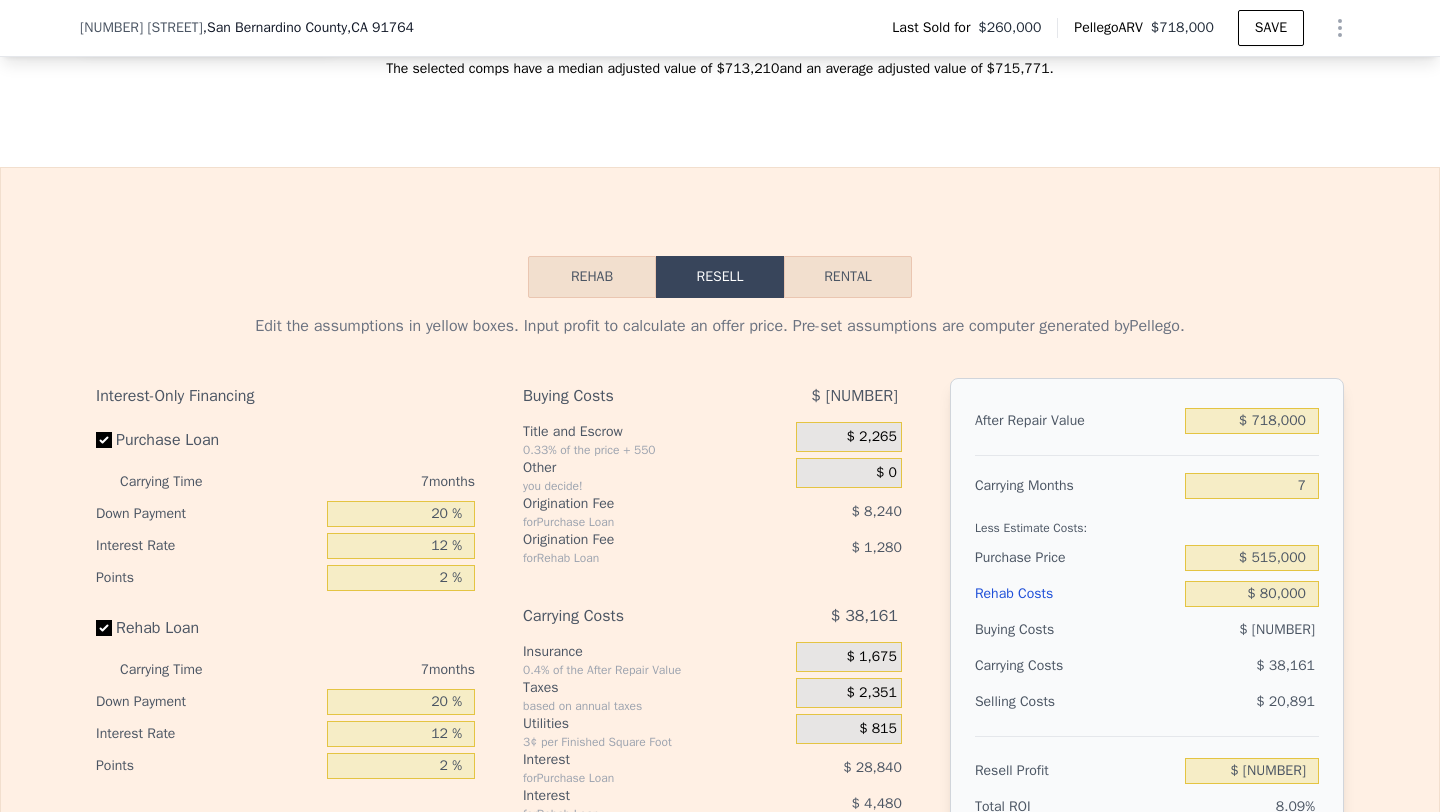 type on "5" 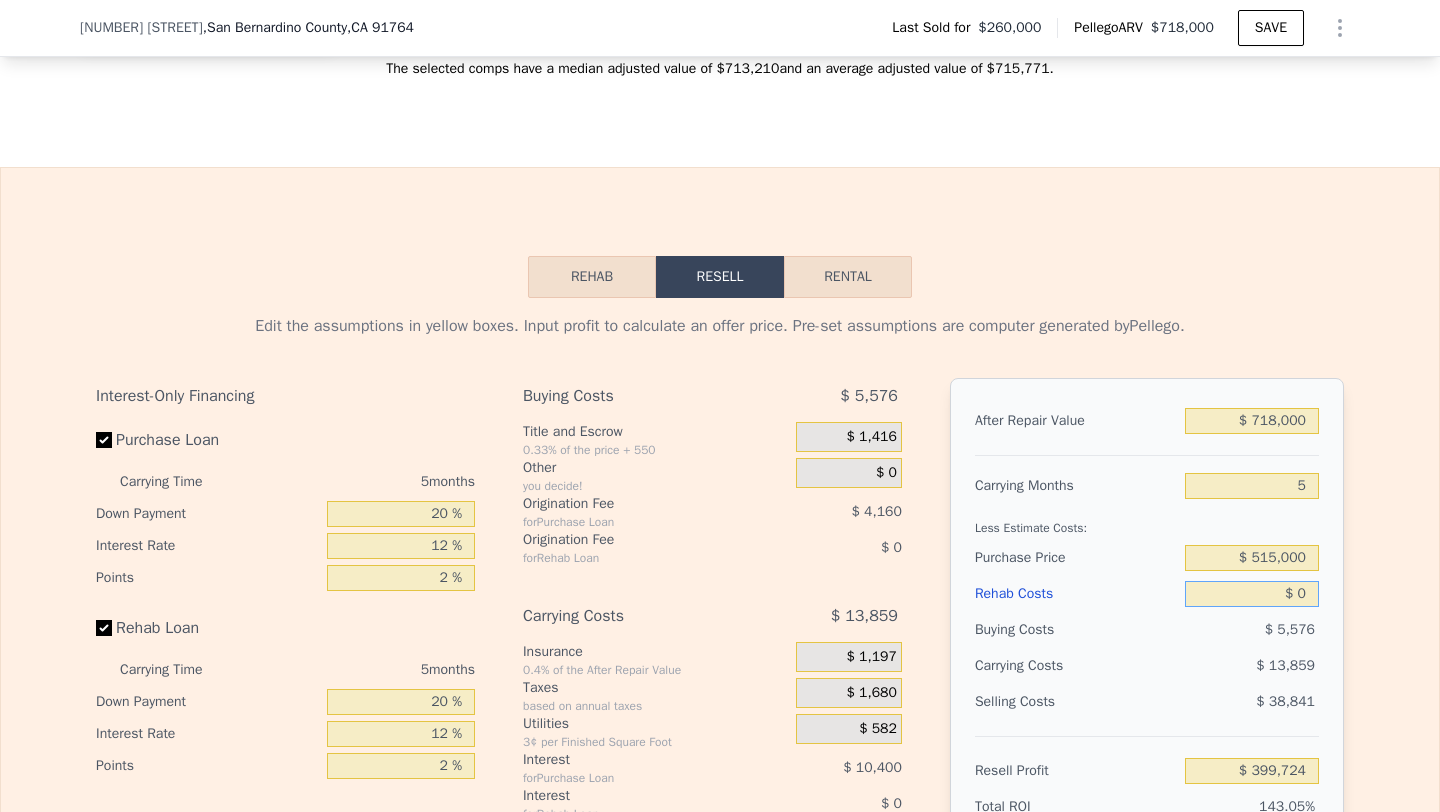 click on "$ 0" at bounding box center (1252, 594) 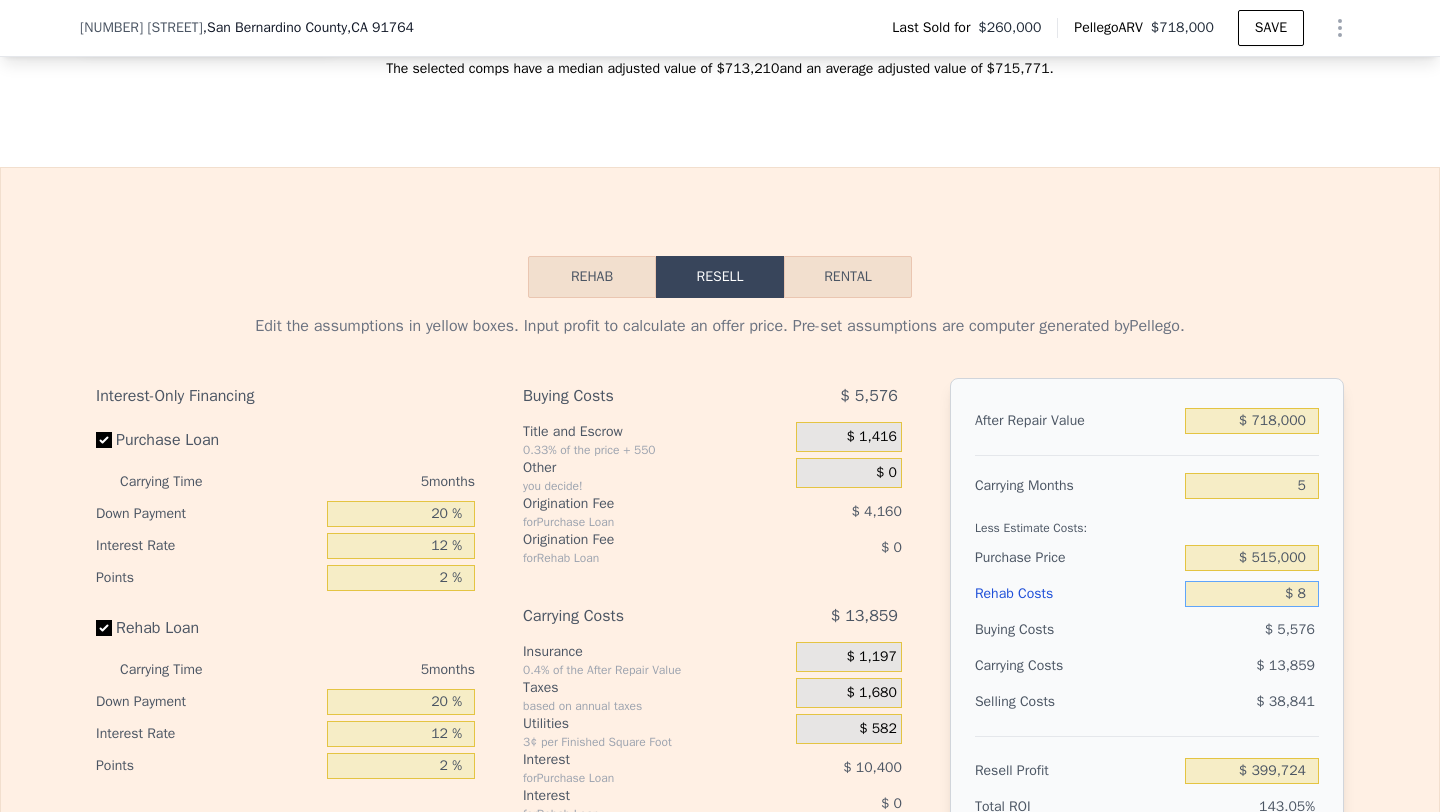 type on "$ 399,716" 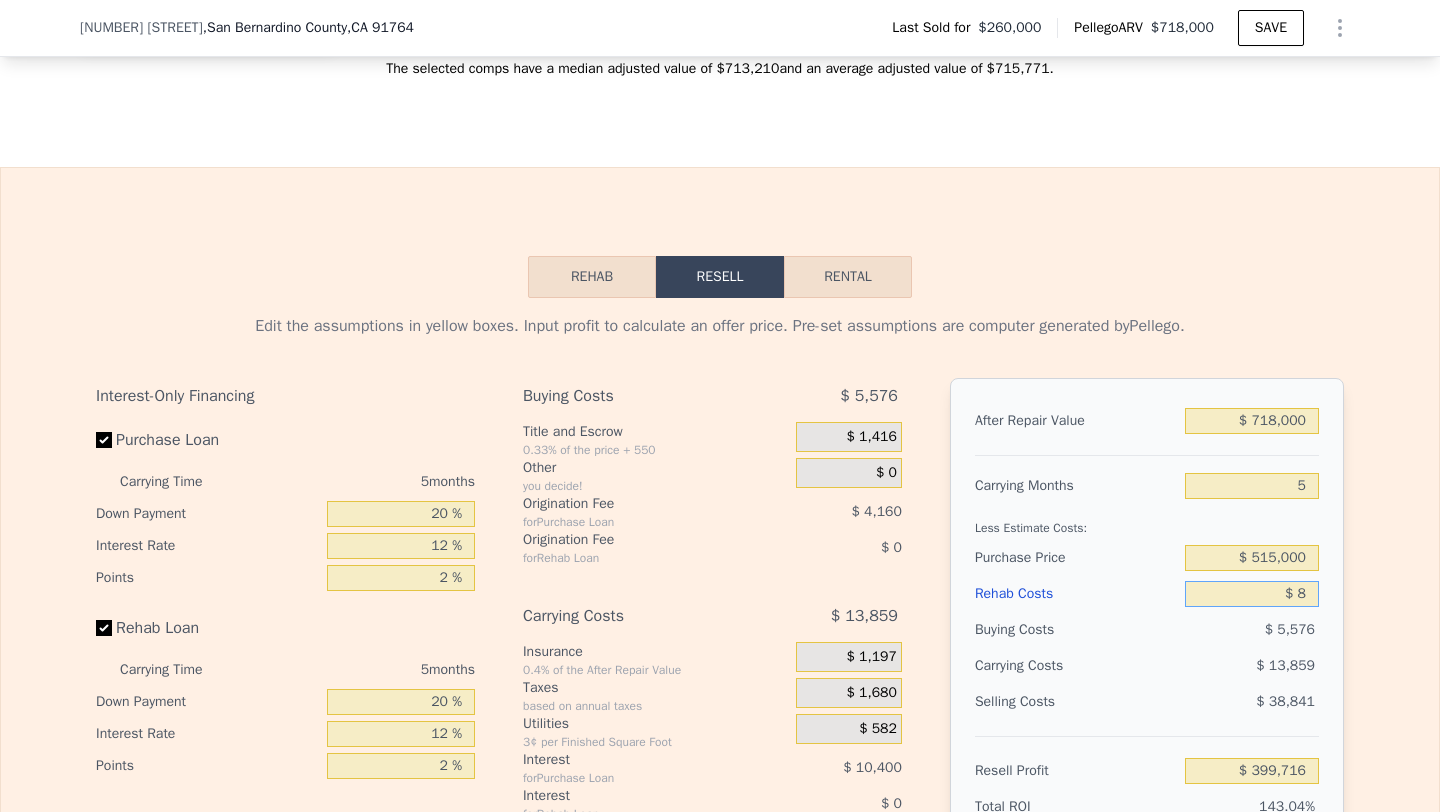 type on "$ 80" 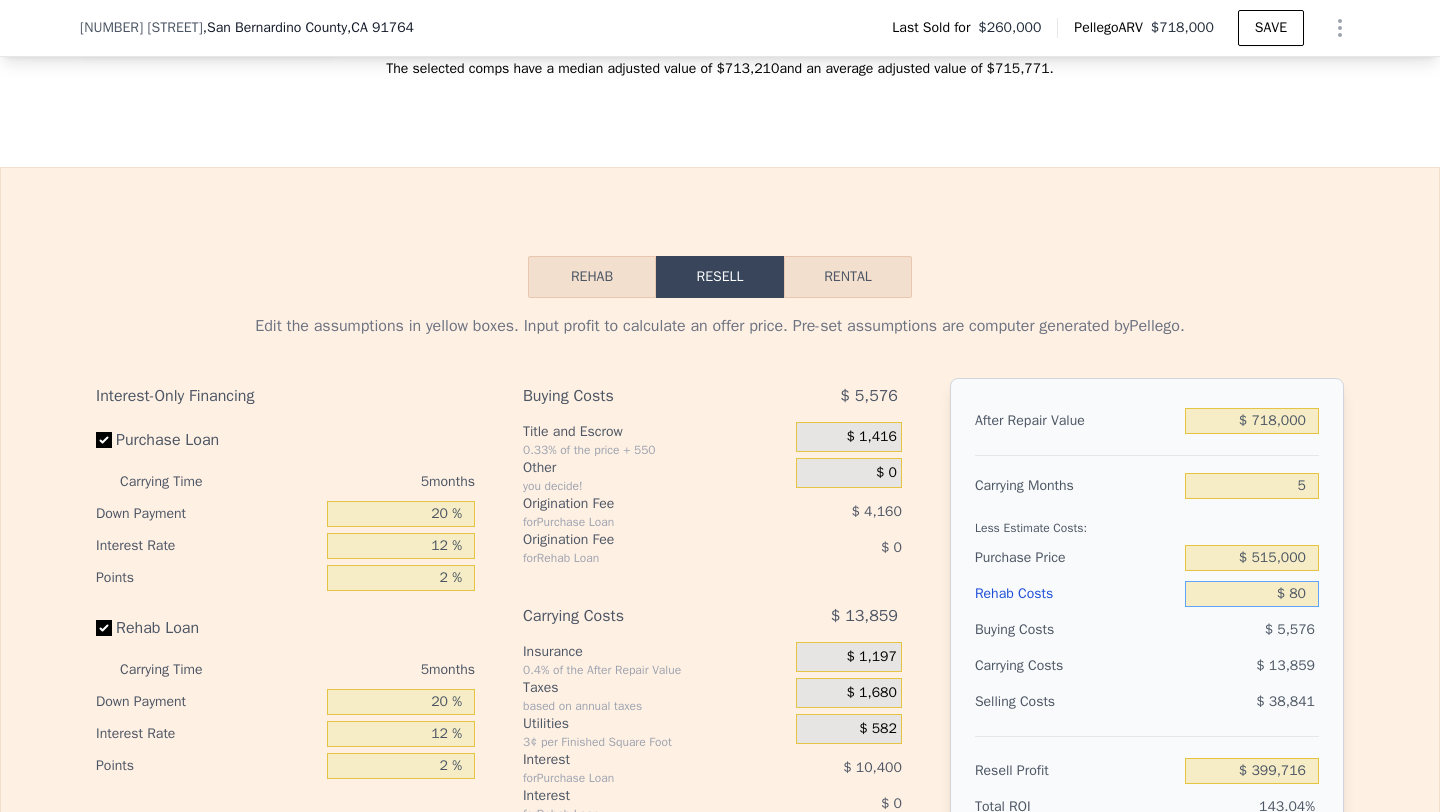 type on "$ 399,638" 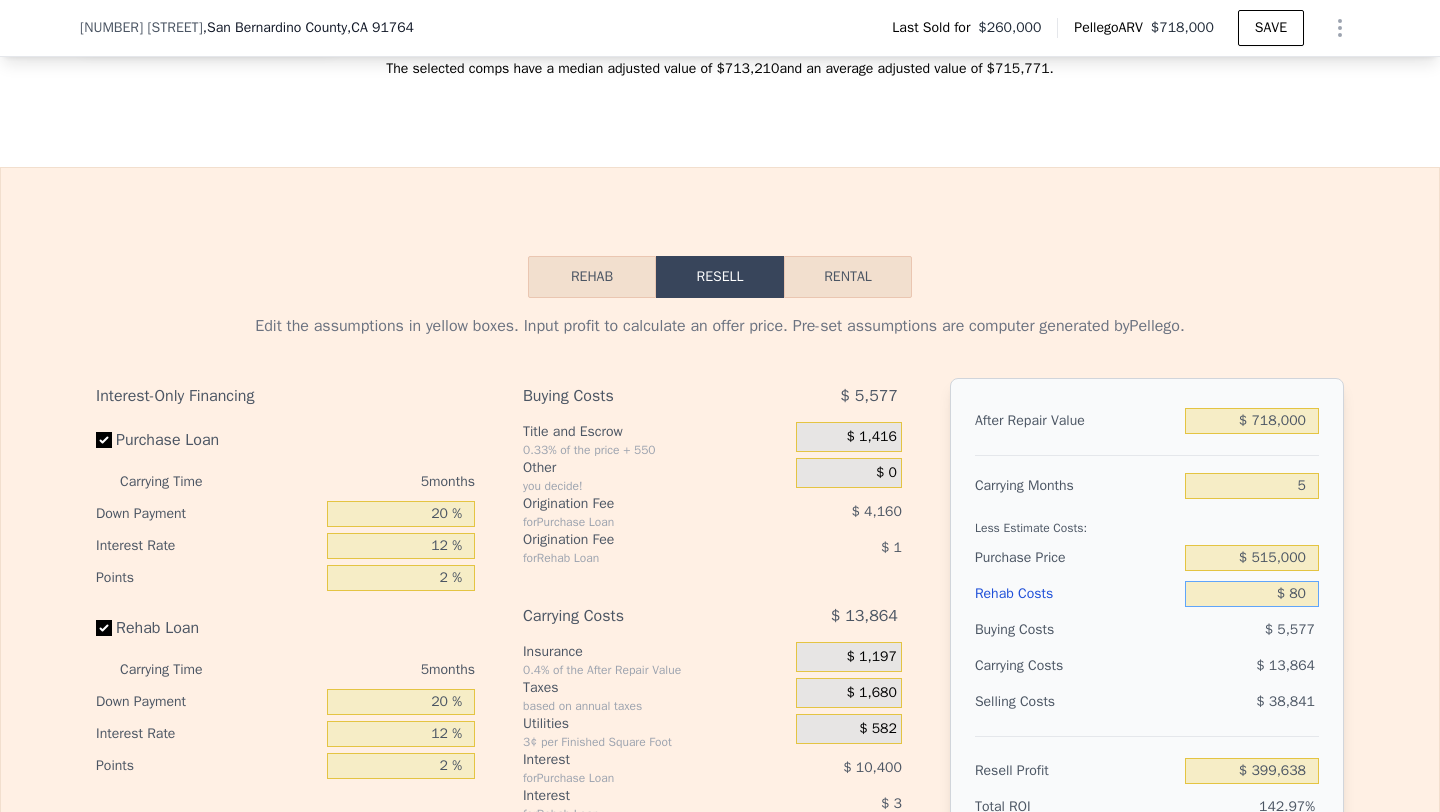 type on "$ 800" 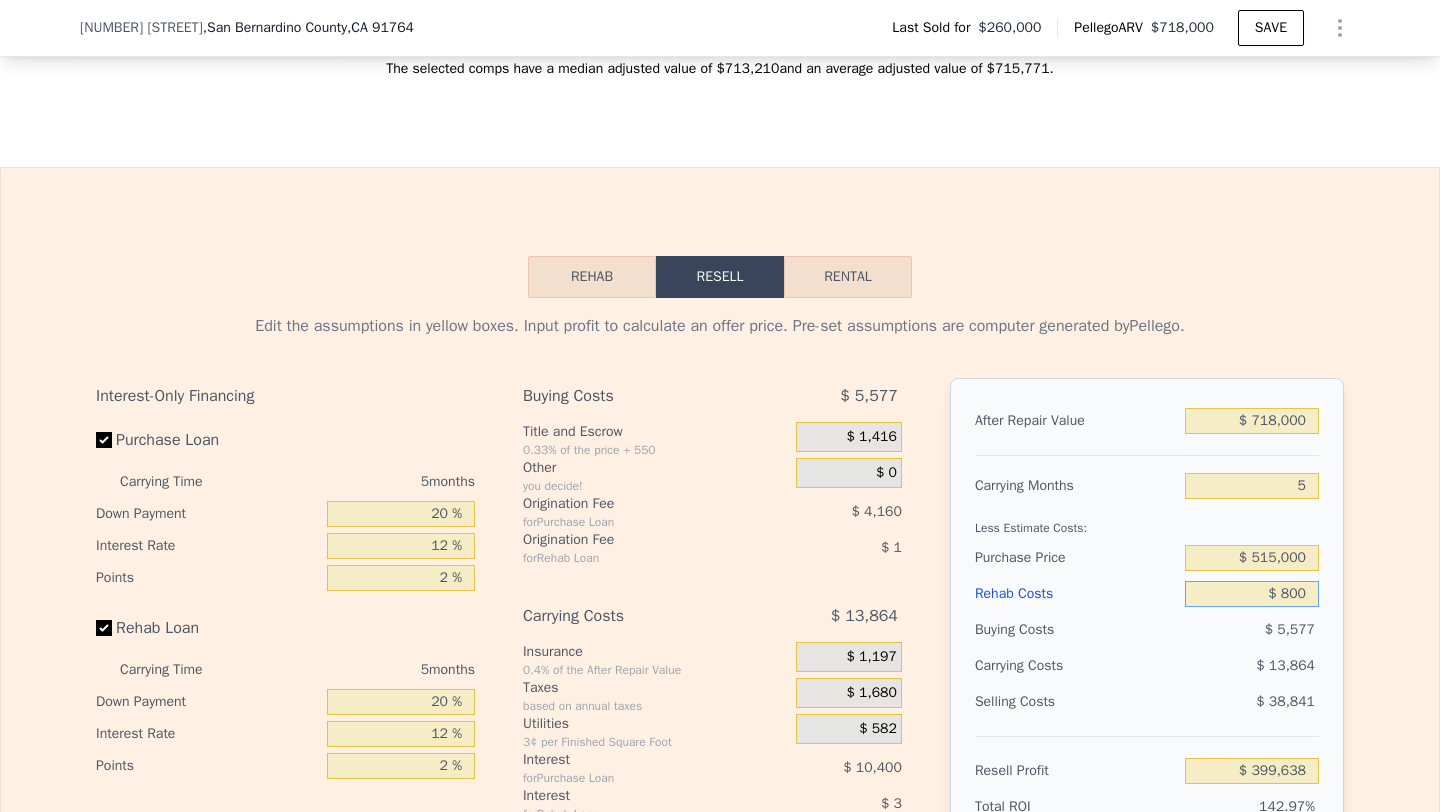 type on "$ 398,881" 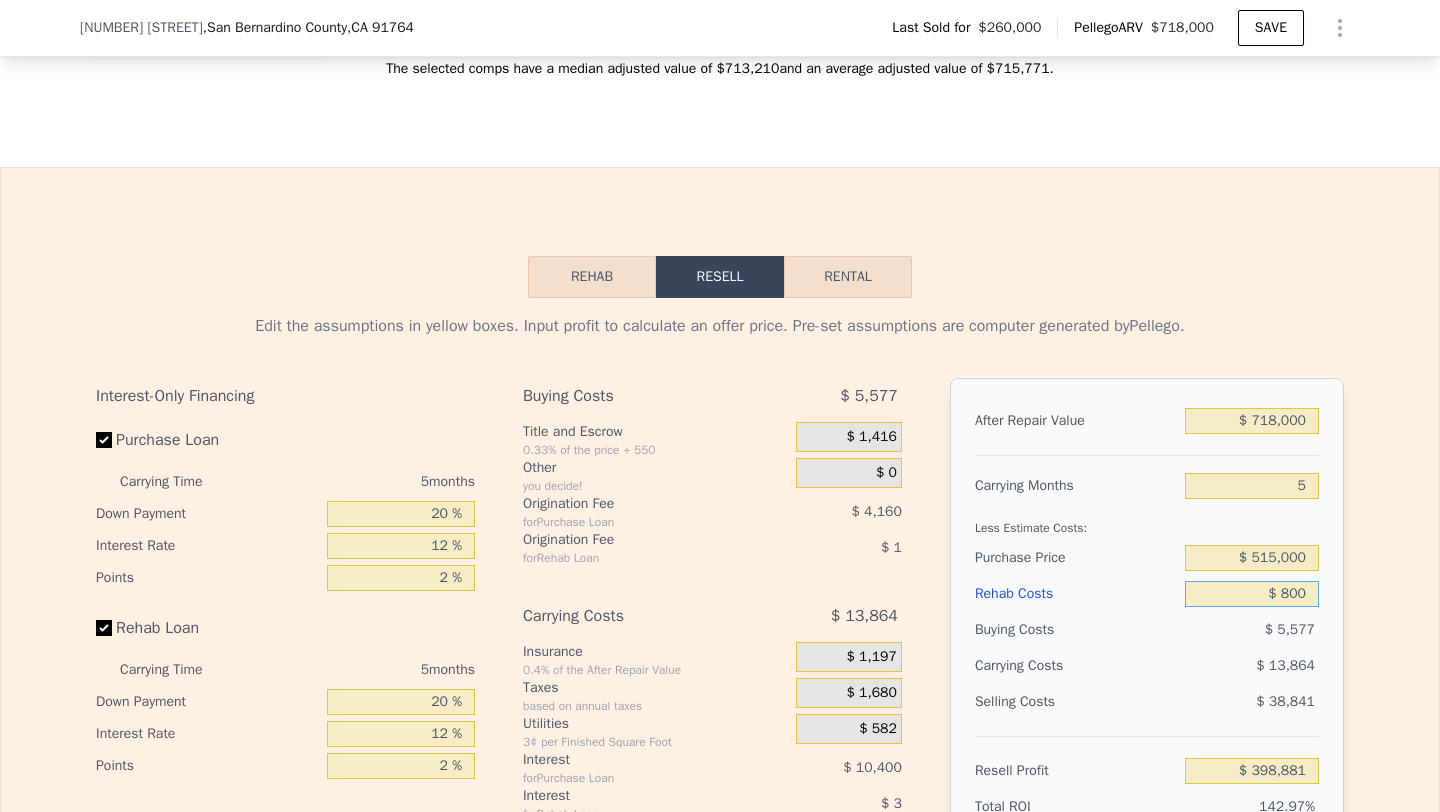 type on "$ 8,000" 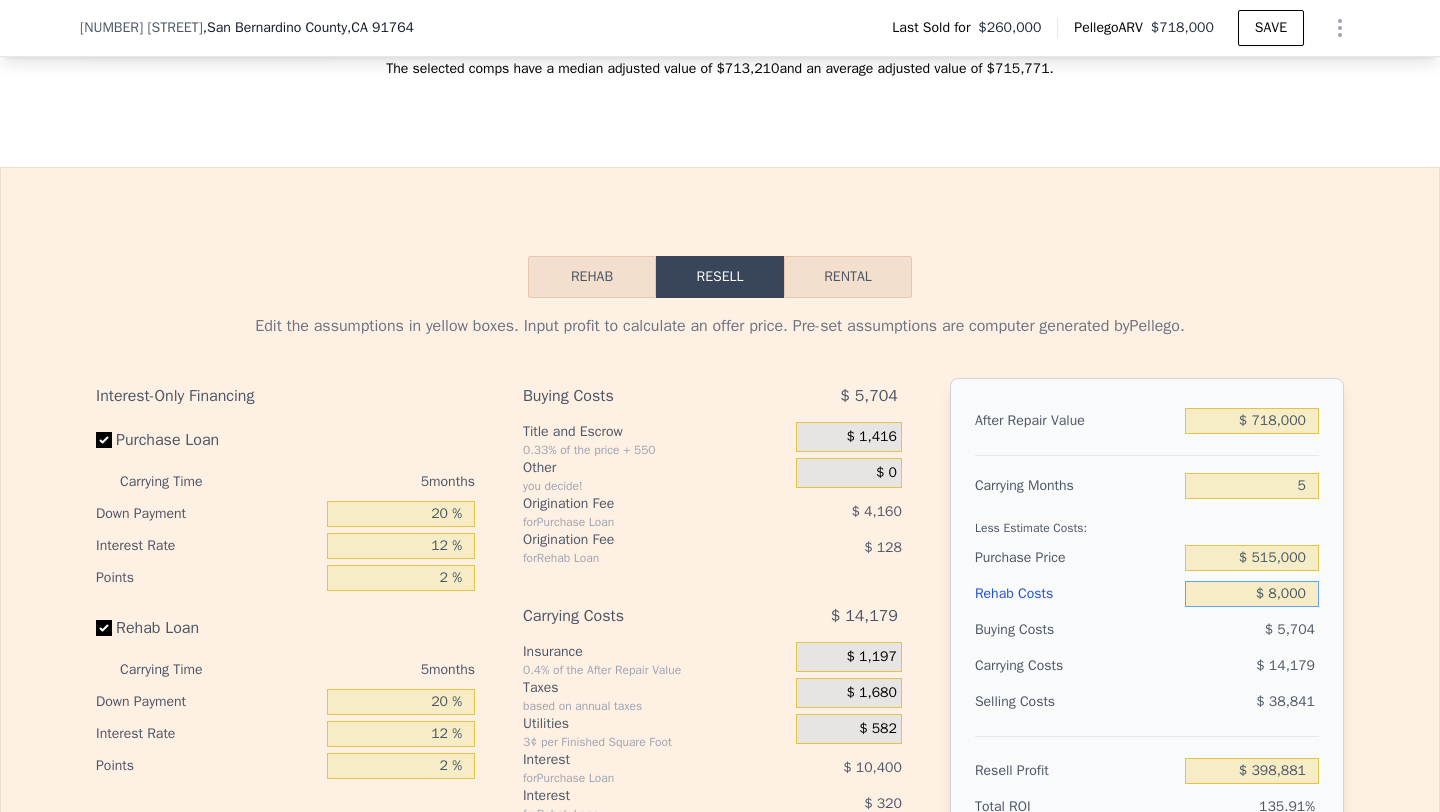 type on "$ [NUMBER]" 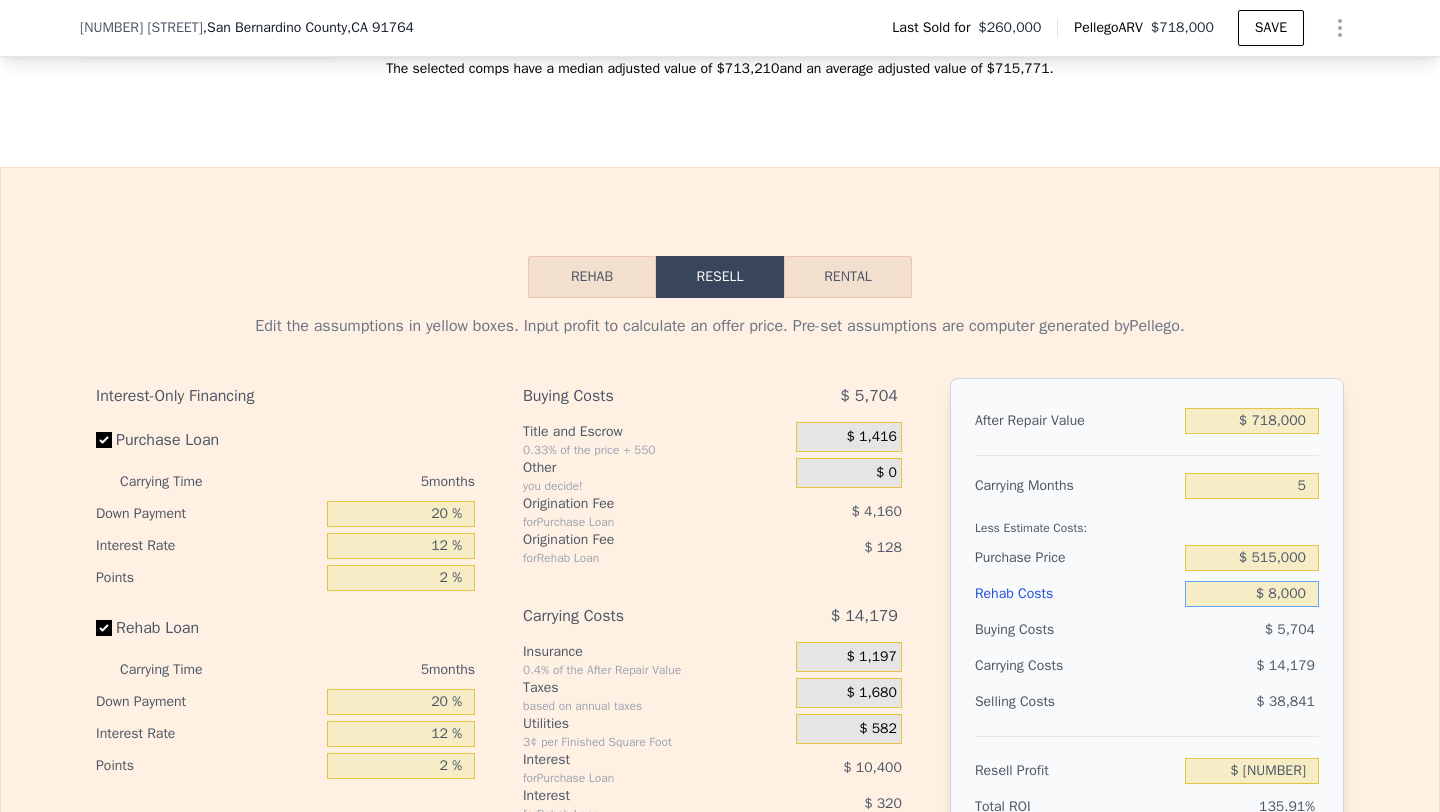 type on "$ 80,000" 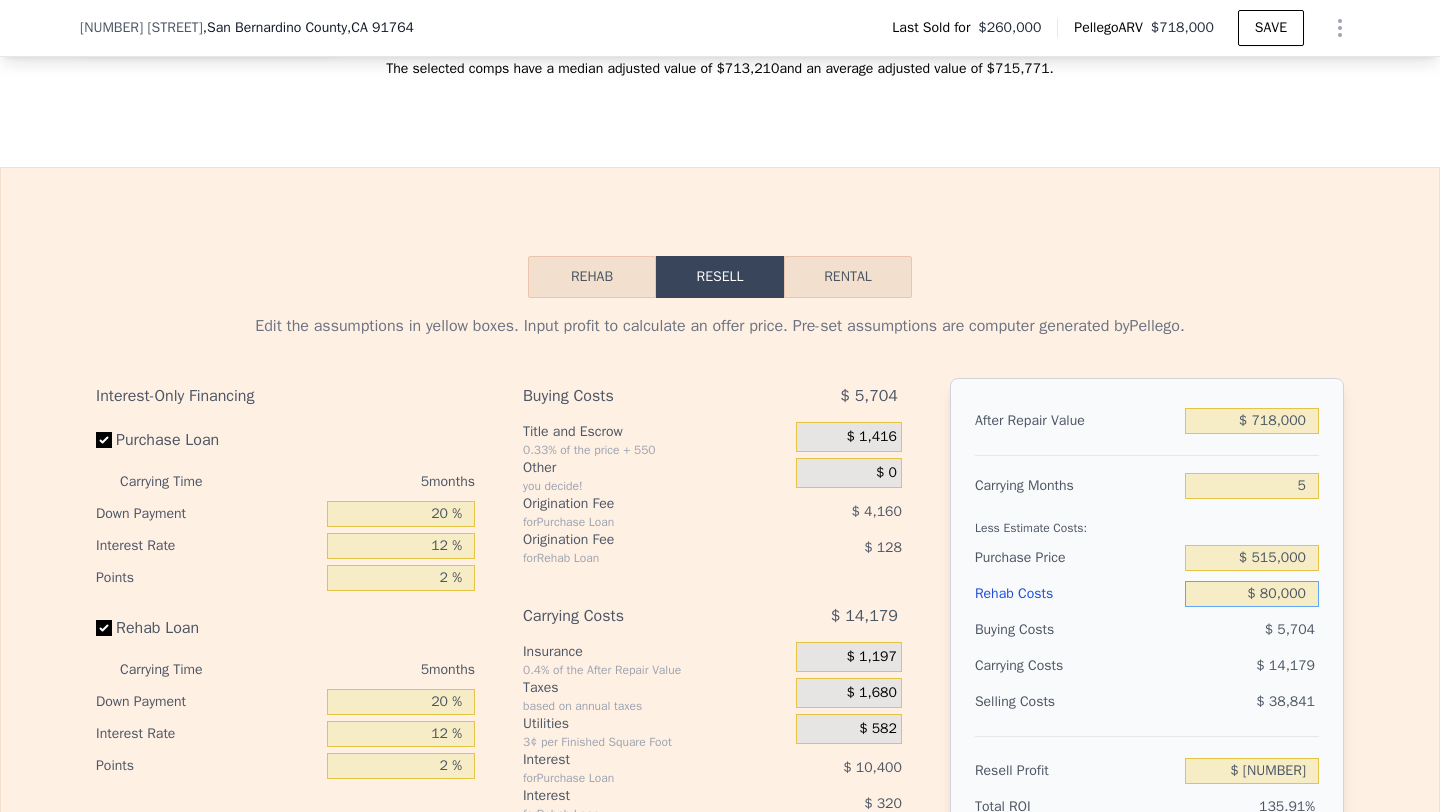 type on "$ 315,244" 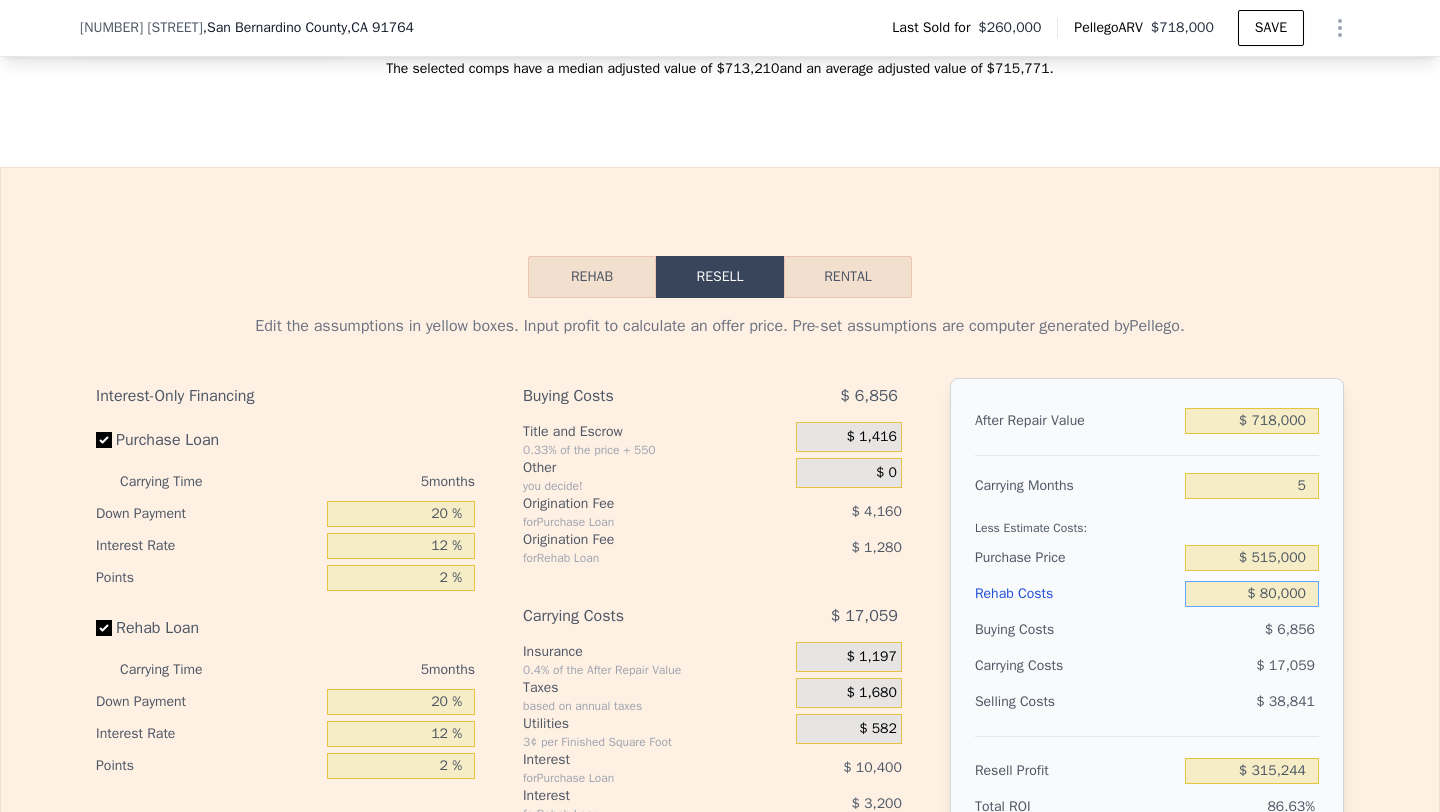 type on "$ 80,000" 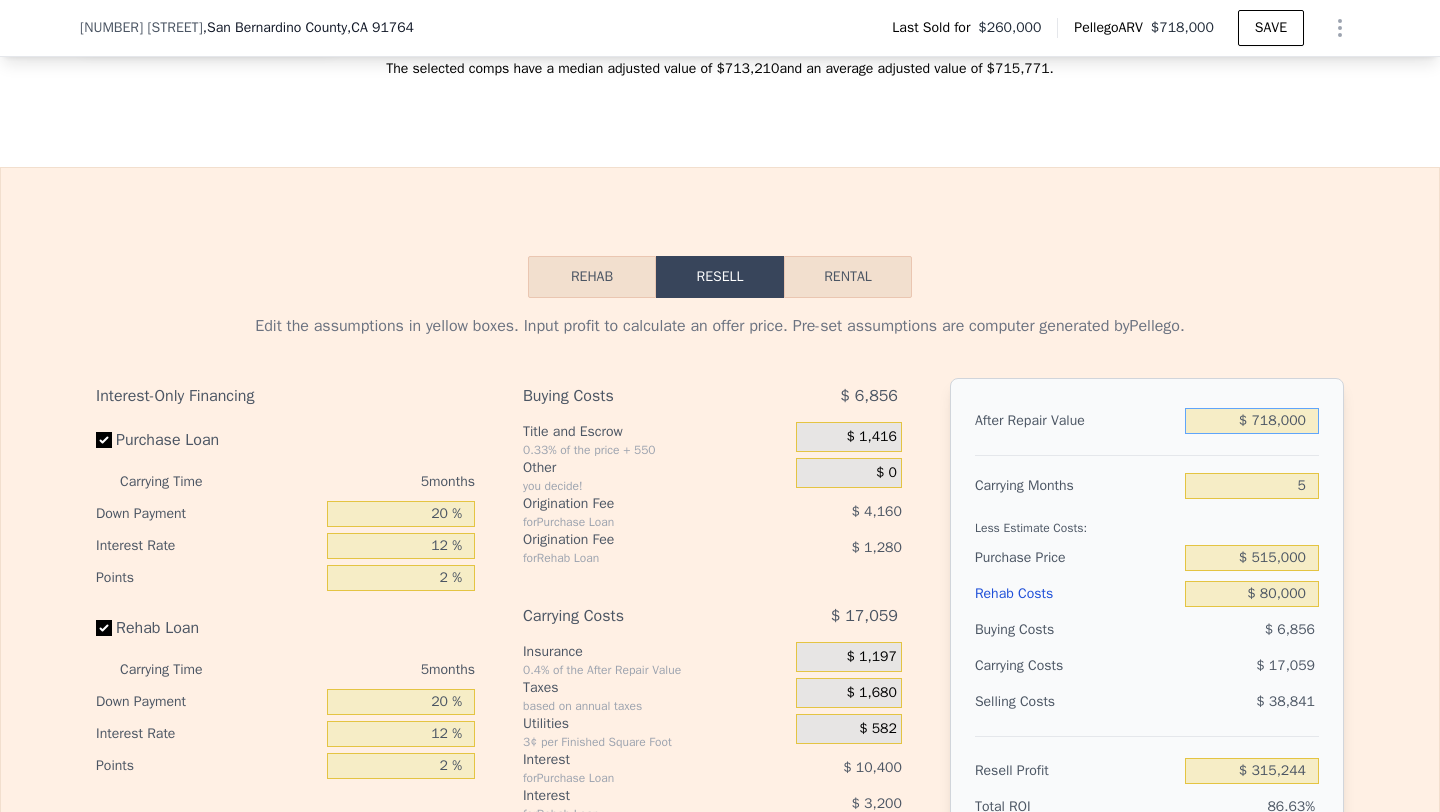 click on "$ 718,000" at bounding box center (1252, 421) 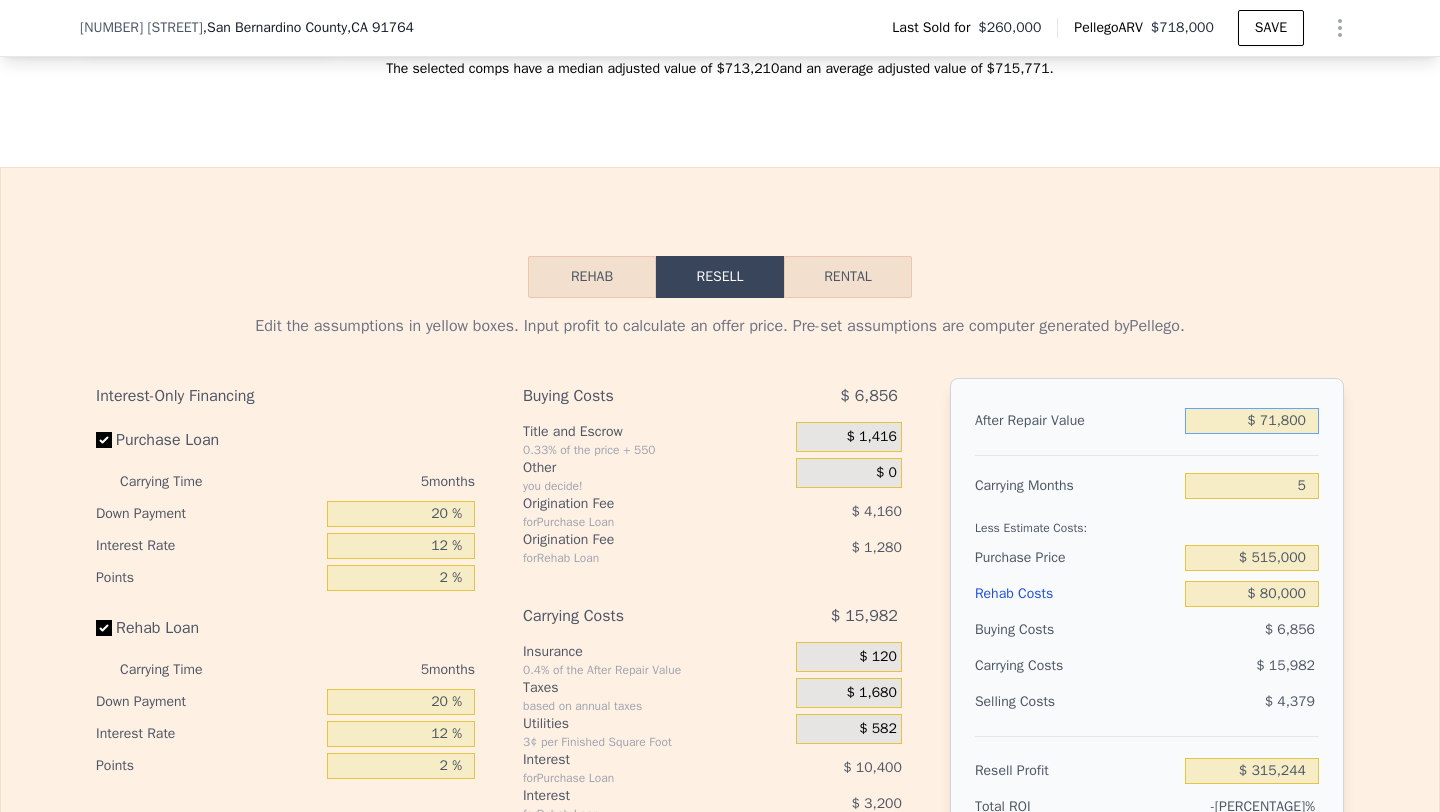 type on "-$ 295,417" 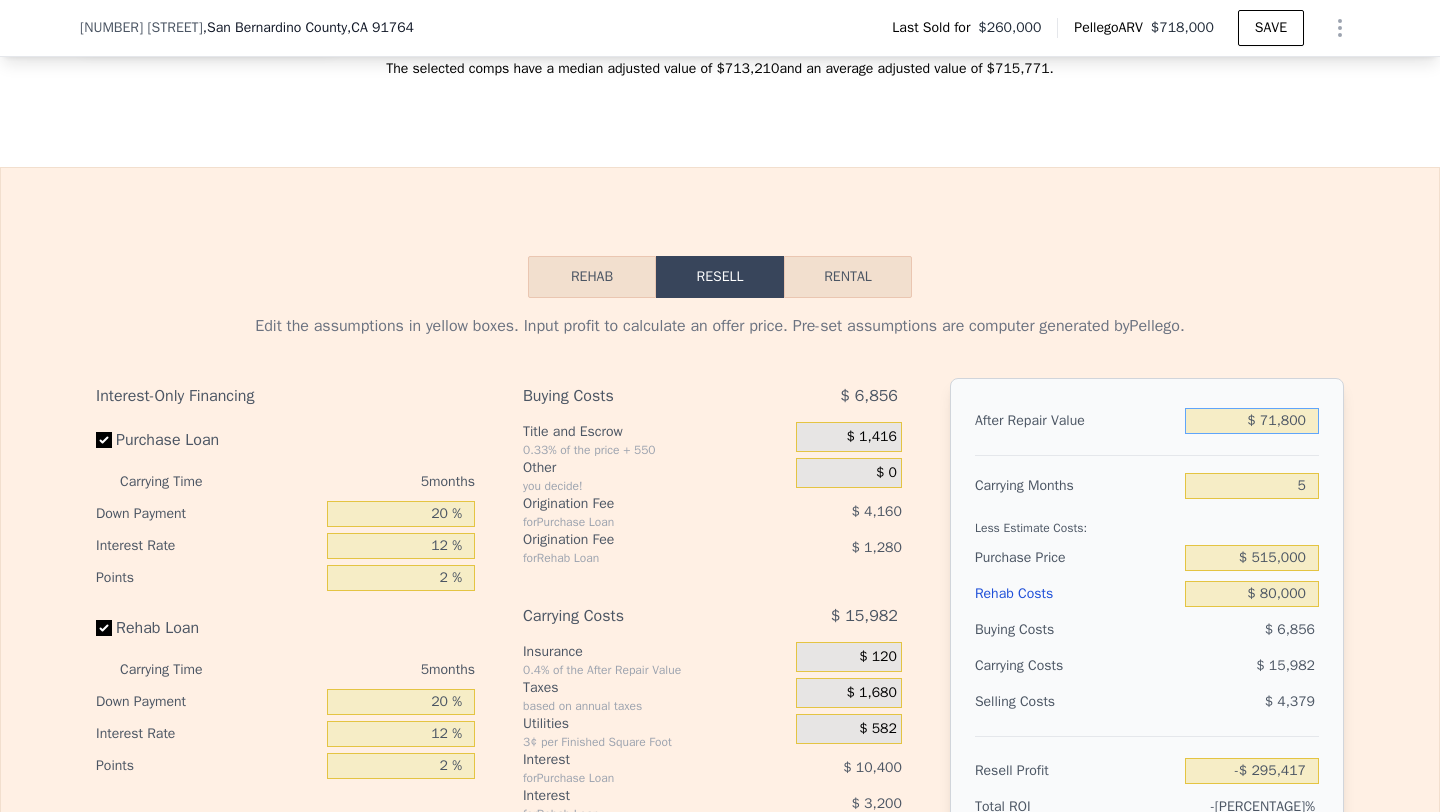 type on "$ 7,180" 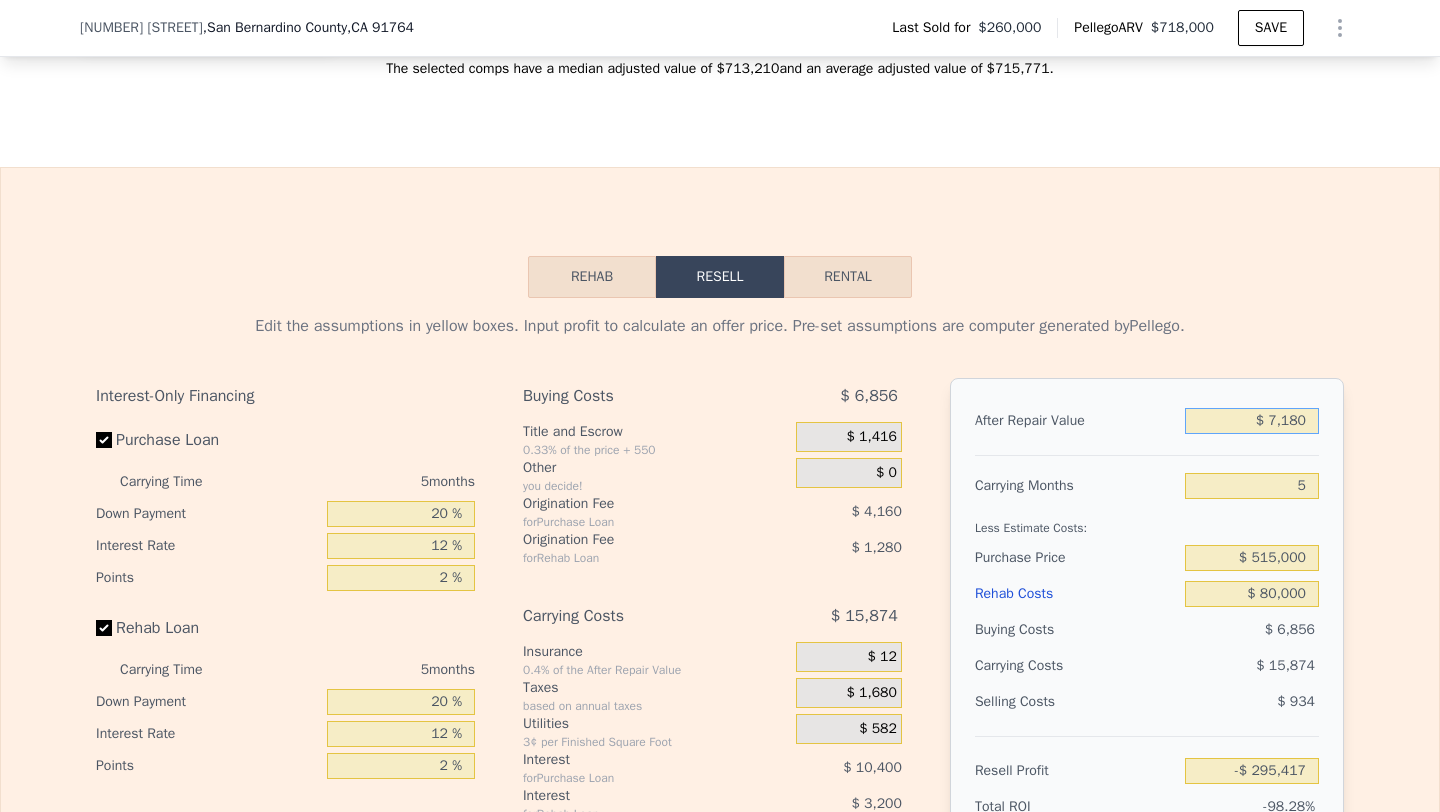 type on "-$ 356,484" 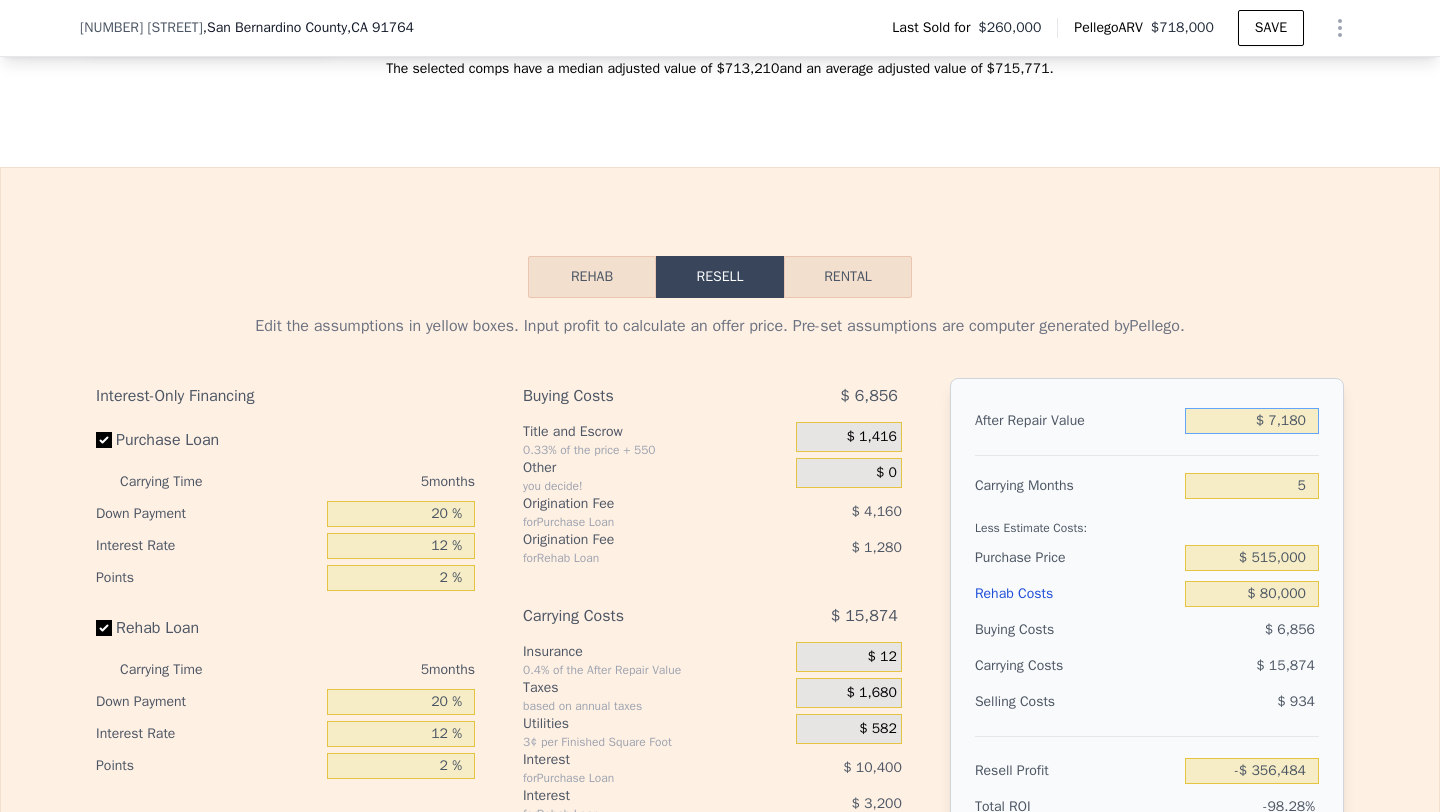 type on "$ 718" 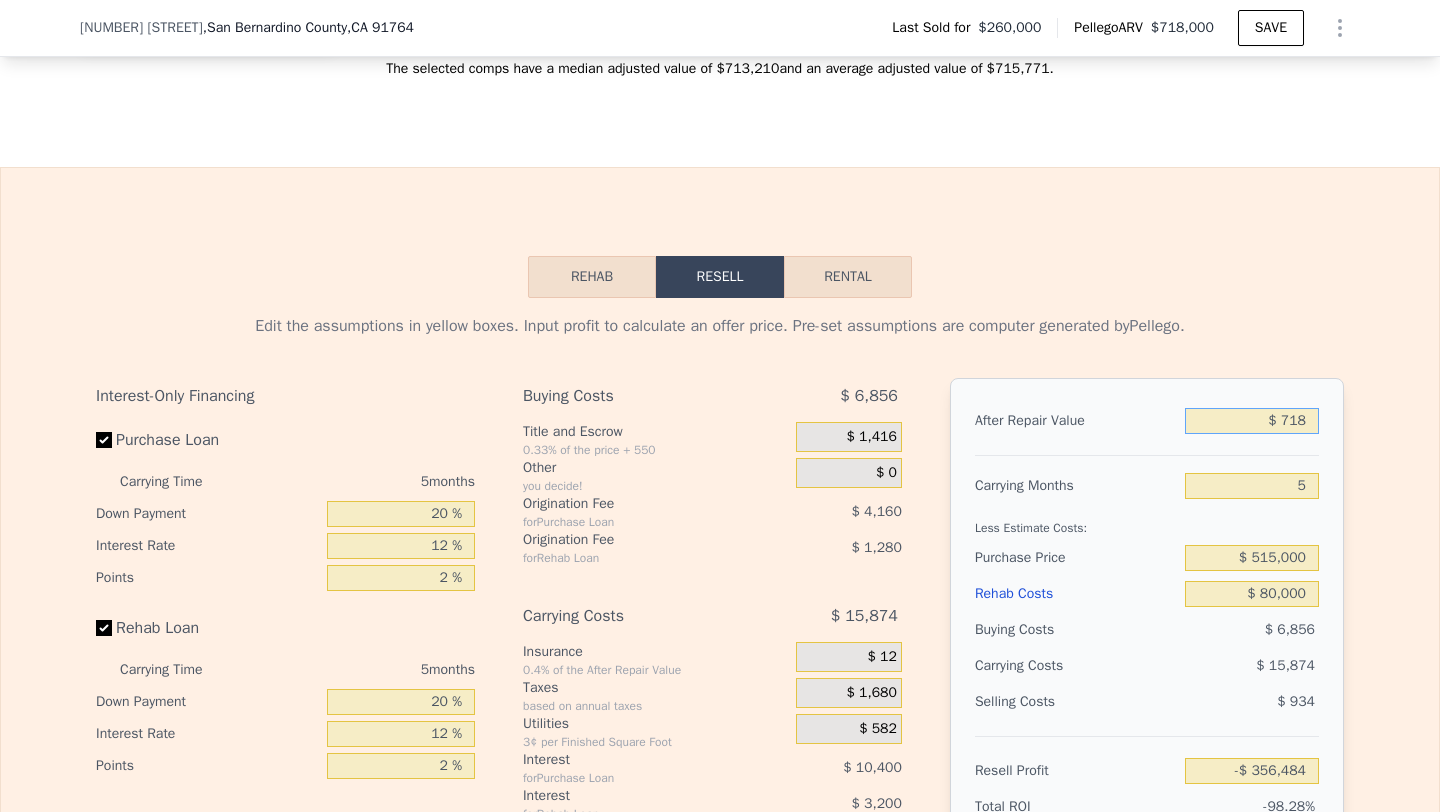 type on "-$ 362,589" 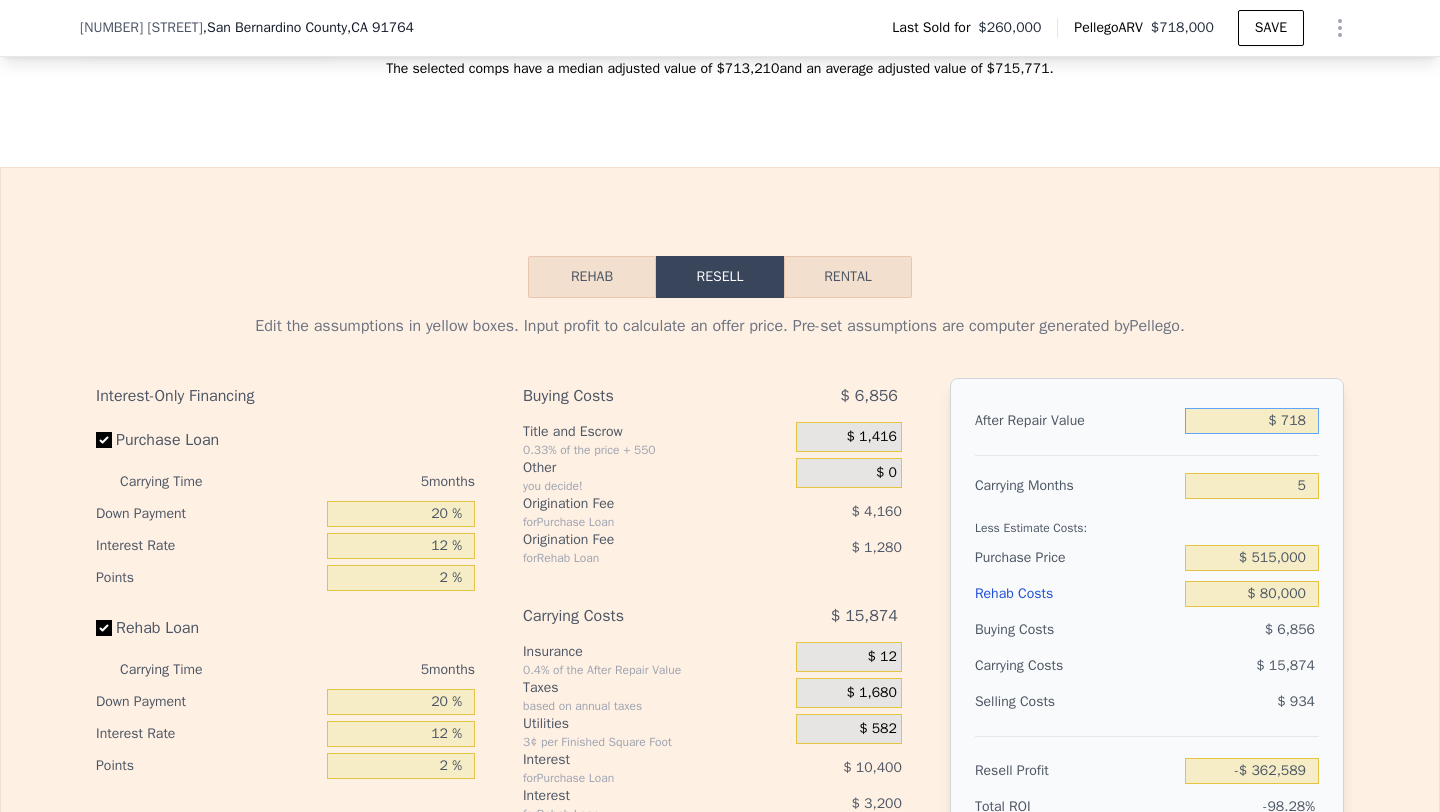 type on "$ 71" 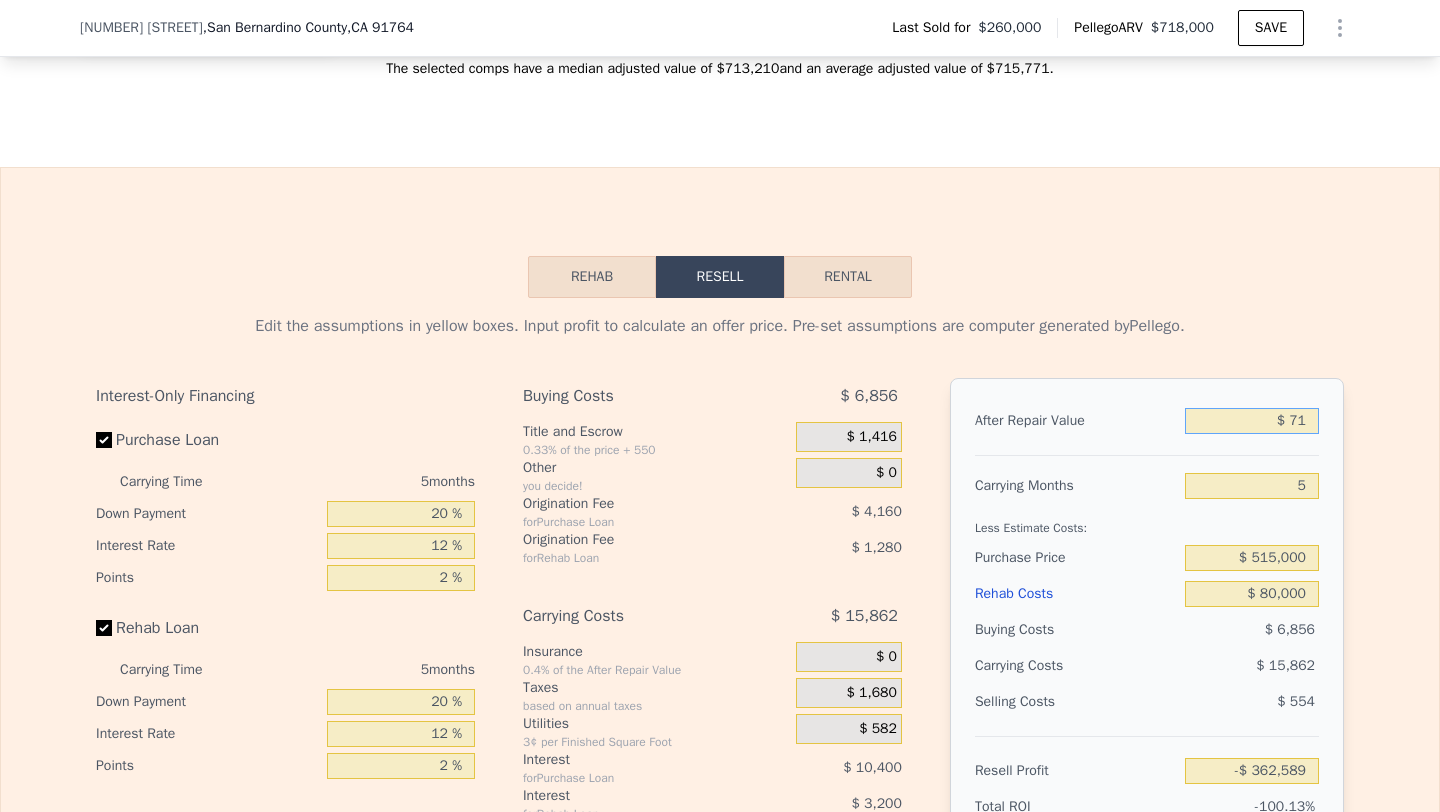 type on "-$ 363,201" 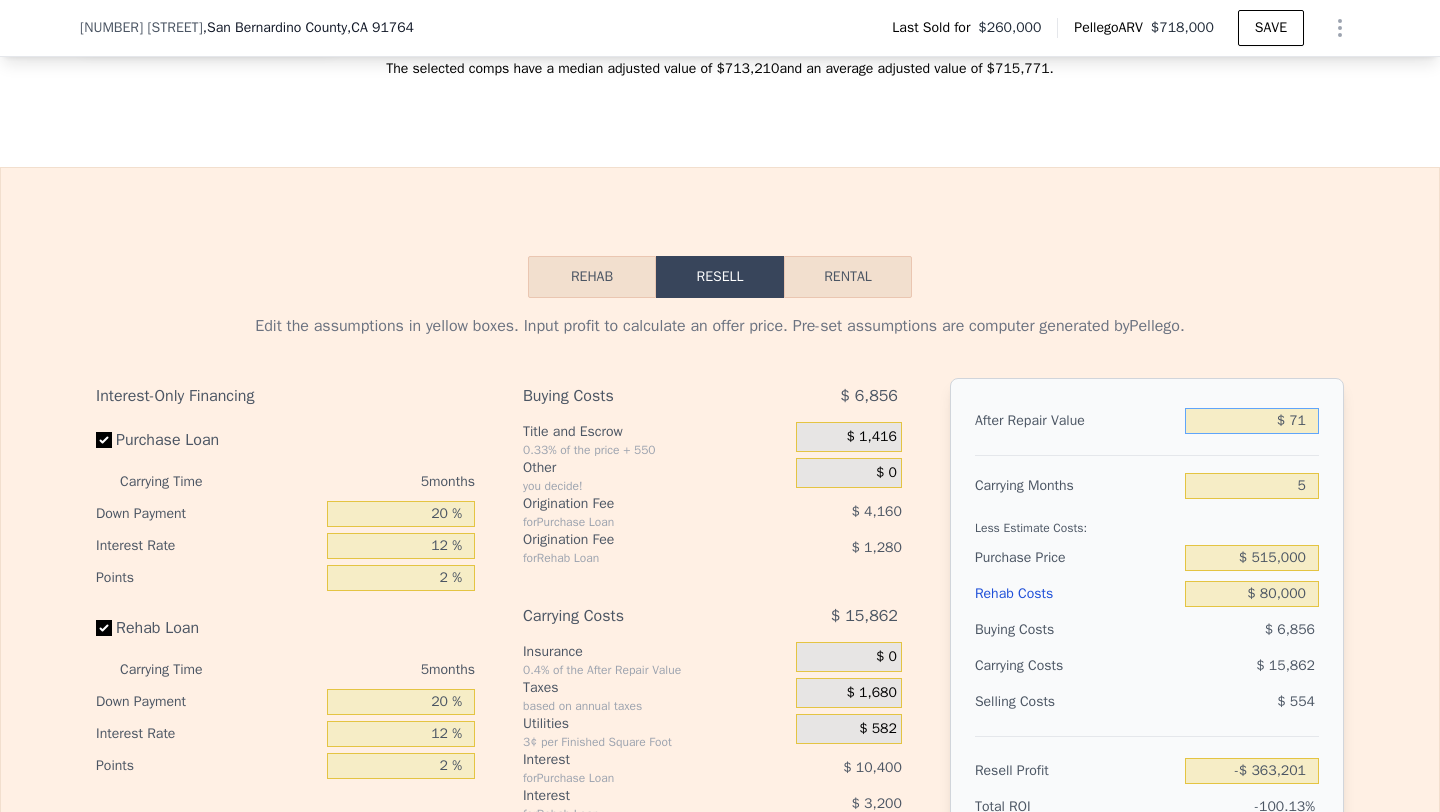 type on "$ 7" 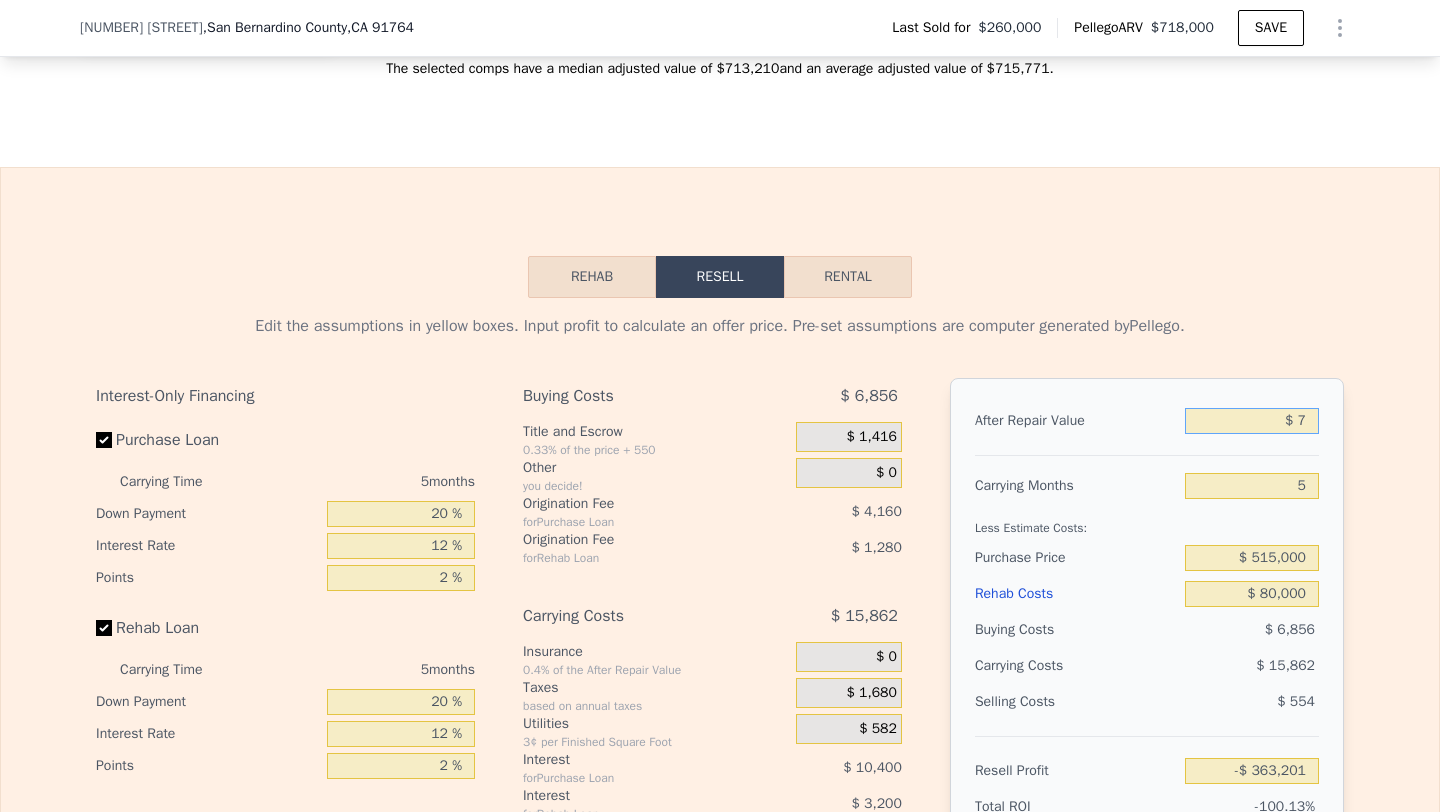 type on "-$ 363,261" 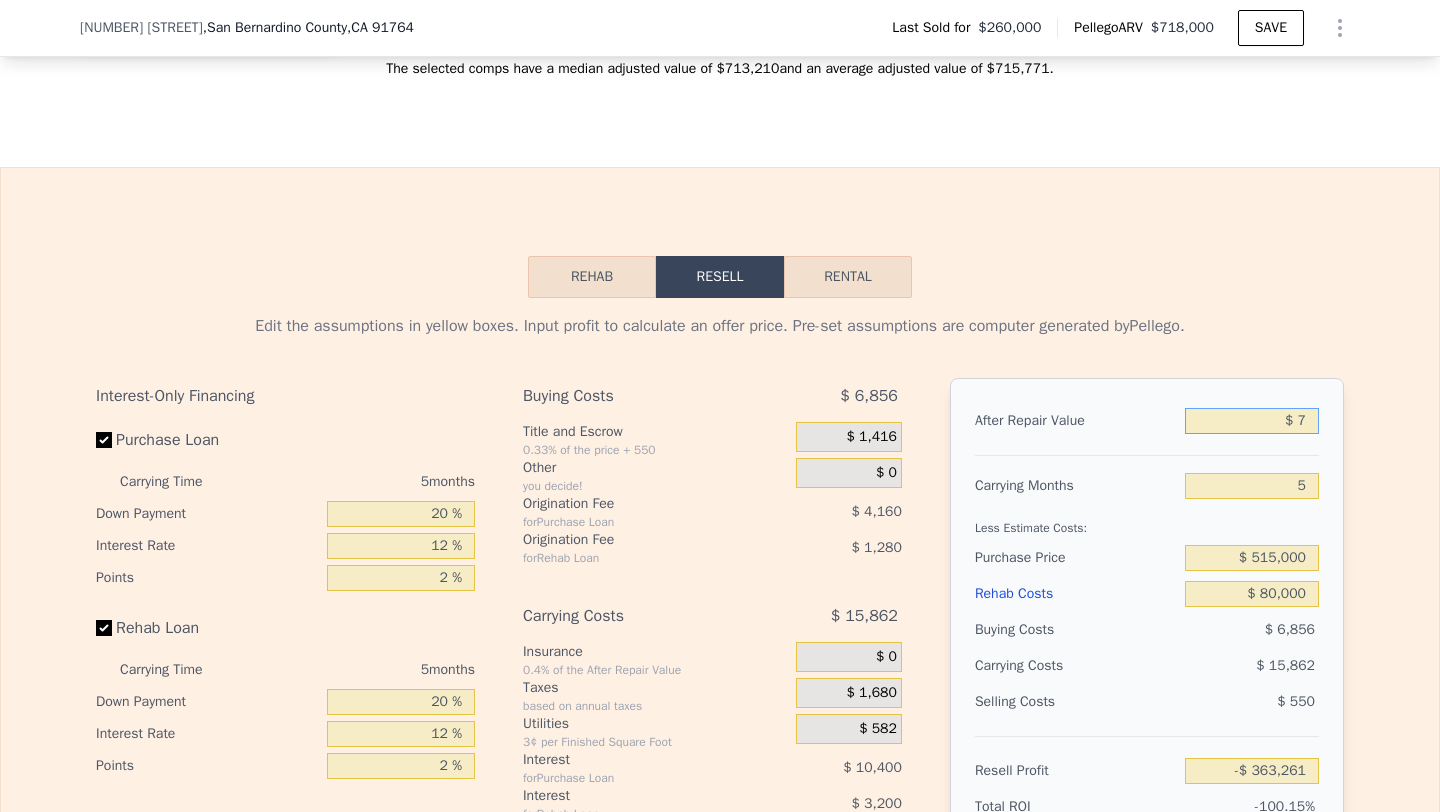 type on "$ 70" 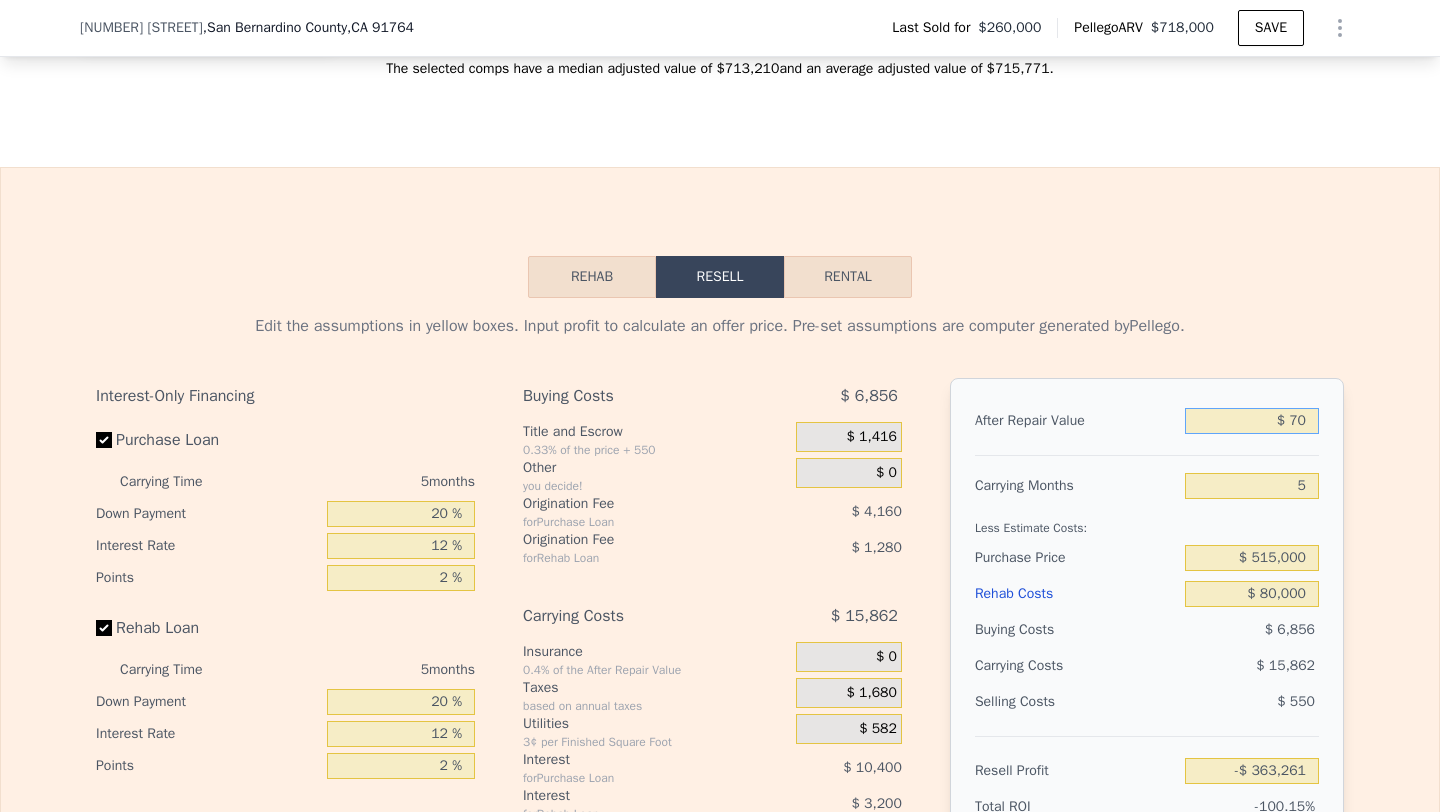 type on "-$ 363,202" 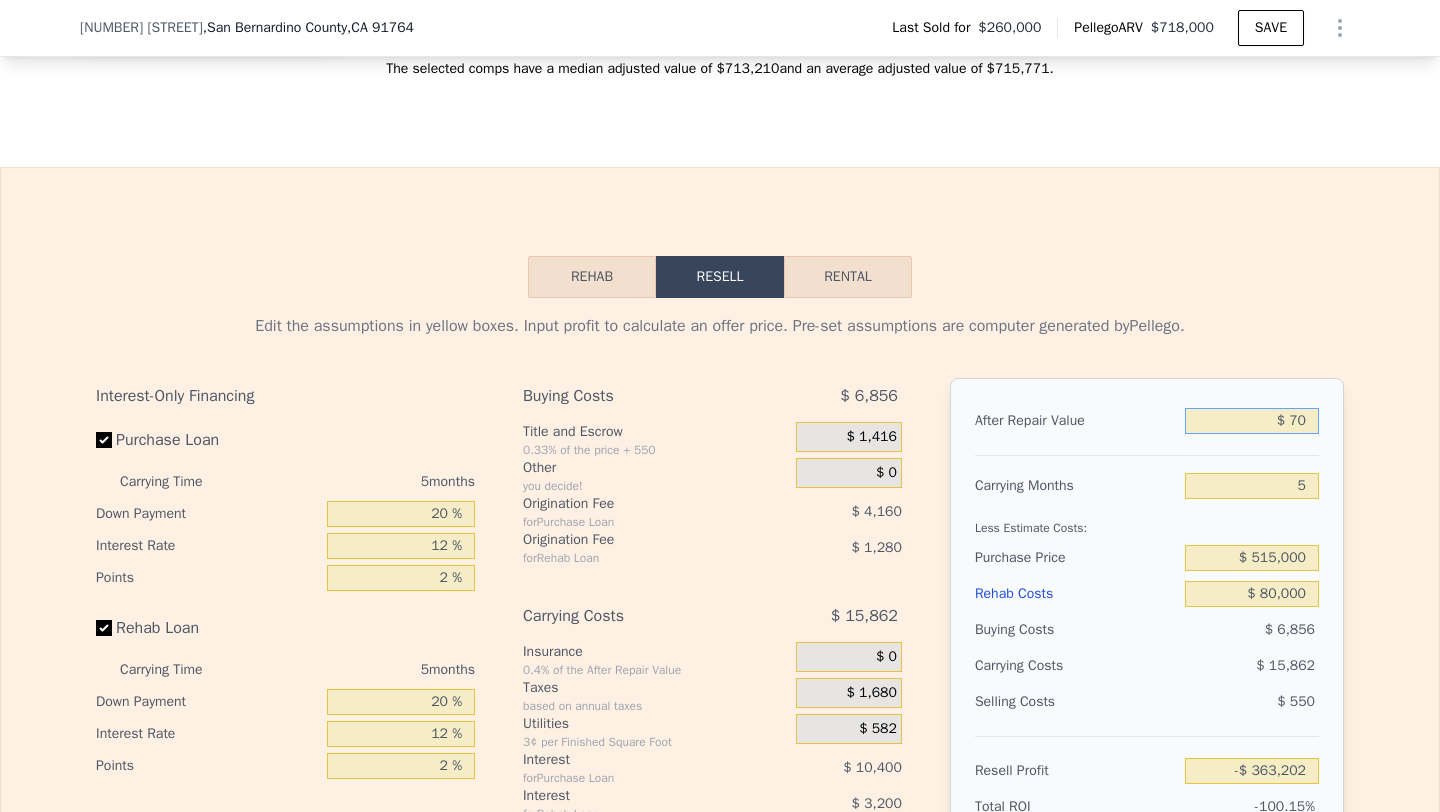 type on "$ 700" 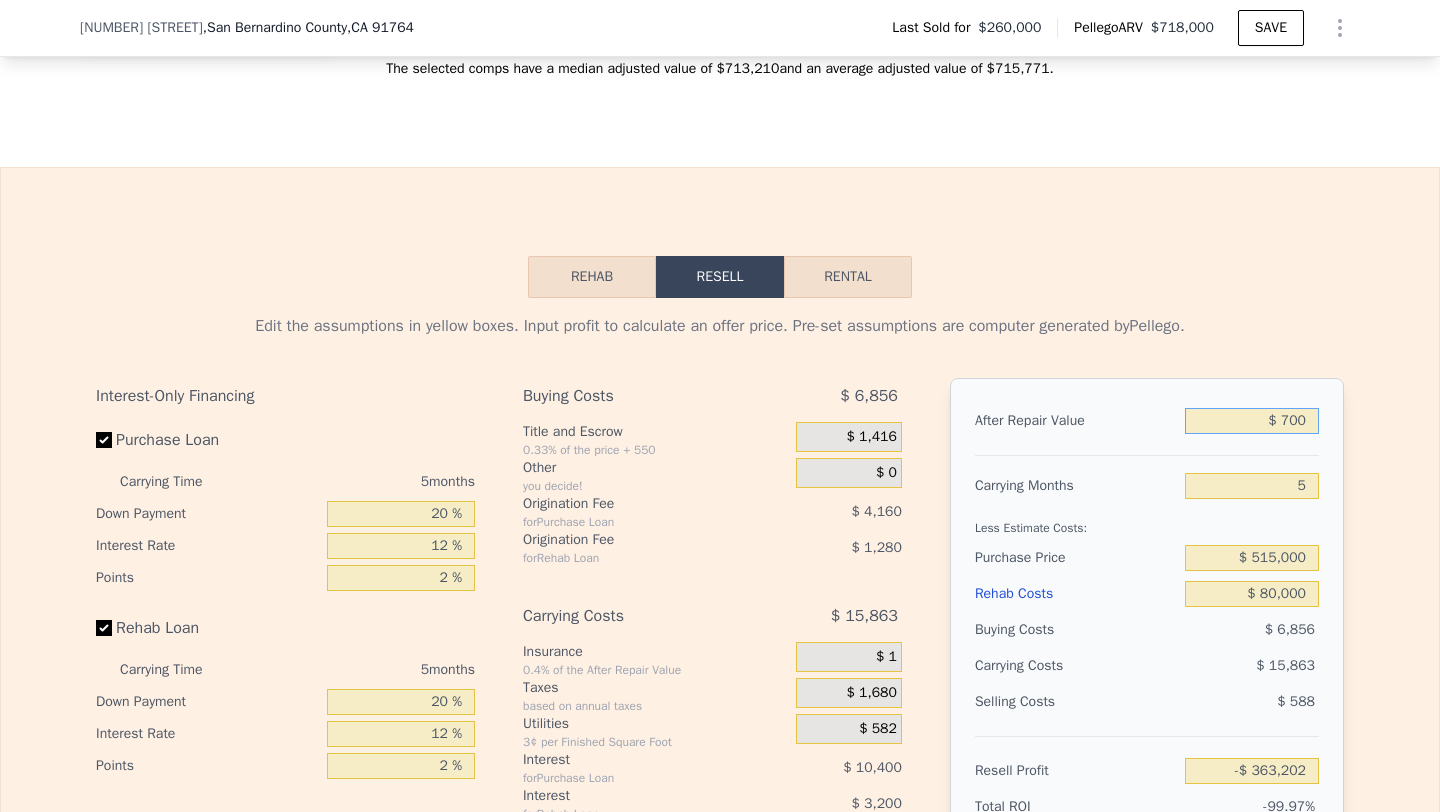 type on "-$ 362,607" 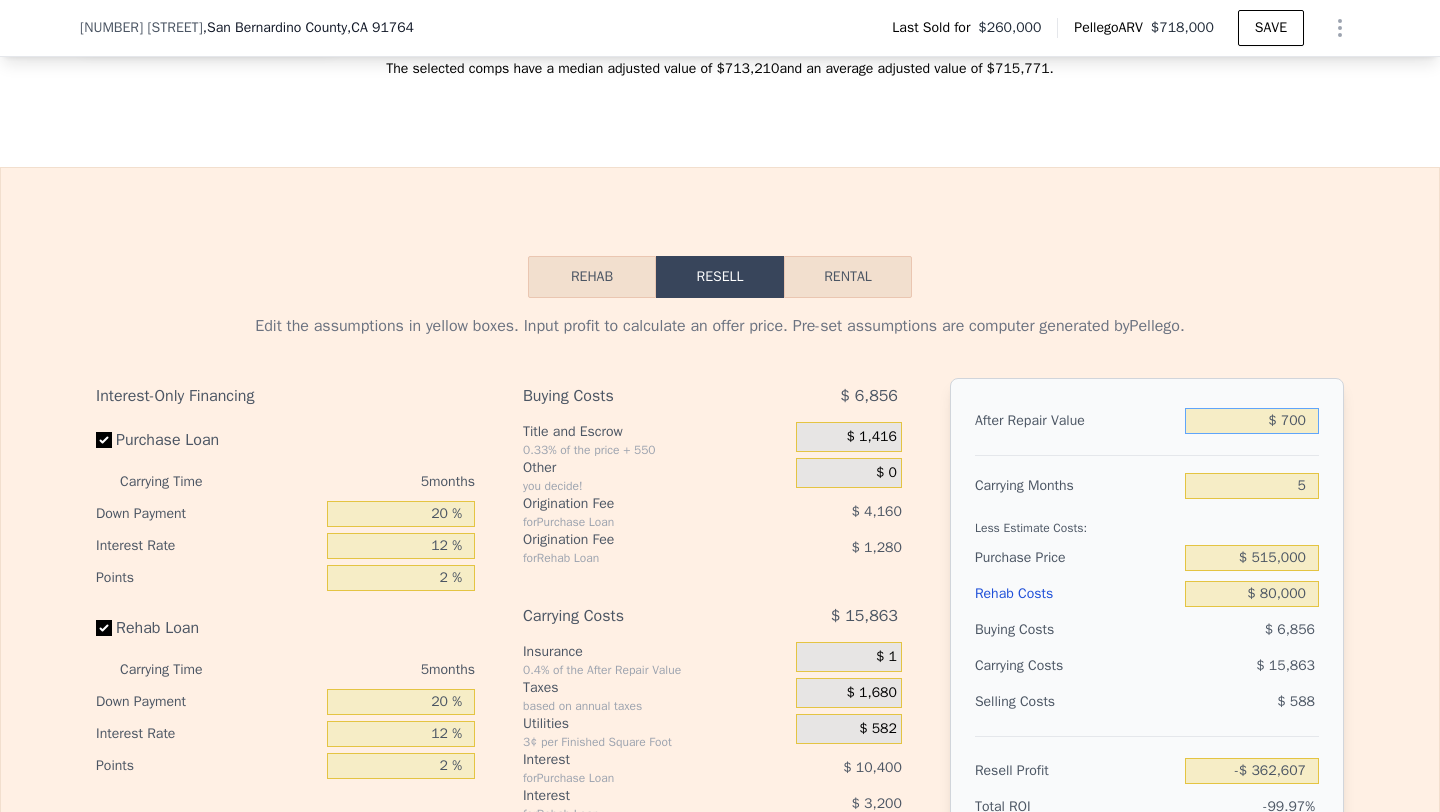 type on "$ 7,000" 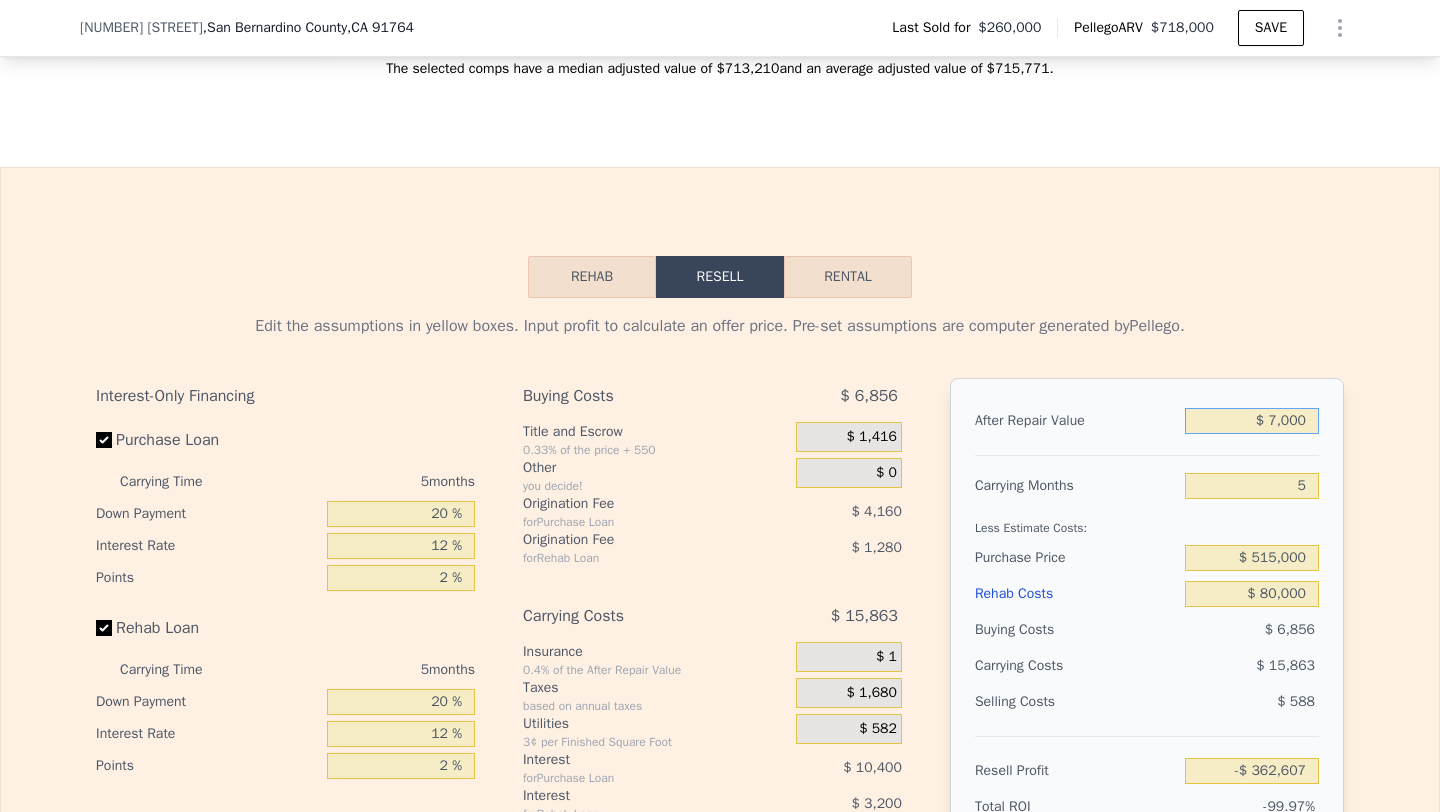 type on "-$ 356,653" 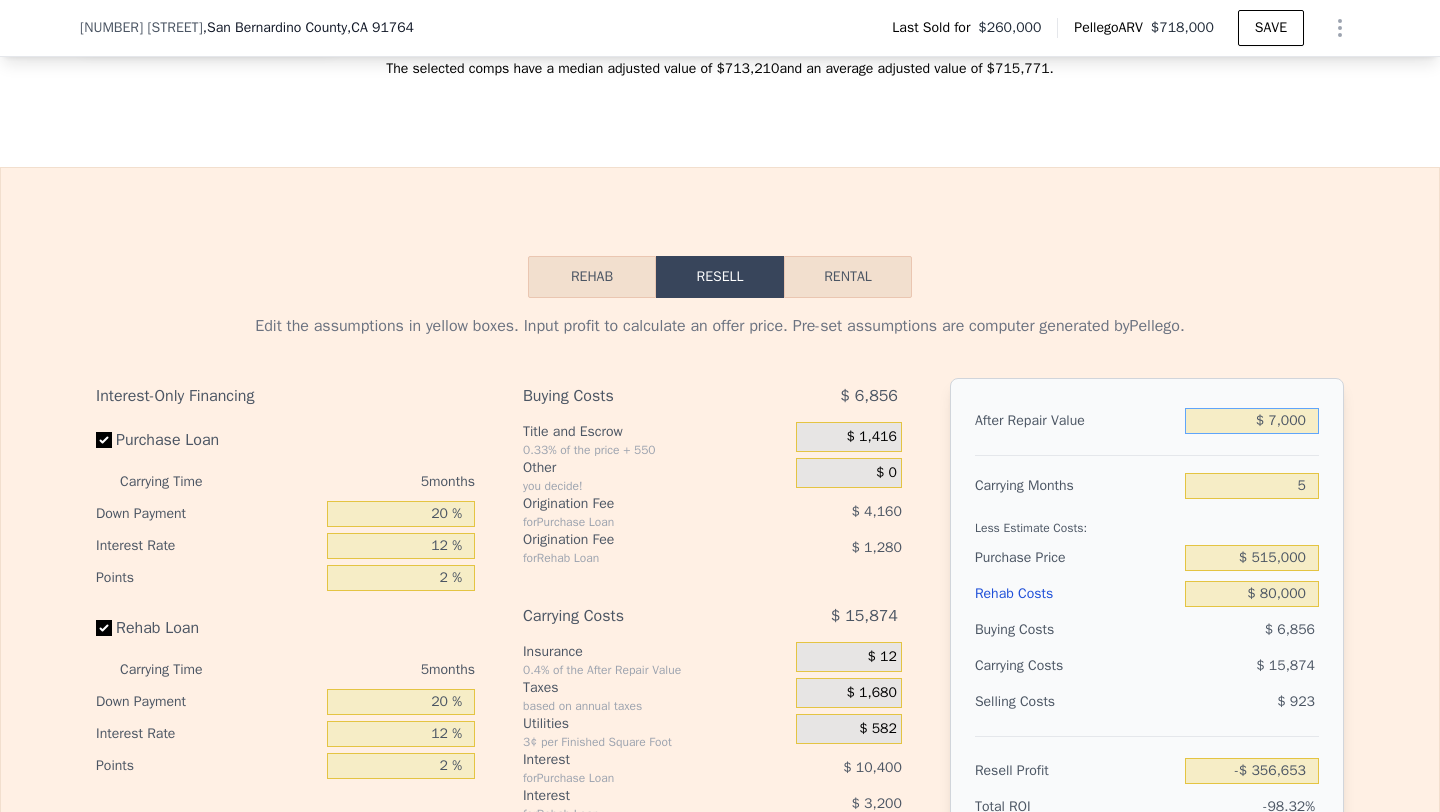 type on "$ 70,000" 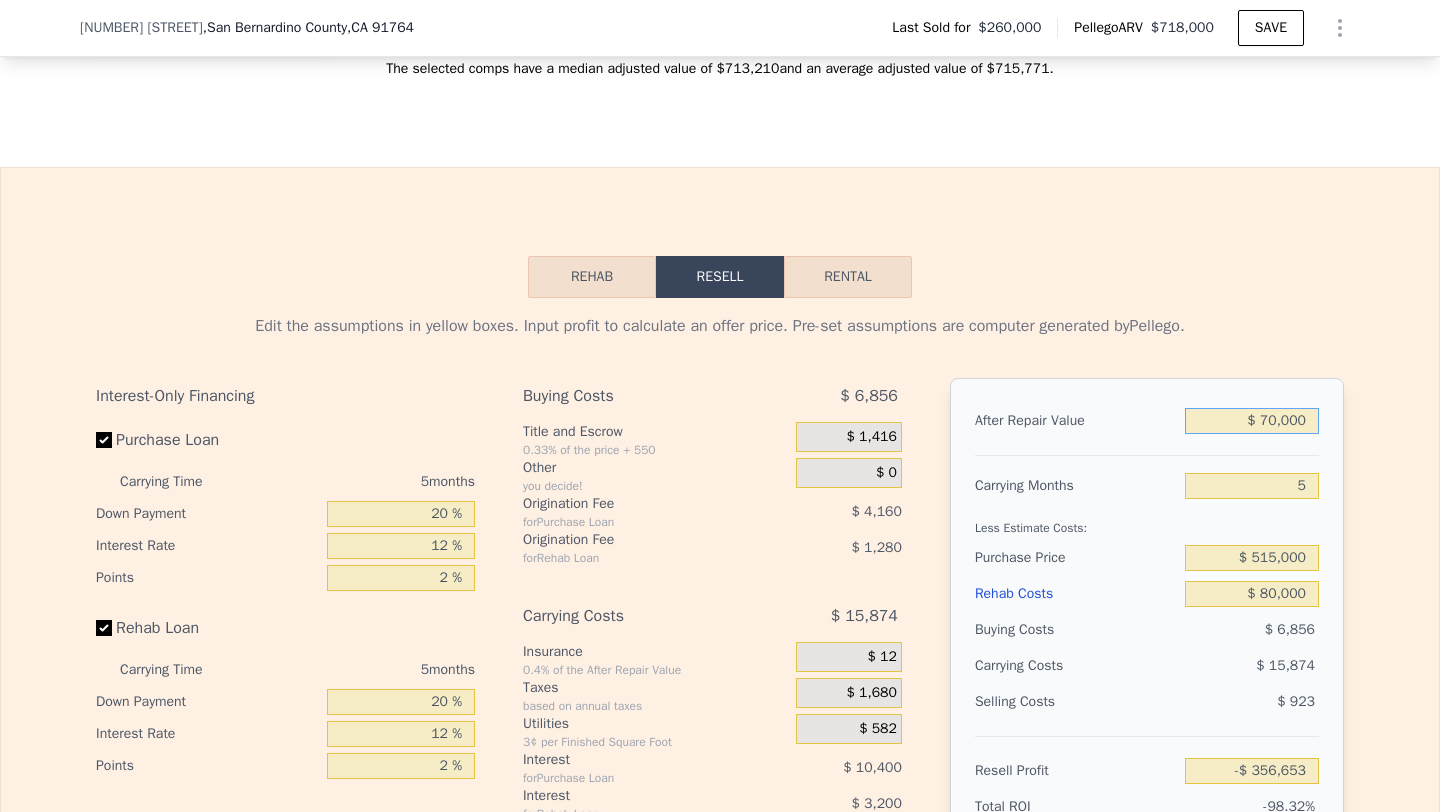 type on "-$ 297,118" 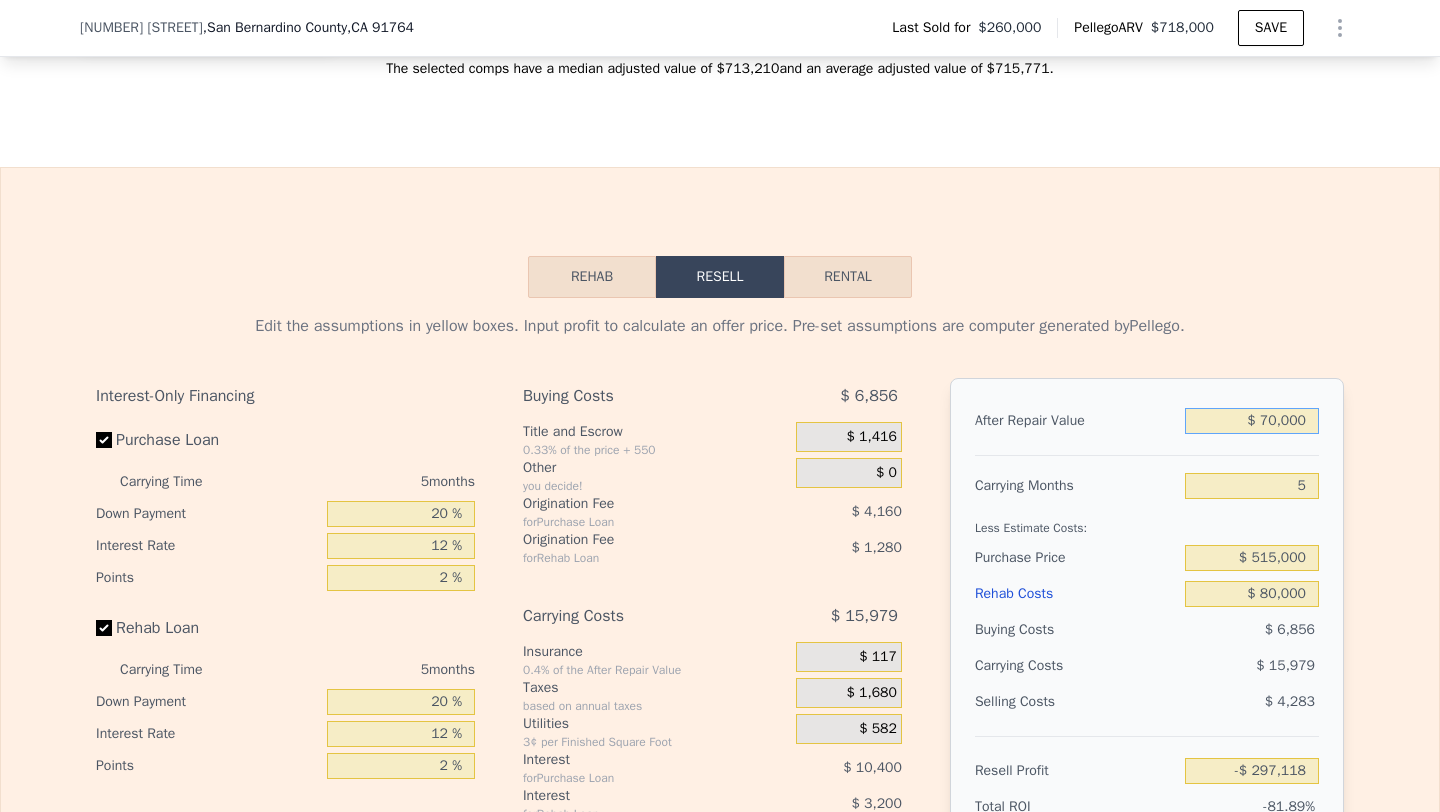 type on "$ 700,000" 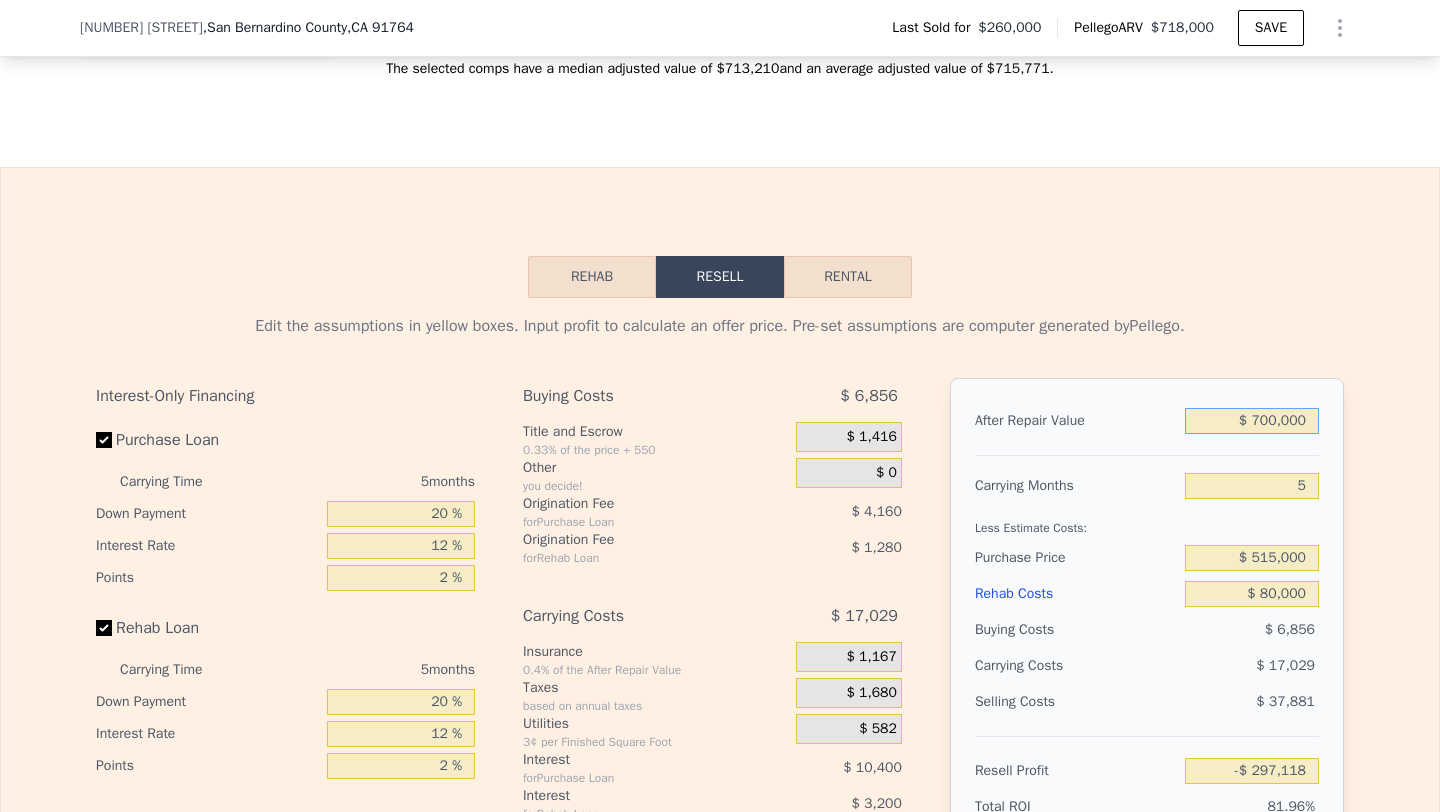 type on "$ [NUMBER]" 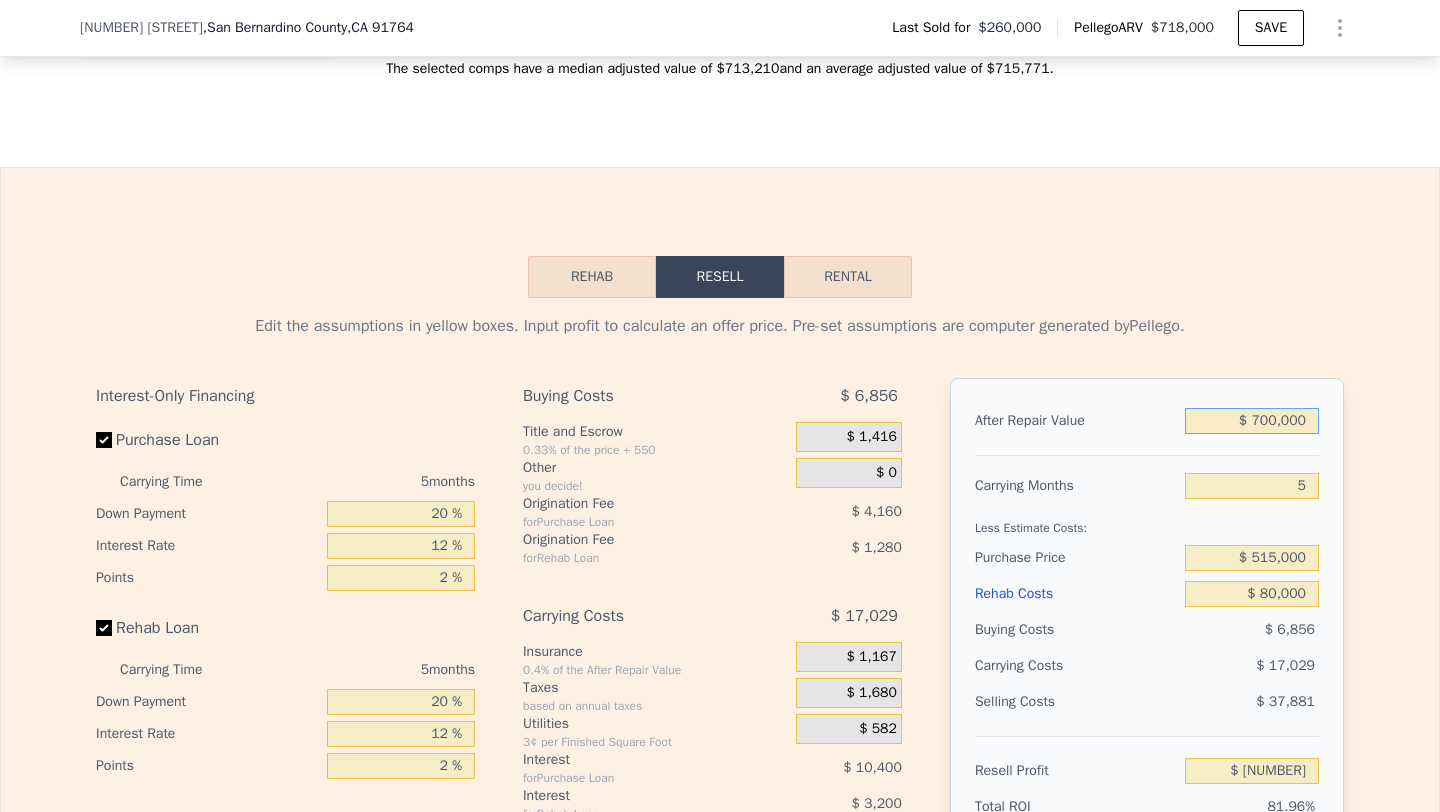 type on "$ 700,000" 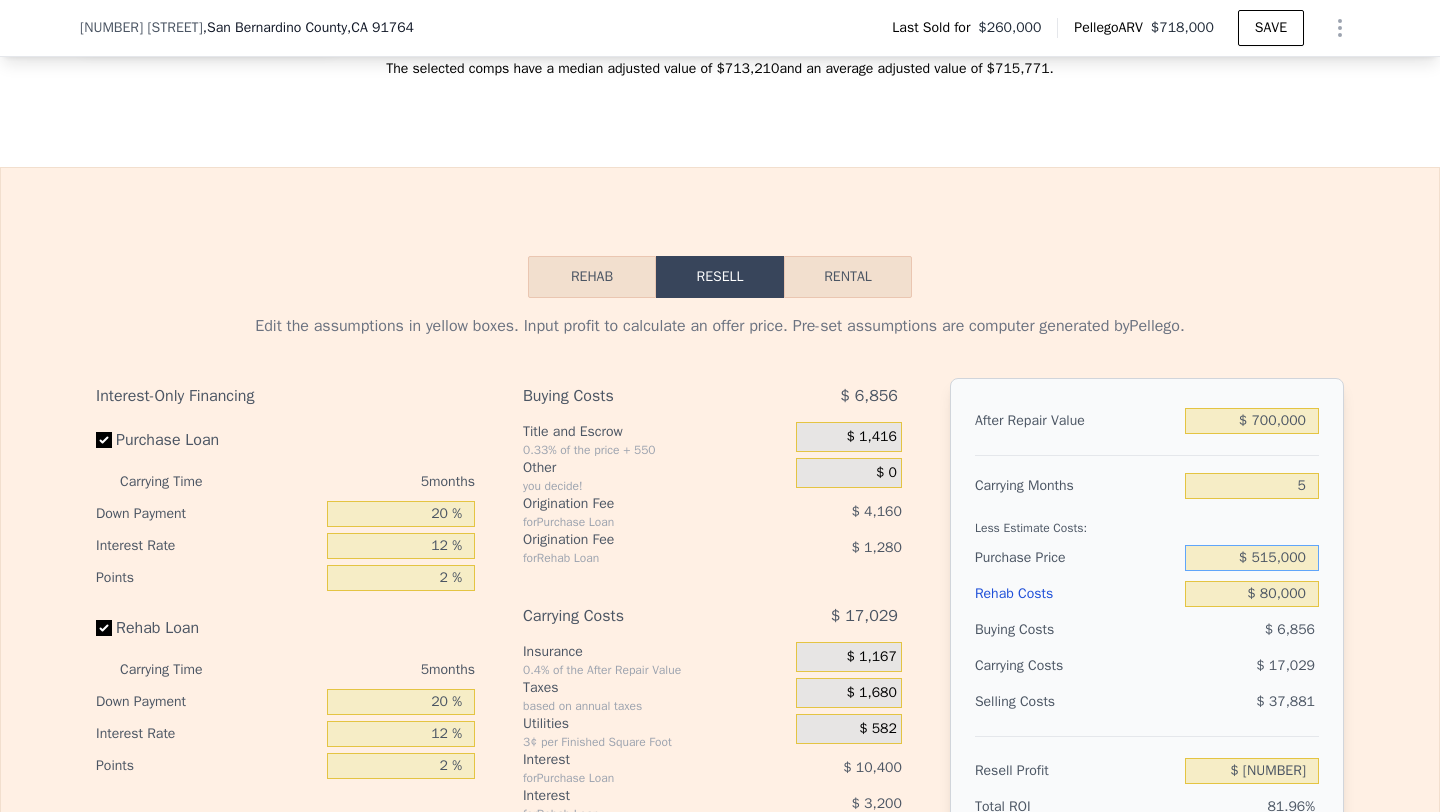 click on "$ 515,000" at bounding box center (1252, 558) 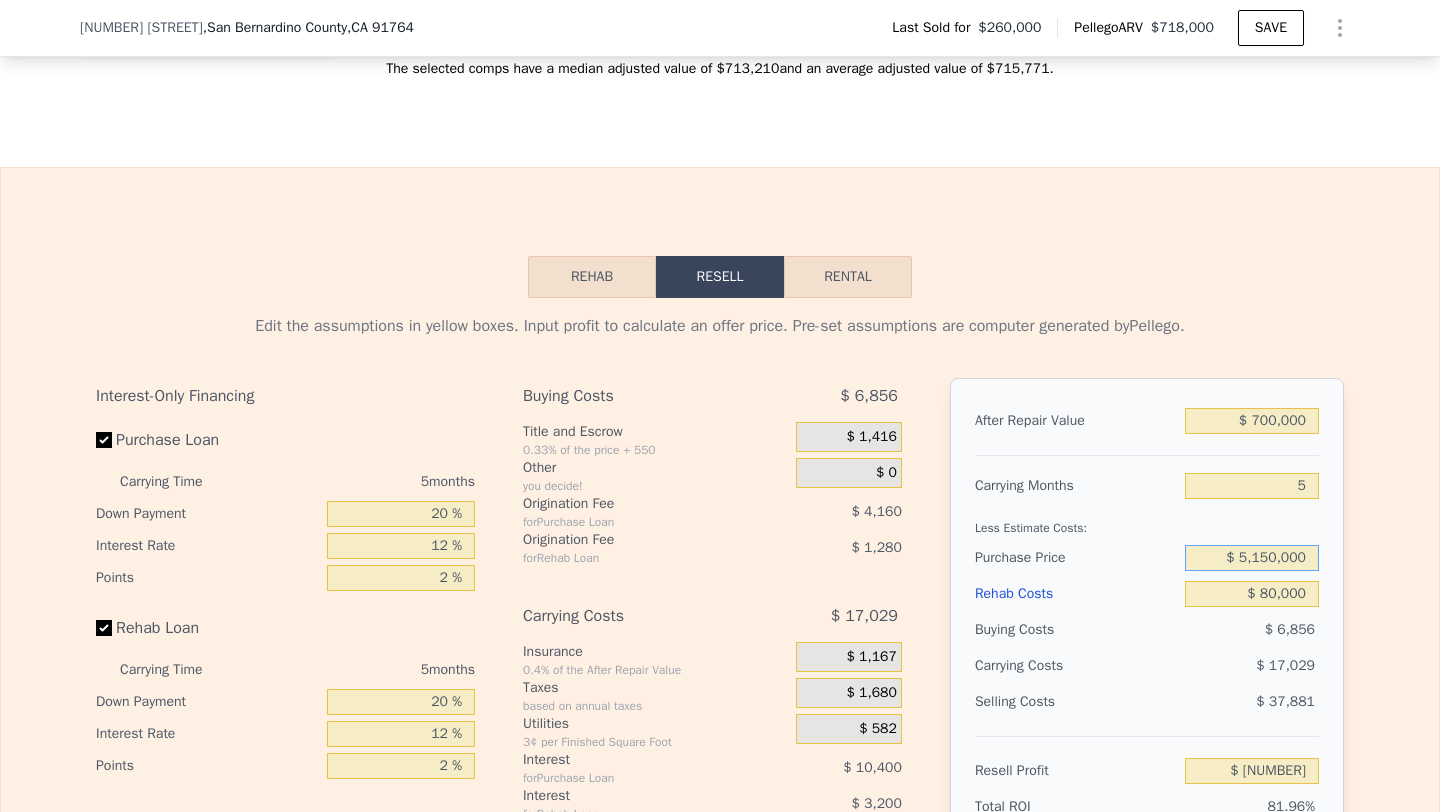 type on "$ 515,000" 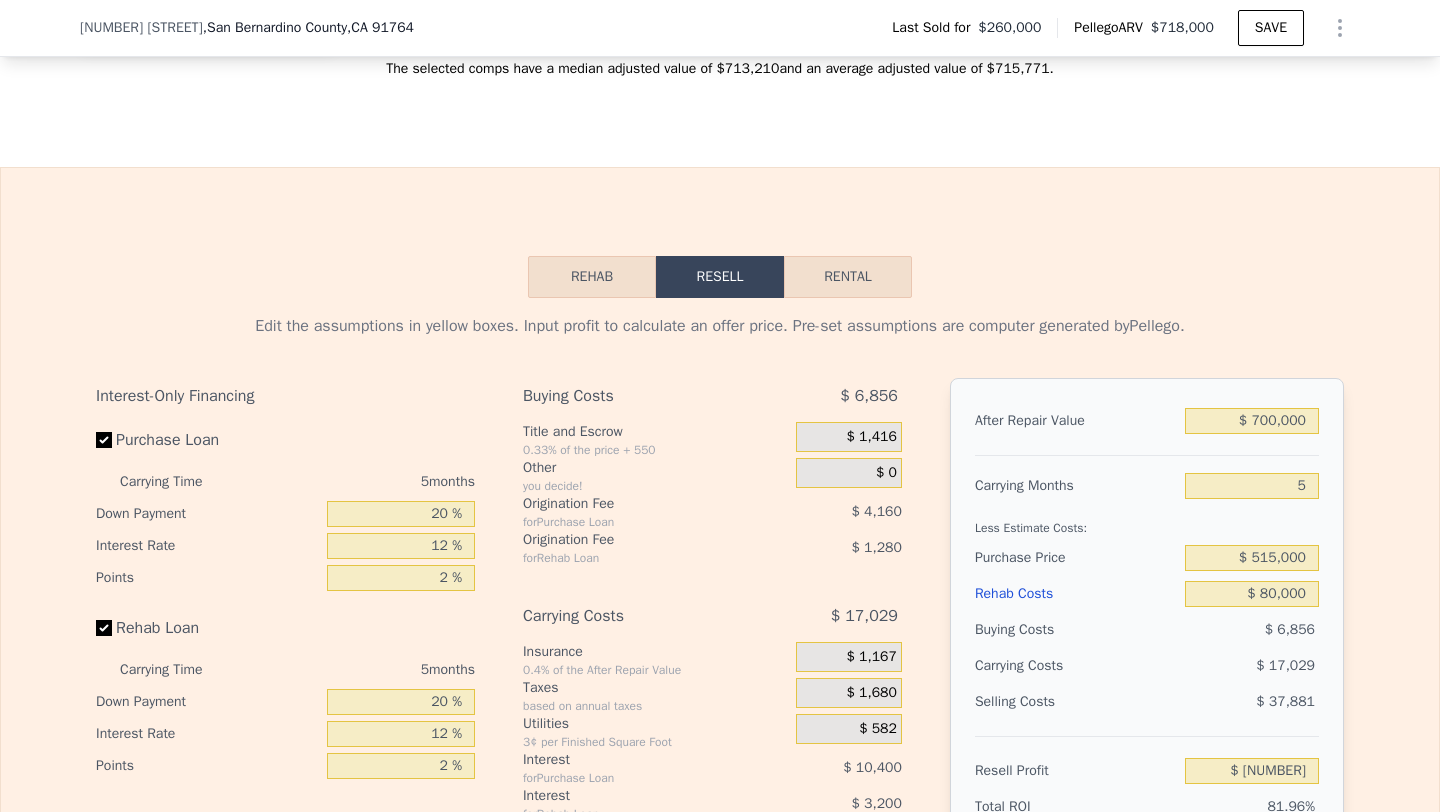 click on "$ 37,881" at bounding box center [1252, 702] 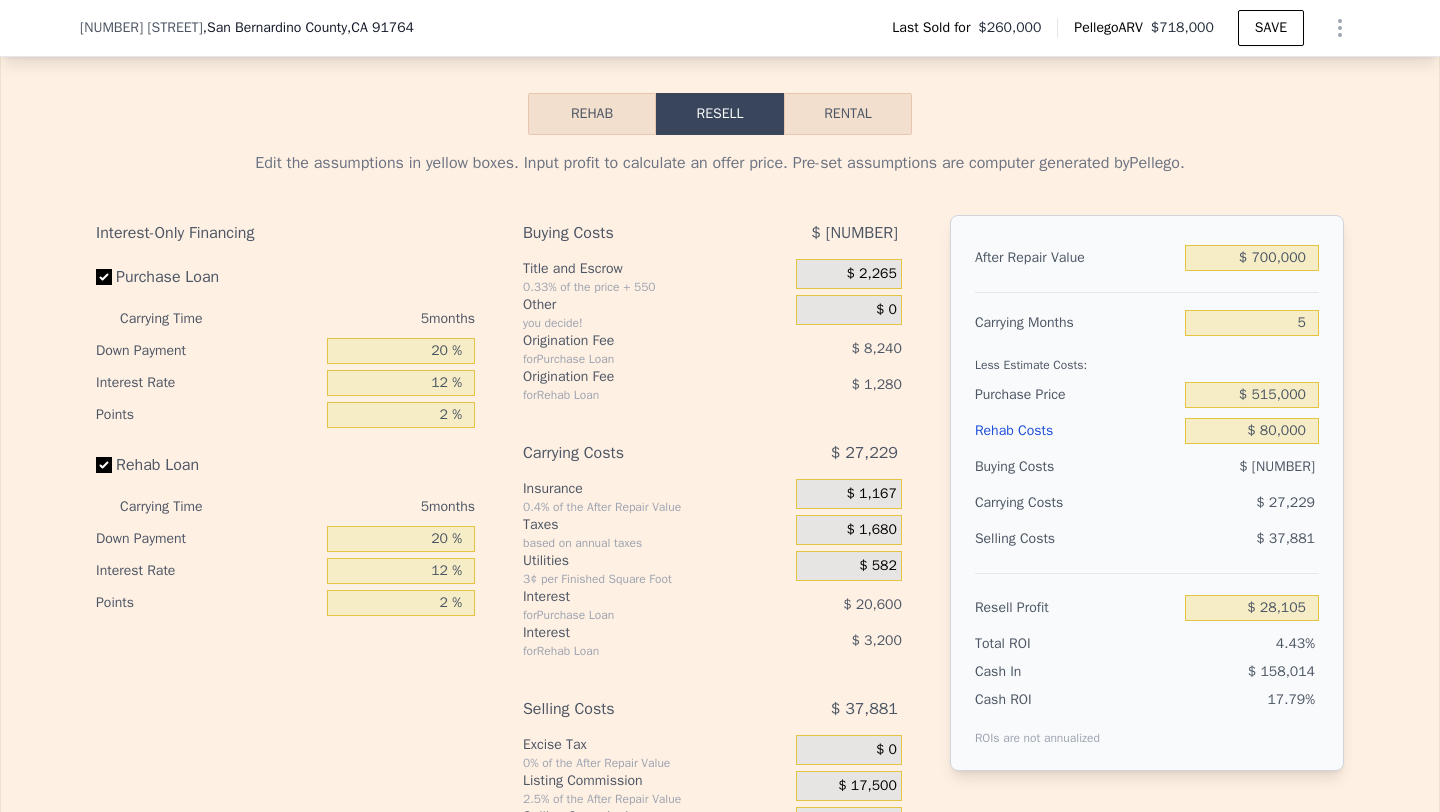 scroll, scrollTop: 2855, scrollLeft: 0, axis: vertical 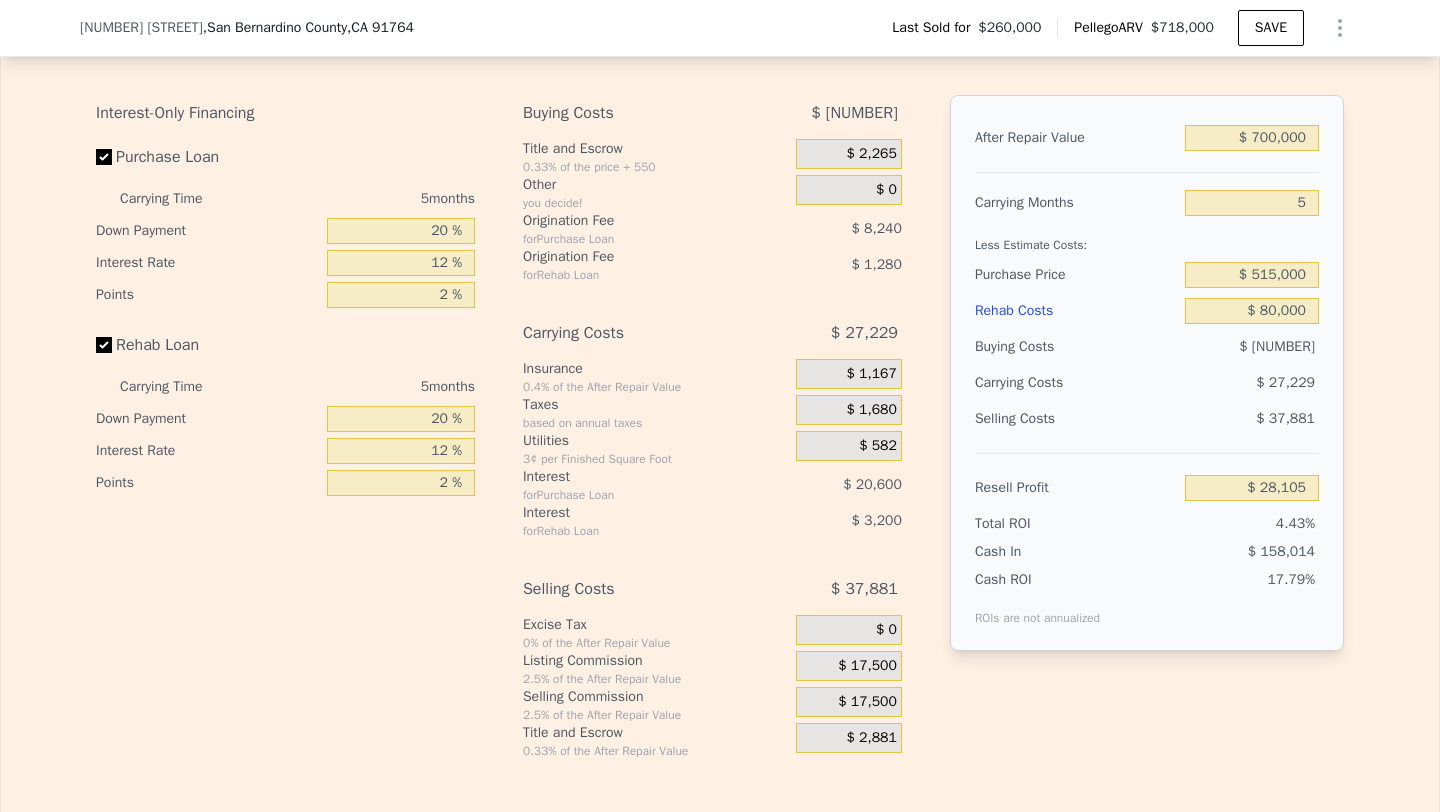 click on "$ 17,500" at bounding box center (867, 702) 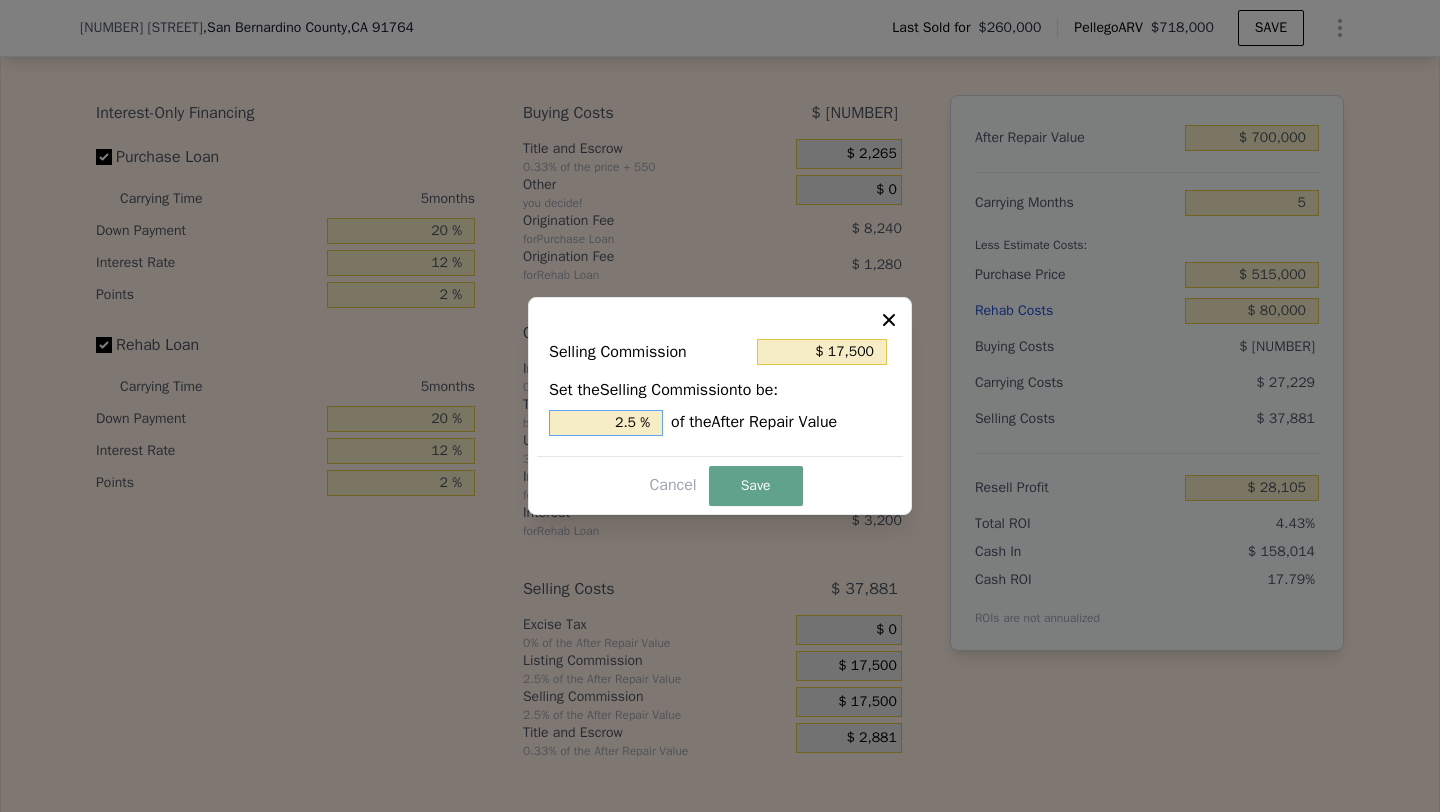 click on "2.5 %" at bounding box center [606, 423] 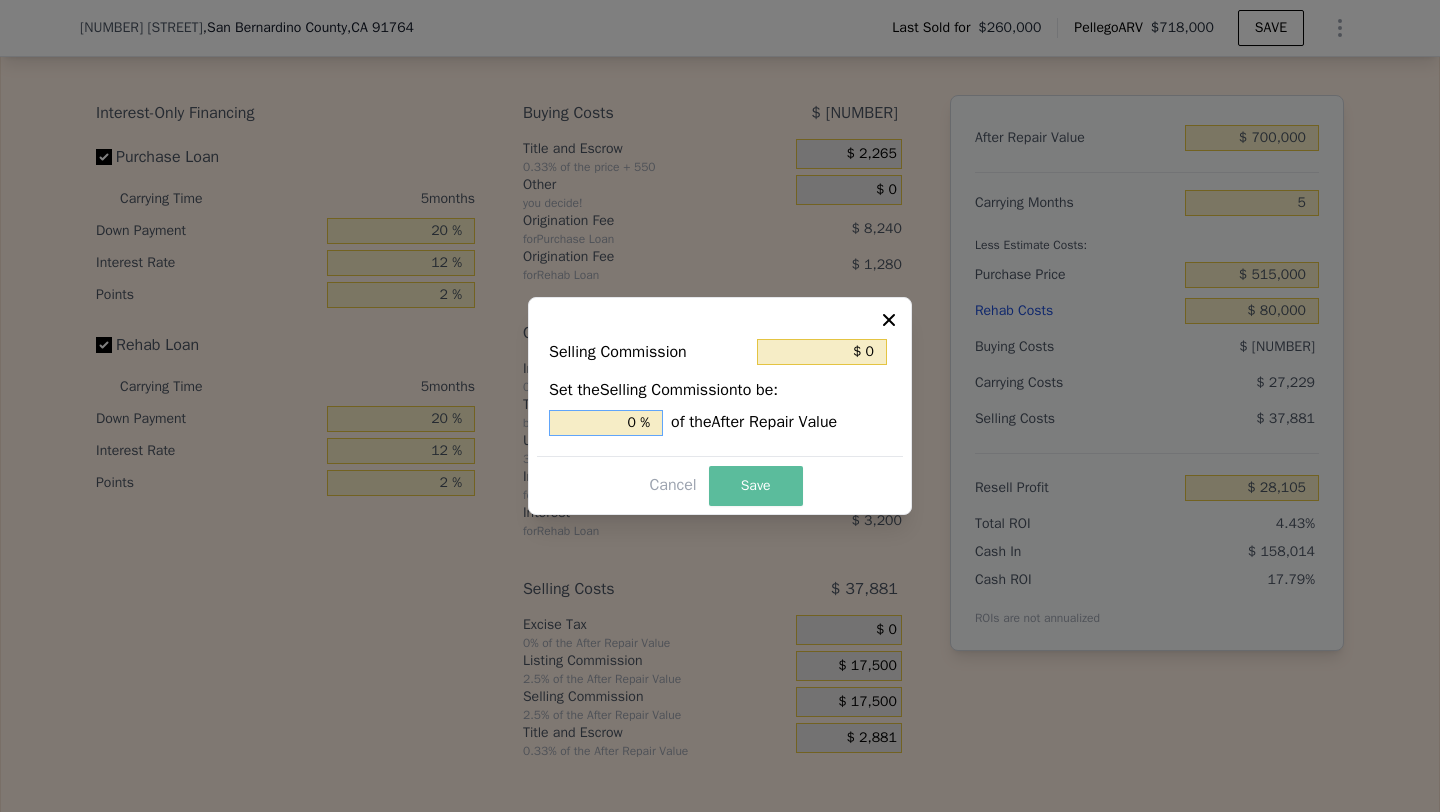 type on "0 %" 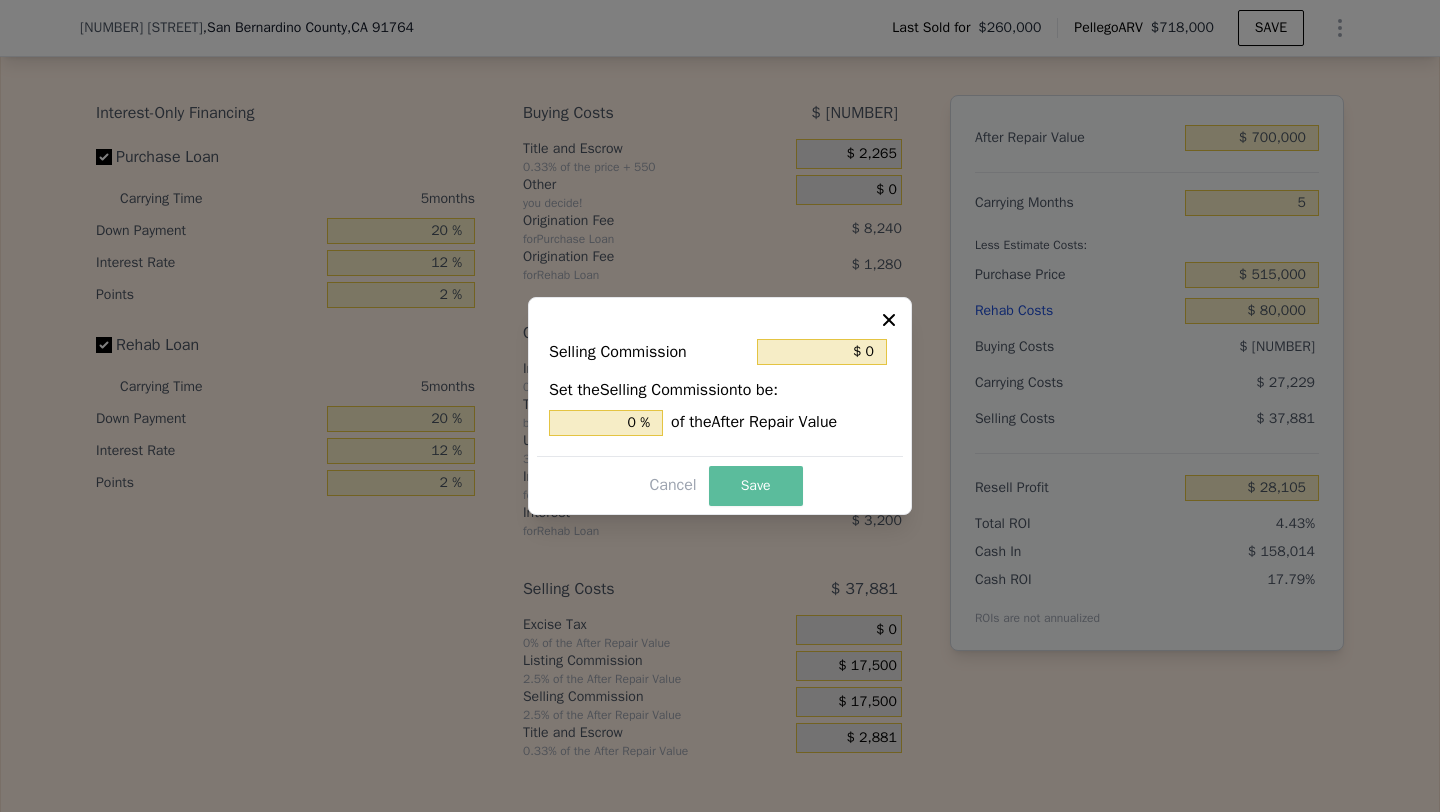 click on "Save" at bounding box center (756, 486) 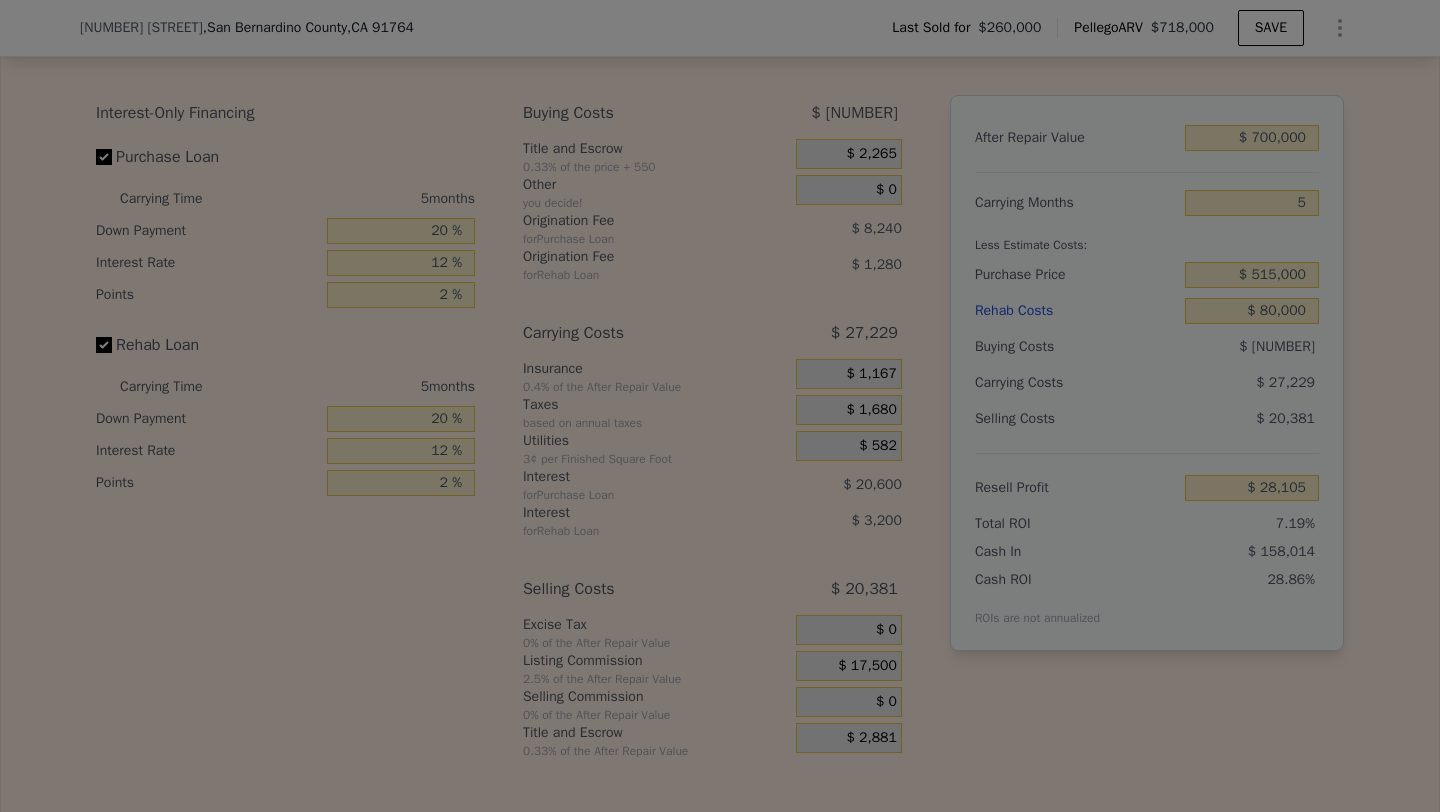 type on "$ 45,605" 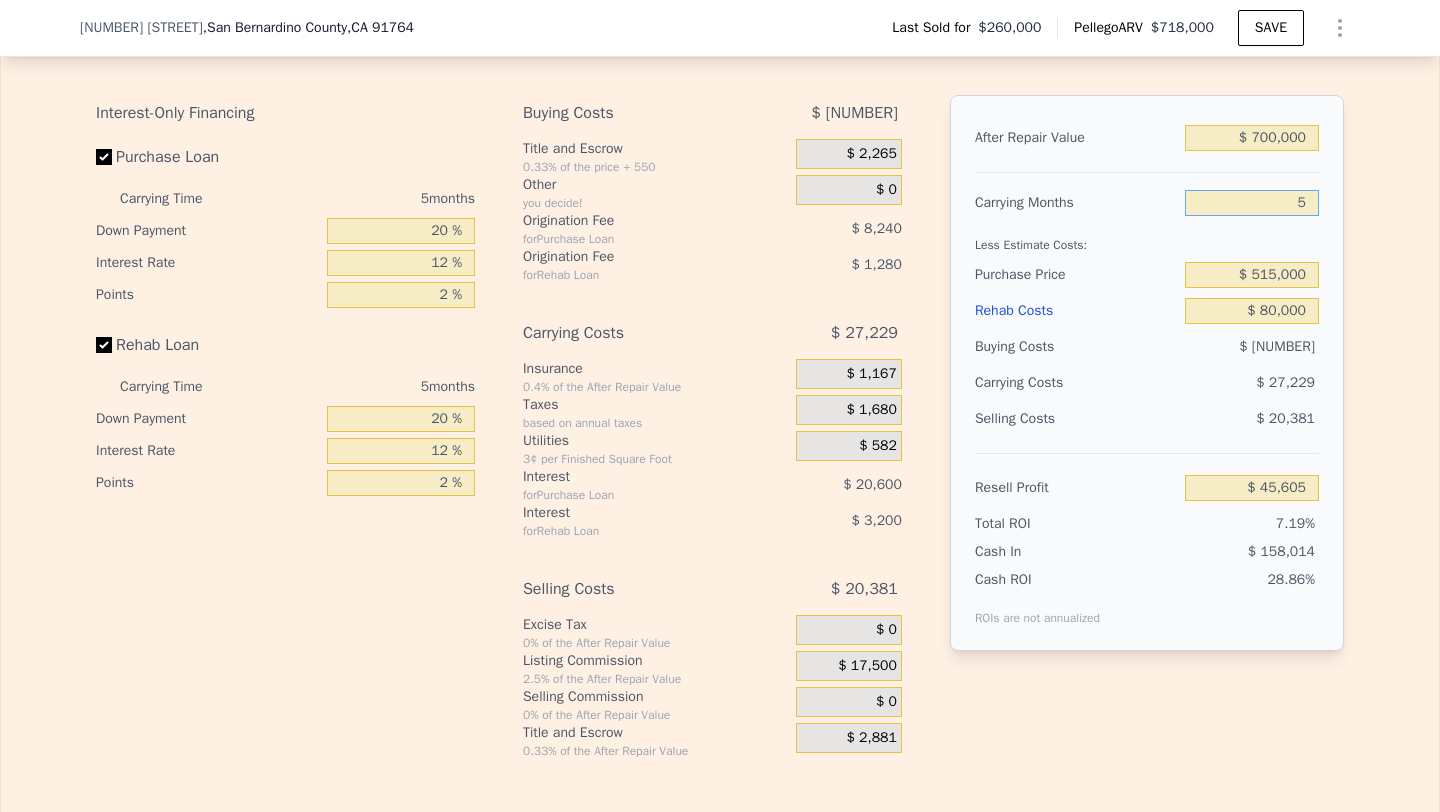 click on "5" at bounding box center [1252, 203] 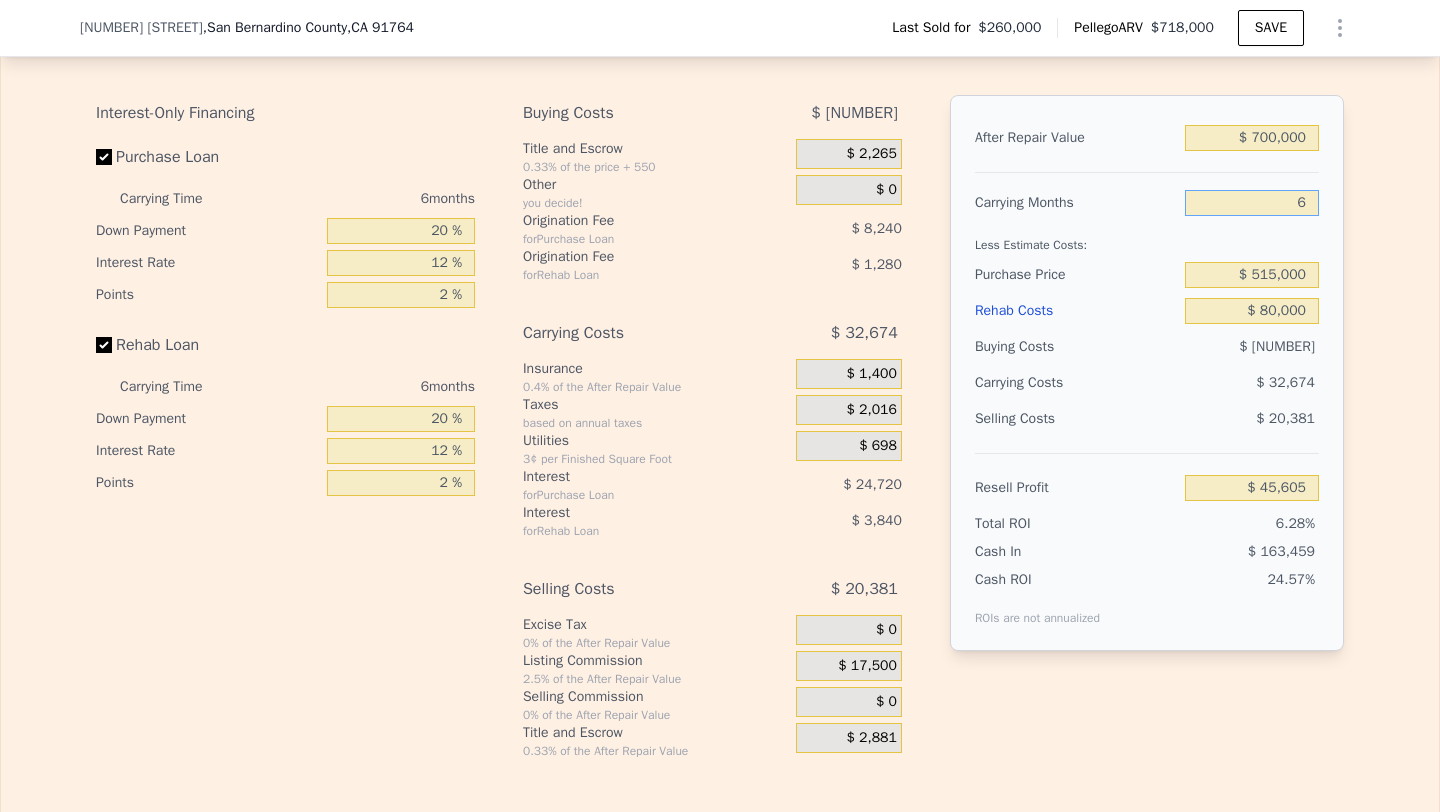 type on "$ 40,160" 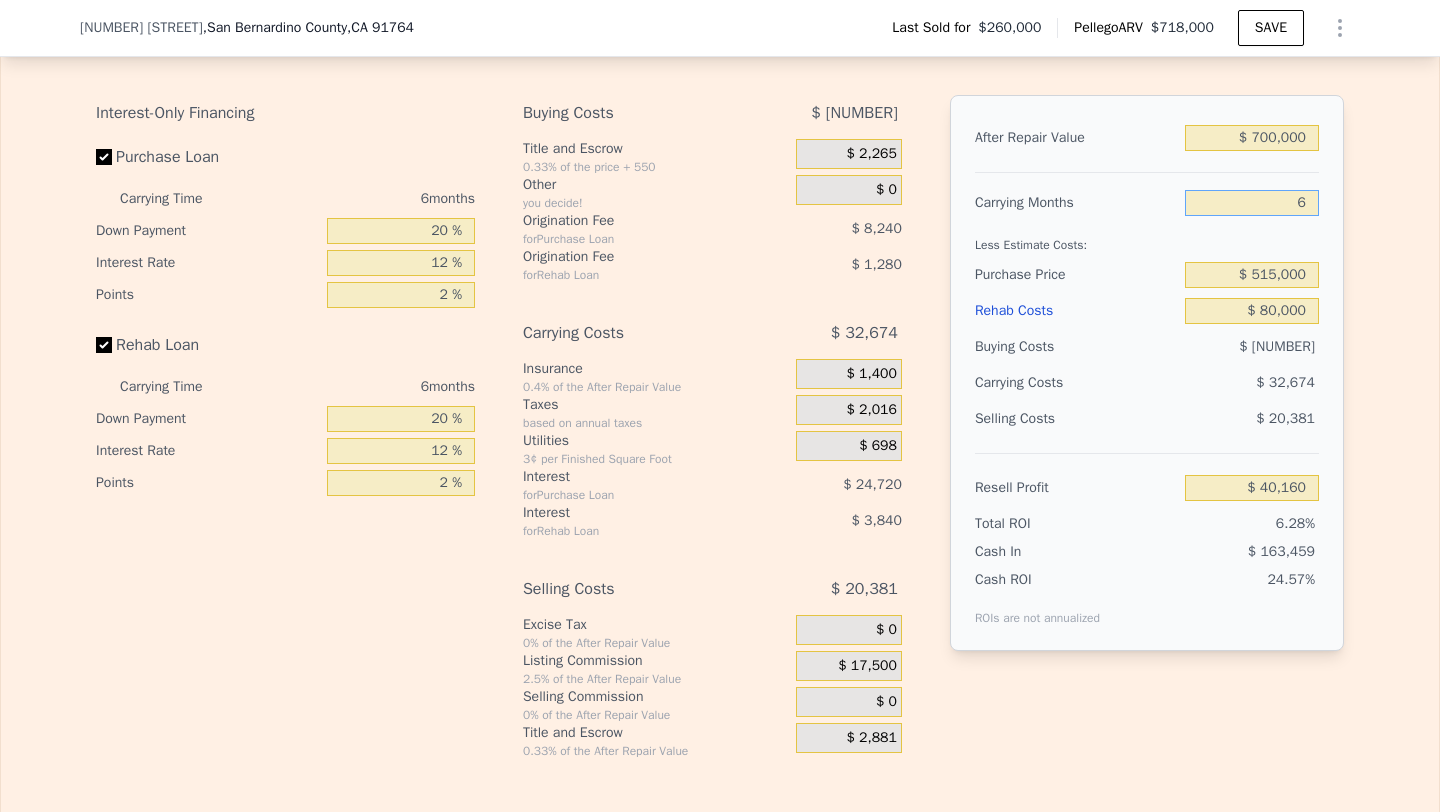 type on "6" 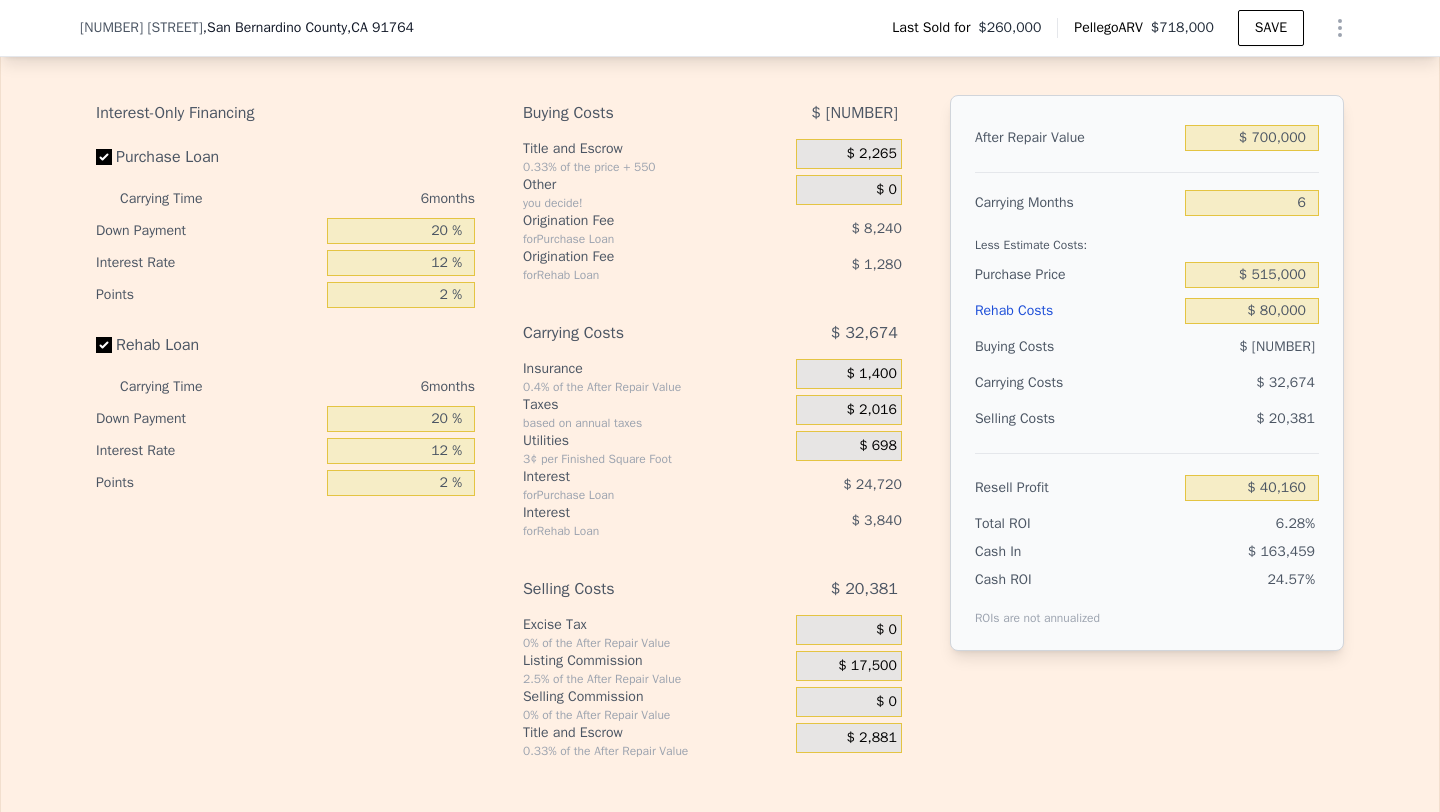 click on "$ 32,674" at bounding box center (1213, 383) 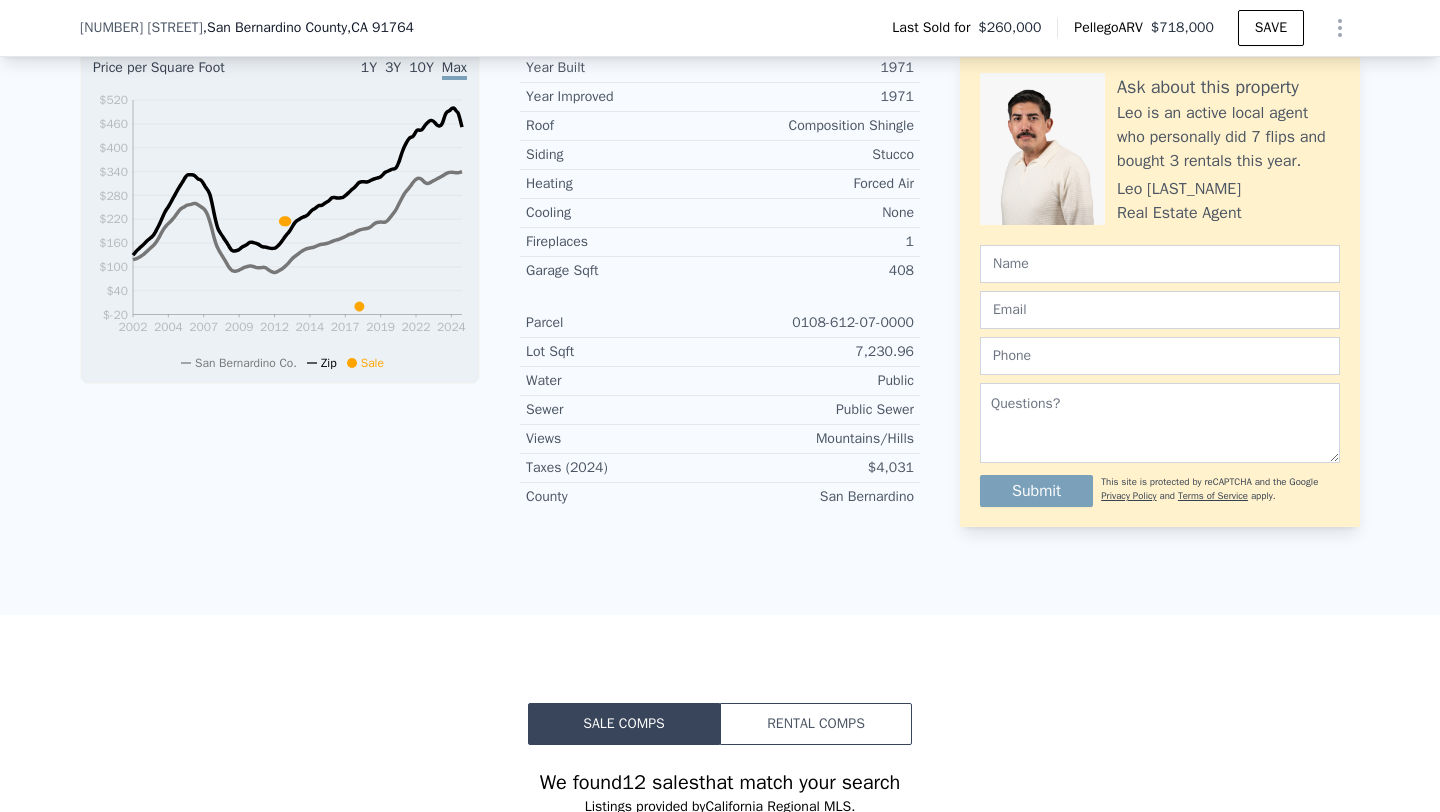 scroll, scrollTop: 0, scrollLeft: 0, axis: both 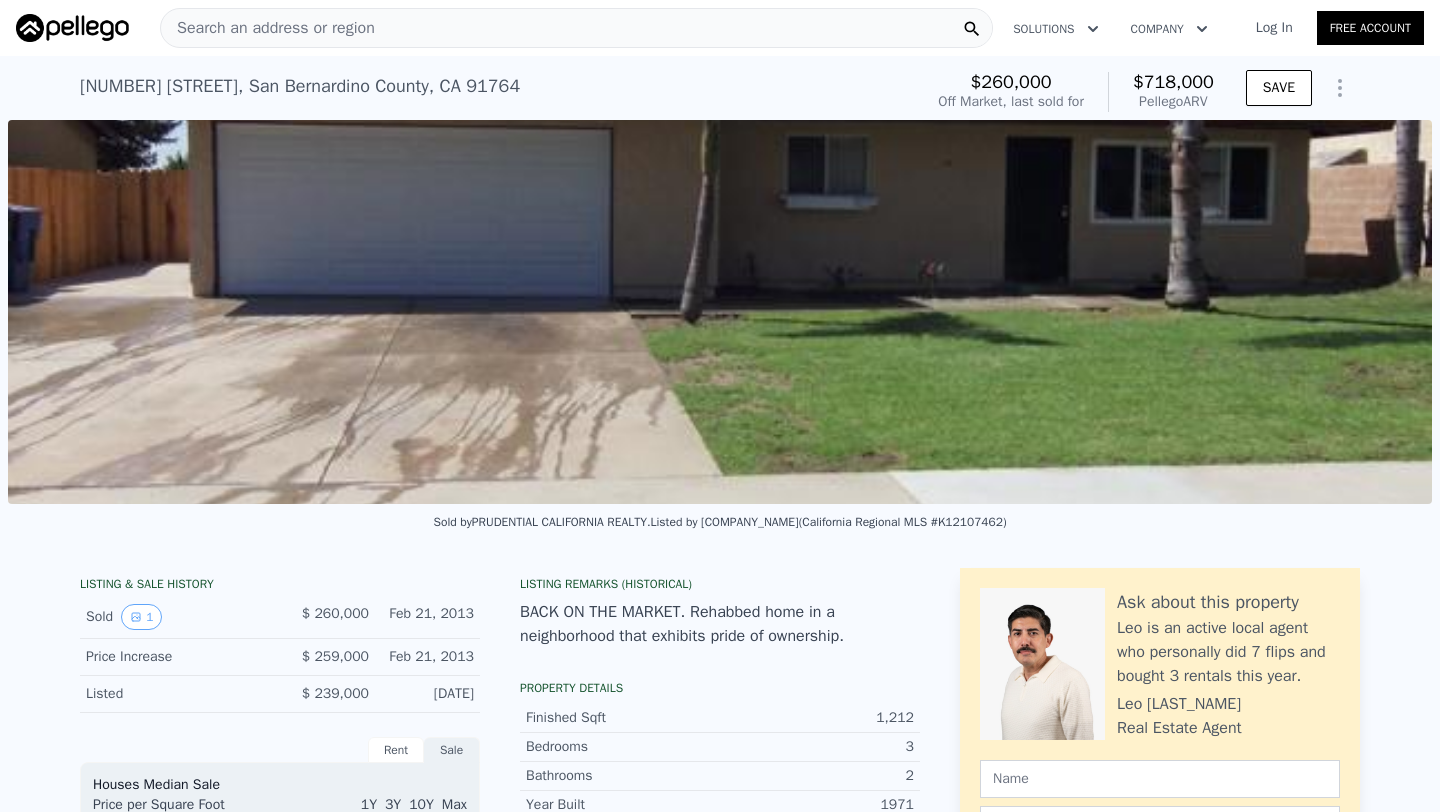 click on "Search an address or region" at bounding box center (576, 28) 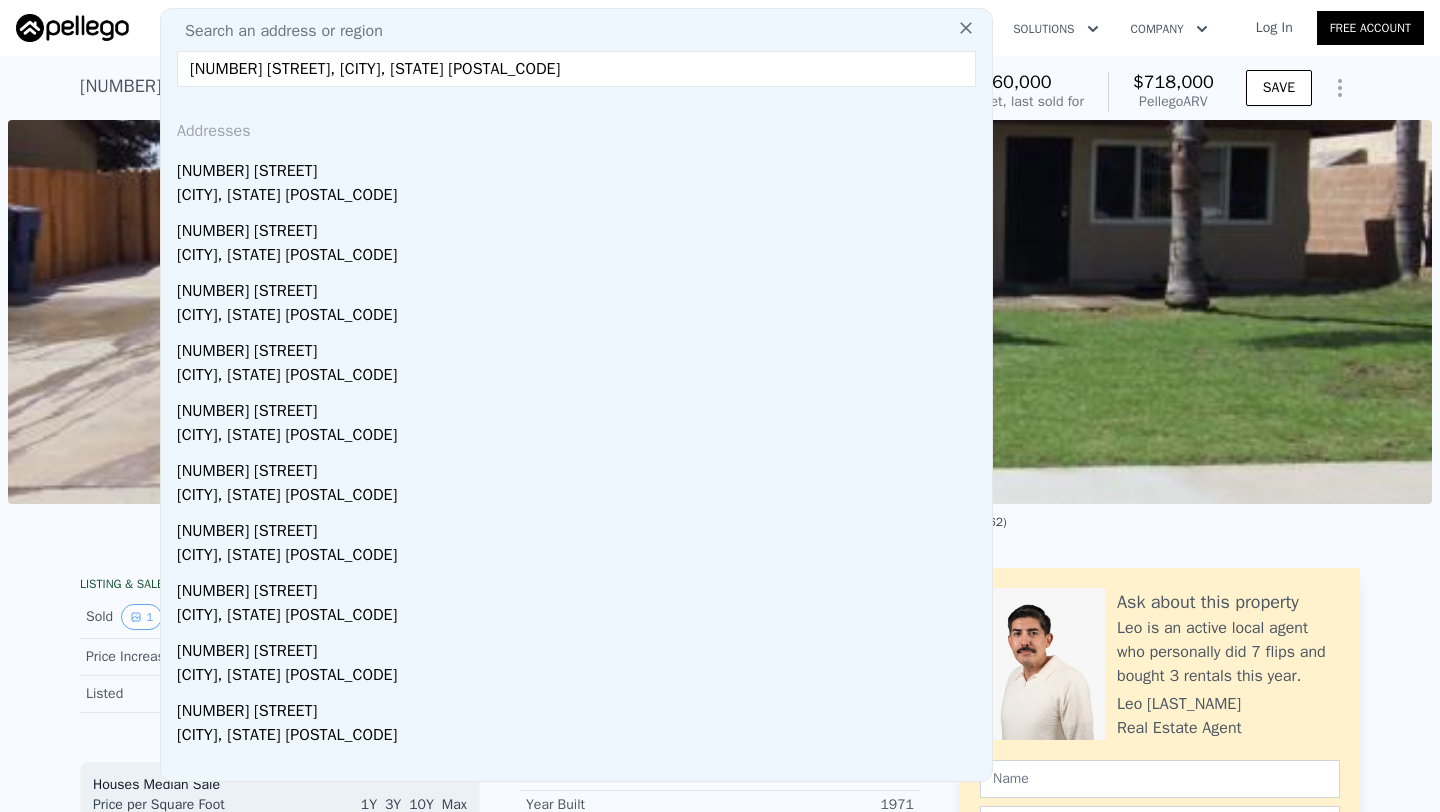 drag, startPoint x: 289, startPoint y: 60, endPoint x: 579, endPoint y: 60, distance: 290 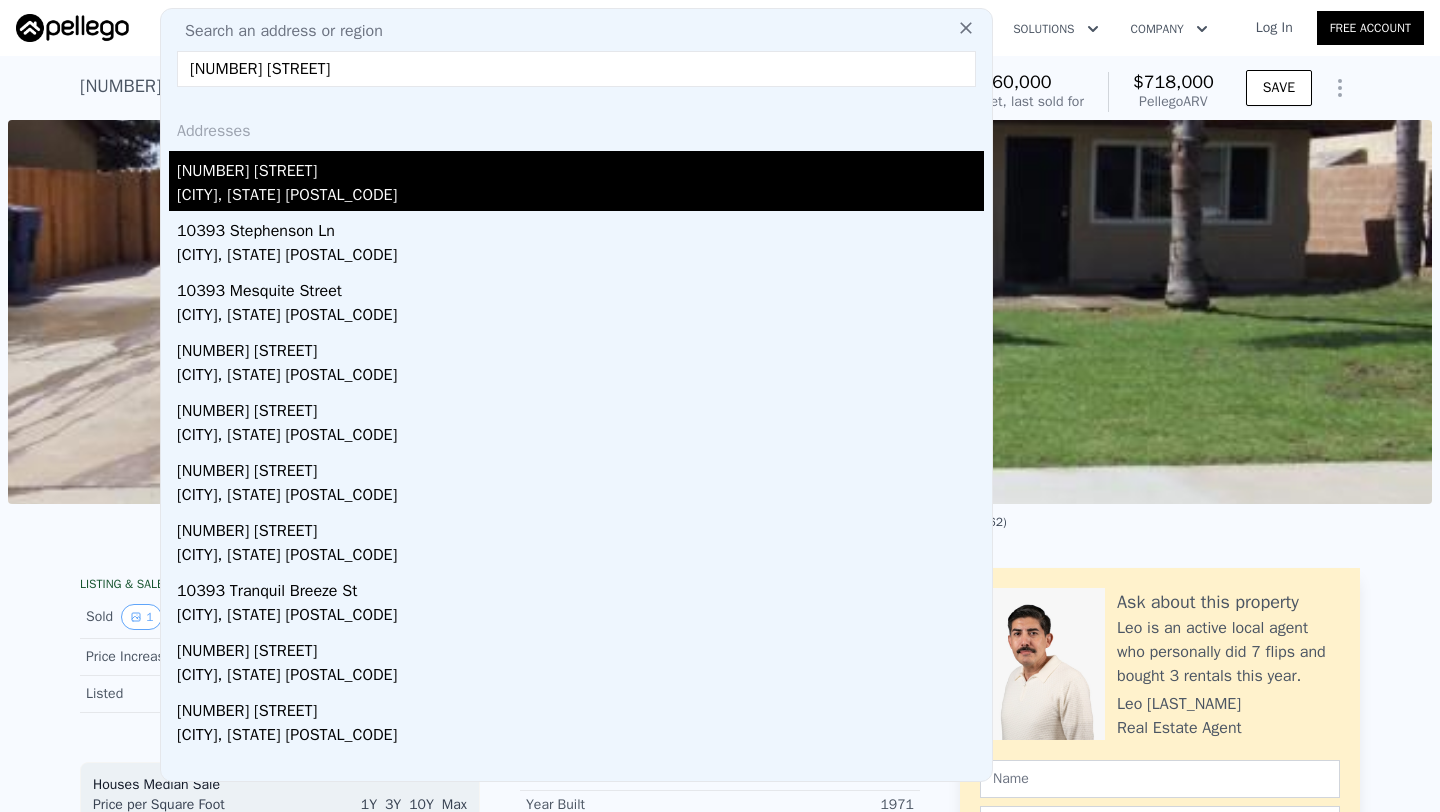 type on "[NUMBER] [STREET]" 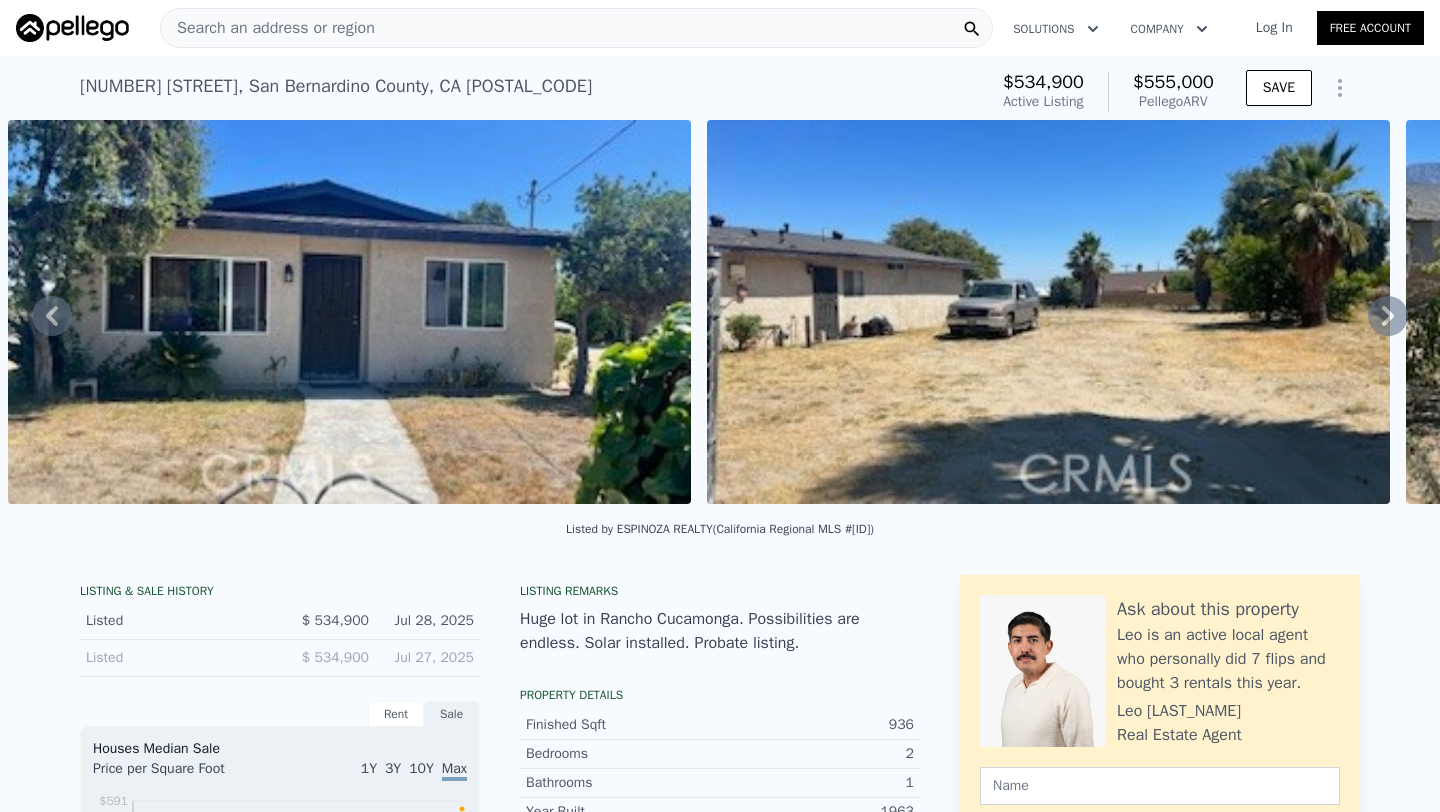 scroll, scrollTop: 1, scrollLeft: 0, axis: vertical 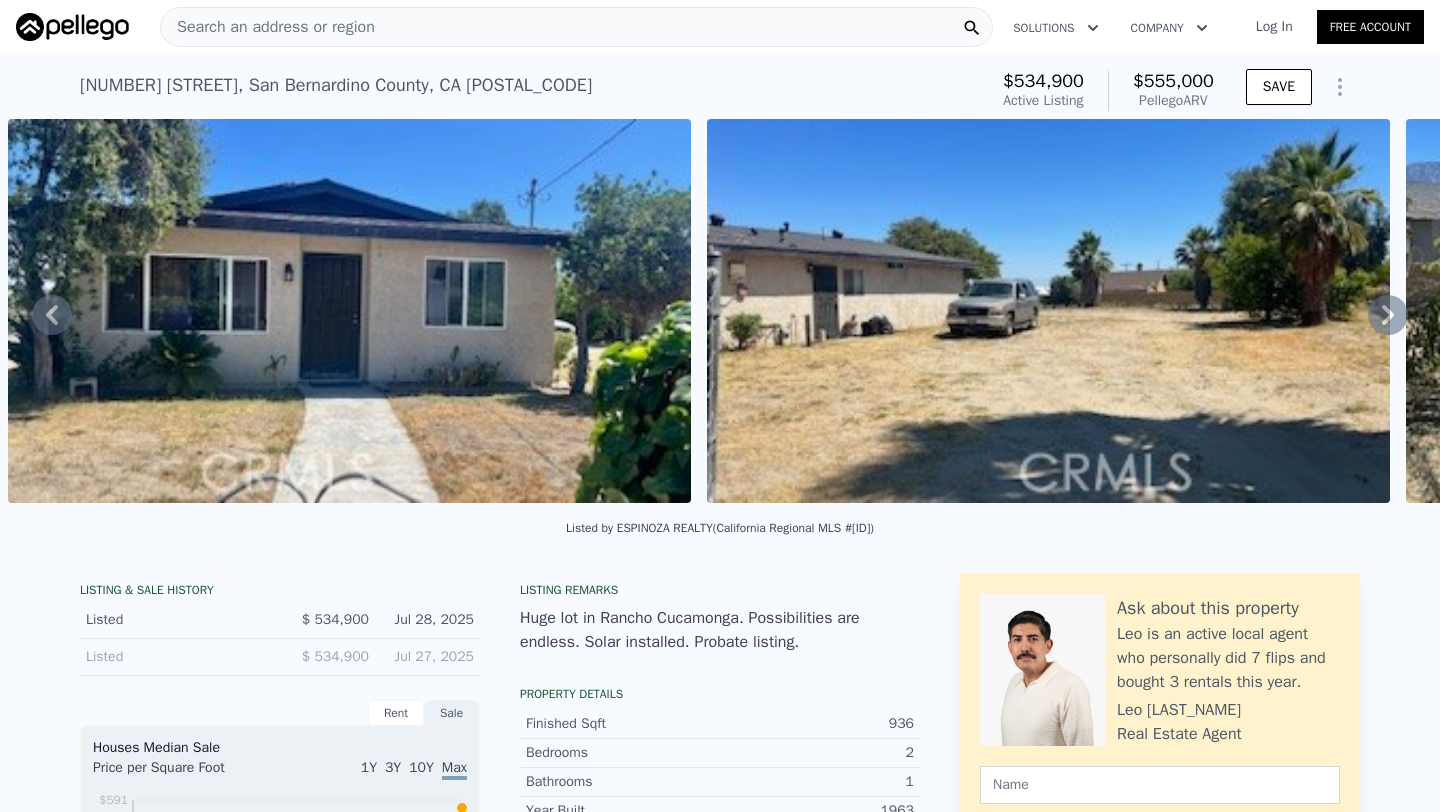 click on "Search an address or region" at bounding box center (268, 27) 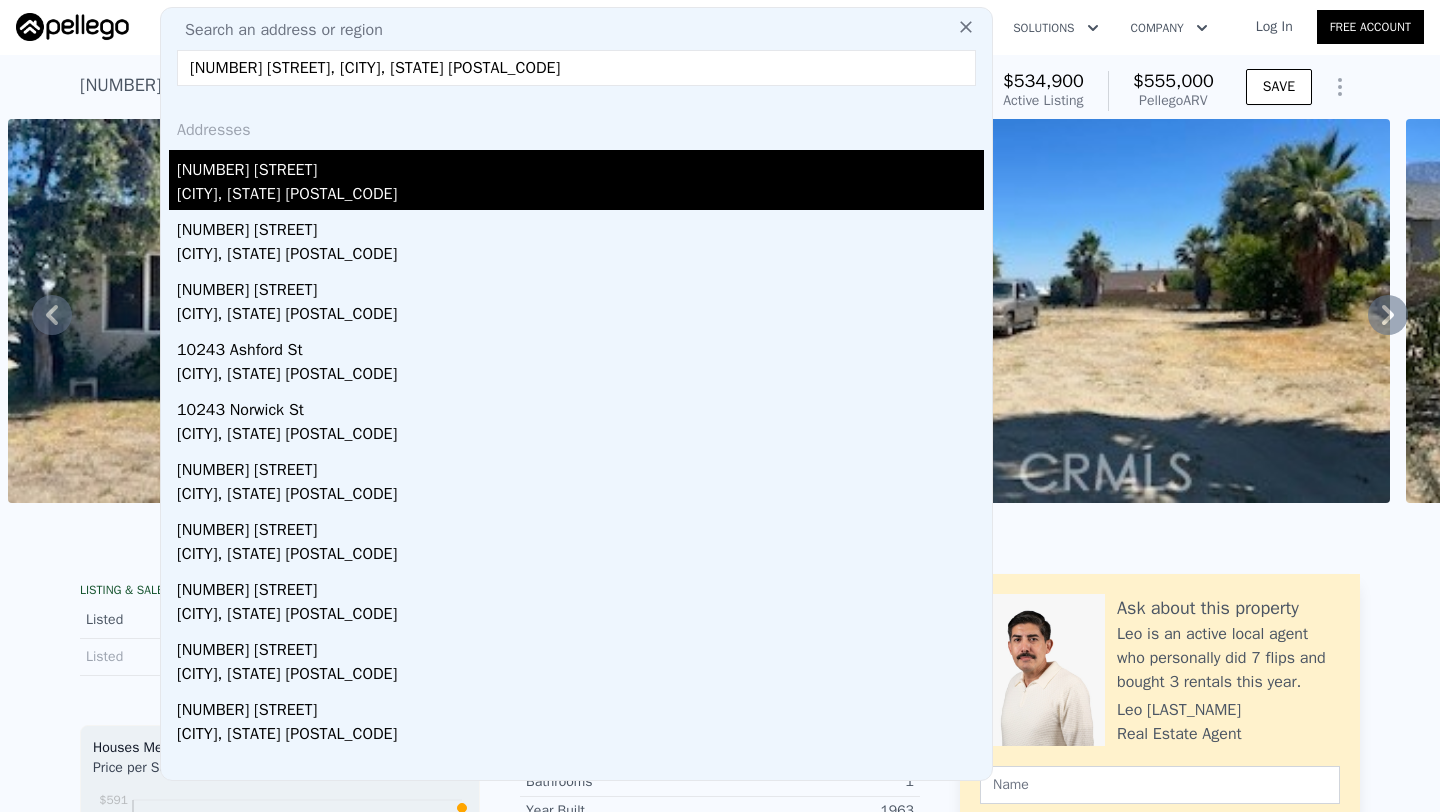 type on "[NUMBER] [STREET], [CITY], [STATE] [POSTAL_CODE]" 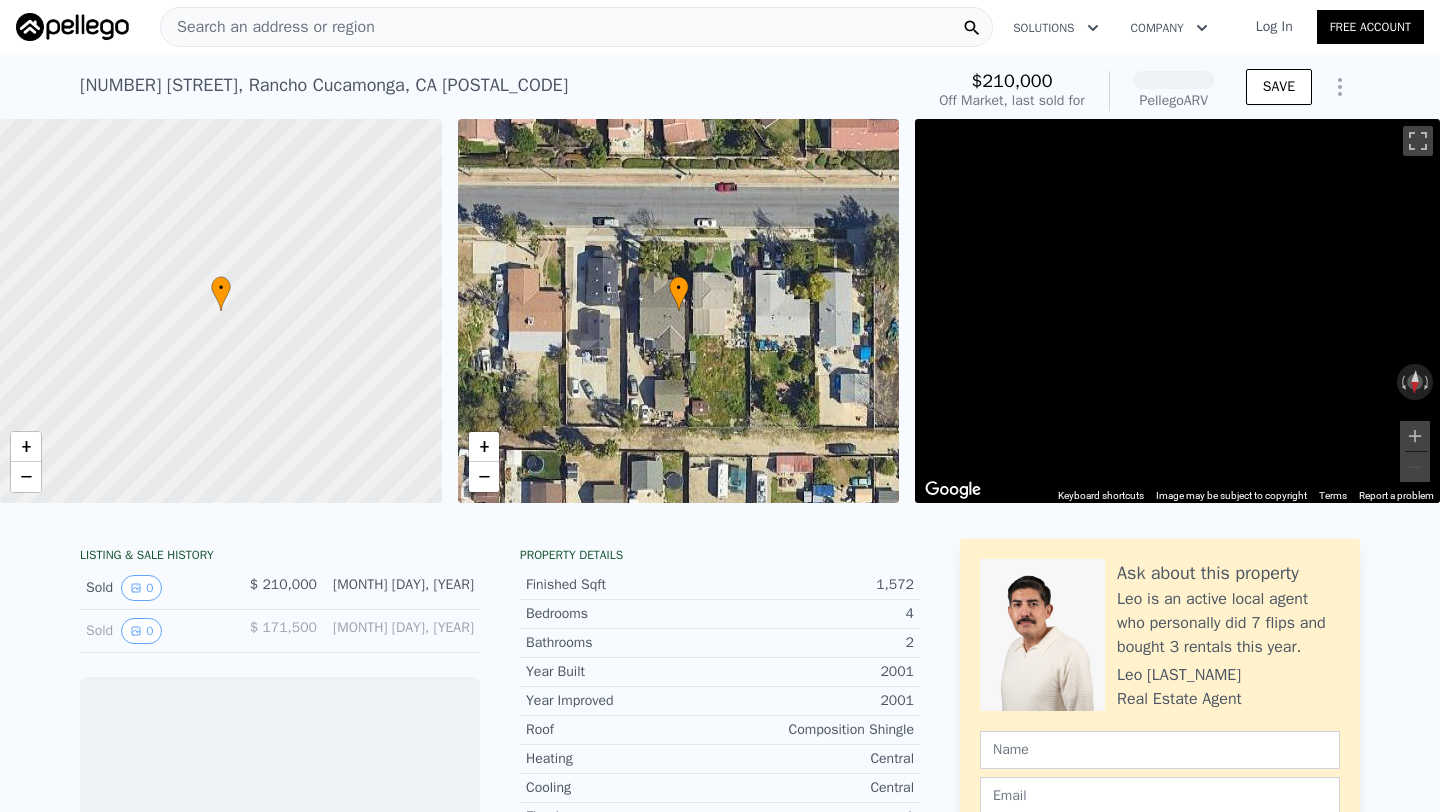 scroll, scrollTop: 0, scrollLeft: 8, axis: horizontal 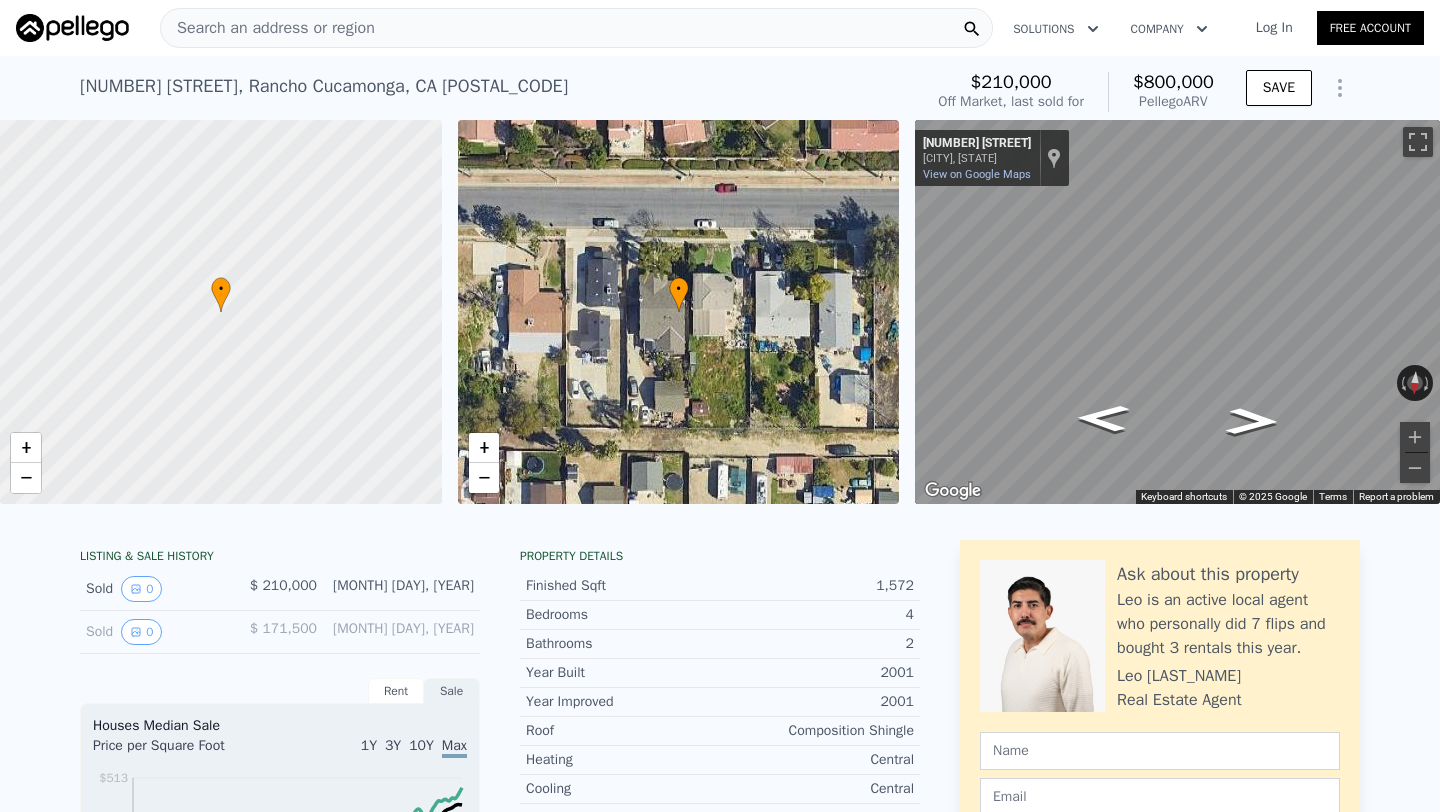 click on "Search an address or region" at bounding box center (268, 28) 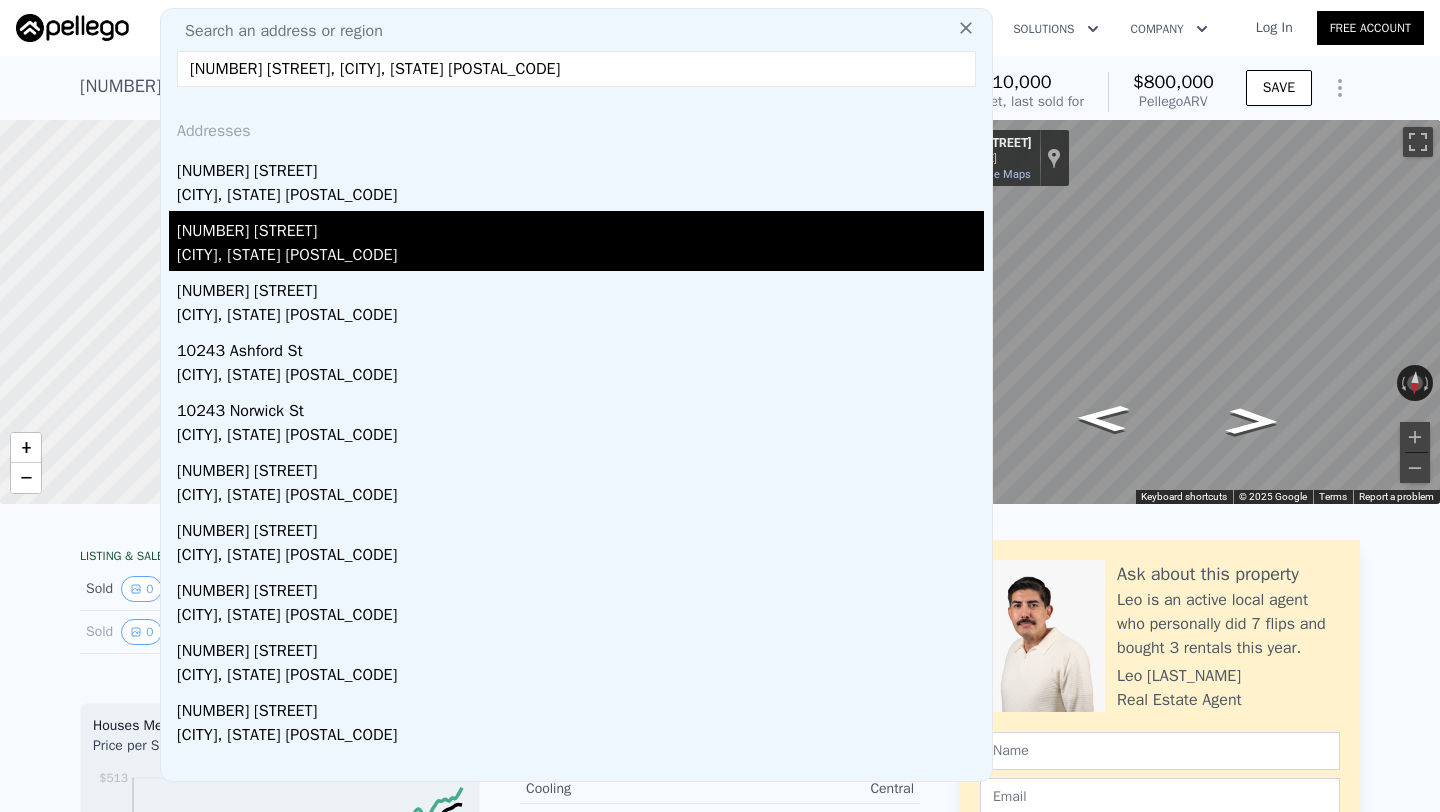 type 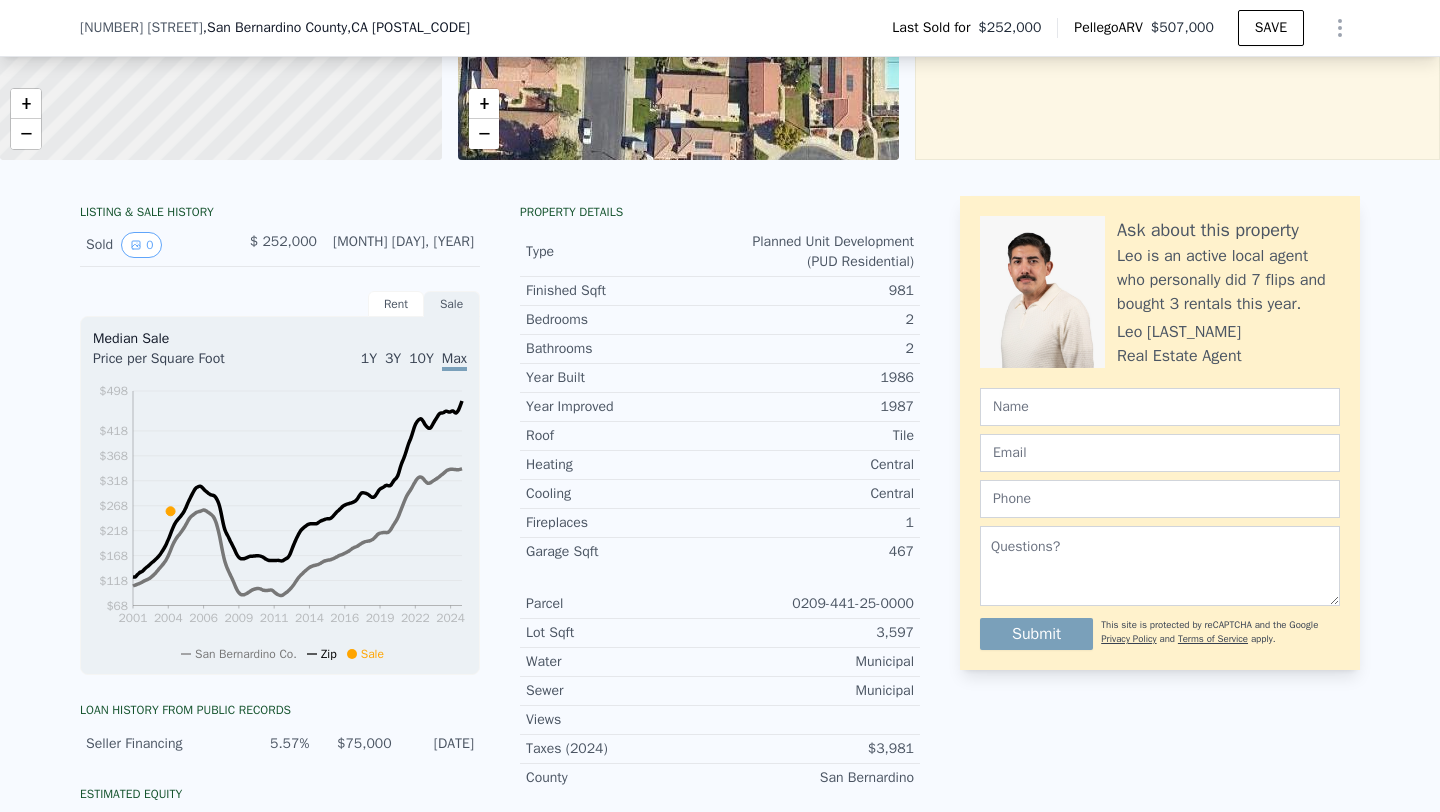 scroll, scrollTop: 0, scrollLeft: 0, axis: both 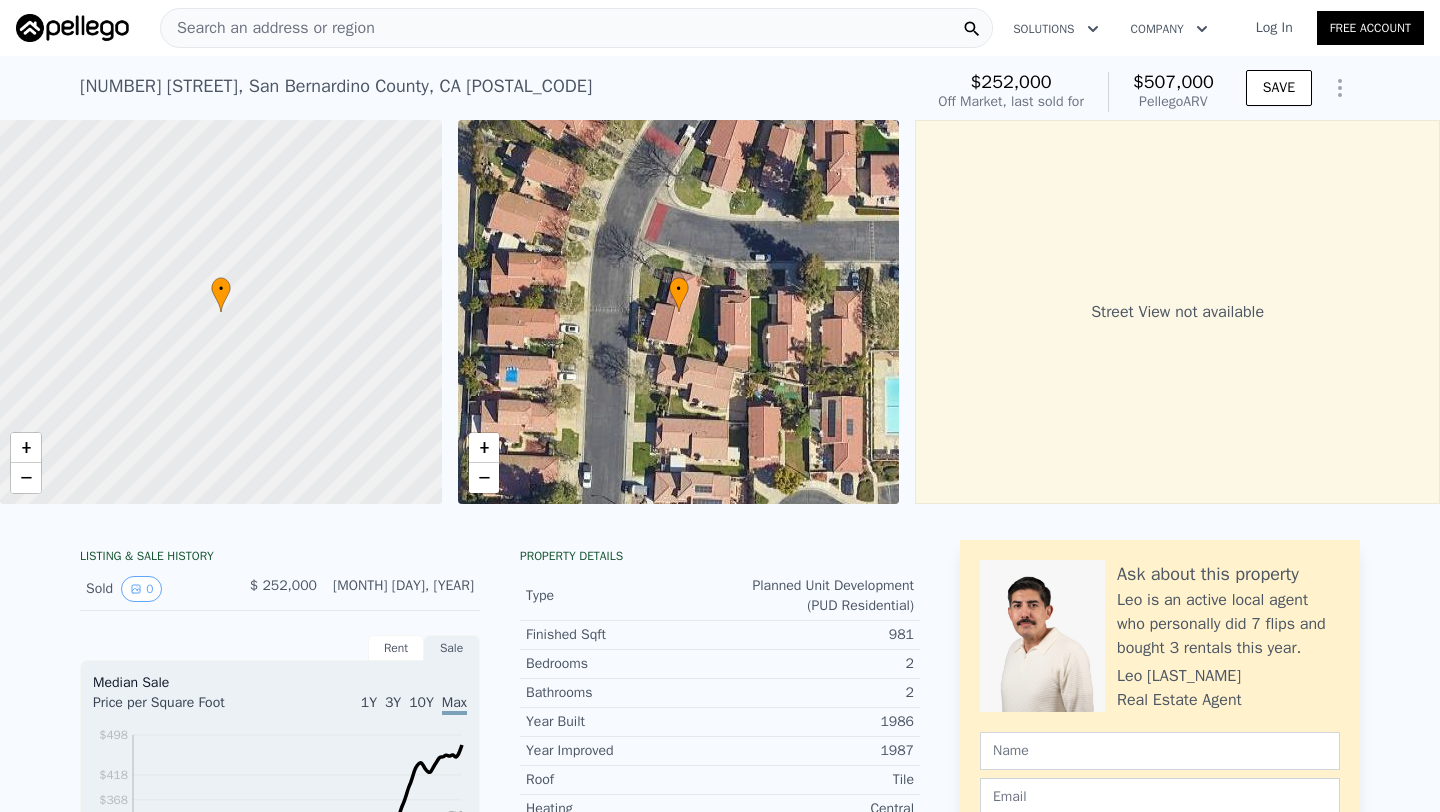 click on "Search an address or region Solutions Company Open main menu Log In Free Account" at bounding box center [720, 28] 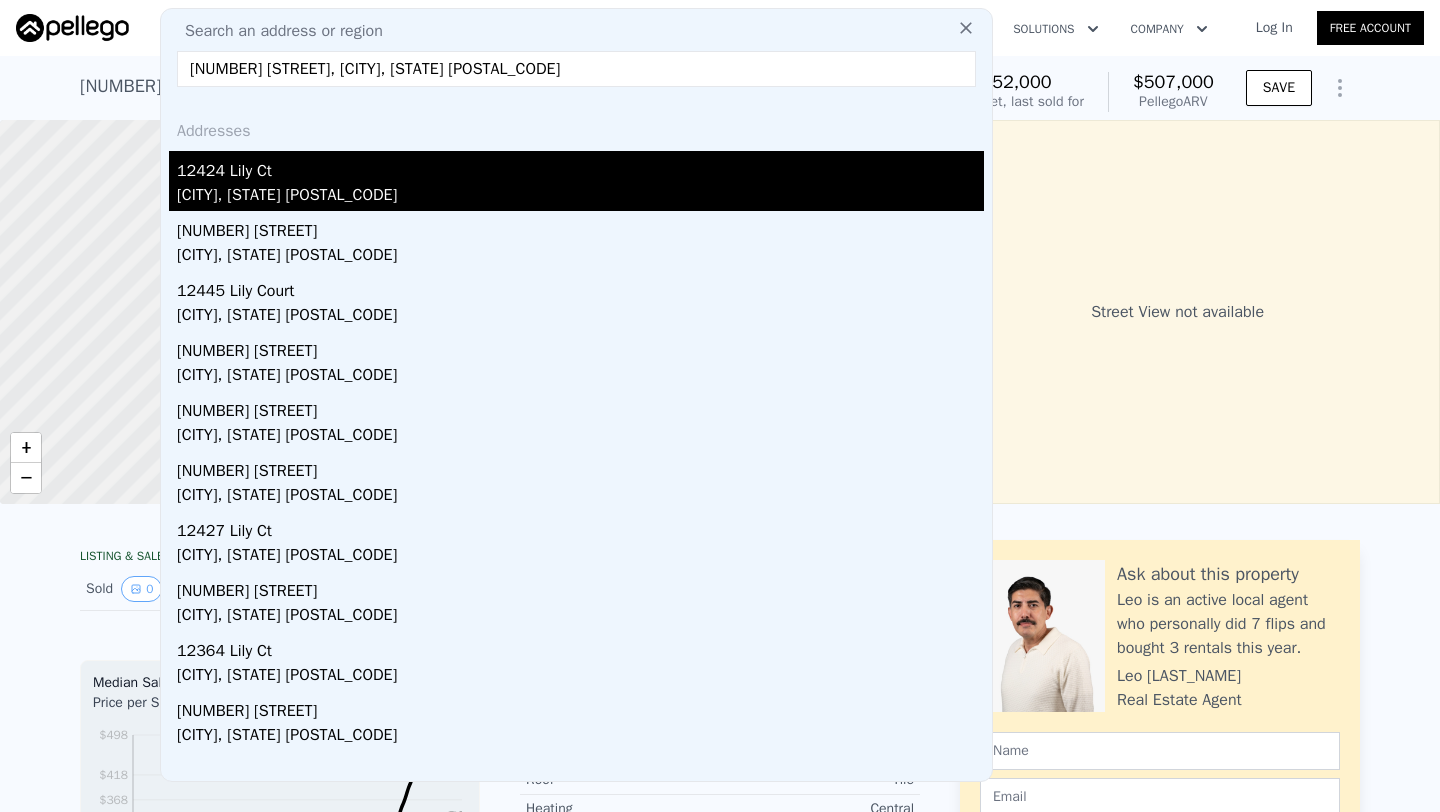 click on "[CITY], [STATE] [POSTAL_CODE]" at bounding box center (580, 197) 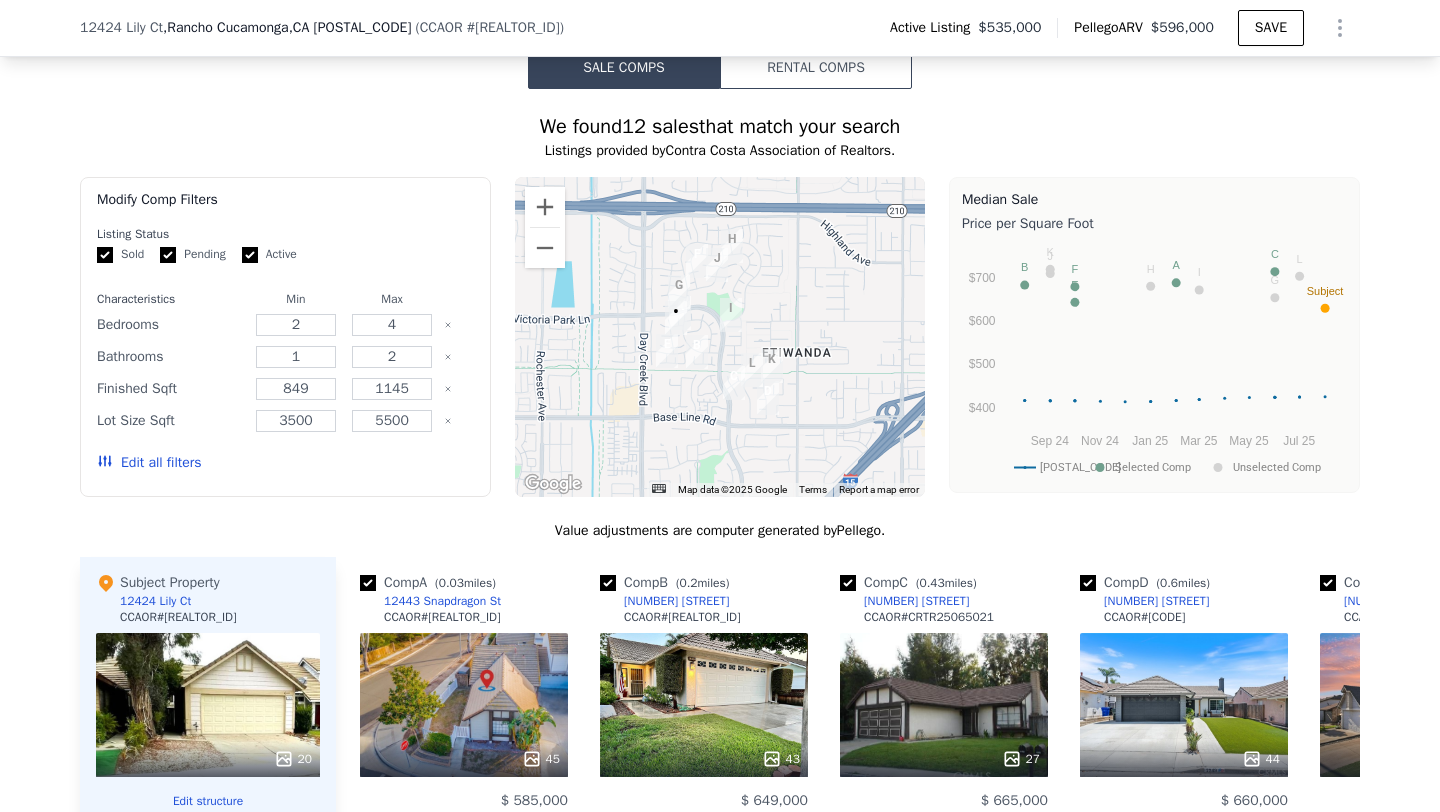 scroll, scrollTop: 1565, scrollLeft: 0, axis: vertical 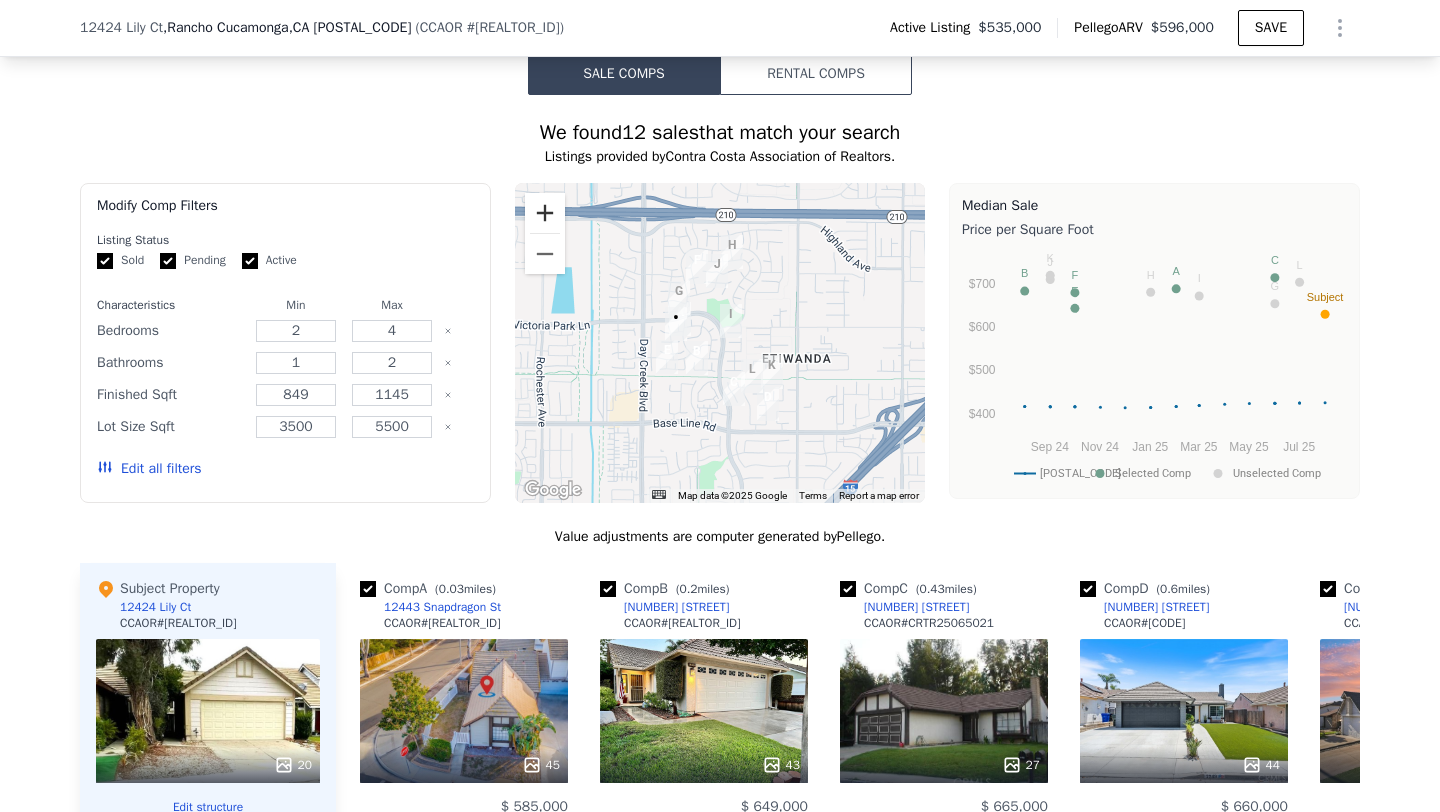 click at bounding box center (545, 213) 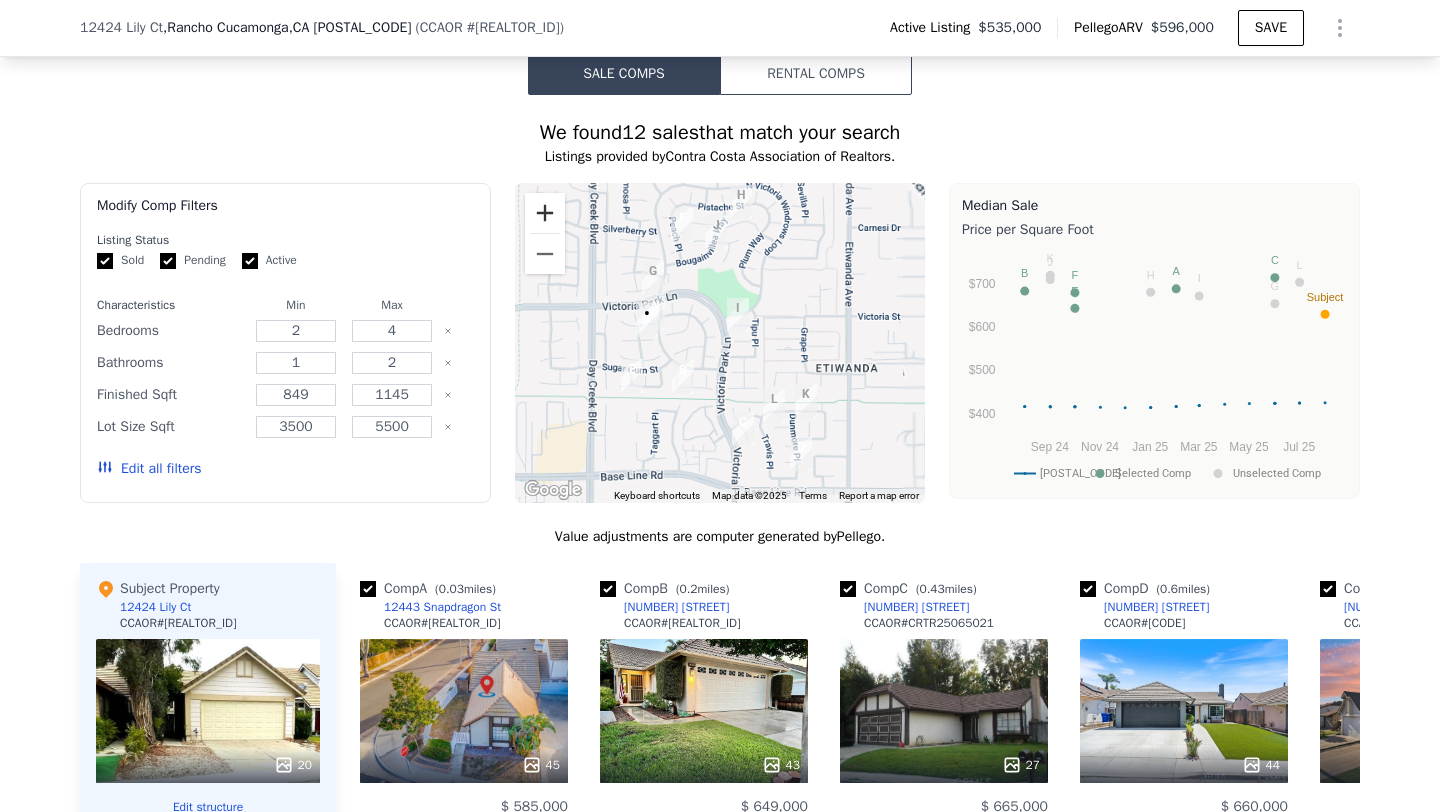 click at bounding box center (545, 213) 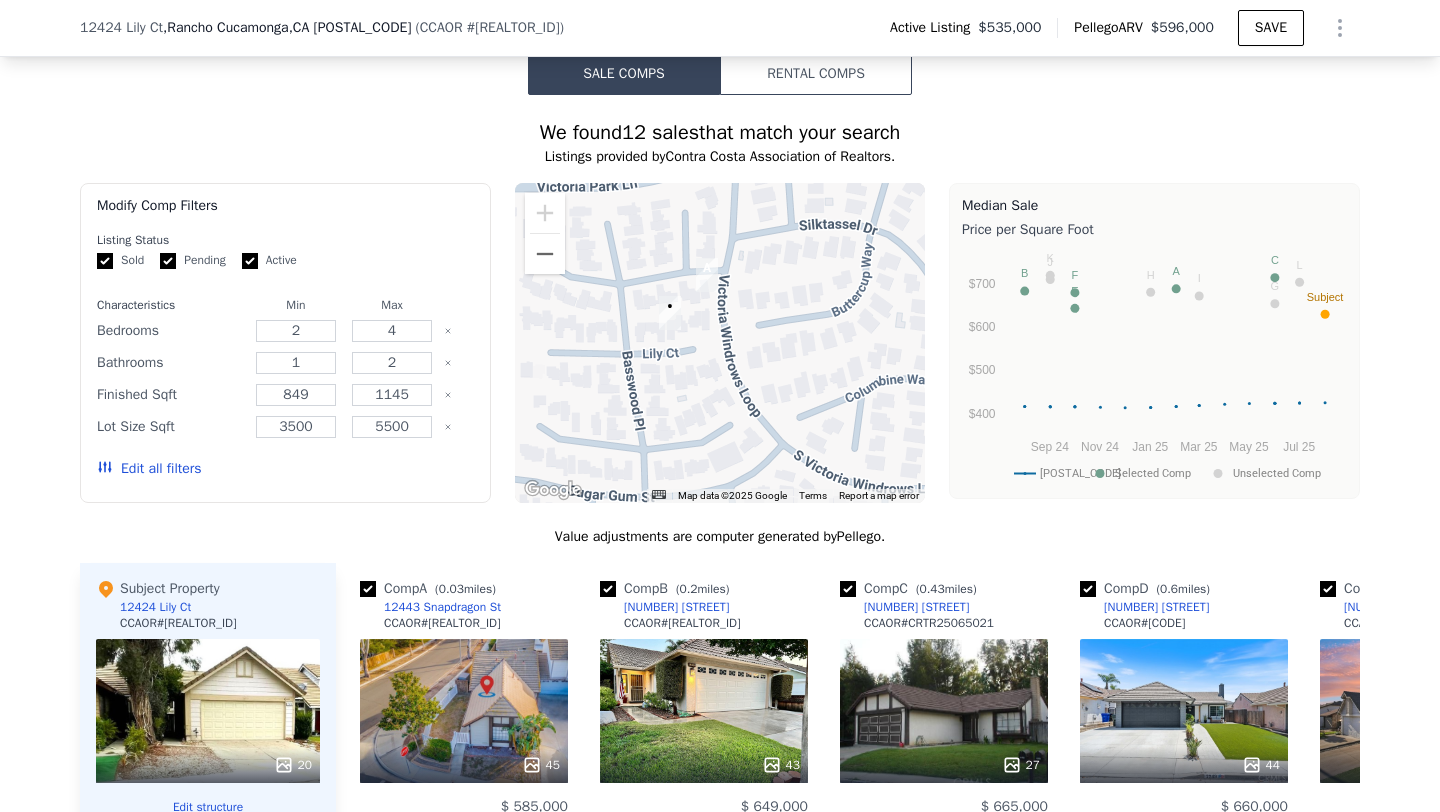drag, startPoint x: 640, startPoint y: 286, endPoint x: 973, endPoint y: 320, distance: 334.73123 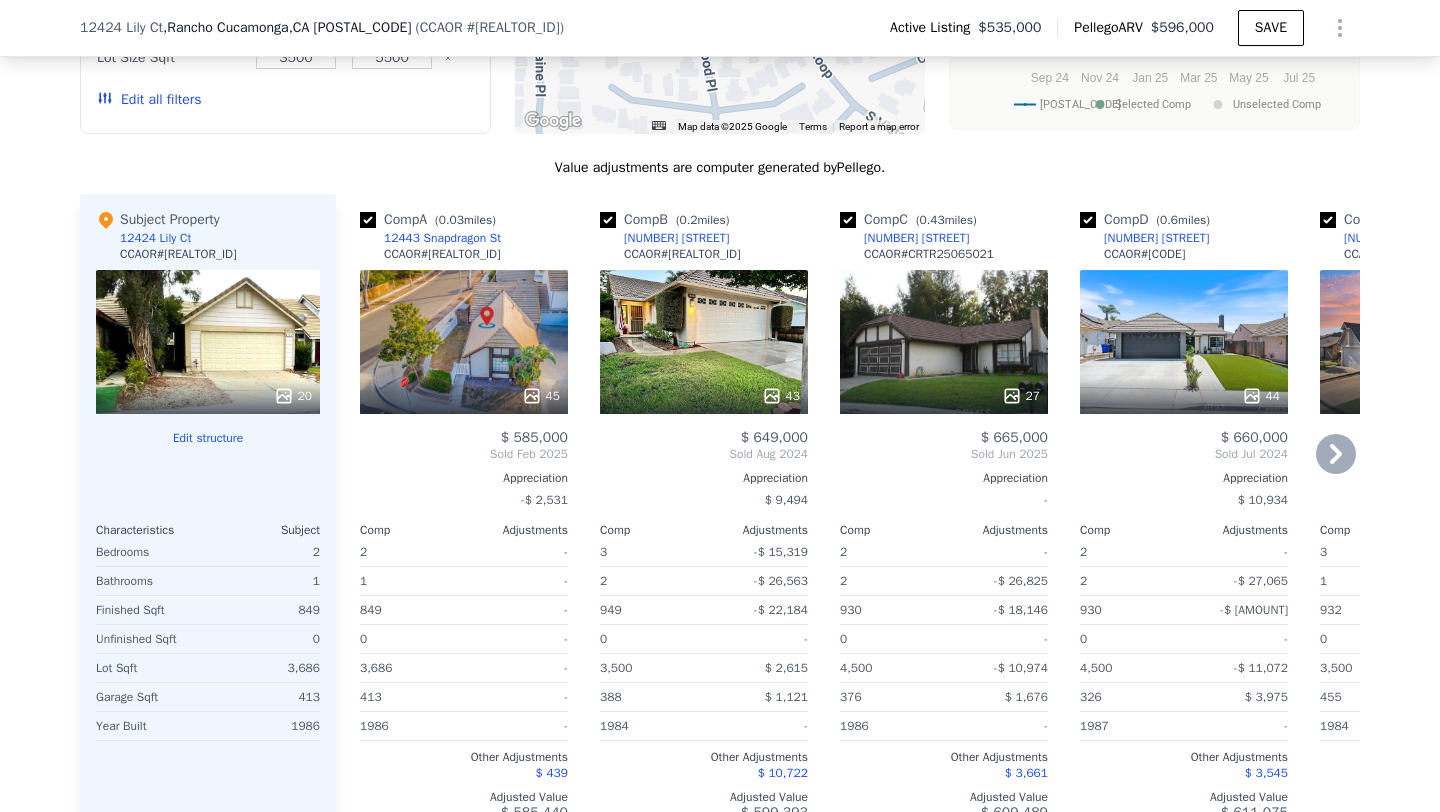 scroll, scrollTop: 1984, scrollLeft: 0, axis: vertical 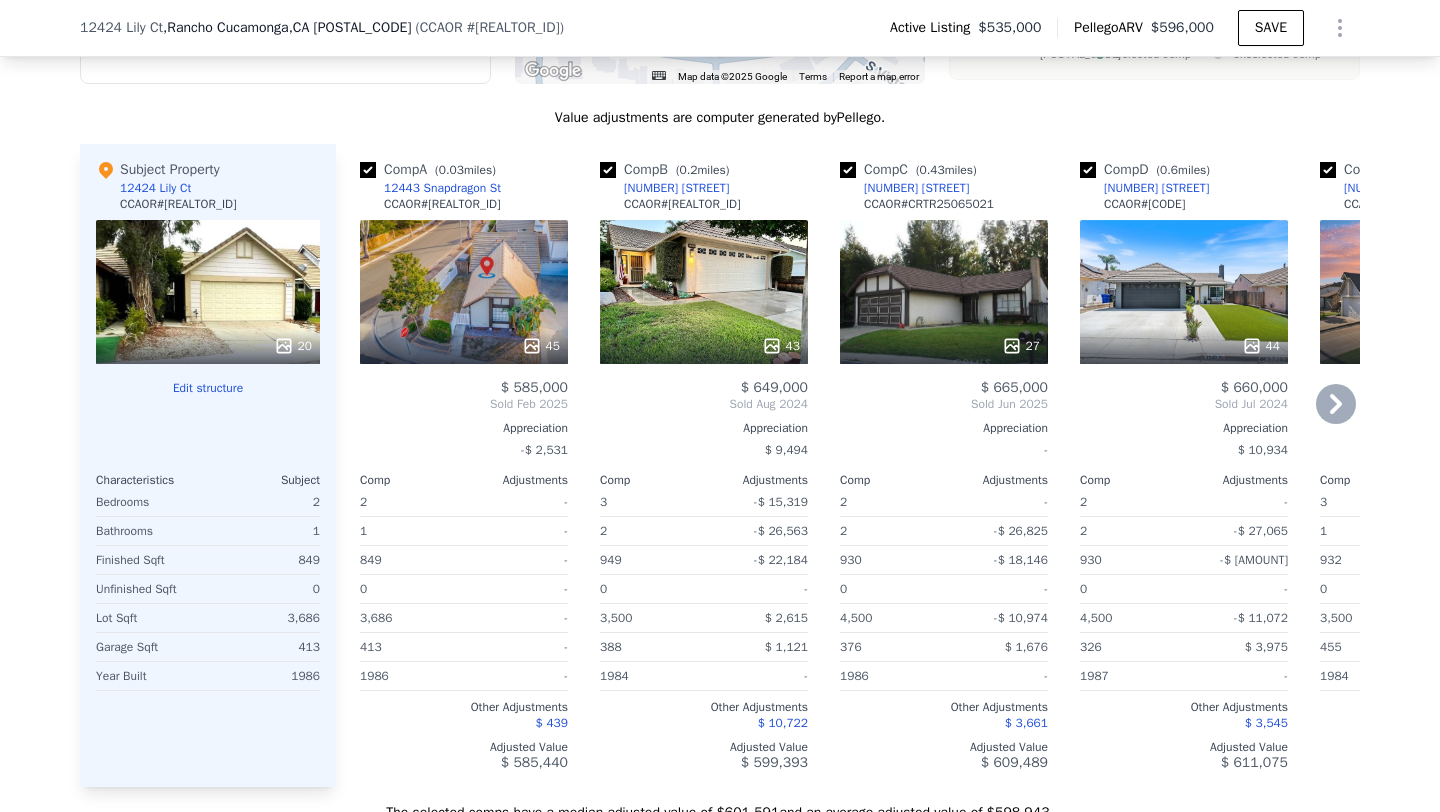 click on "45" at bounding box center [464, 292] 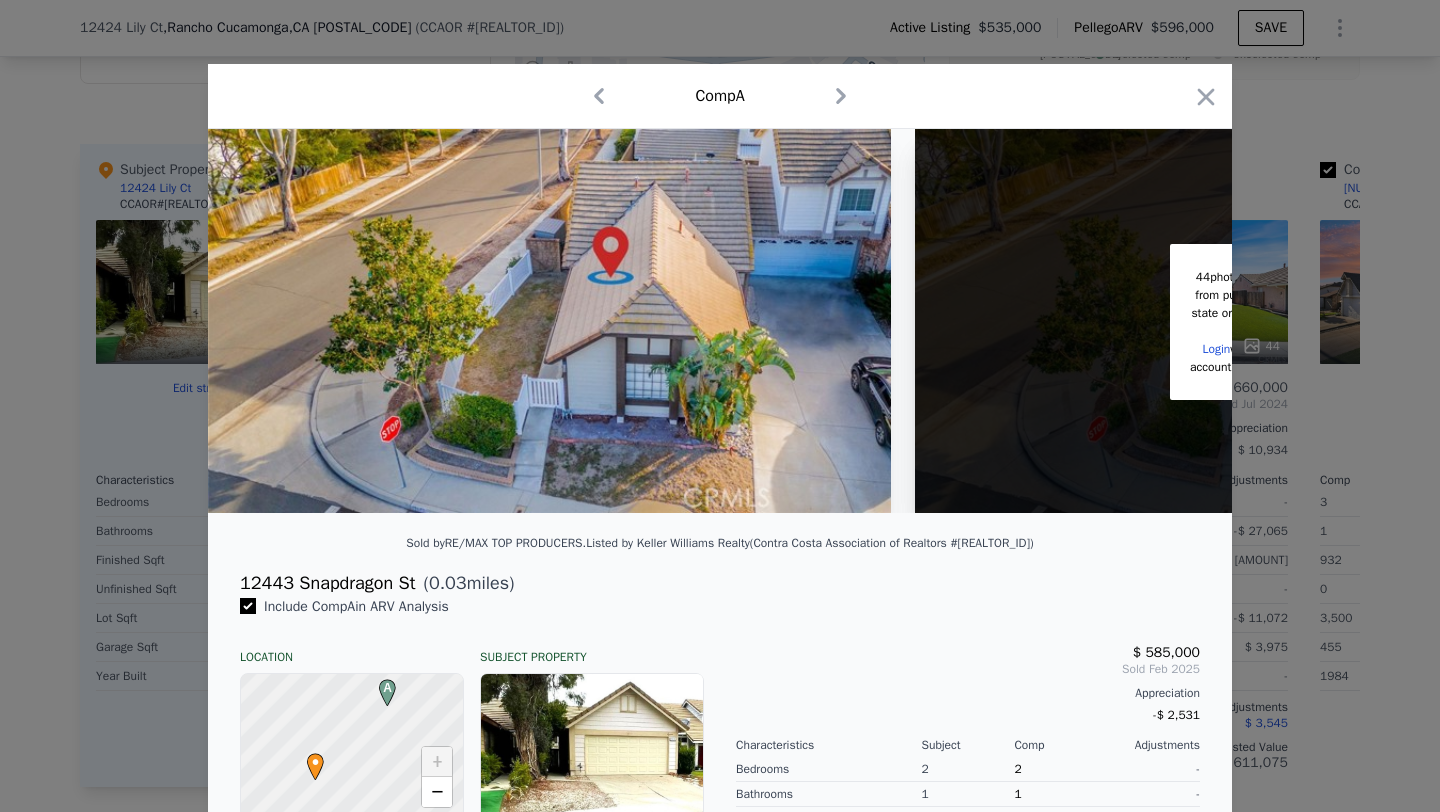 click on "12443 Snapdragon St" at bounding box center (327, 583) 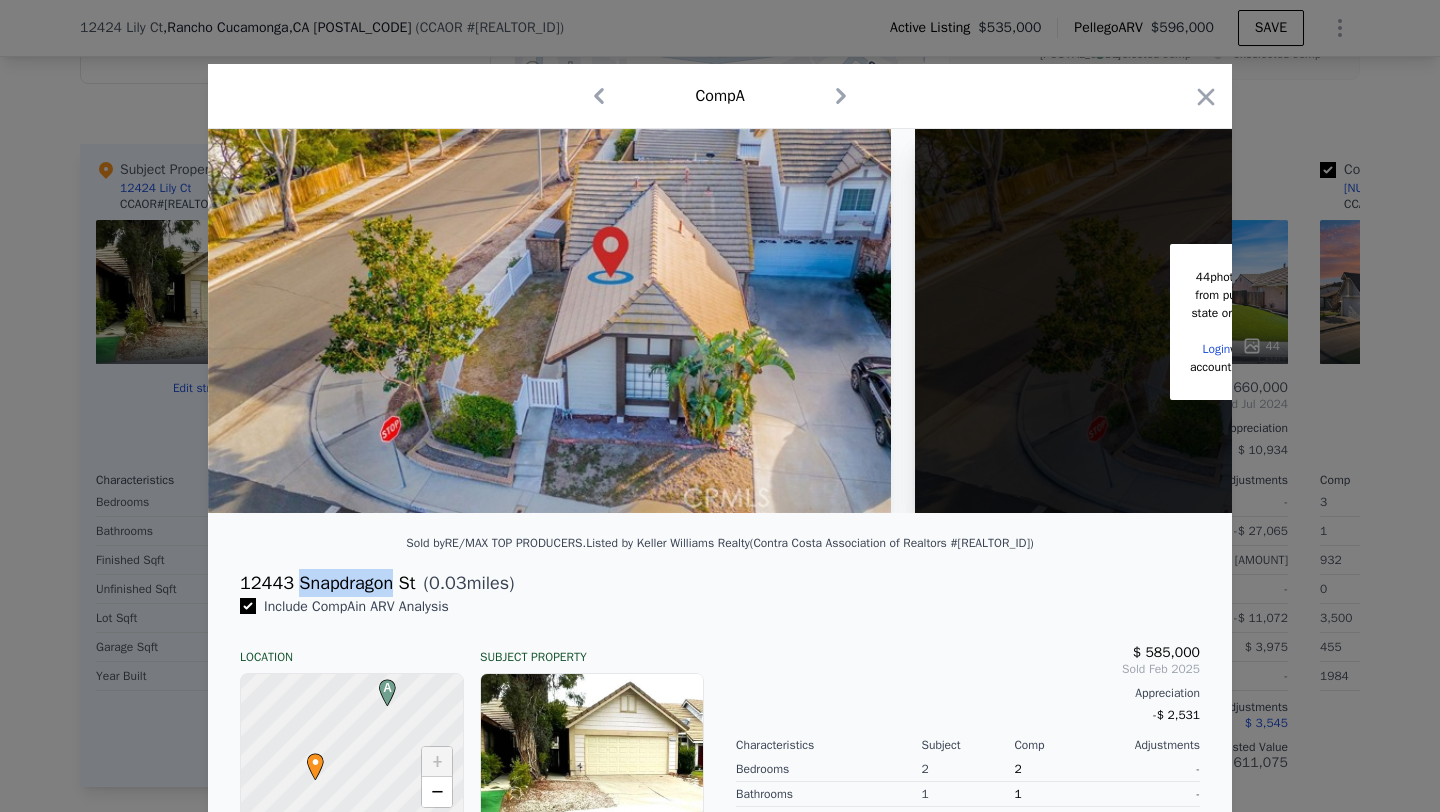 click on "12443 Snapdragon St" at bounding box center (327, 583) 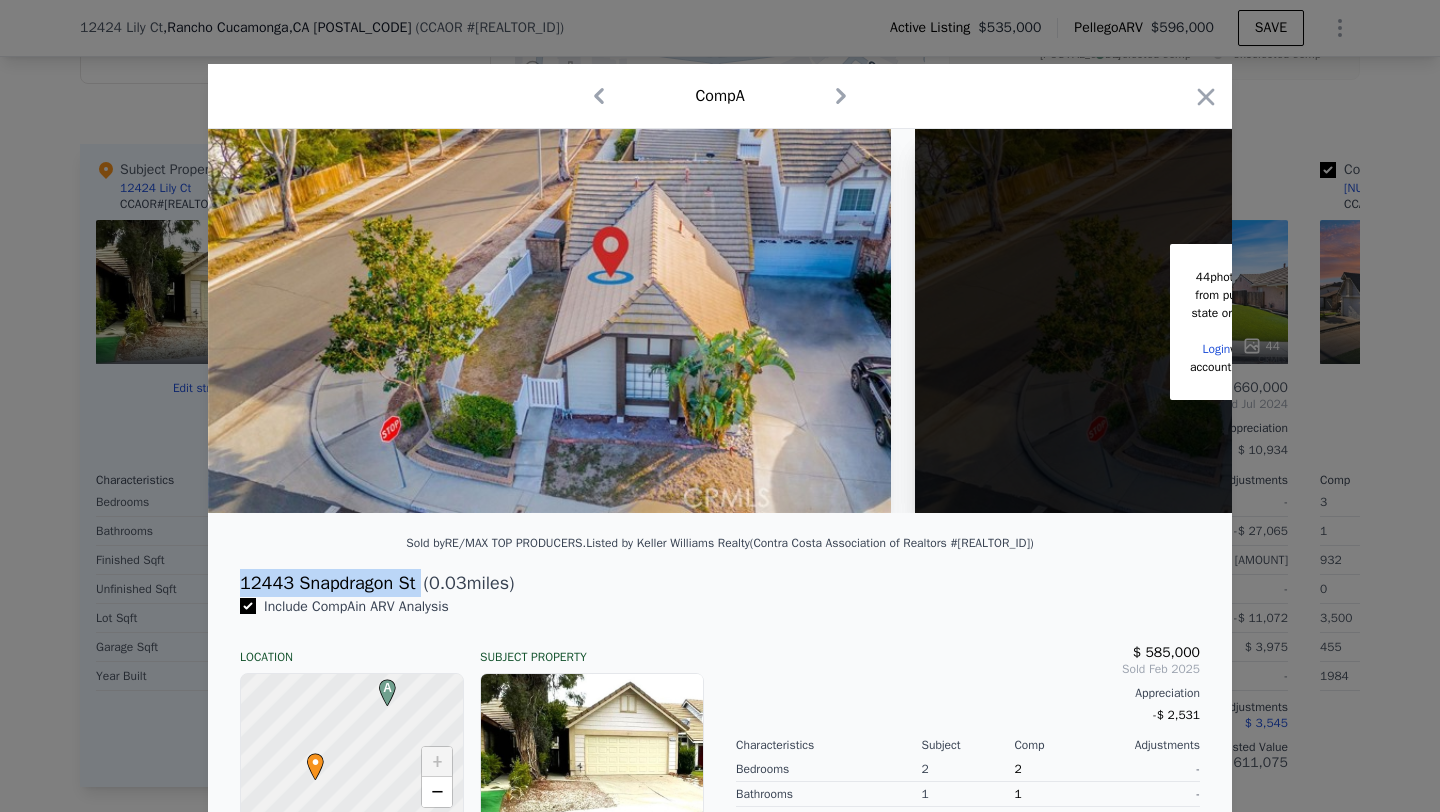 copy on "12443 Snapdragon St" 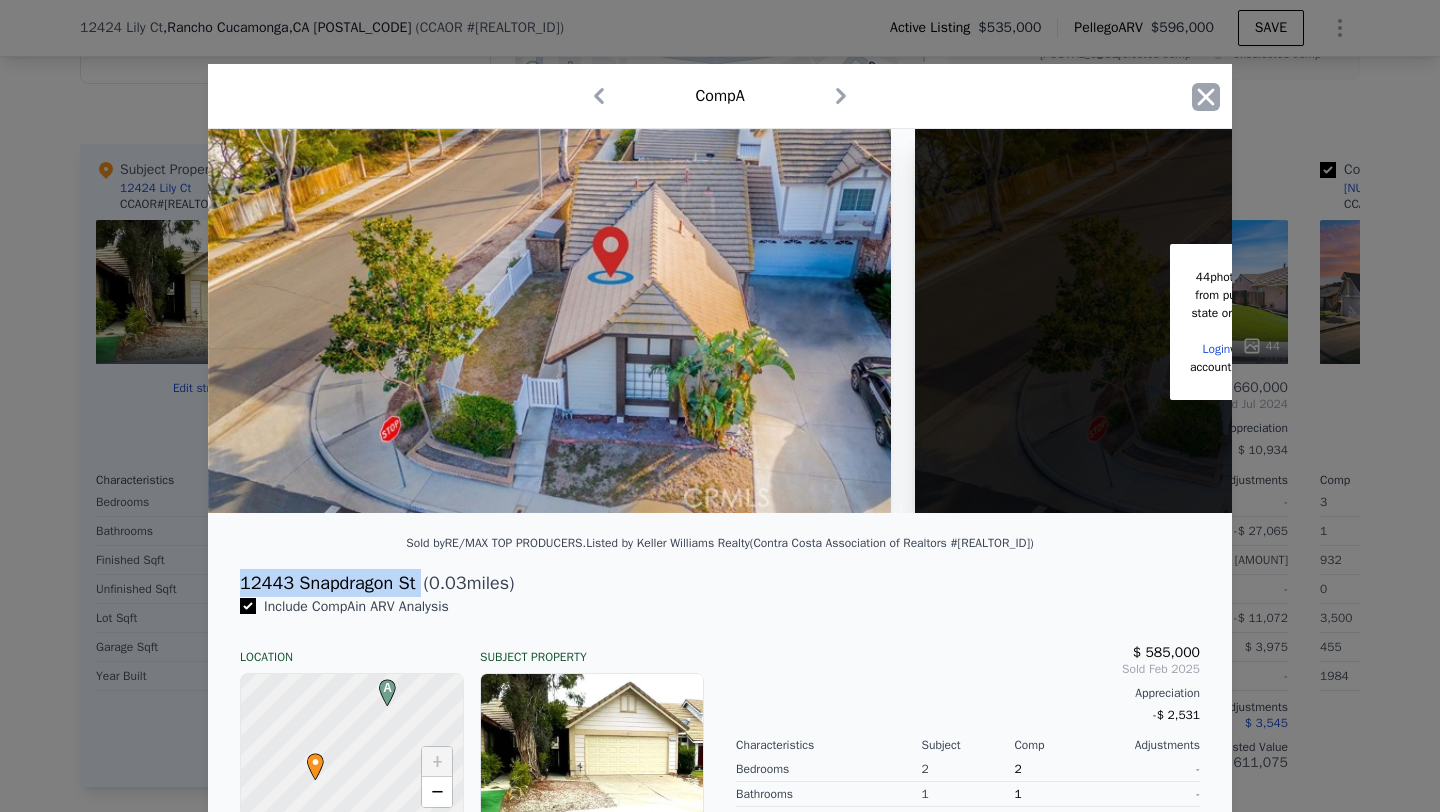 click 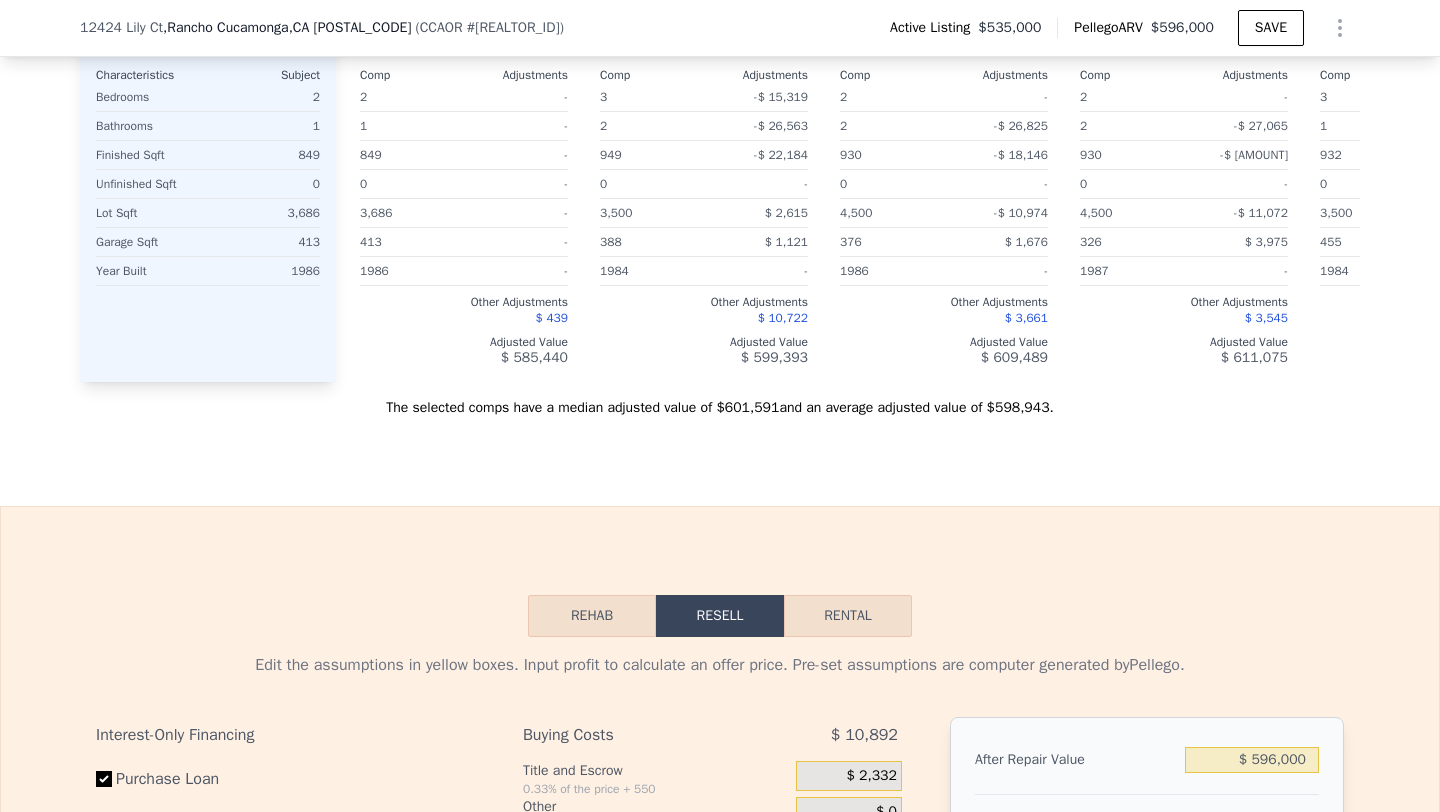scroll, scrollTop: 2428, scrollLeft: 0, axis: vertical 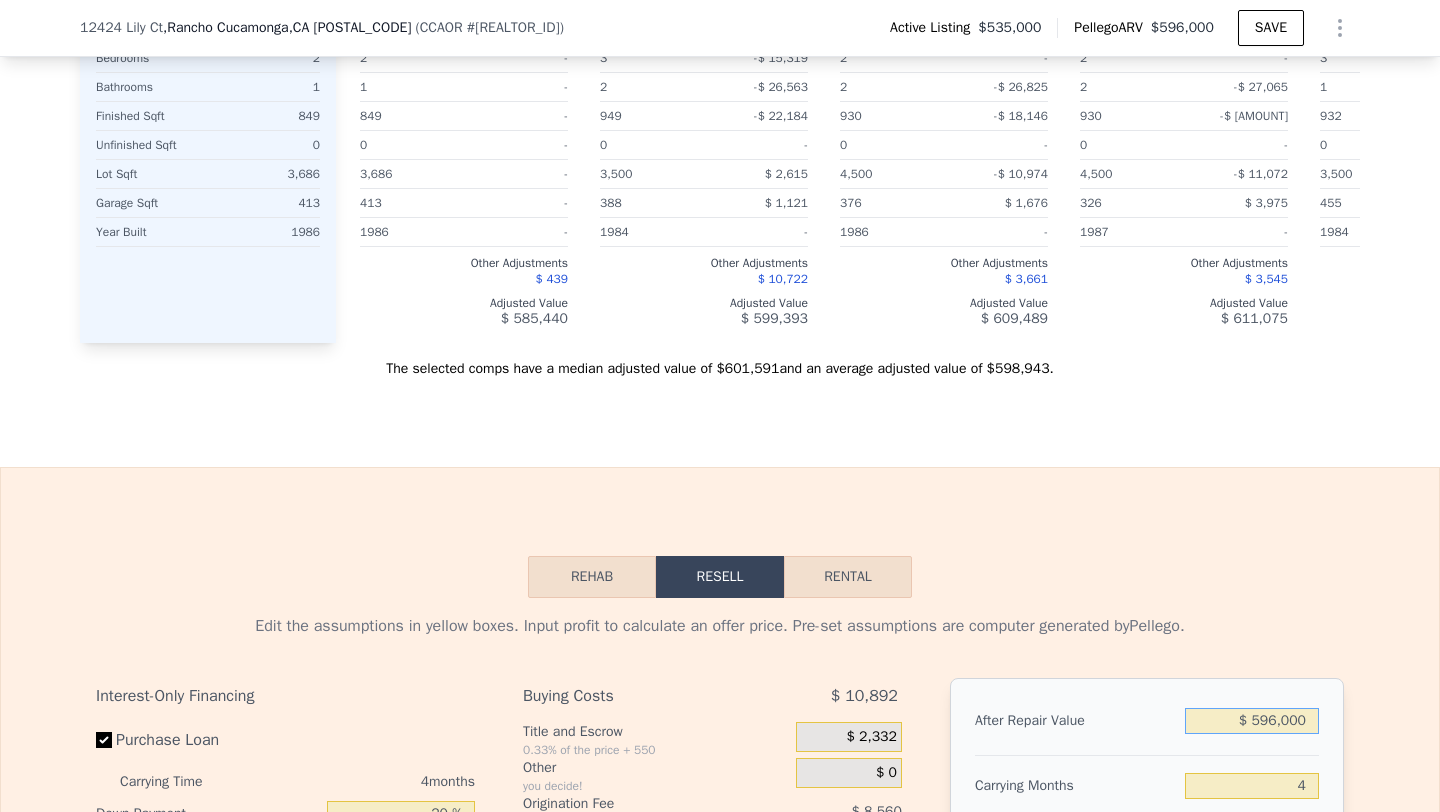 click on "$ 596,000" at bounding box center [1252, 721] 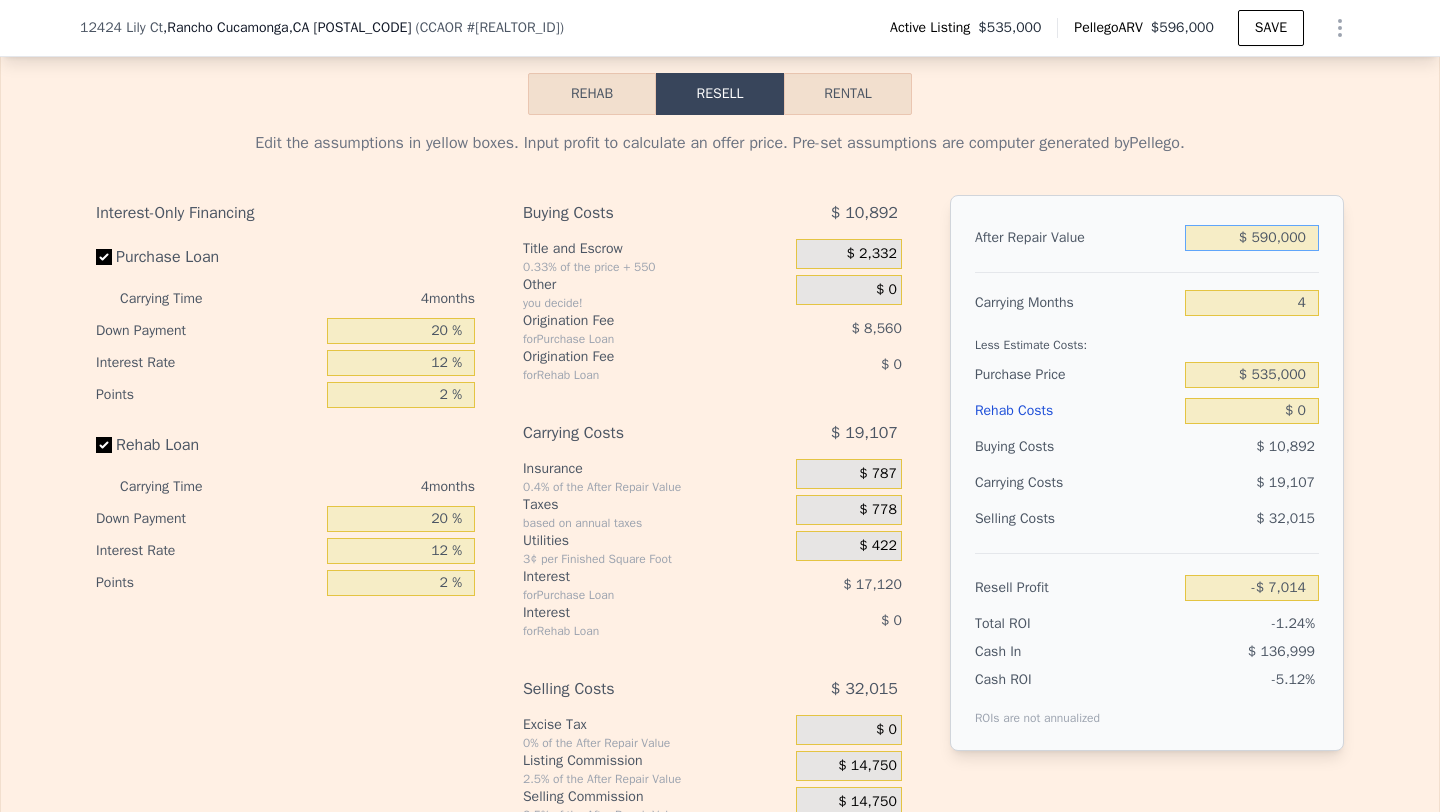 scroll, scrollTop: 2916, scrollLeft: 0, axis: vertical 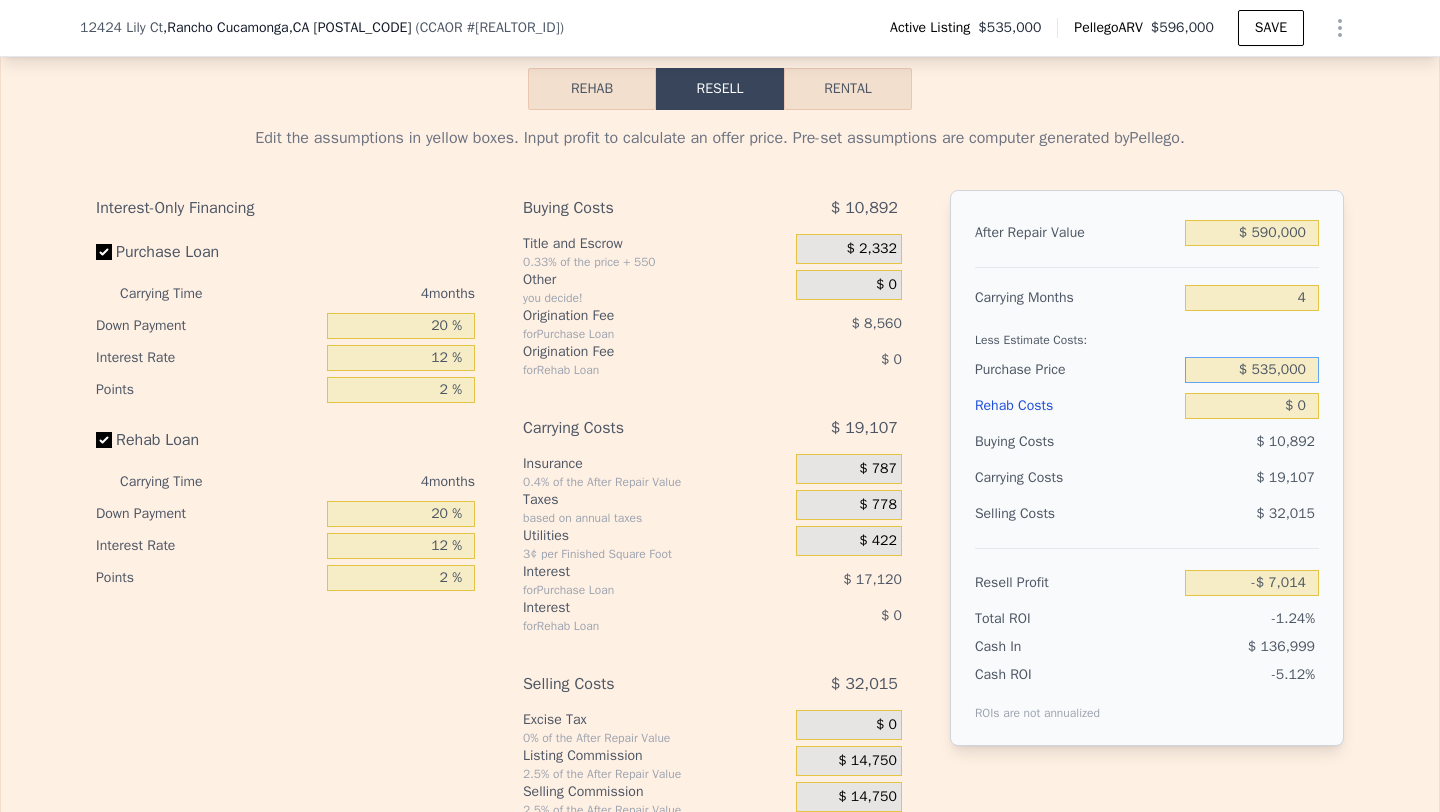 click on "$ 535,000" at bounding box center (1252, 370) 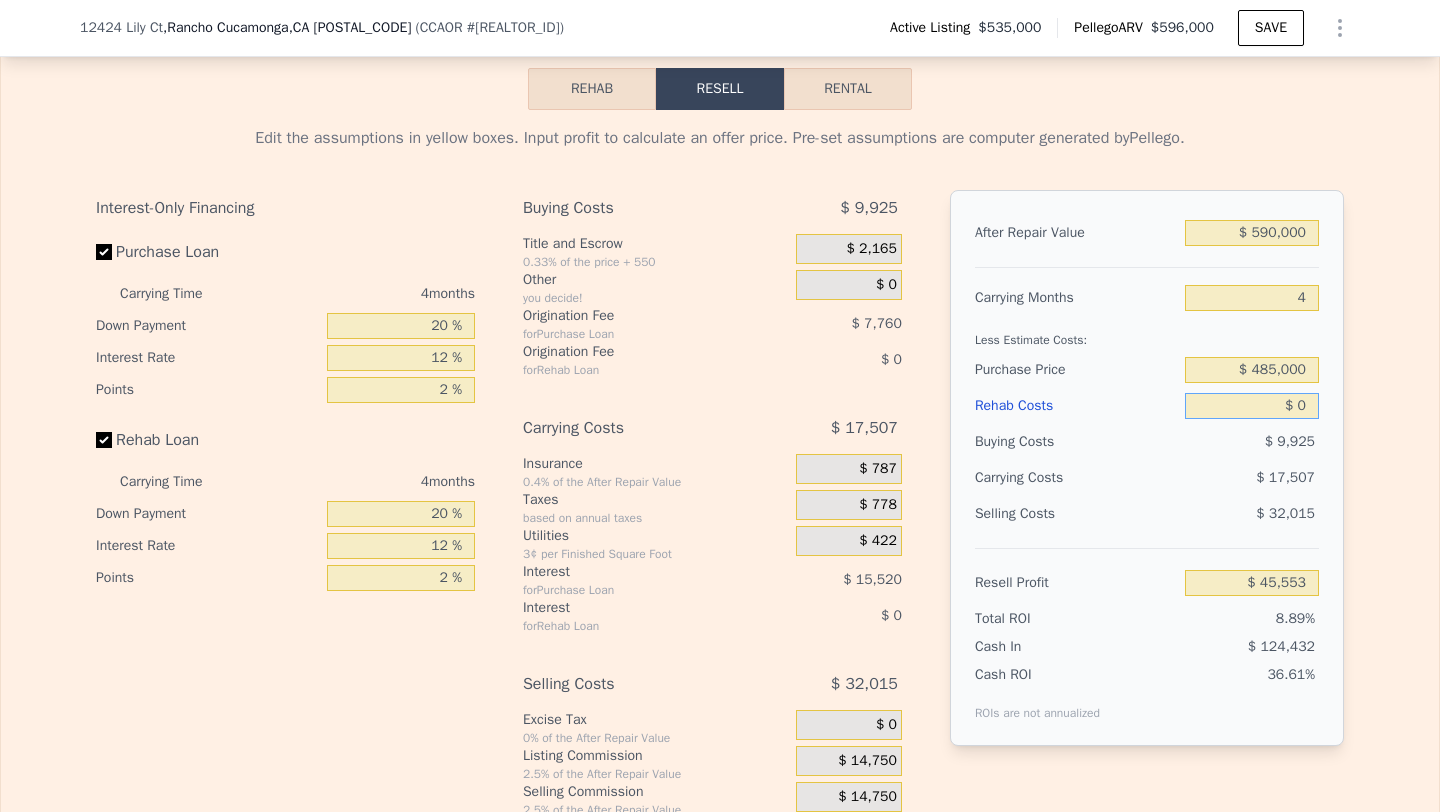 click on "$ 0" at bounding box center [1252, 406] 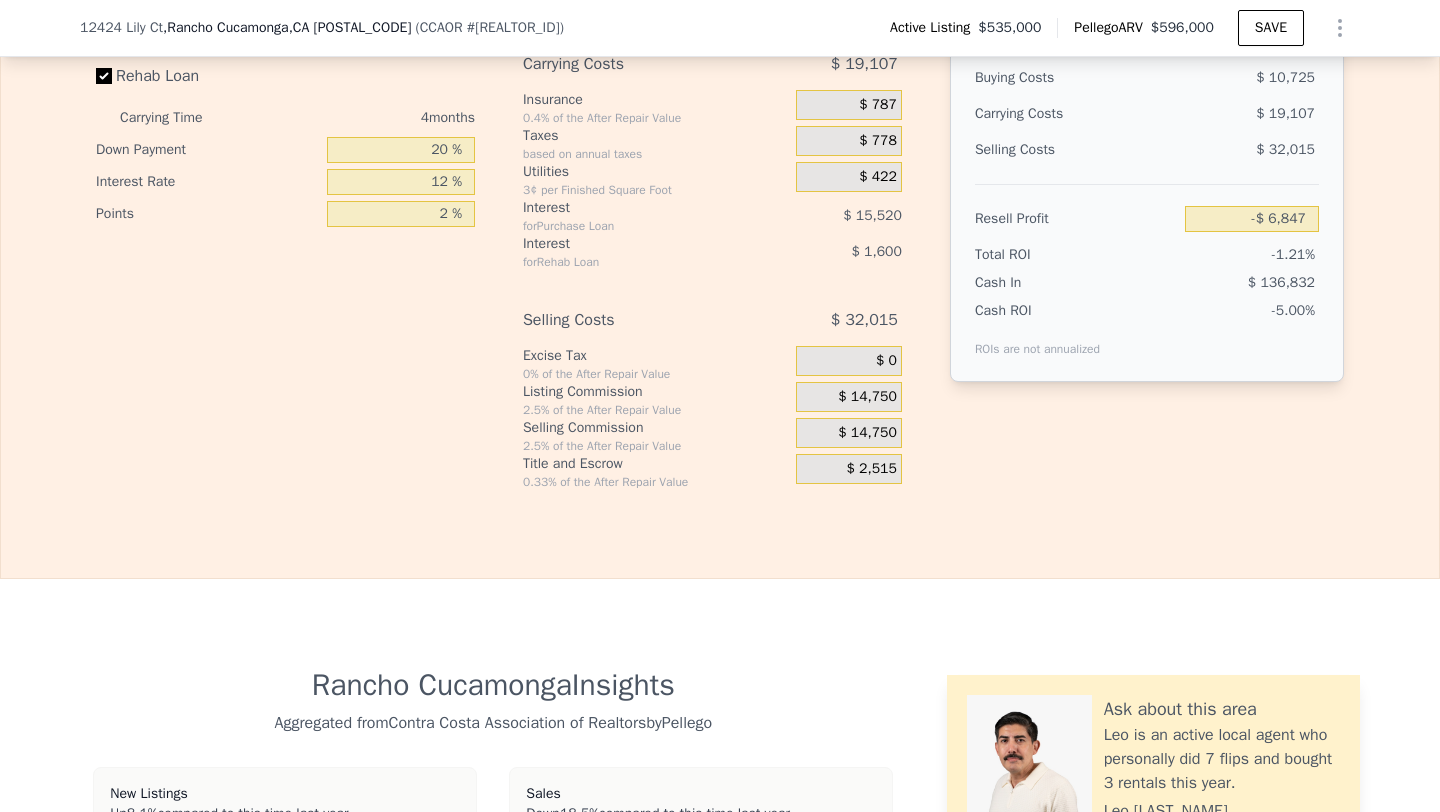 scroll, scrollTop: 3288, scrollLeft: 0, axis: vertical 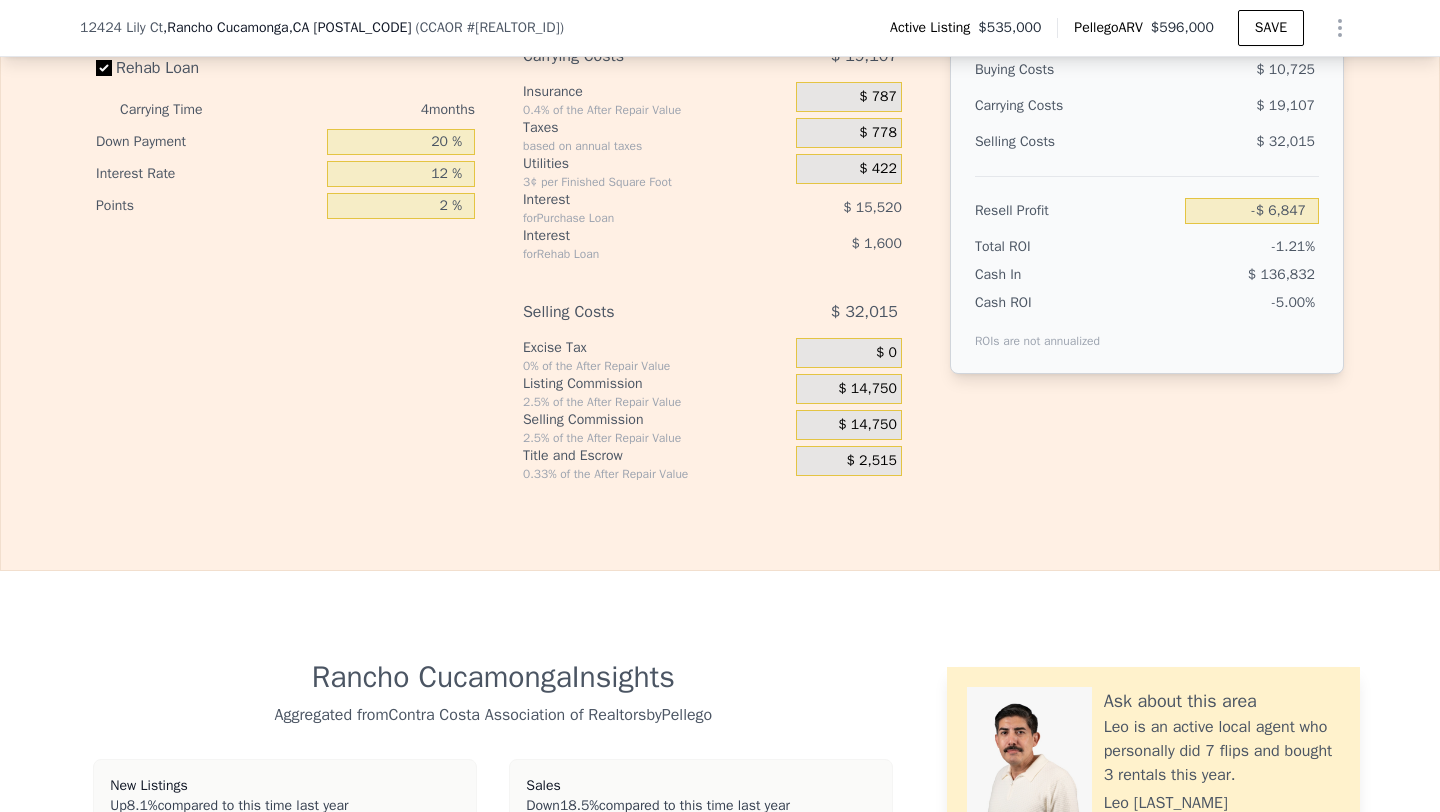 click on "$ 14,750" at bounding box center [867, 425] 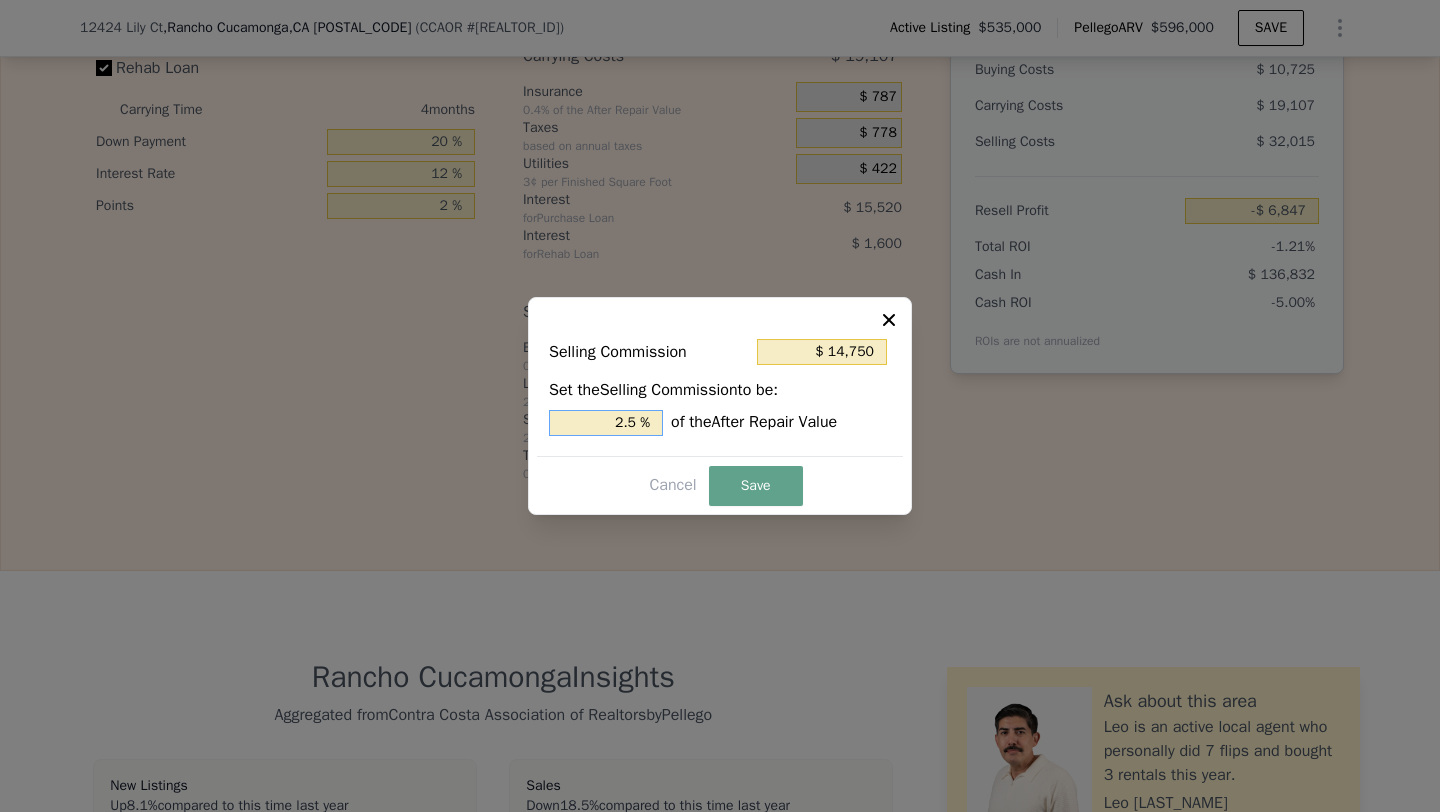 click on "2.5 %" at bounding box center [606, 423] 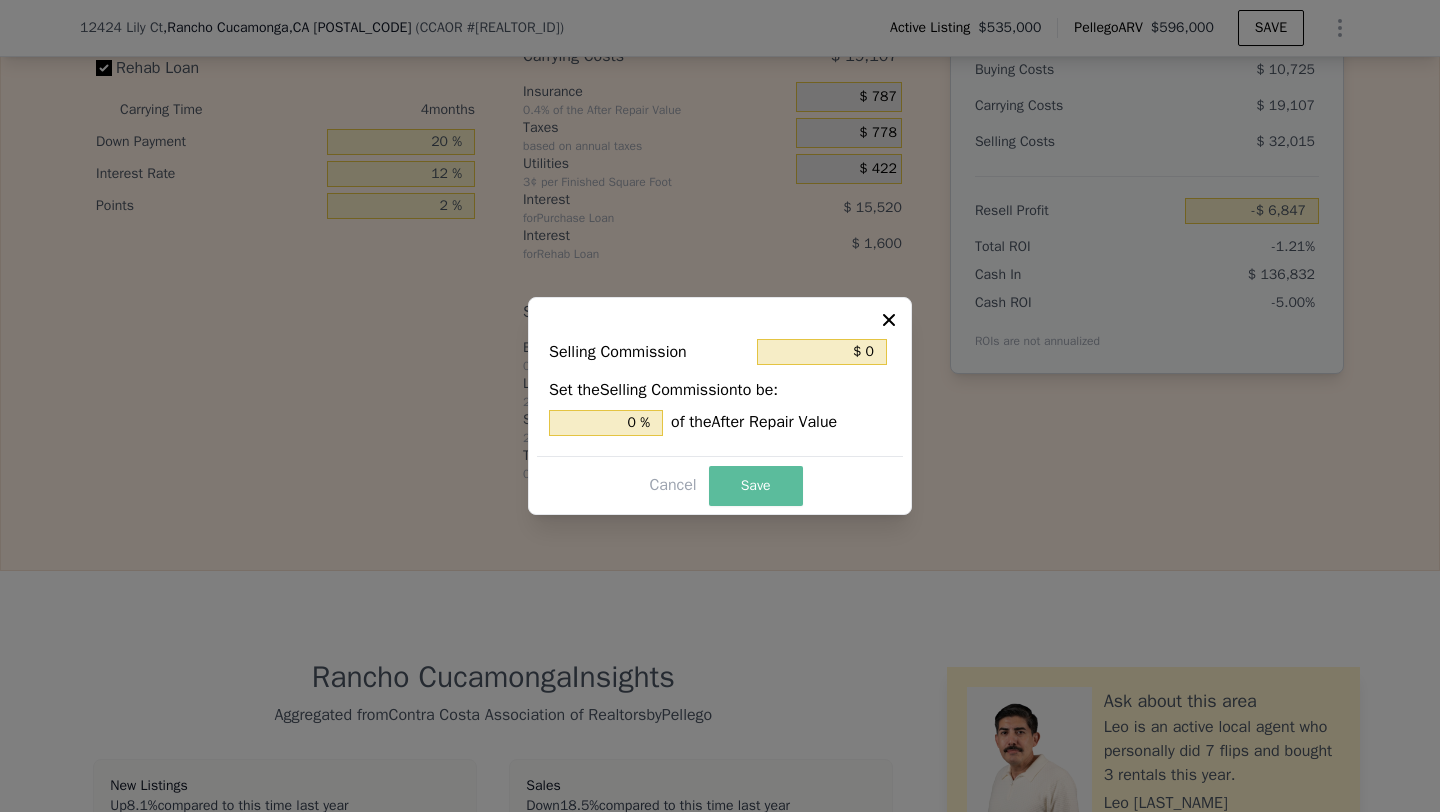 click on "Save" at bounding box center (756, 486) 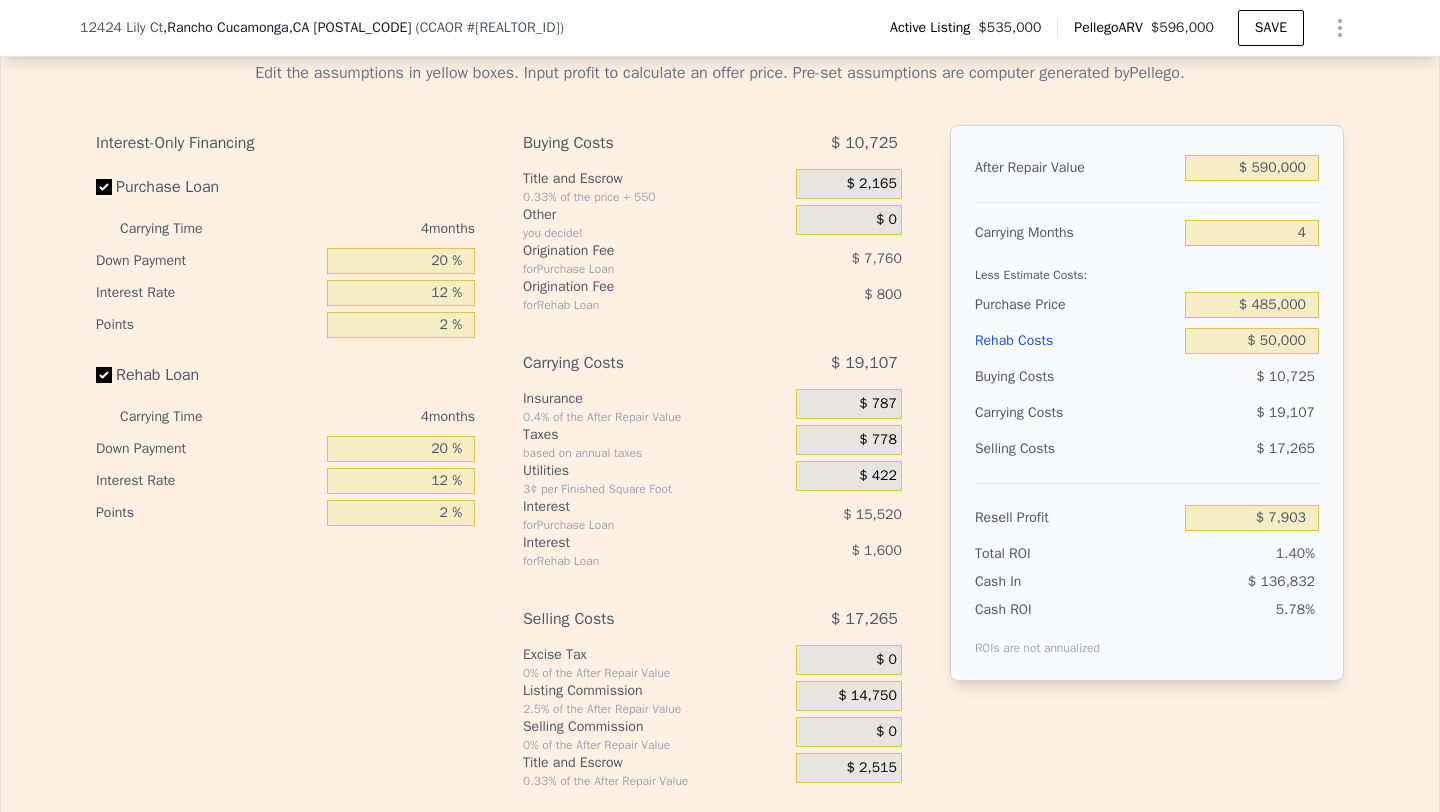 scroll, scrollTop: 2963, scrollLeft: 0, axis: vertical 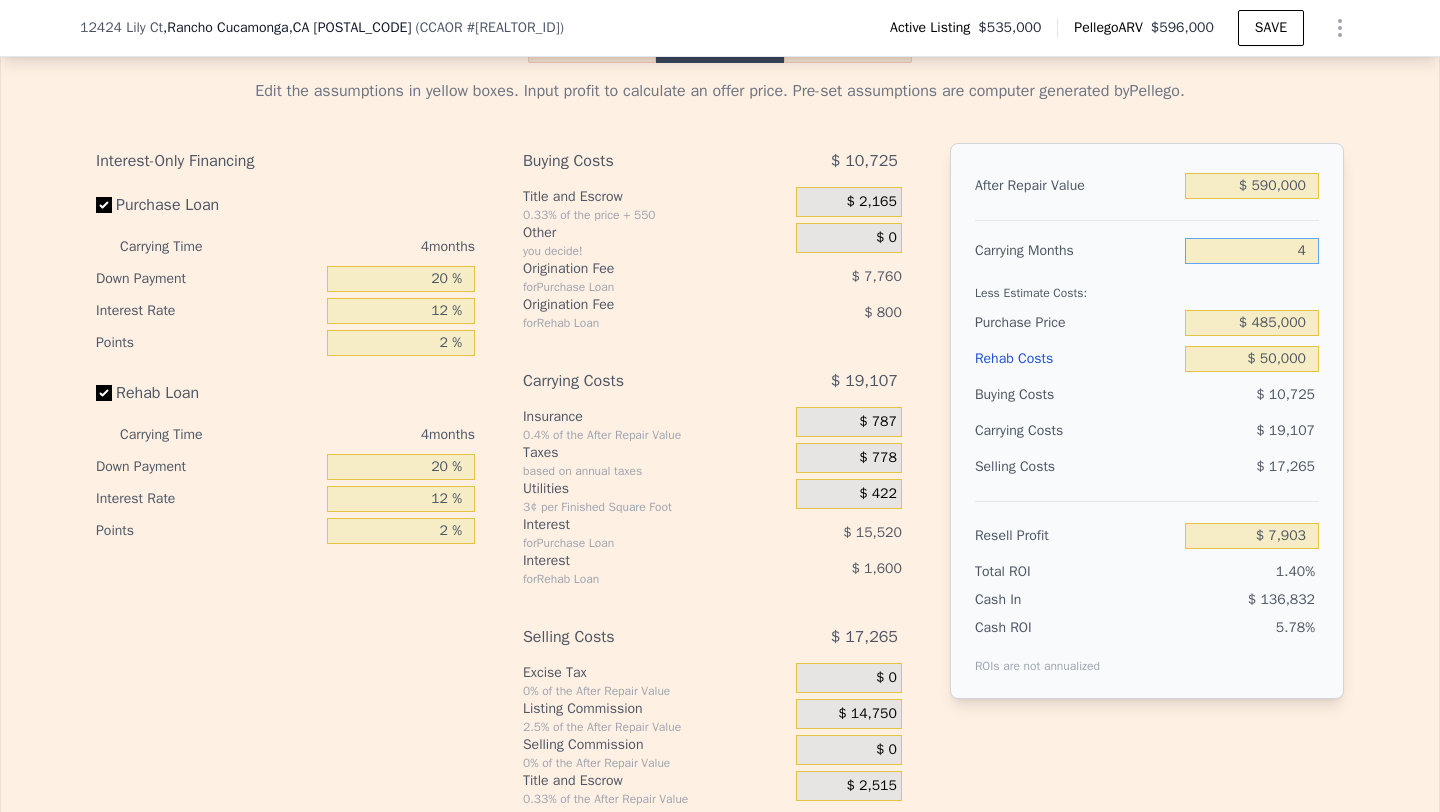 click on "4" at bounding box center [1252, 251] 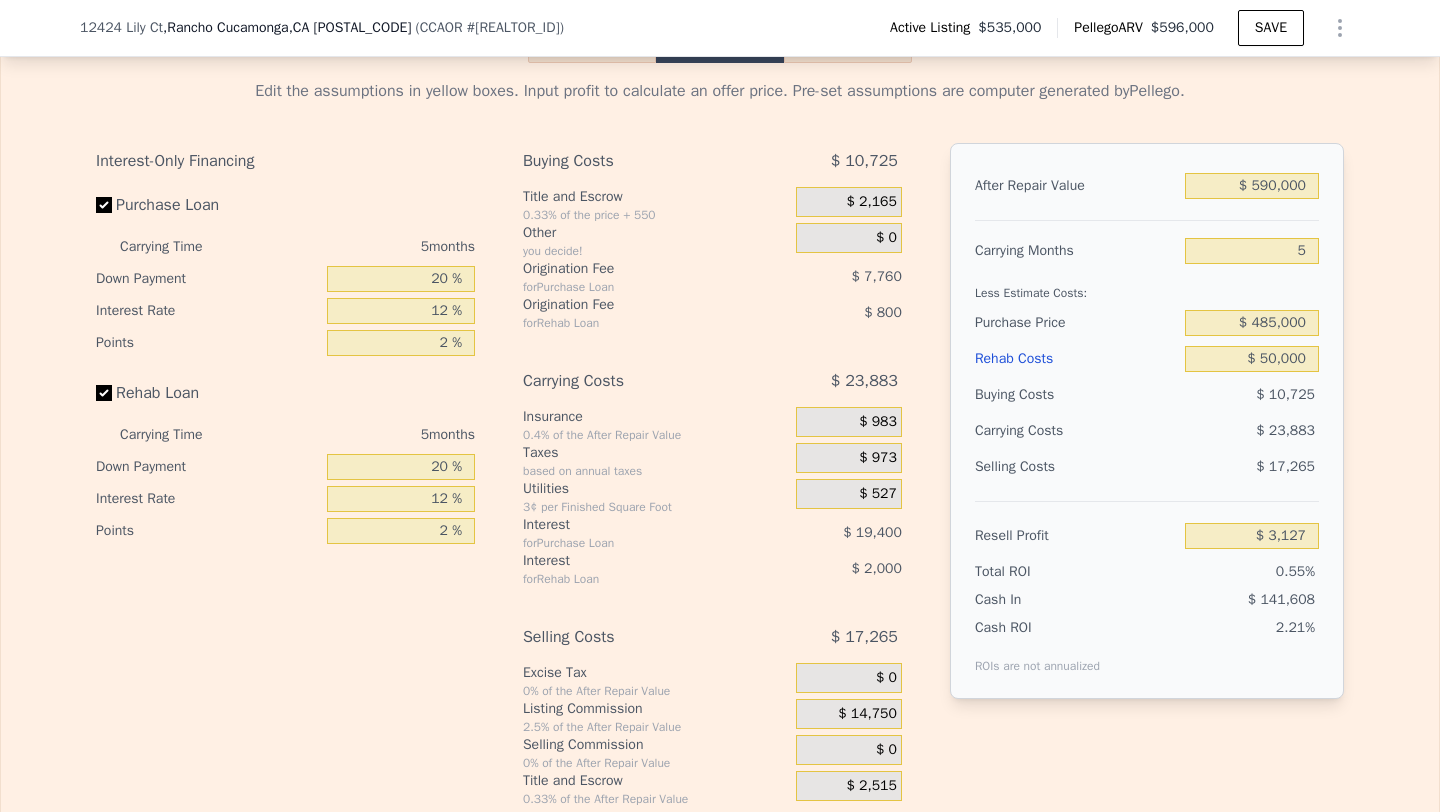 click on "Purchase Price" at bounding box center (1076, 323) 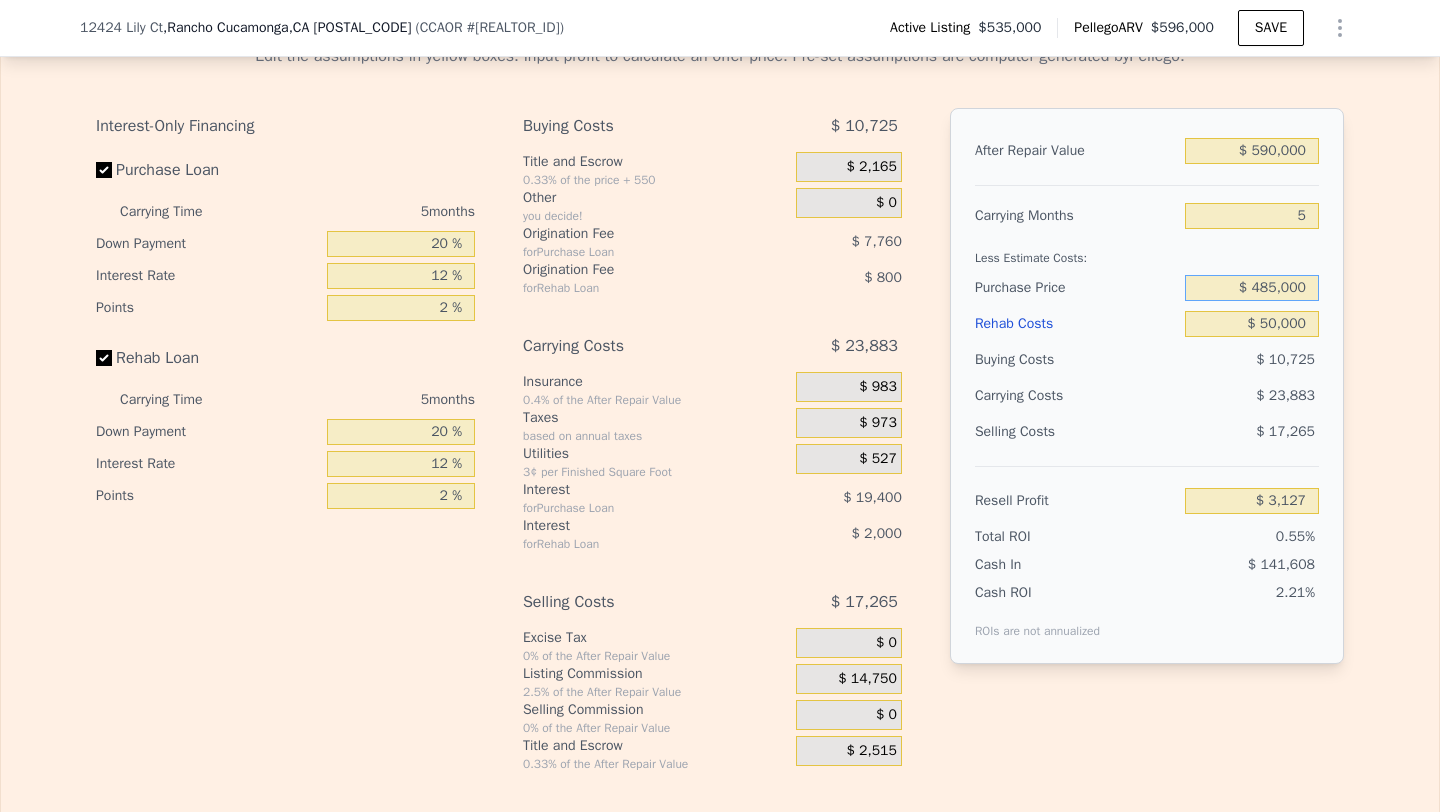 click on "$ 485,000" at bounding box center [1252, 288] 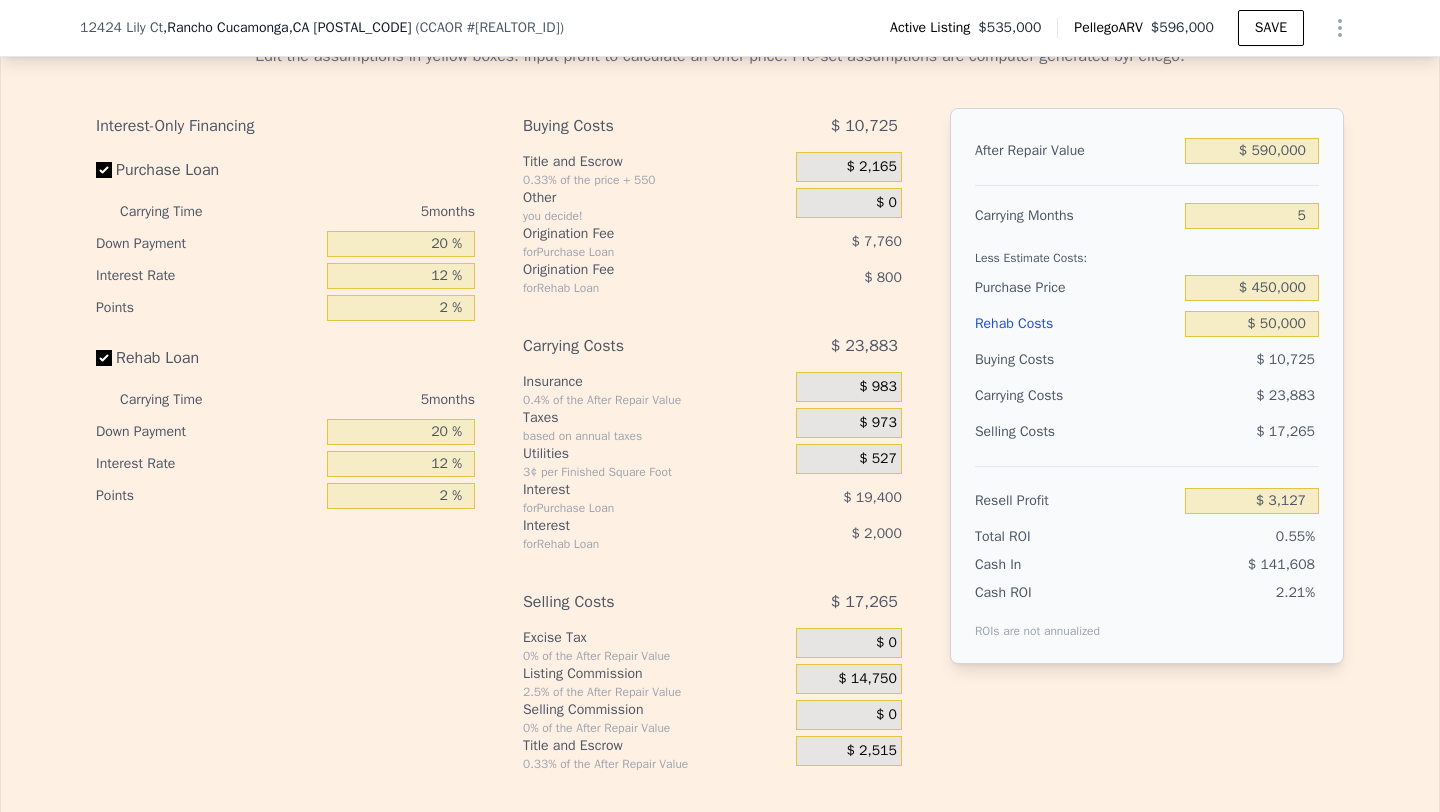 click on "$ 23,883" at bounding box center [1213, 396] 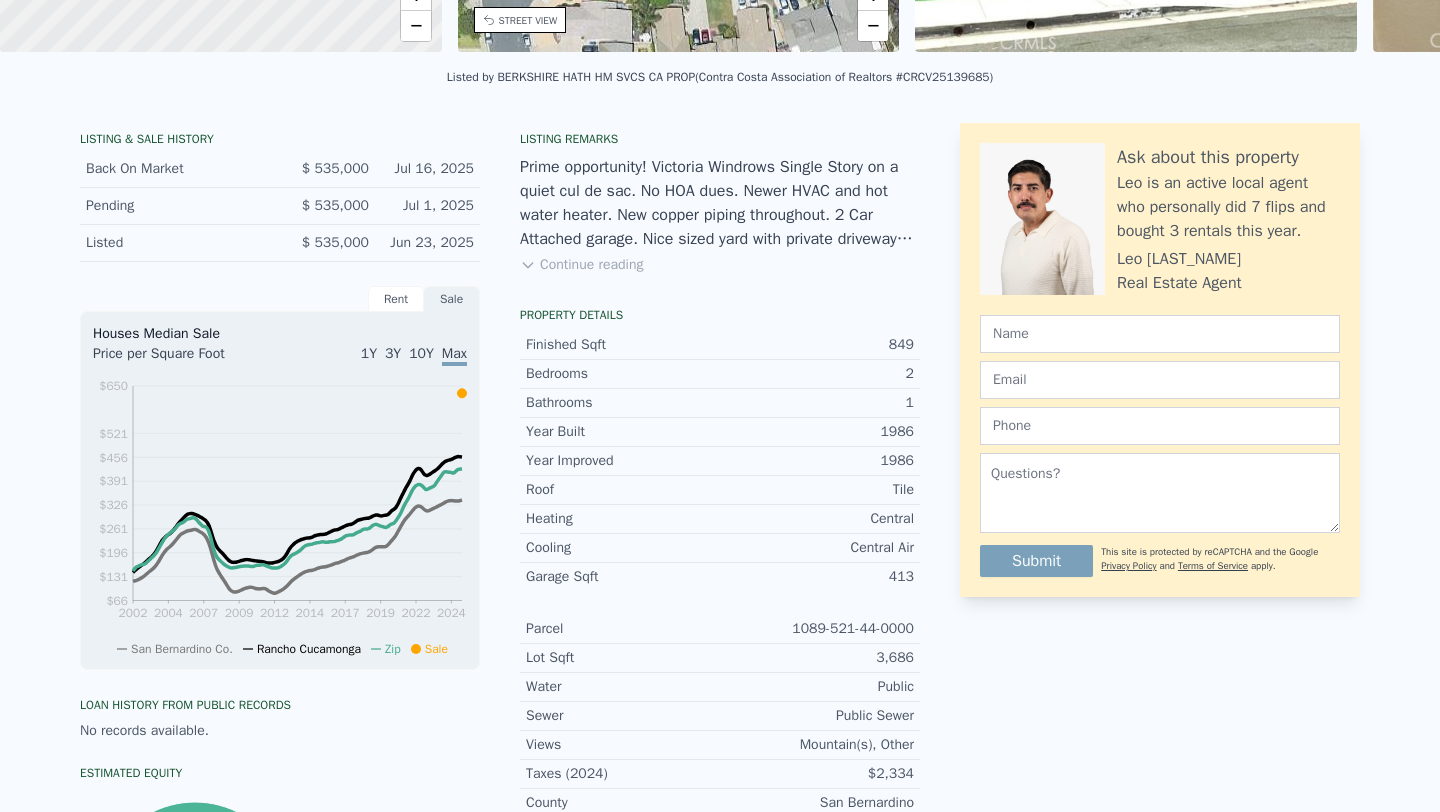 scroll, scrollTop: 7, scrollLeft: 0, axis: vertical 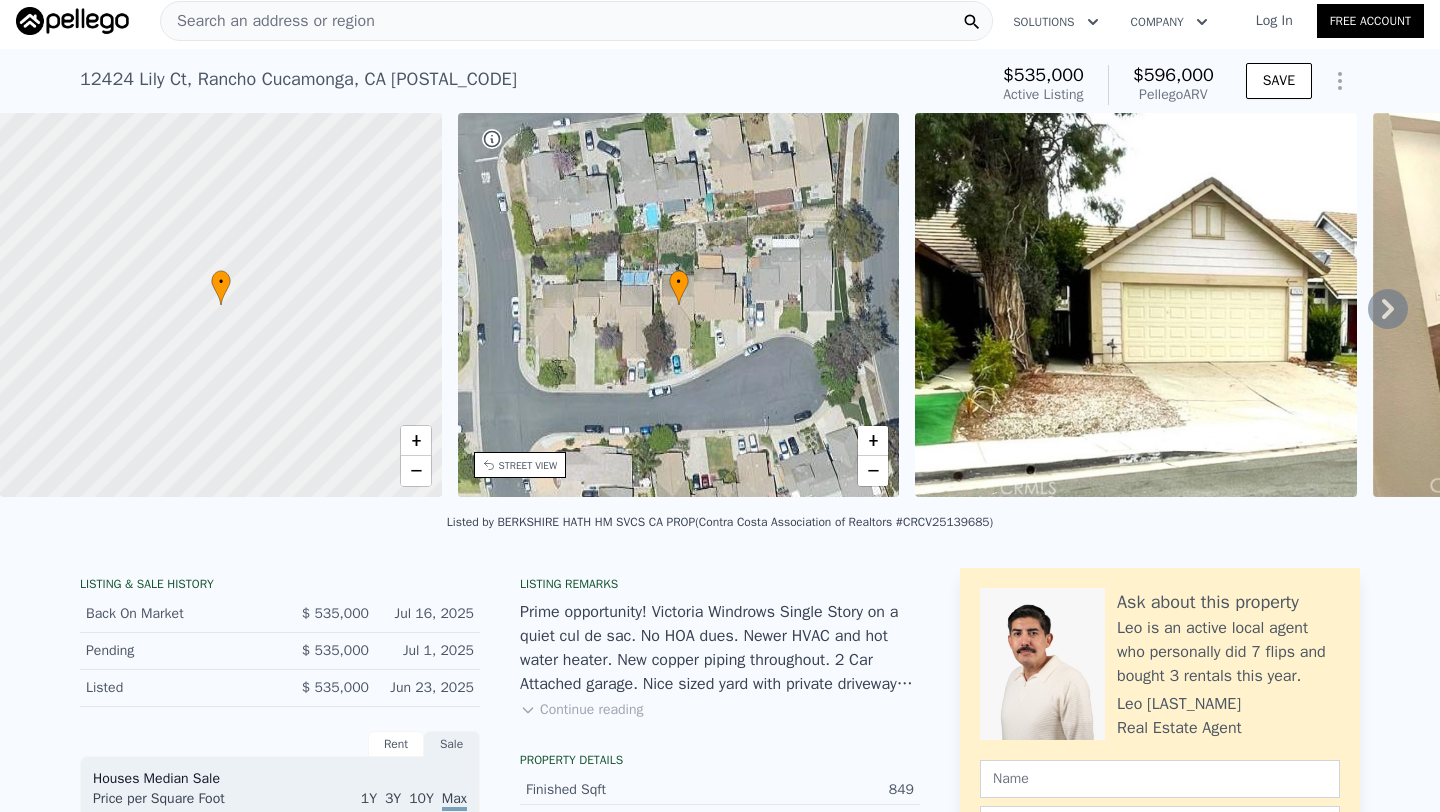 click on "Search an address or region" at bounding box center [268, 21] 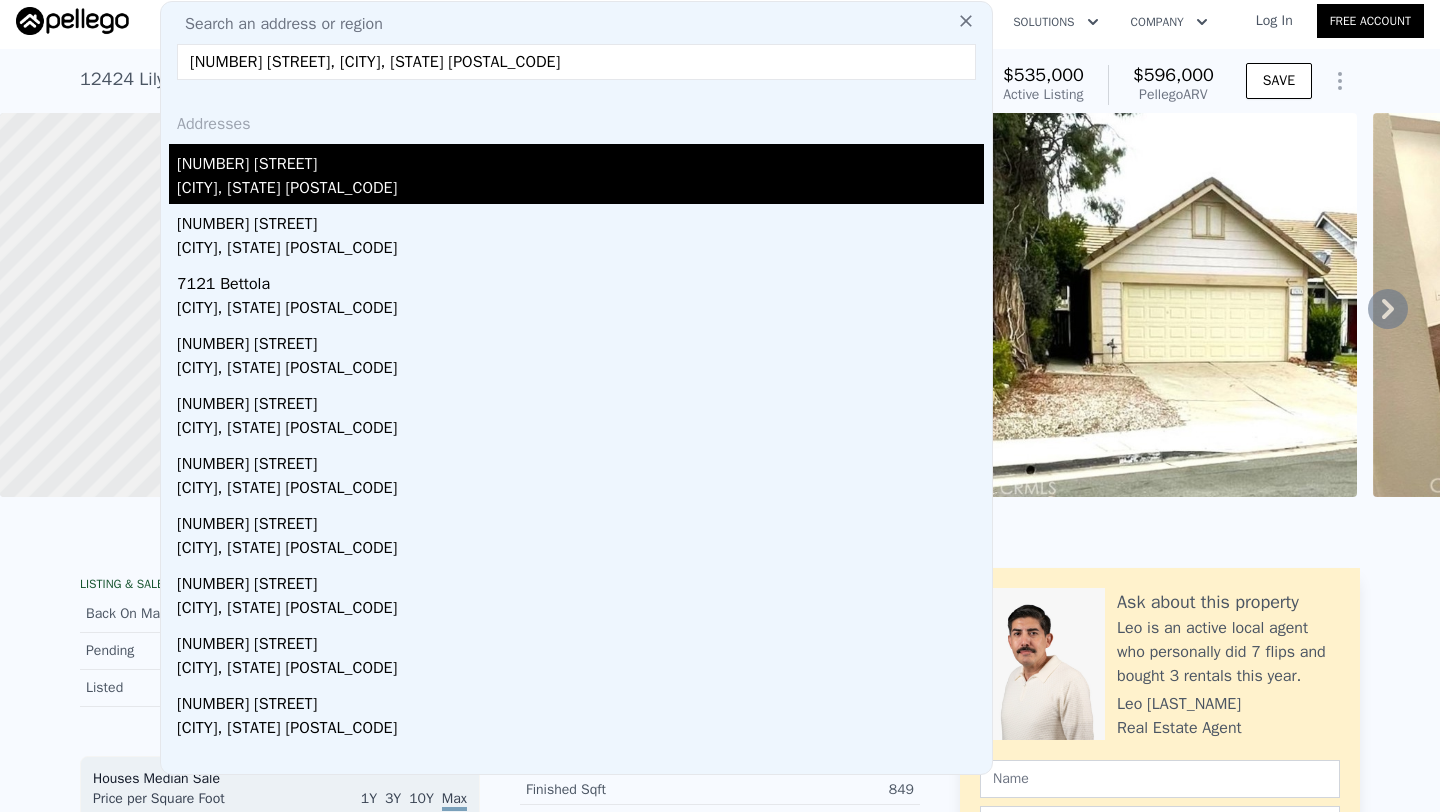 click on "[CITY], [STATE] [POSTAL_CODE]" at bounding box center [580, 190] 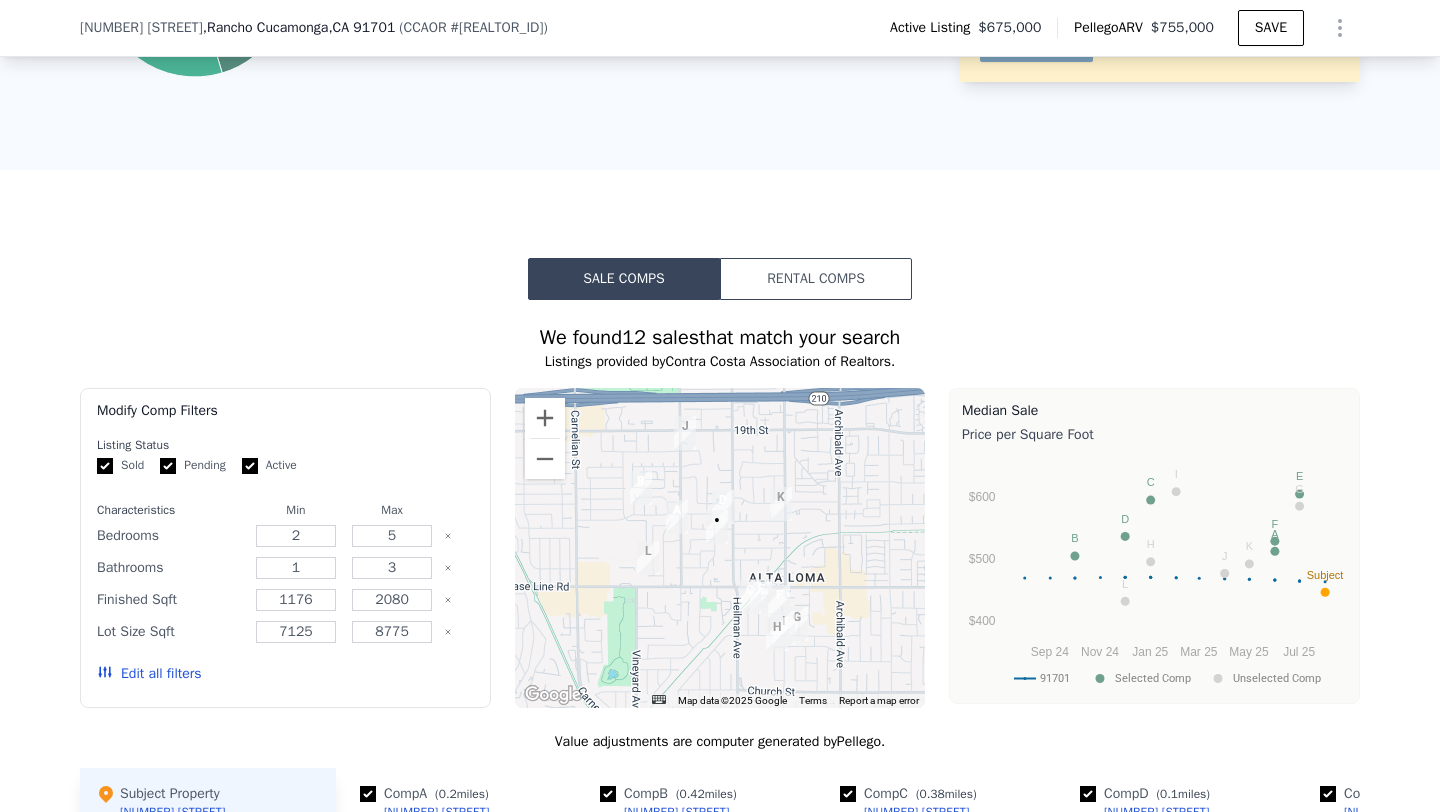 scroll, scrollTop: 1482, scrollLeft: 0, axis: vertical 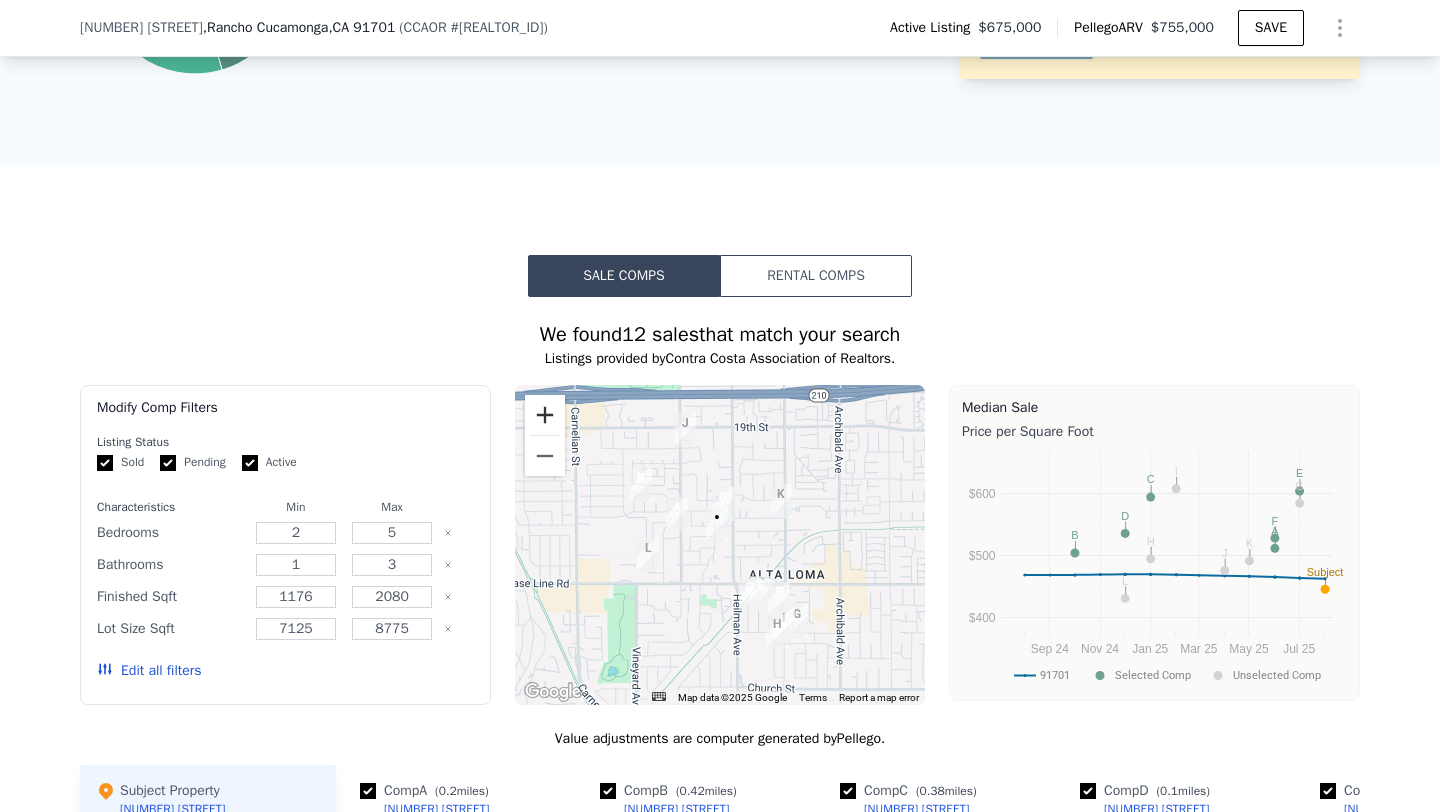 click at bounding box center (545, 415) 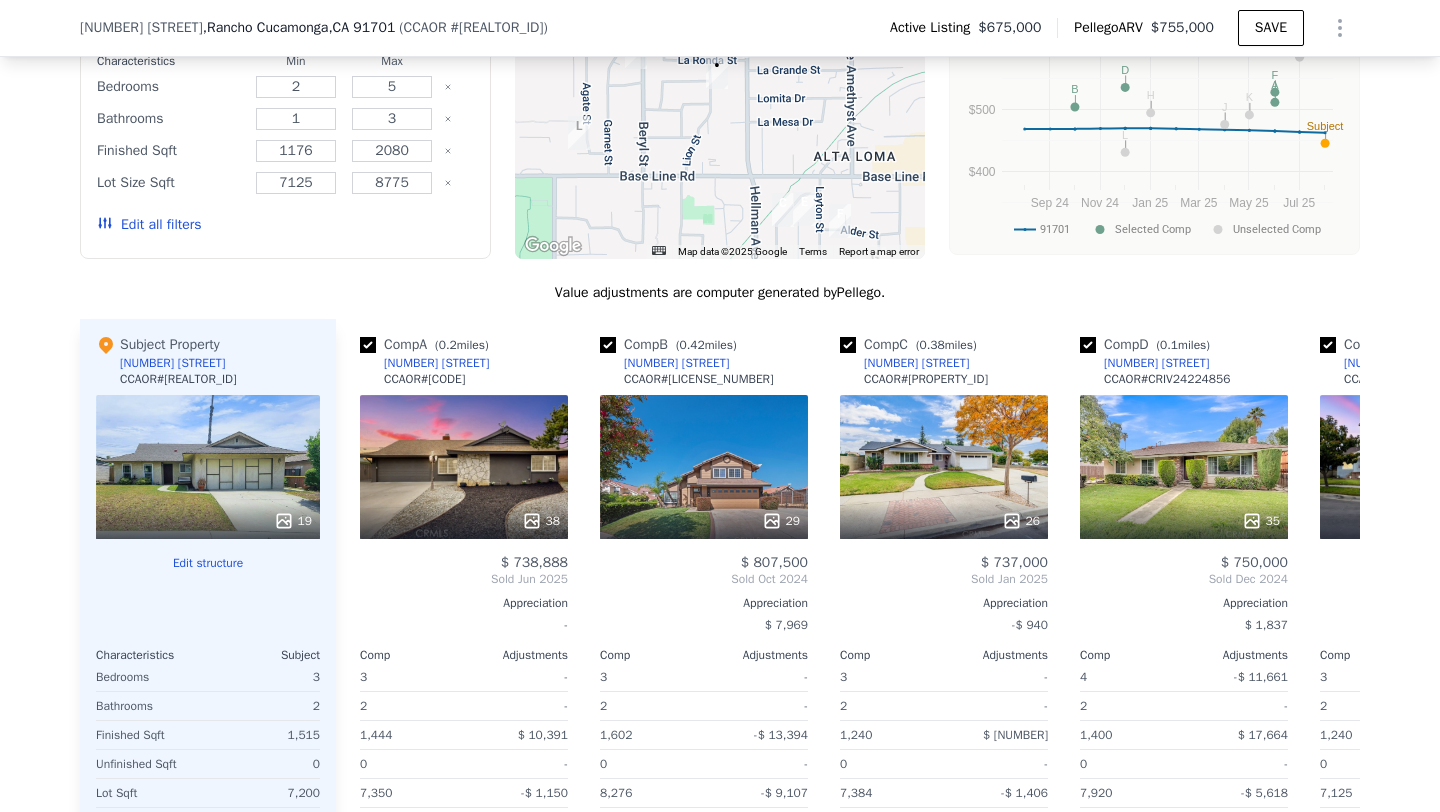 scroll, scrollTop: 1929, scrollLeft: 0, axis: vertical 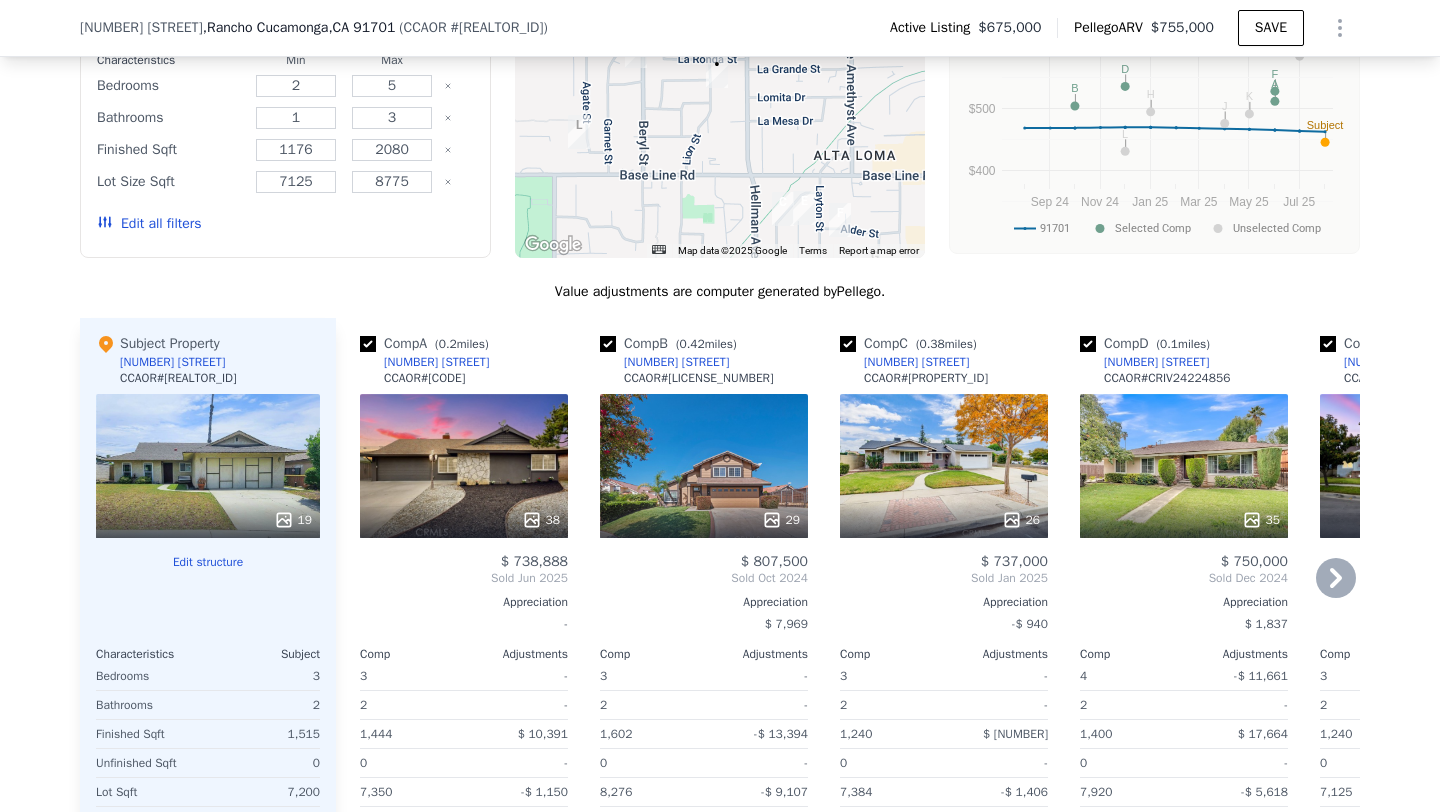 click on "38" at bounding box center (464, 466) 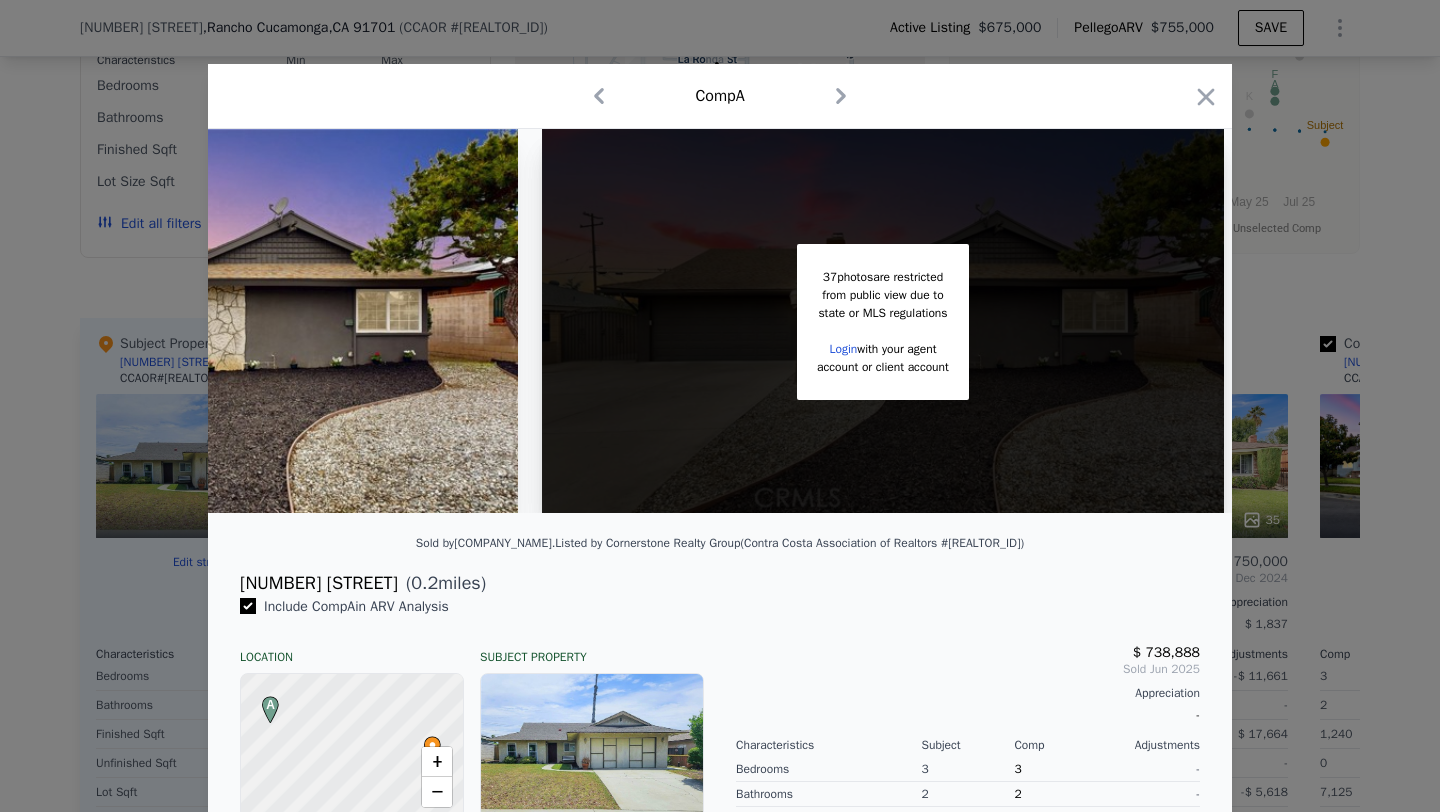 scroll, scrollTop: 0, scrollLeft: 0, axis: both 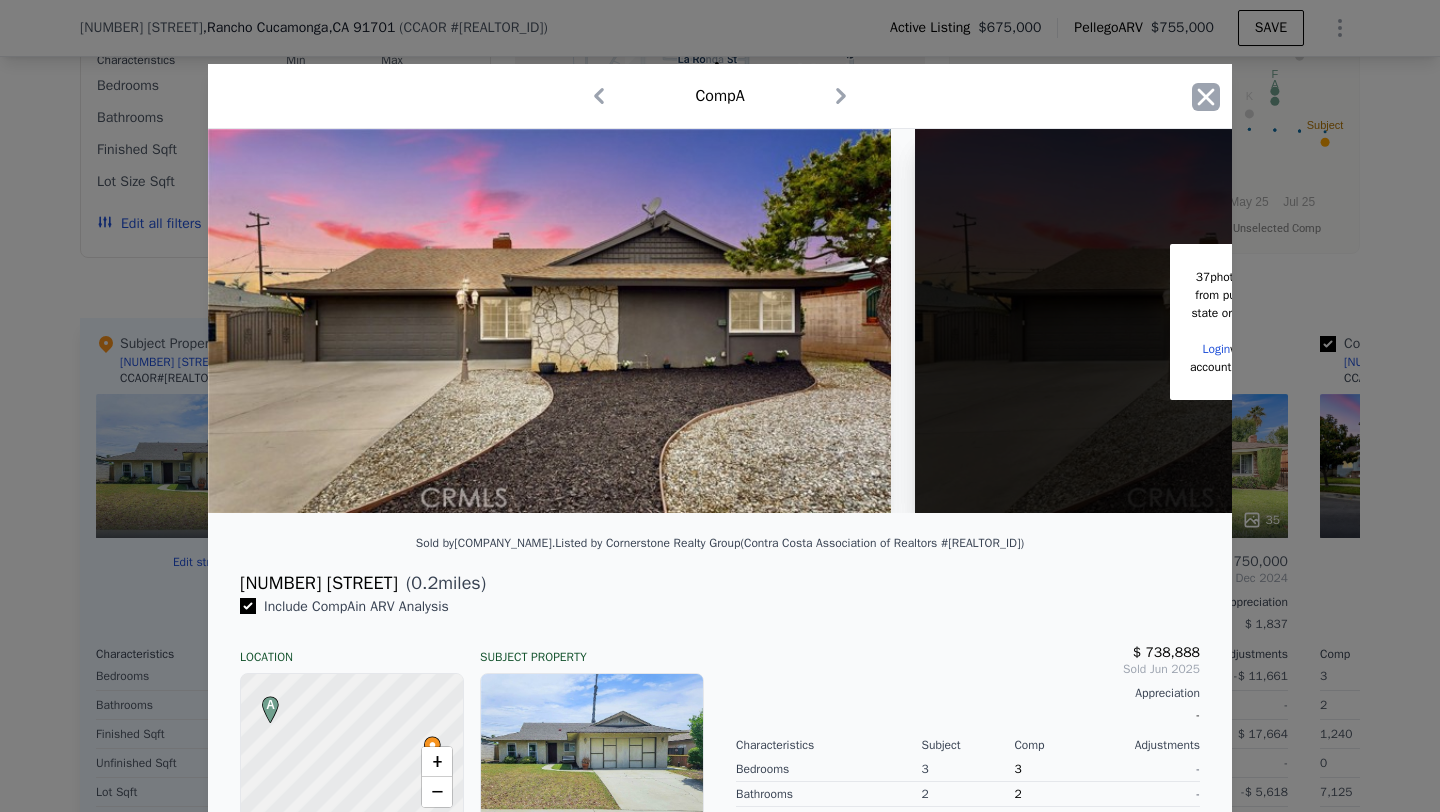 click 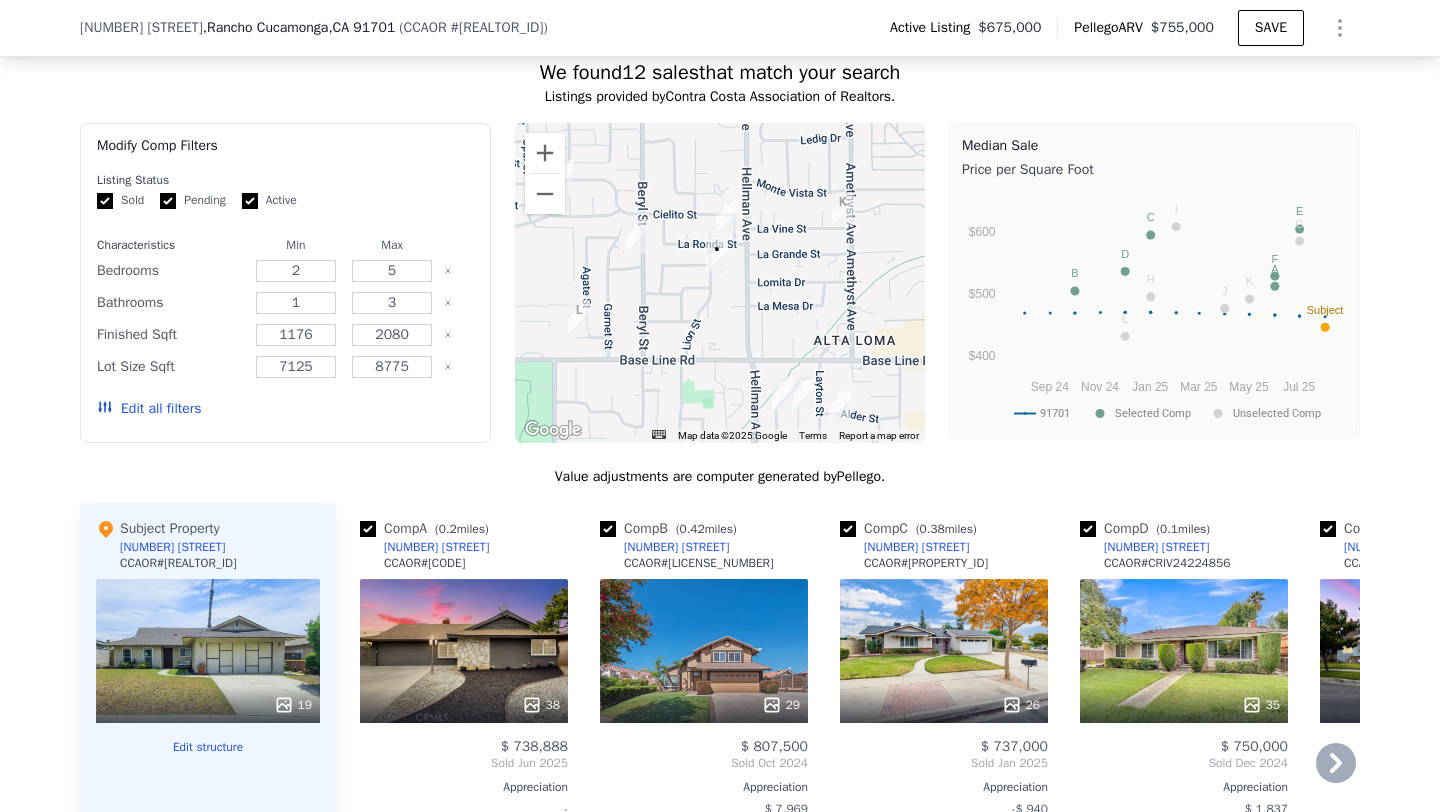 scroll, scrollTop: 1718, scrollLeft: 0, axis: vertical 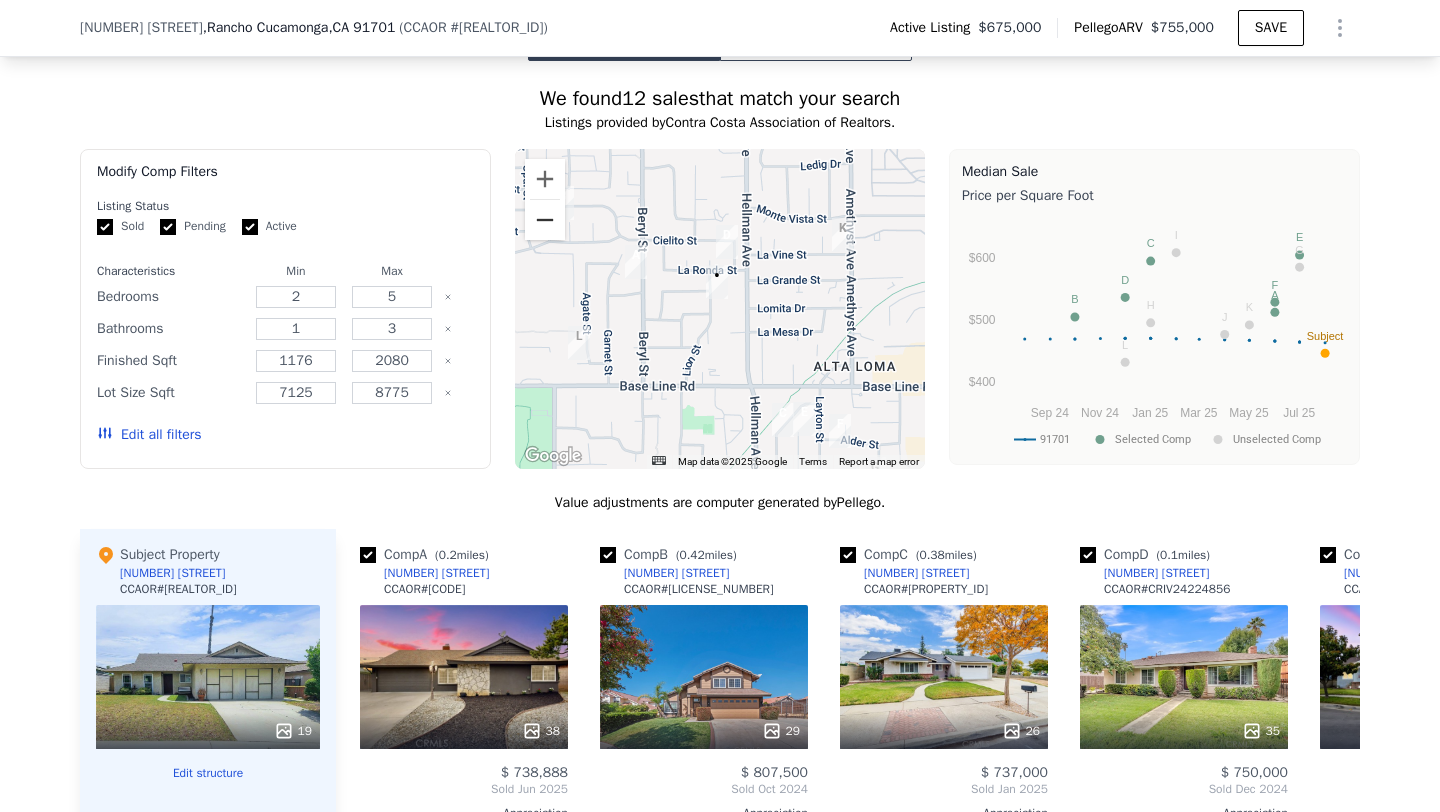 click at bounding box center (545, 220) 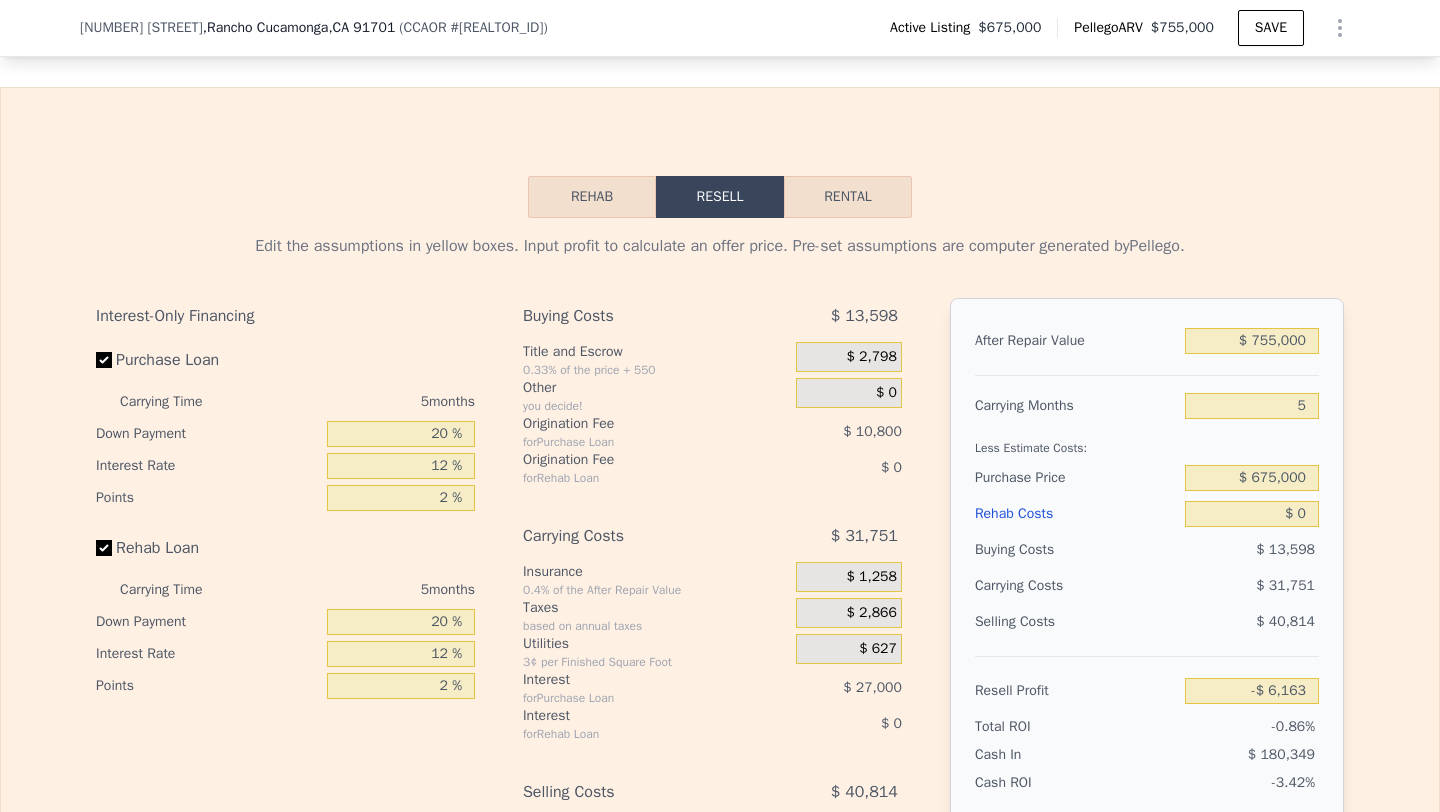 scroll, scrollTop: 3022, scrollLeft: 0, axis: vertical 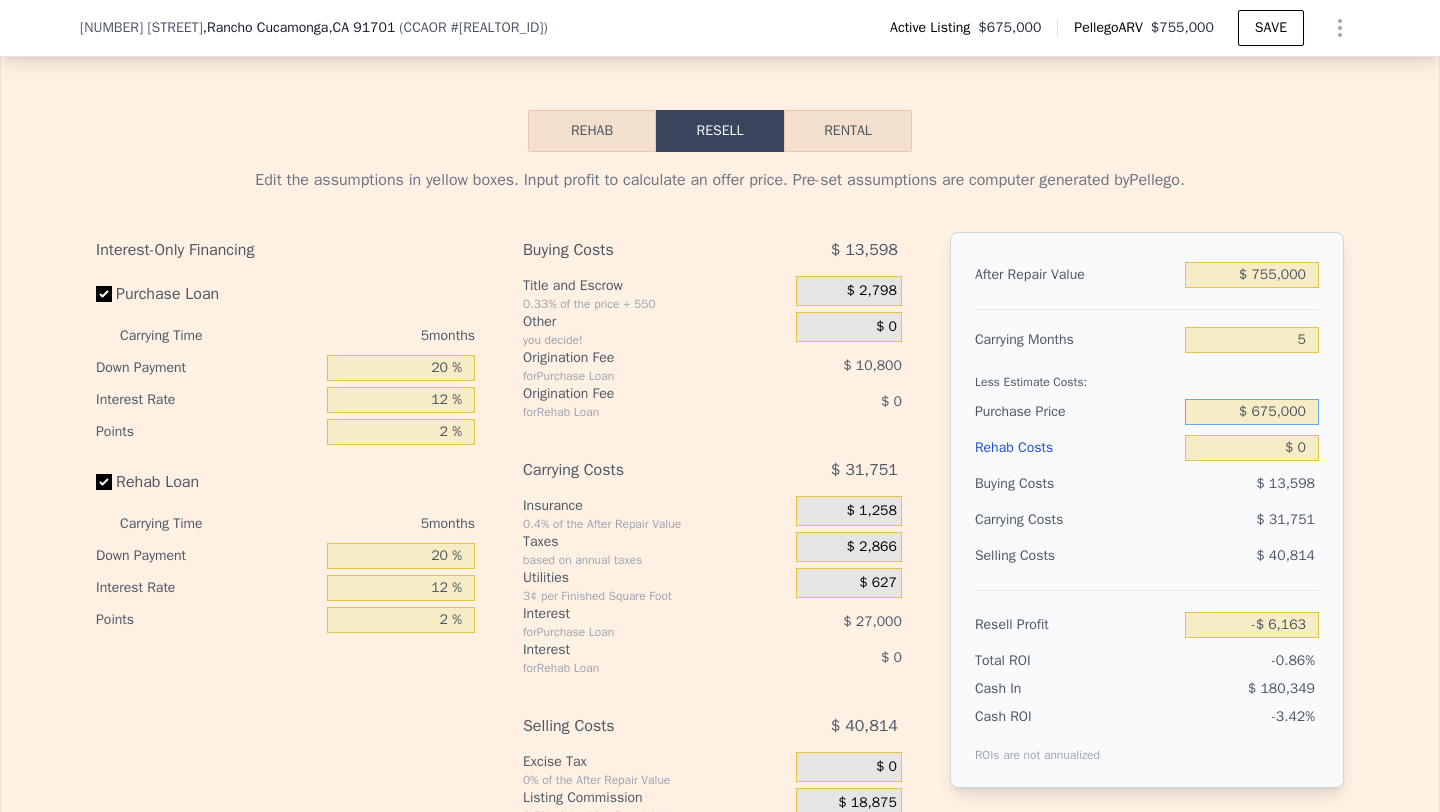 click on "$ 675,000" at bounding box center (1252, 412) 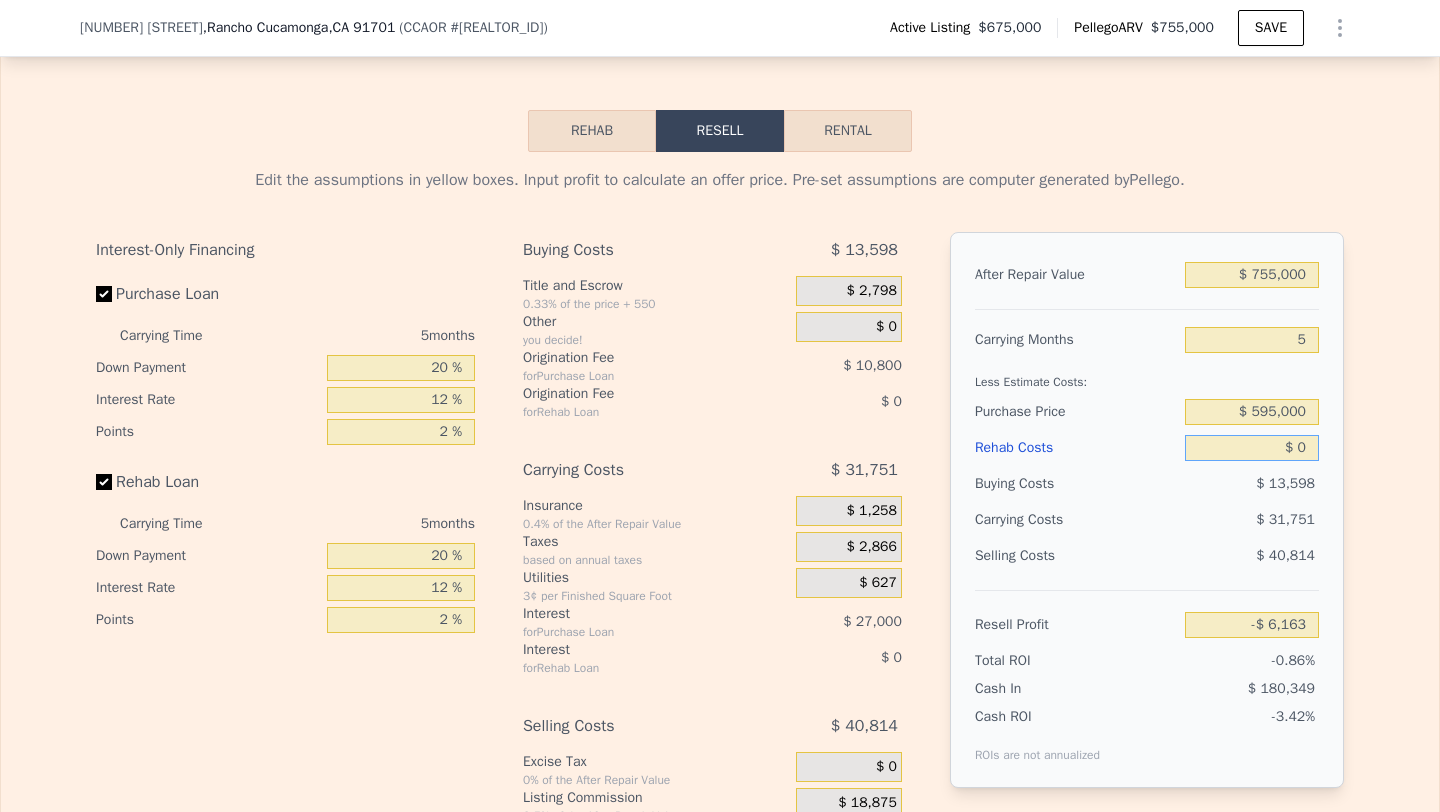 click on "$ 0" at bounding box center [1252, 448] 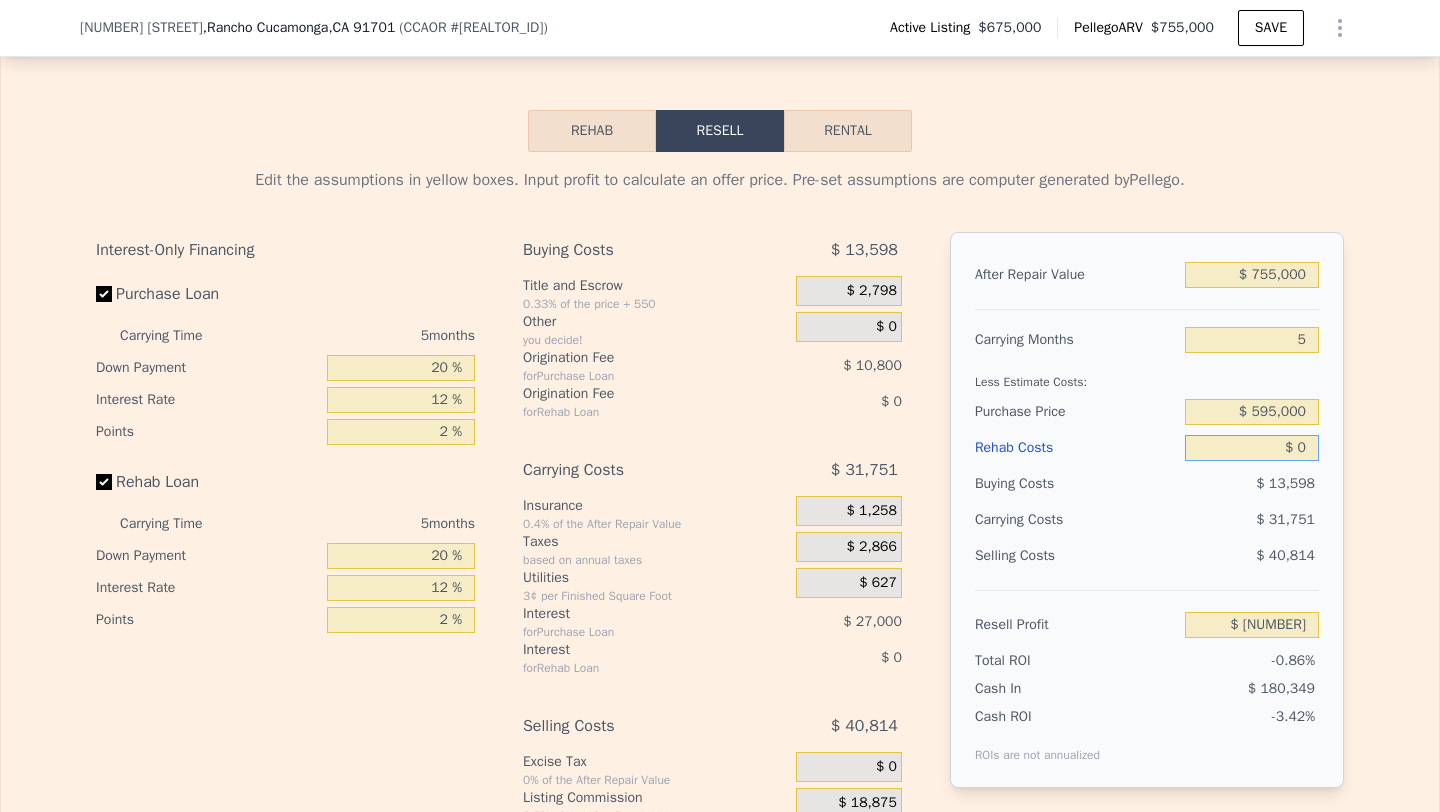 click on "$ 0" at bounding box center [1252, 448] 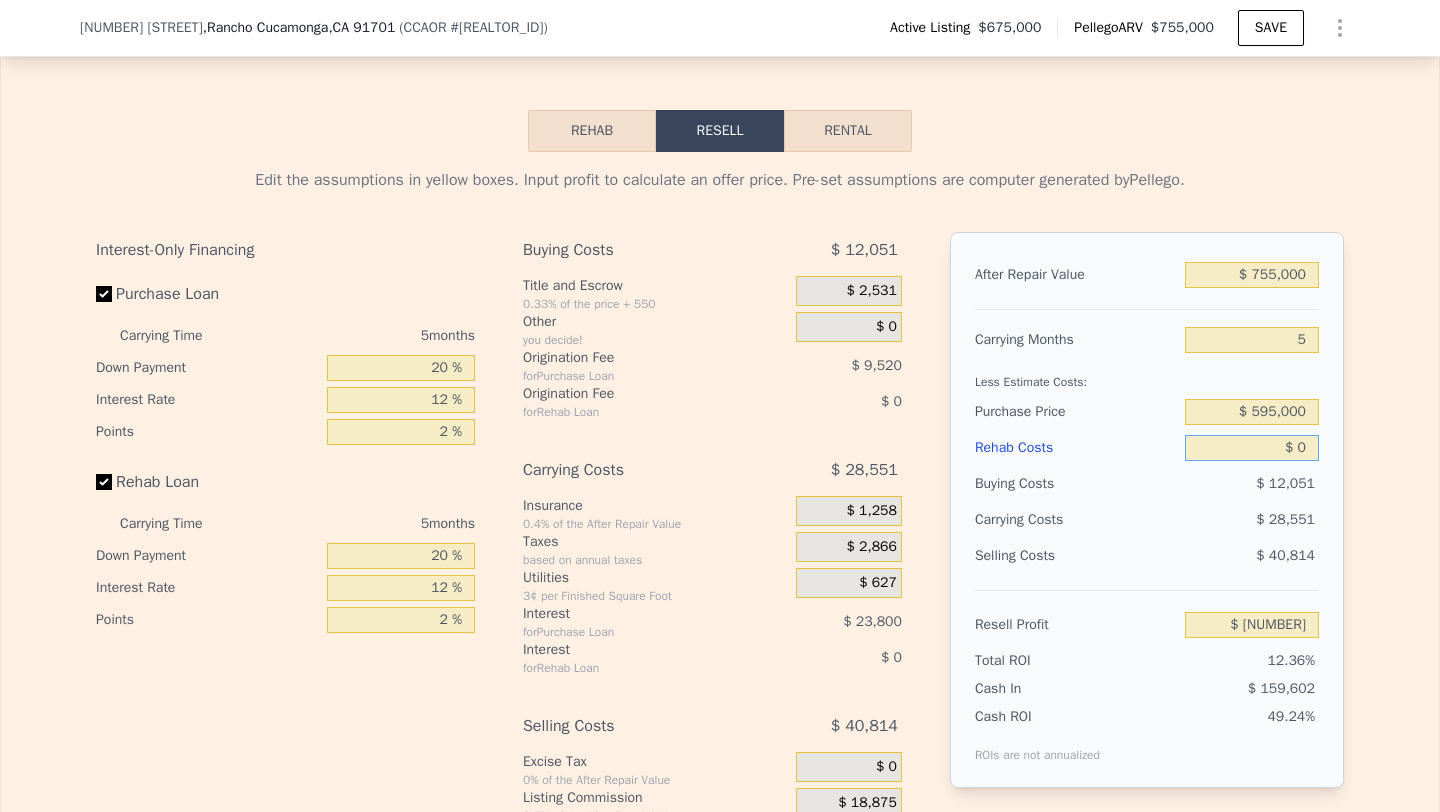 click on "$ 0" at bounding box center [1252, 448] 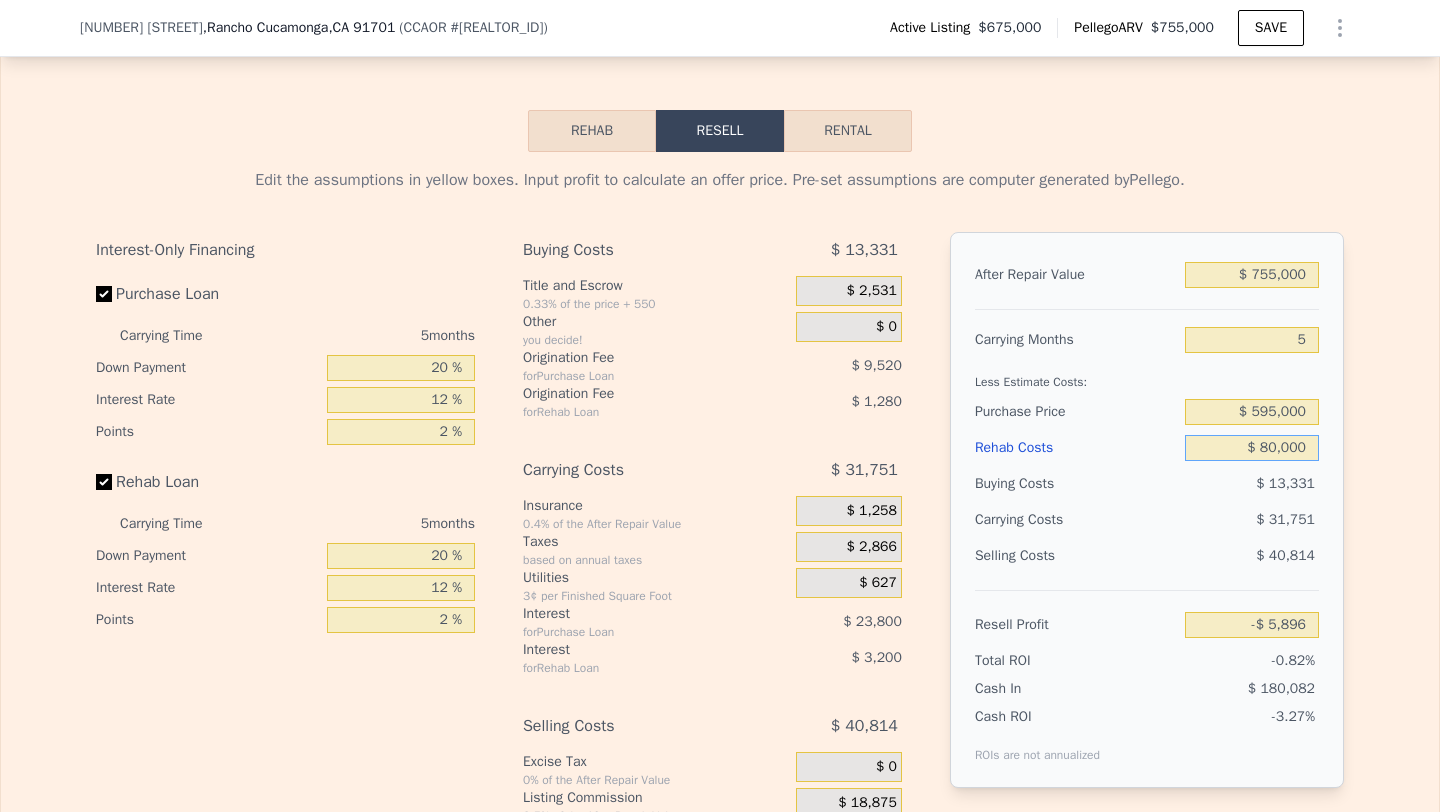 scroll, scrollTop: 3181, scrollLeft: 0, axis: vertical 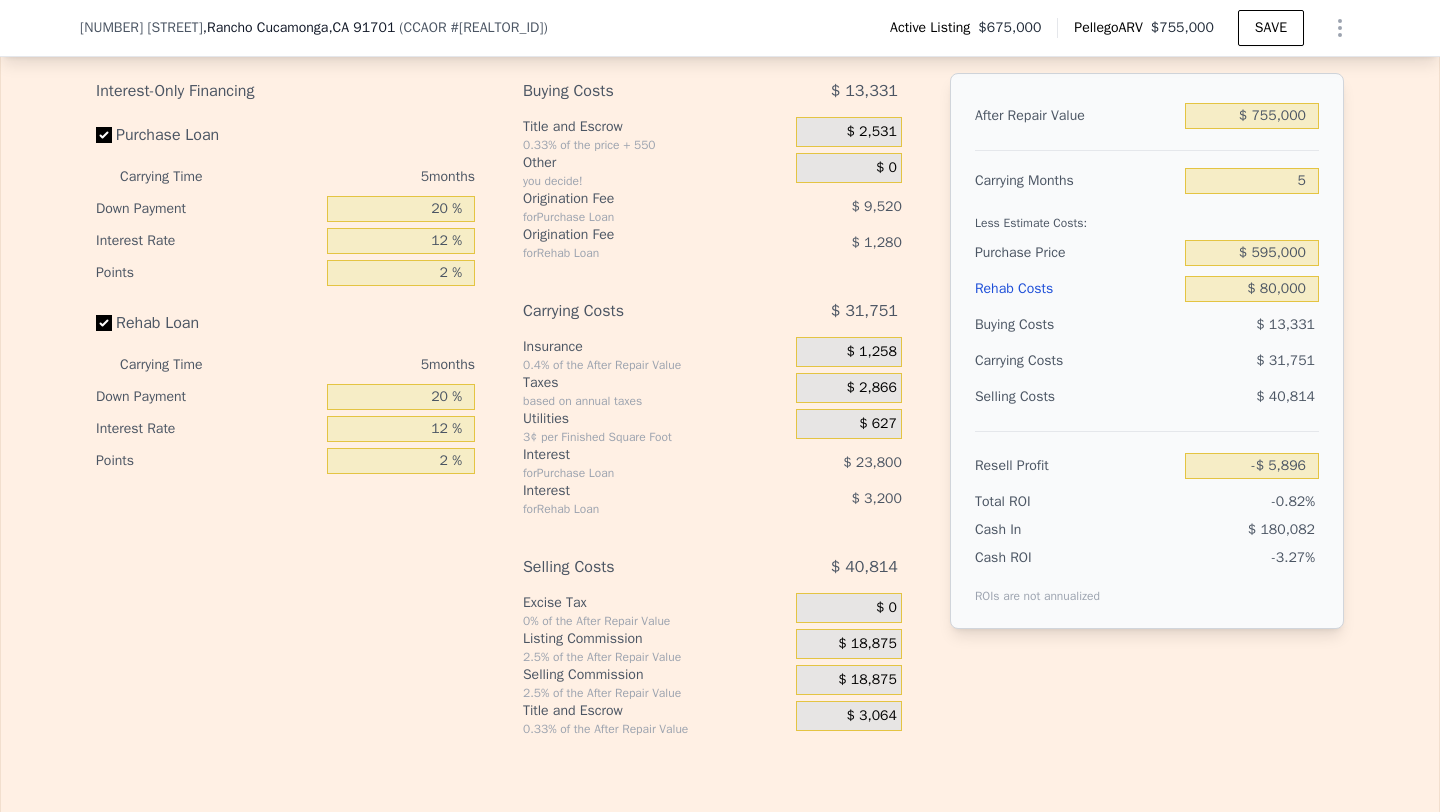 click on "$ 18,875" at bounding box center [867, 680] 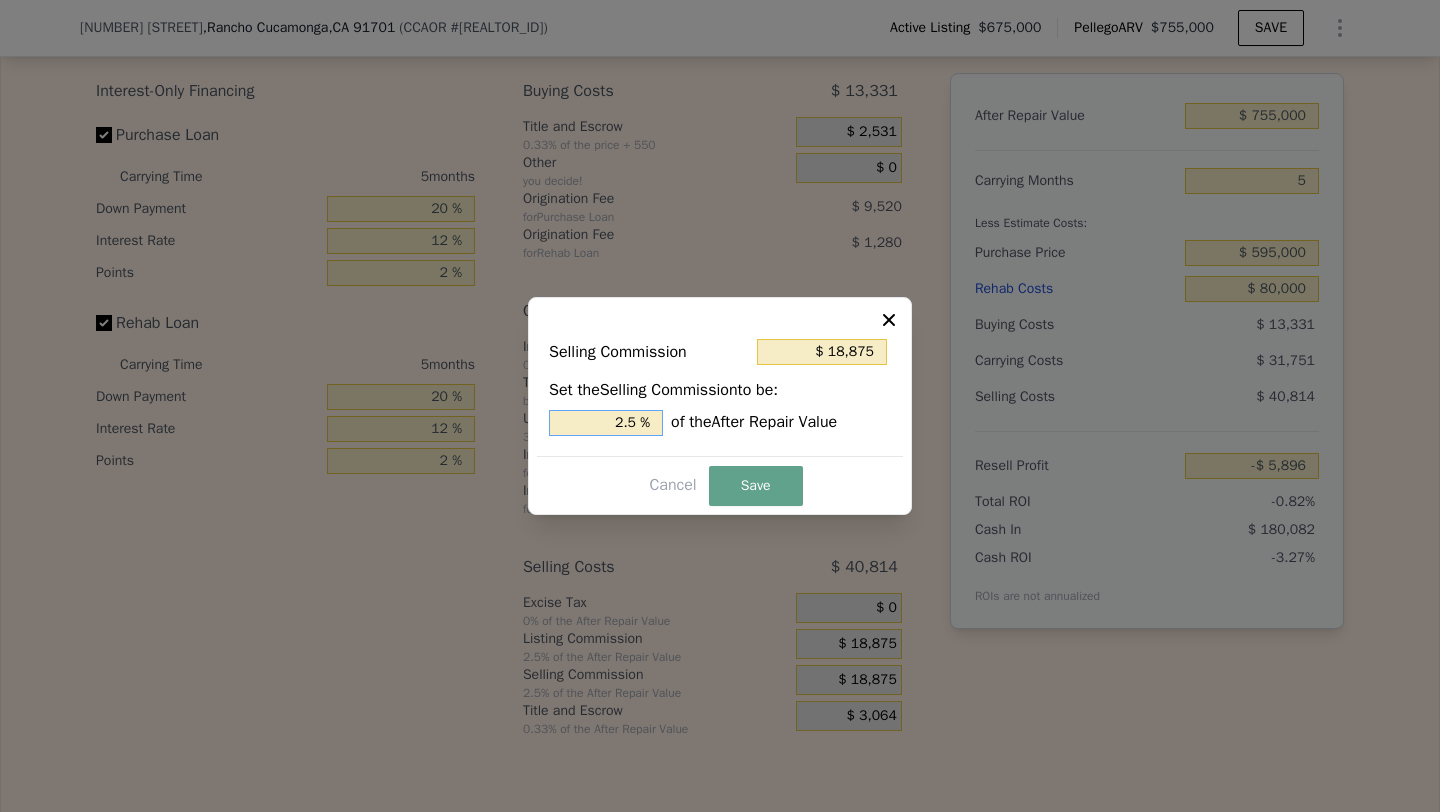 click on "2.5 %" at bounding box center (606, 423) 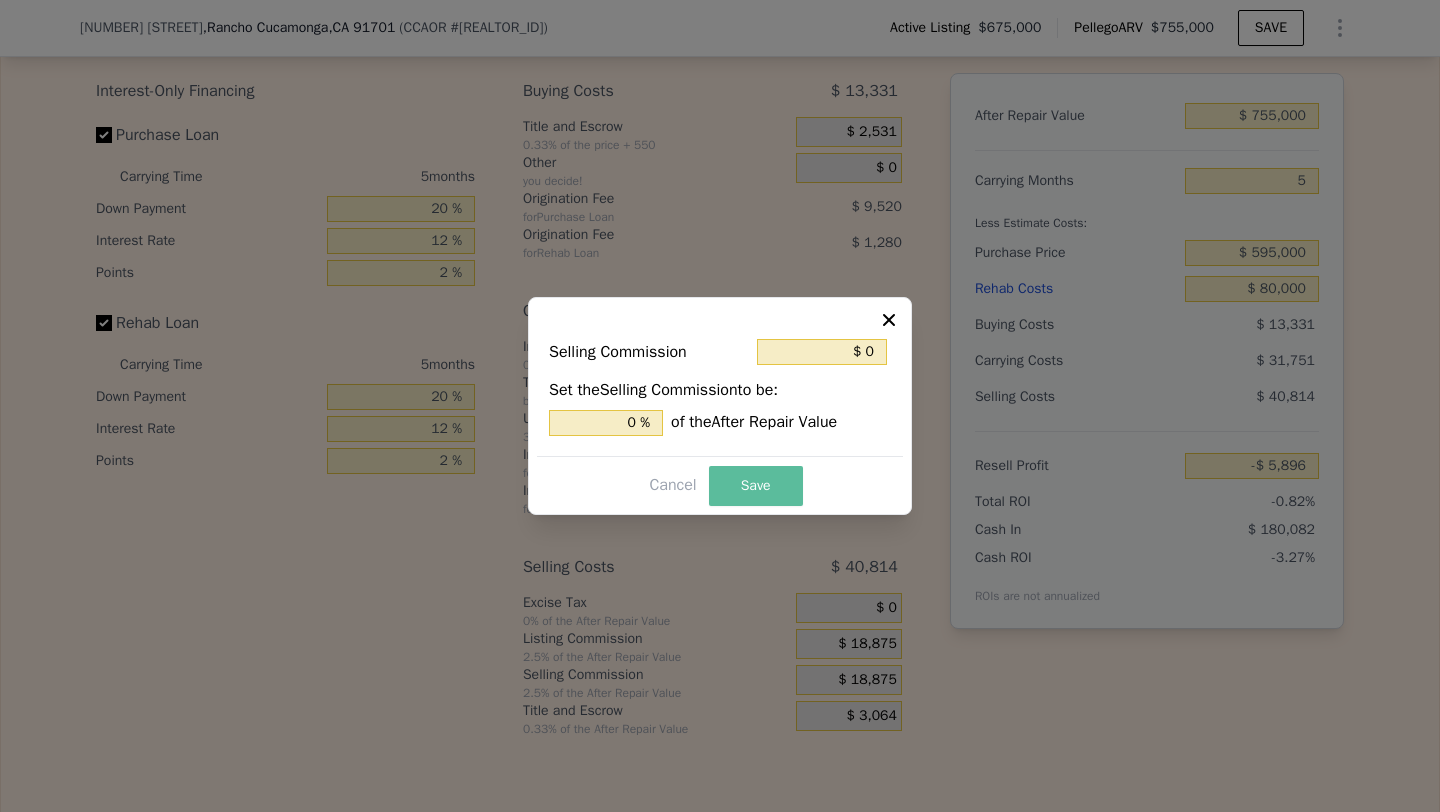 click on "Save" at bounding box center (756, 486) 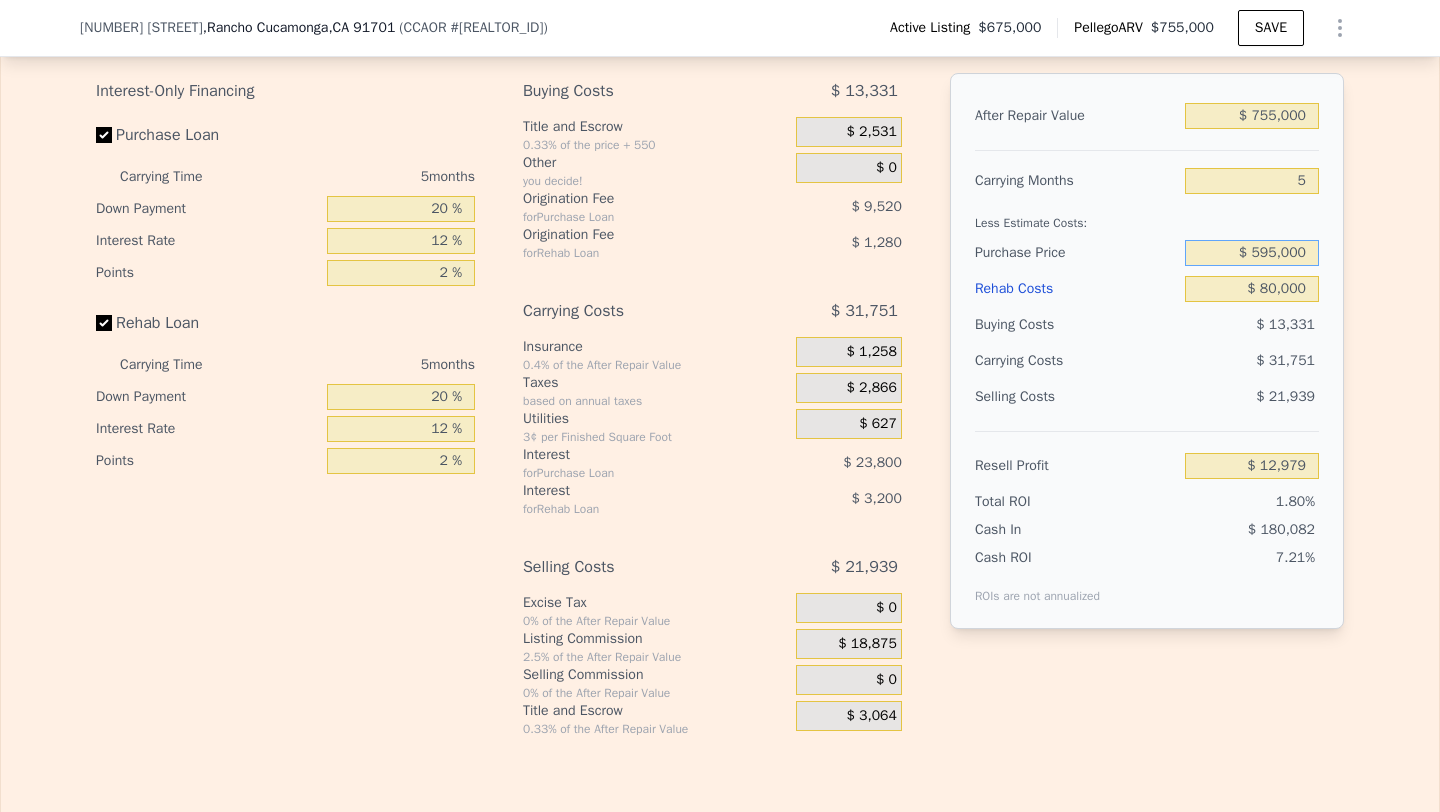 click on "$ 595,000" at bounding box center [1252, 253] 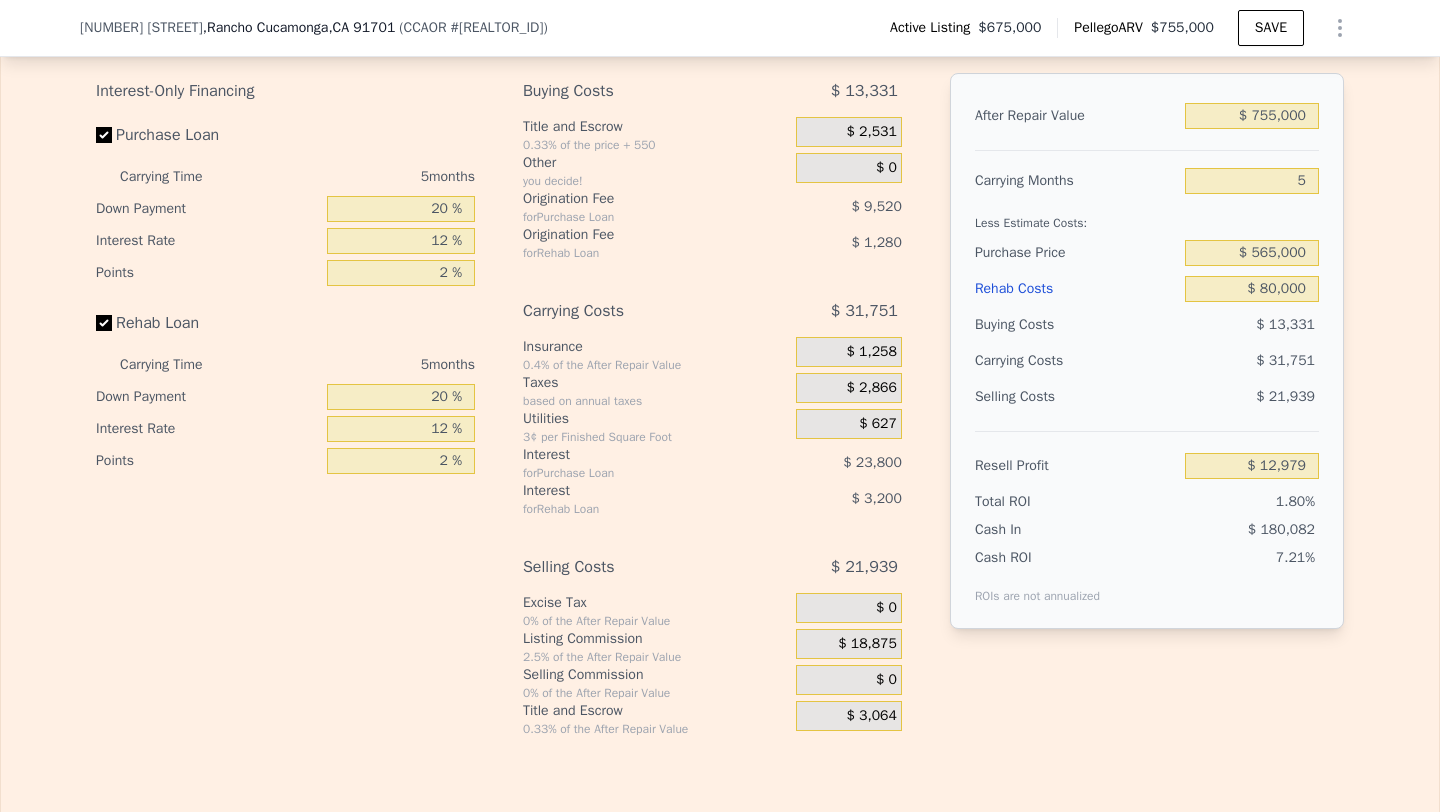 click on "$ 31,751" at bounding box center (1213, 361) 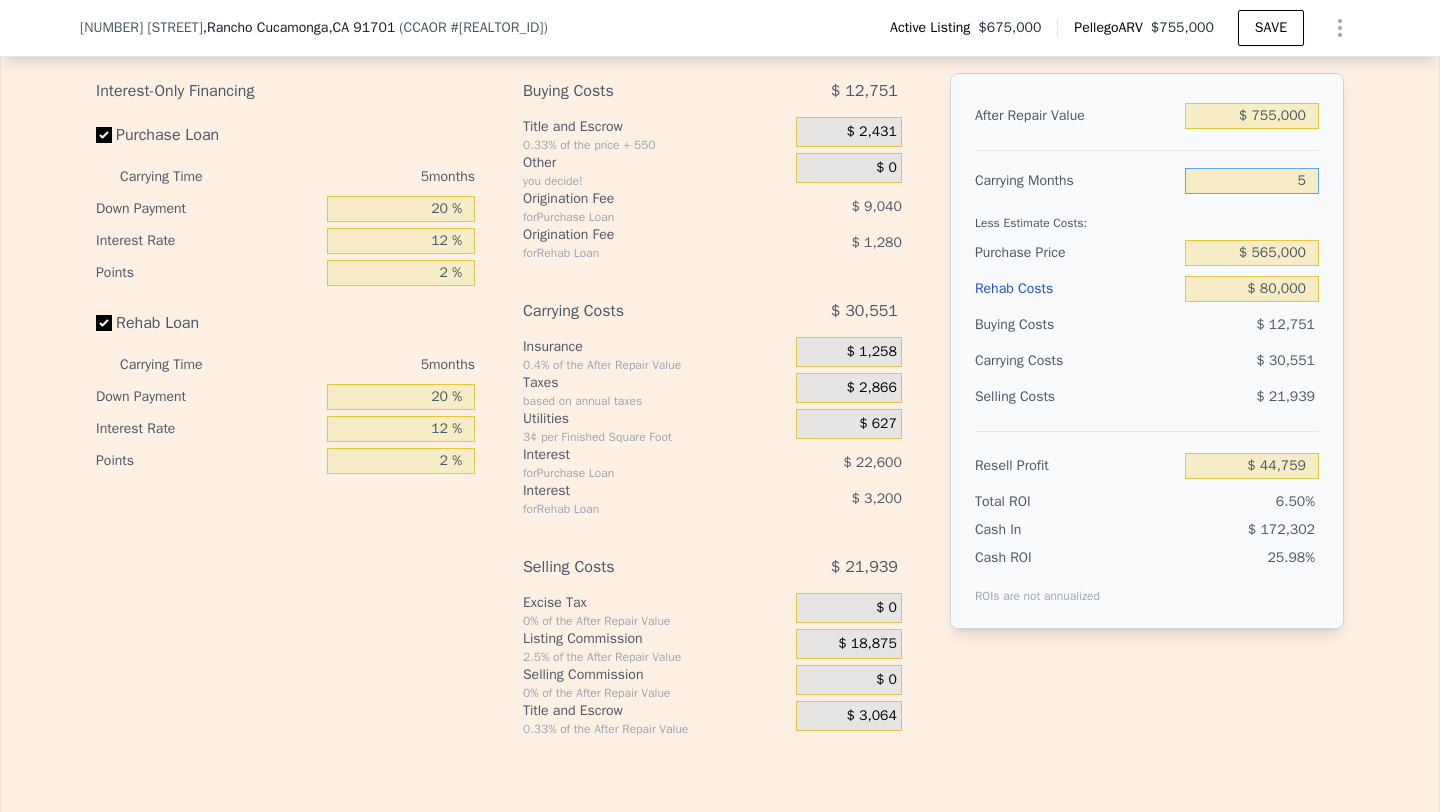 click on "5" at bounding box center [1252, 181] 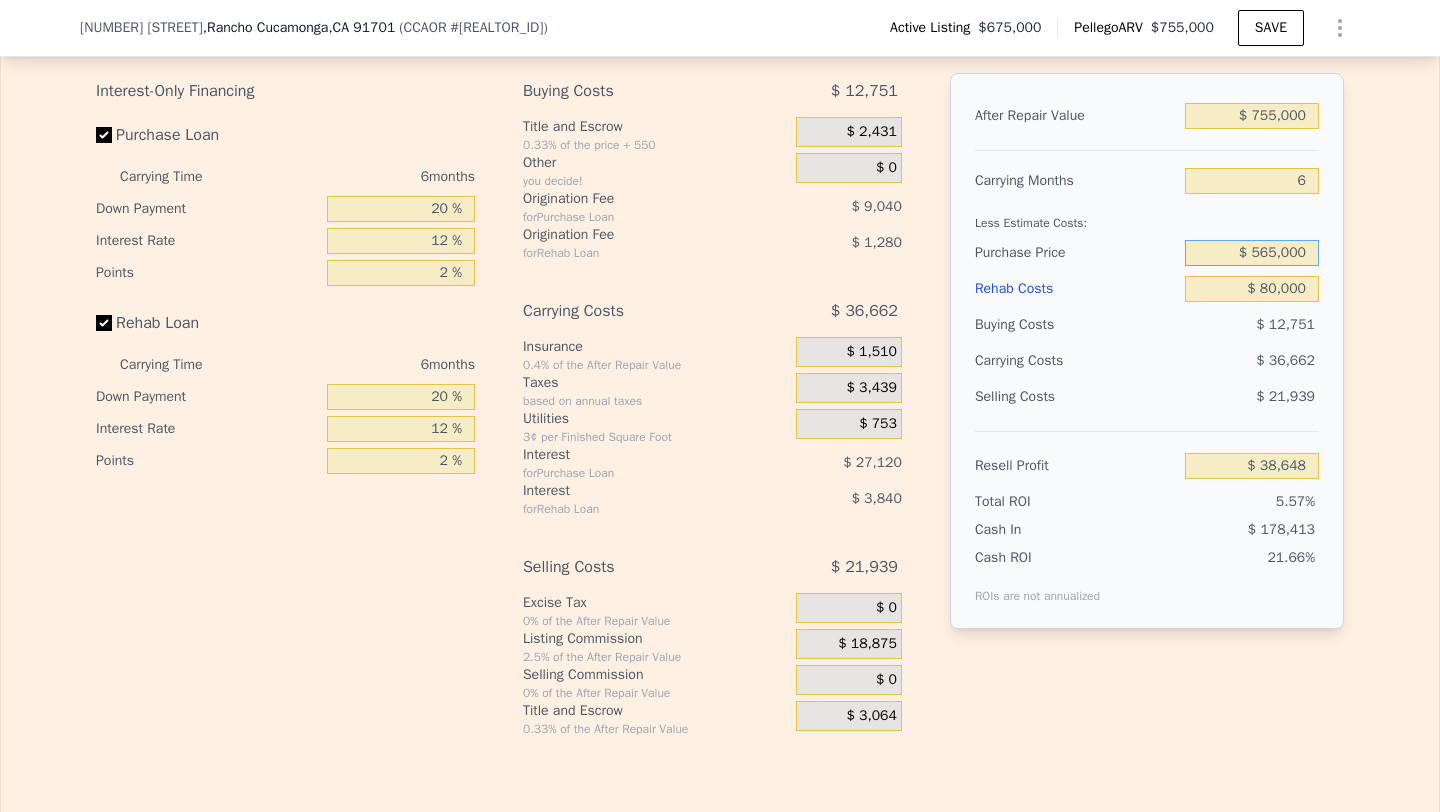 click on "$ 565,000" at bounding box center (1252, 253) 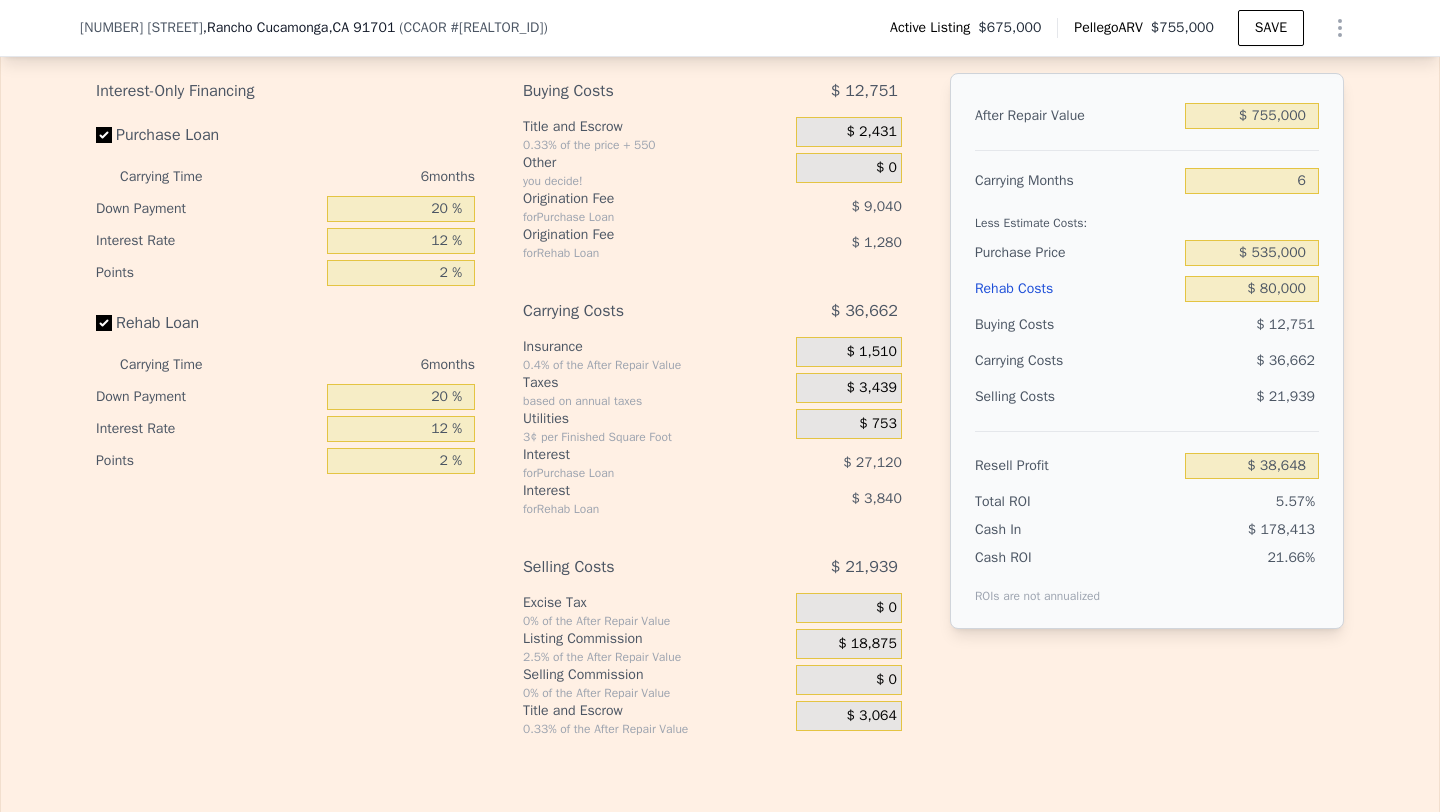 click on "$ 21,939" at bounding box center (1252, 397) 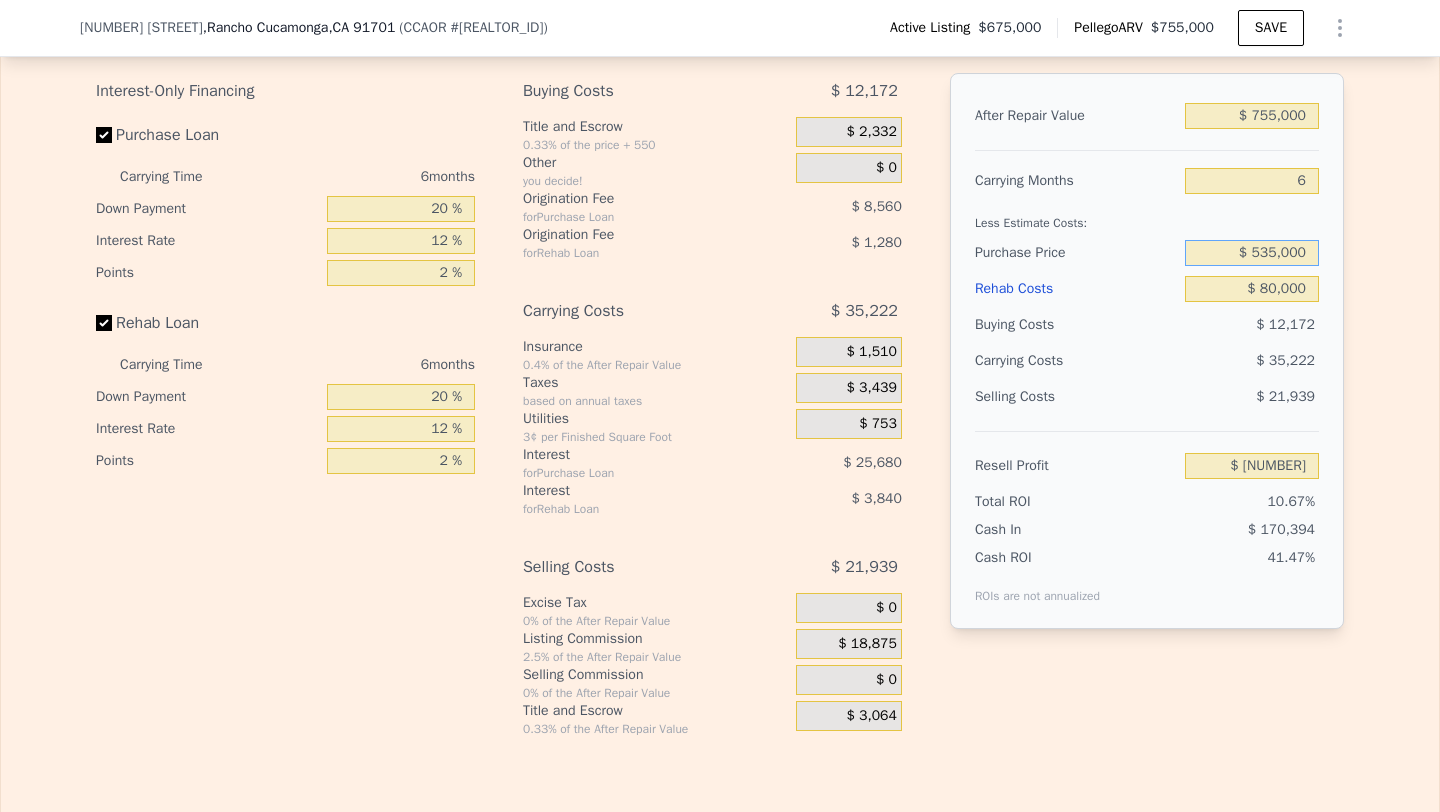 click on "$ 535,000" at bounding box center (1252, 253) 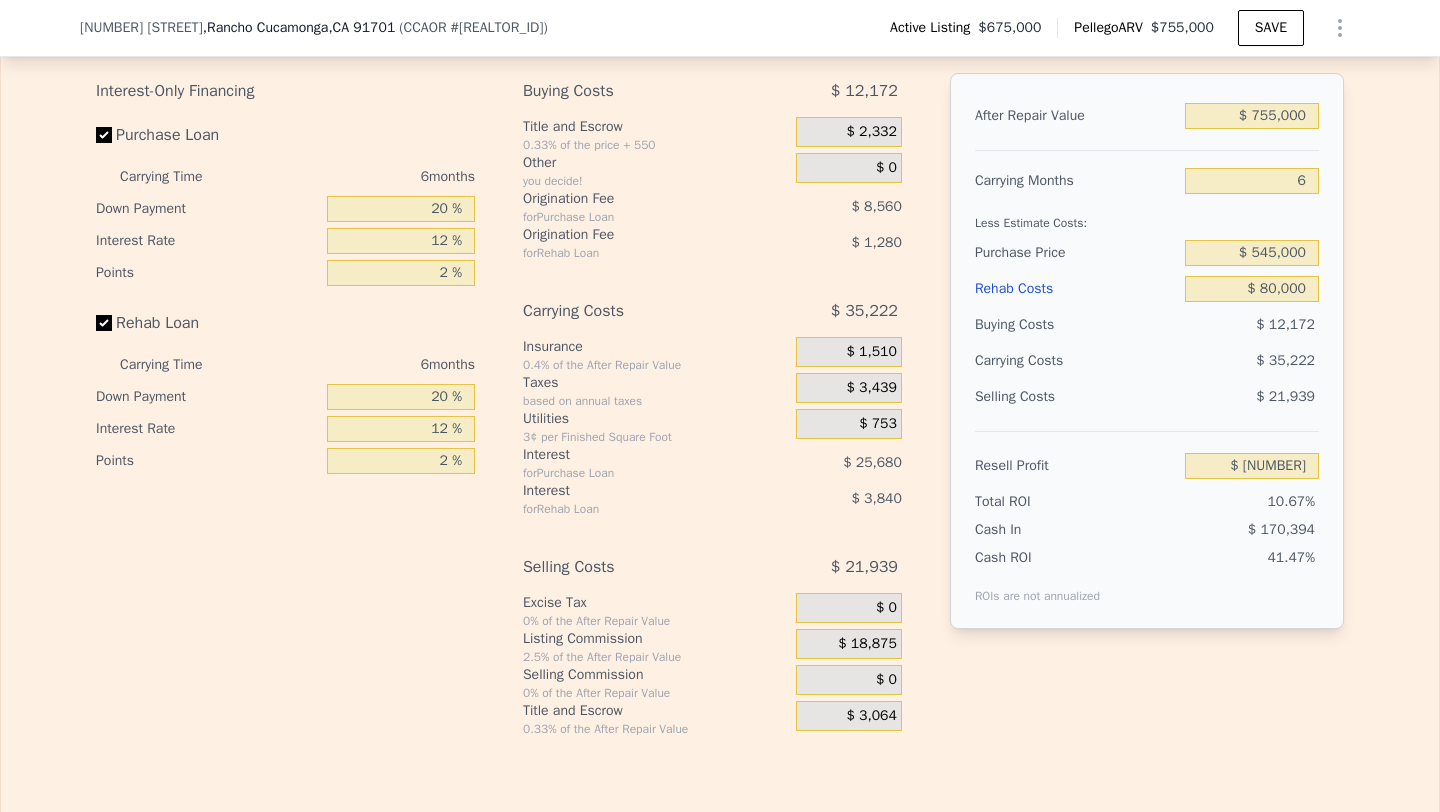click on "$ 35,222" at bounding box center (1213, 361) 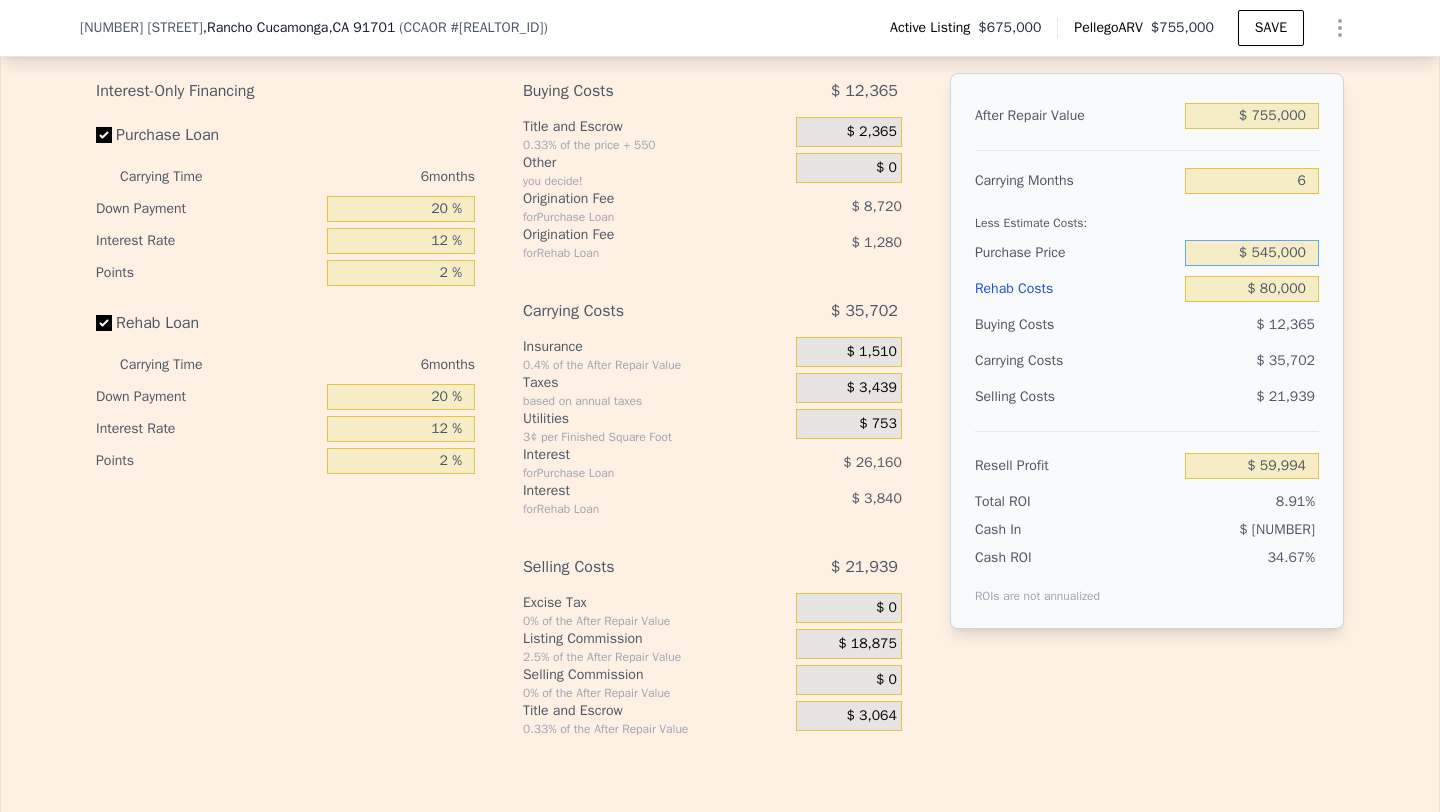 click on "$ 545,000" at bounding box center (1252, 253) 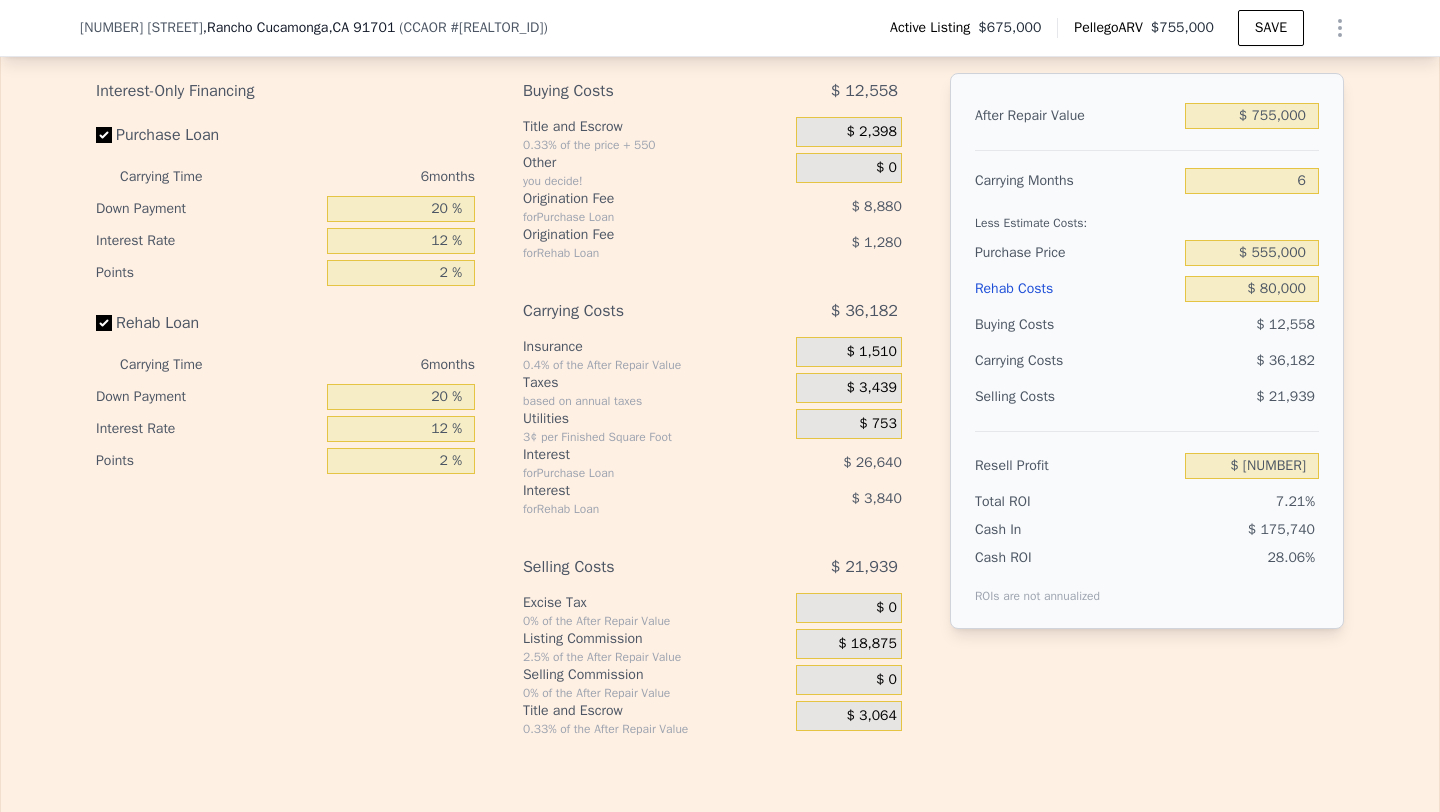 click on "Buying Costs $ 12,558" at bounding box center (1147, 325) 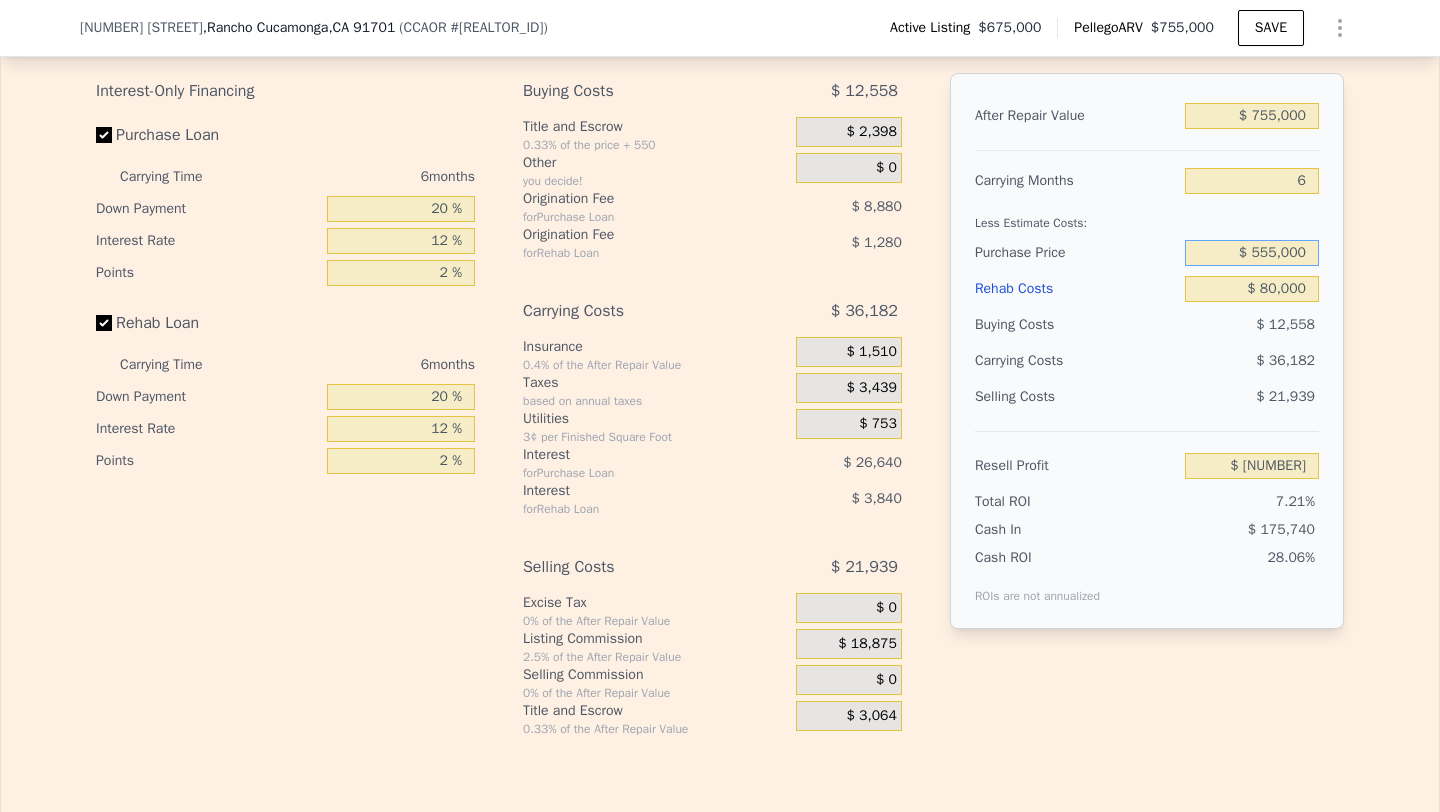 click on "$ 555,000" at bounding box center (1252, 253) 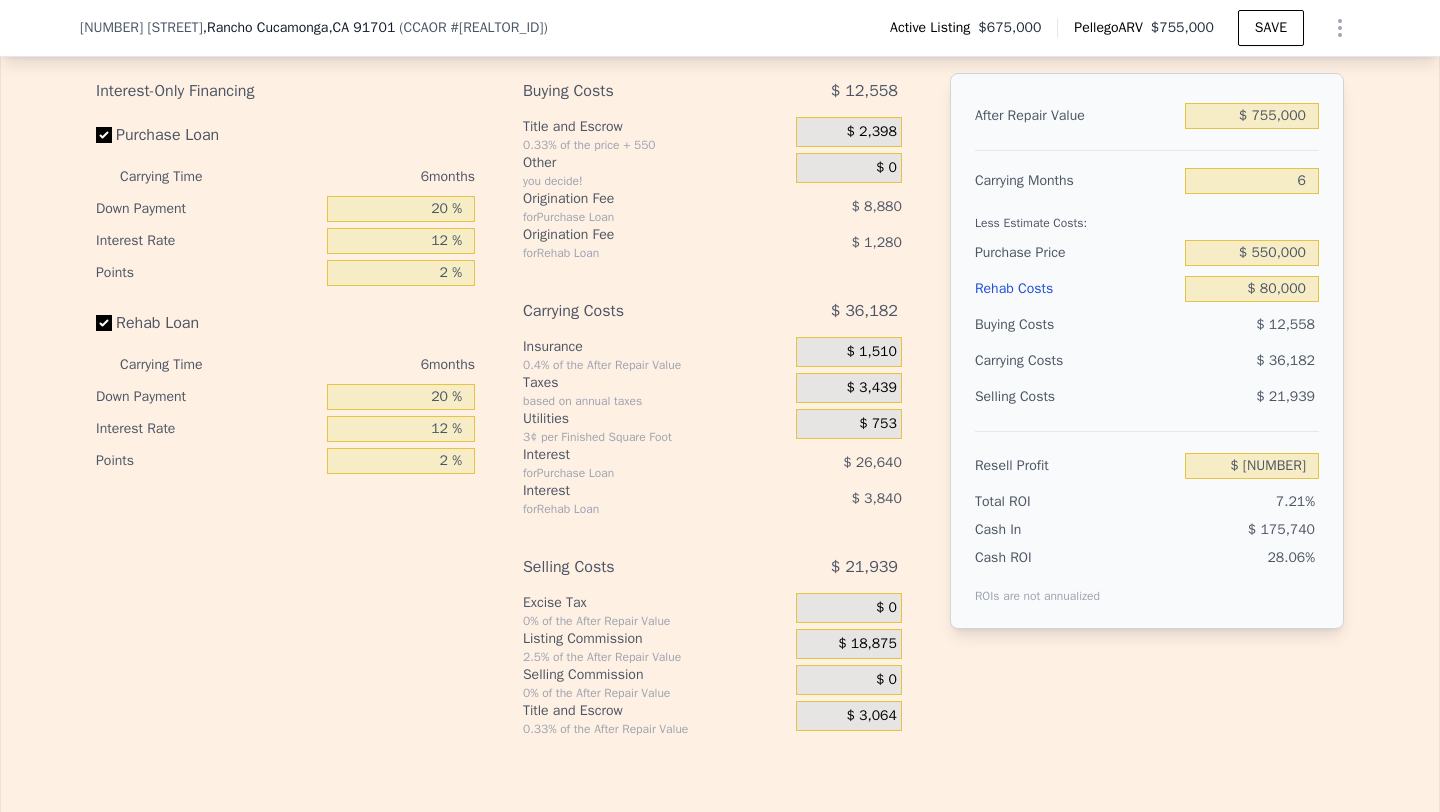 click on "$ 36,182" at bounding box center (1213, 361) 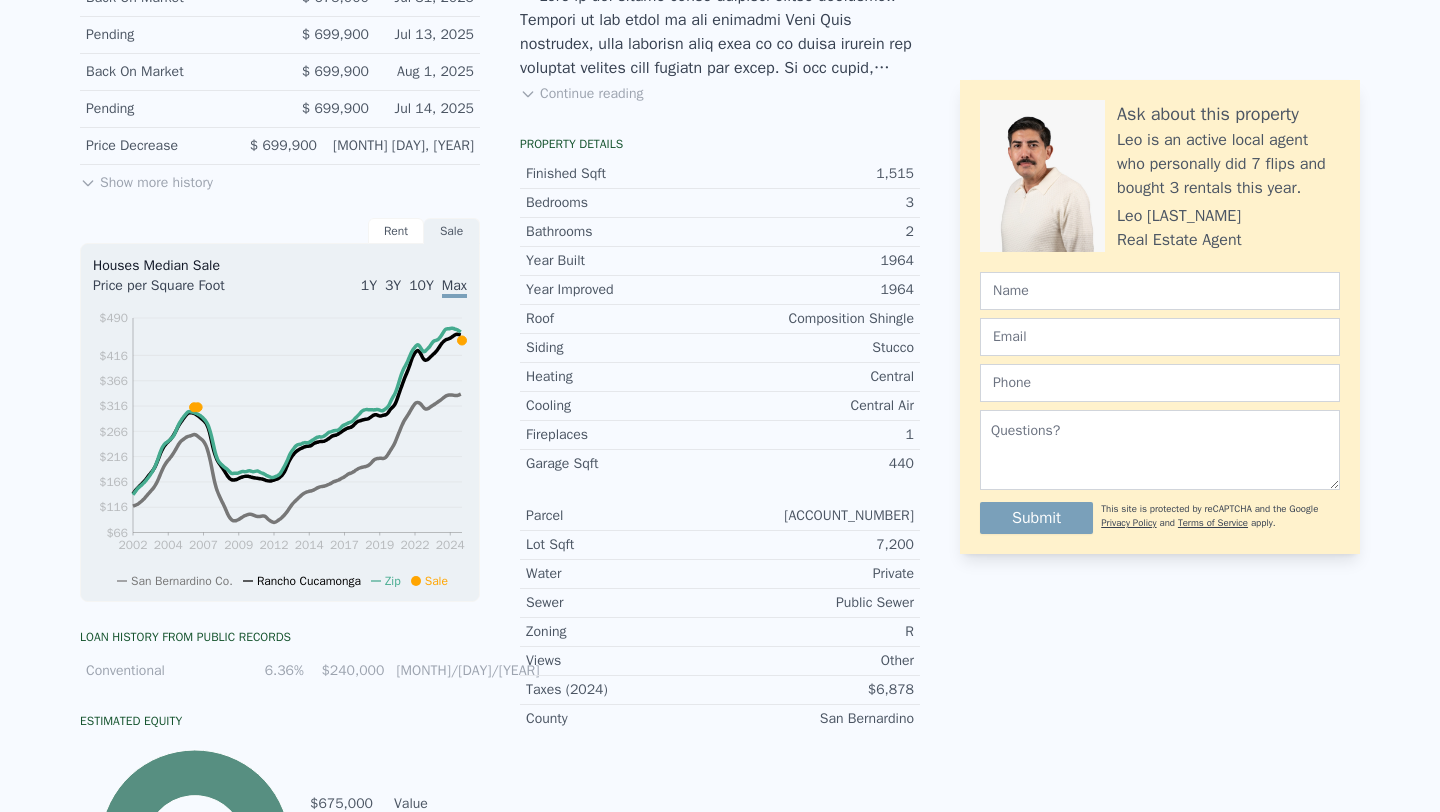 scroll, scrollTop: 0, scrollLeft: 0, axis: both 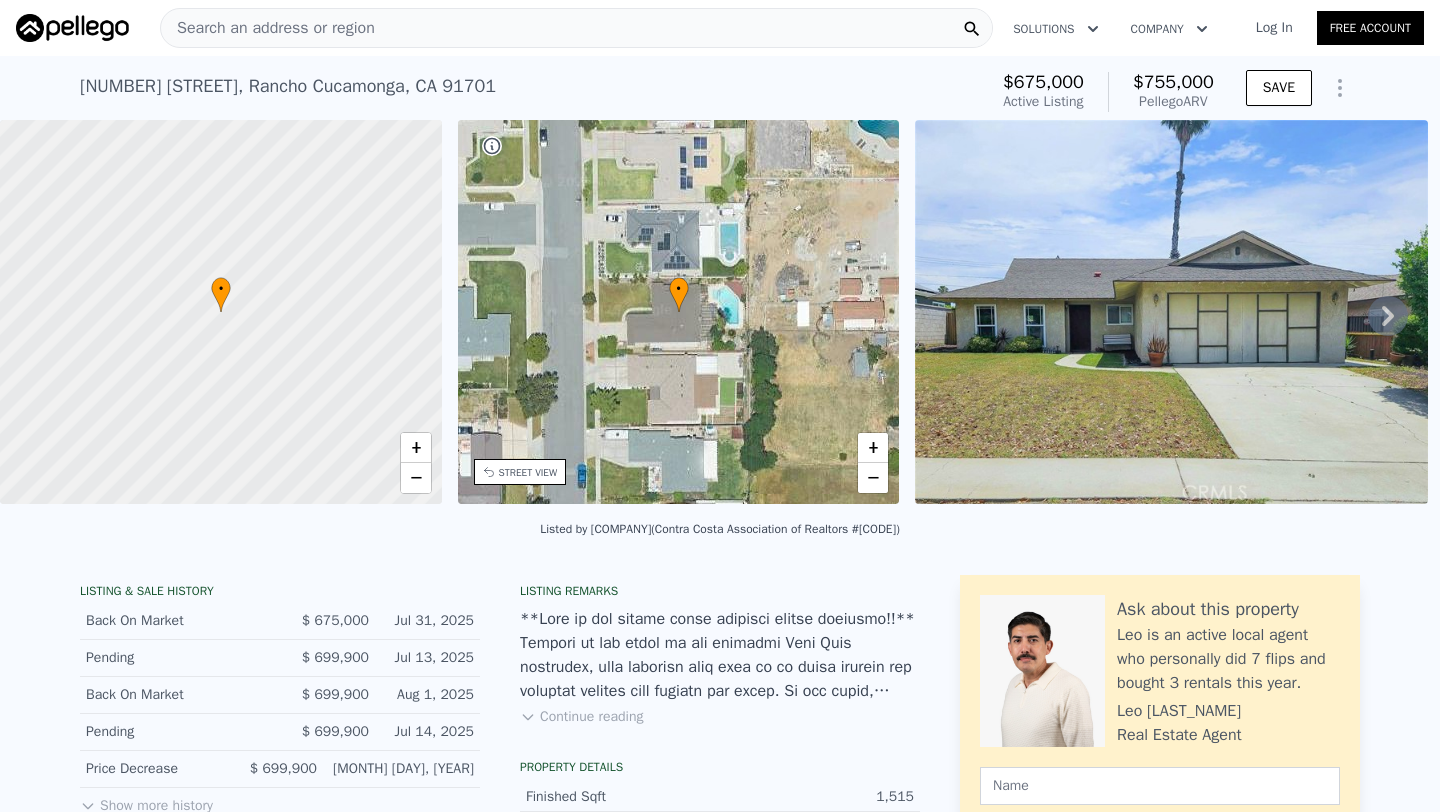 click on "Search an address or region" at bounding box center (268, 28) 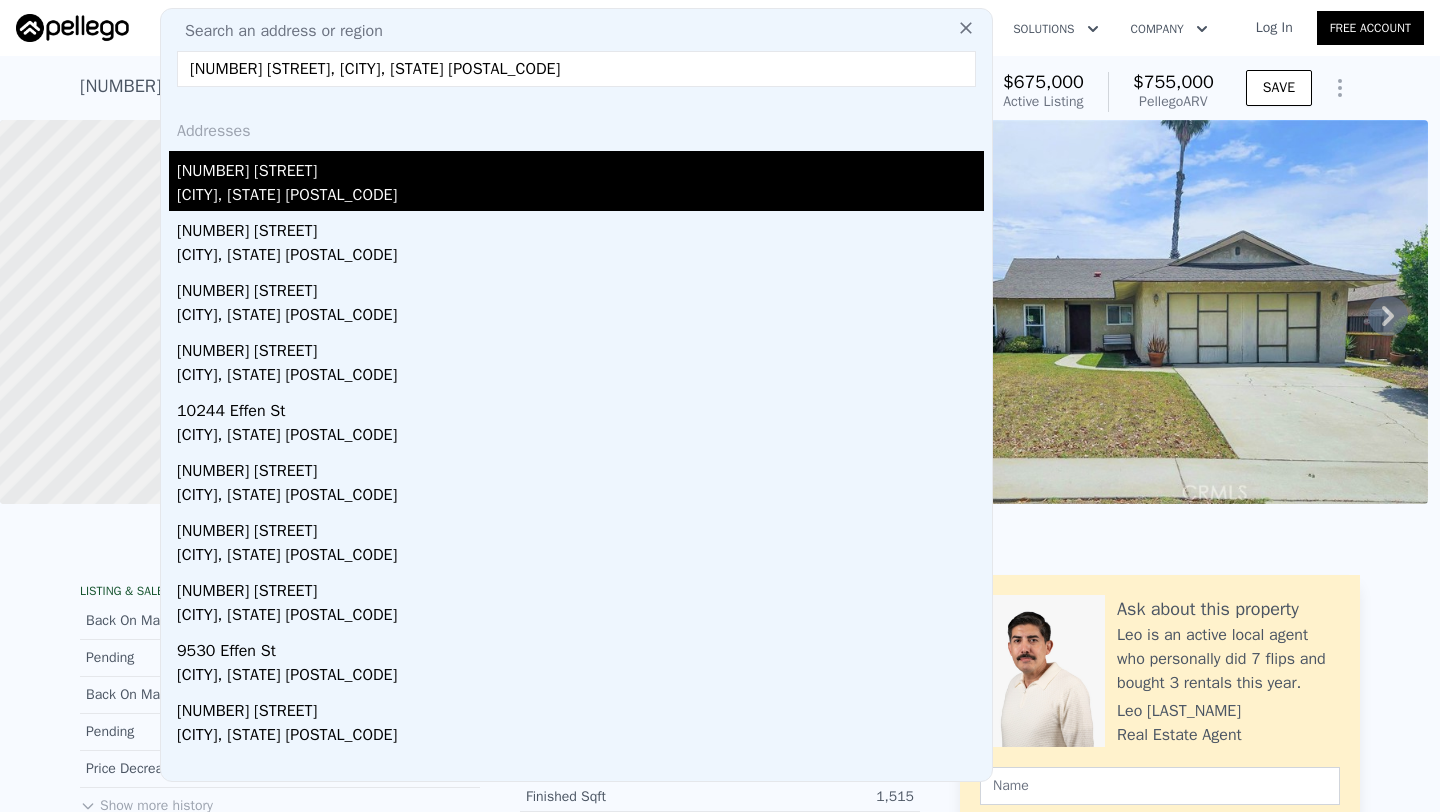 click on "[NUMBER] [STREET]" at bounding box center [580, 167] 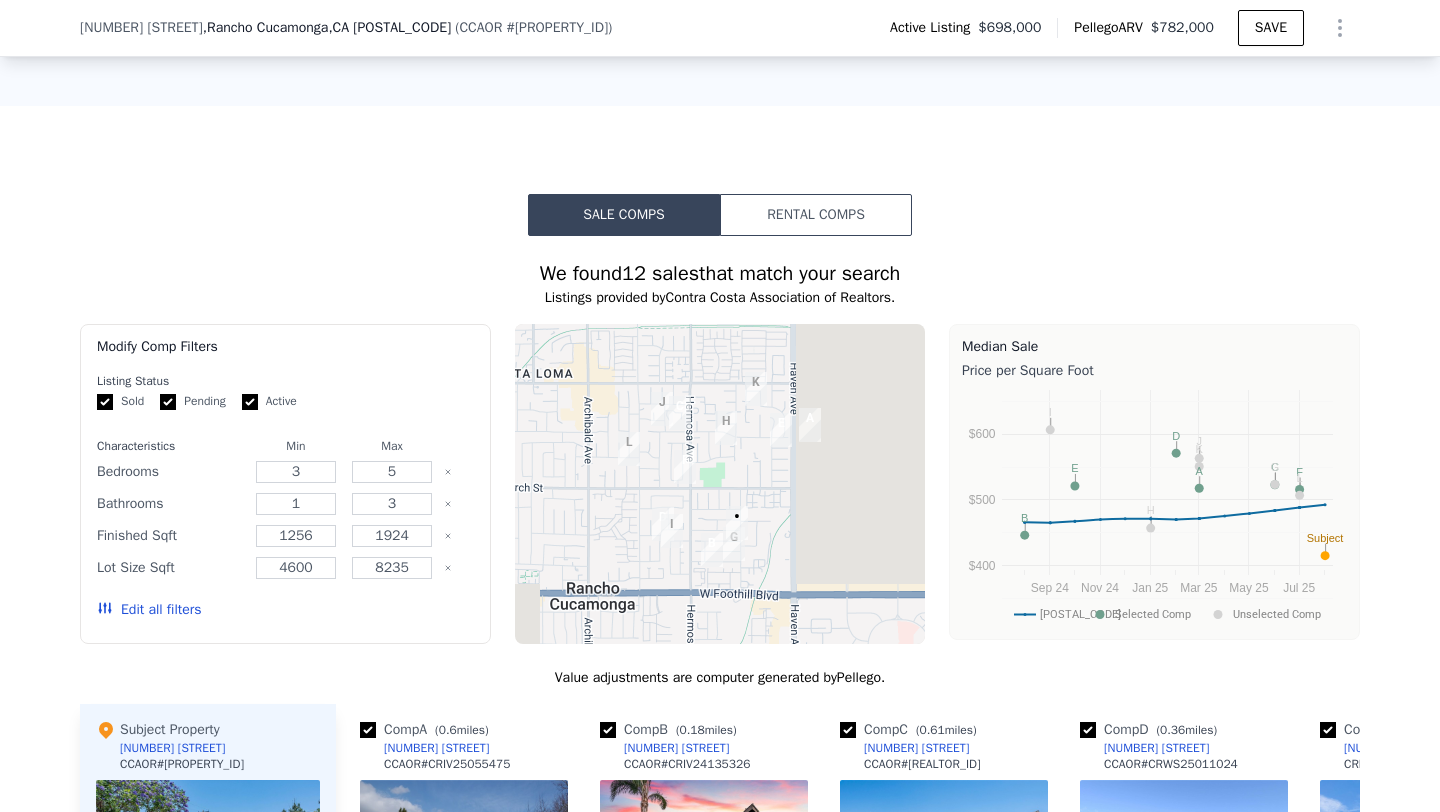 scroll, scrollTop: 1520, scrollLeft: 0, axis: vertical 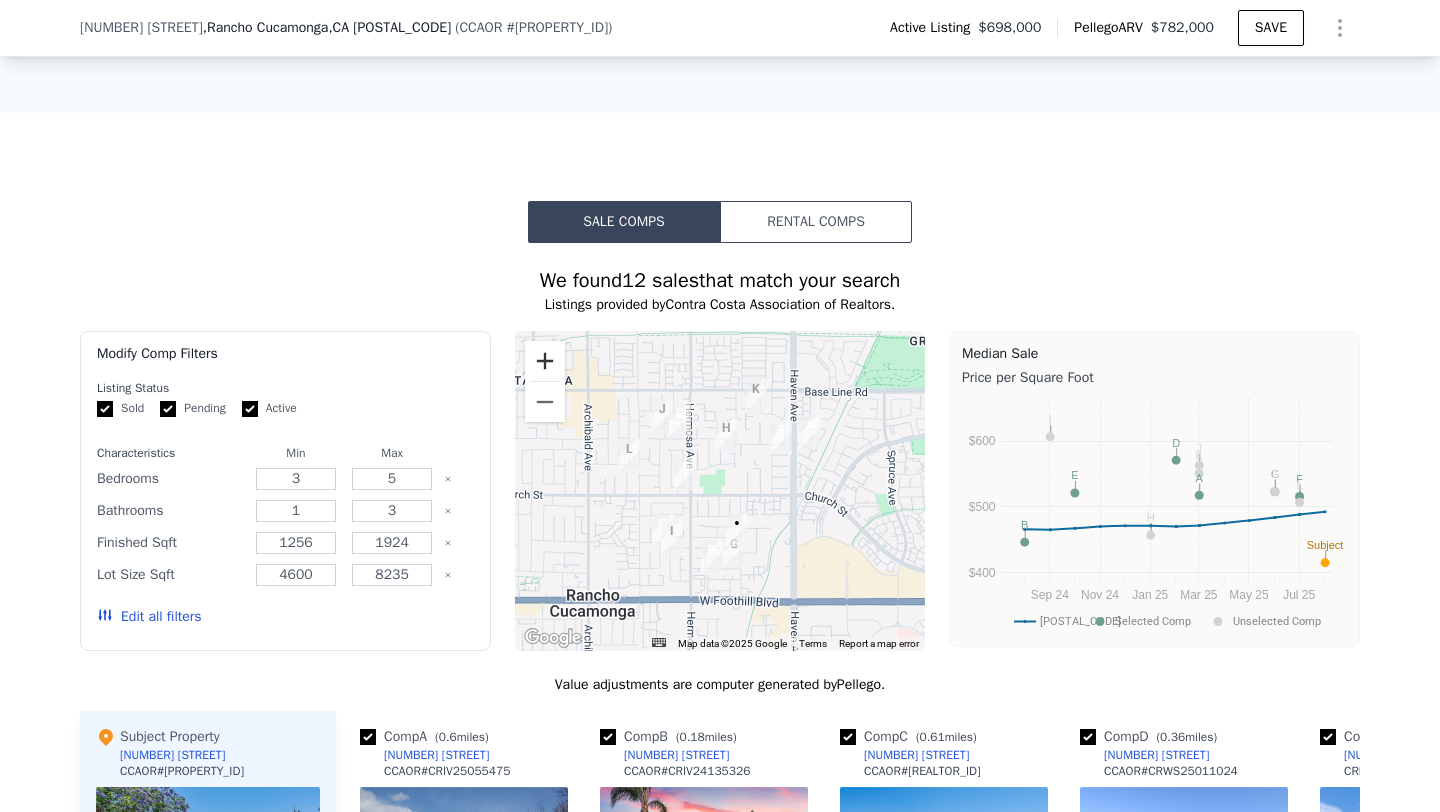click at bounding box center [545, 361] 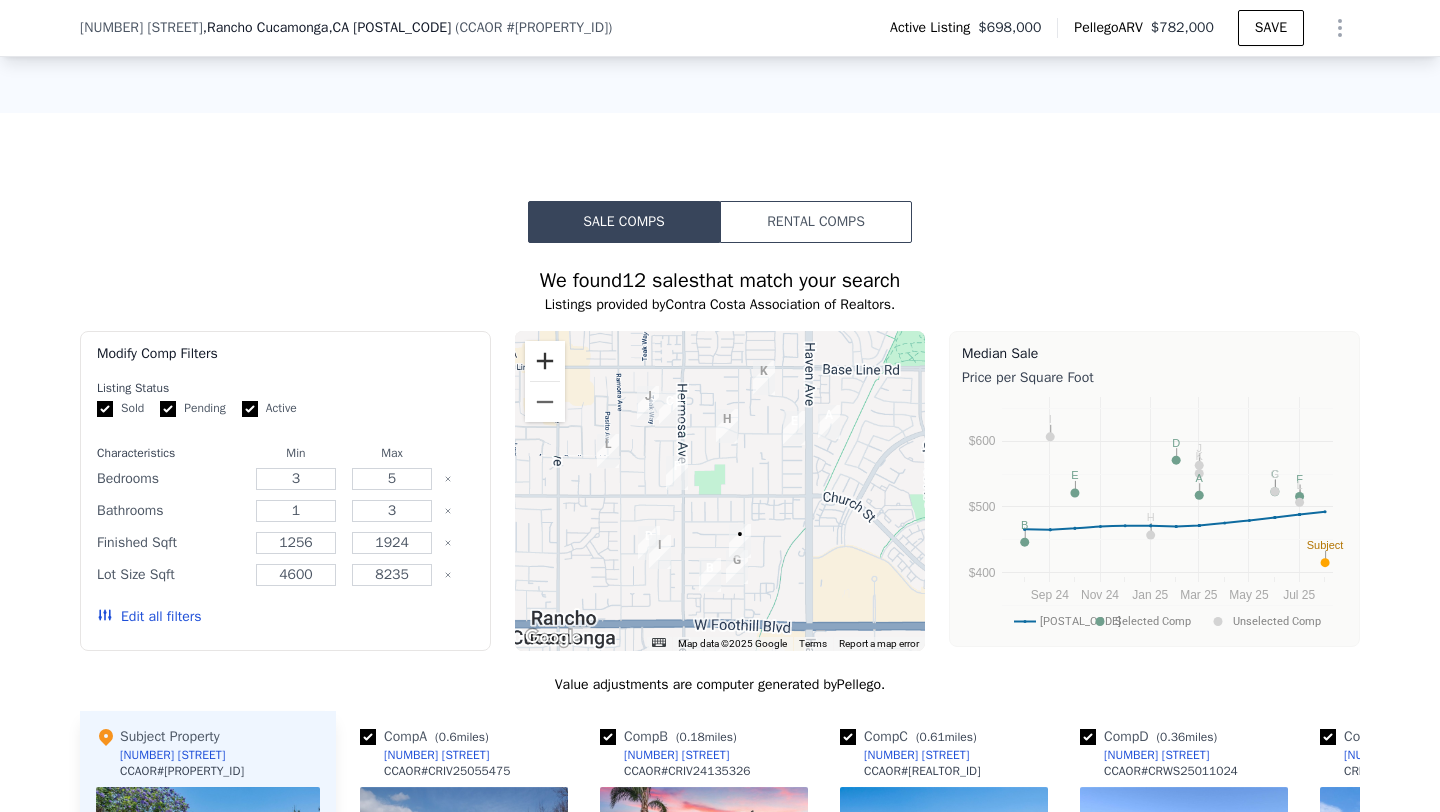 click at bounding box center (545, 361) 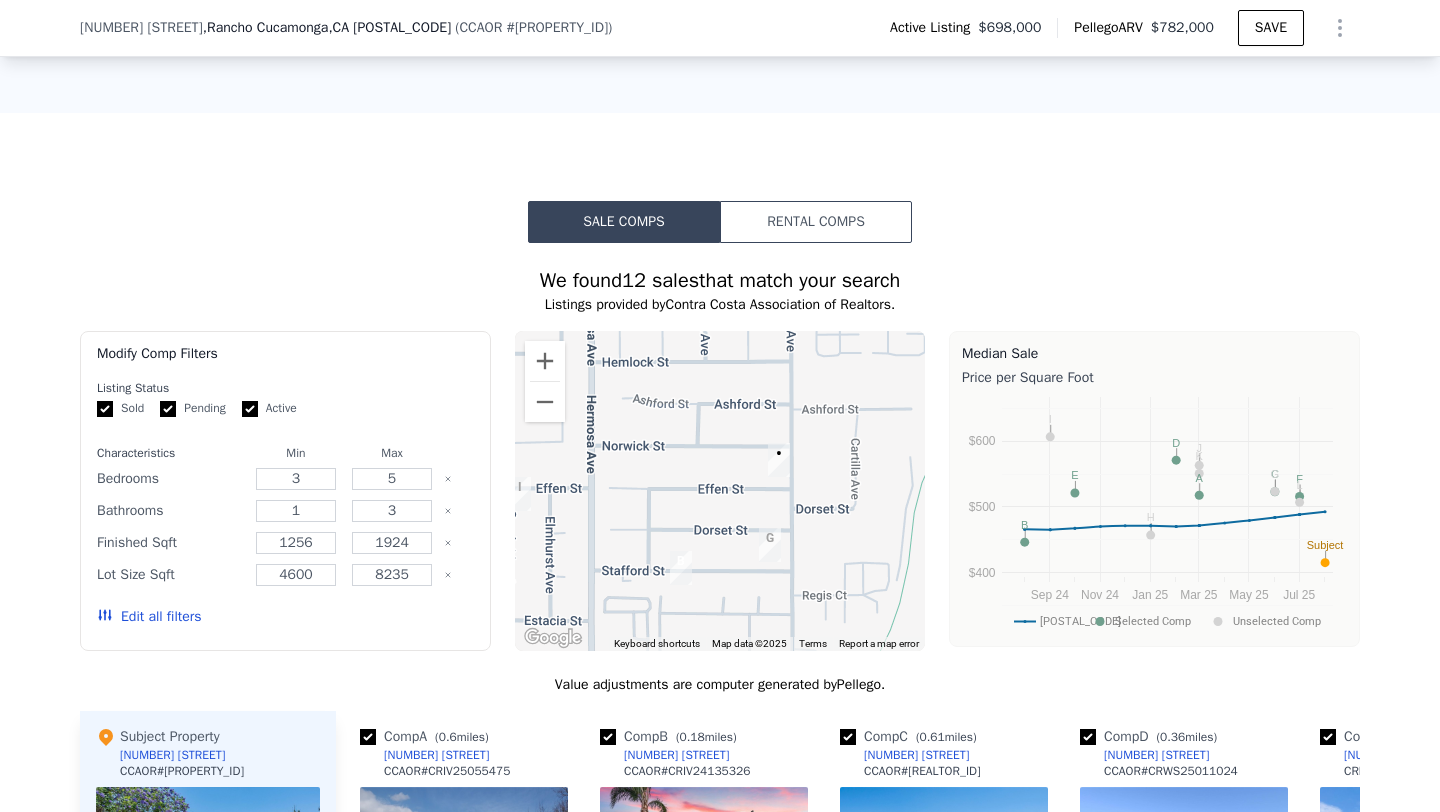 drag, startPoint x: 714, startPoint y: 434, endPoint x: 689, endPoint y: 149, distance: 286.0944 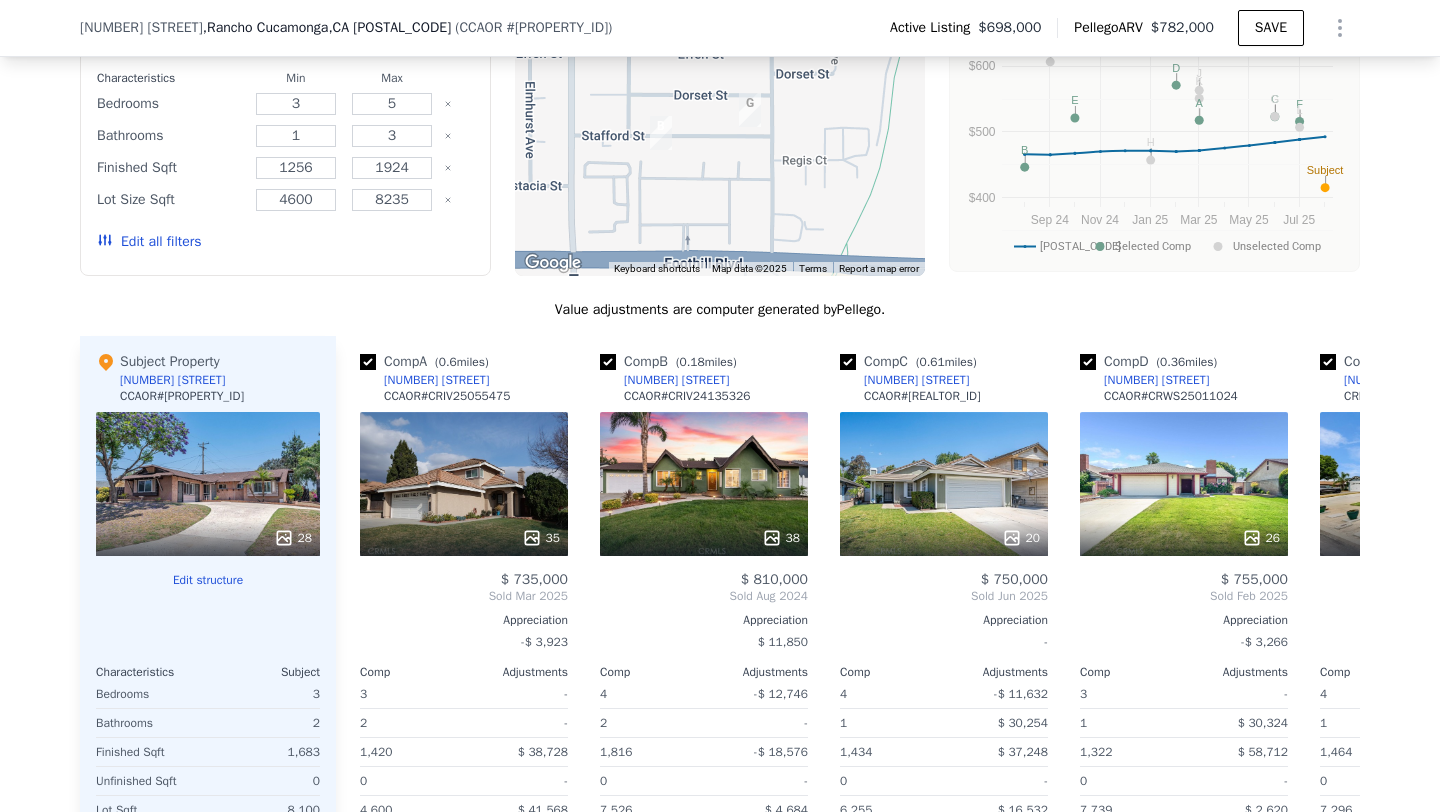scroll, scrollTop: 1918, scrollLeft: 0, axis: vertical 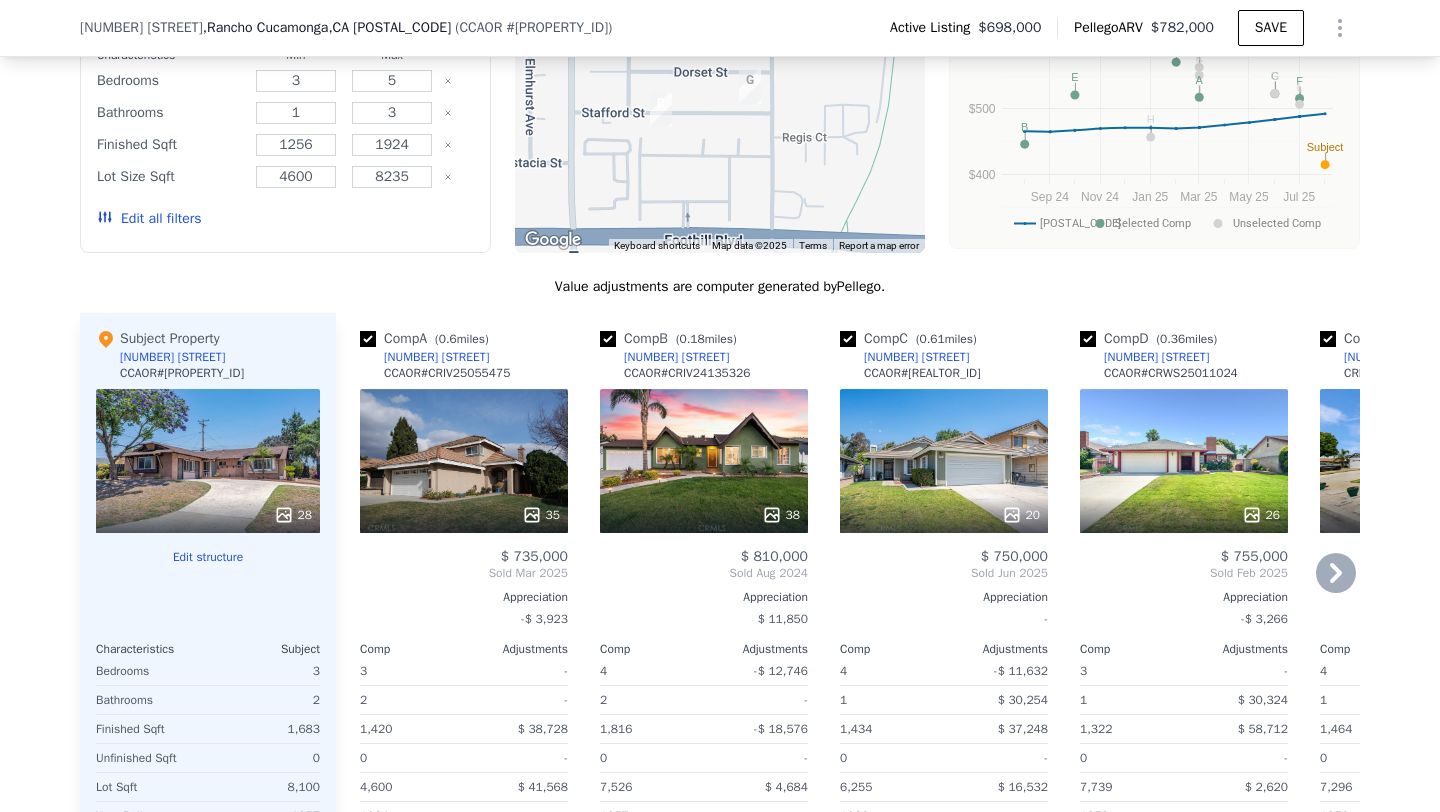 click on "38" at bounding box center (704, 461) 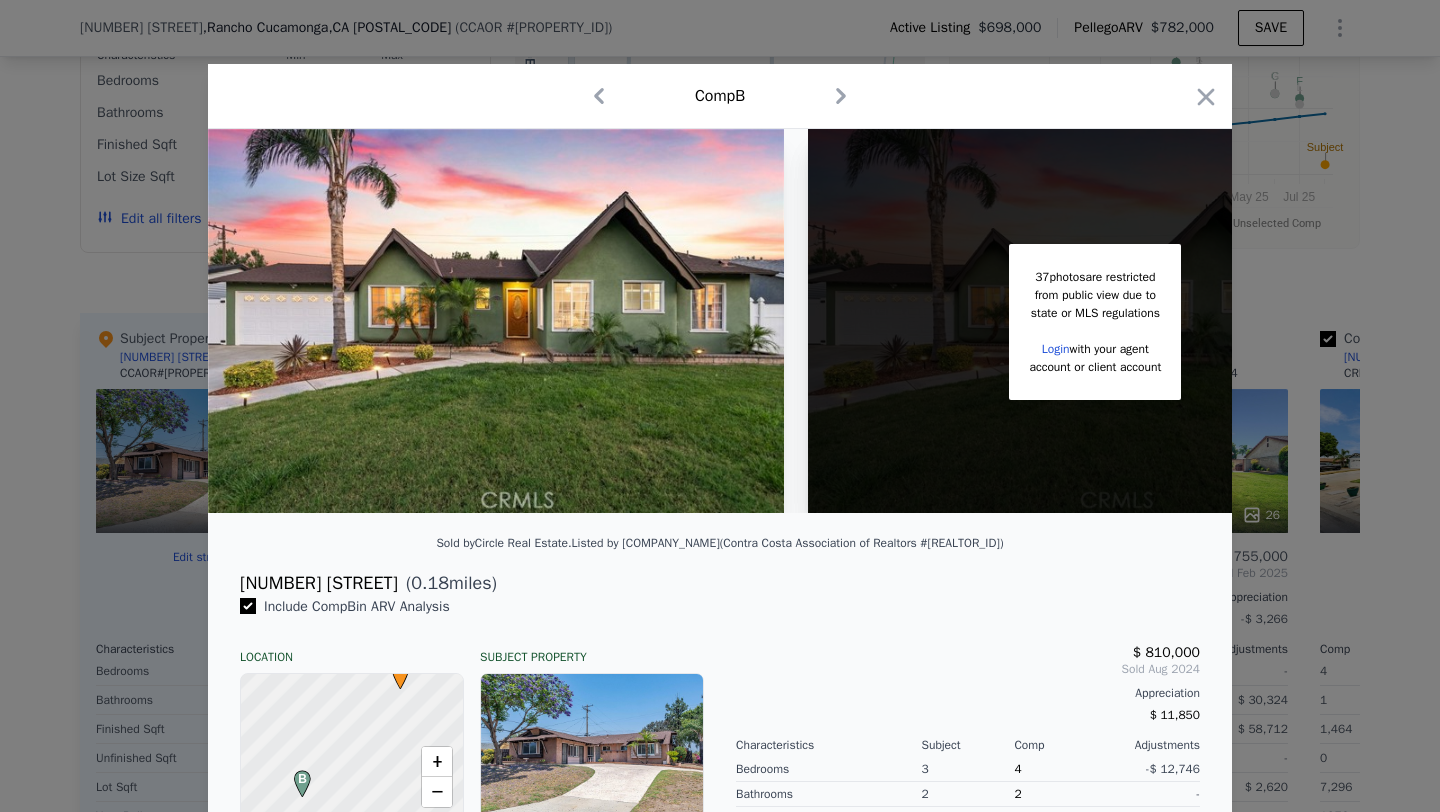 click on "[NUMBER] [STREET]" at bounding box center [319, 583] 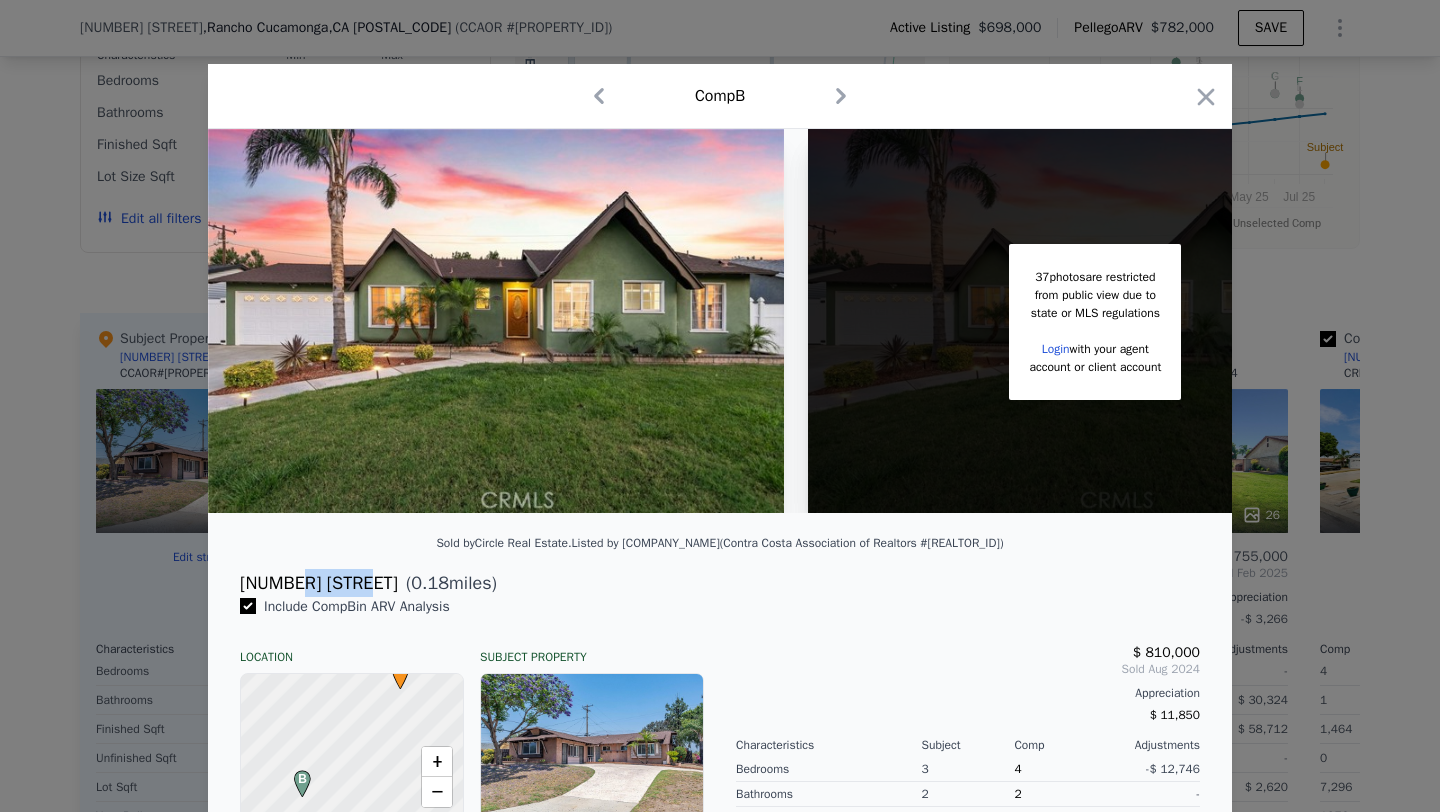 click on "[NUMBER] [STREET]" at bounding box center (319, 583) 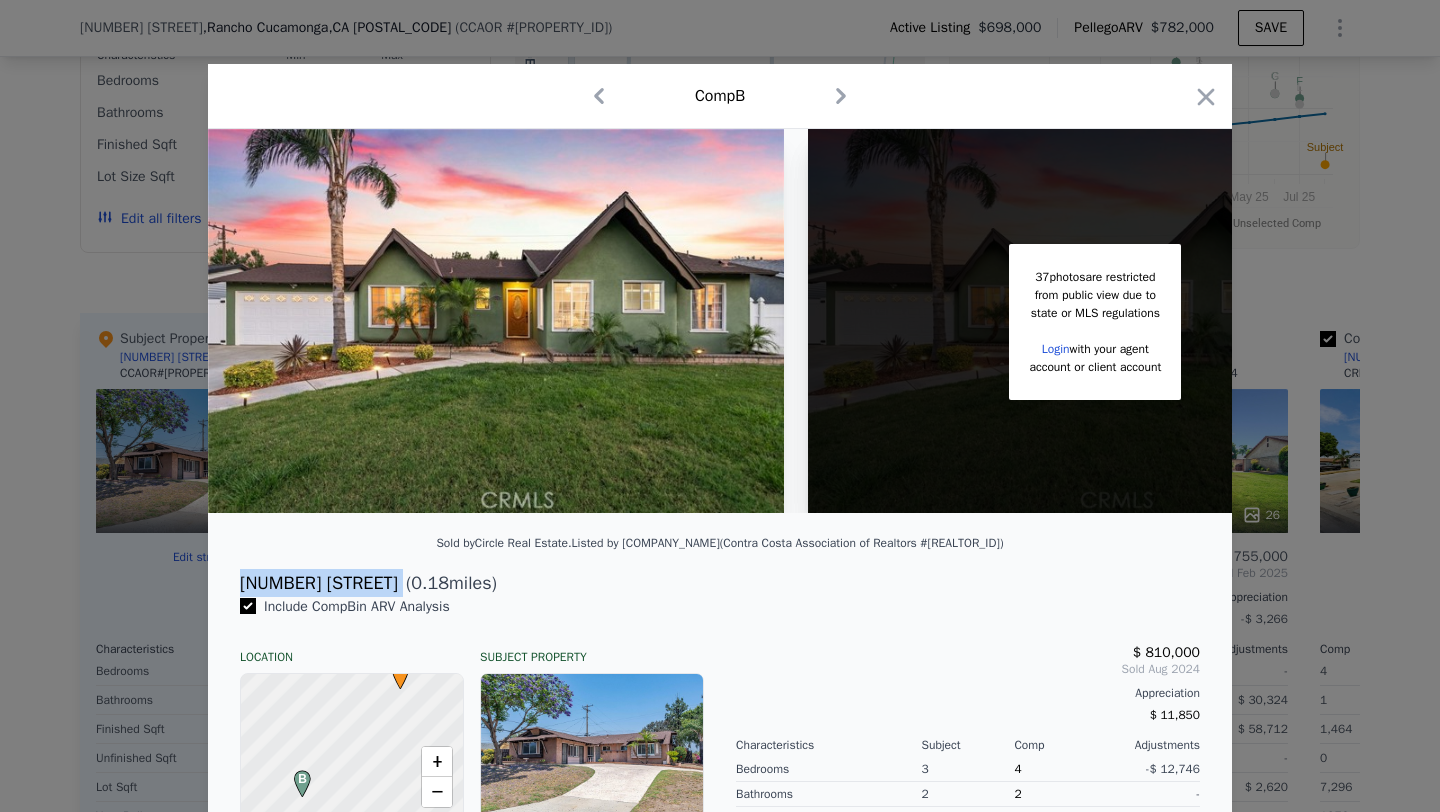 click on "[NUMBER] [STREET]" at bounding box center [319, 583] 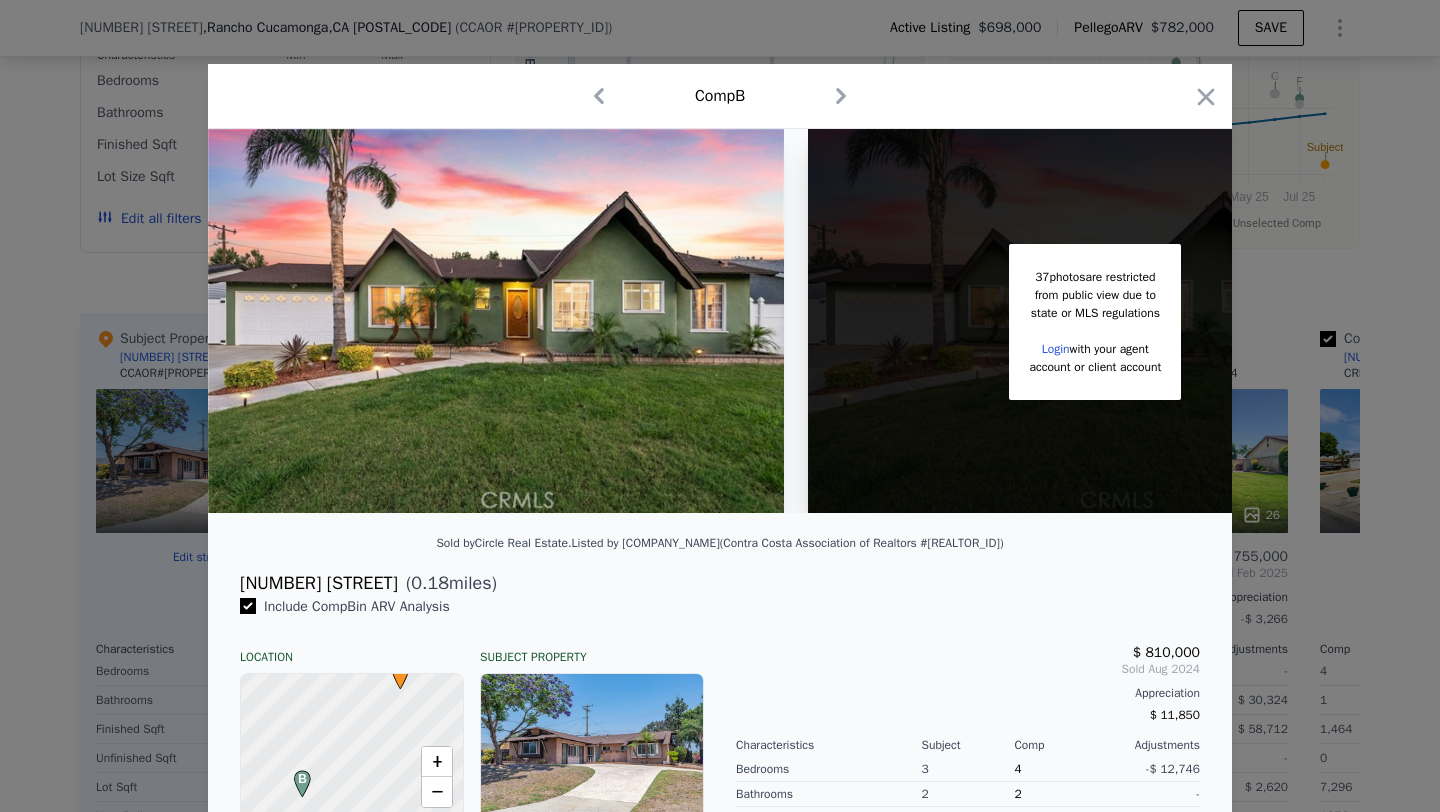 click on "Comp  B" at bounding box center (720, 96) 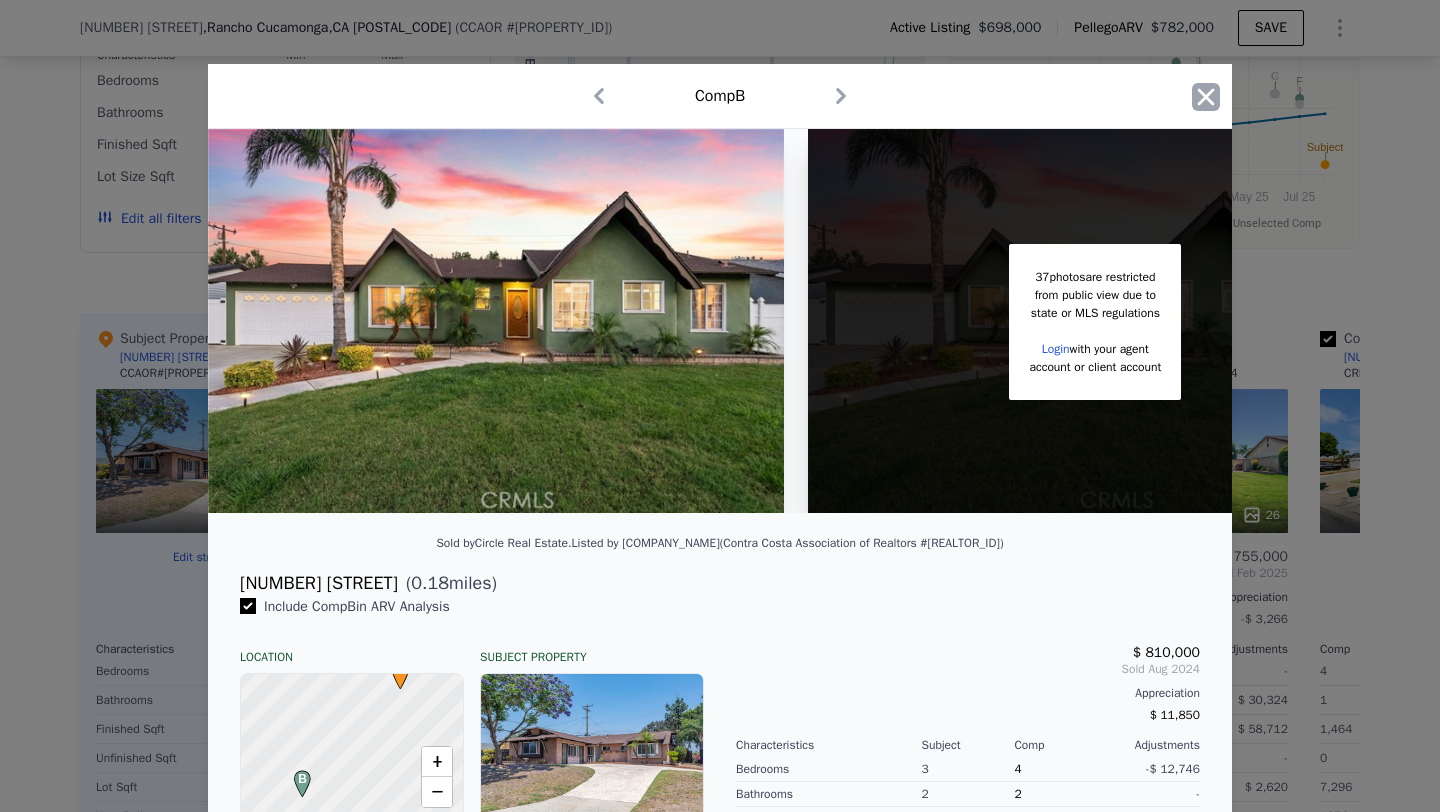 click 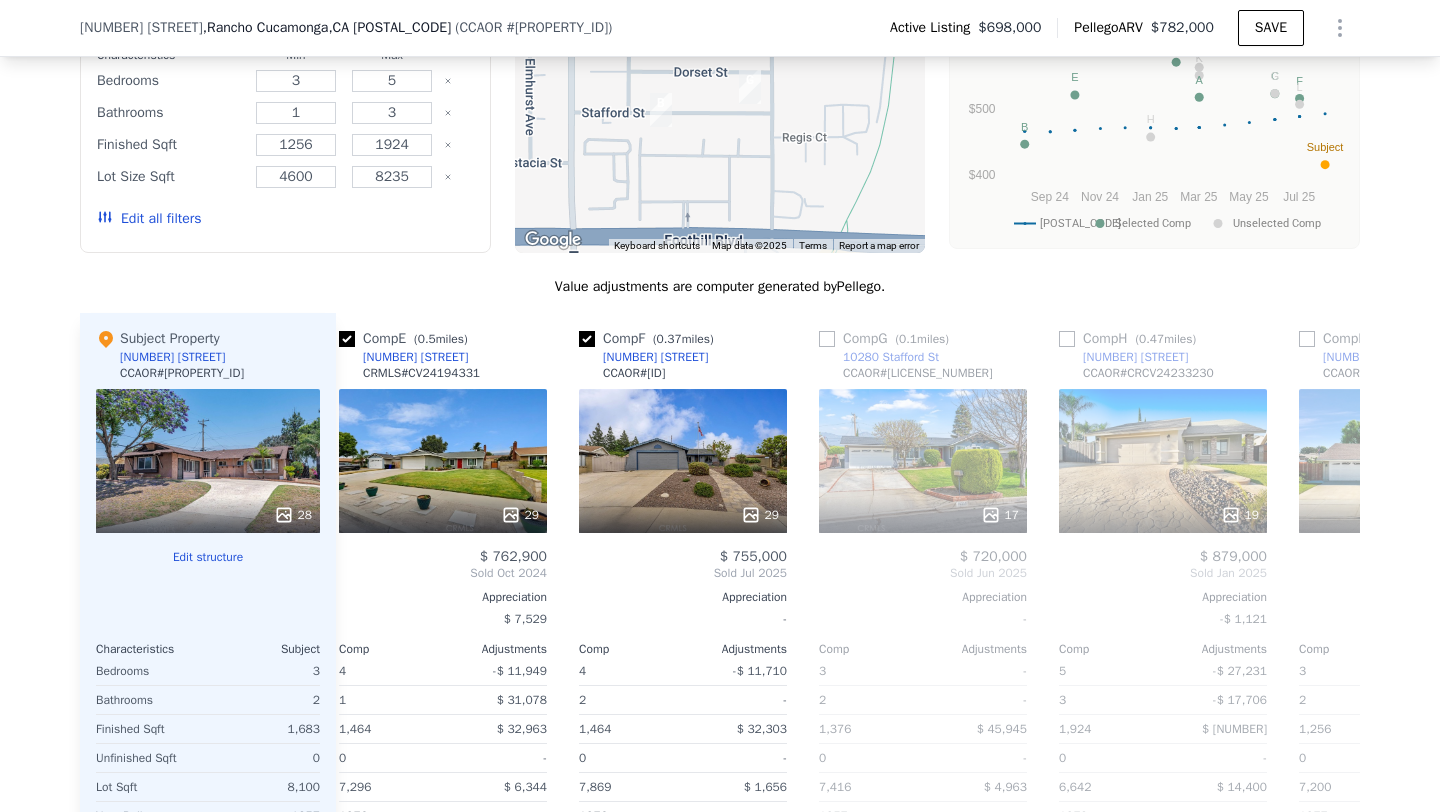 scroll, scrollTop: 0, scrollLeft: 982, axis: horizontal 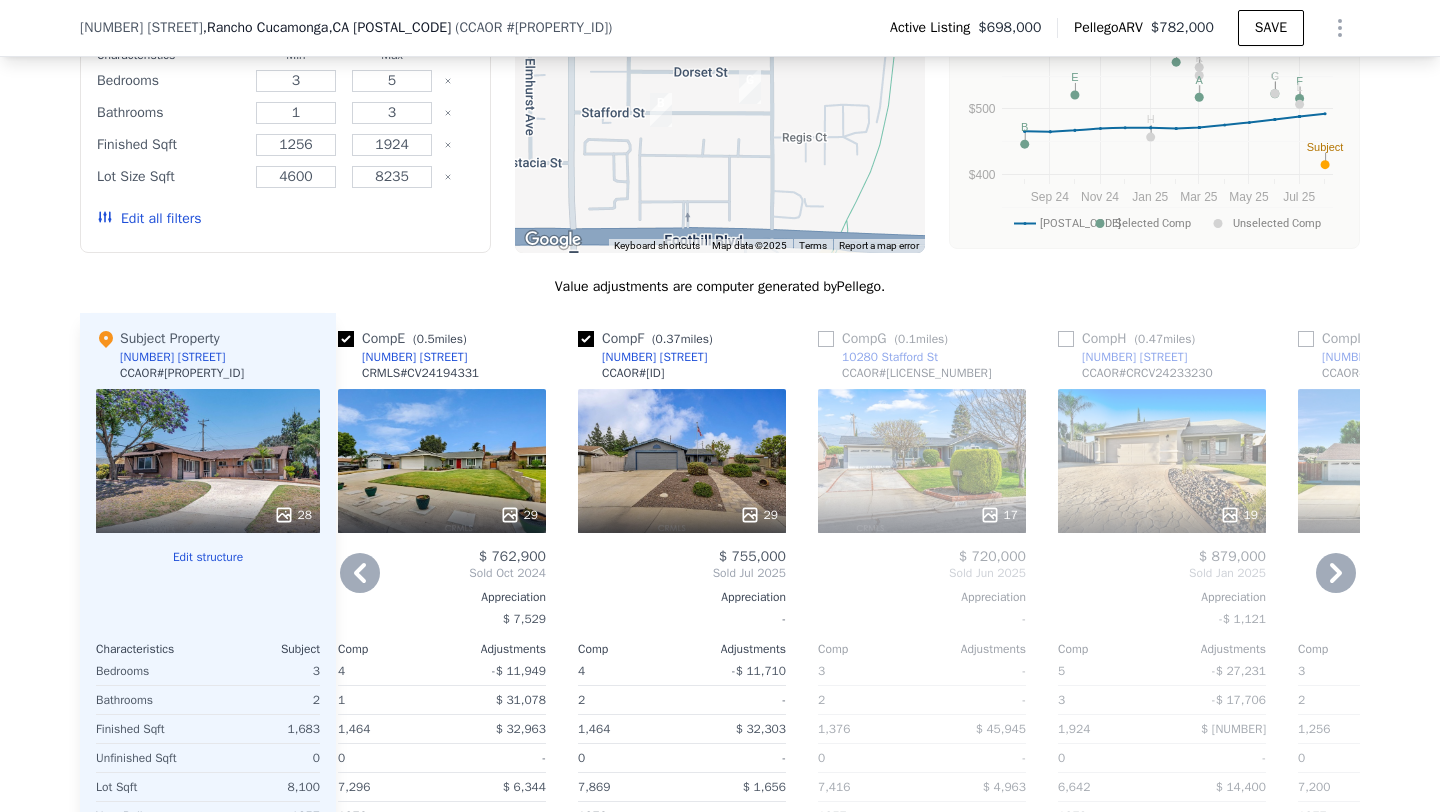 click on "17" at bounding box center [922, 461] 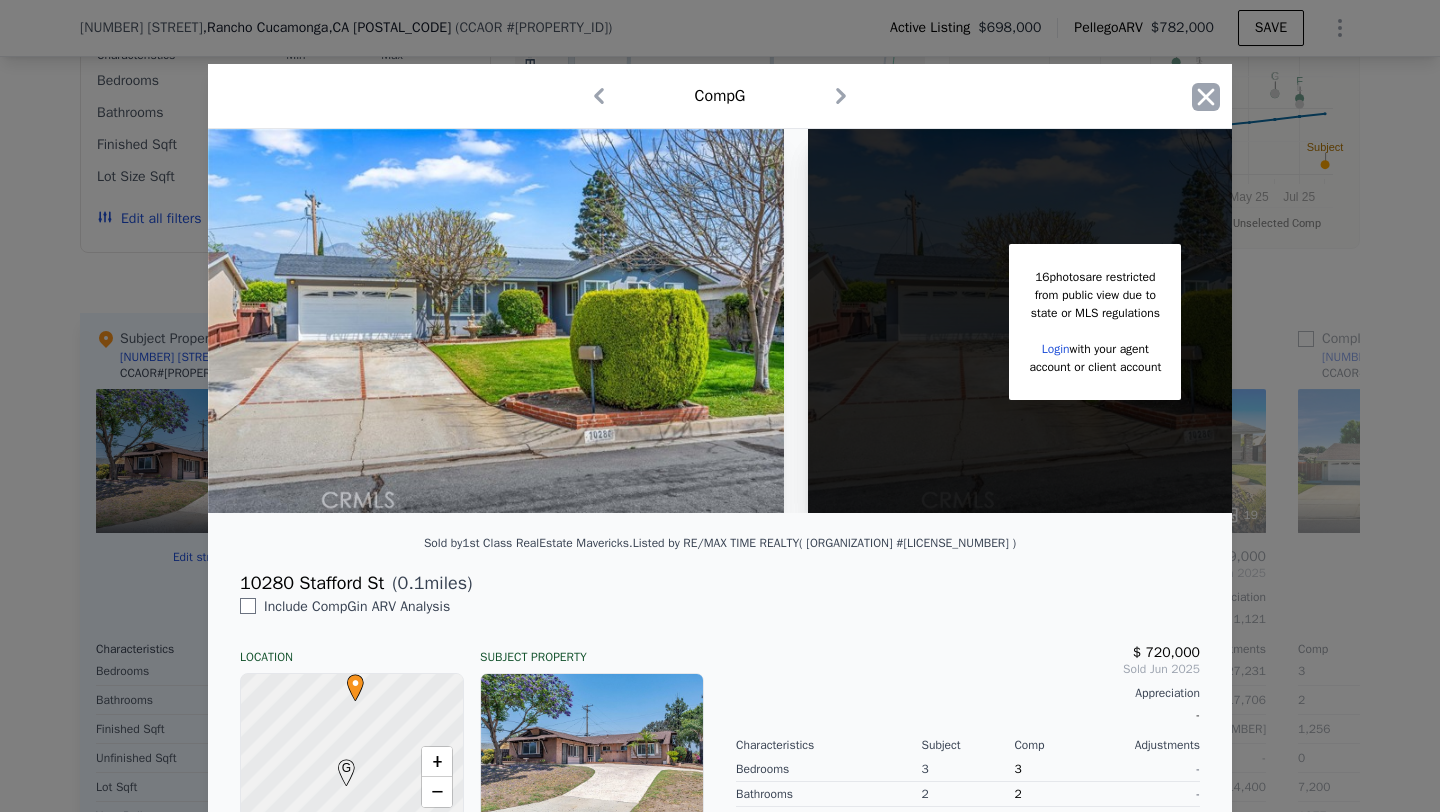 click 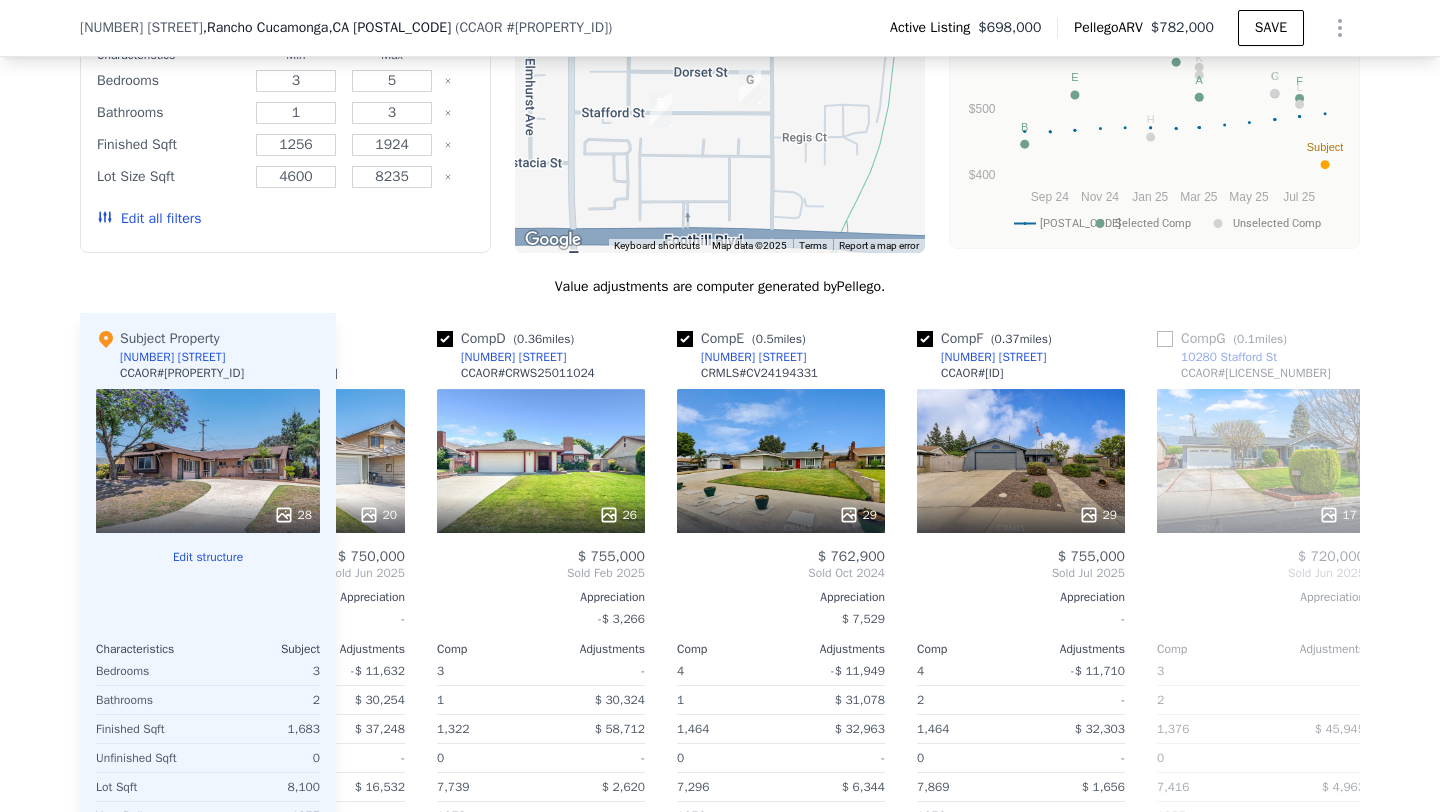 scroll, scrollTop: 0, scrollLeft: 0, axis: both 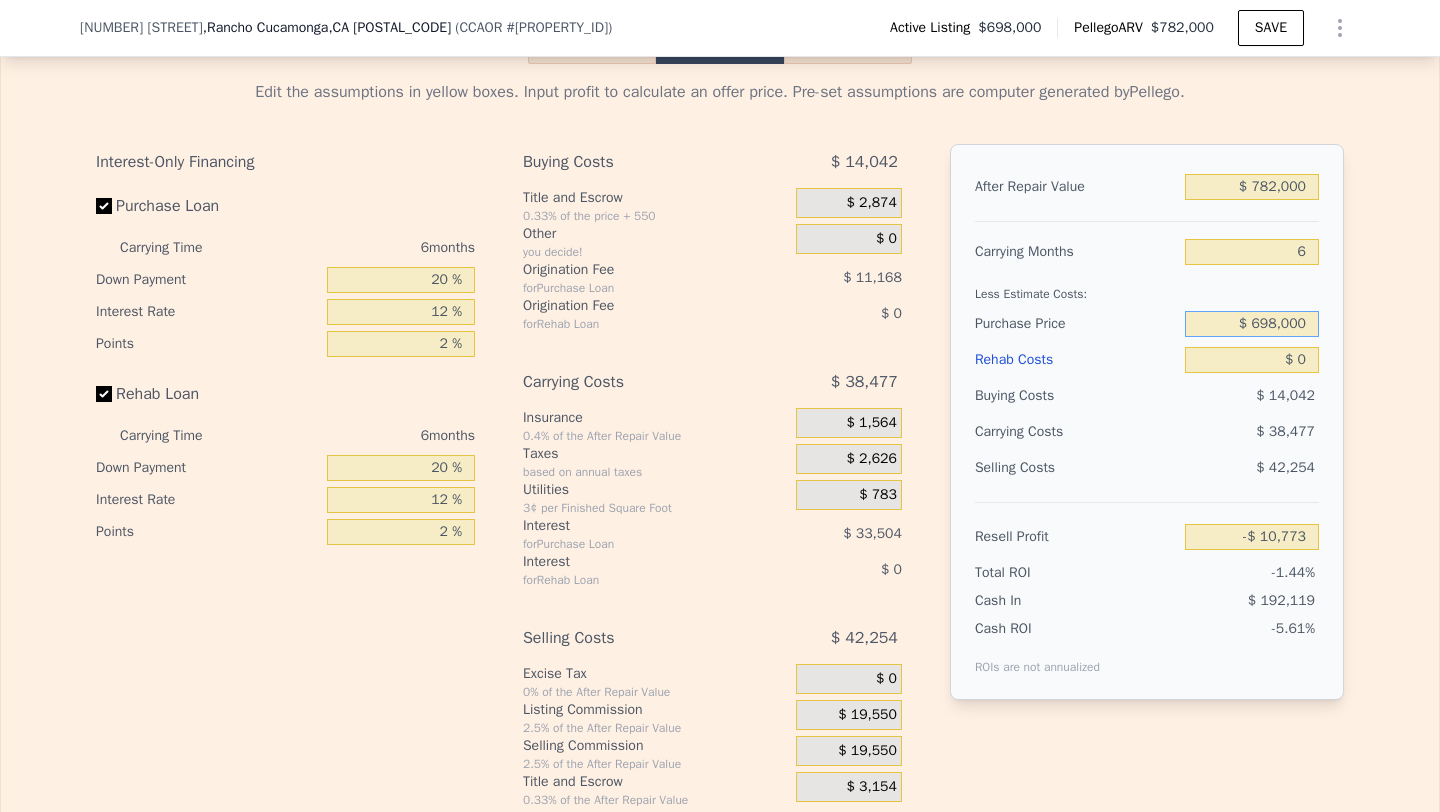 click on "$ 698,000" at bounding box center [1252, 324] 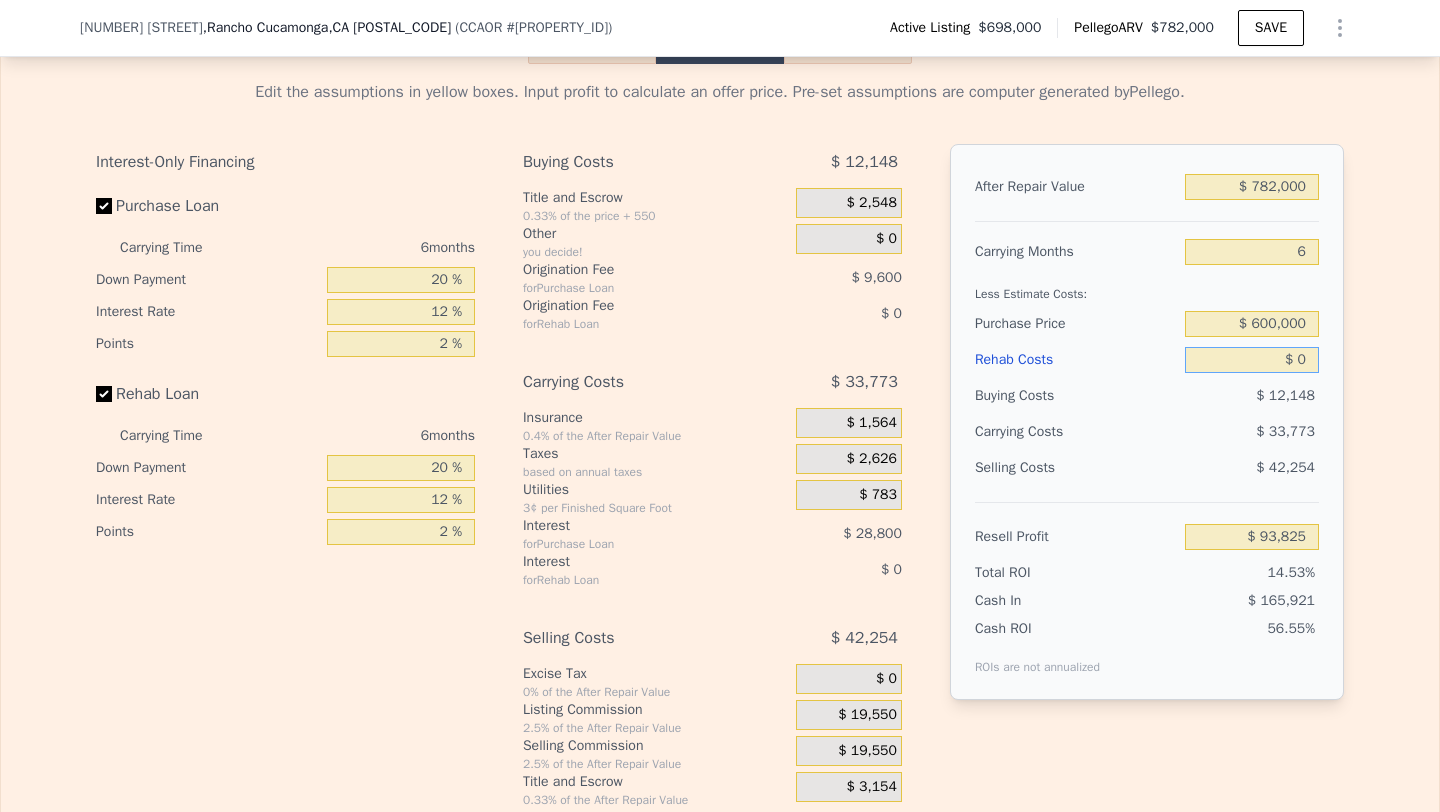 click on "$ 0" at bounding box center (1252, 360) 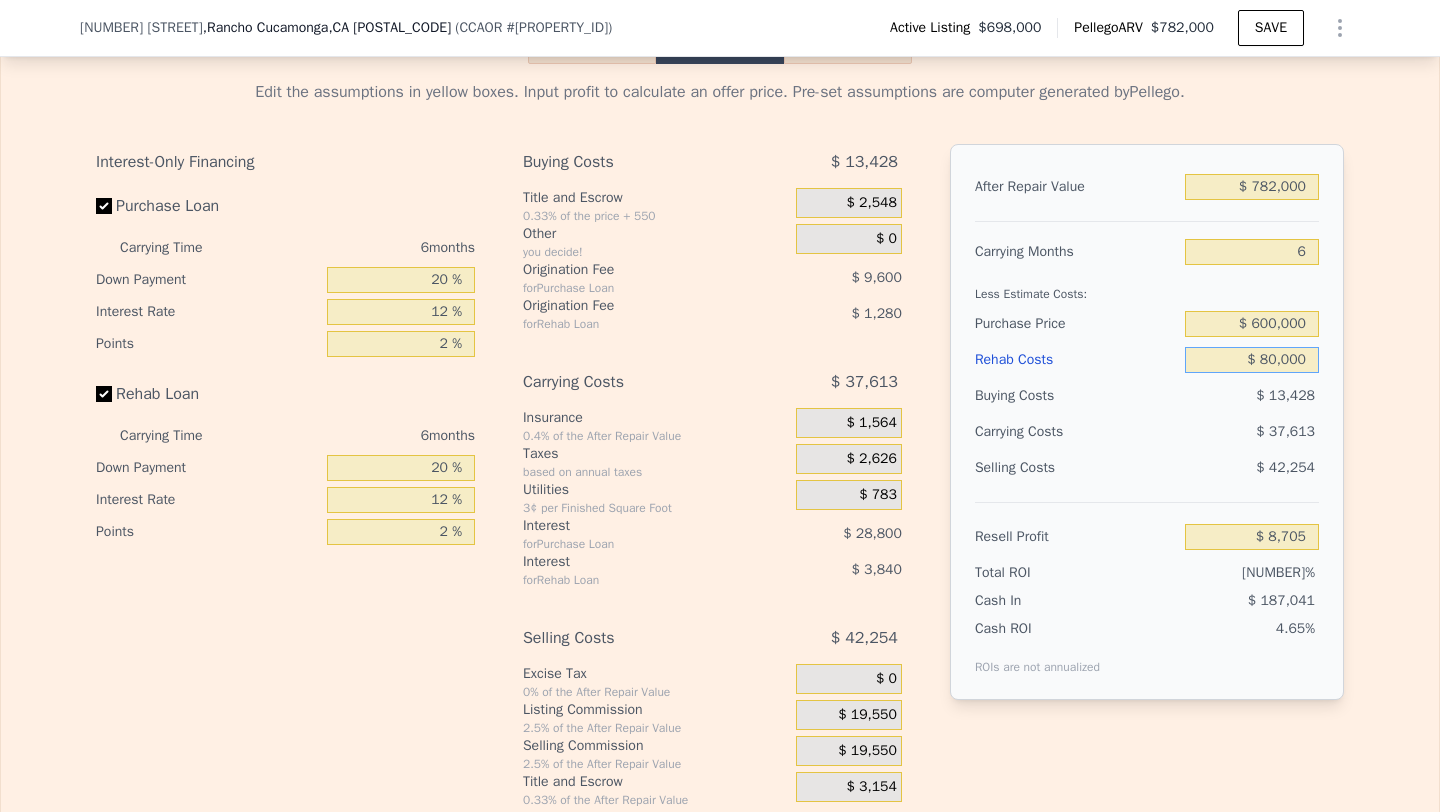 scroll, scrollTop: 3116, scrollLeft: 0, axis: vertical 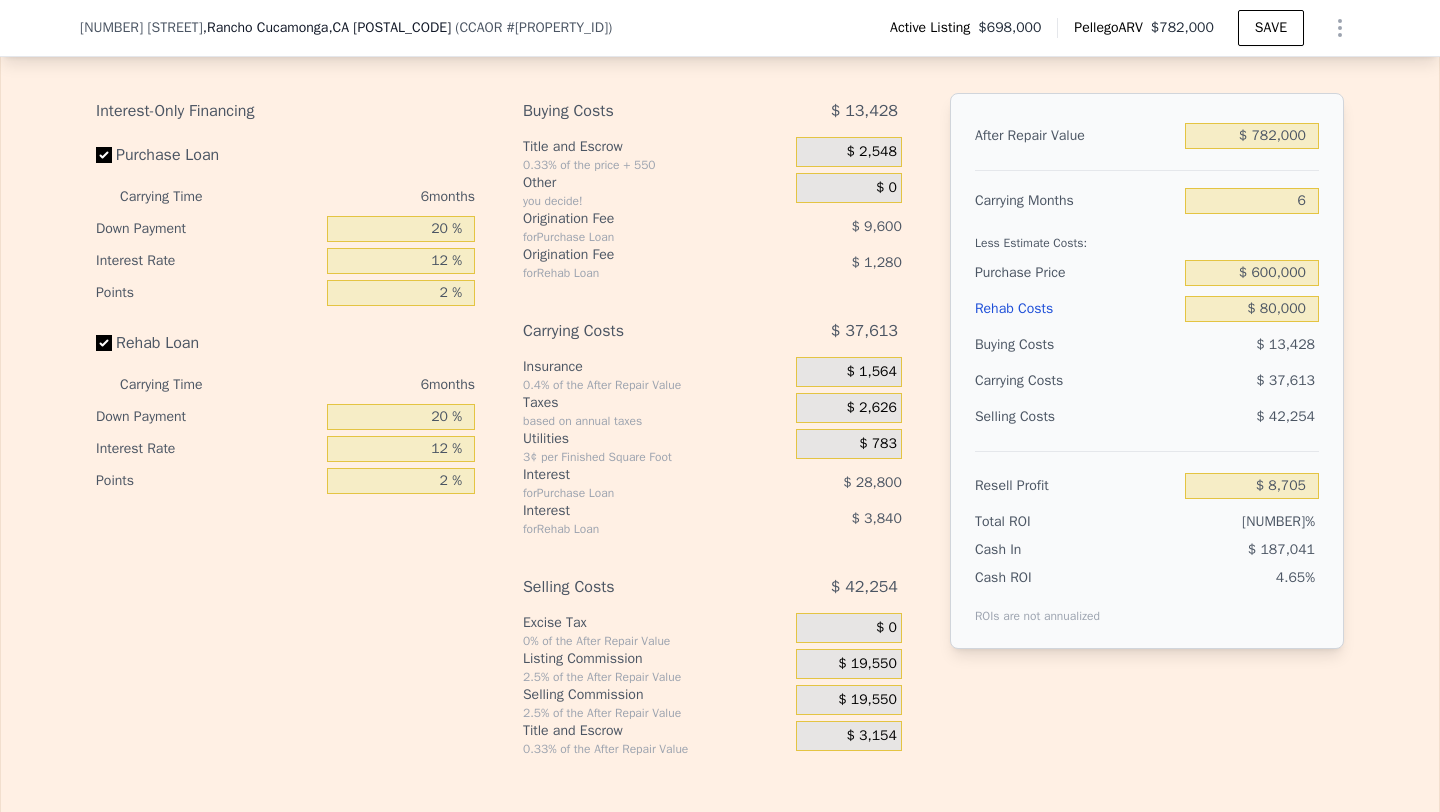click on "$ 19,550" at bounding box center (867, 700) 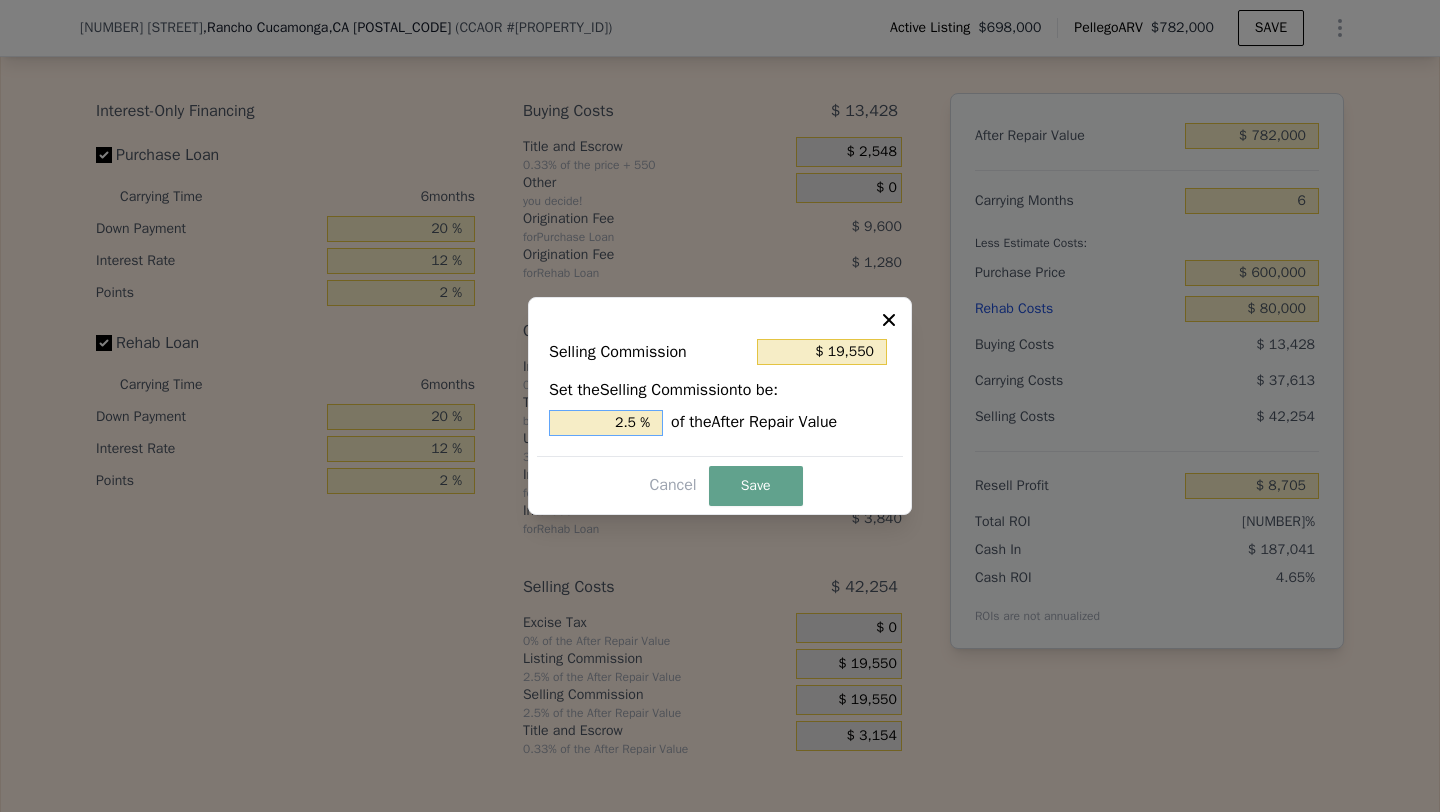 click on "2.5 %" at bounding box center [606, 423] 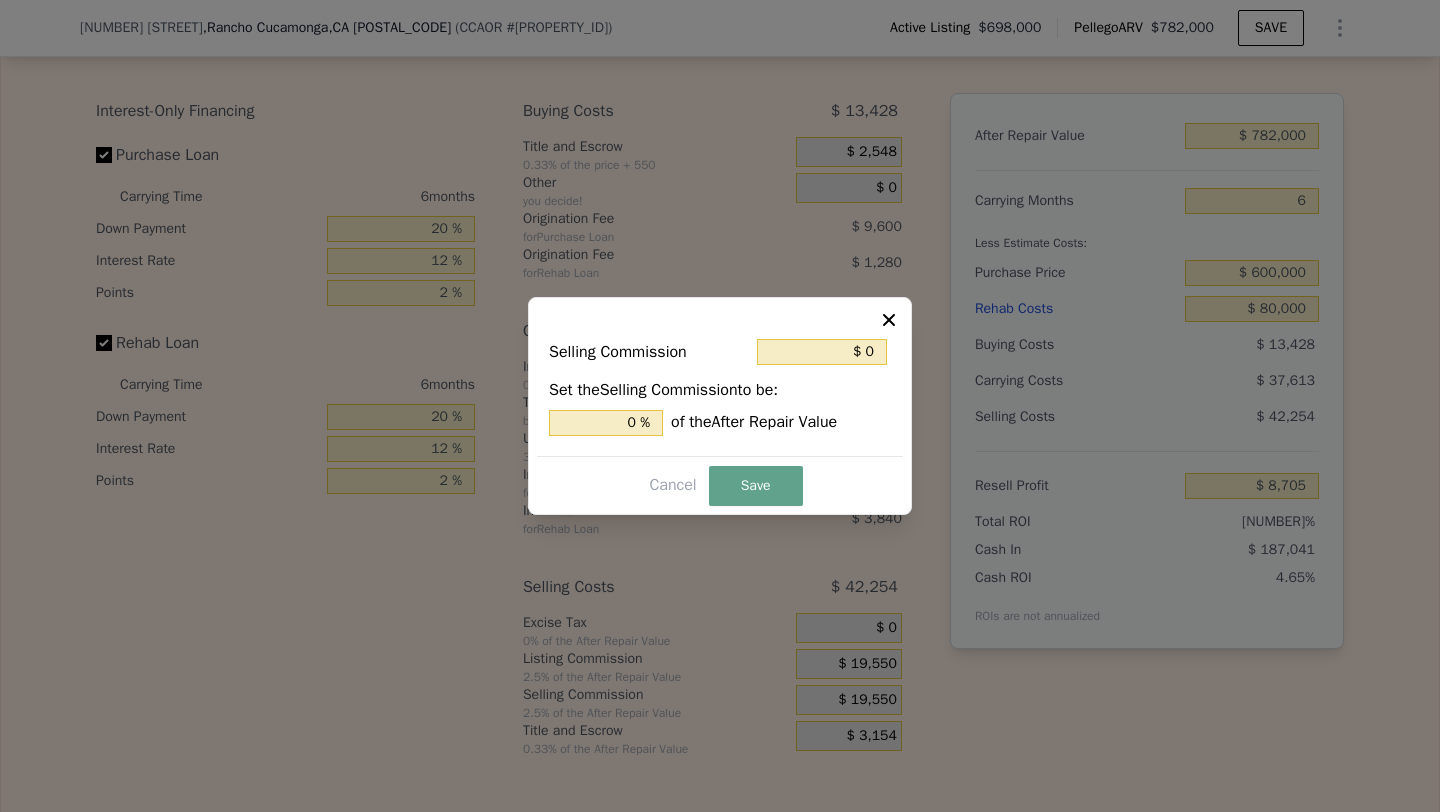click on "Selling Commission $ 0 Set the  Selling Commission  to be: 0 % of the  After Repair Value Cancel Save" at bounding box center [720, 406] 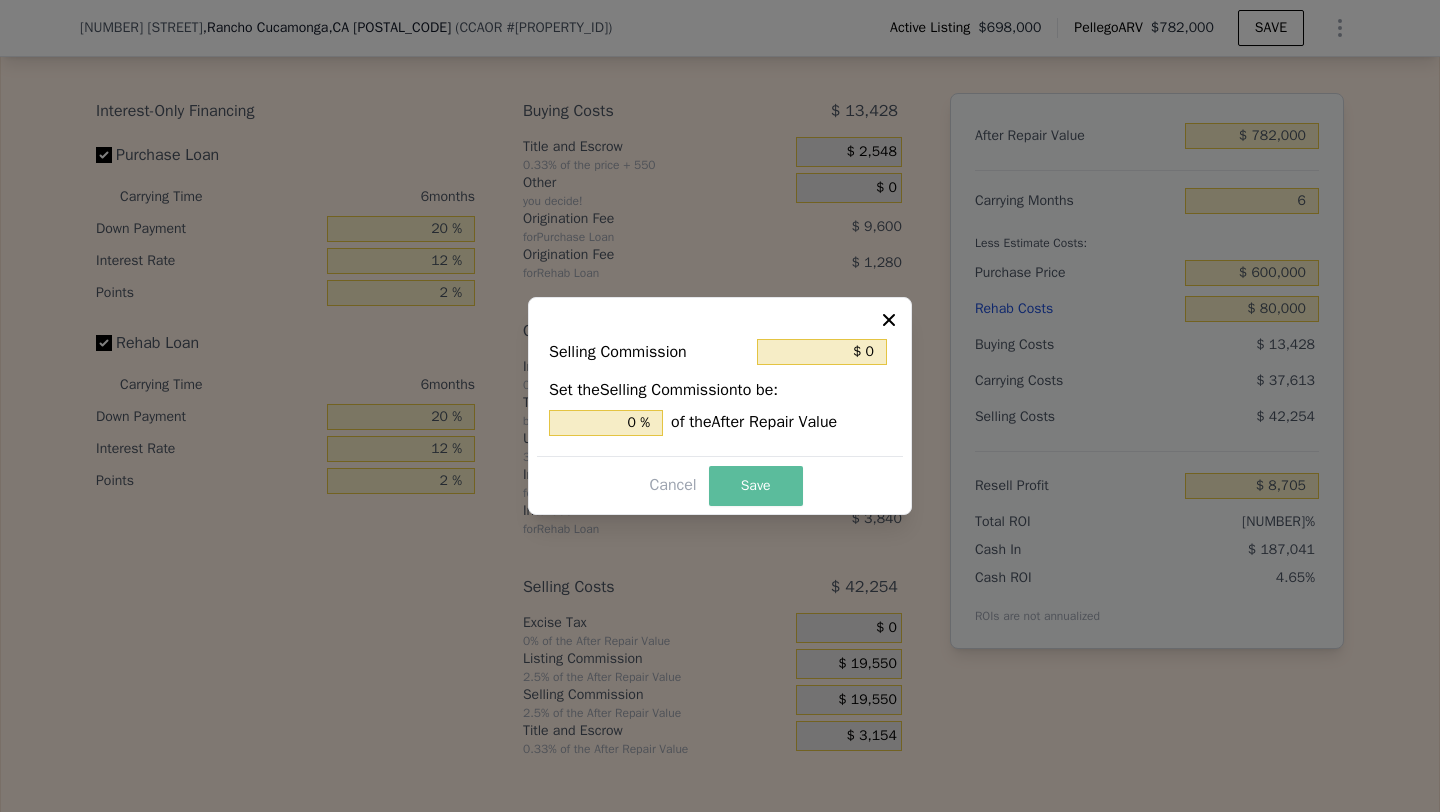 click on "Save" at bounding box center (756, 486) 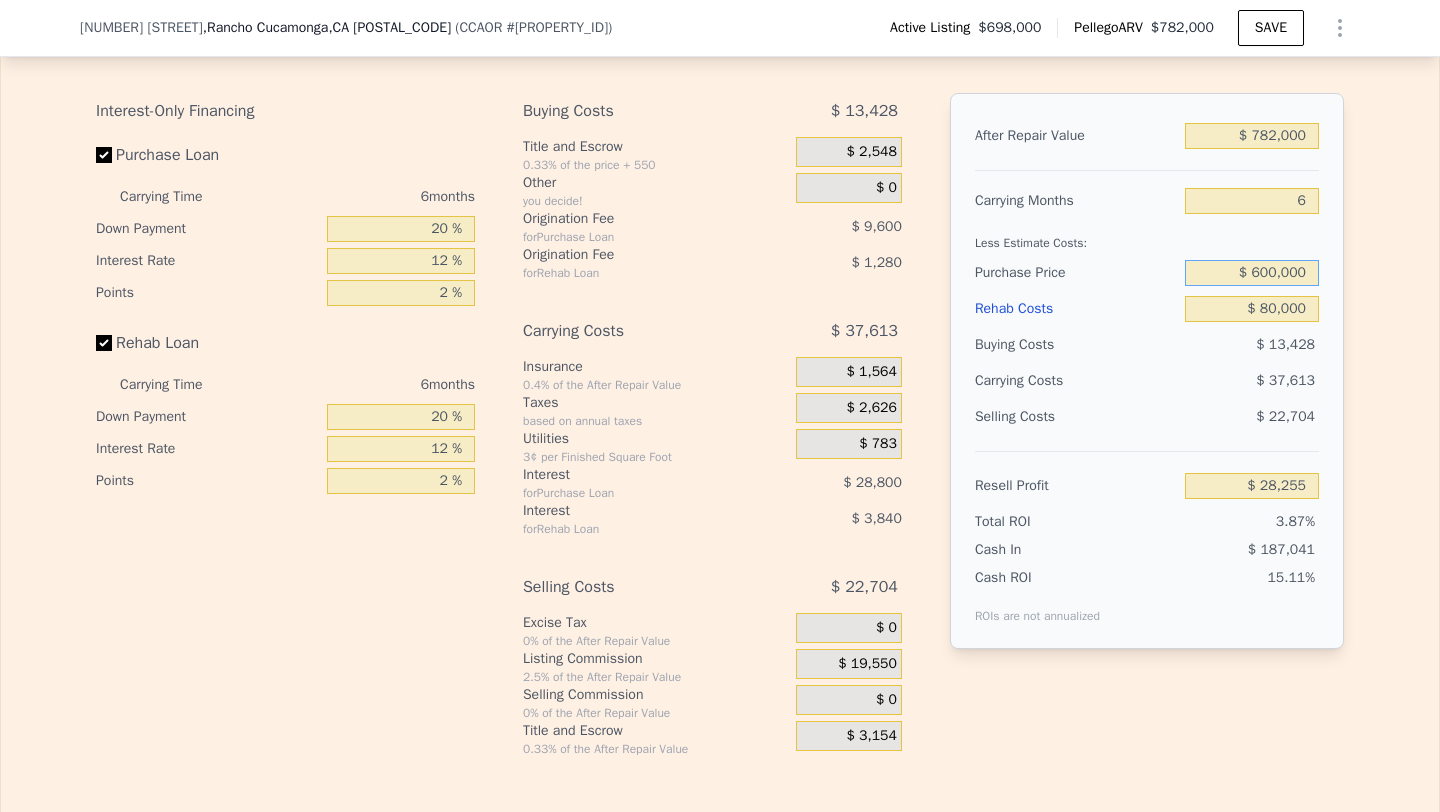 click on "$ 600,000" at bounding box center (1252, 273) 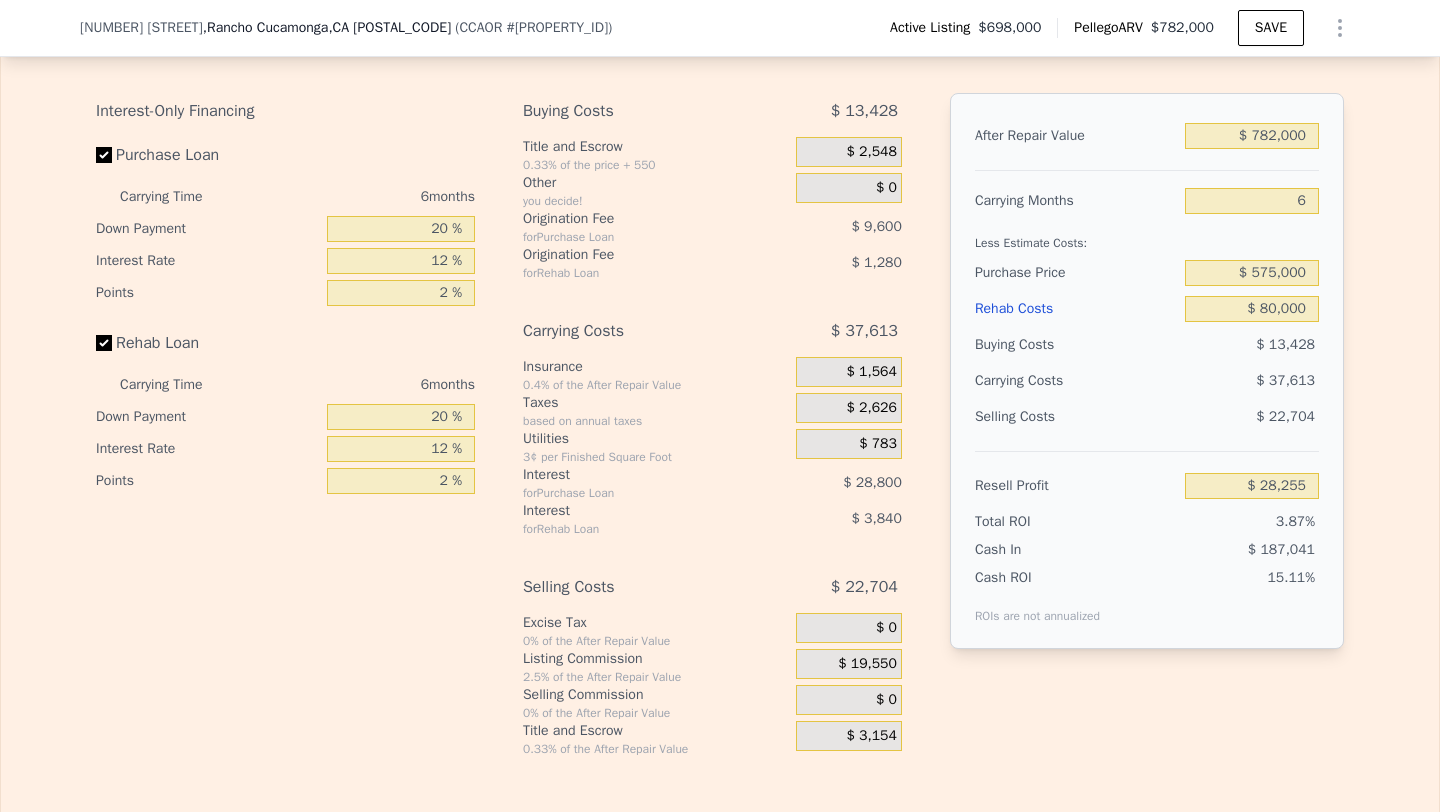 click on "$ 37,613" at bounding box center (1213, 381) 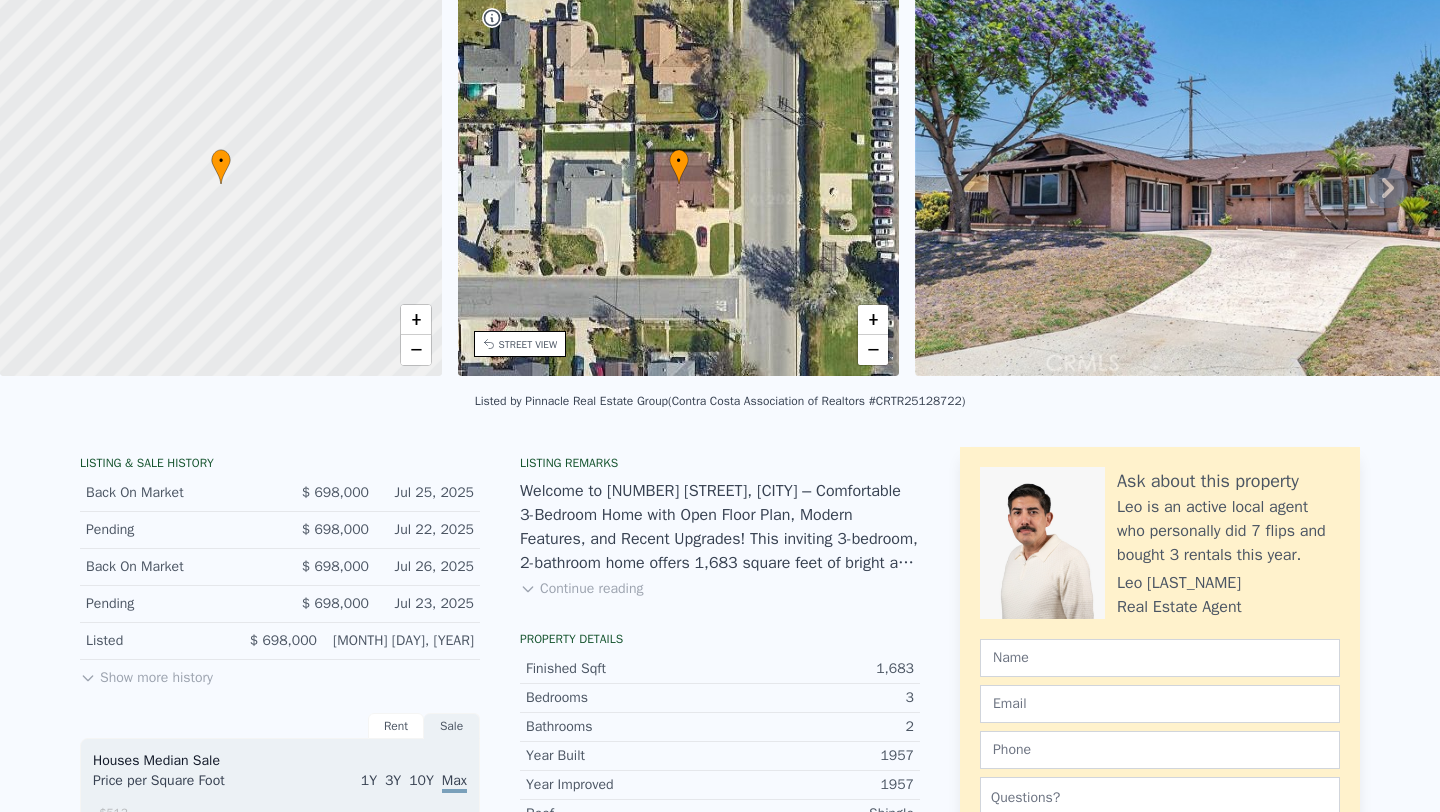 scroll, scrollTop: 0, scrollLeft: 0, axis: both 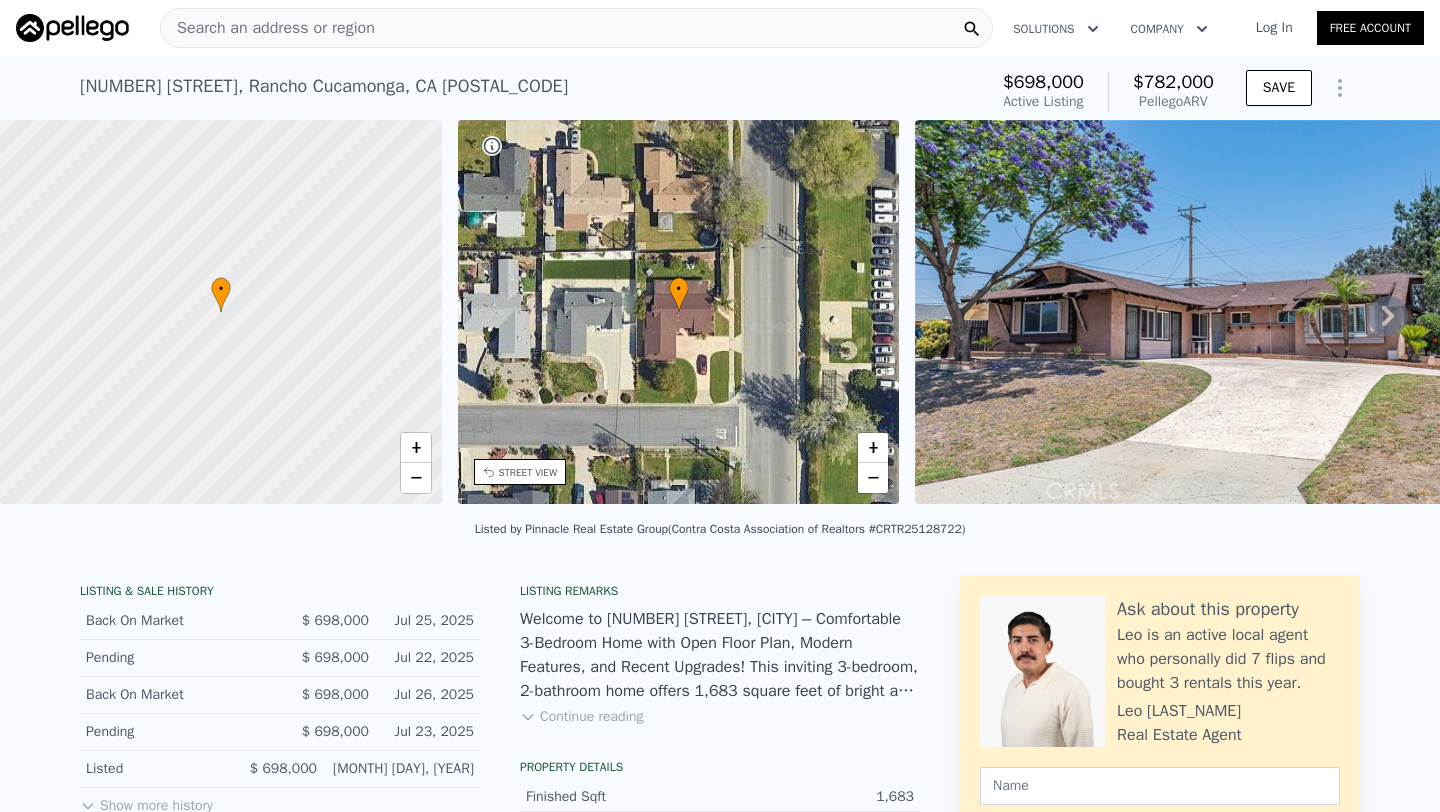 click on "Search an address or region" at bounding box center (268, 28) 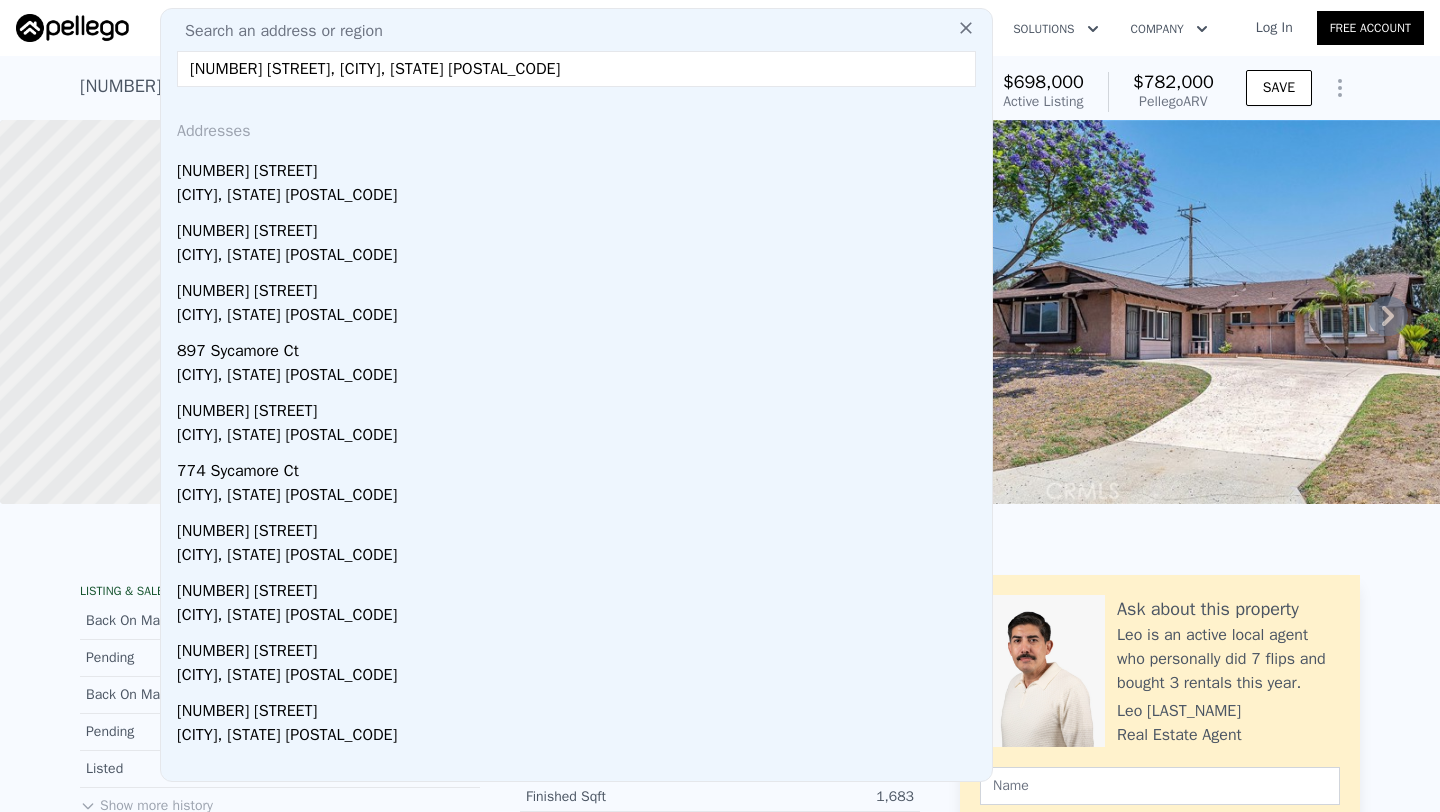drag, startPoint x: 315, startPoint y: 65, endPoint x: 431, endPoint y: 65, distance: 116 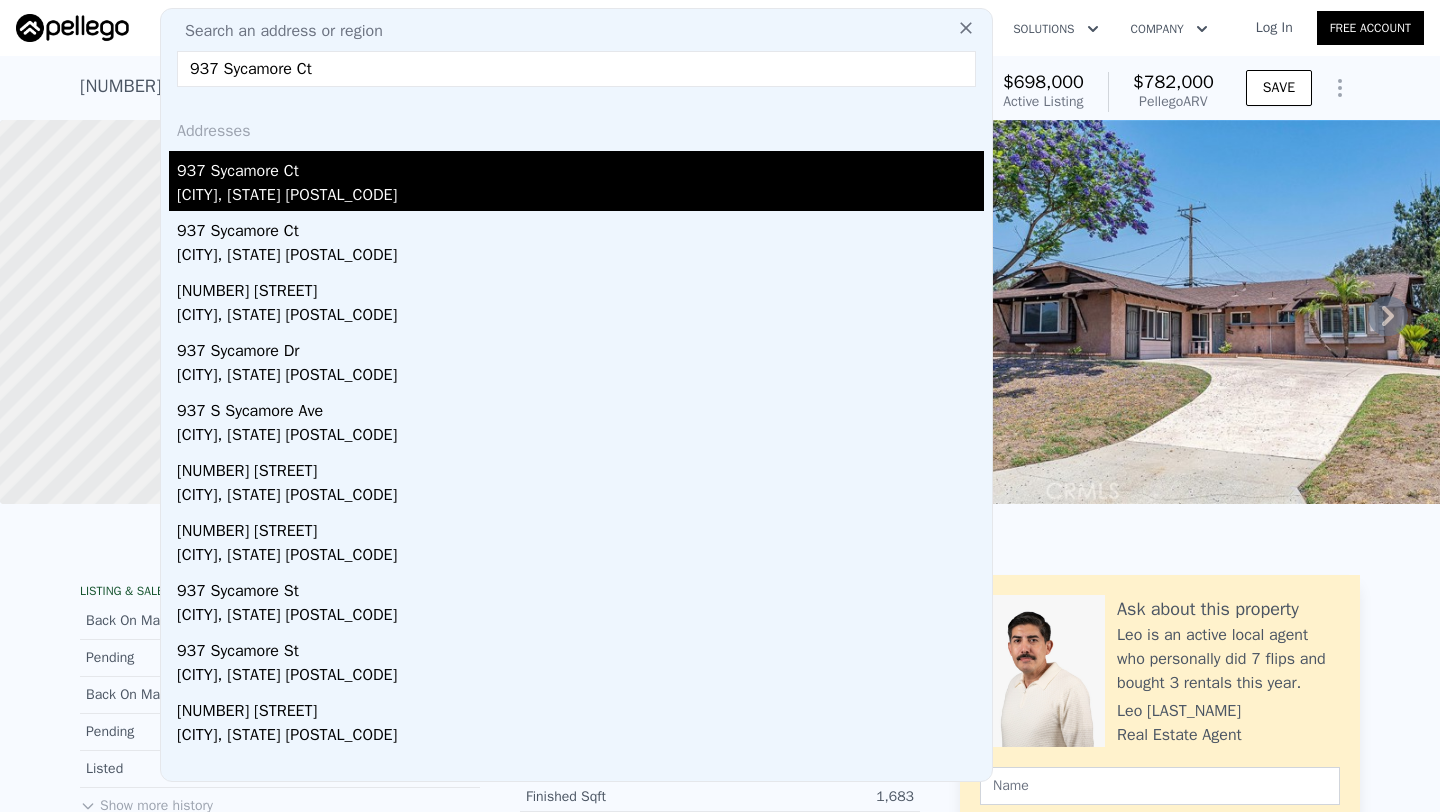 click on "937 Sycamore Ct" at bounding box center [580, 167] 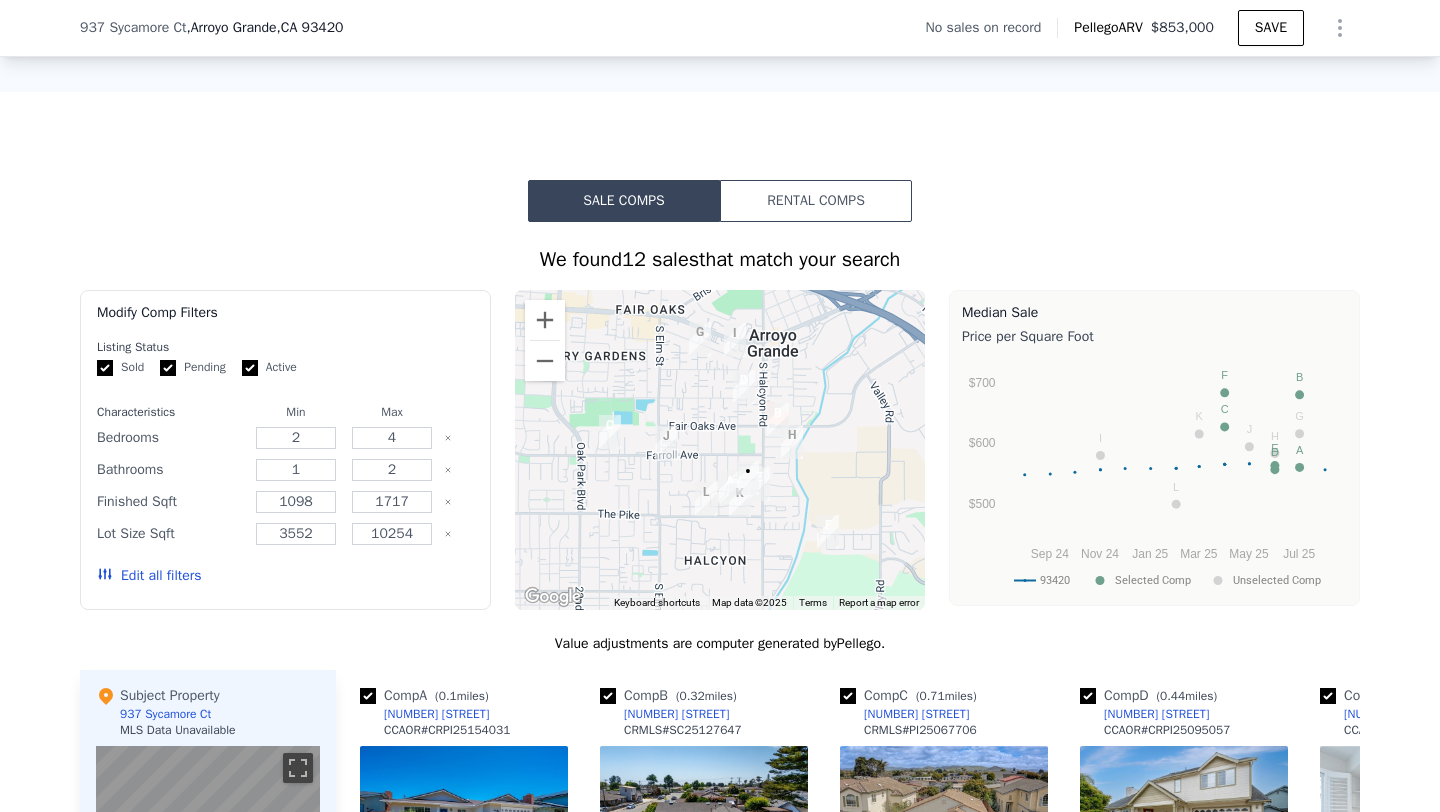 scroll, scrollTop: 1314, scrollLeft: 0, axis: vertical 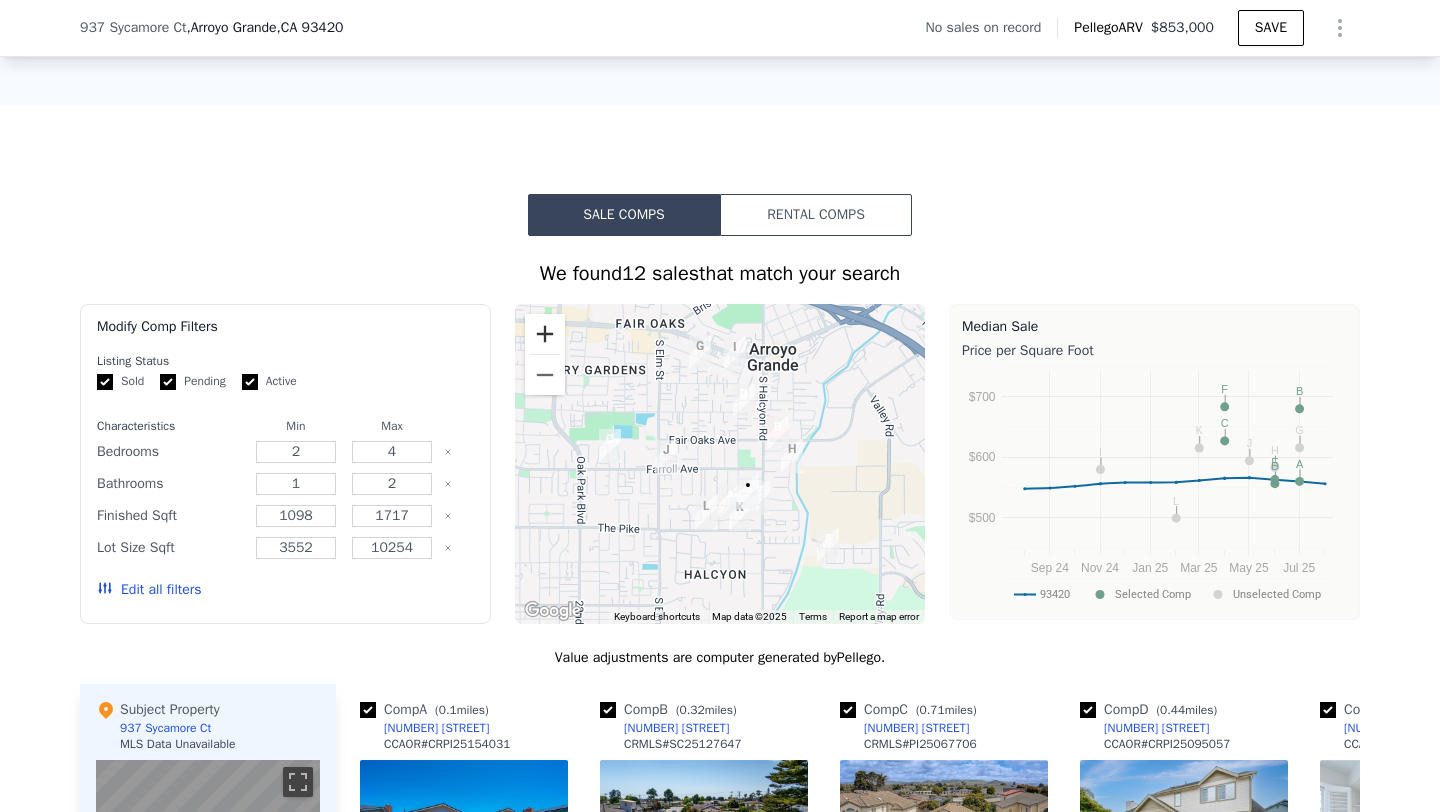 click at bounding box center (545, 334) 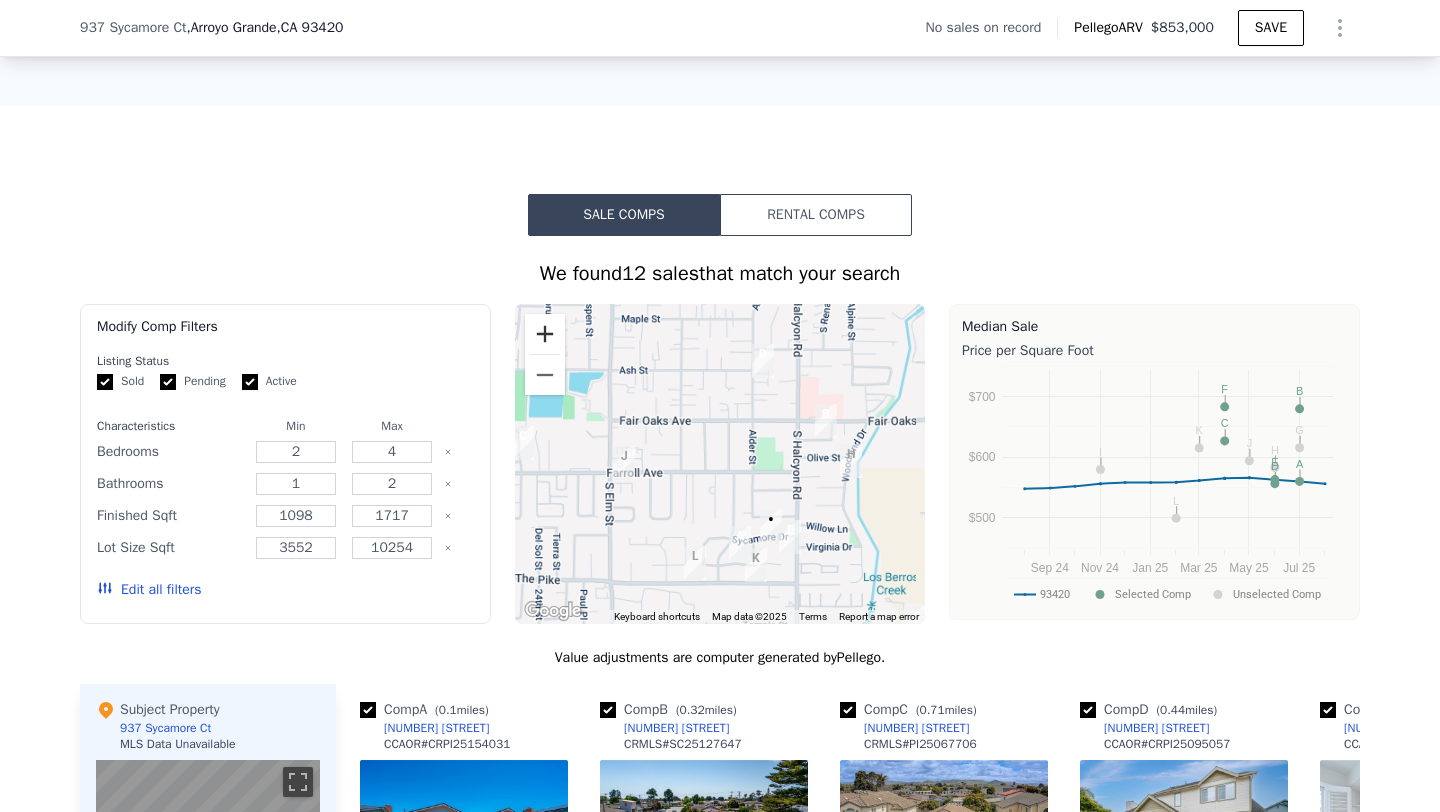 click at bounding box center (545, 334) 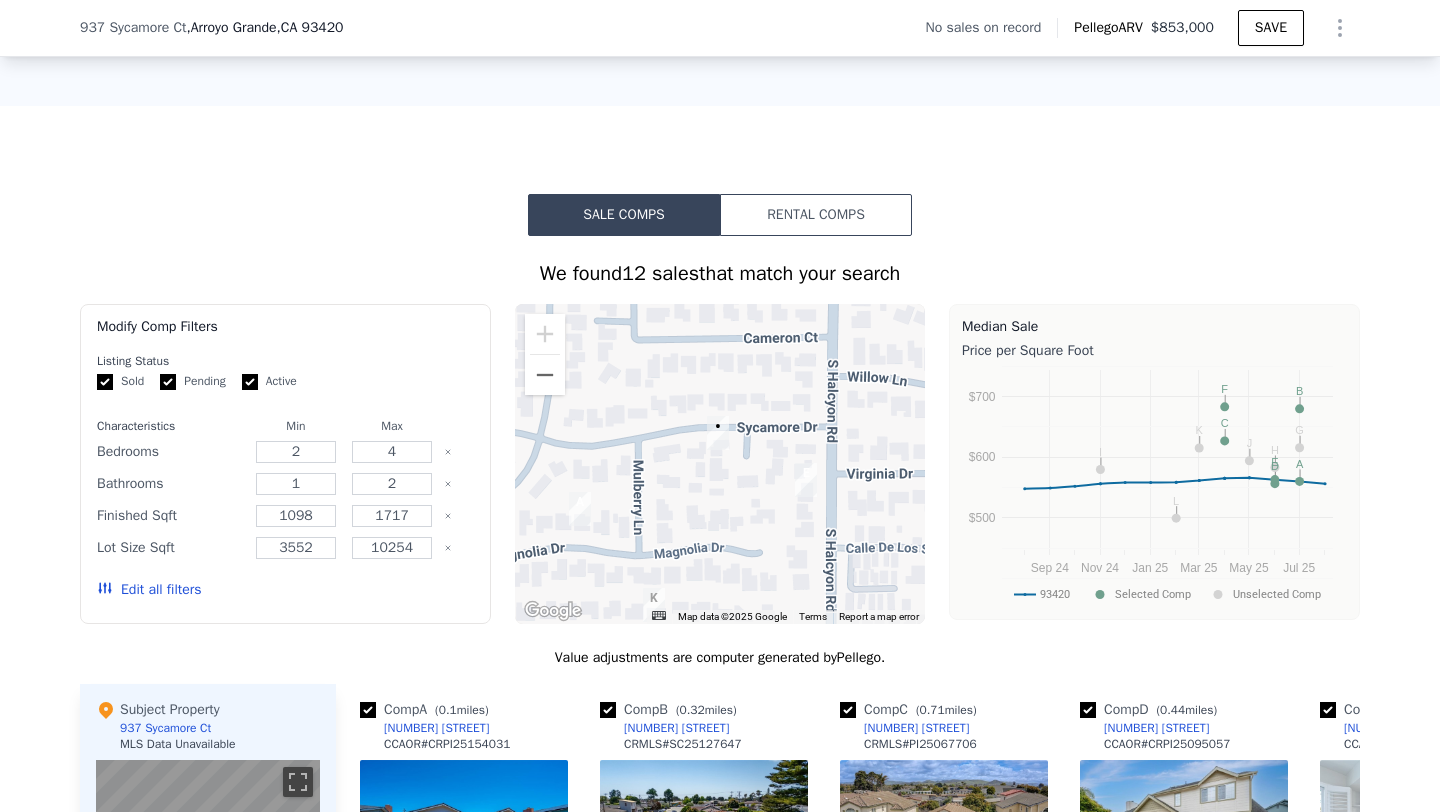 drag, startPoint x: 807, startPoint y: 479, endPoint x: 578, endPoint y: 118, distance: 427.5067 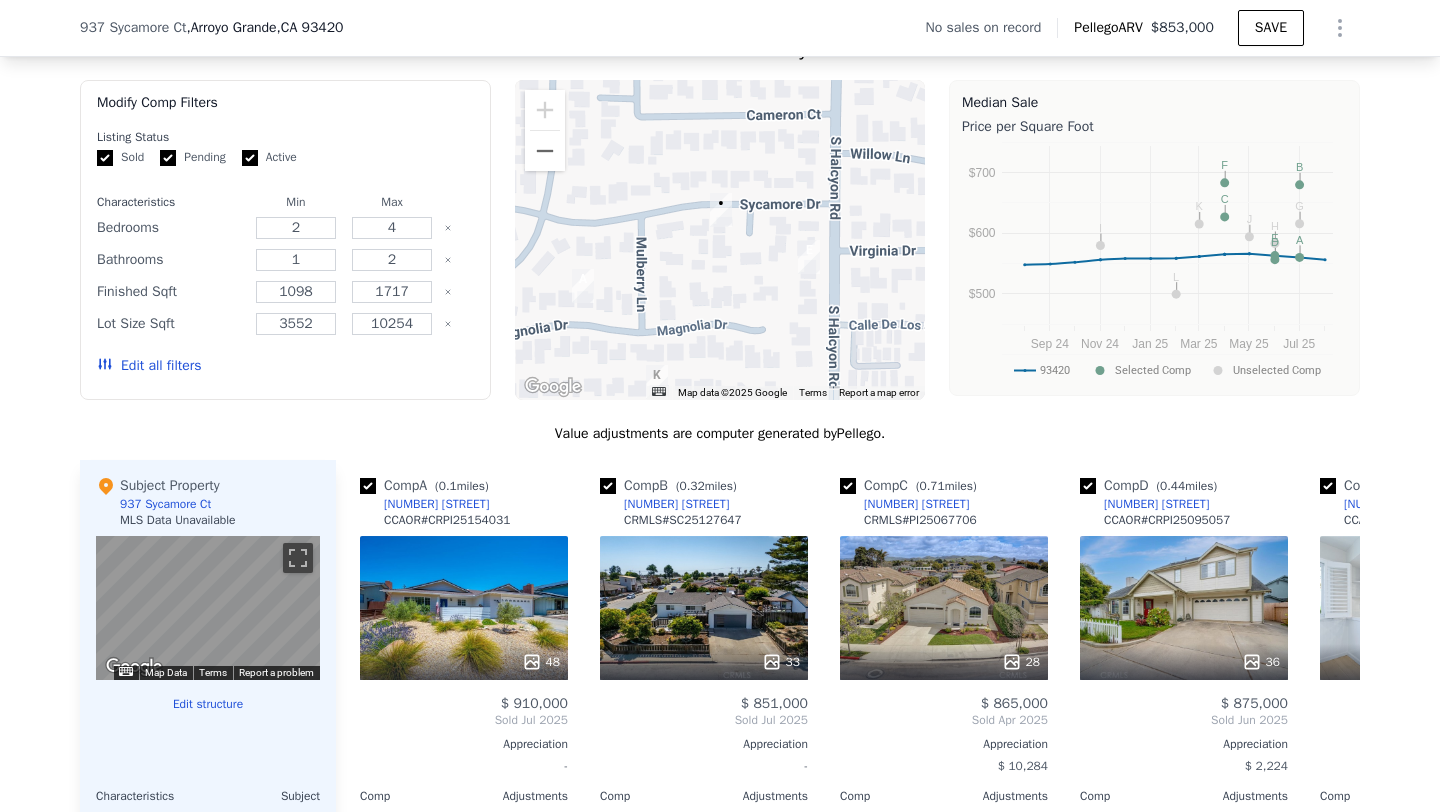 scroll, scrollTop: 1684, scrollLeft: 0, axis: vertical 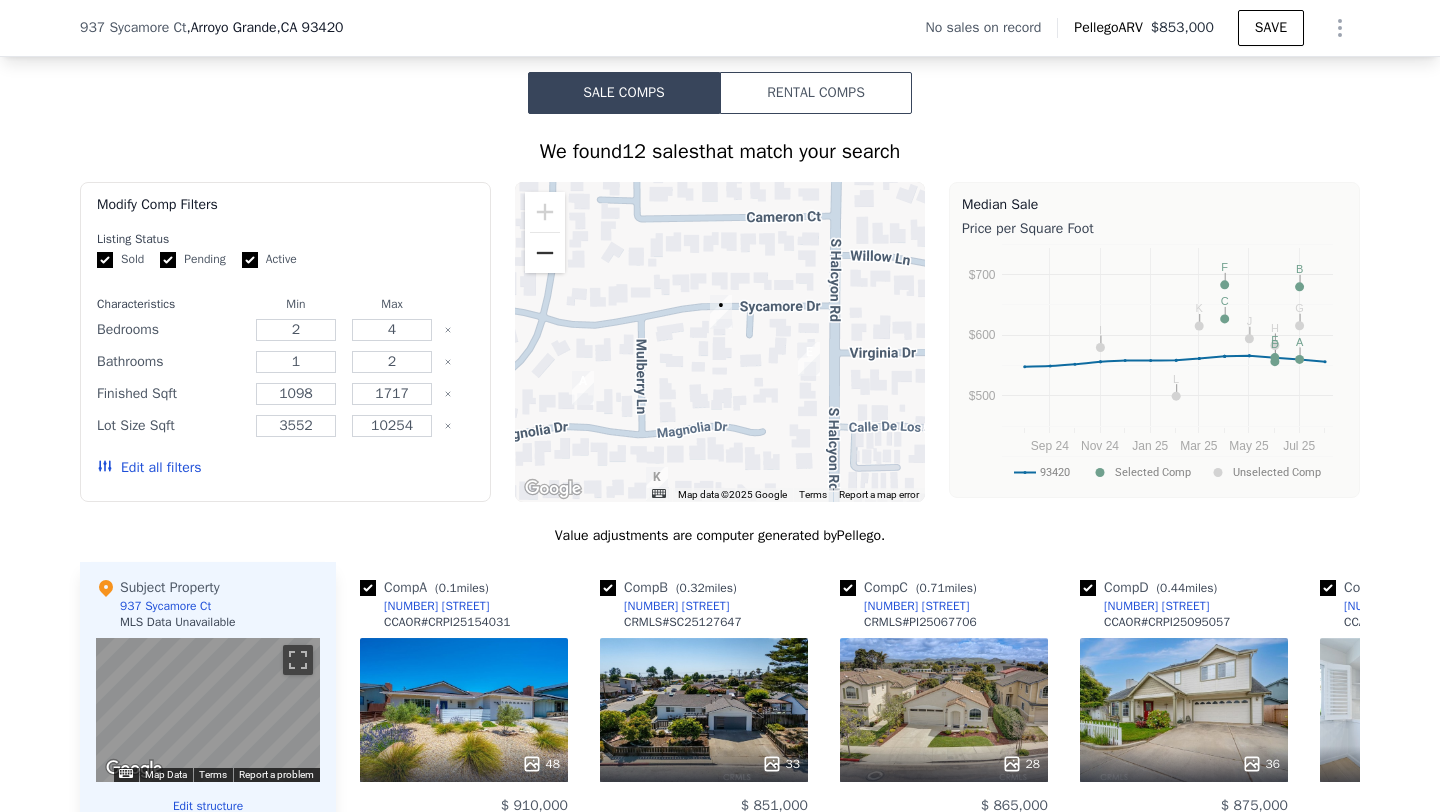 click at bounding box center [545, 253] 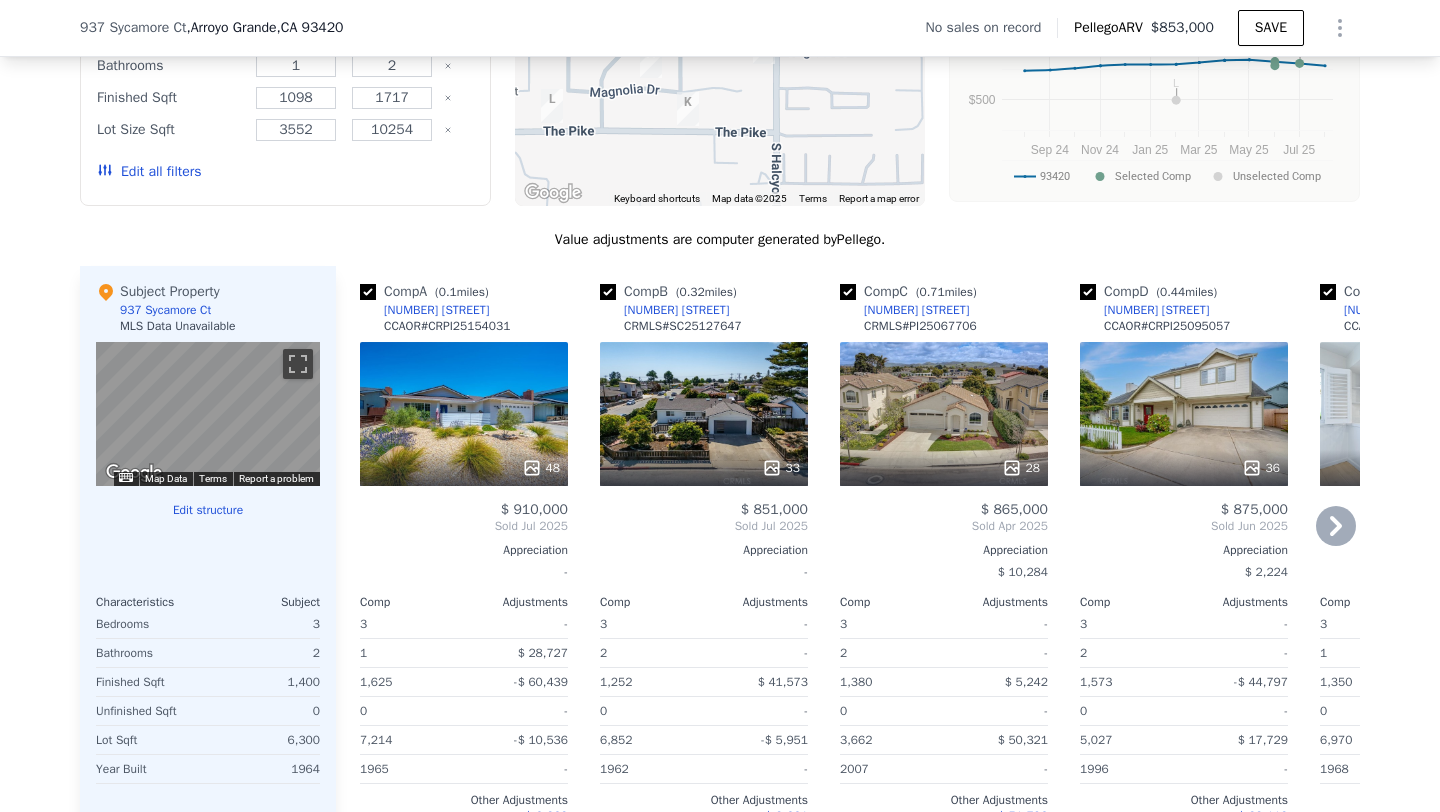 scroll, scrollTop: 1733, scrollLeft: 0, axis: vertical 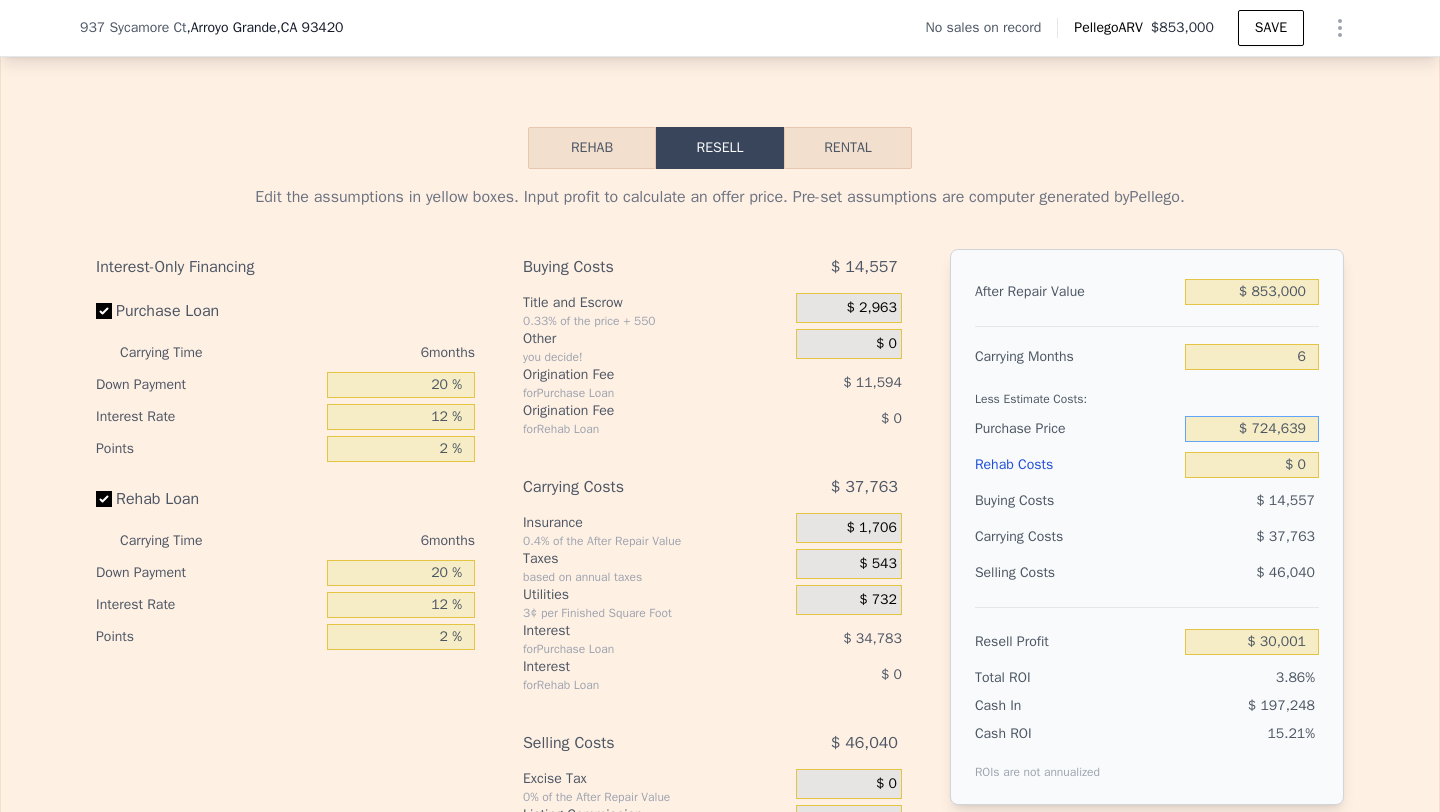 click on "$ 724,639" at bounding box center (1252, 429) 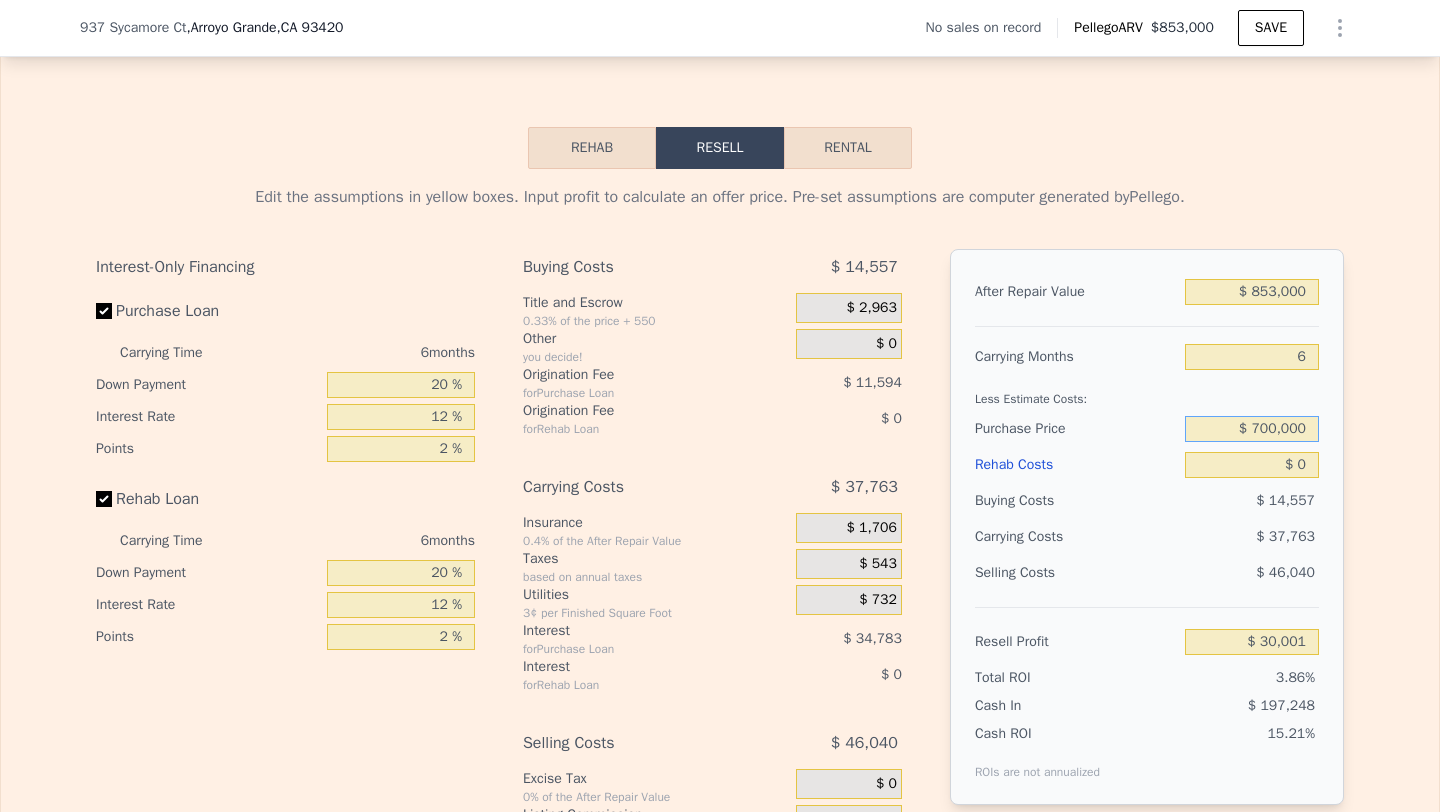 click on "$ 700,000" at bounding box center [1252, 429] 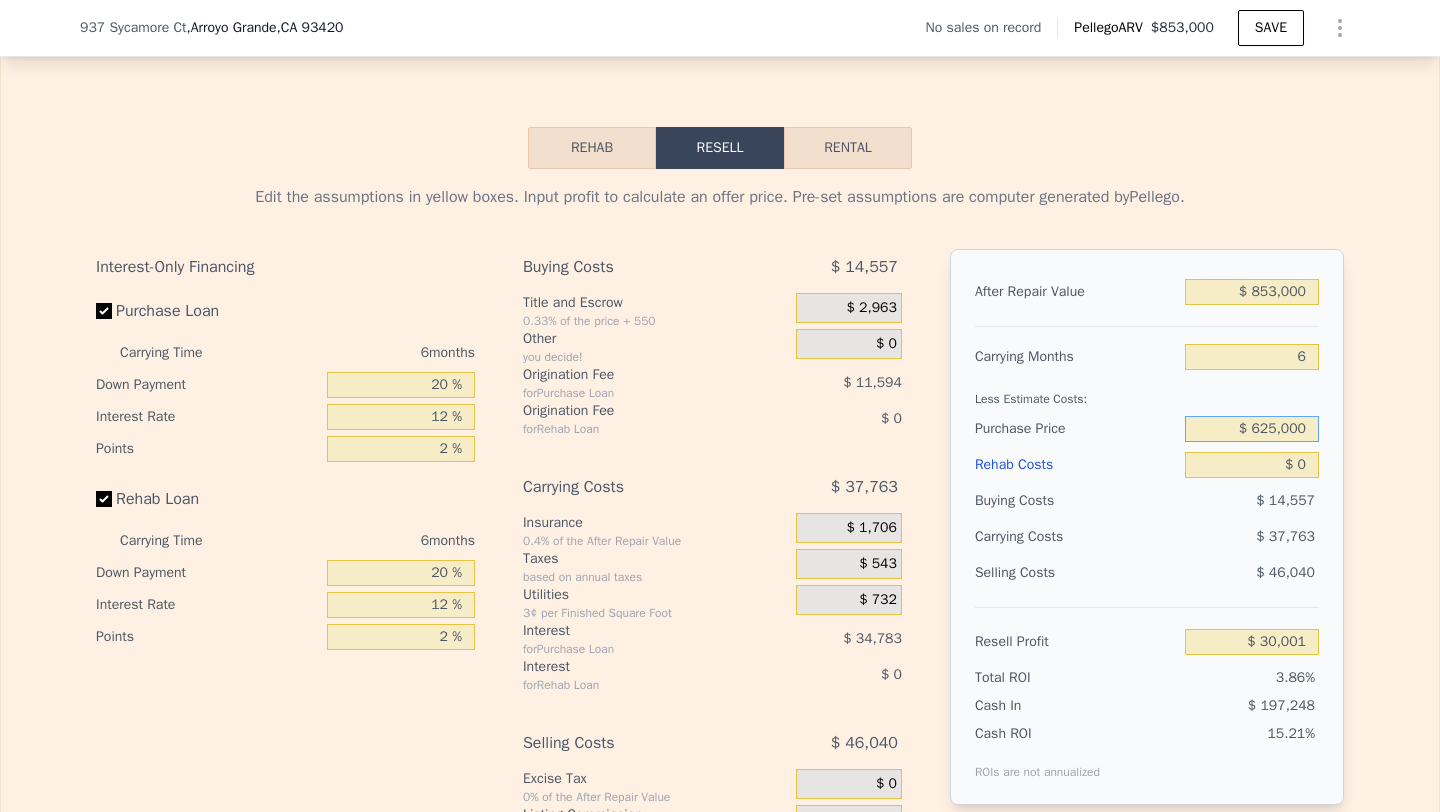 type on "$ 625,000" 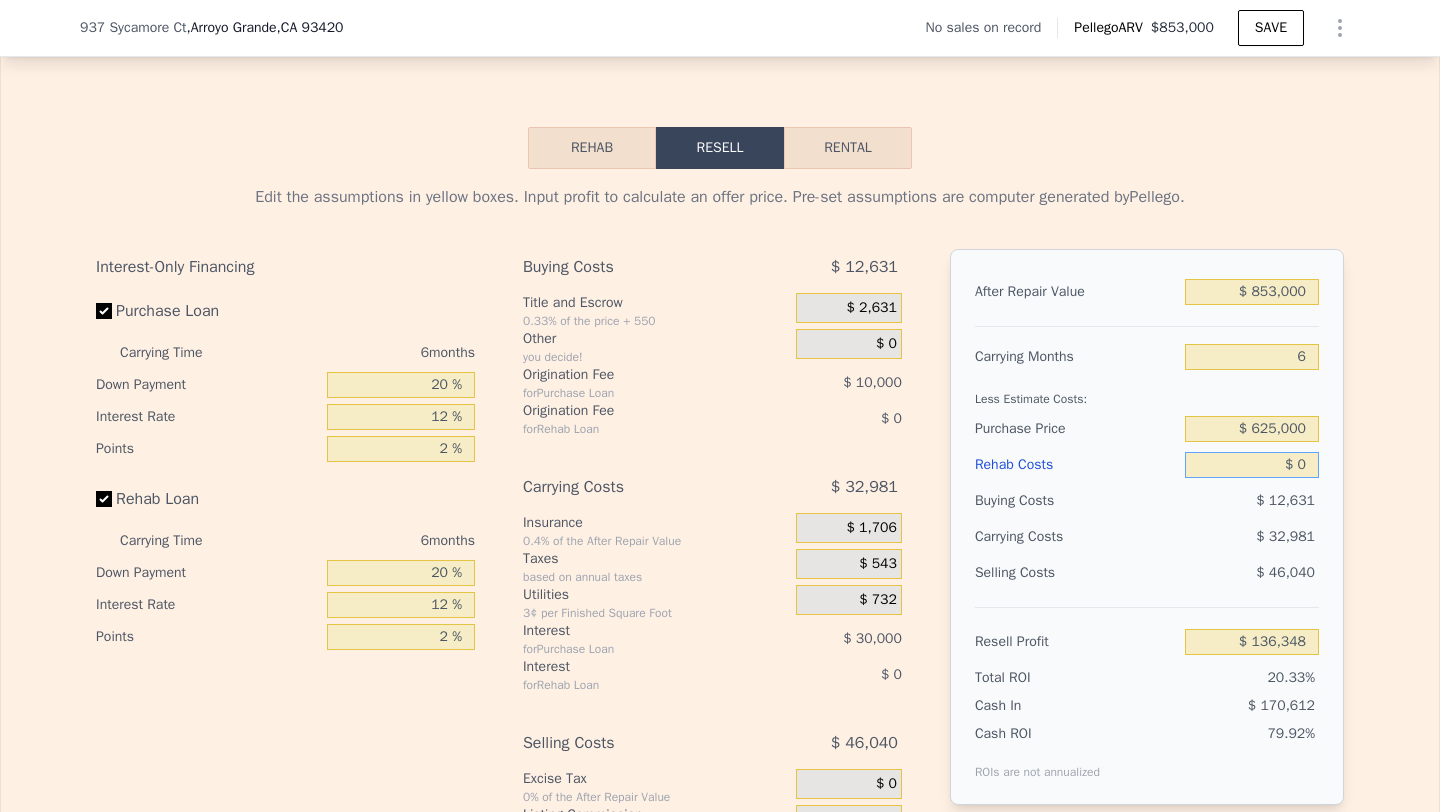 click on "$ 0" at bounding box center [1252, 465] 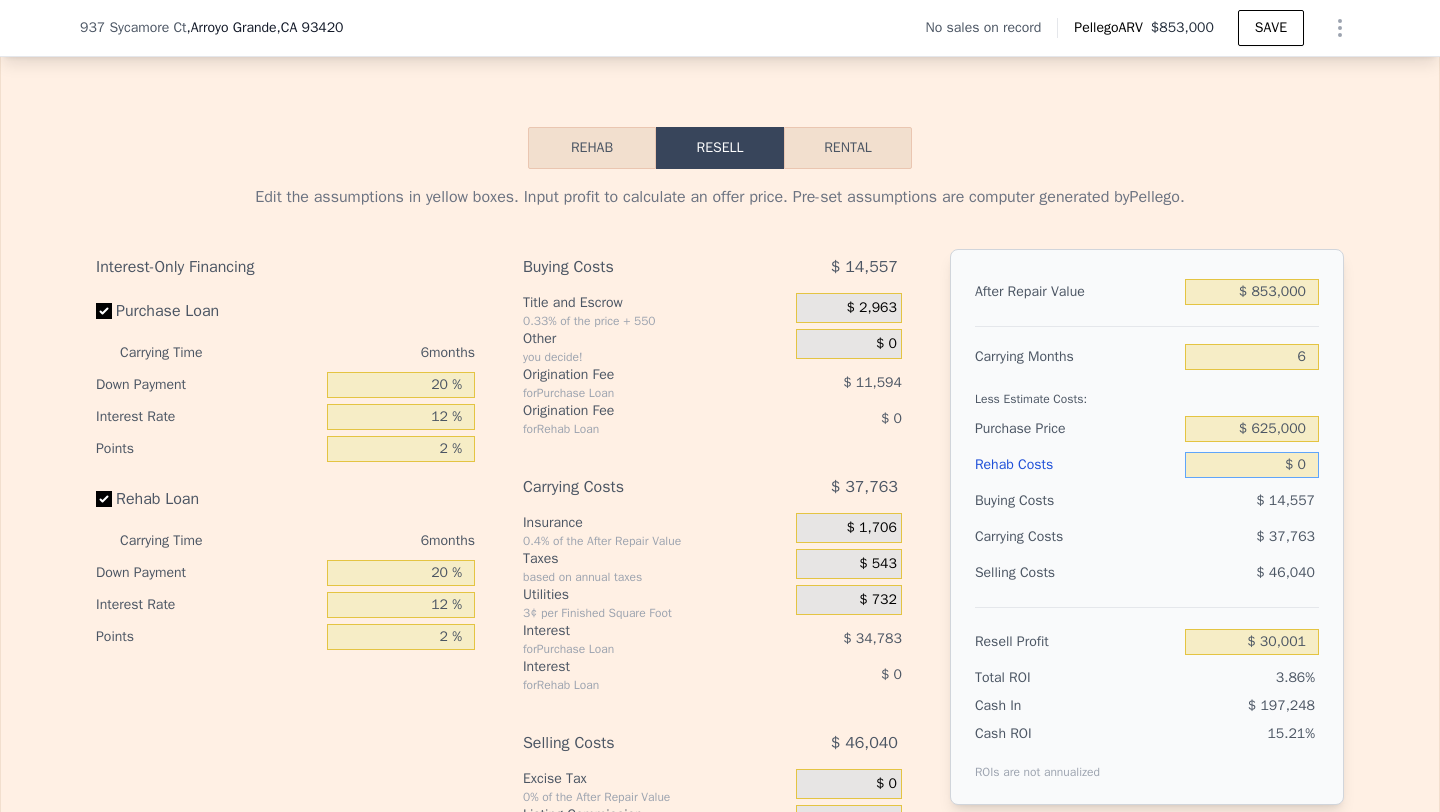 type on "$ 8" 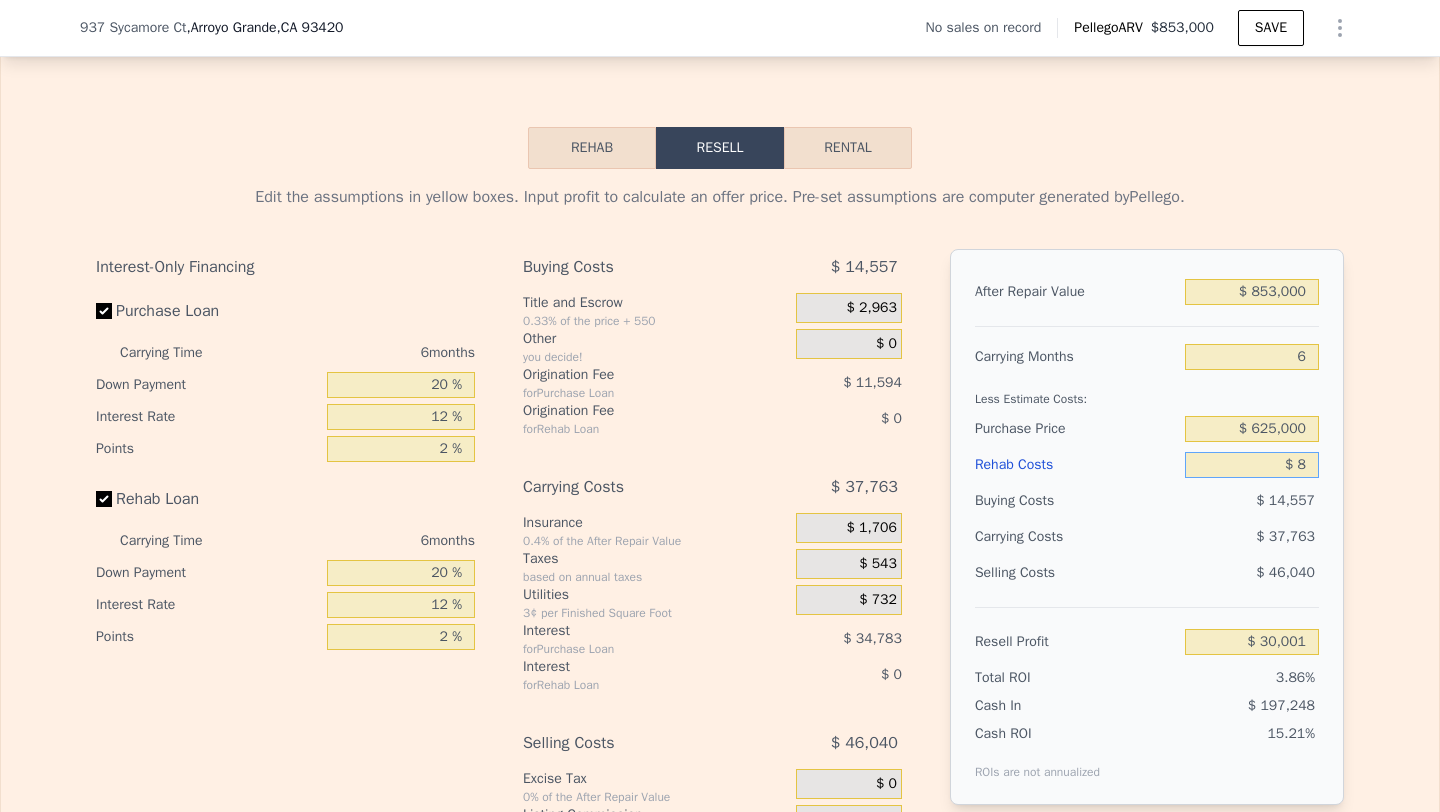 type on "$ 29,993" 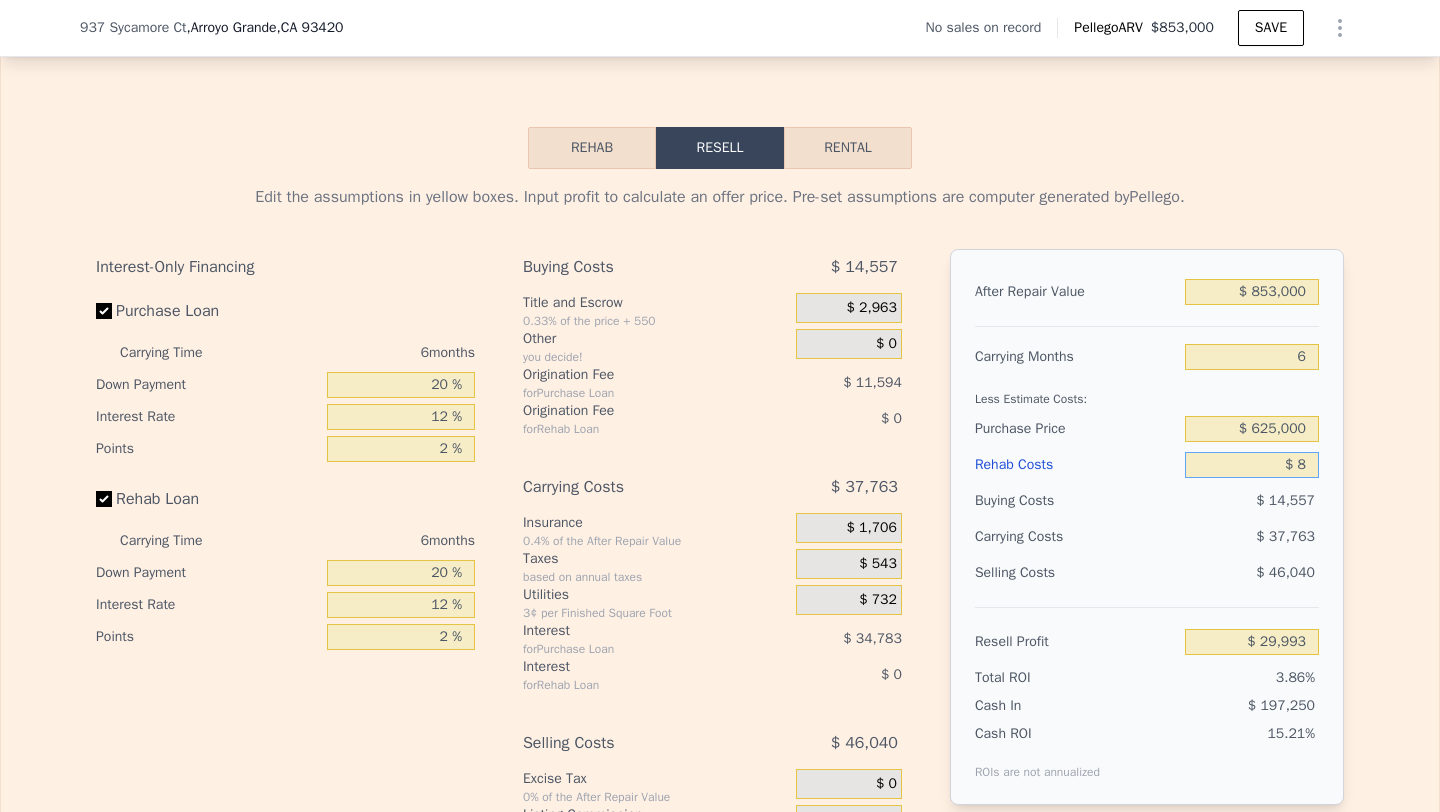 type on "$ 80" 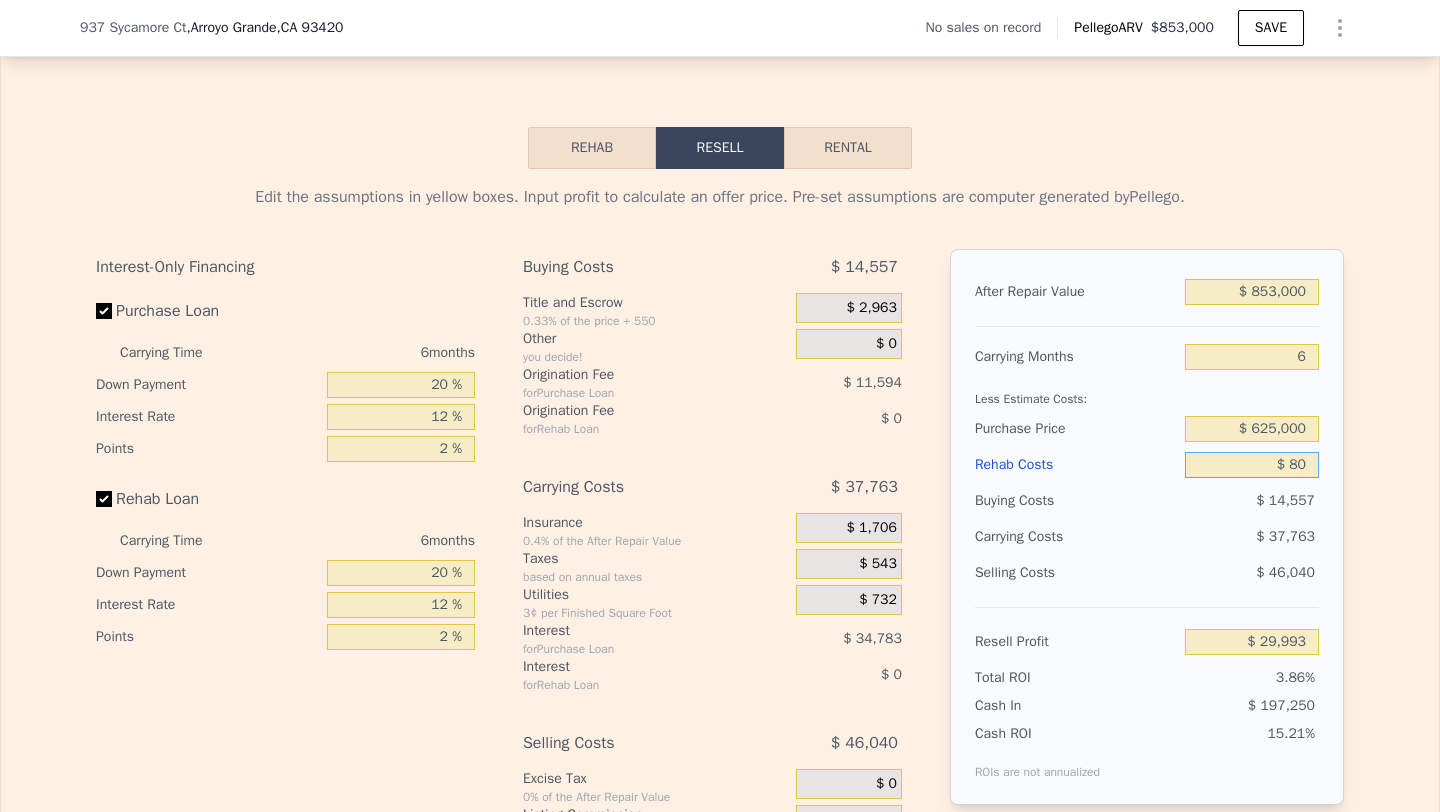type on "$ 29,914" 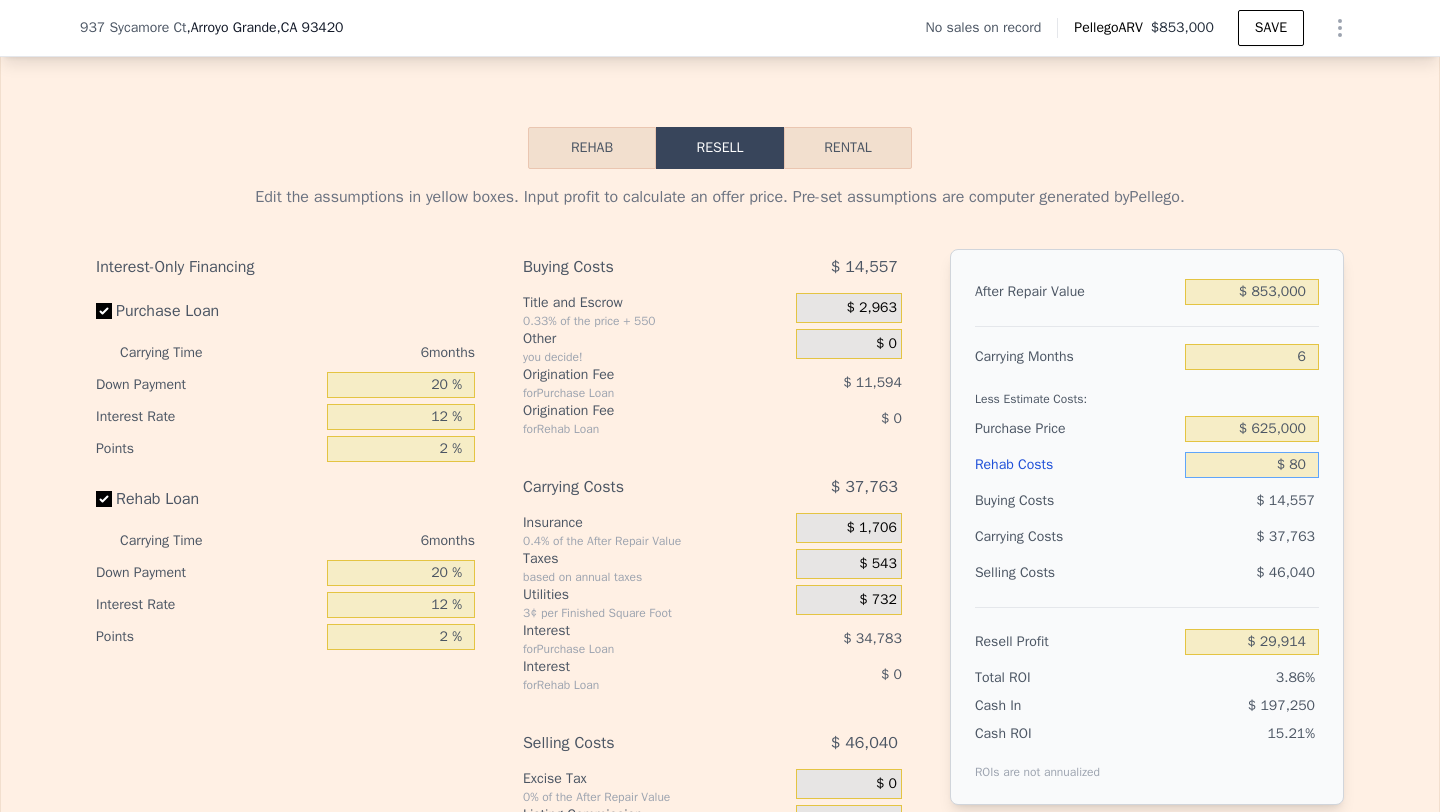 type on "$ 800" 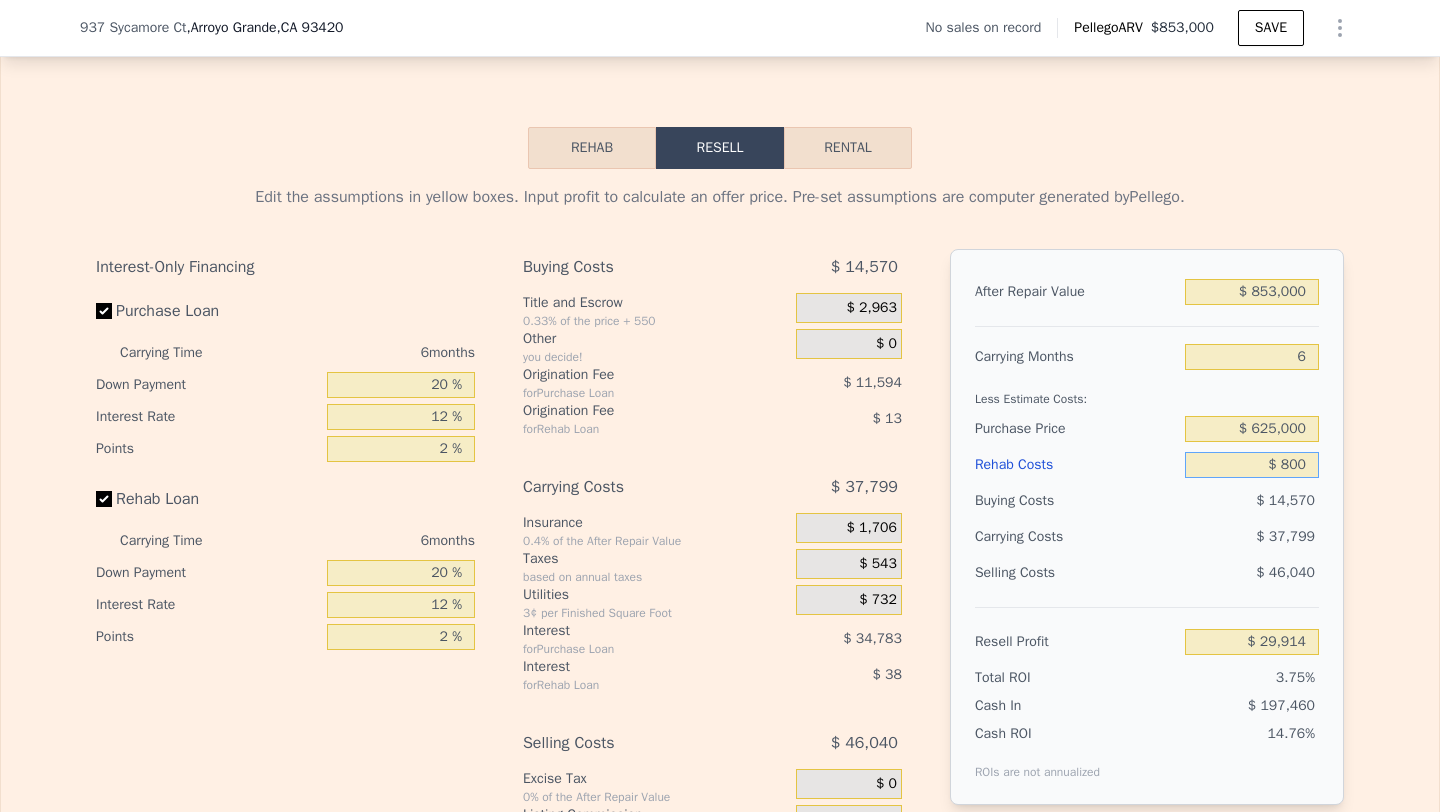 type on "$ 29,152" 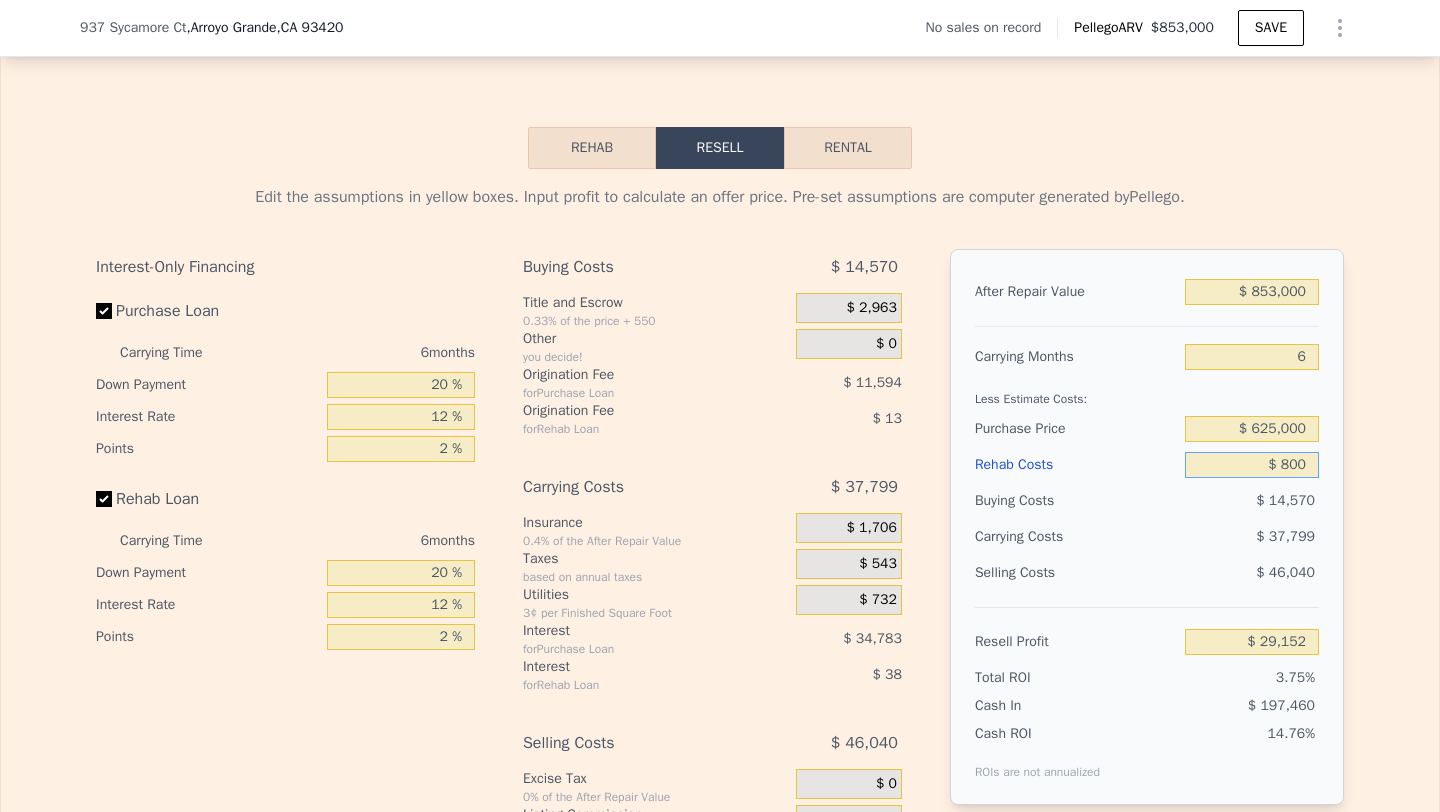 type on "$ 8,000" 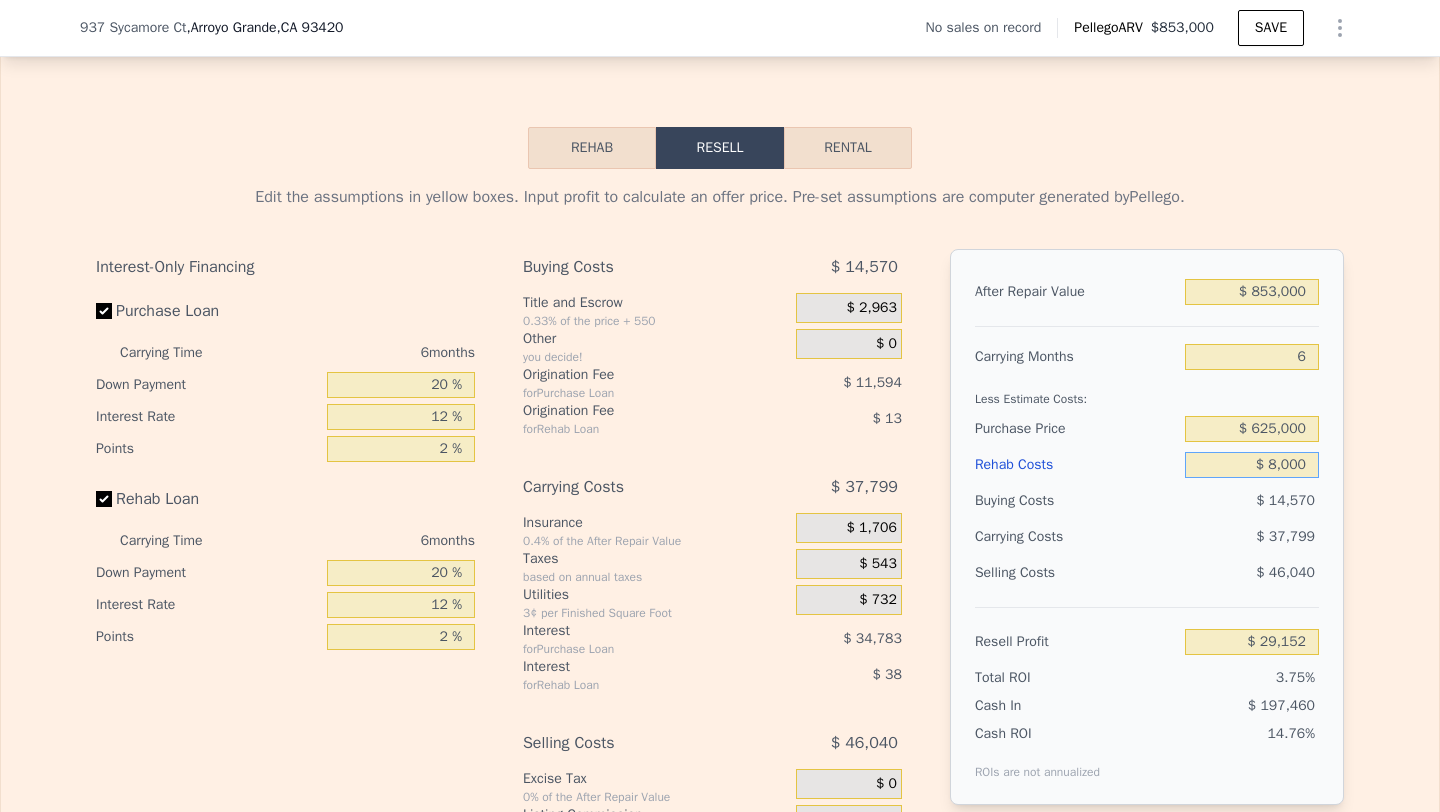 type on "$ 21,489" 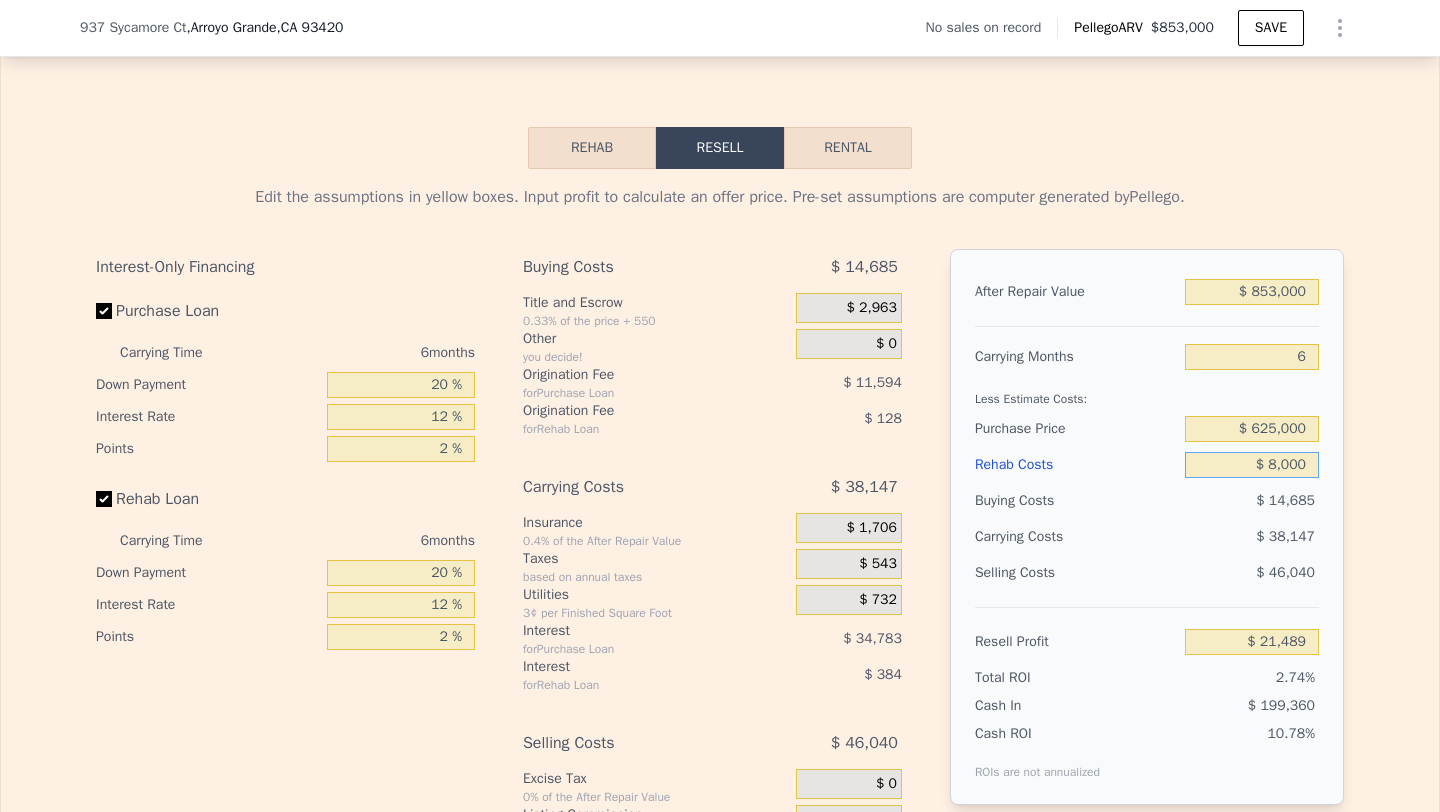 type on "$ 80,000" 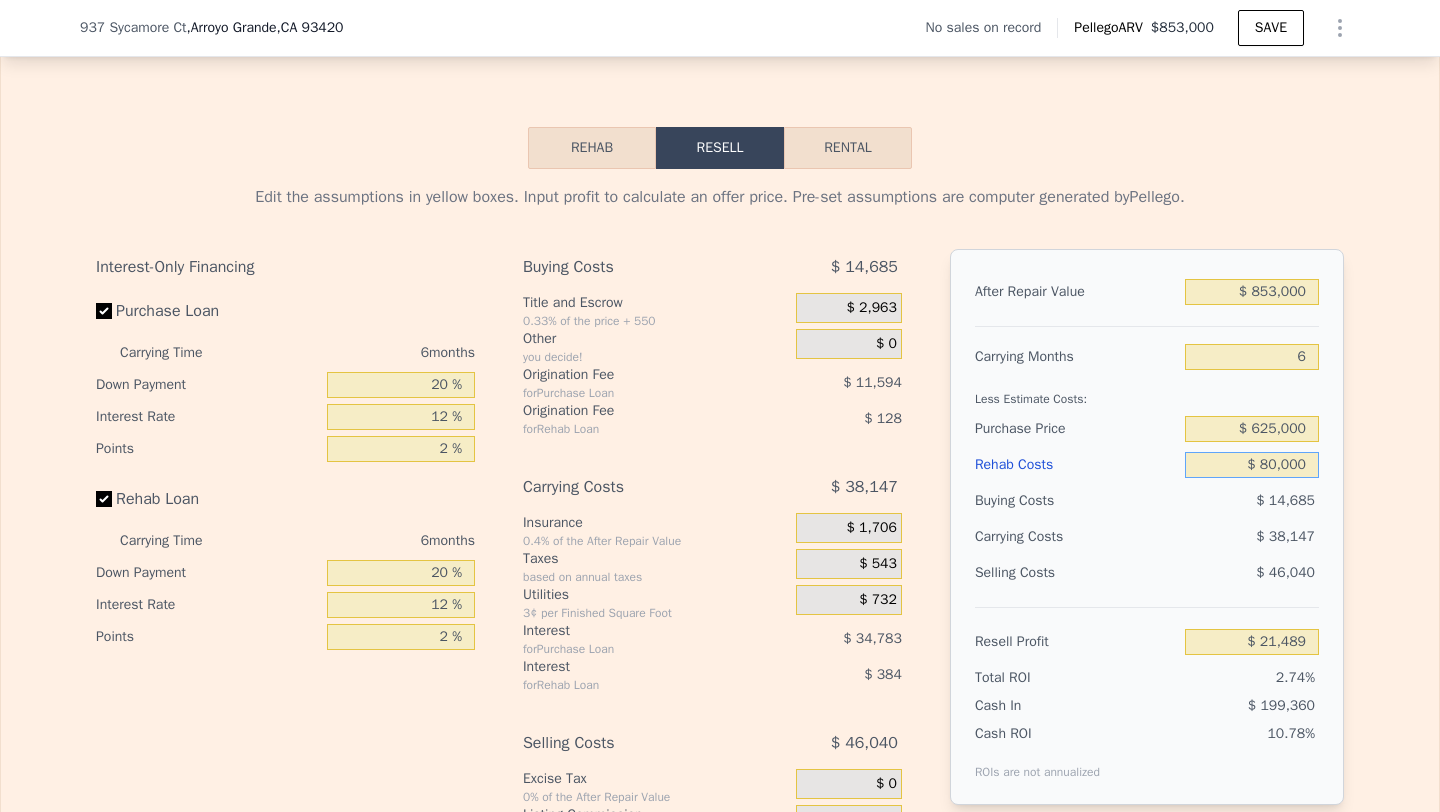 type on "-$ 55,119" 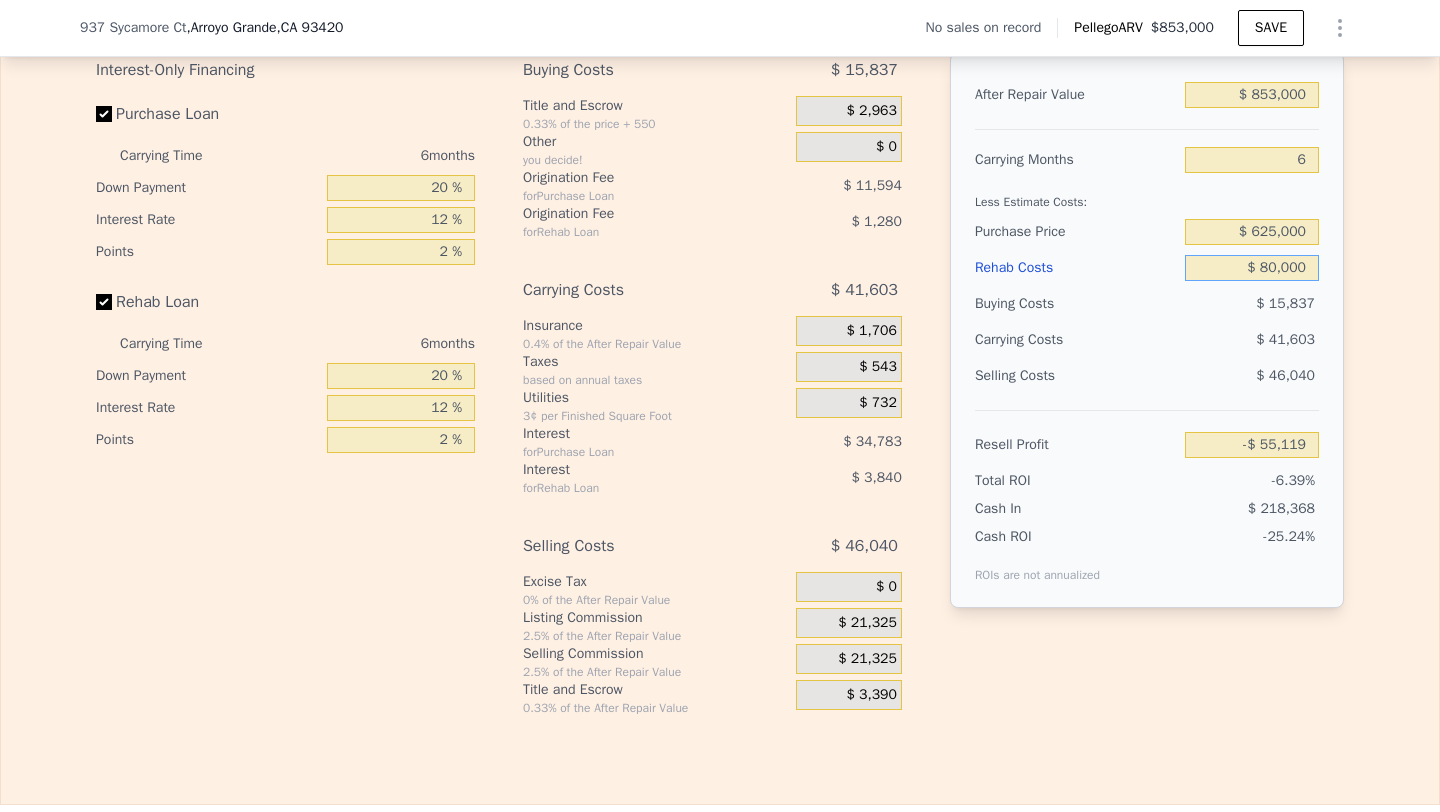 scroll, scrollTop: 2927, scrollLeft: 0, axis: vertical 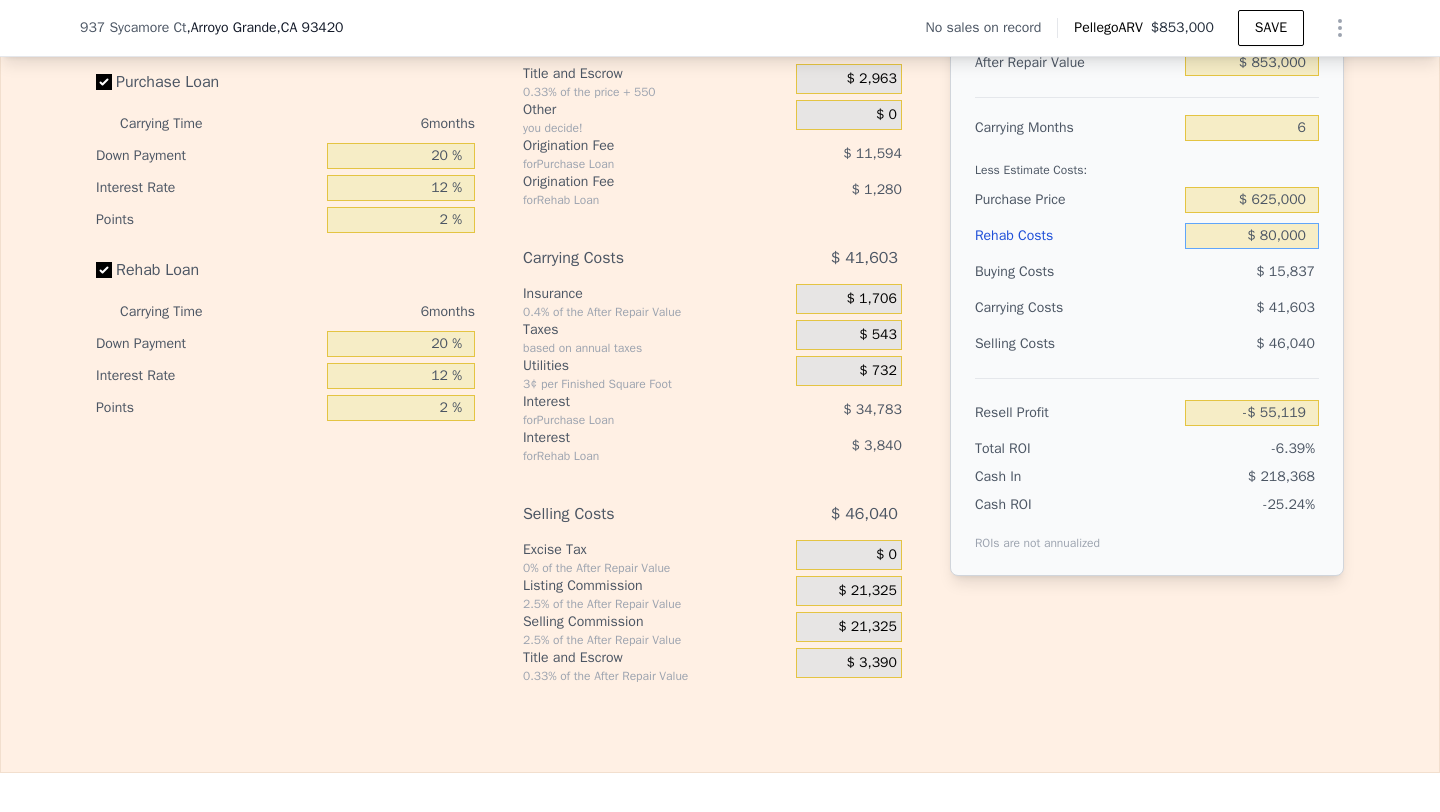 type on "$ 800,000" 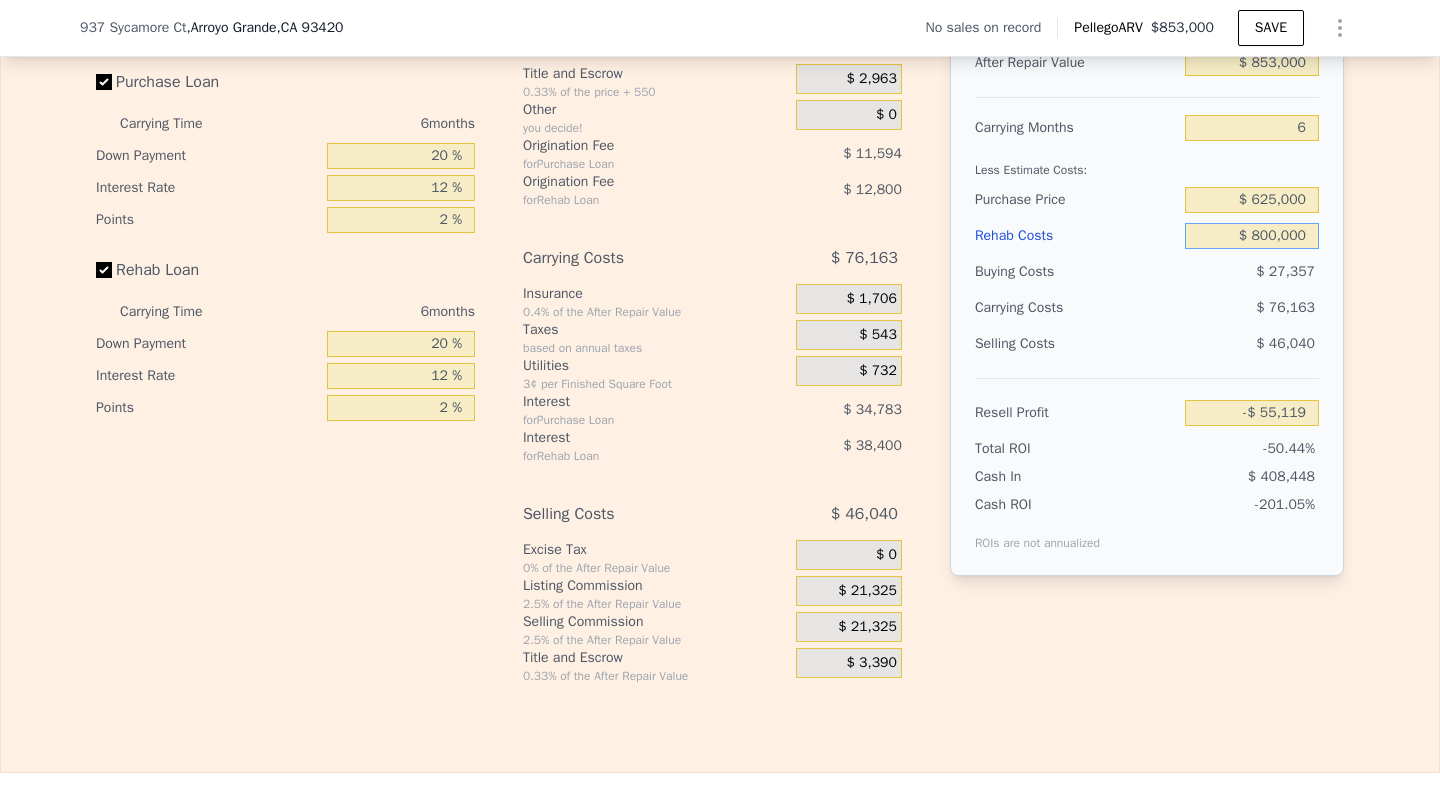 type on "-$ 821,199" 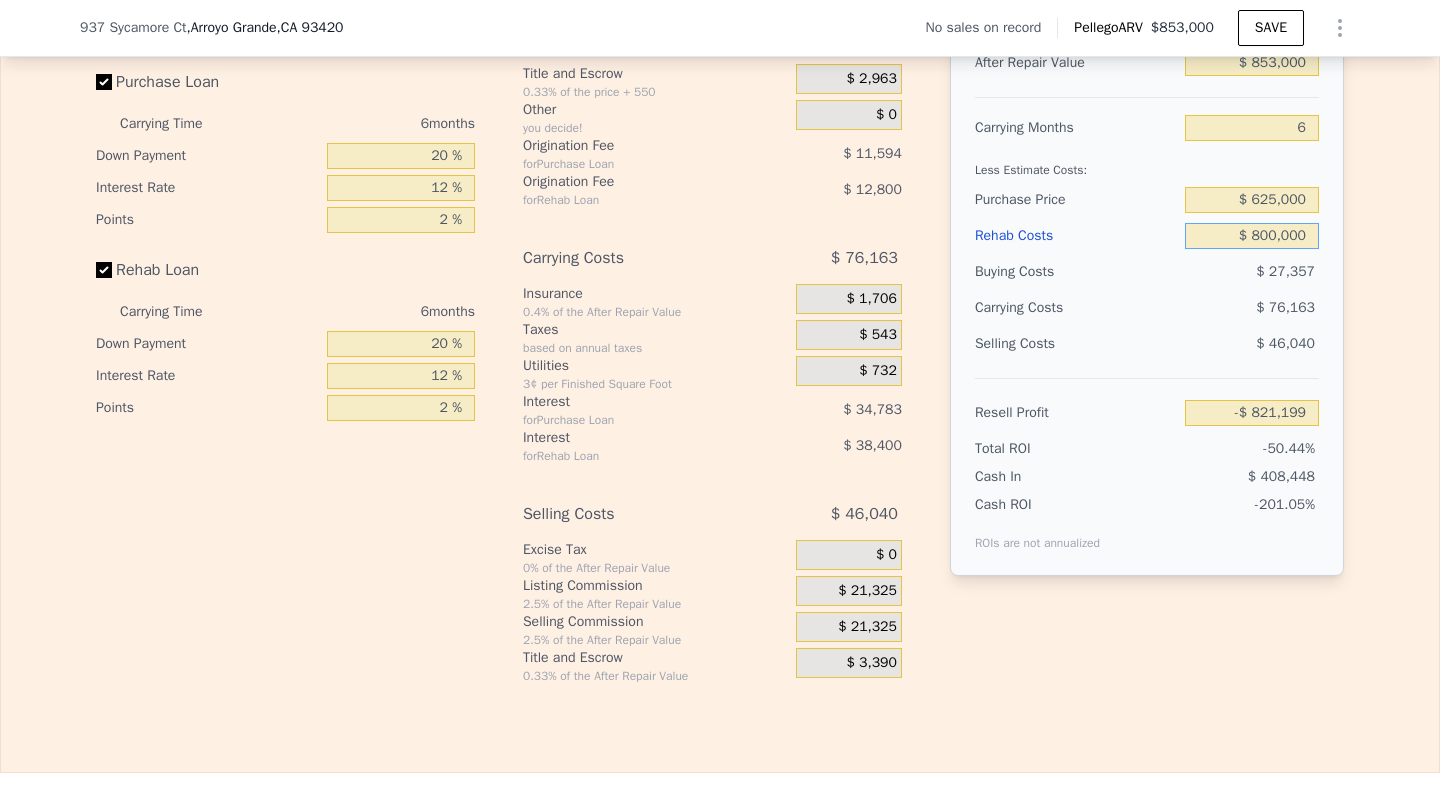 type on "$ 80,000" 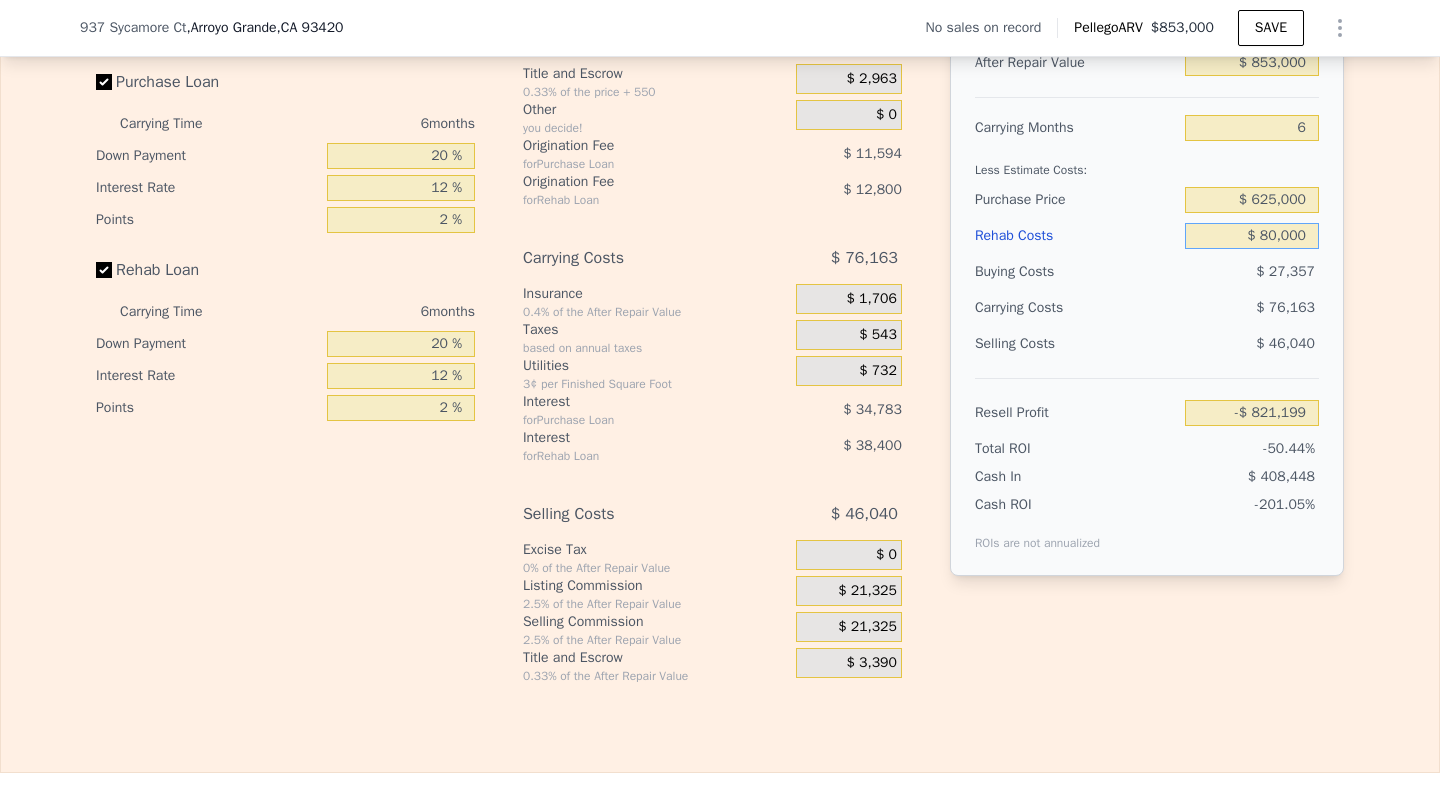 type on "-$ 55,119" 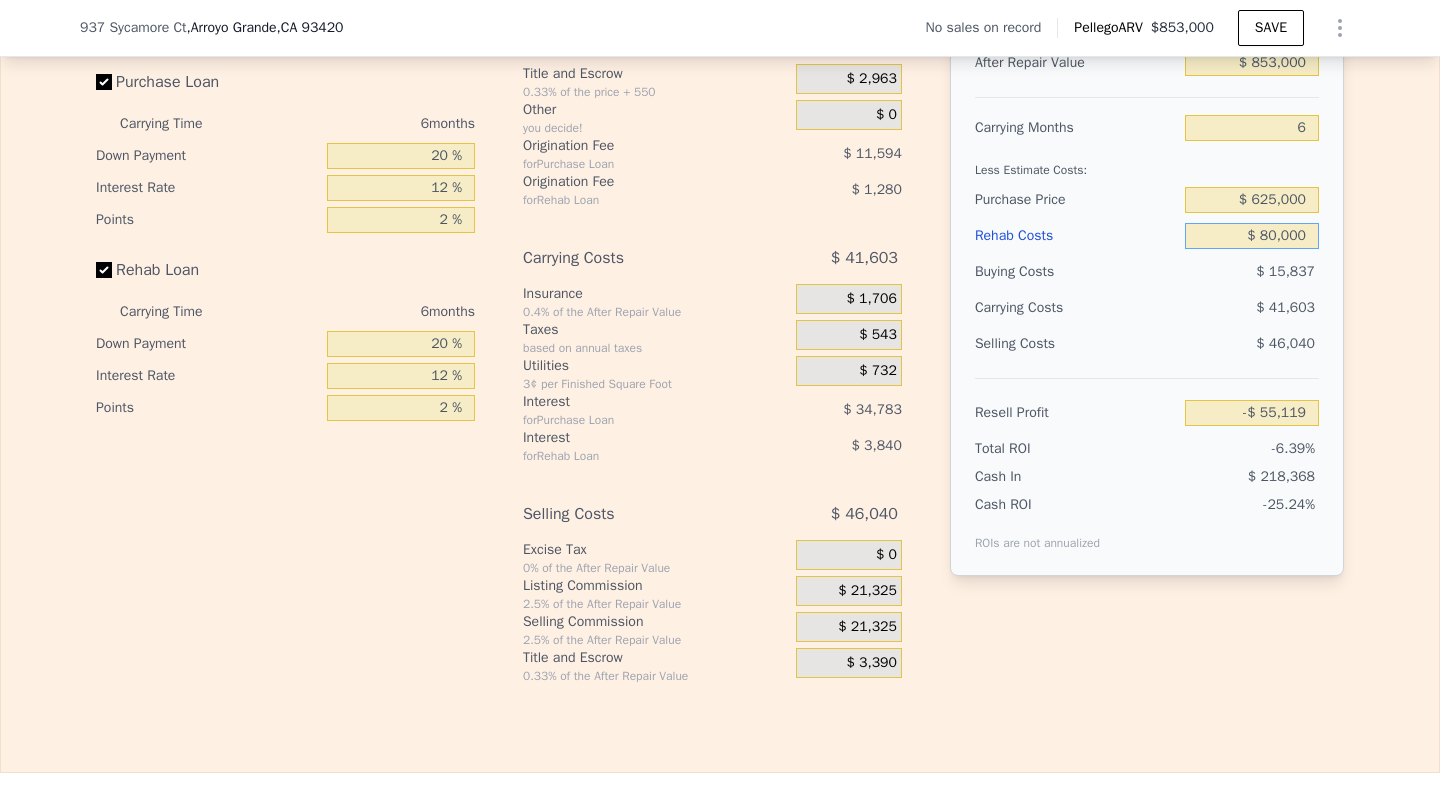 type on "$ 80,000" 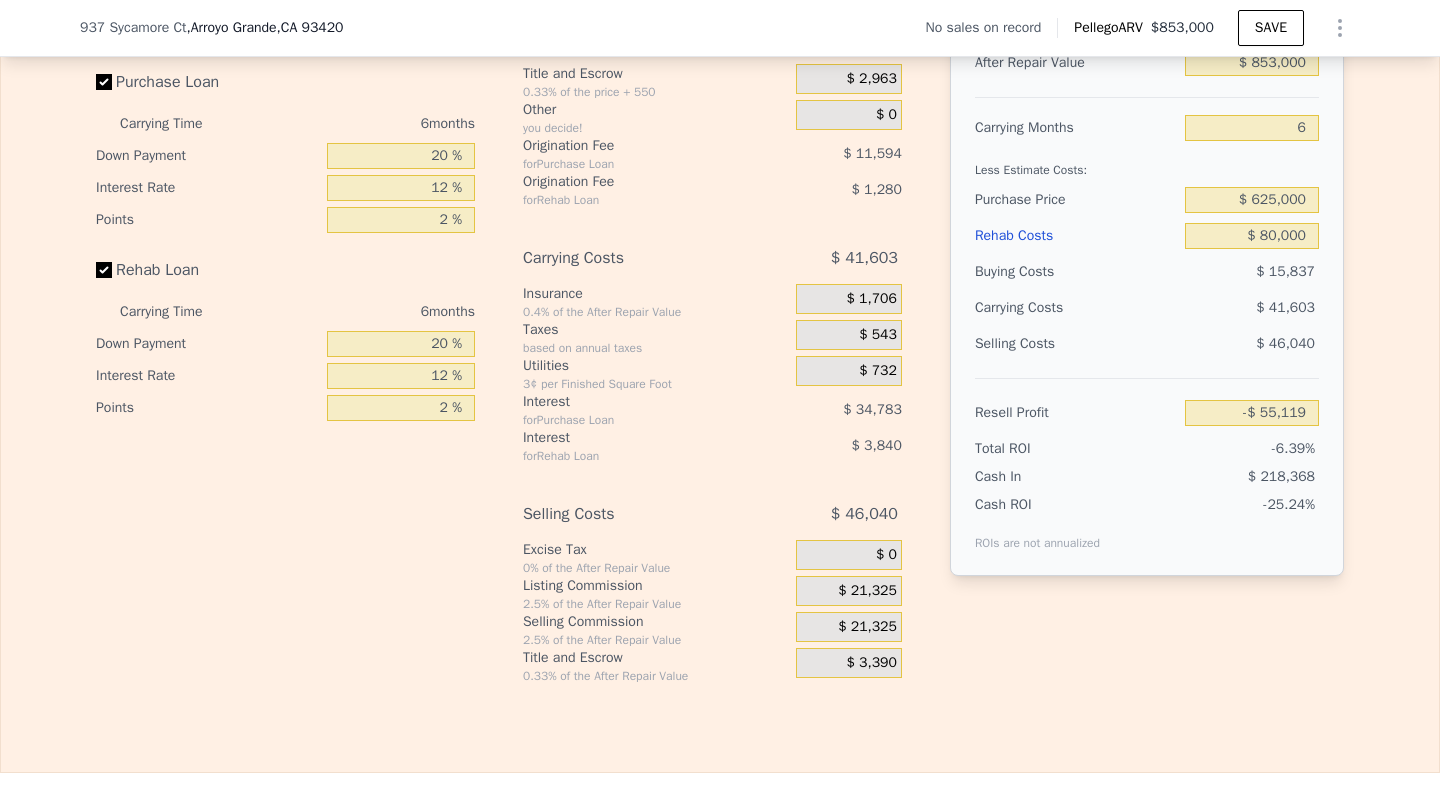 click on "$ 21,325" at bounding box center (867, 627) 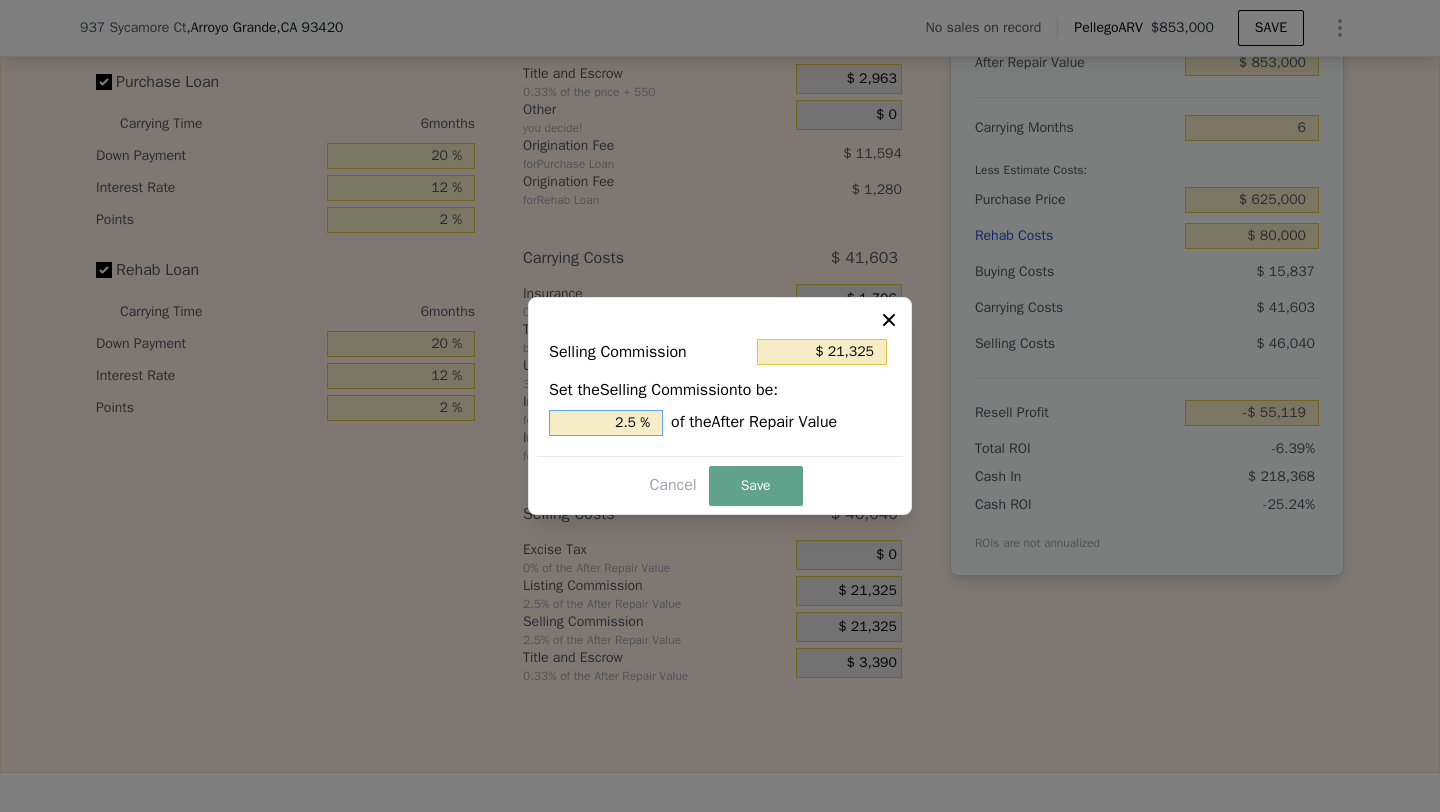 click on "2.5 %" at bounding box center [606, 423] 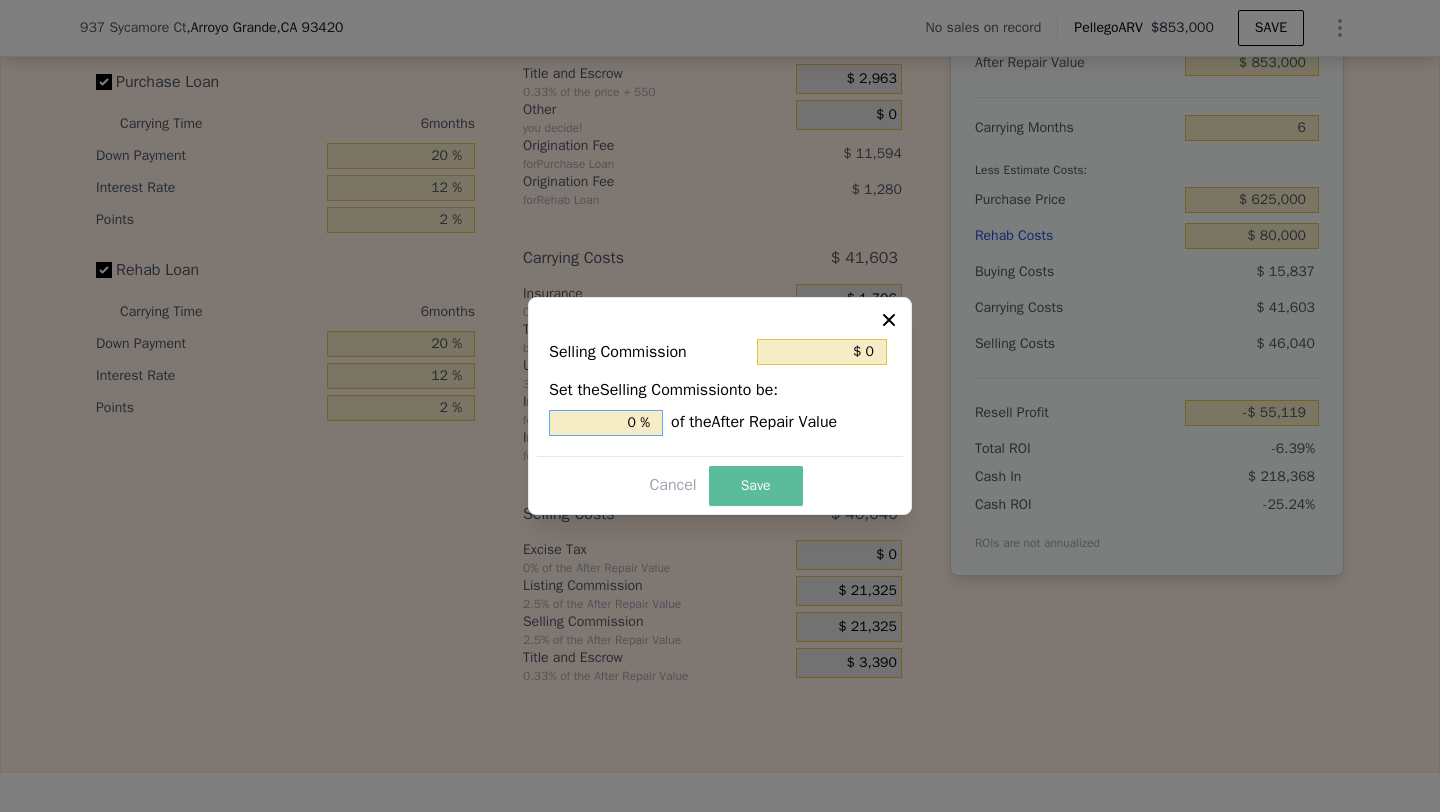 type on "0 %" 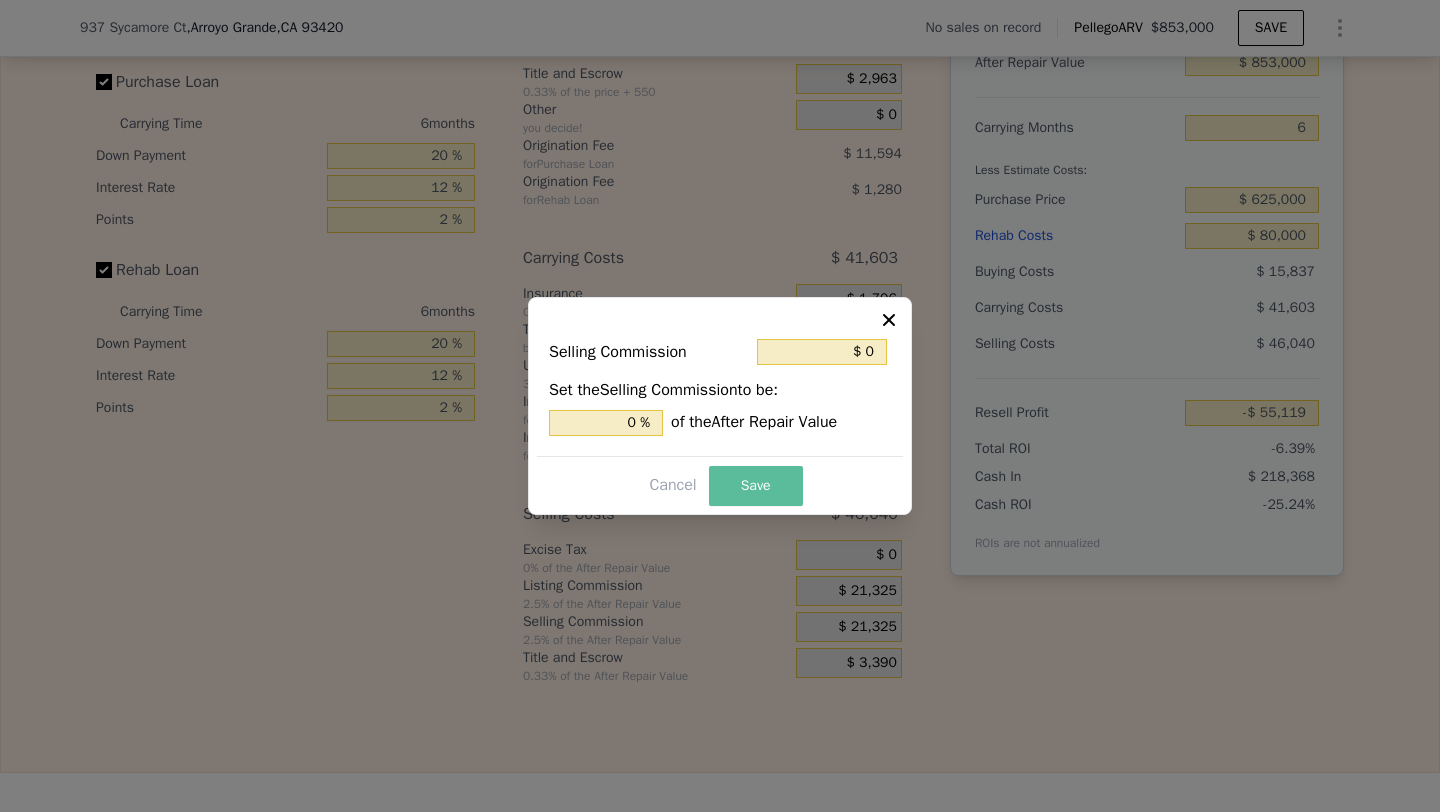 click on "Save" at bounding box center (756, 486) 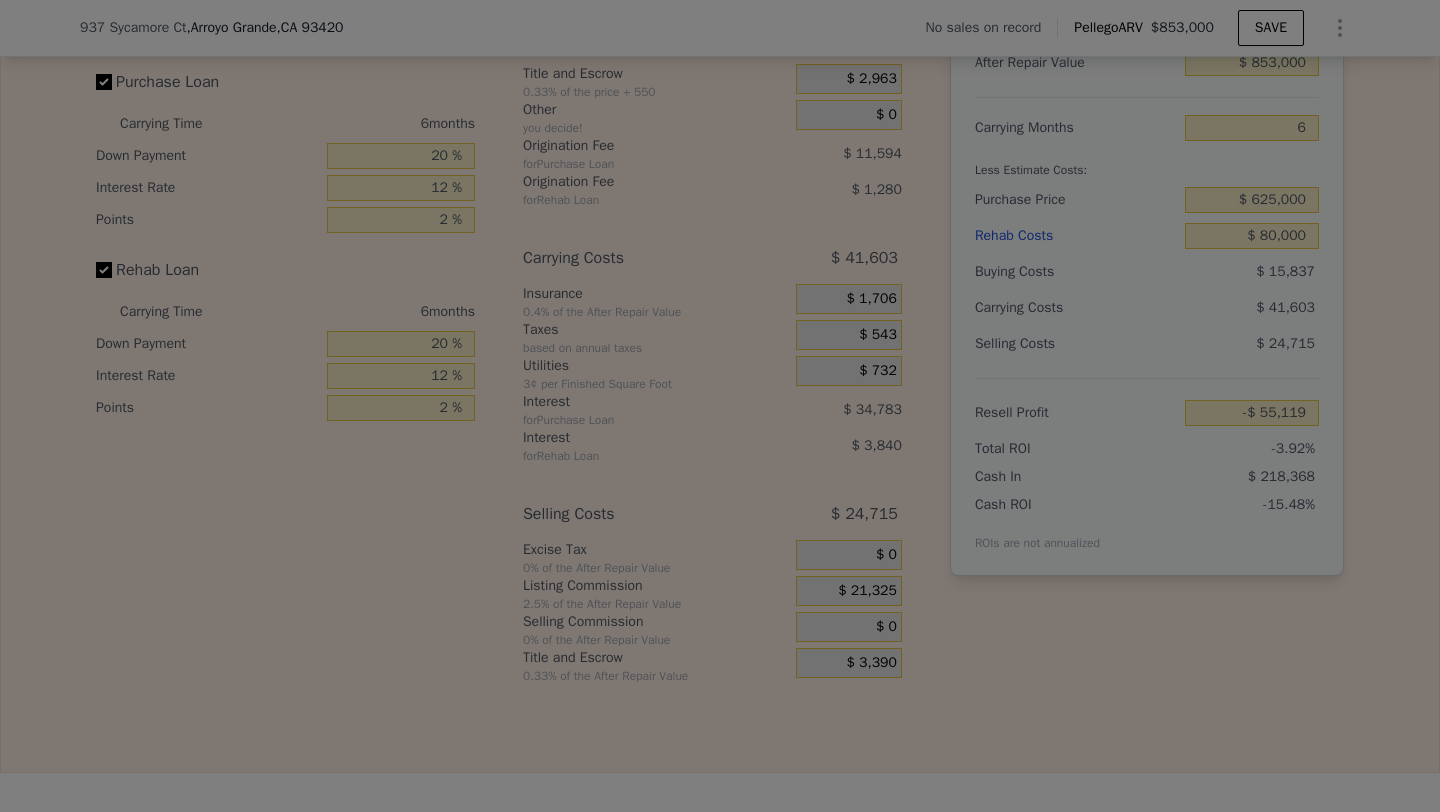 type on "-$ 33,794" 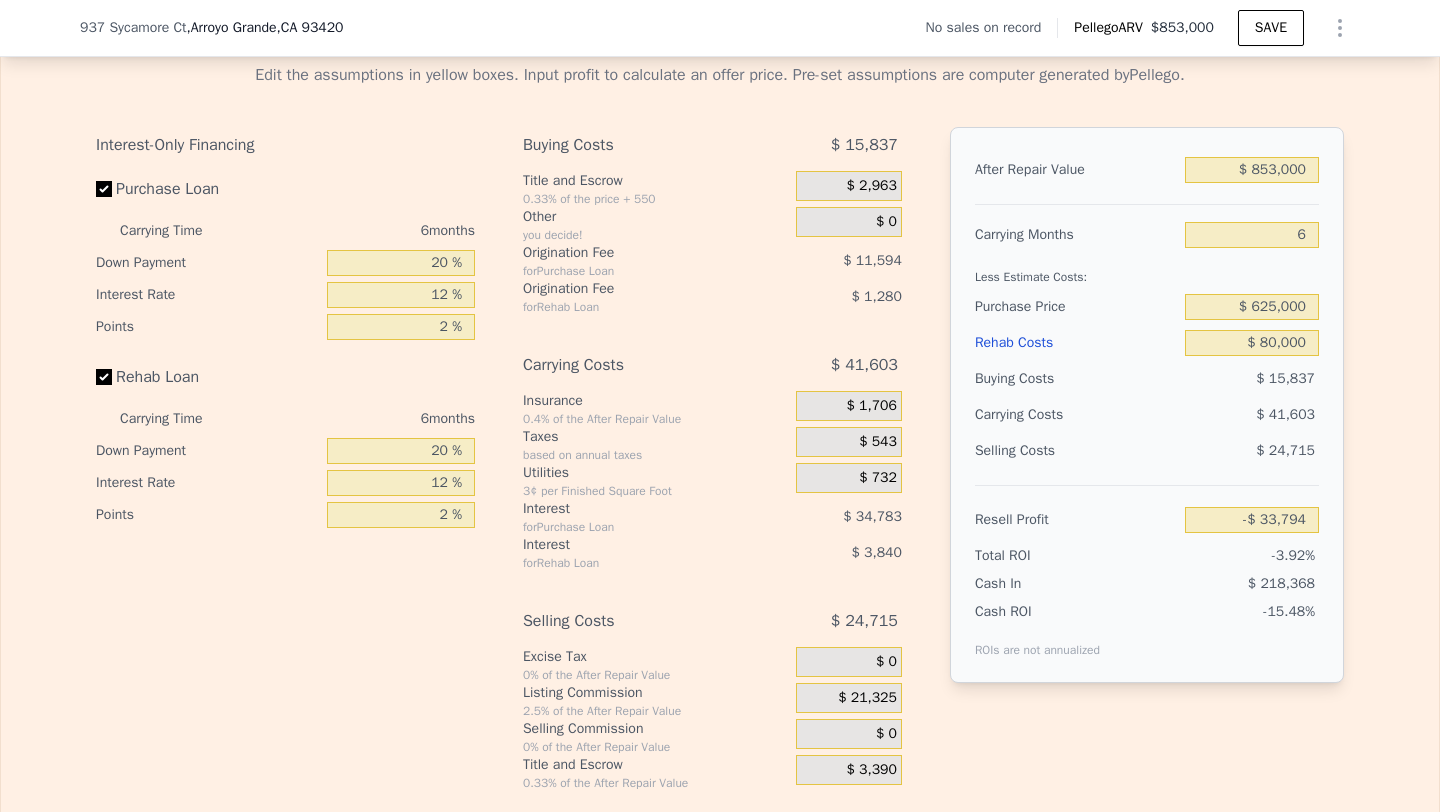 scroll, scrollTop: 2783, scrollLeft: 0, axis: vertical 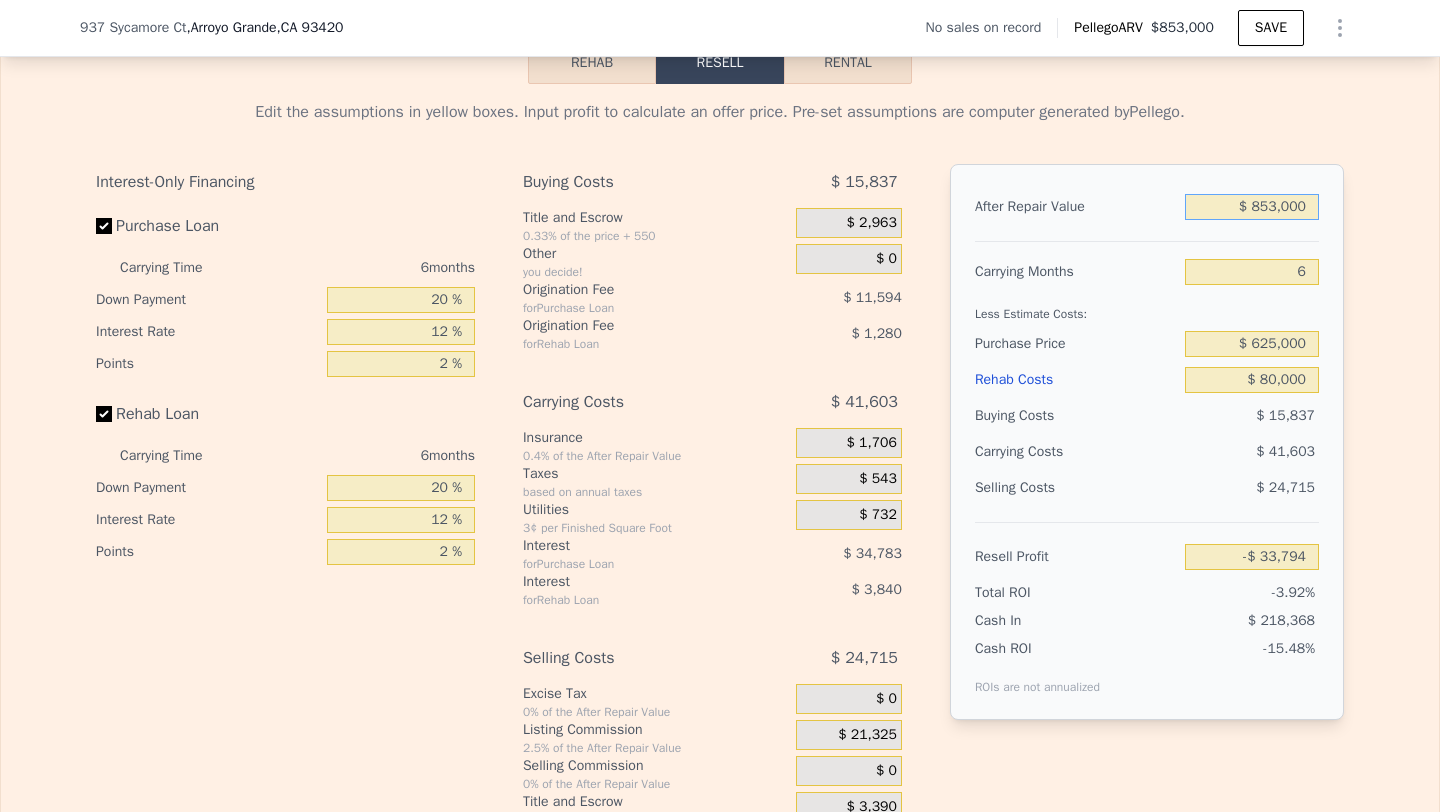 click on "$ 853,000" at bounding box center [1252, 207] 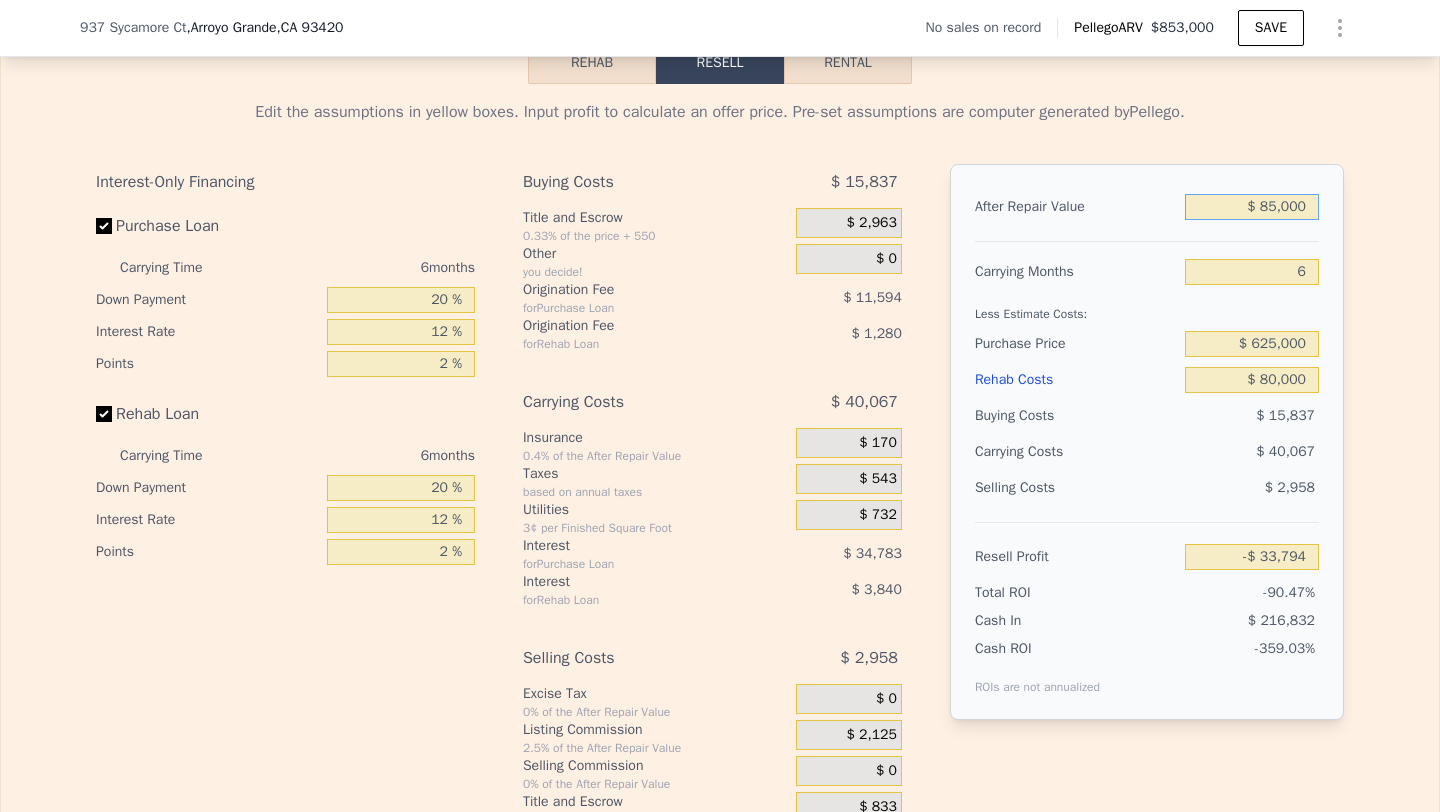type on "-$ 778,501" 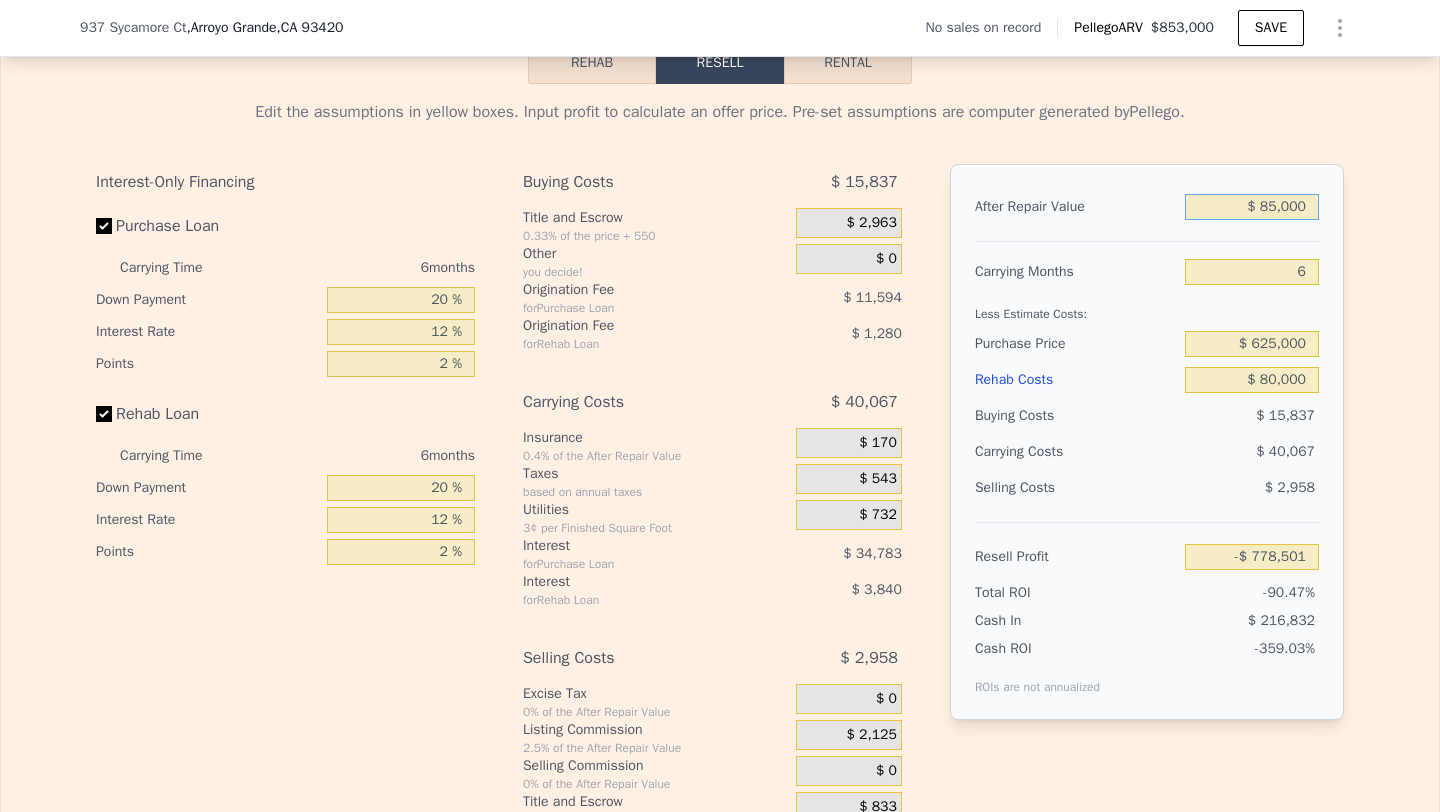 type on "$ 850,000" 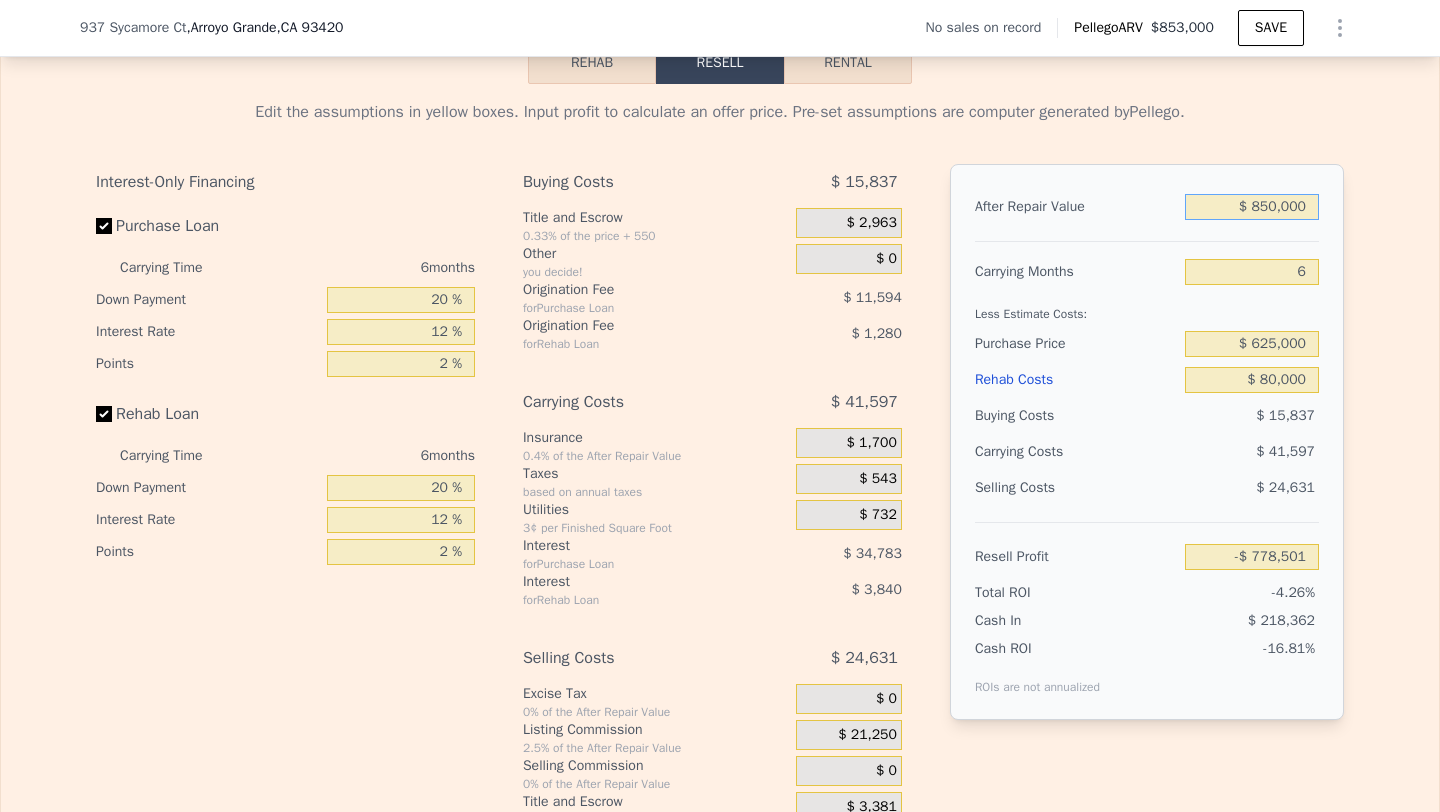 type on "-$ 36,704" 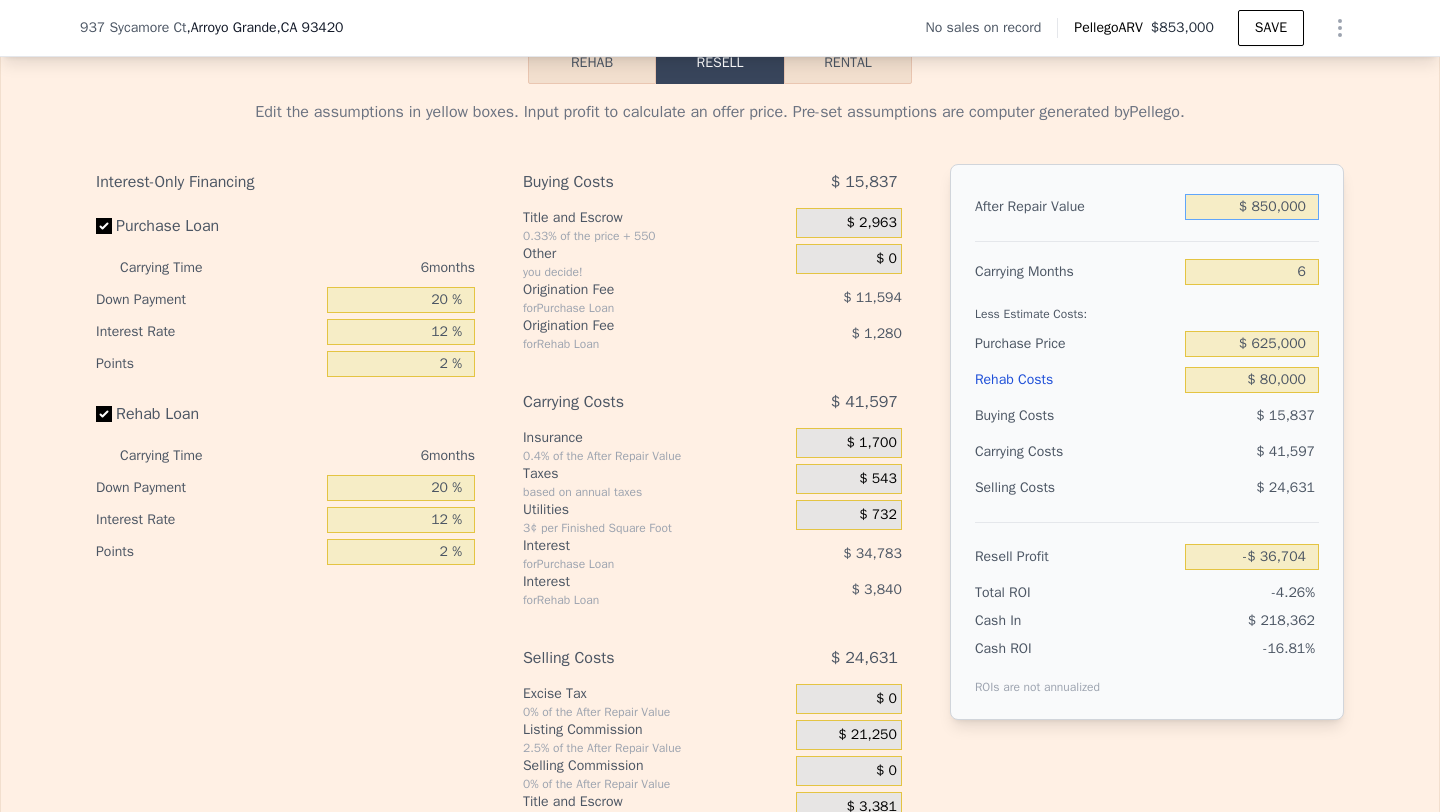type on "$ 850,000" 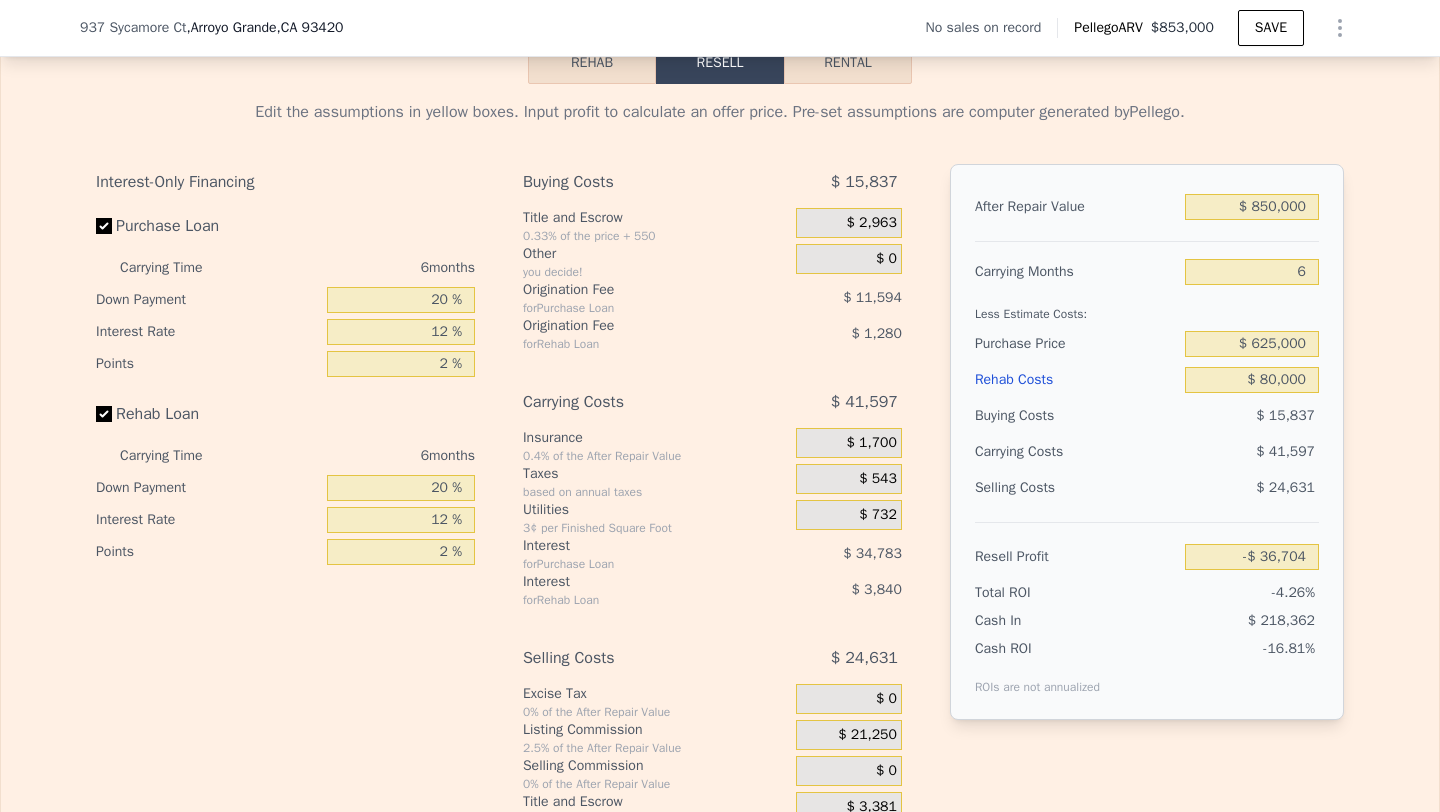 click on "Buying Costs" at bounding box center [1076, 416] 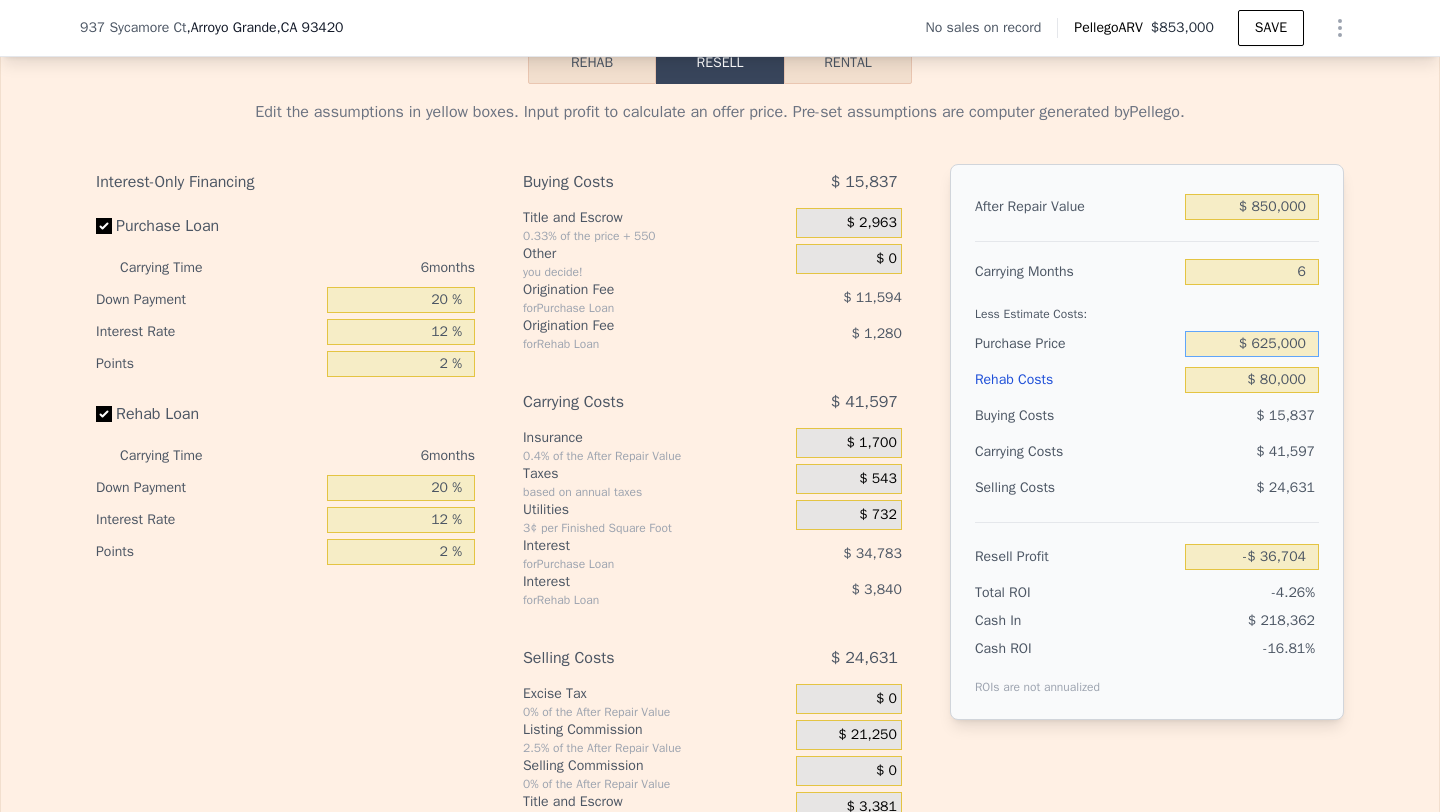 click on "$ 625,000" at bounding box center [1252, 344] 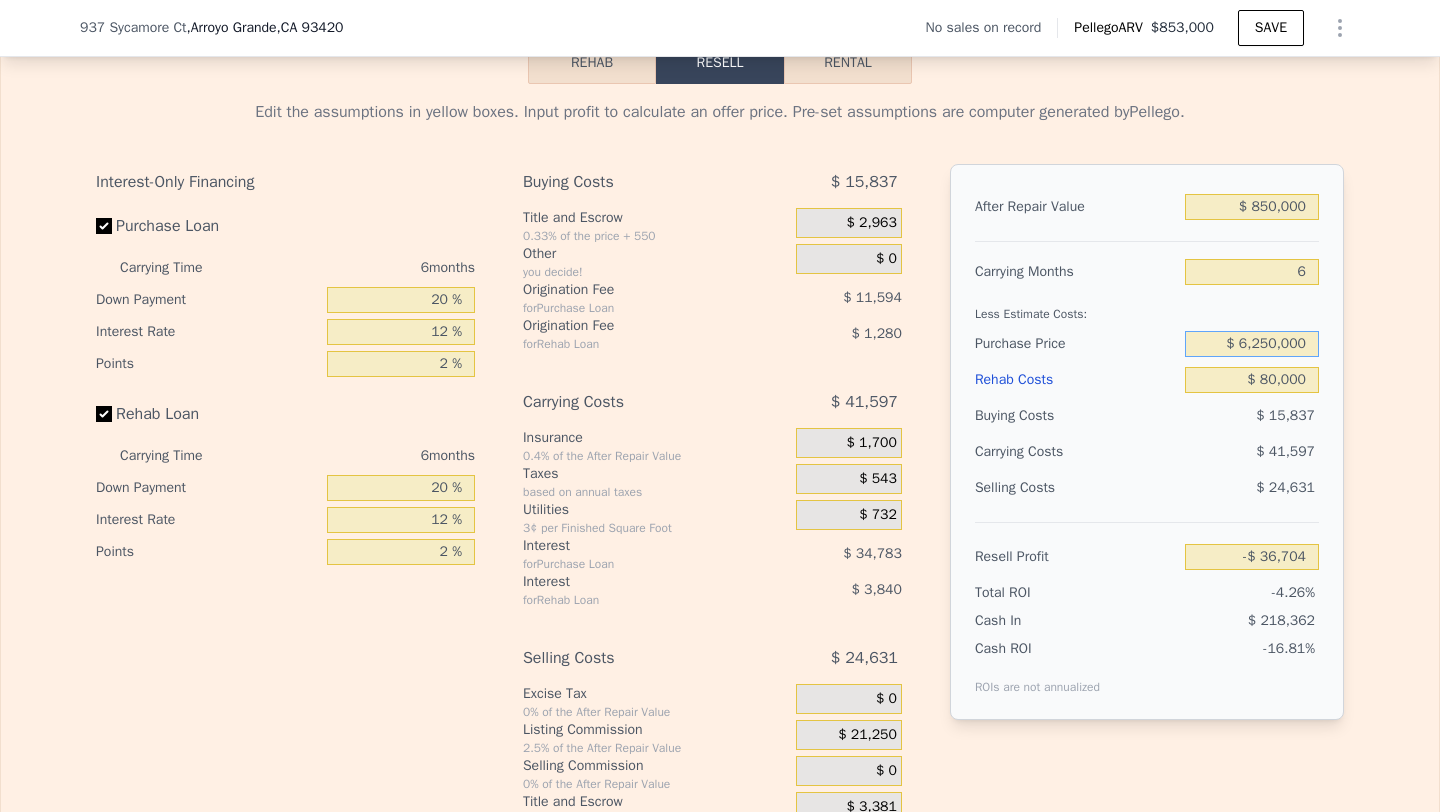 type on "$ 625,000" 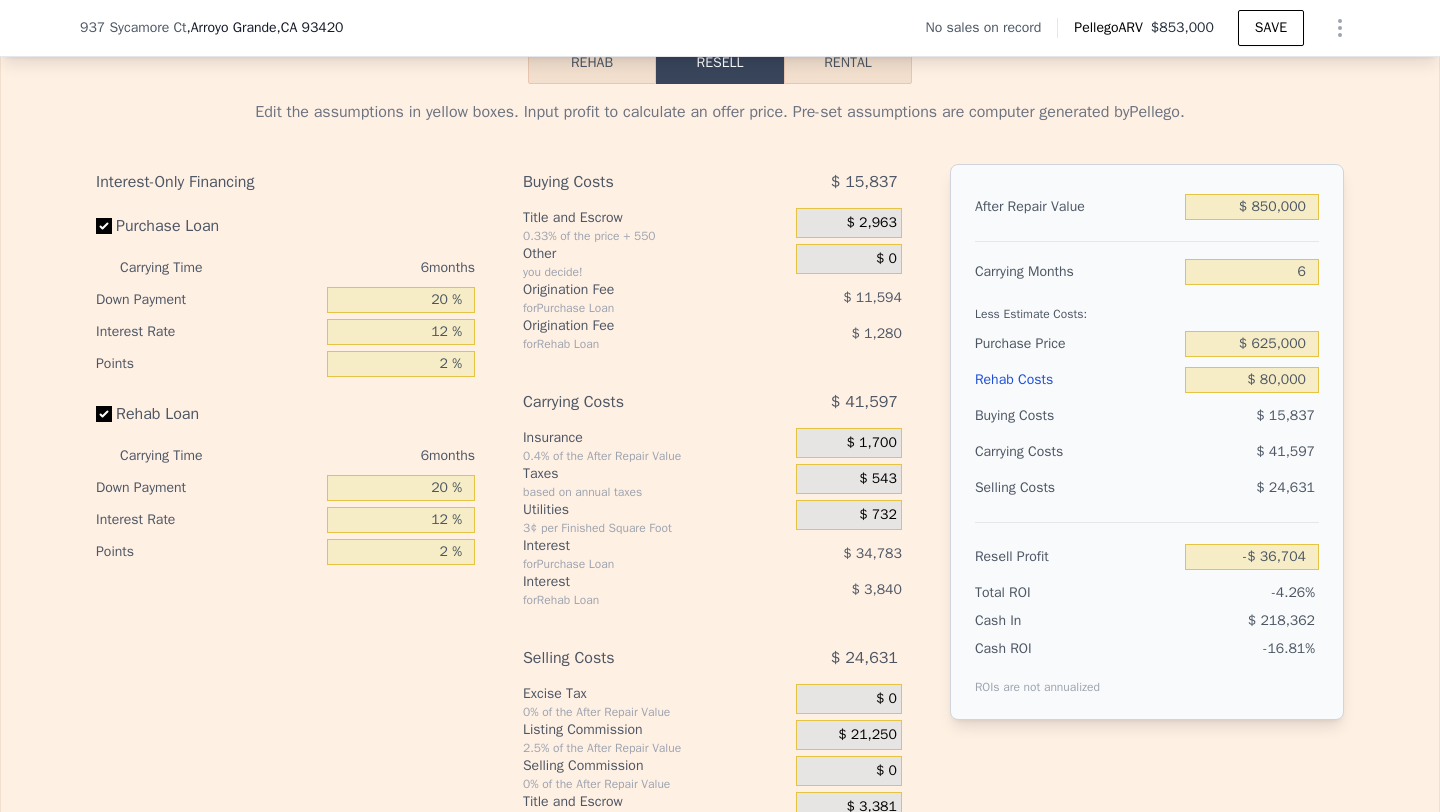 click on "$ 41,597" at bounding box center (1285, 451) 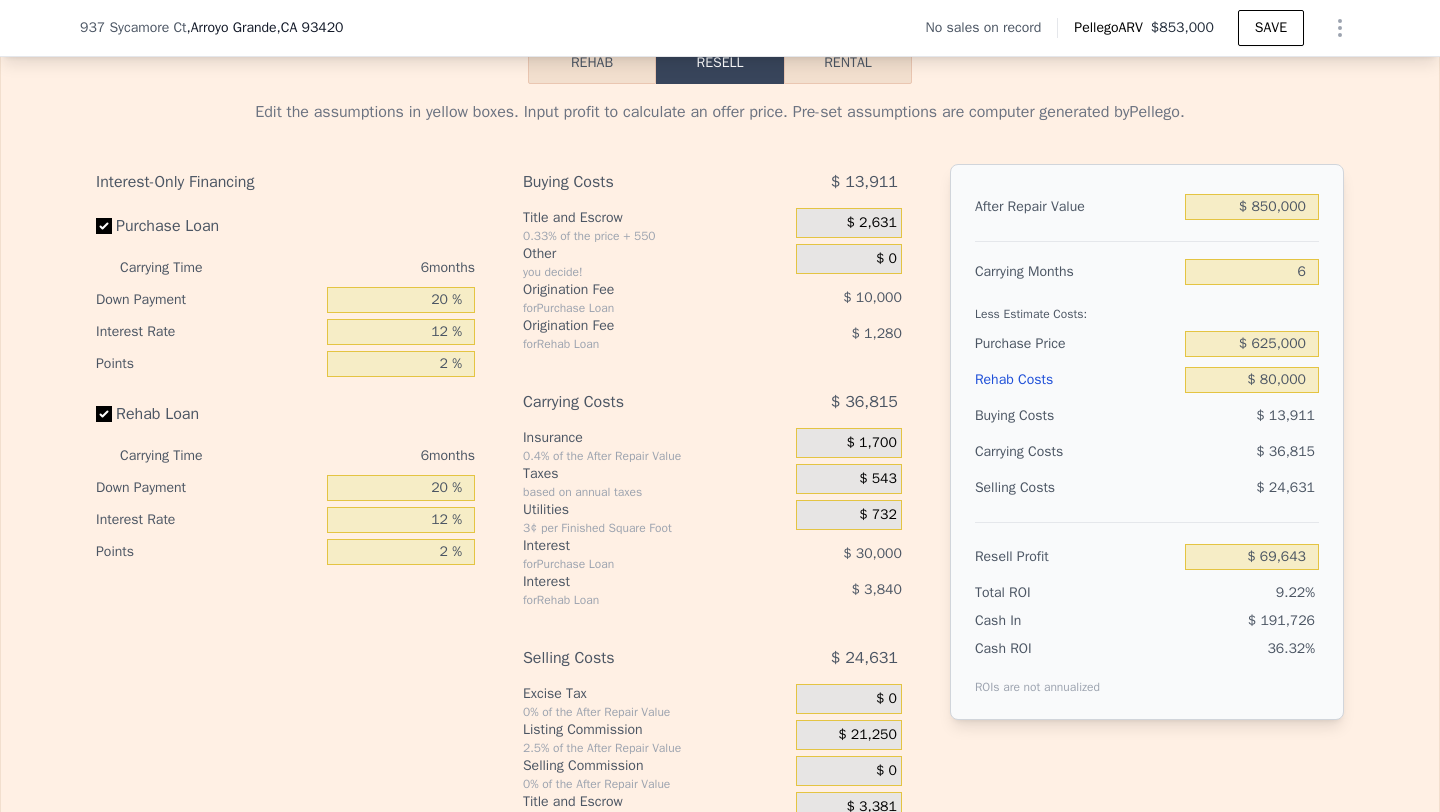 type on "$ 853,000" 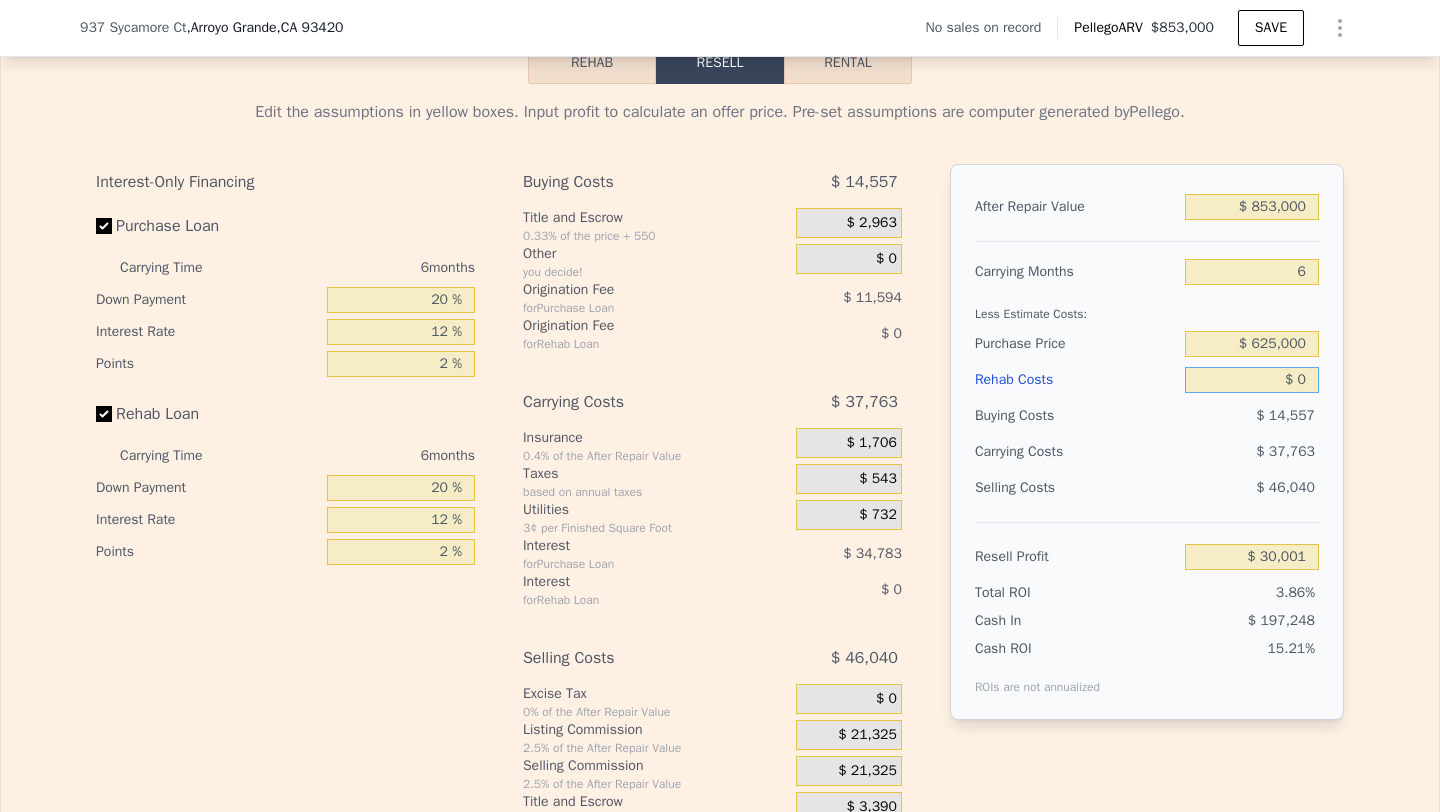 click on "$ 0" at bounding box center (1252, 380) 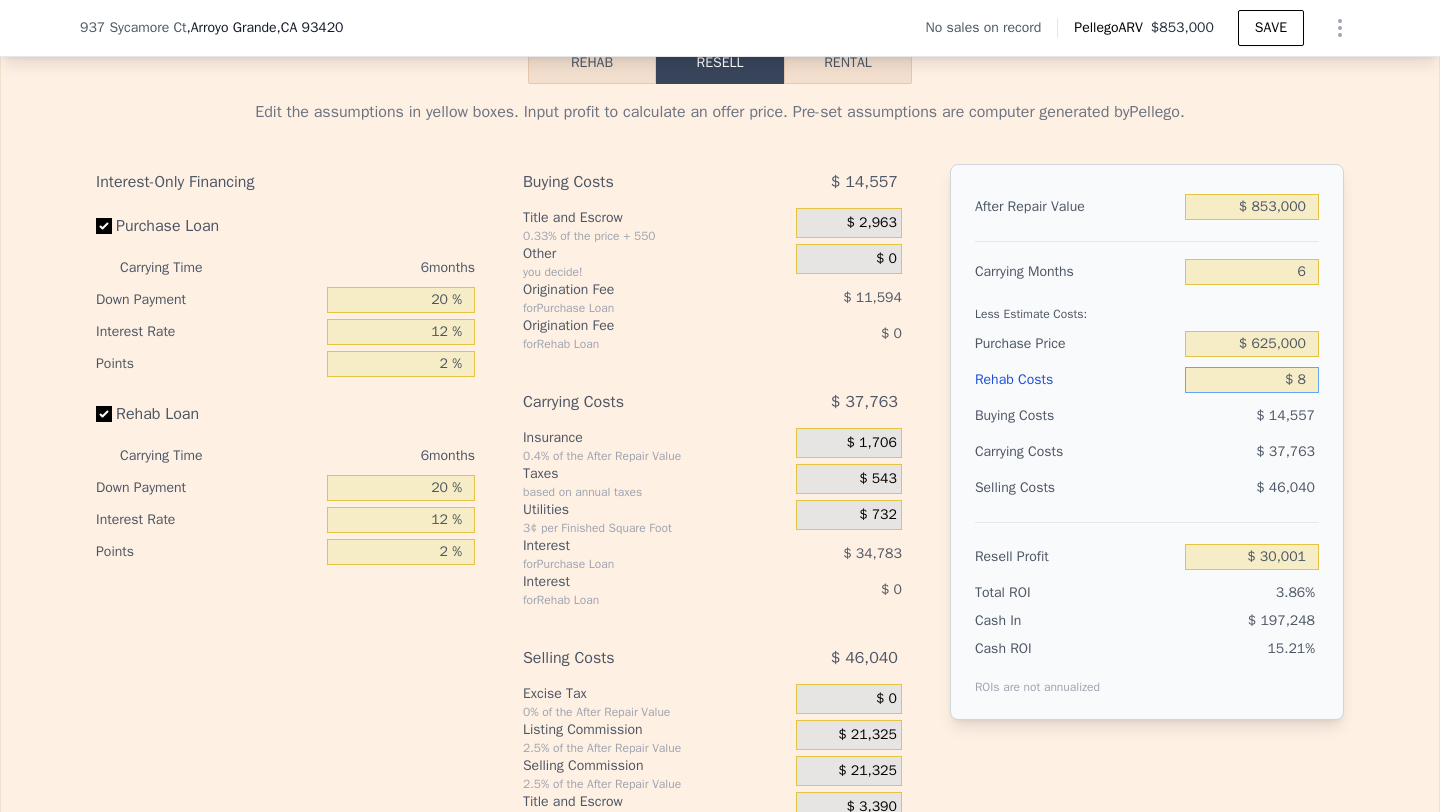 type on "$ 29,993" 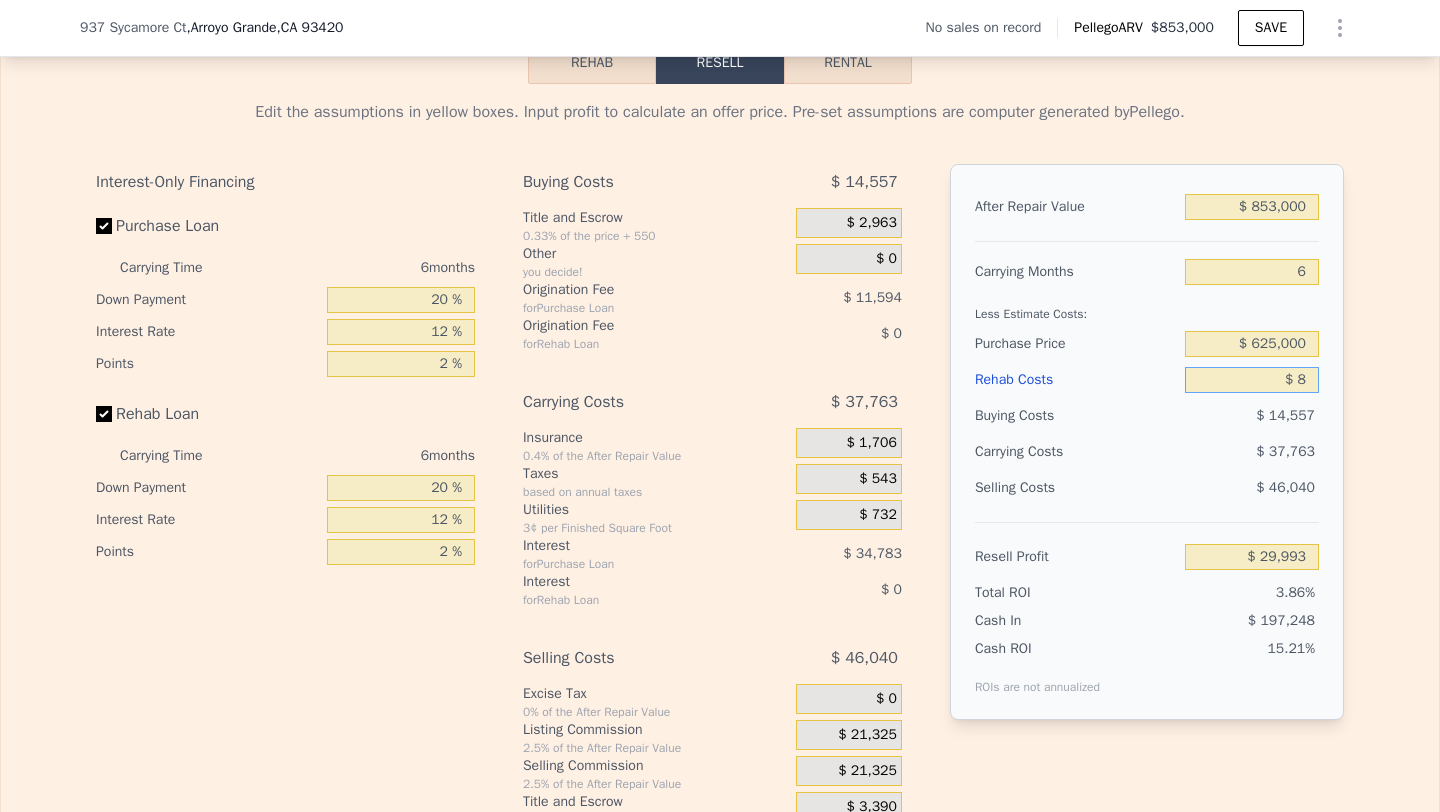 type on "$ 80" 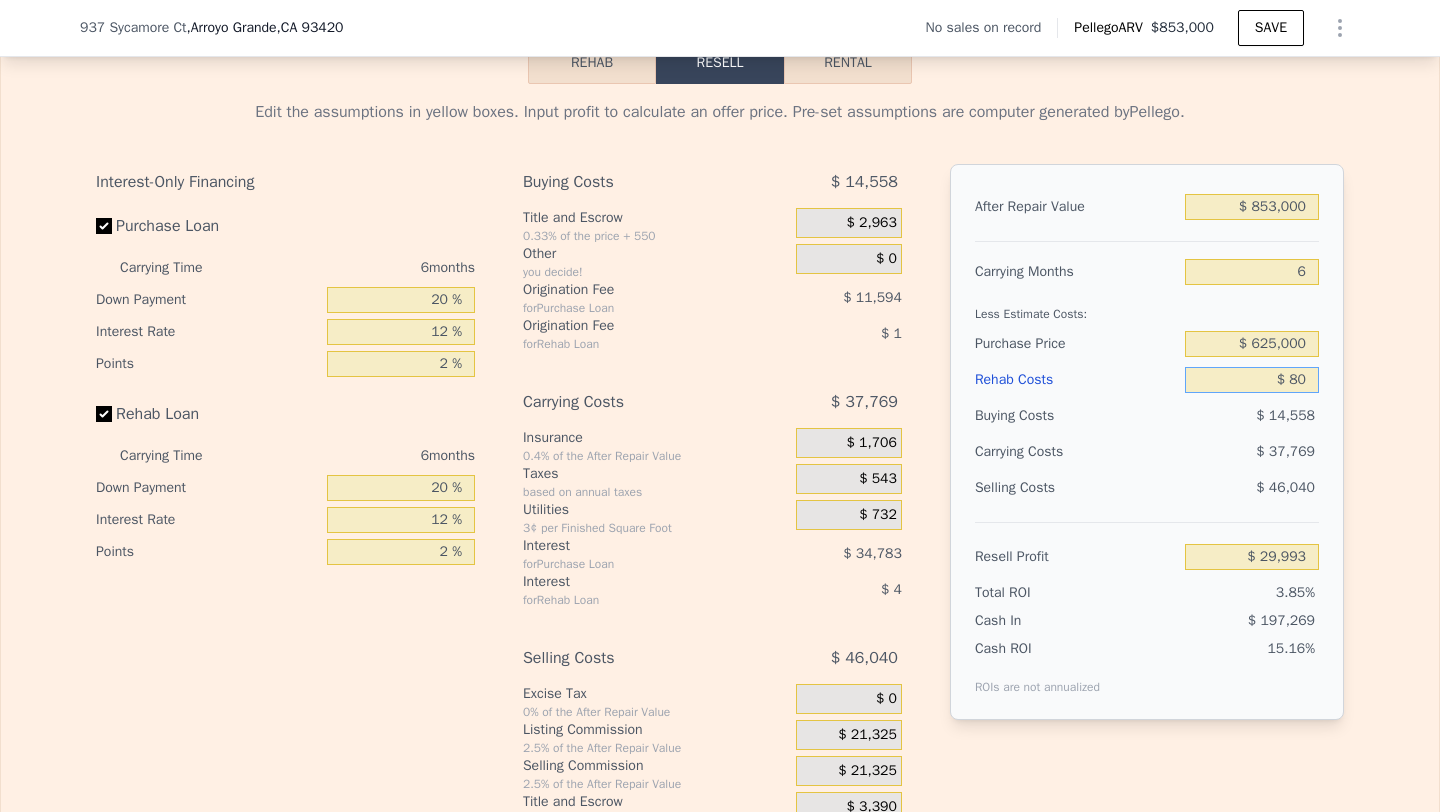 type on "$ 29,914" 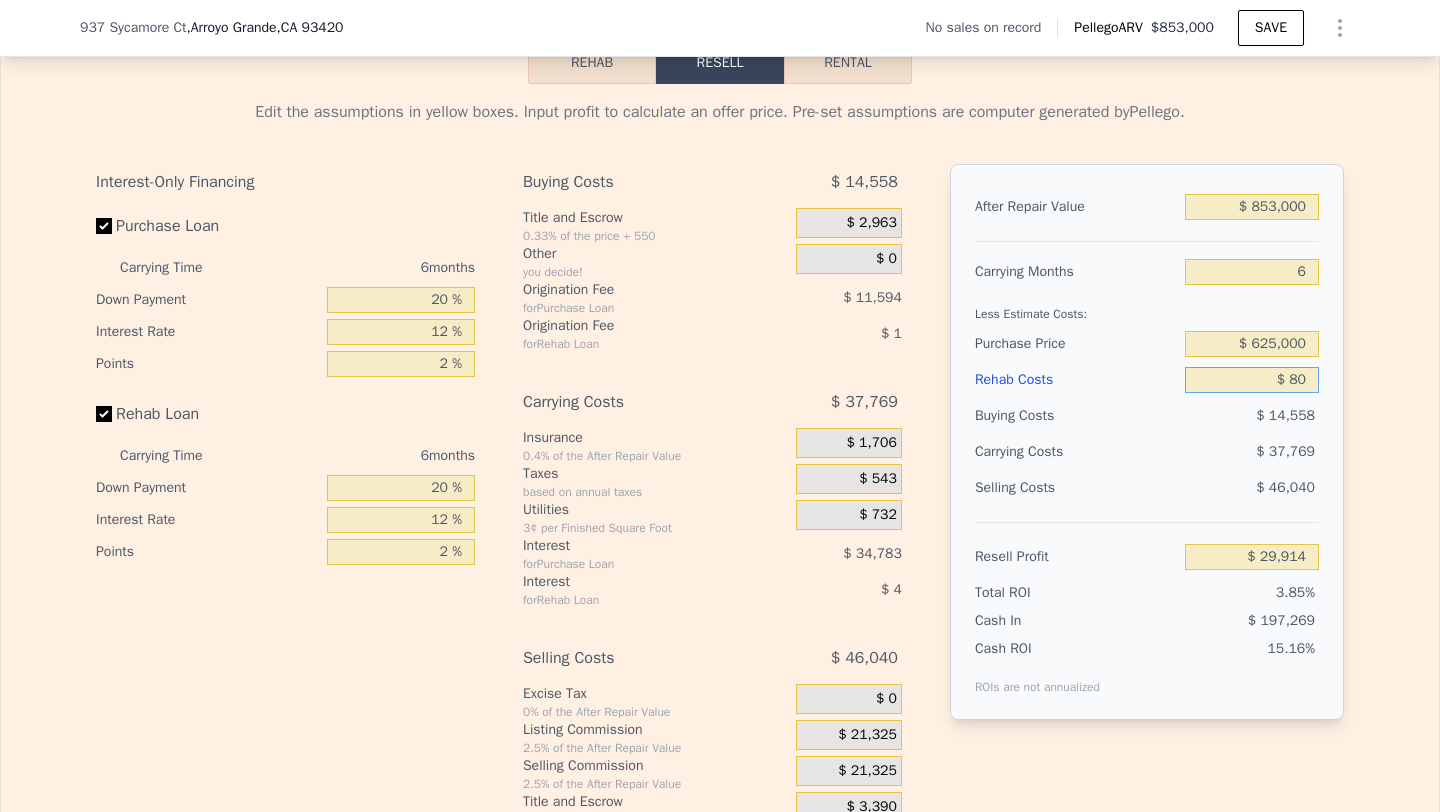 type on "$ 800" 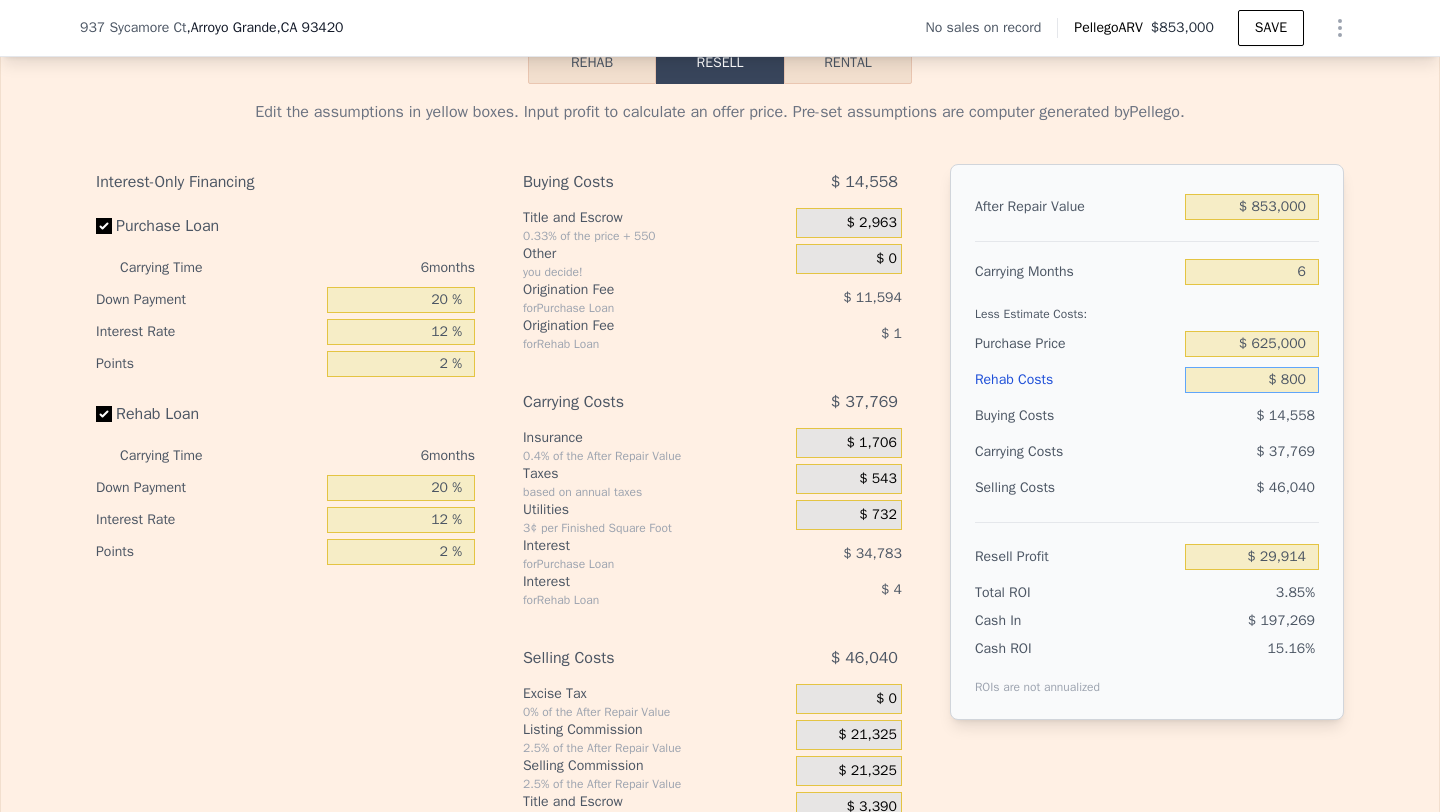 type on "$ 29,152" 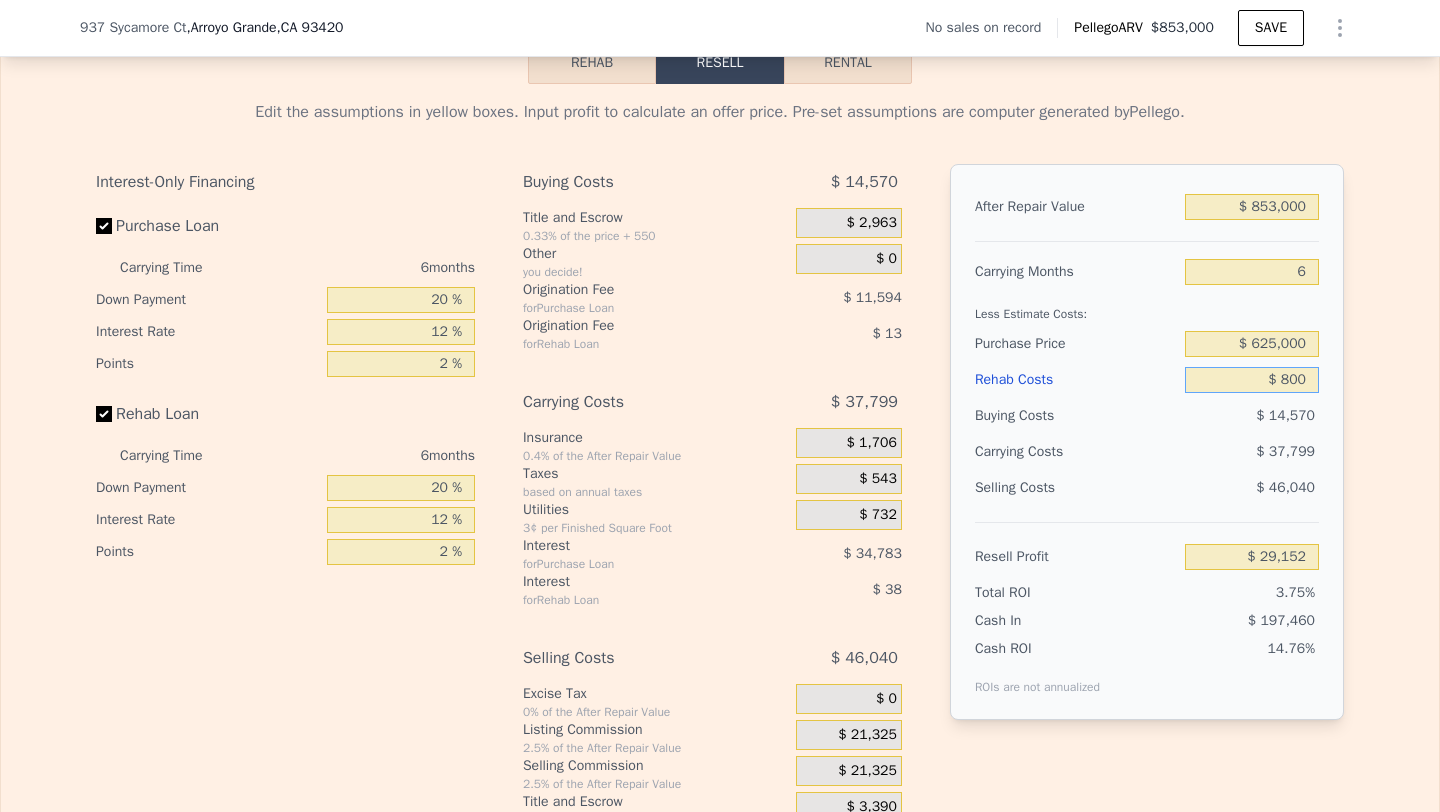 type on "$ 8,000" 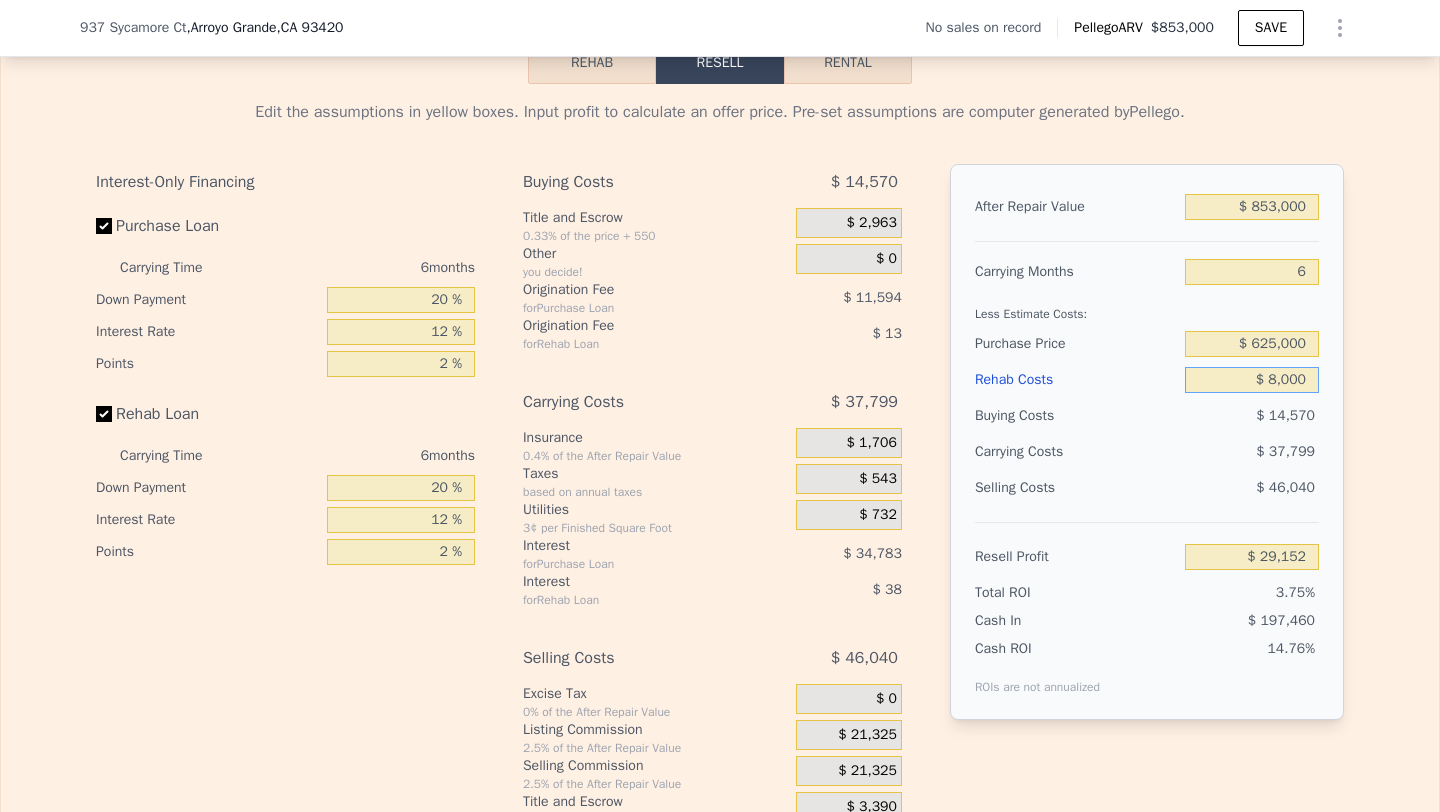 type on "$ 21,489" 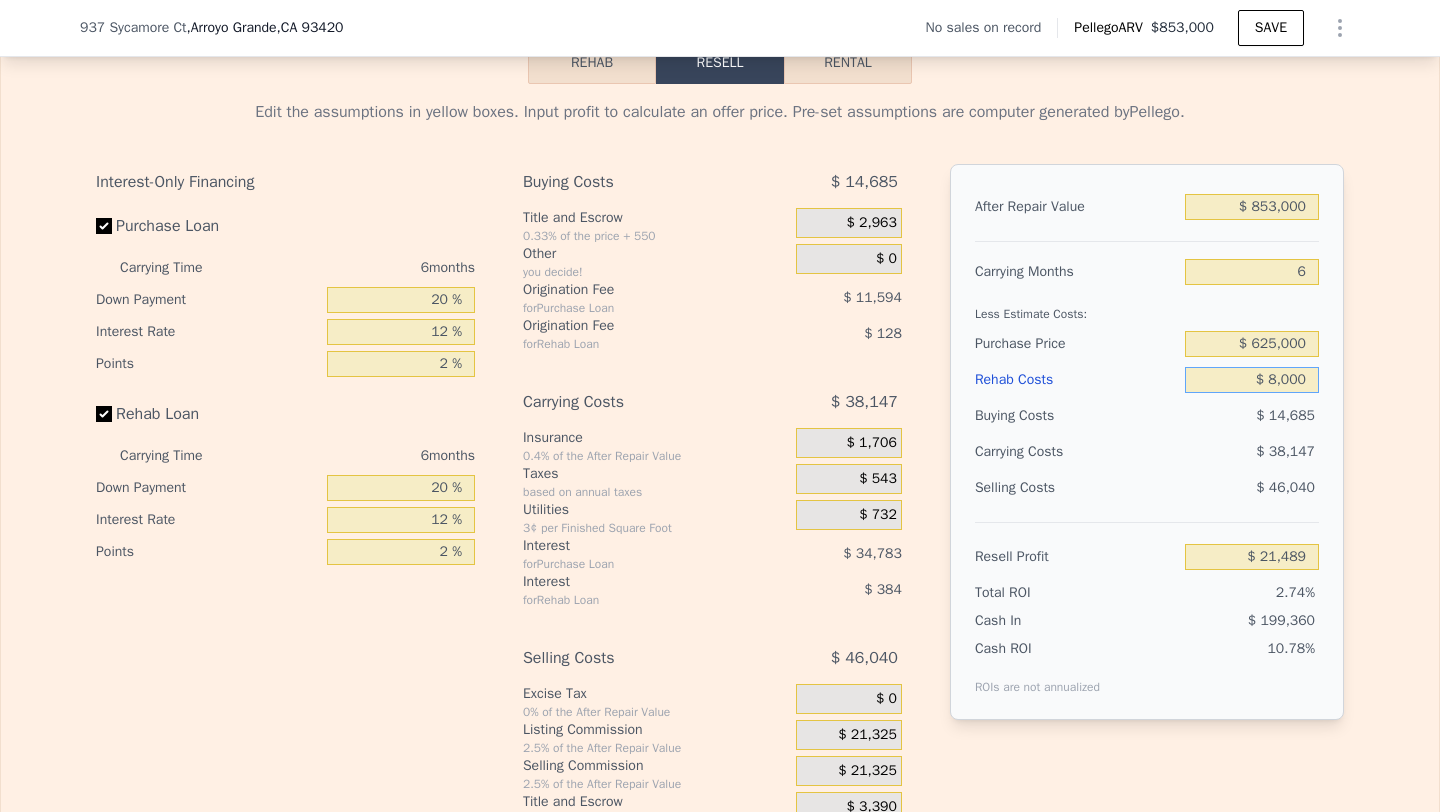 type on "$ 80,000" 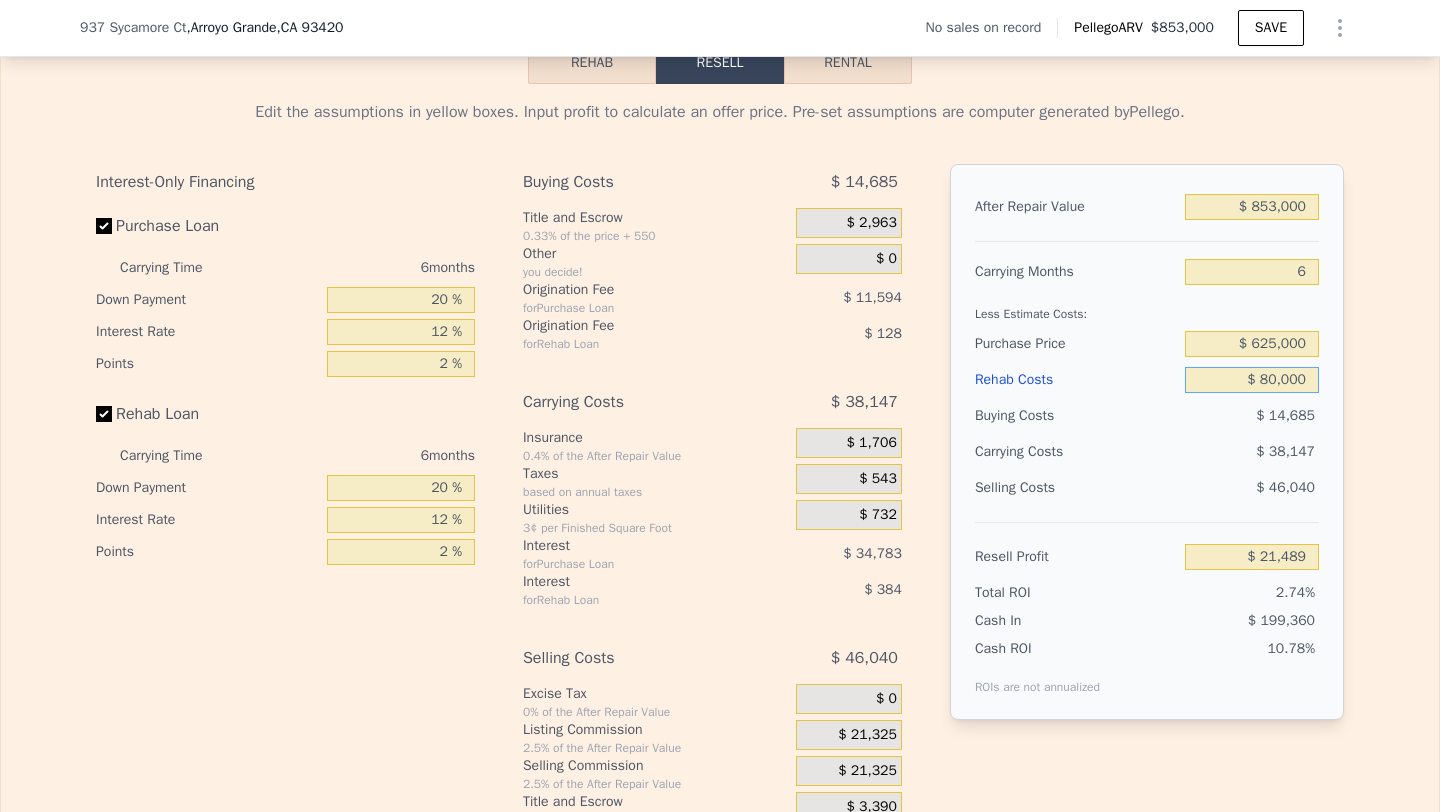 type on "-$ 55,119" 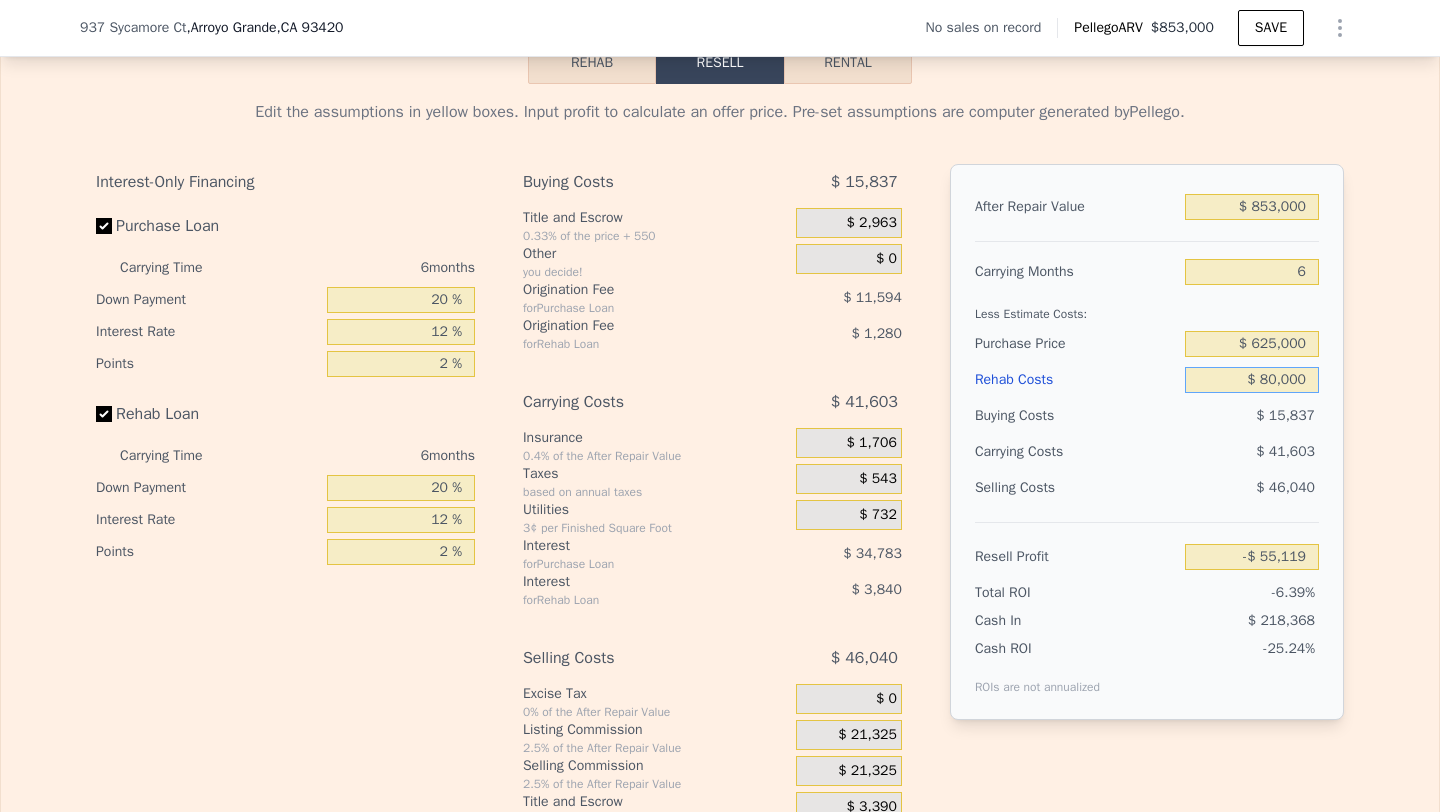 scroll, scrollTop: 2895, scrollLeft: 0, axis: vertical 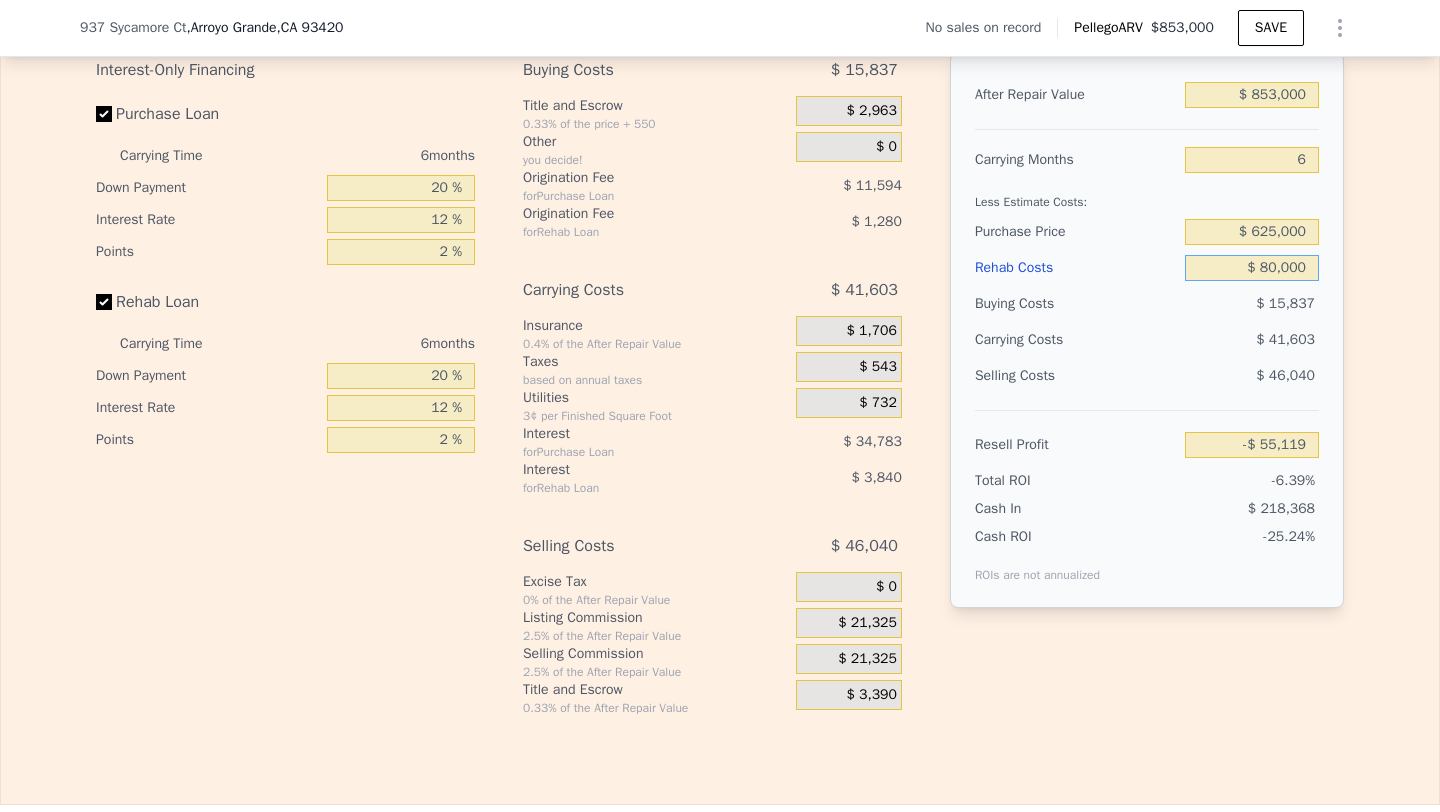 type on "$ 80,000" 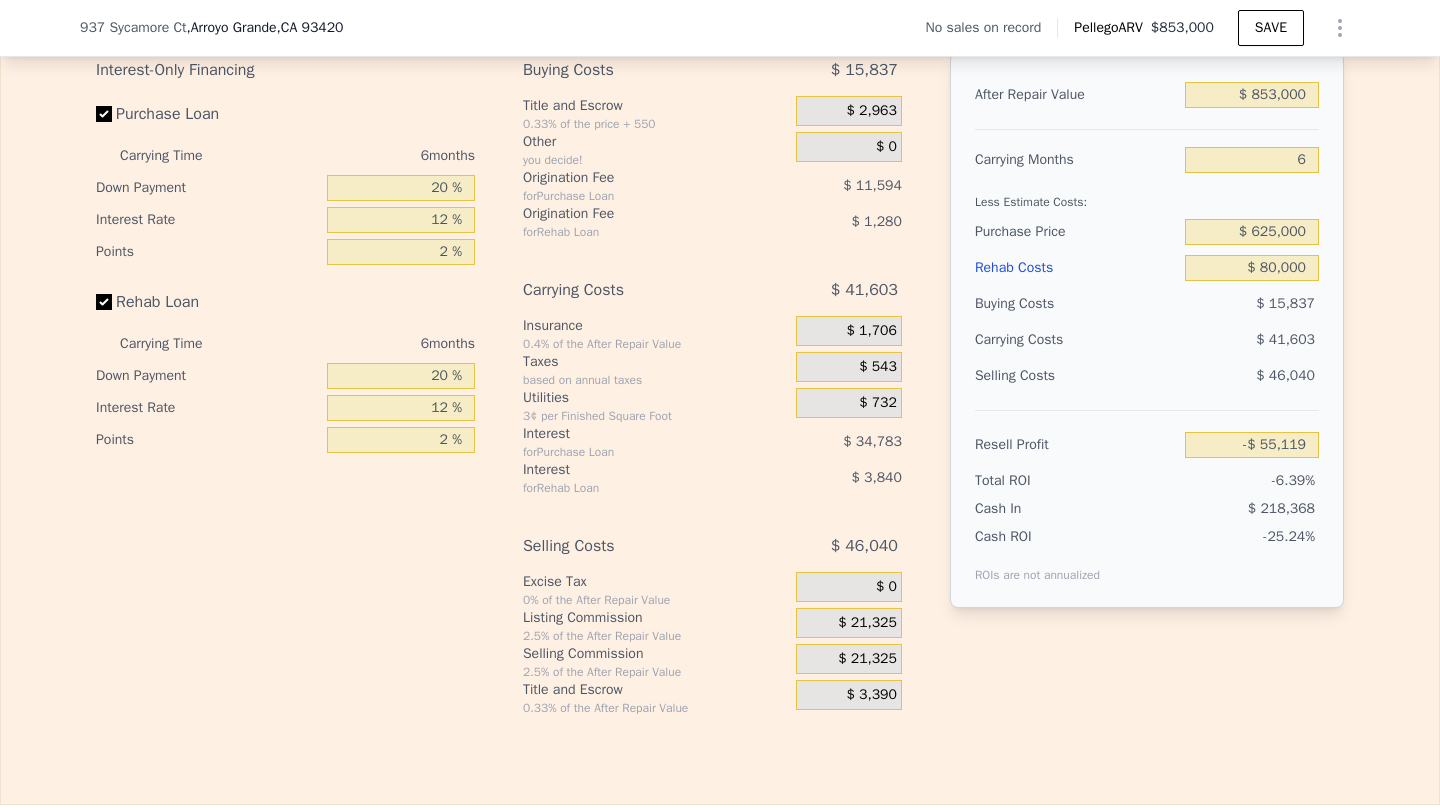 click on "$ 21,325" at bounding box center (867, 659) 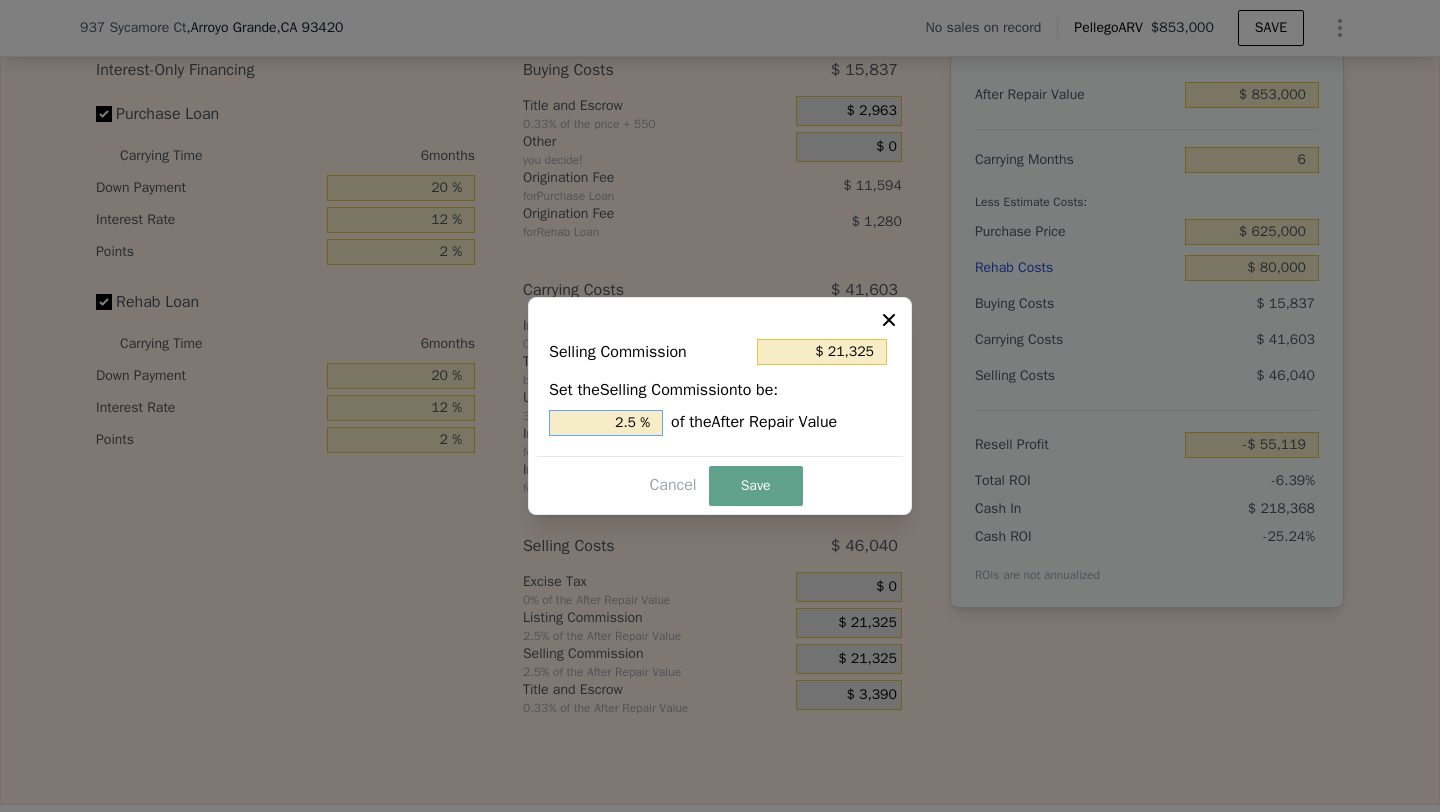 click on "2.5 %" at bounding box center [606, 423] 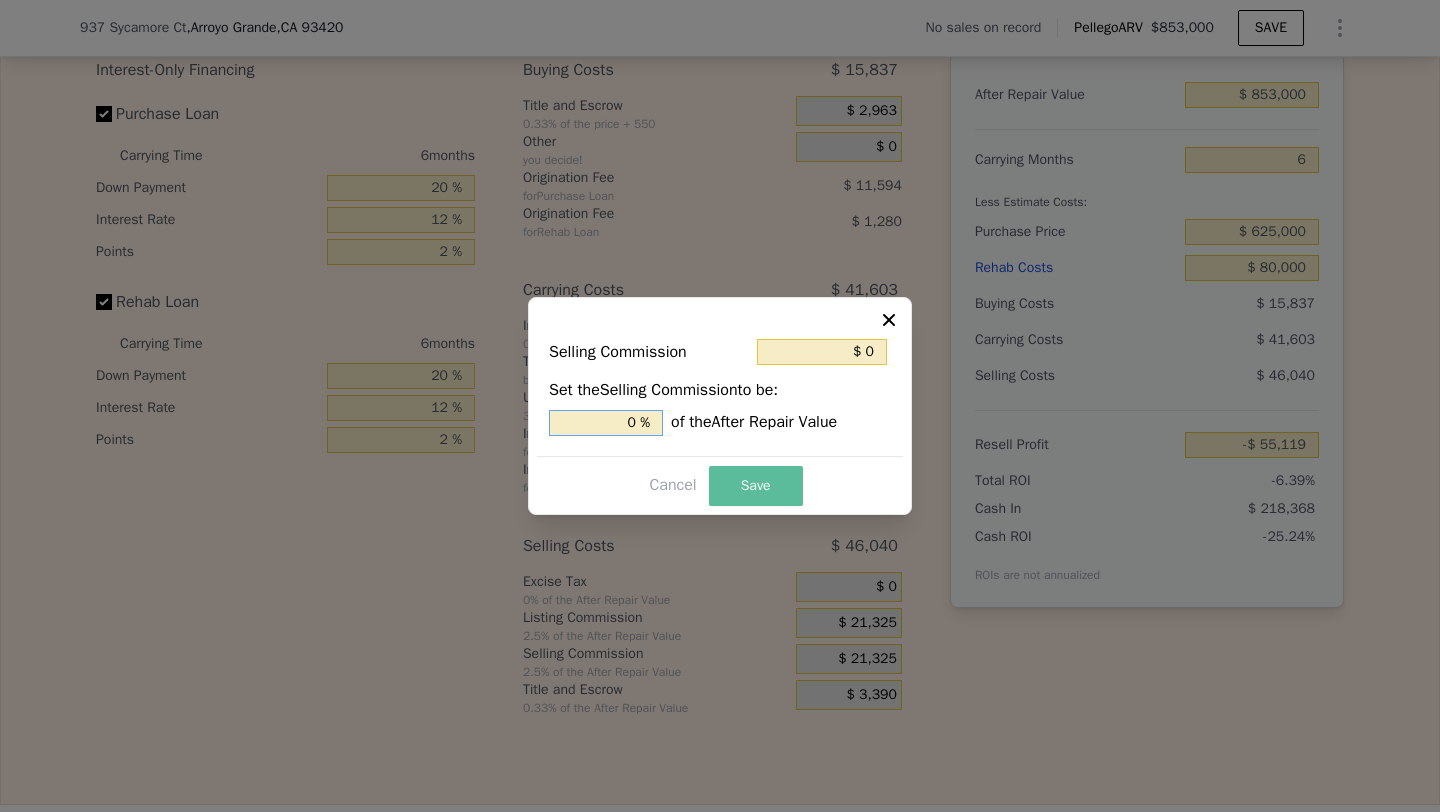 type on "0 %" 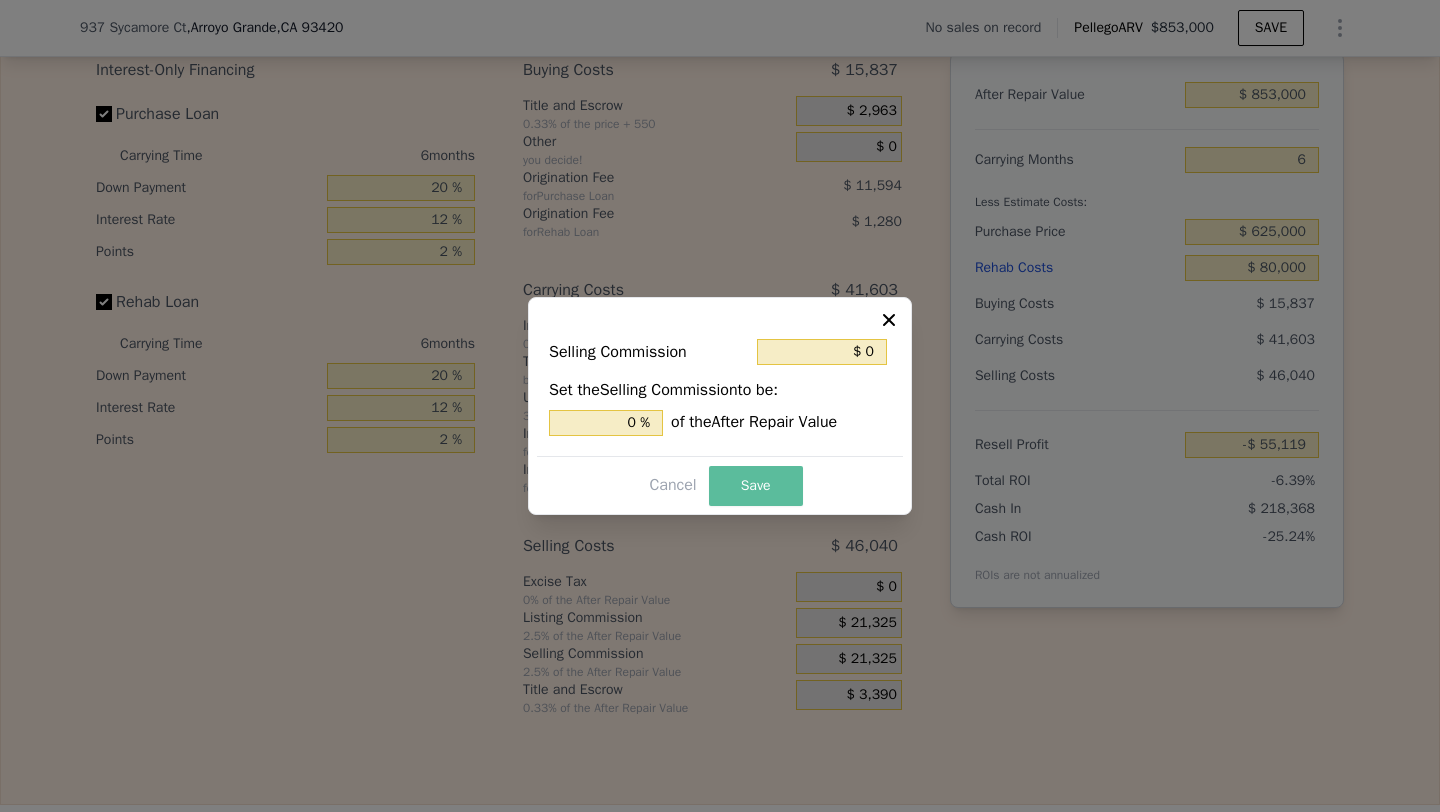click on "Save" at bounding box center (756, 486) 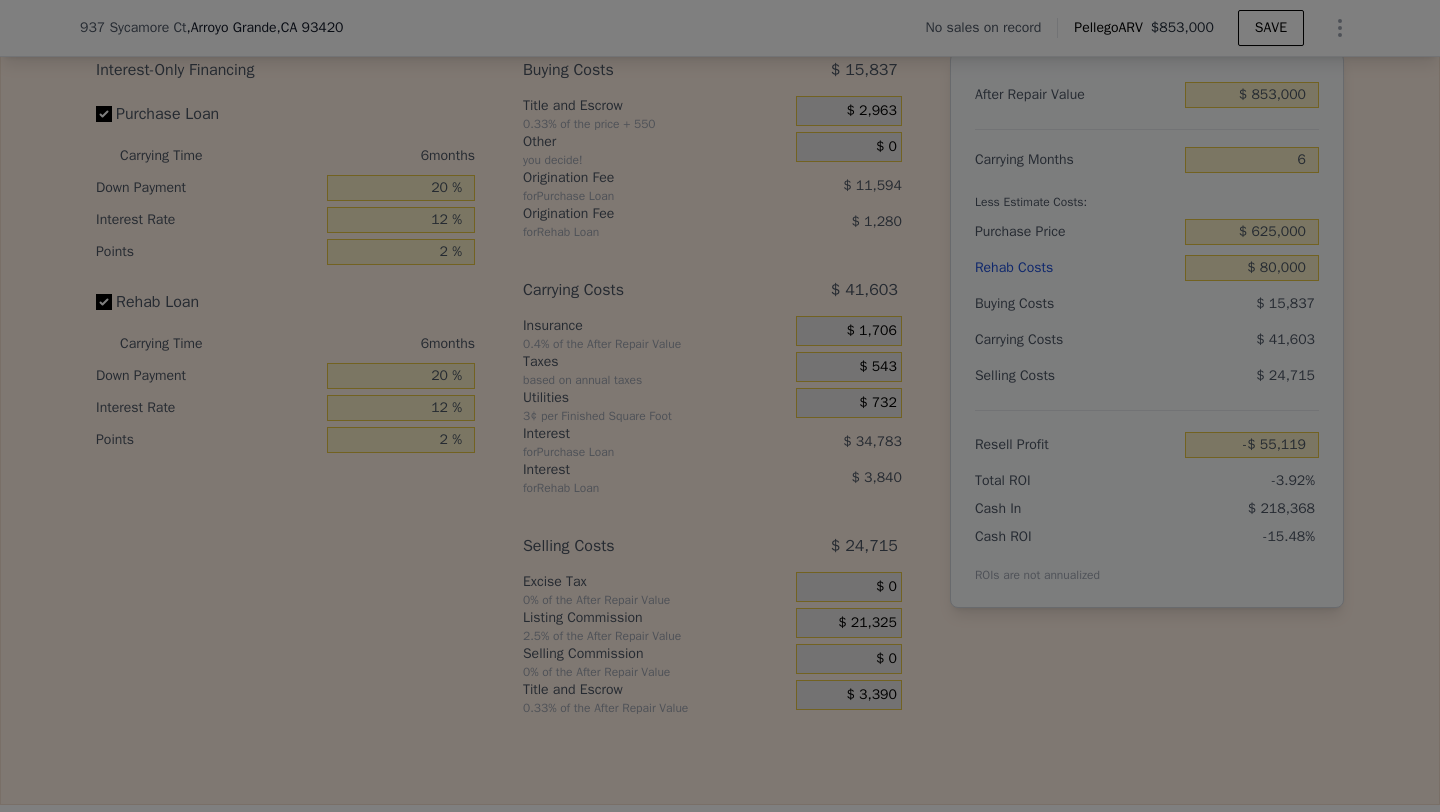 type on "-$ 33,794" 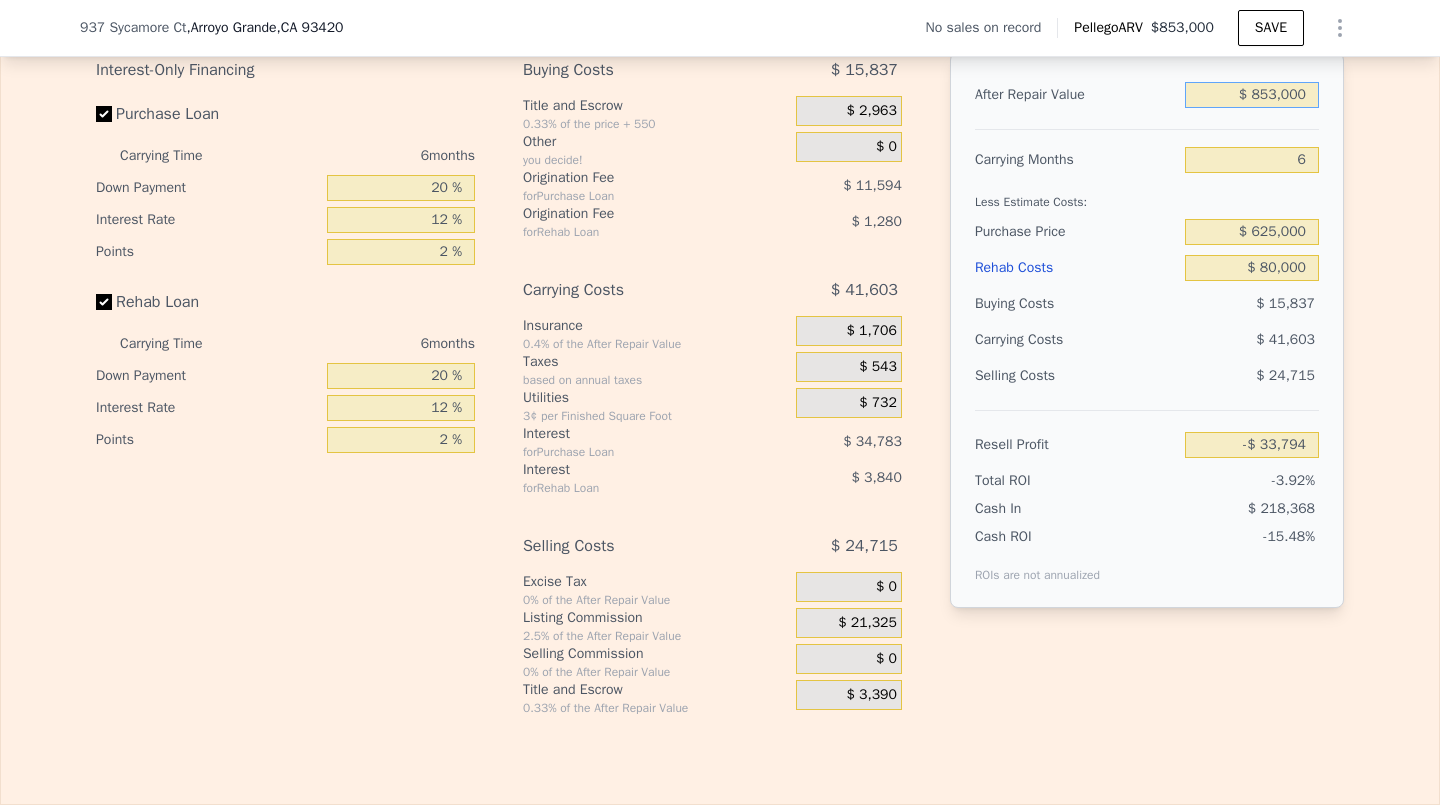 click on "$ 853,000" at bounding box center [1252, 95] 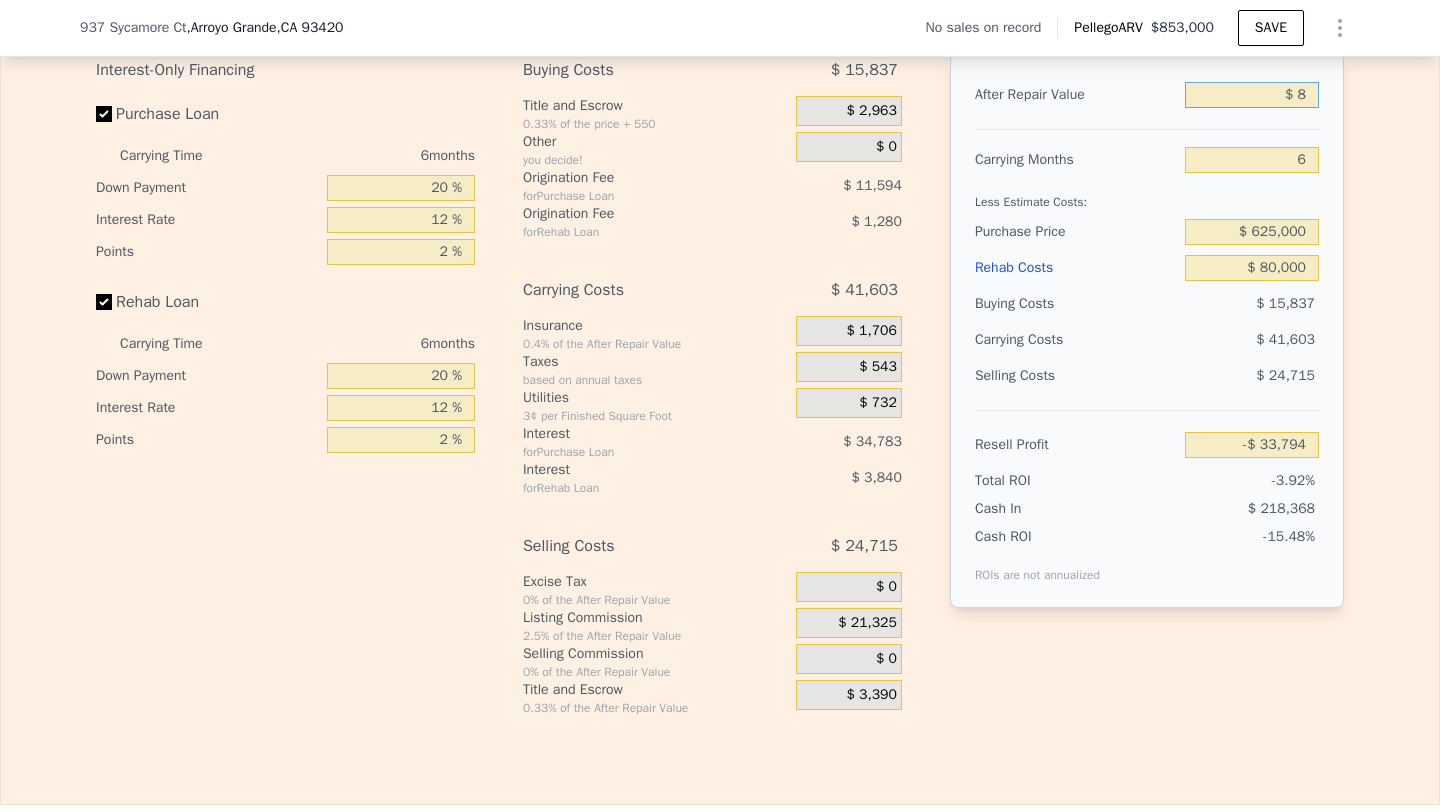 type on "-$ 860,915" 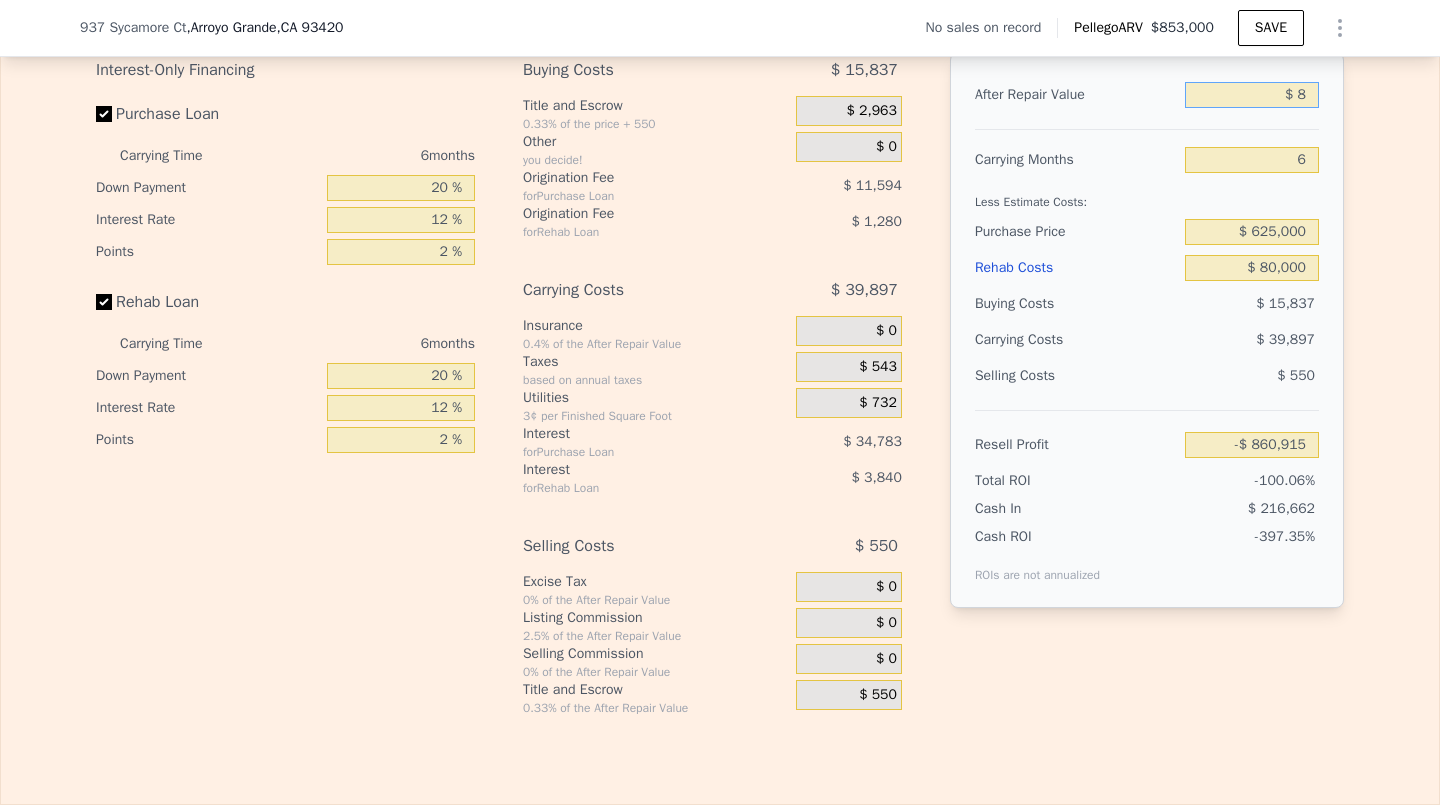 type on "$ 83" 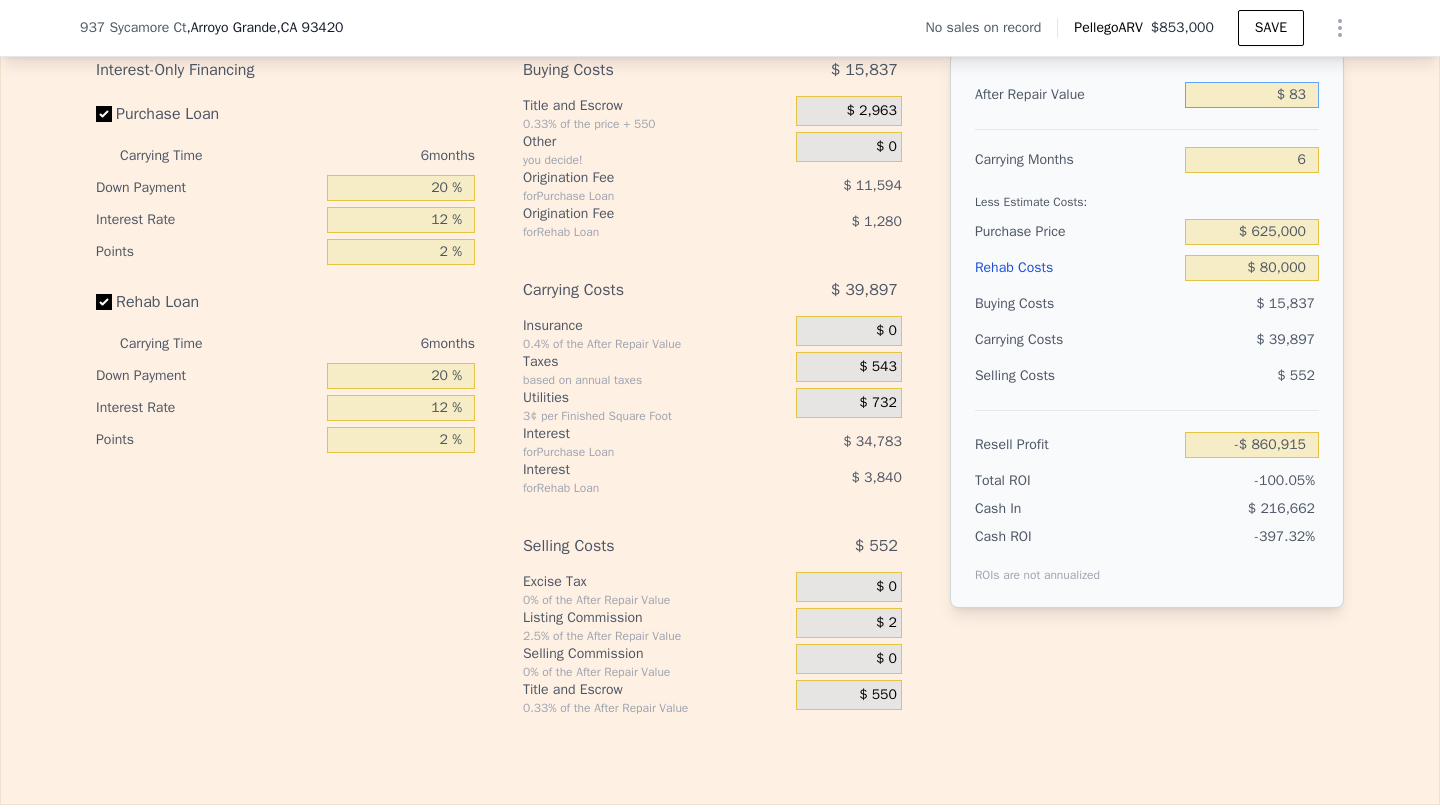 type on "-$ 860,842" 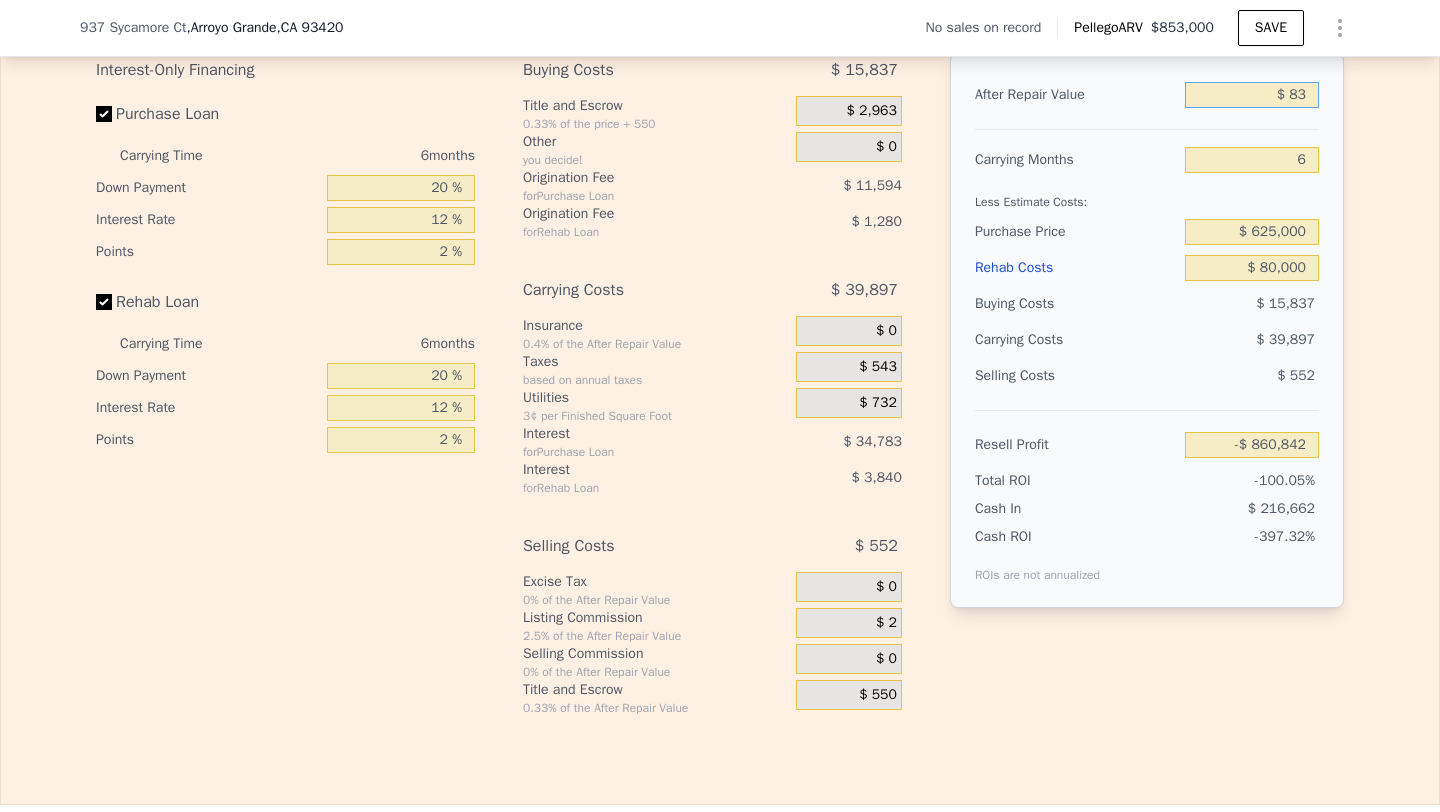 type on "$ 830" 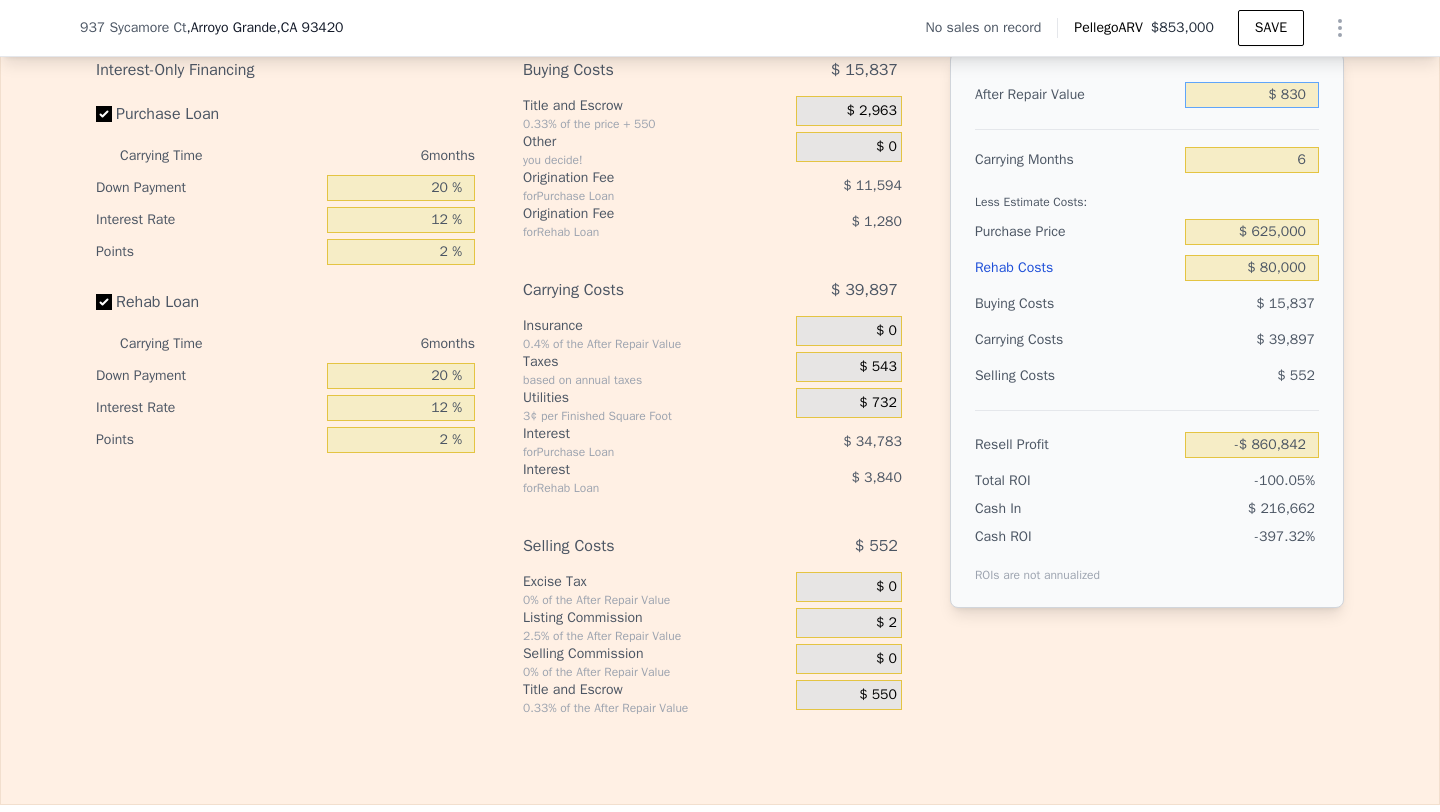 type on "-$ 860,119" 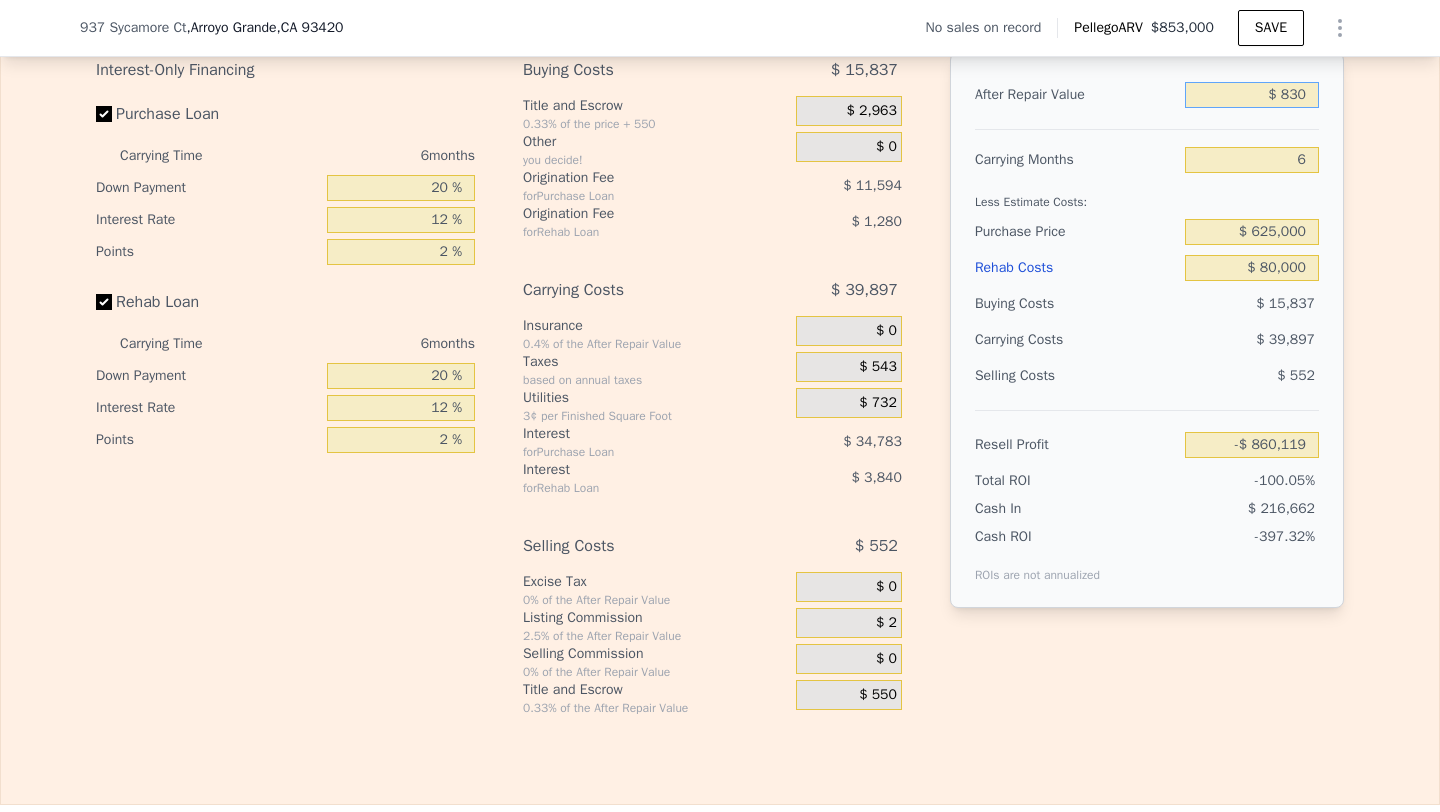 type on "$ 8,300" 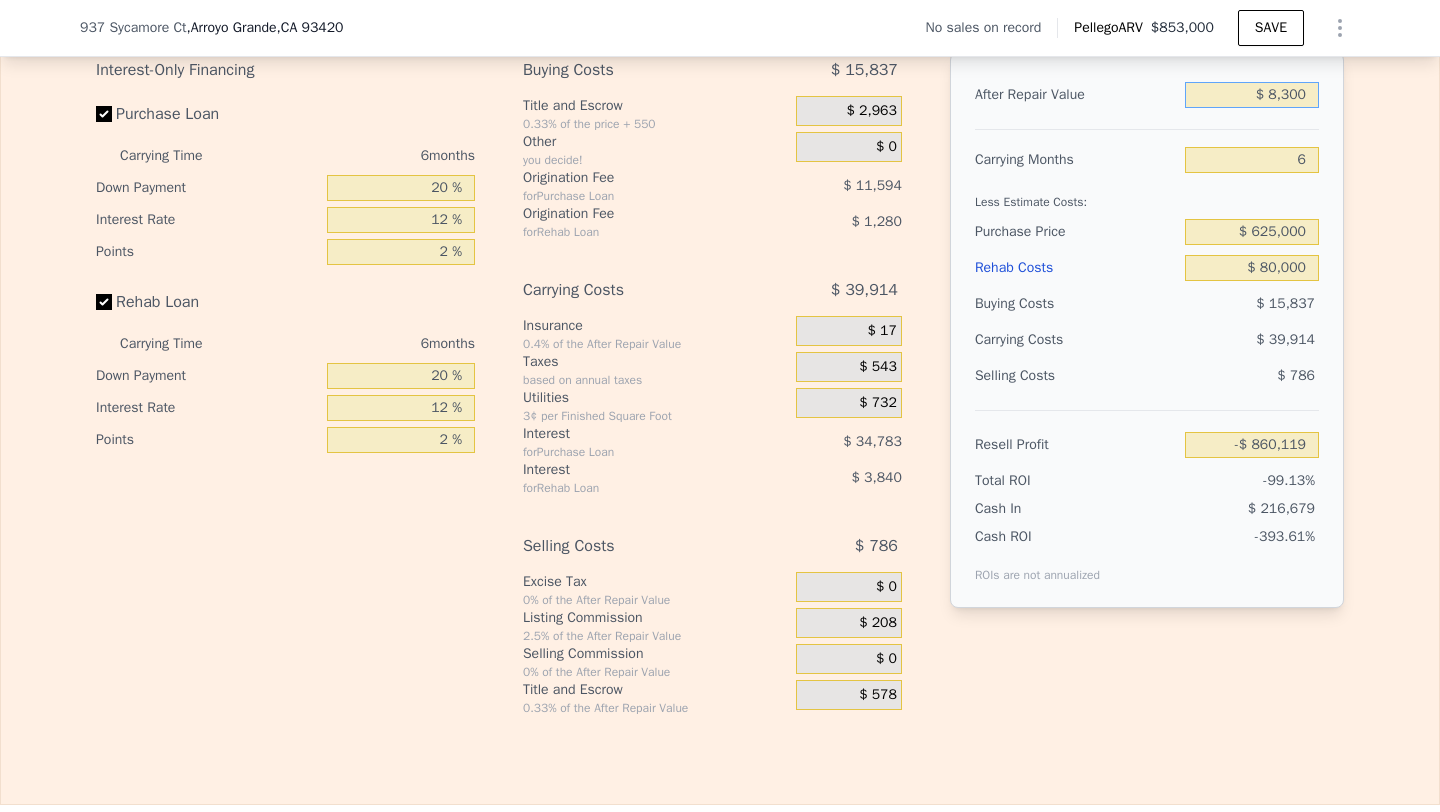 type on "-$ 852,876" 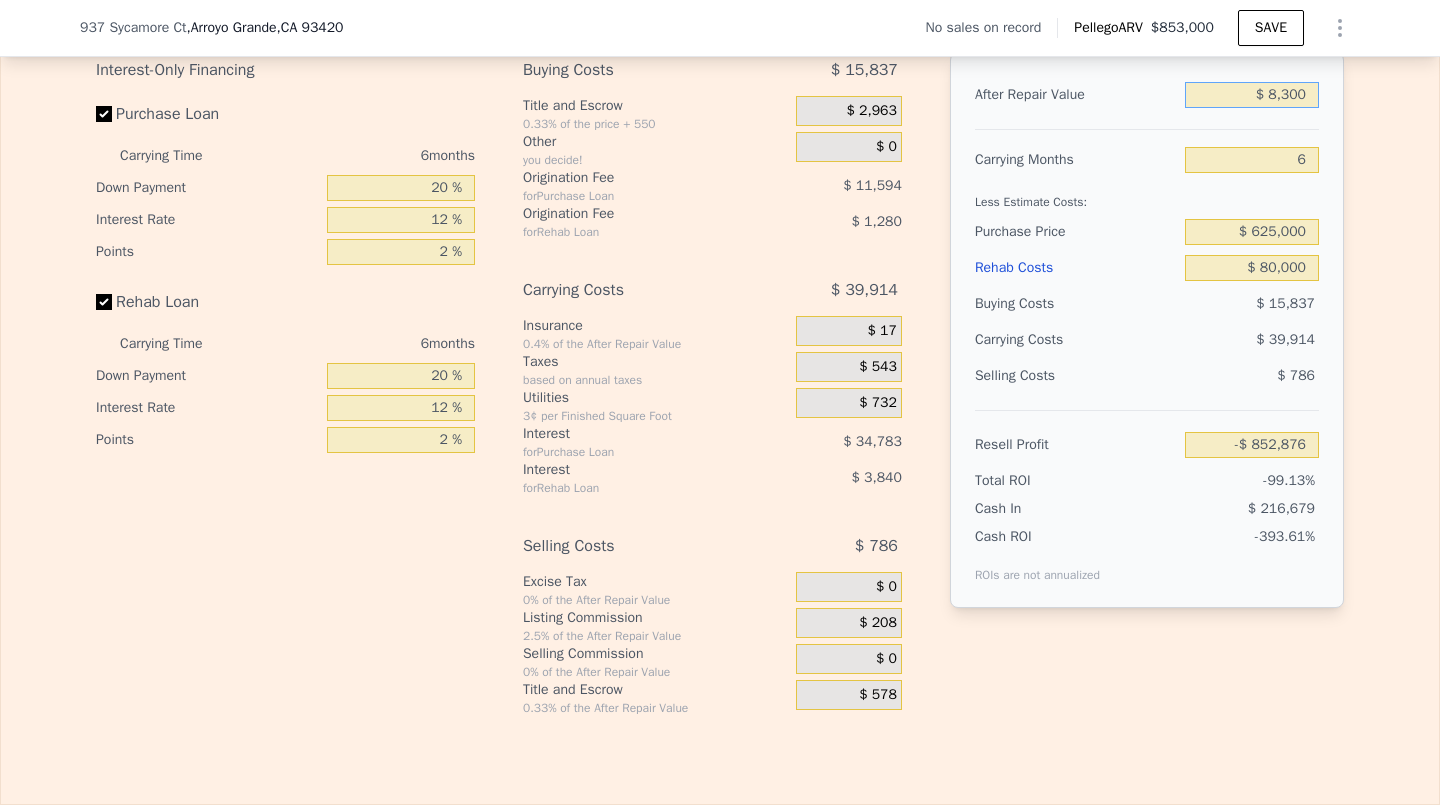type on "$ 83,000" 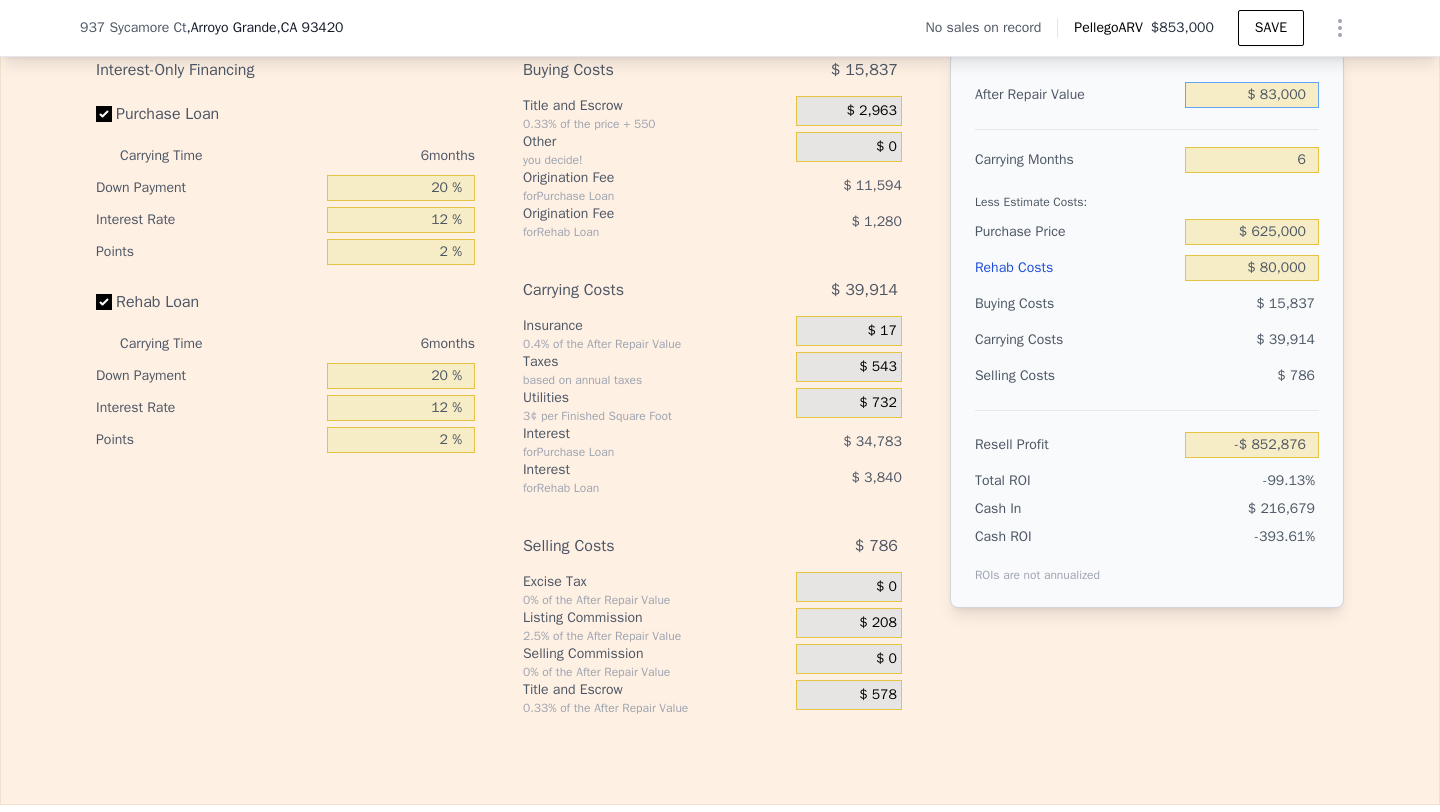 type on "-$ 780,440" 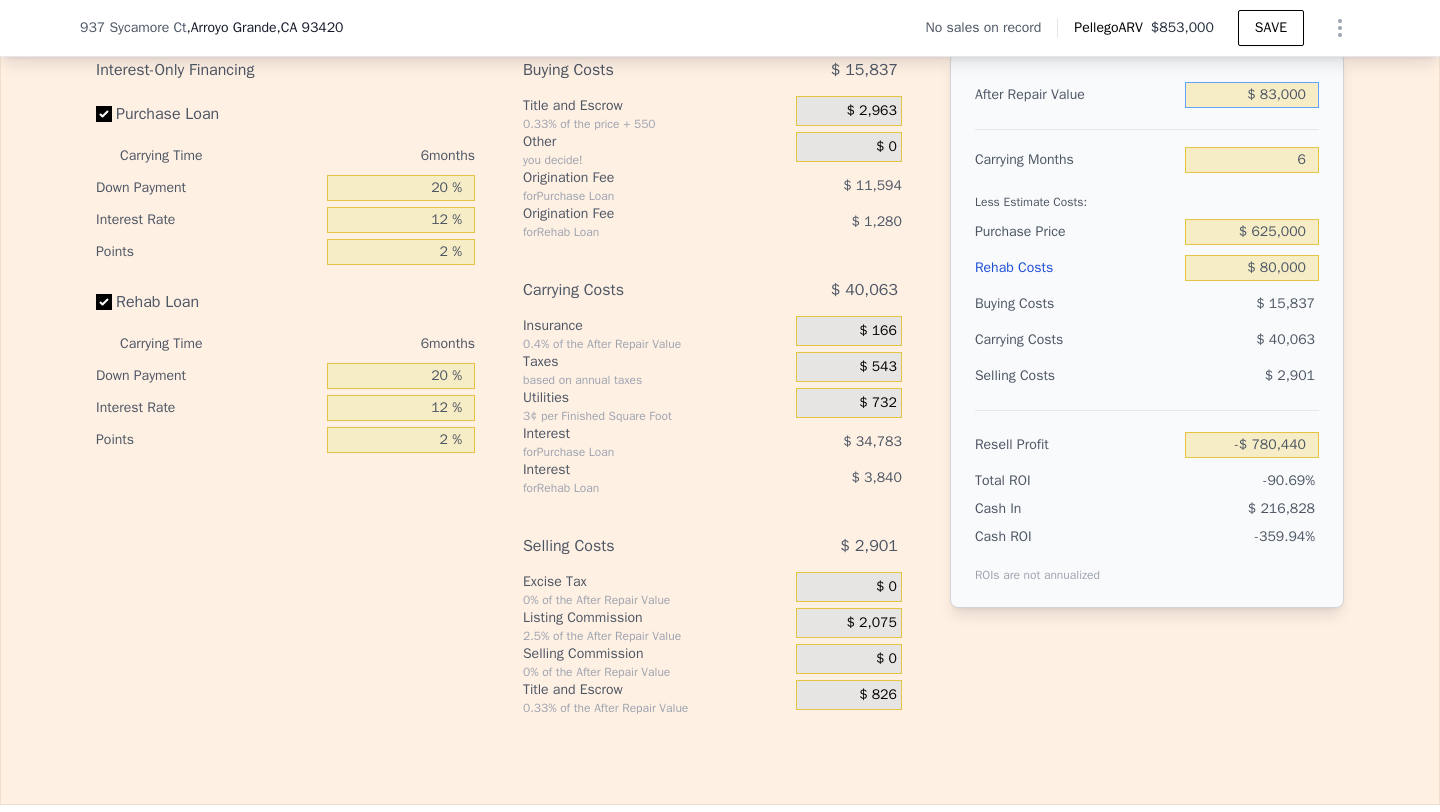type on "$ 830,000" 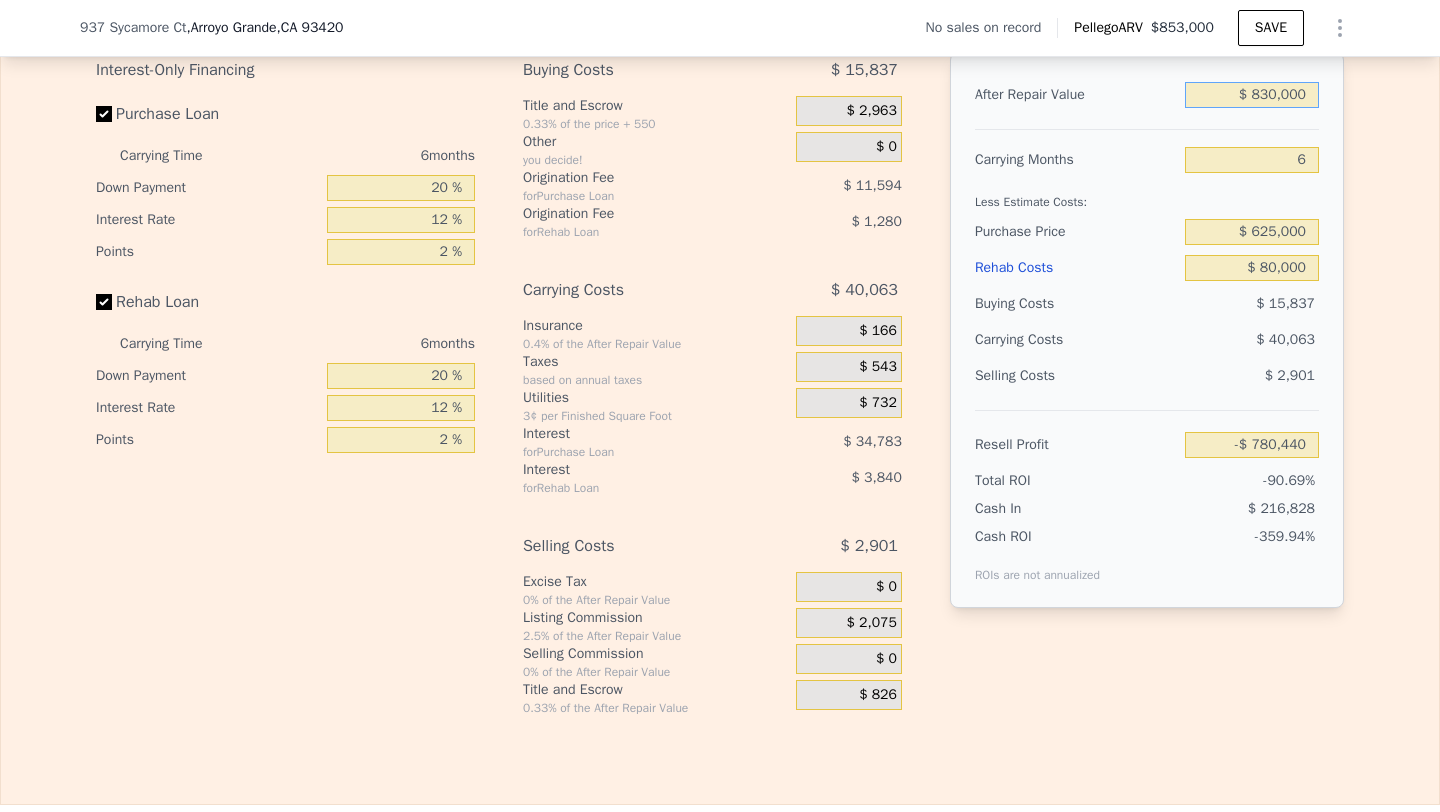 type on "-$ 56,097" 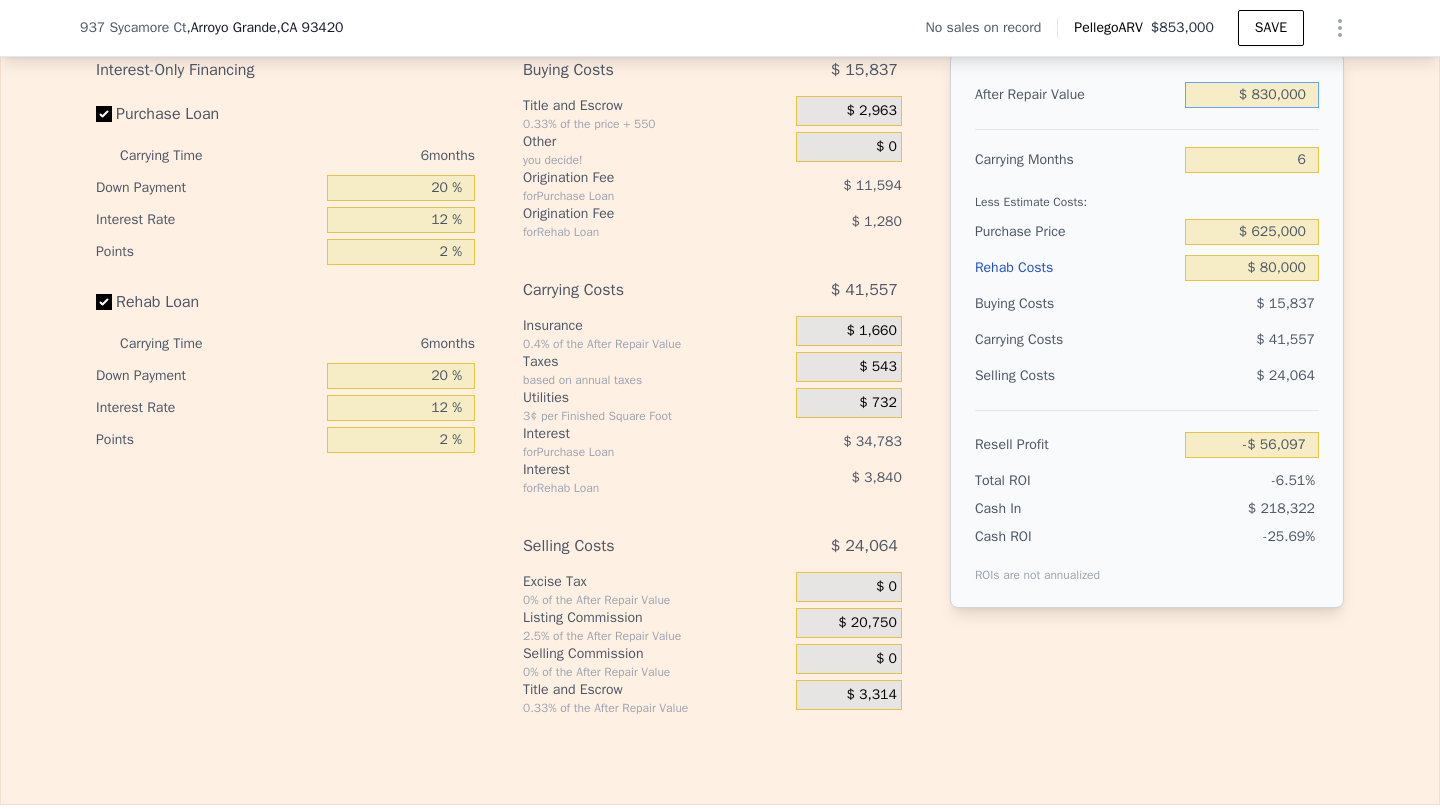 type on "$ 830,000" 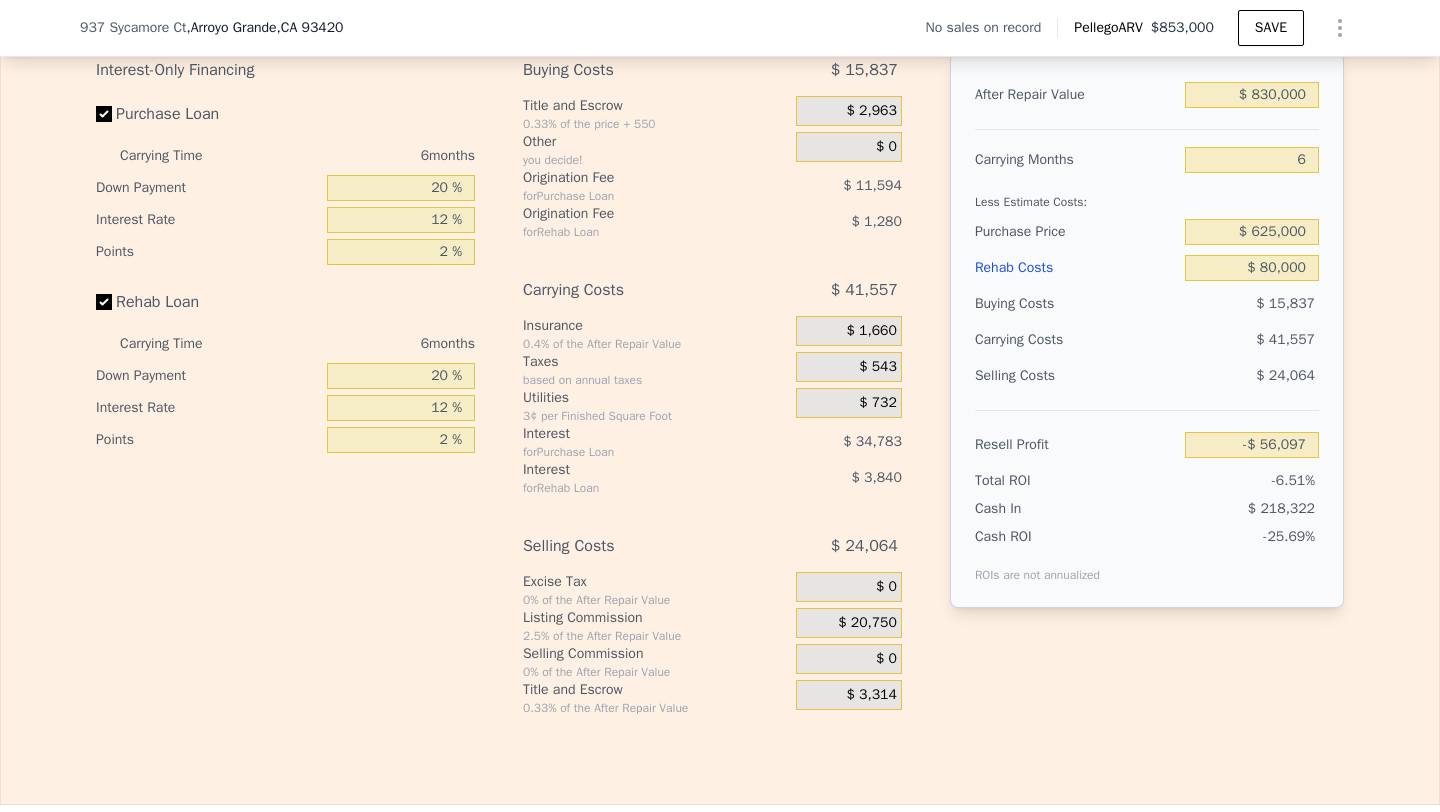 click on "Purchase Price" at bounding box center [1076, 232] 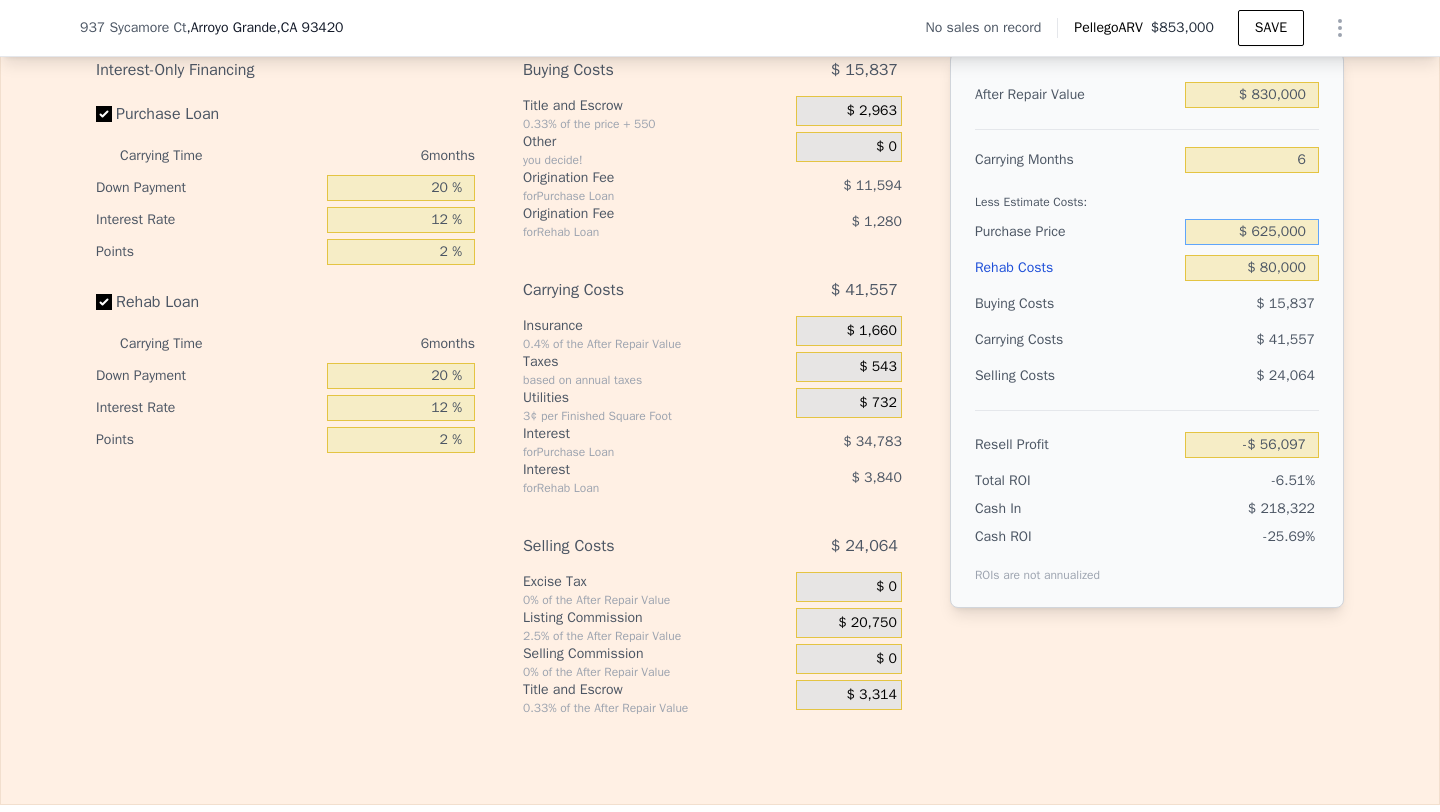 click on "$ 625,000" at bounding box center [1252, 232] 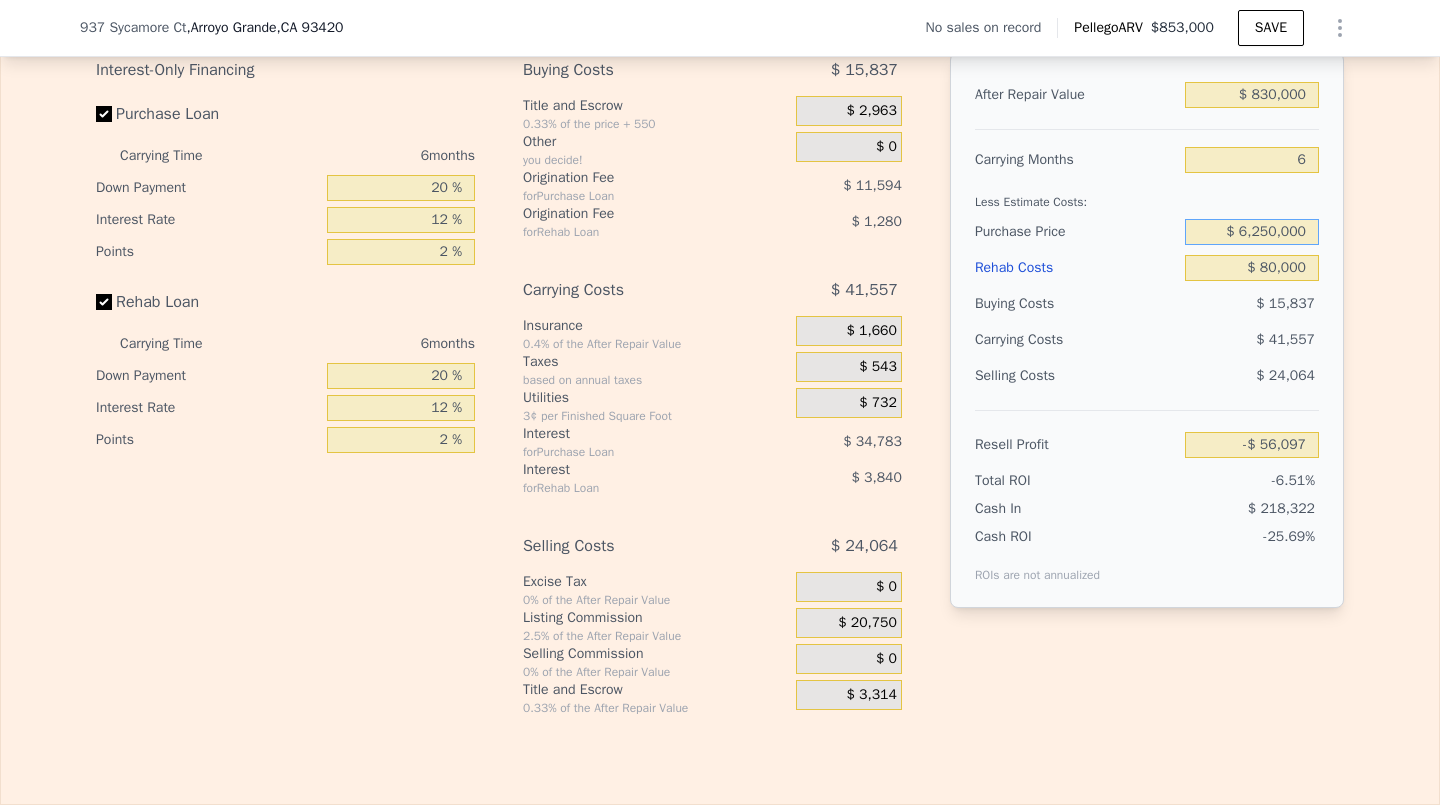 type on "$ 625,000" 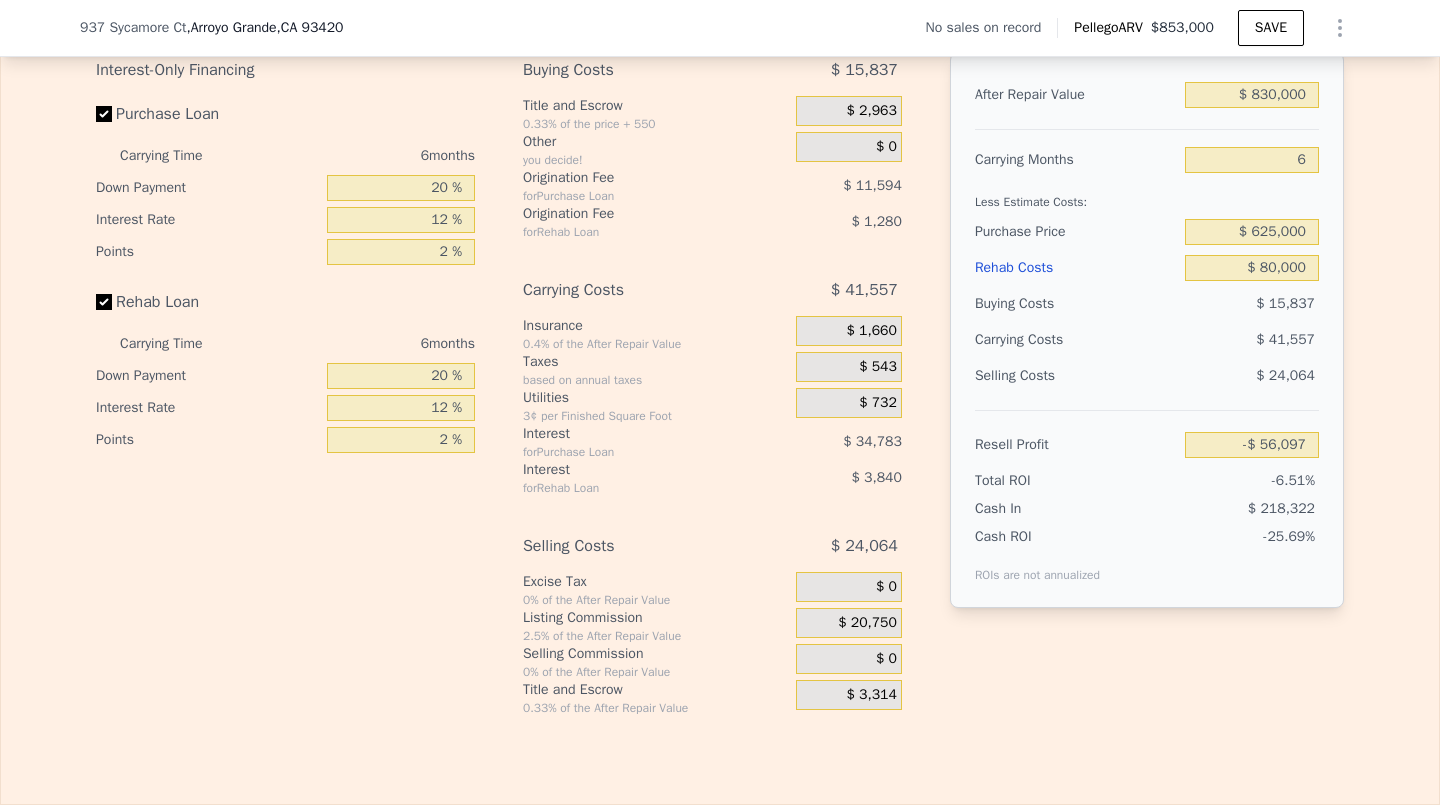 click on "$ 41,557" at bounding box center [1213, 340] 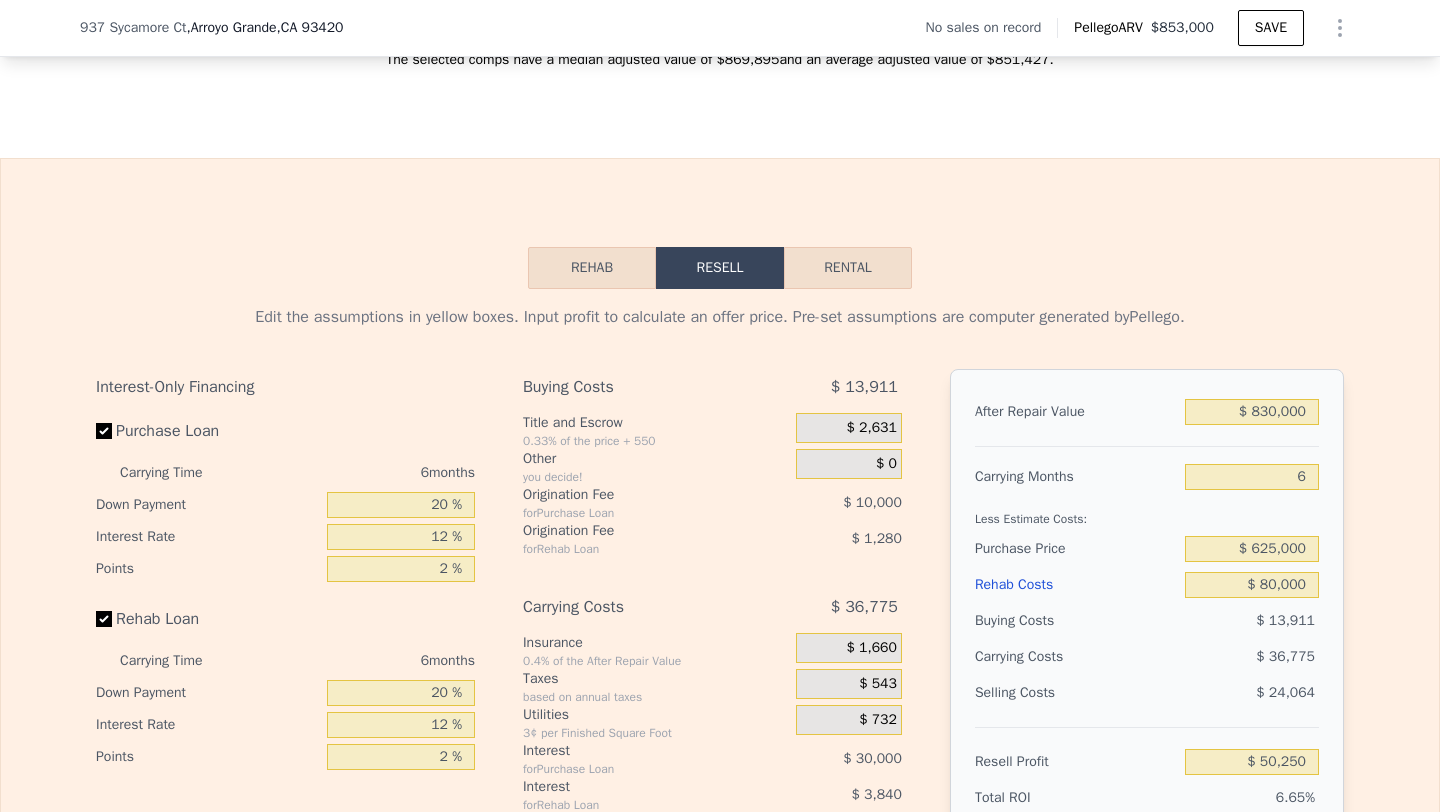 scroll, scrollTop: 2577, scrollLeft: 0, axis: vertical 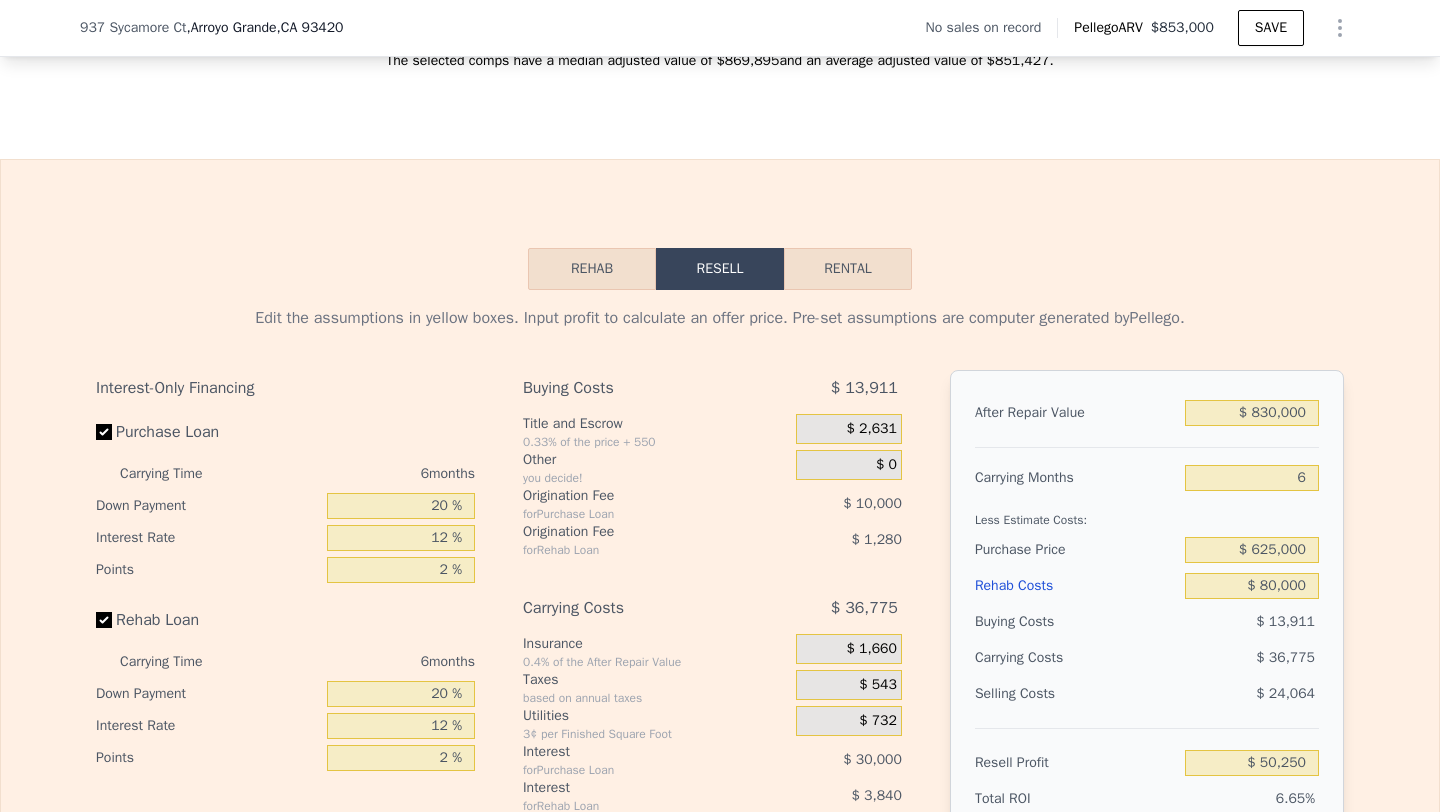 type on "$ 853,000" 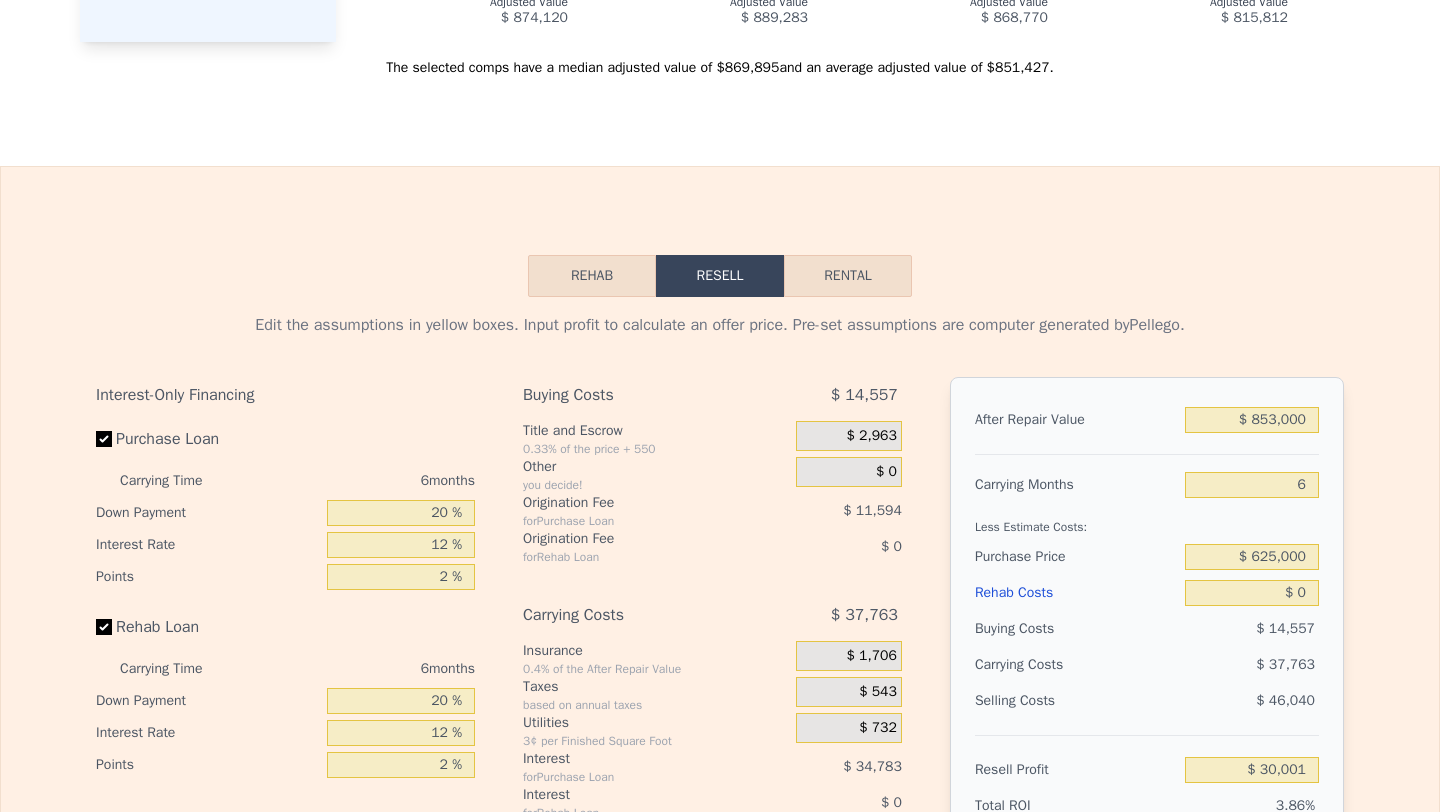 scroll, scrollTop: 0, scrollLeft: 0, axis: both 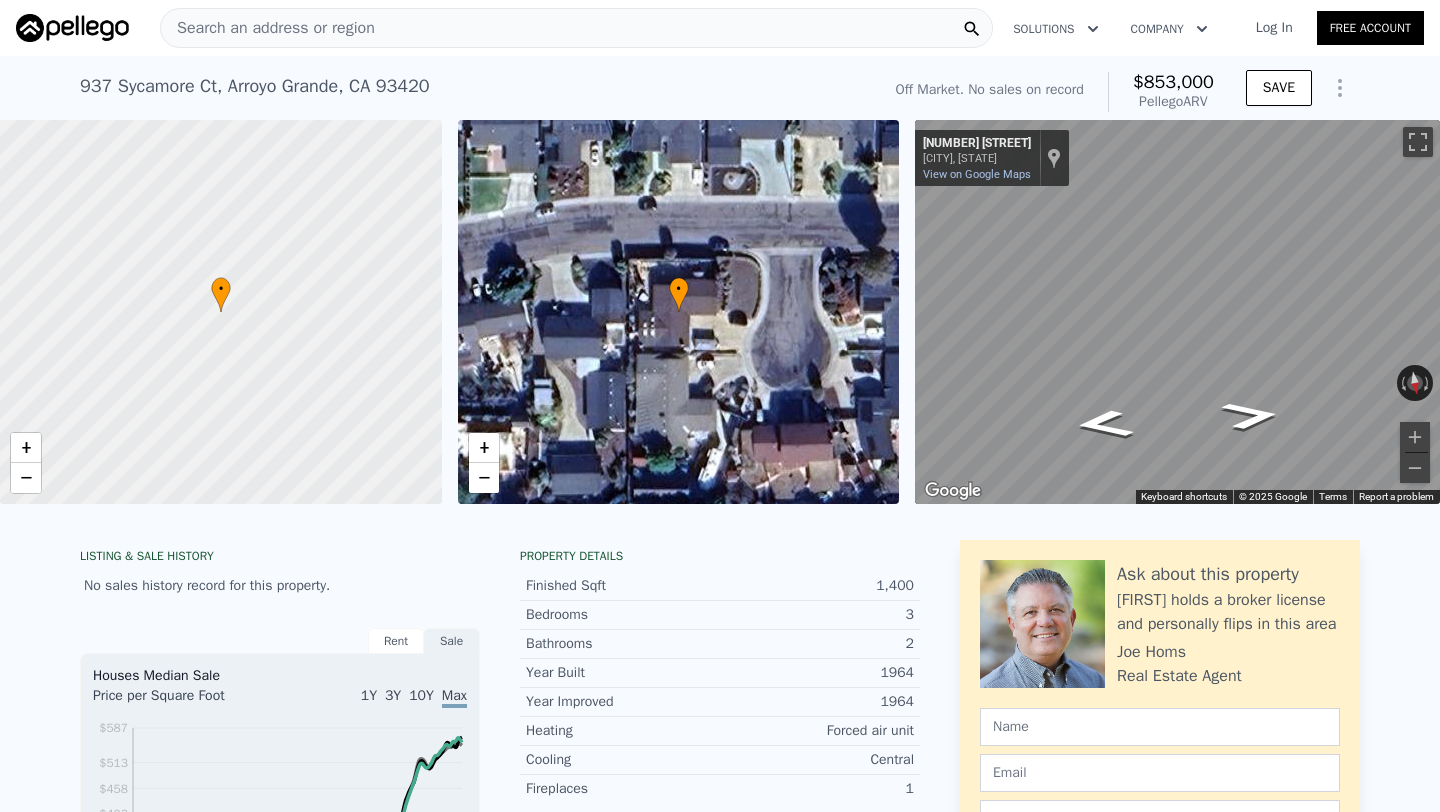 click on "Search an address or region" at bounding box center (268, 28) 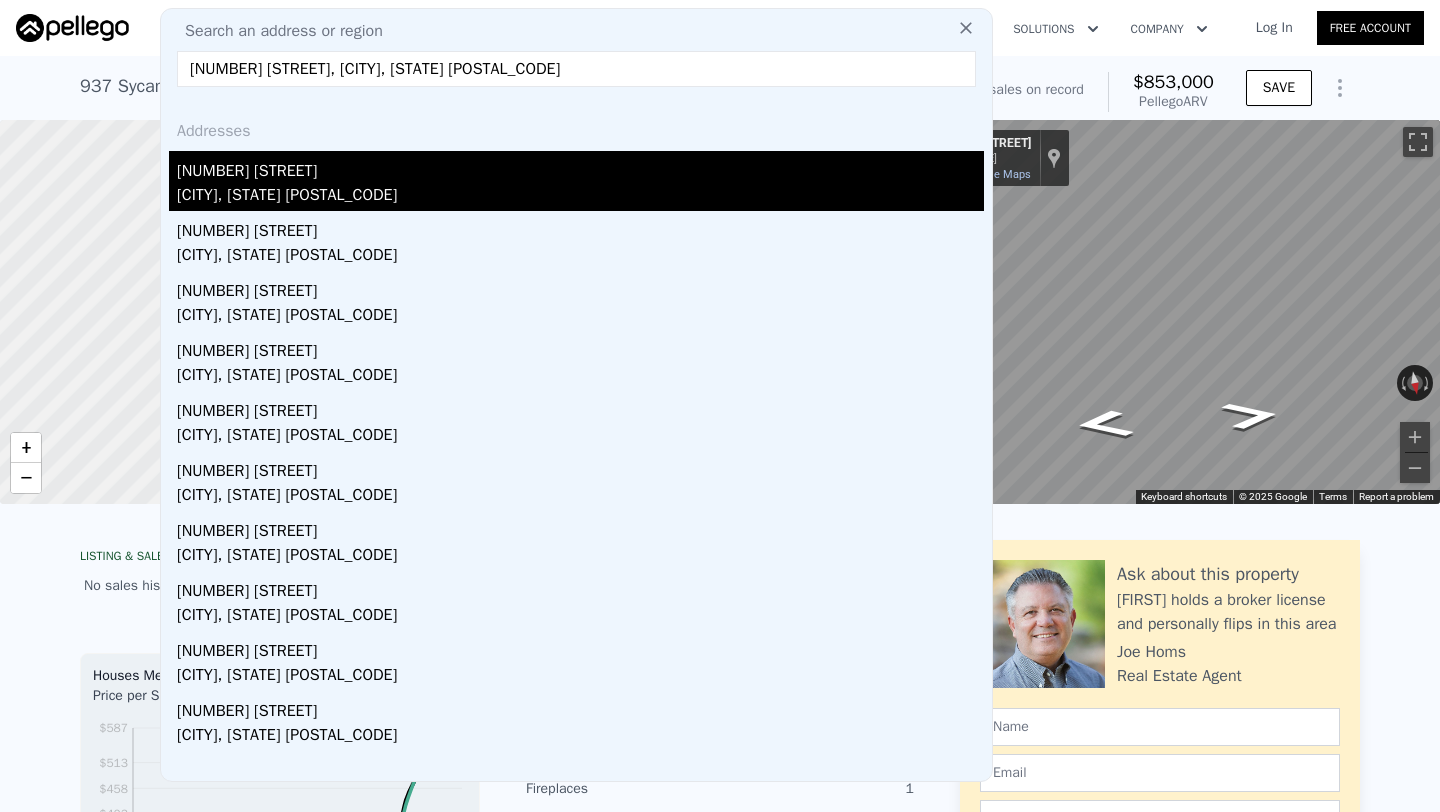 type on "224 North Bircher Street, Anaheim, CA 92801" 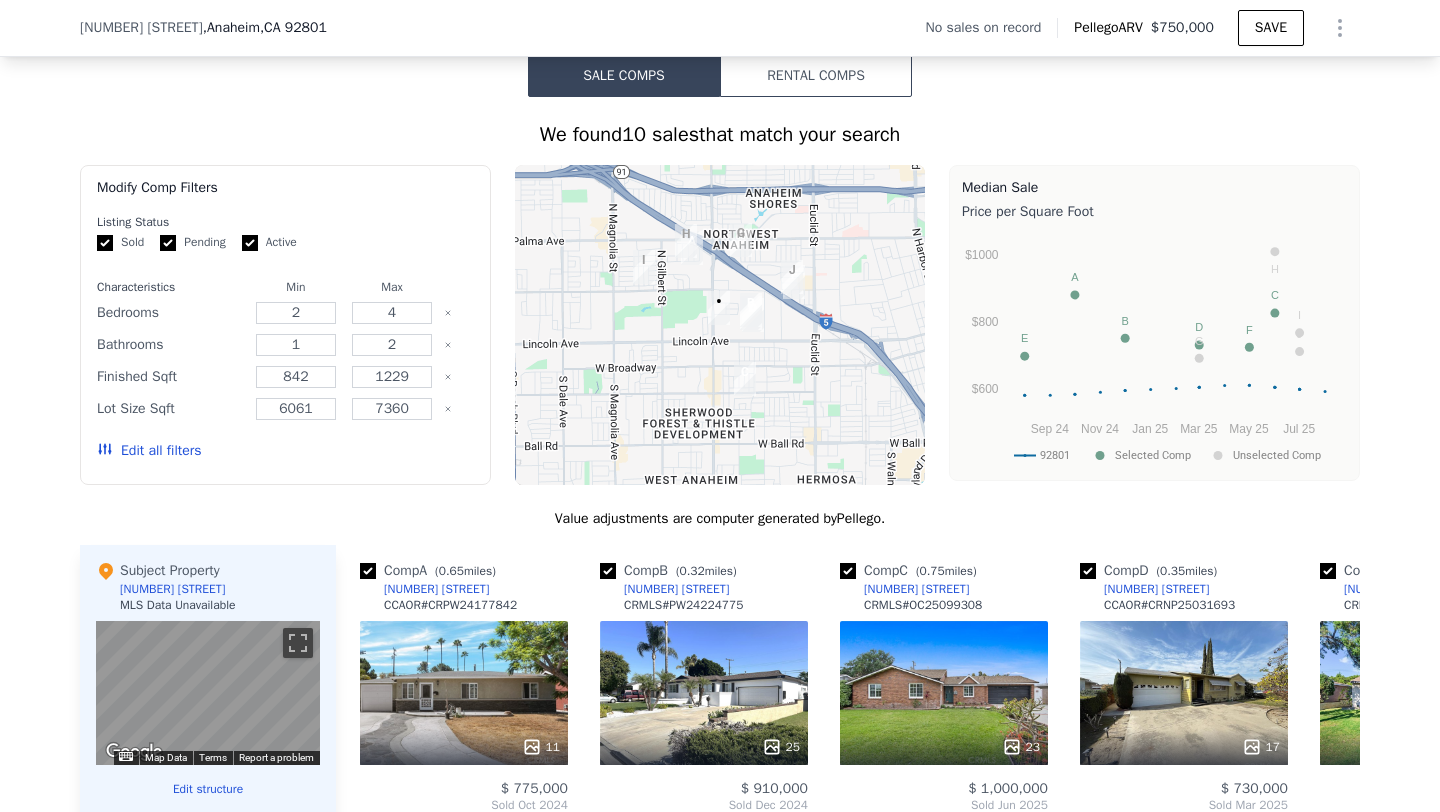 scroll, scrollTop: 1440, scrollLeft: 0, axis: vertical 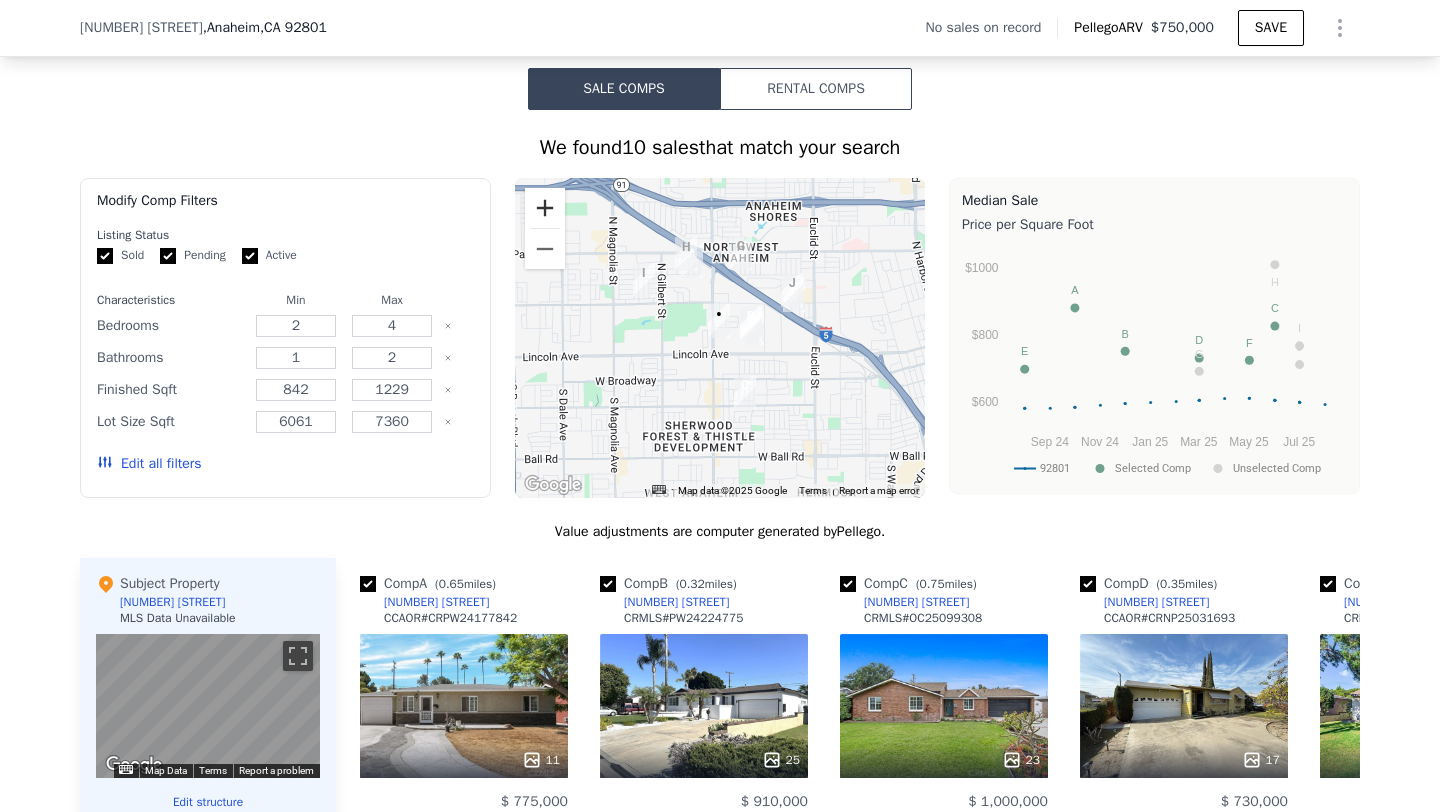 click at bounding box center [545, 208] 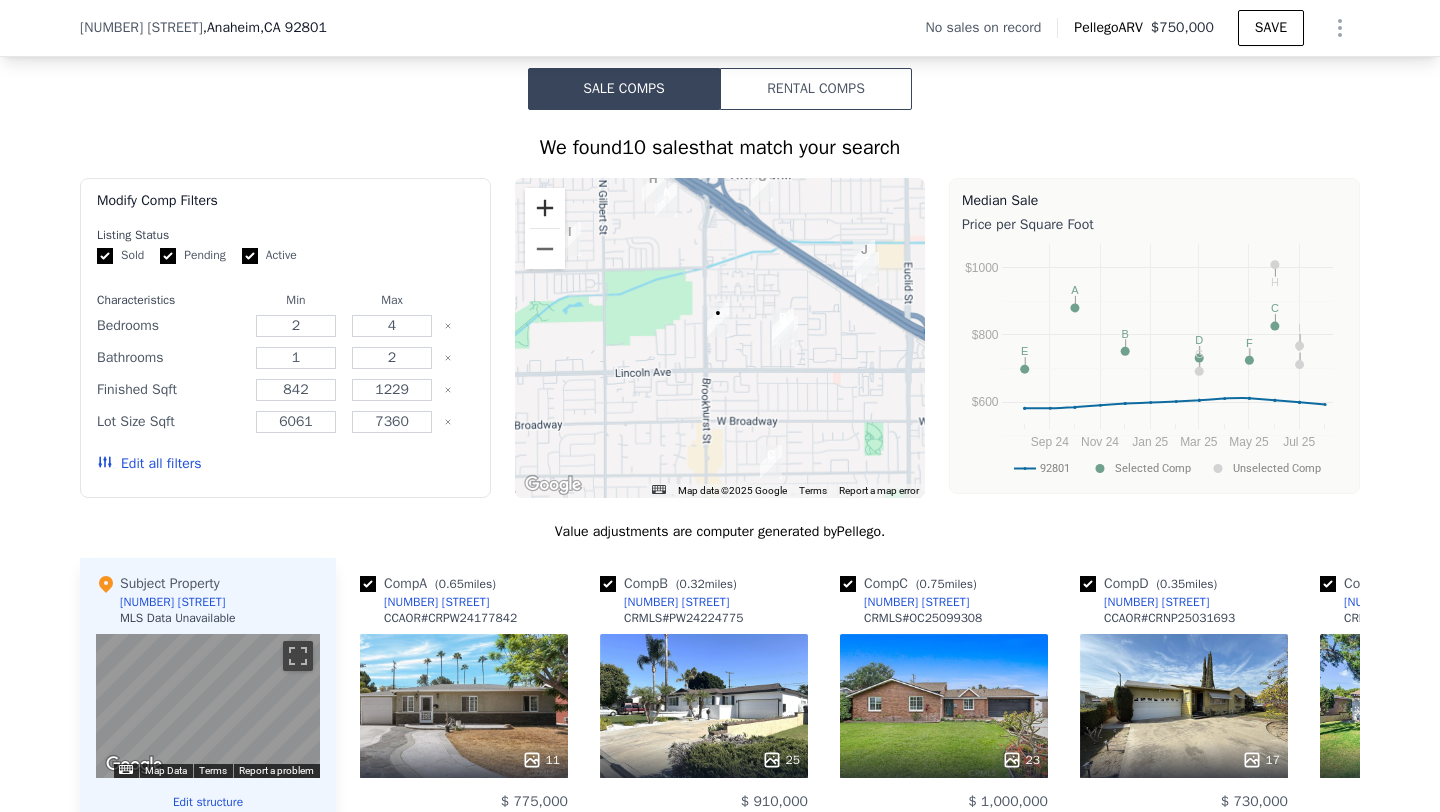 click at bounding box center [545, 208] 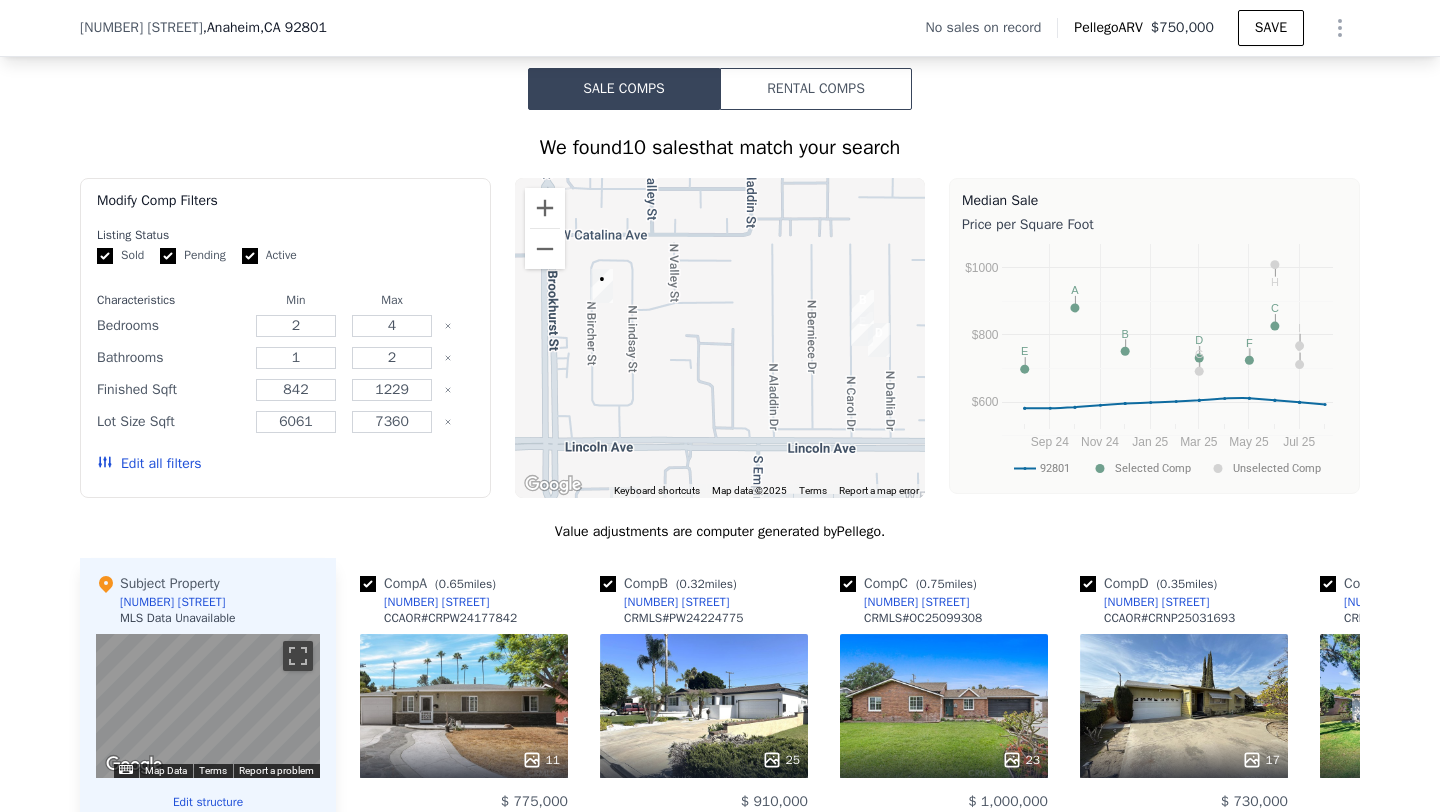 drag, startPoint x: 804, startPoint y: 311, endPoint x: 682, endPoint y: 289, distance: 123.967735 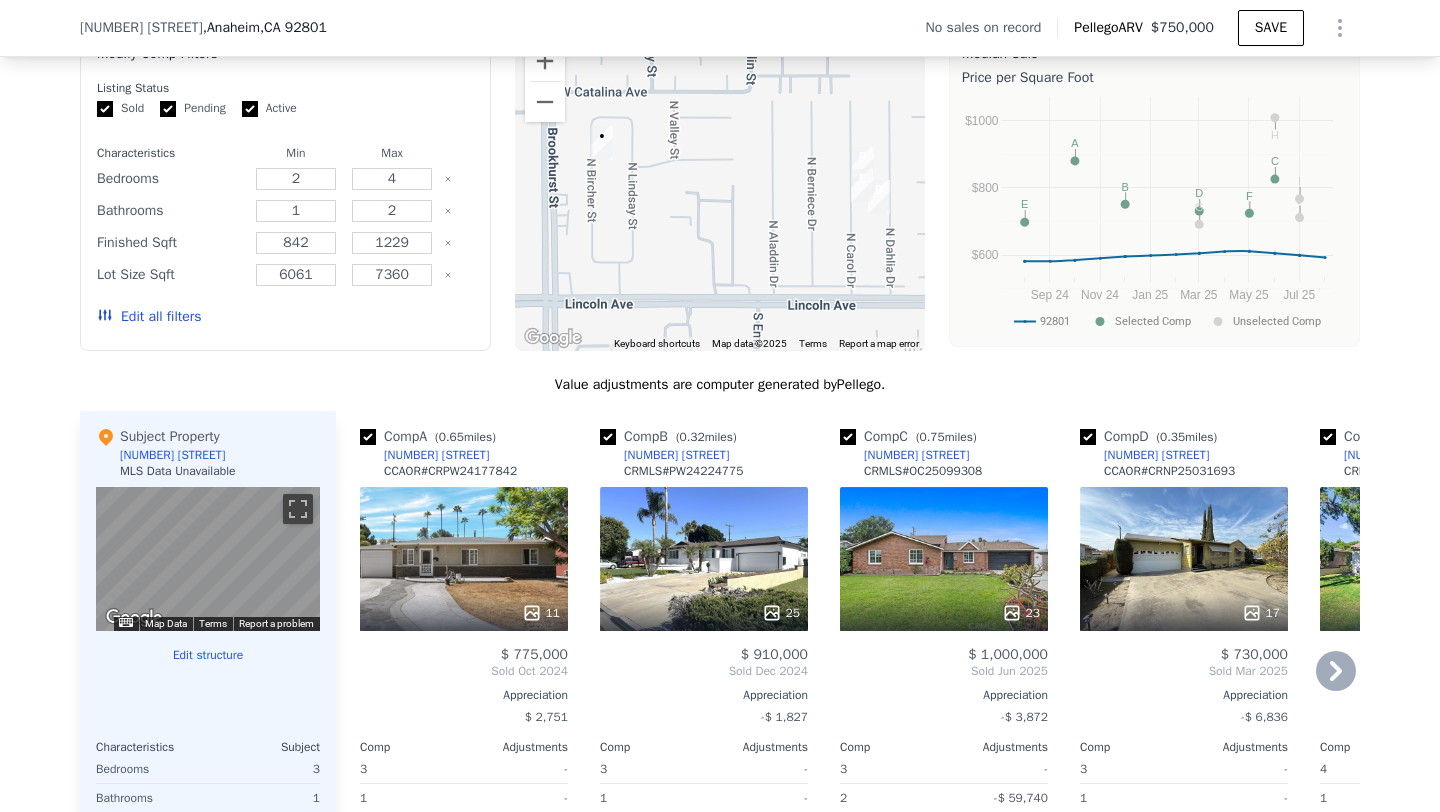 scroll, scrollTop: 1632, scrollLeft: 0, axis: vertical 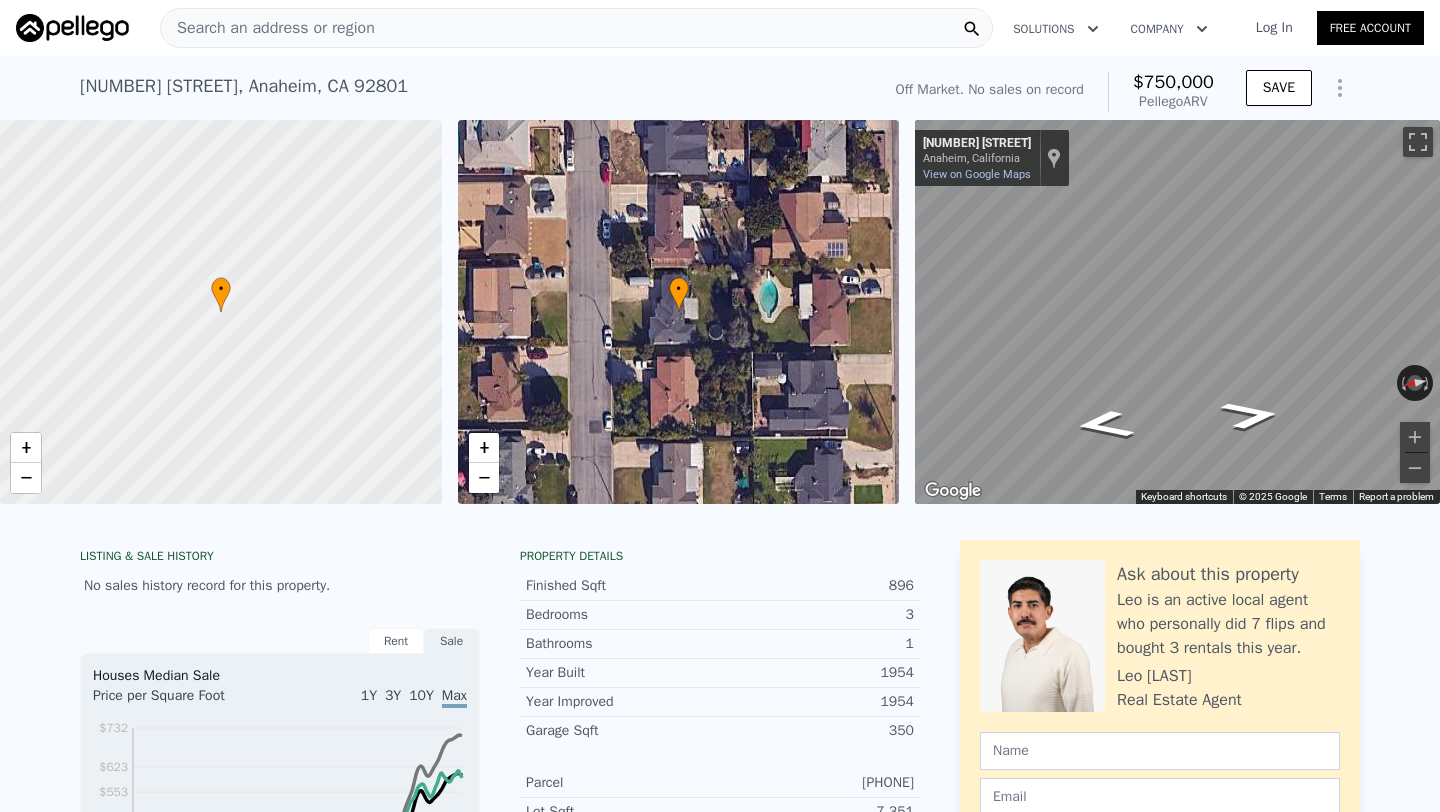 click on "Search an address or region" at bounding box center [576, 28] 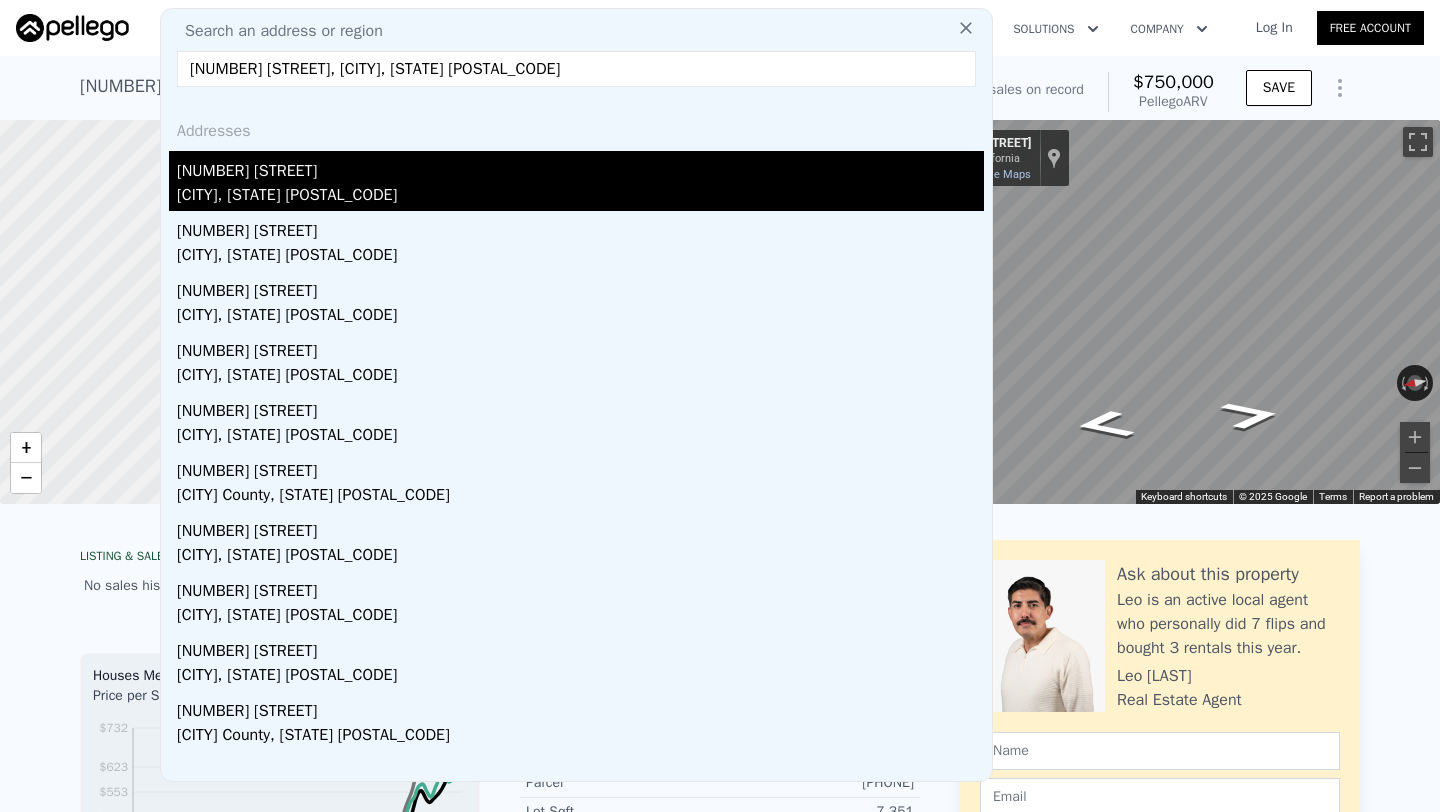 type on "1857 East Victoria Avenue, San Bernardino, CA 92408" 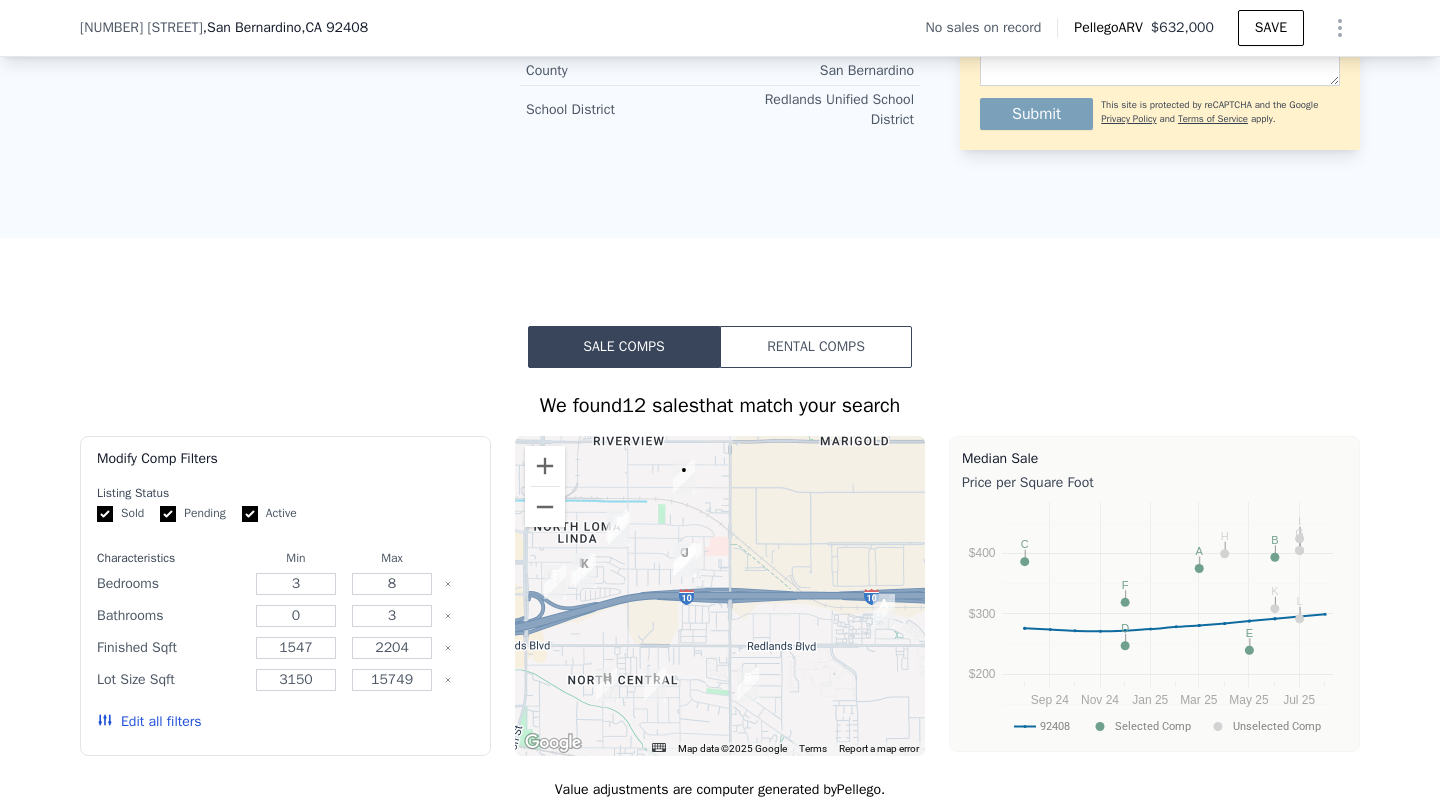 scroll, scrollTop: 1056, scrollLeft: 0, axis: vertical 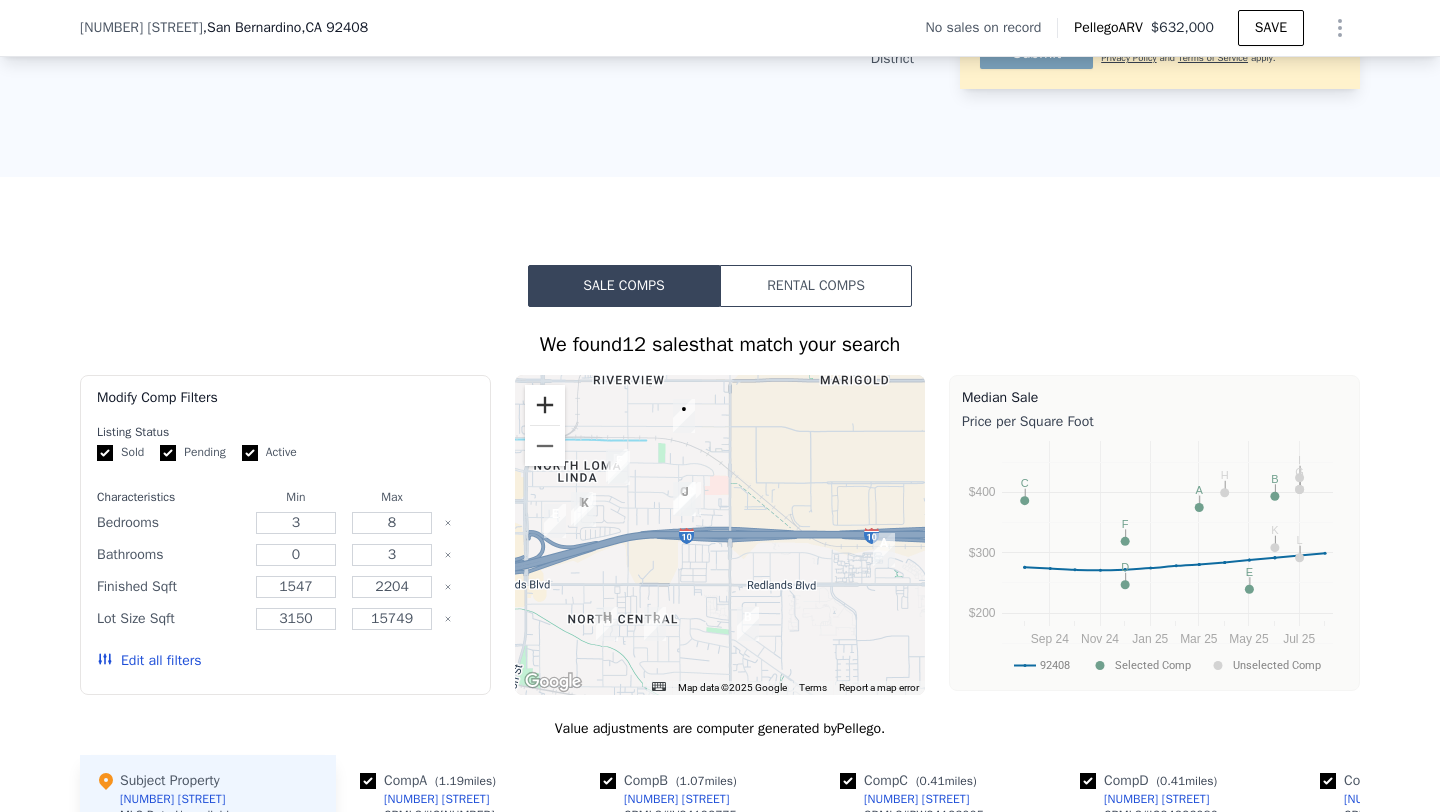click at bounding box center [545, 405] 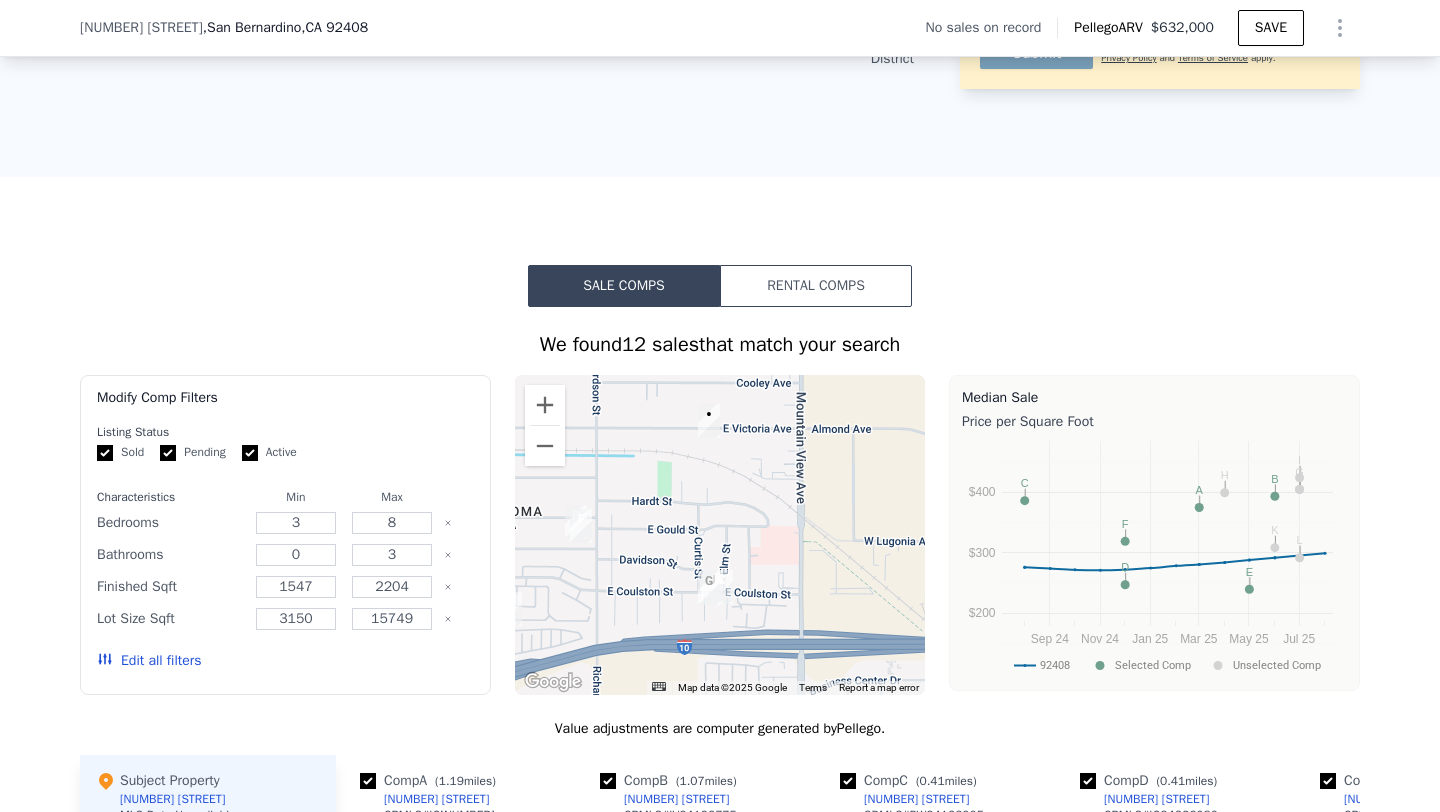 drag, startPoint x: 666, startPoint y: 460, endPoint x: 762, endPoint y: 646, distance: 209.31316 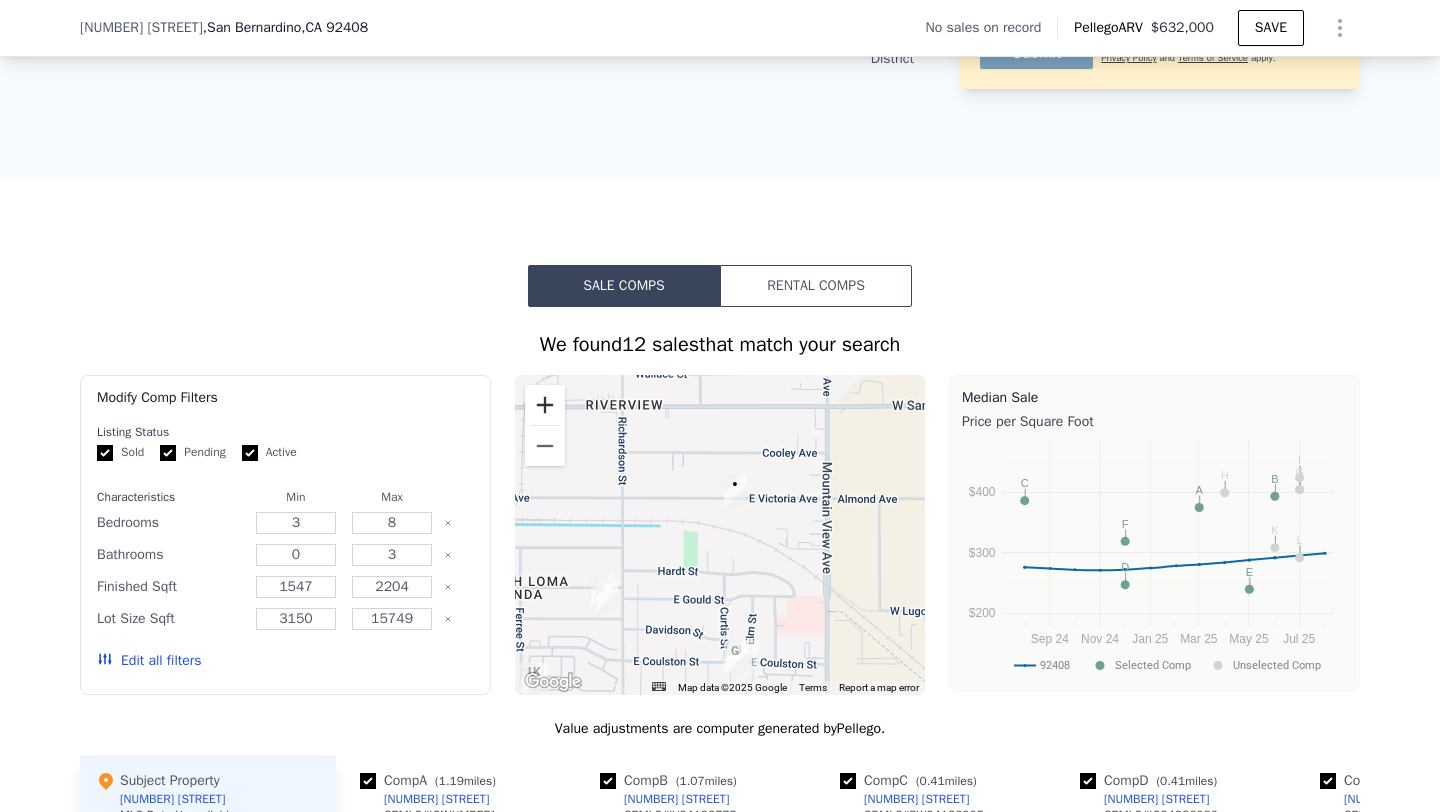 click at bounding box center [545, 405] 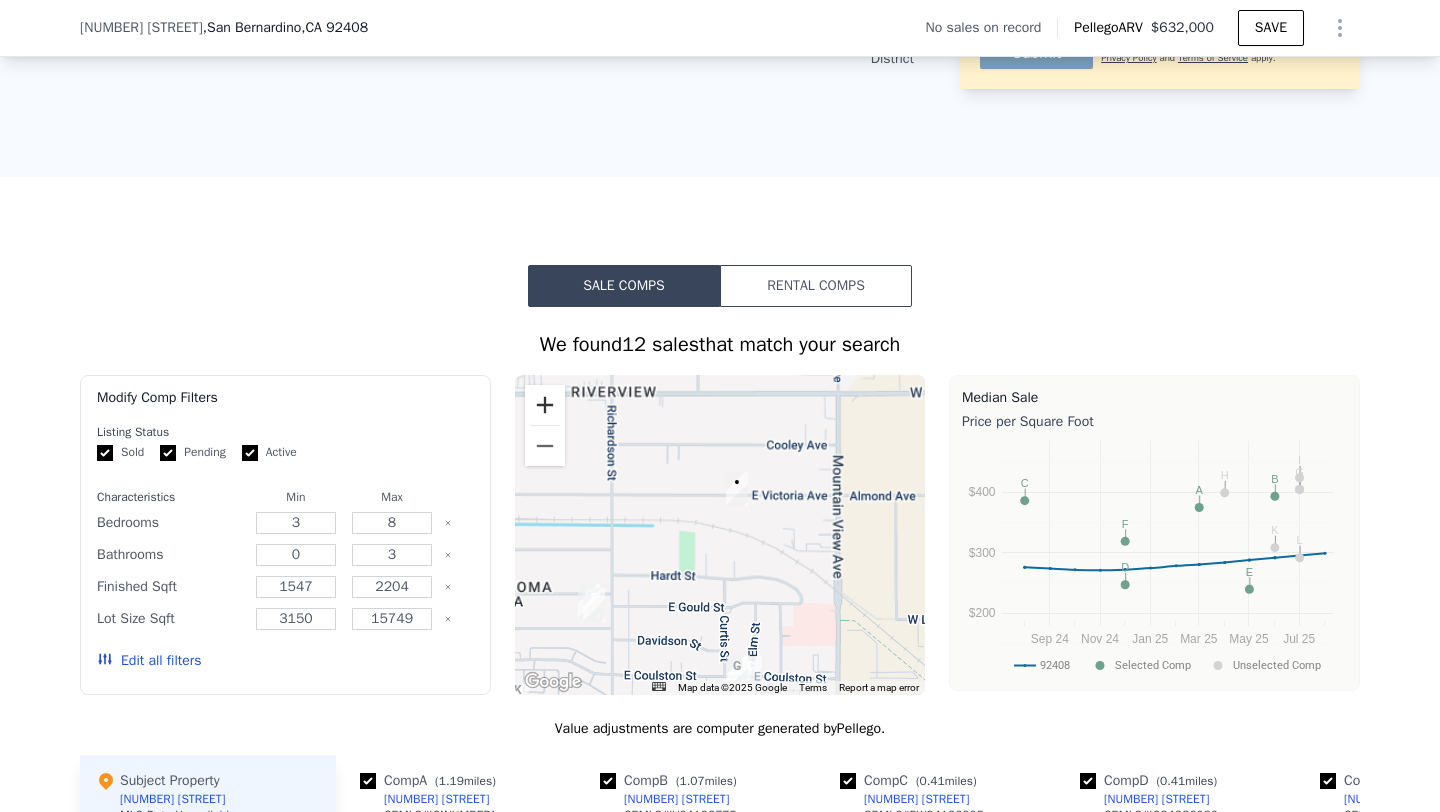 click at bounding box center [545, 405] 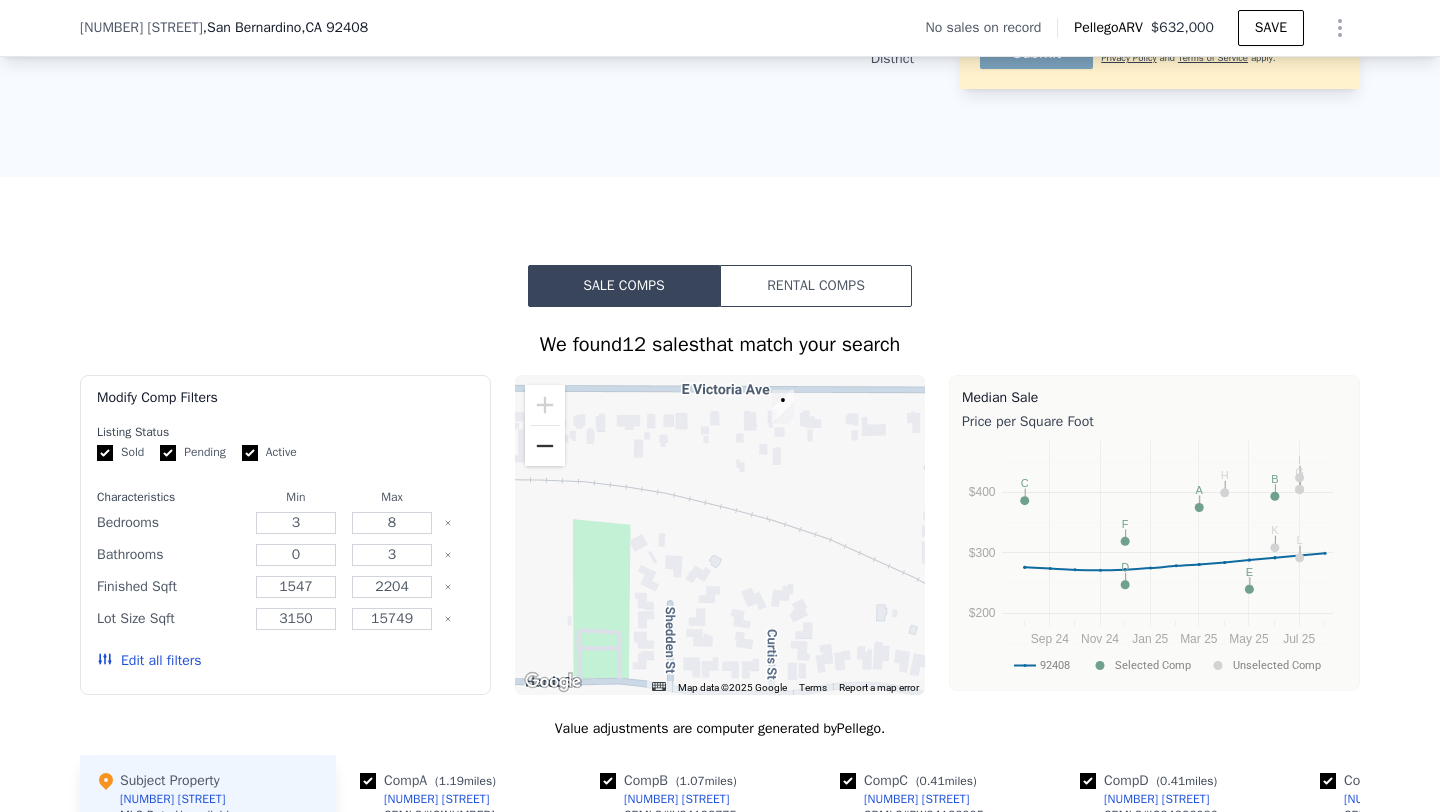 click at bounding box center [545, 446] 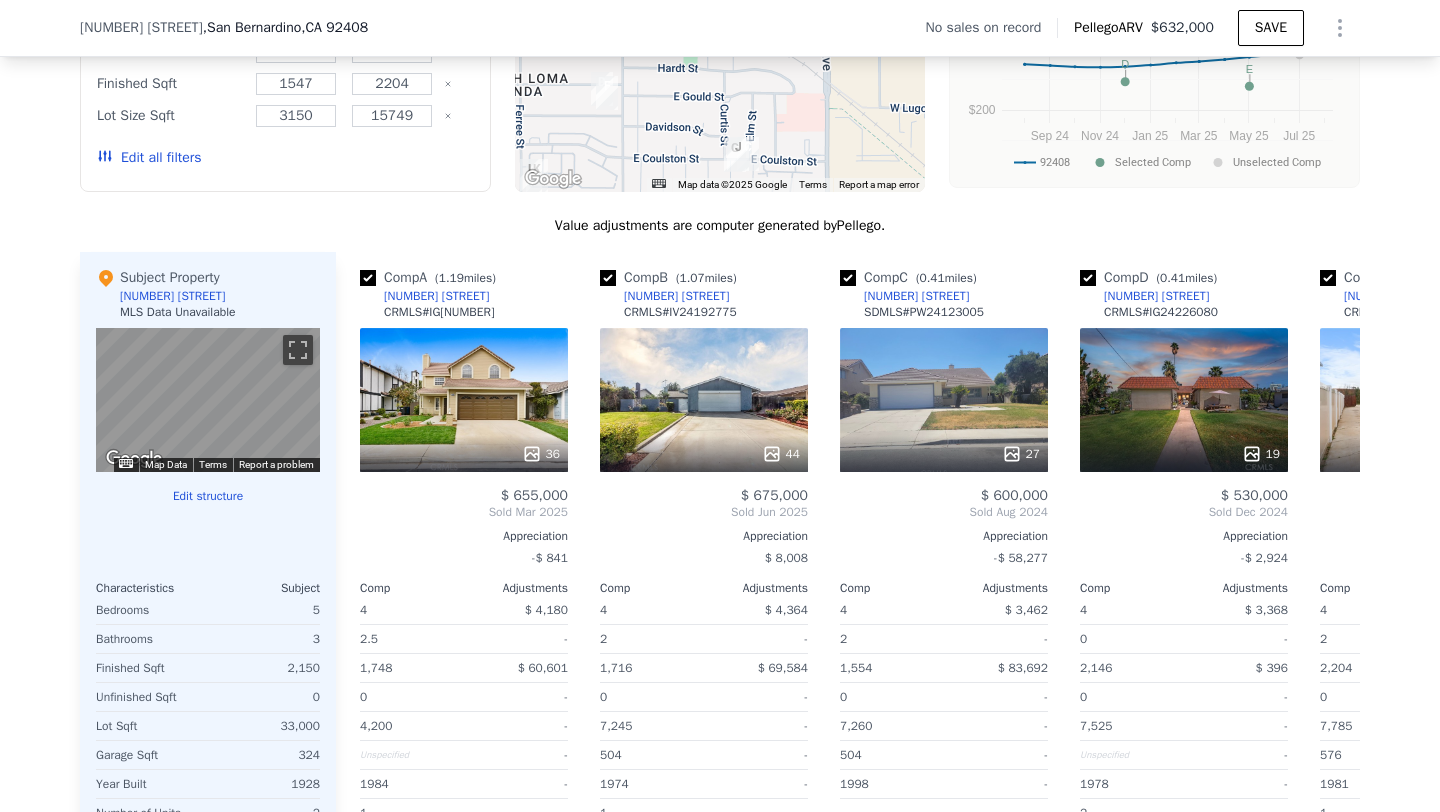 scroll, scrollTop: 1585, scrollLeft: 0, axis: vertical 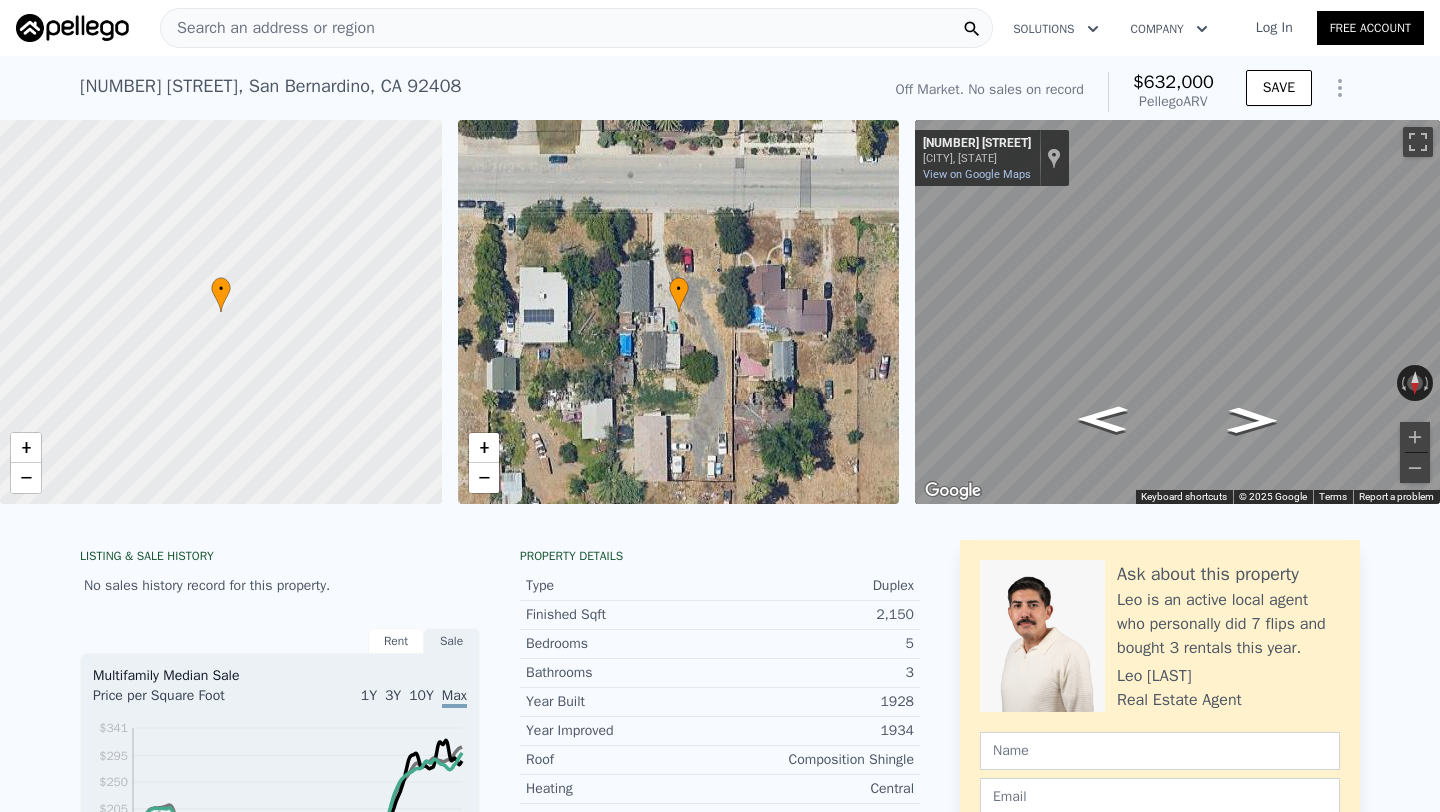 click on "Search an address or region" at bounding box center [268, 28] 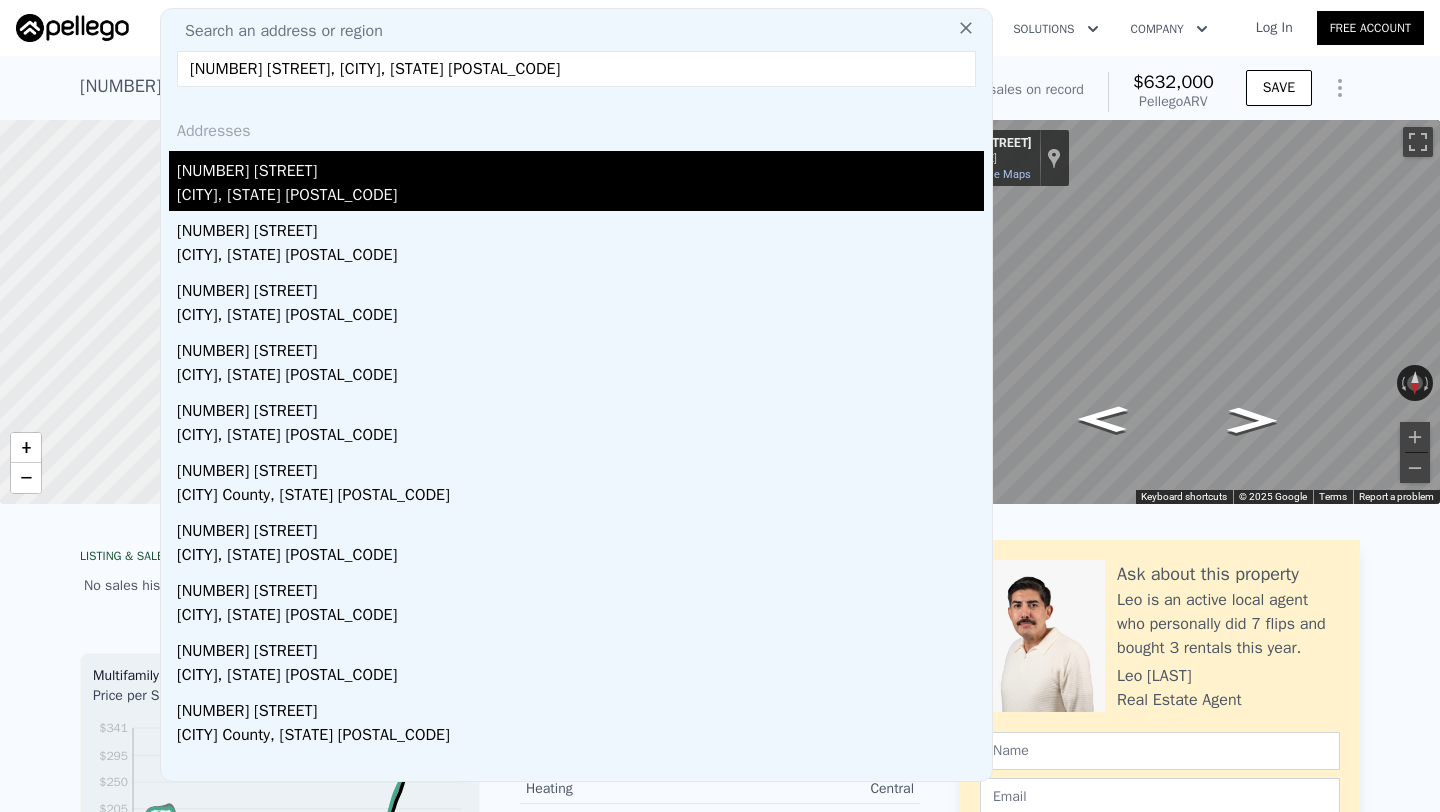 type on "1857 East Victoria Avenue, San Bernardino, CA 92408" 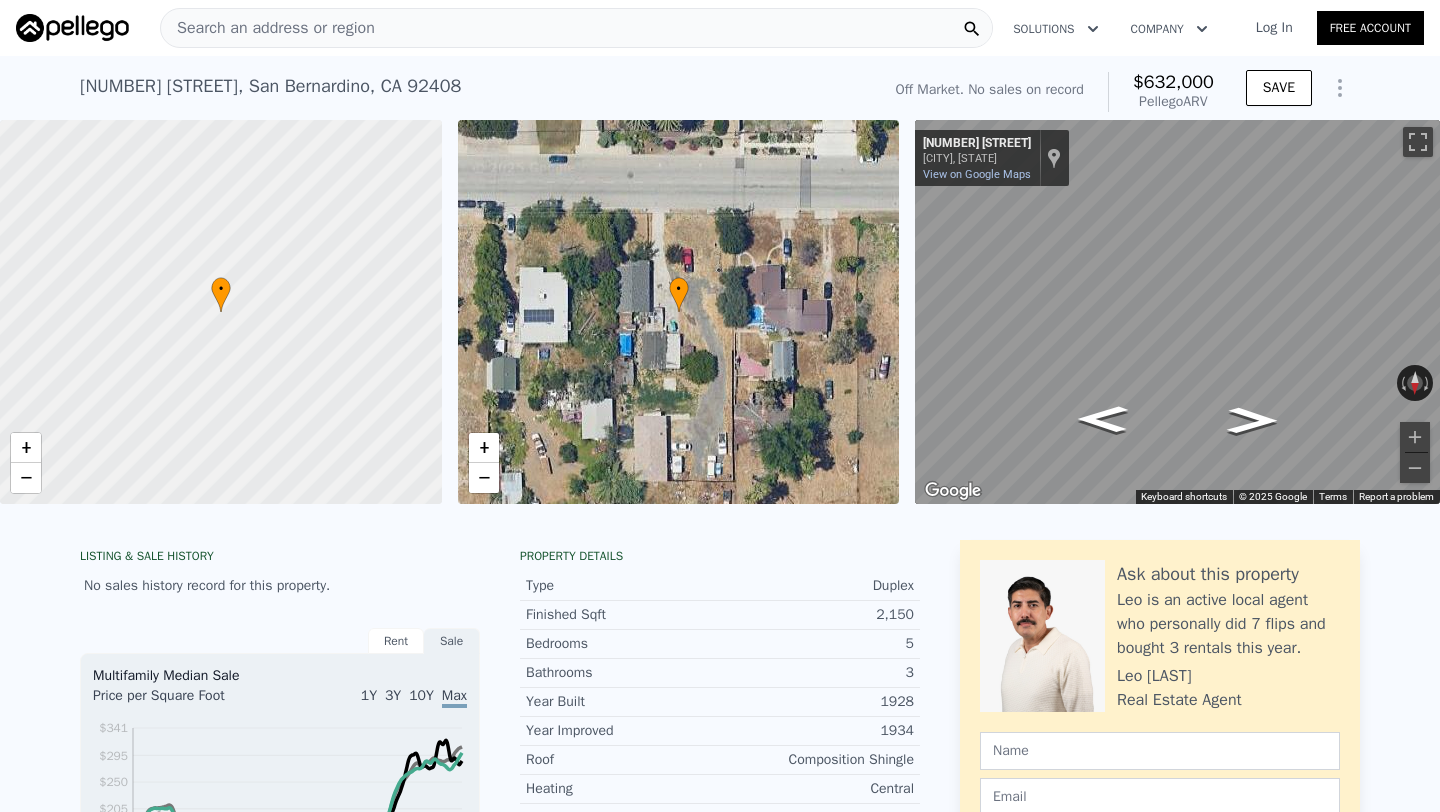 click on "Search an address or region" at bounding box center (576, 28) 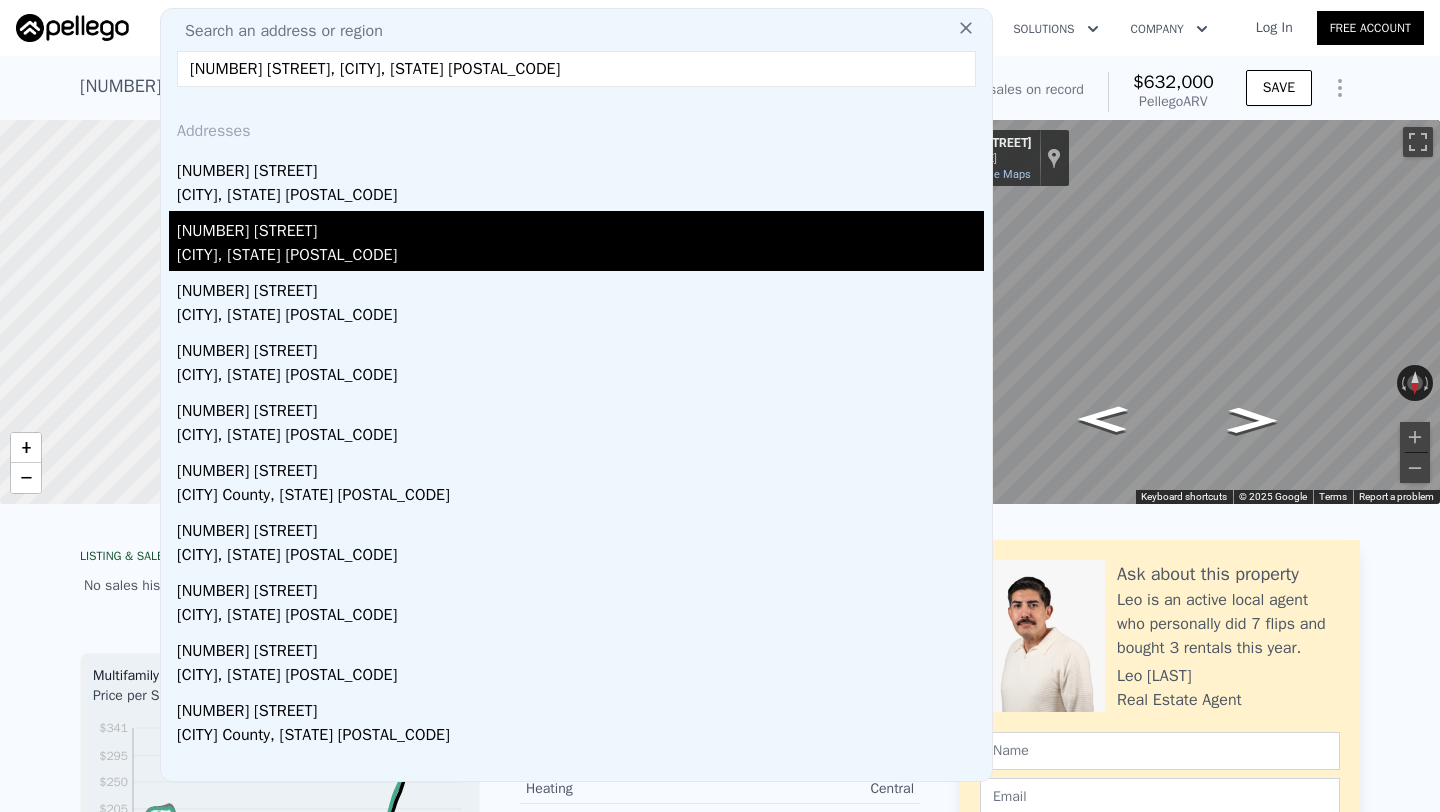 type on "1857 East Victoria Avenue, San Bernardino, CA 92408" 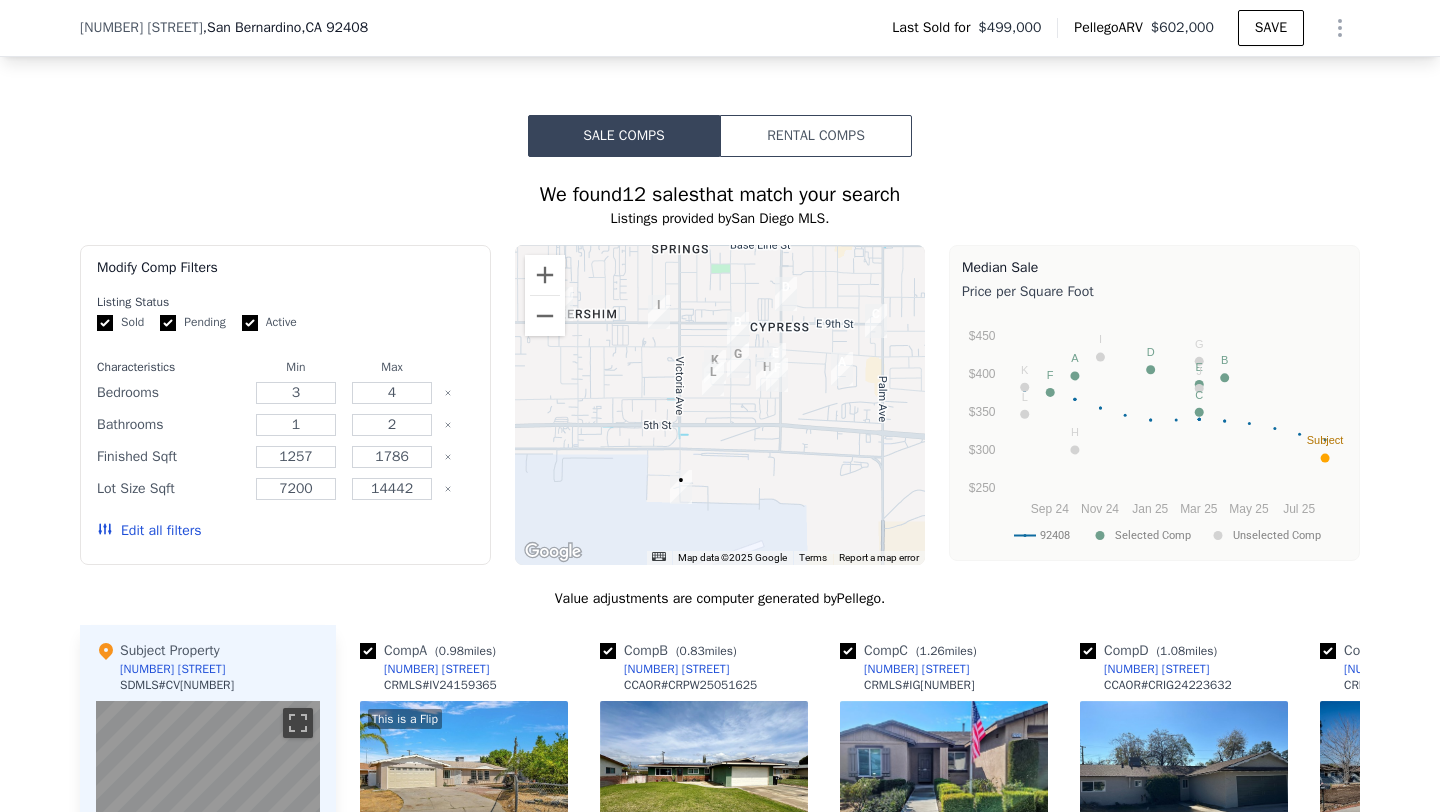 scroll, scrollTop: 1228, scrollLeft: 0, axis: vertical 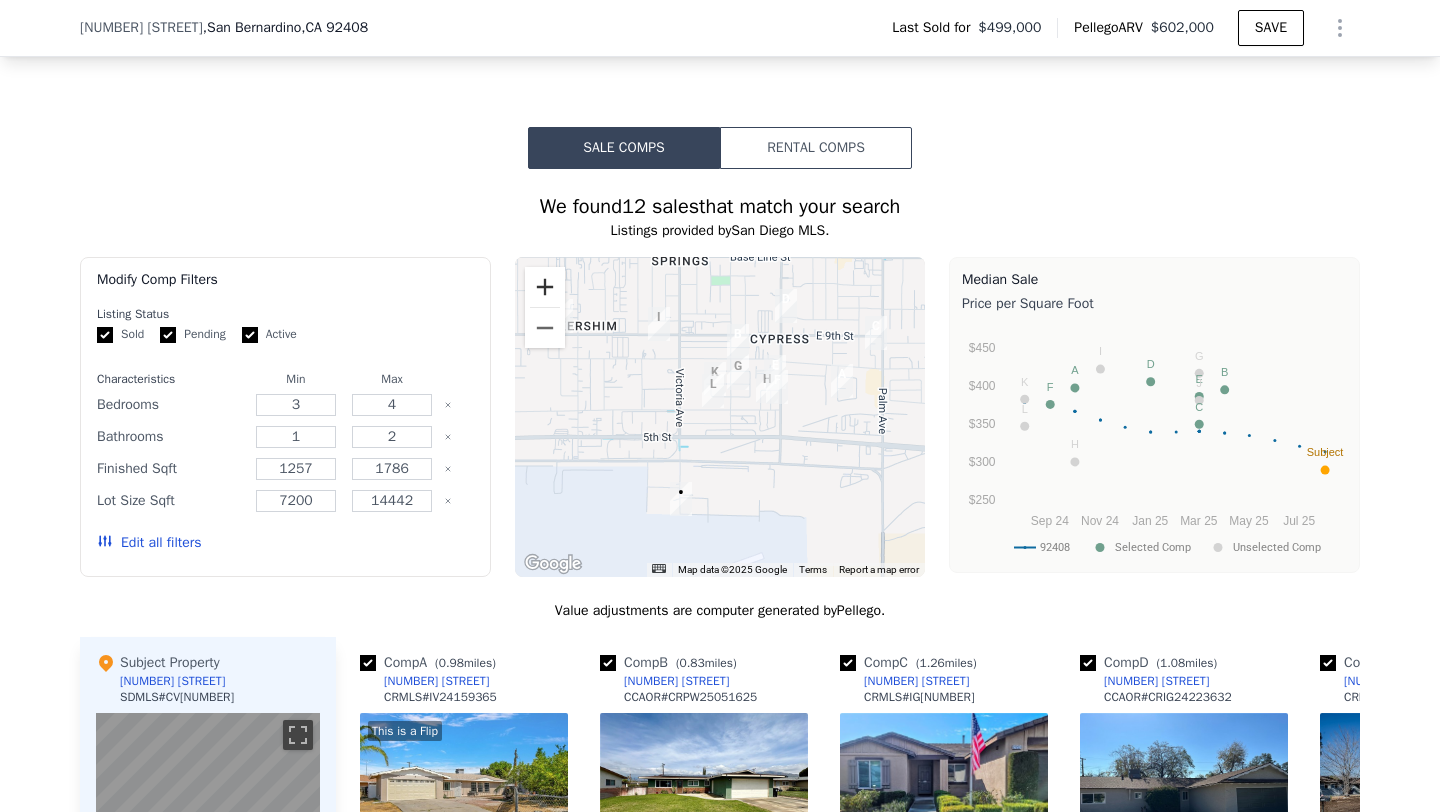 click at bounding box center [545, 287] 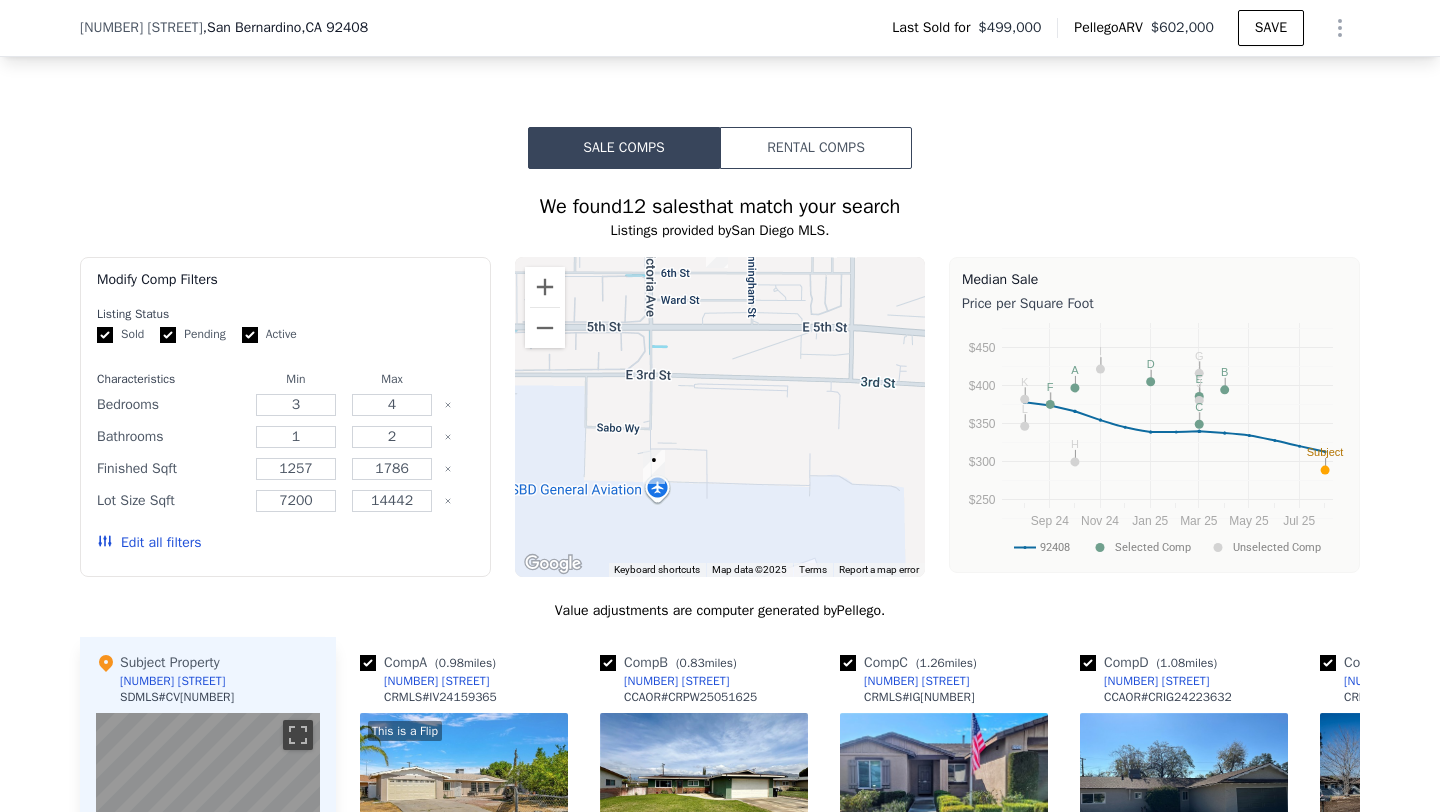 drag, startPoint x: 643, startPoint y: 500, endPoint x: 656, endPoint y: 357, distance: 143.58969 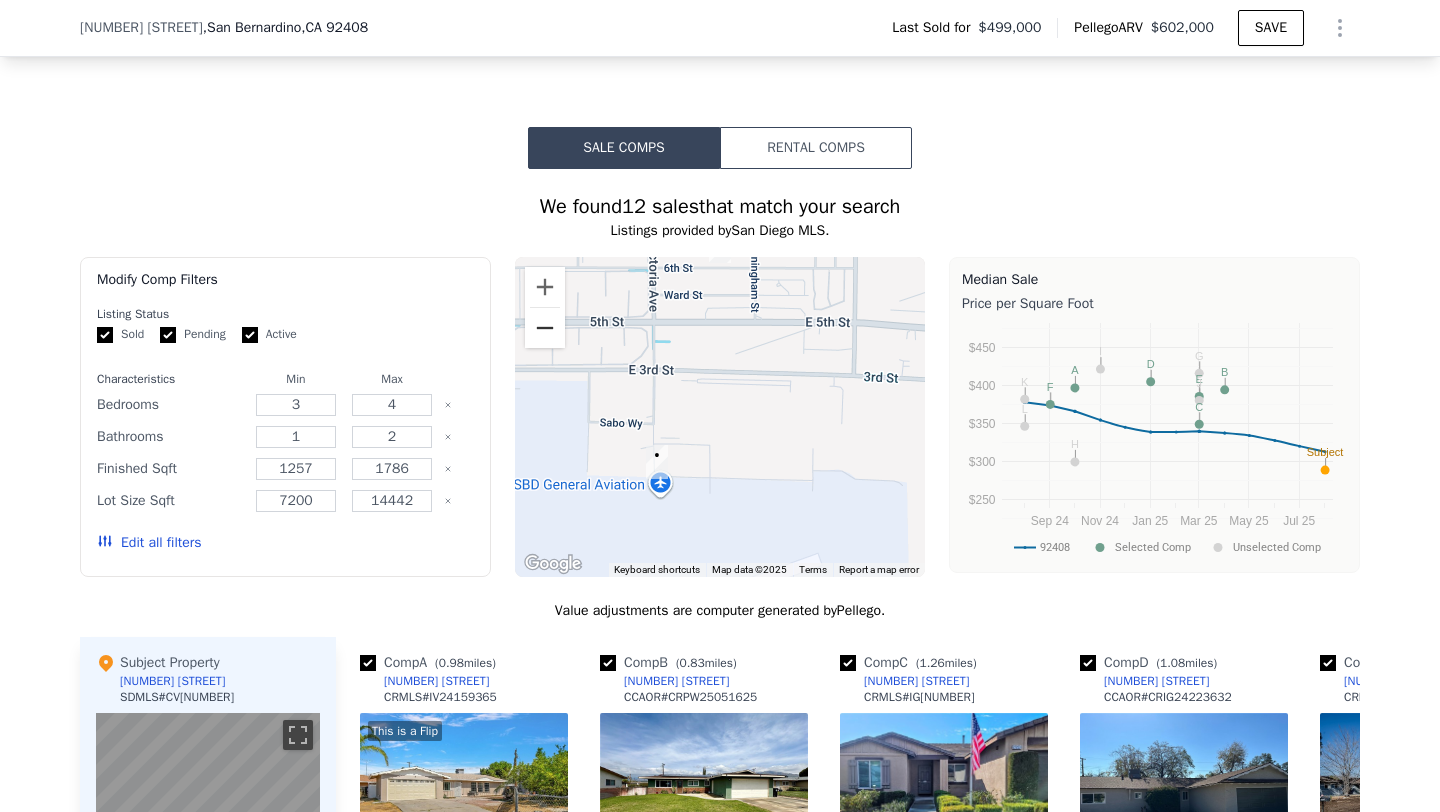 click at bounding box center [545, 328] 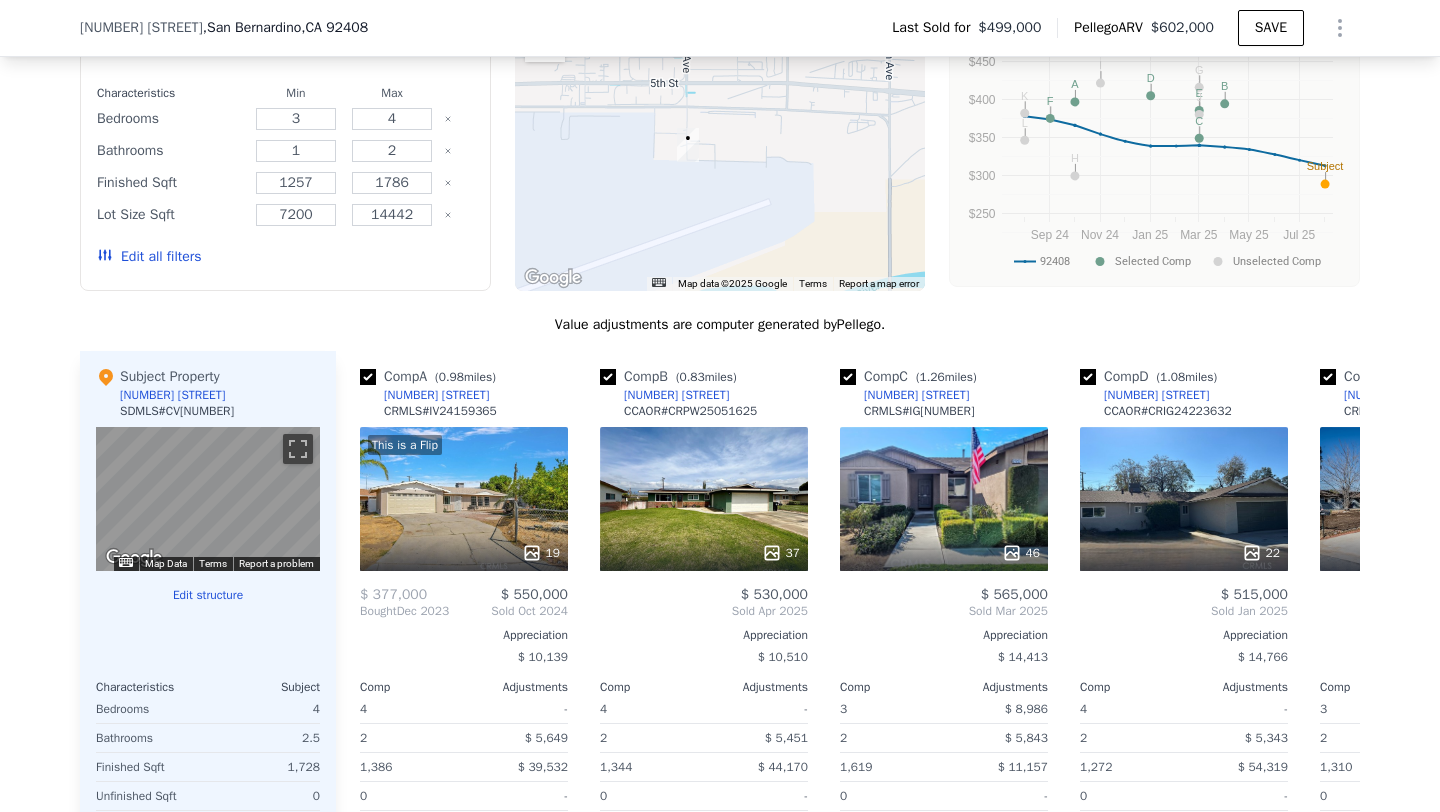 scroll, scrollTop: 1561, scrollLeft: 0, axis: vertical 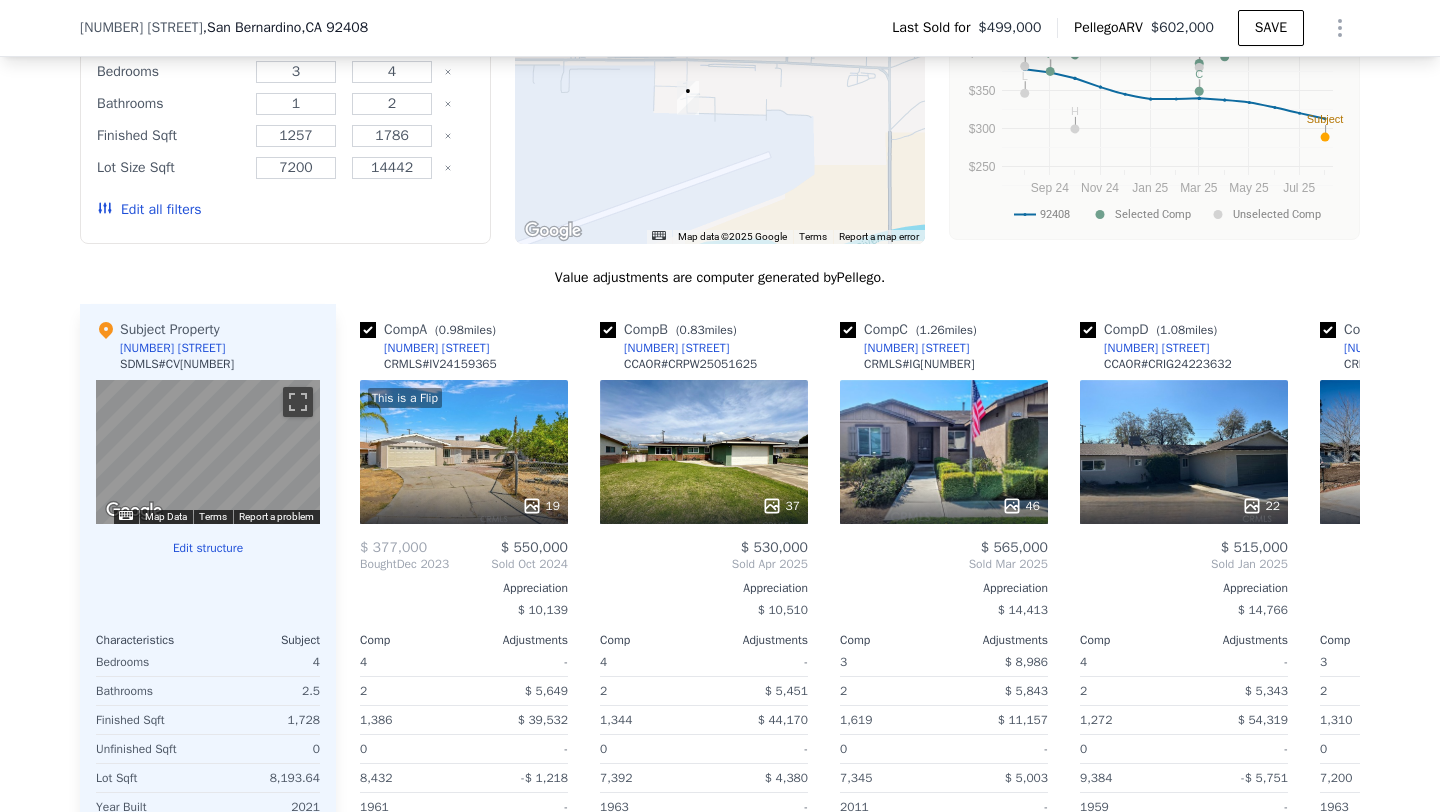 type on "8" 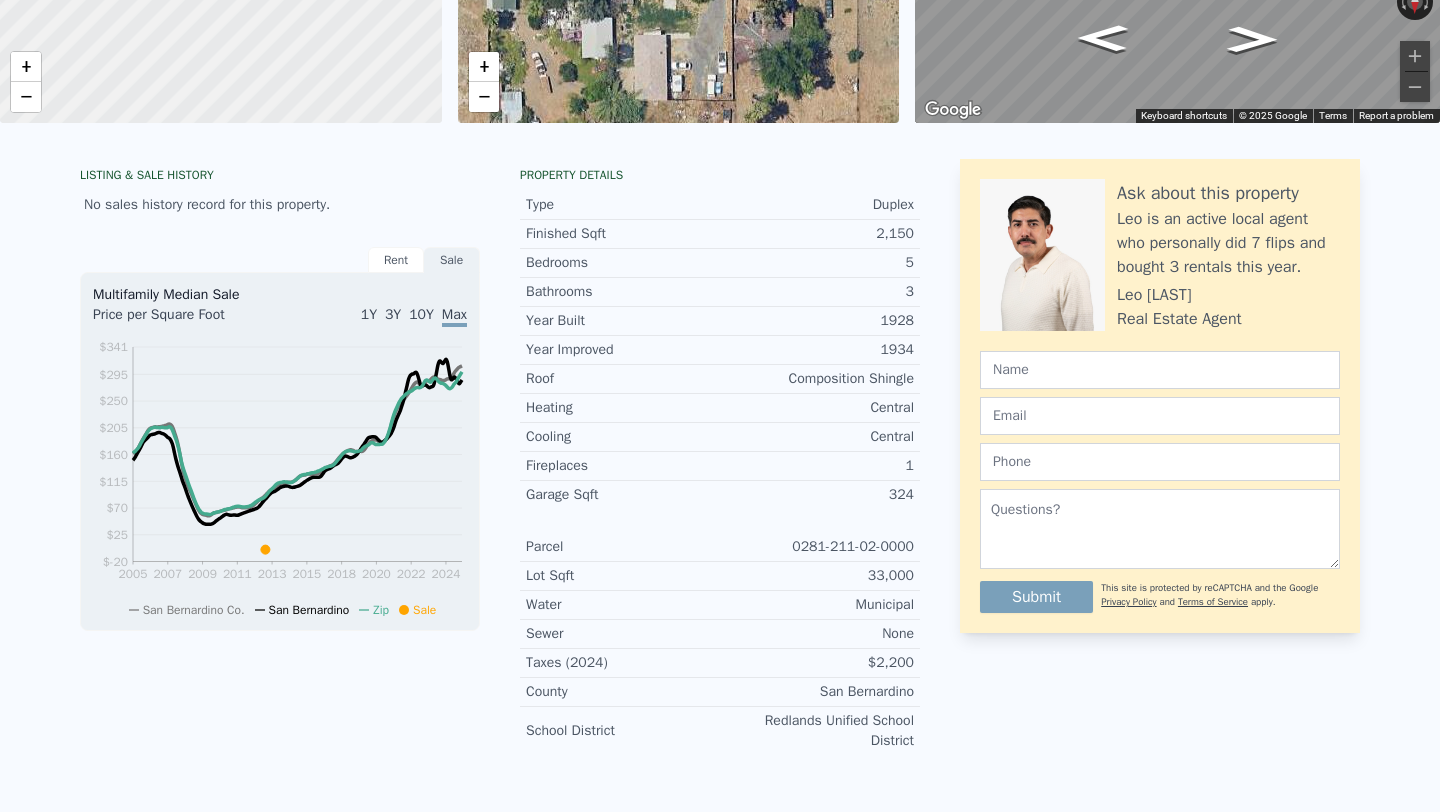 scroll, scrollTop: 0, scrollLeft: 0, axis: both 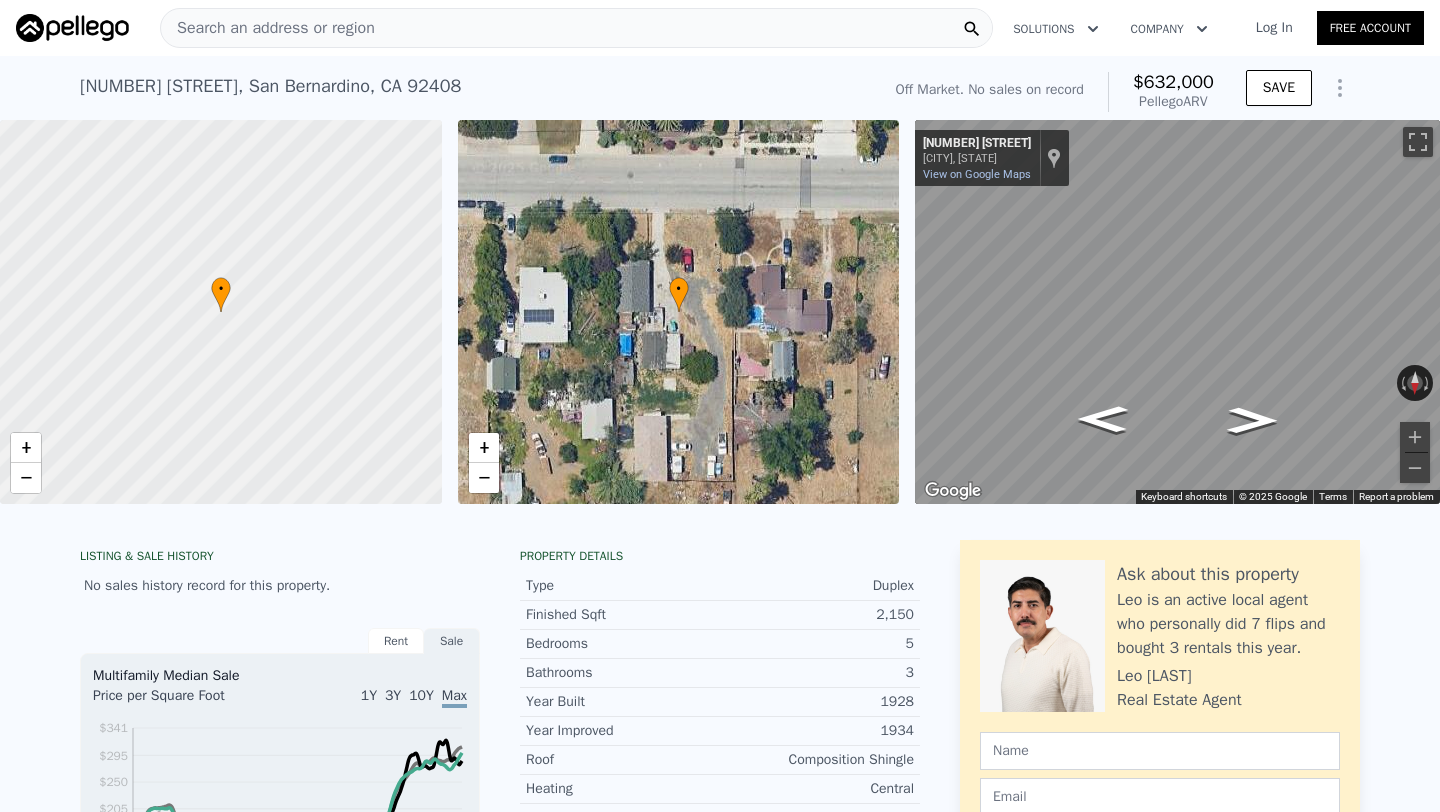 click on "Search an address or region" at bounding box center (268, 28) 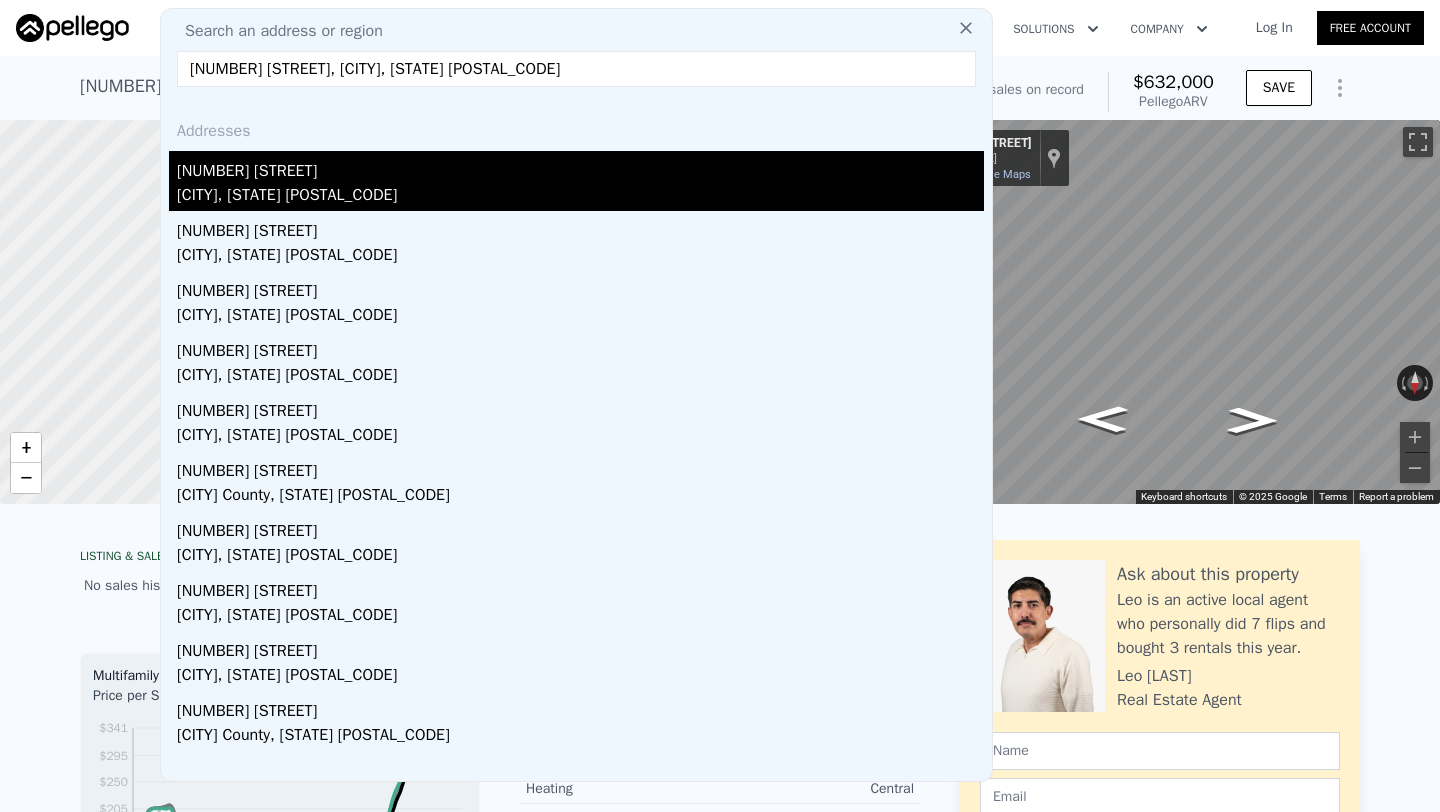 type on "1857 East Victoria Avenue, San Bernardino, CA 92408" 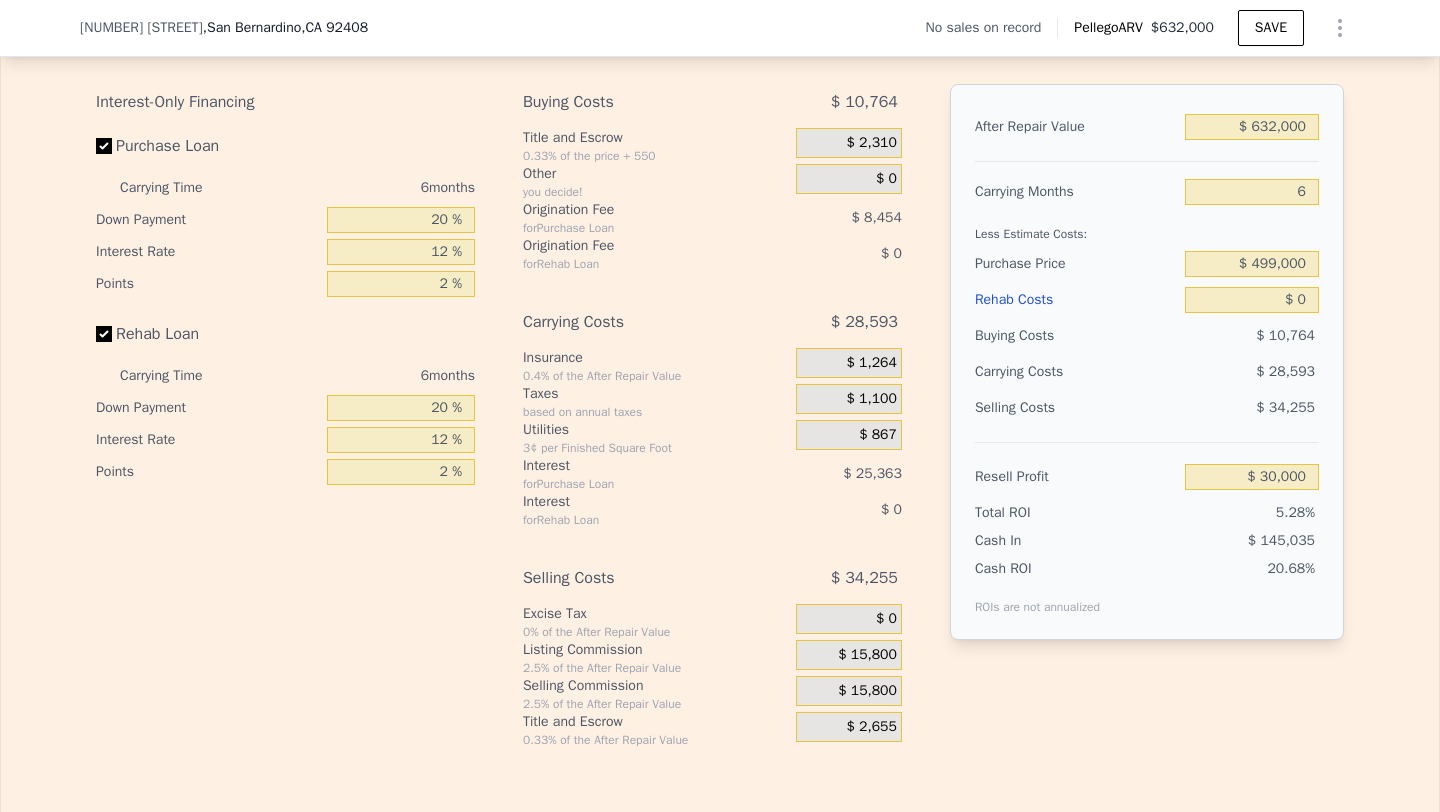 scroll, scrollTop: 2794, scrollLeft: 0, axis: vertical 